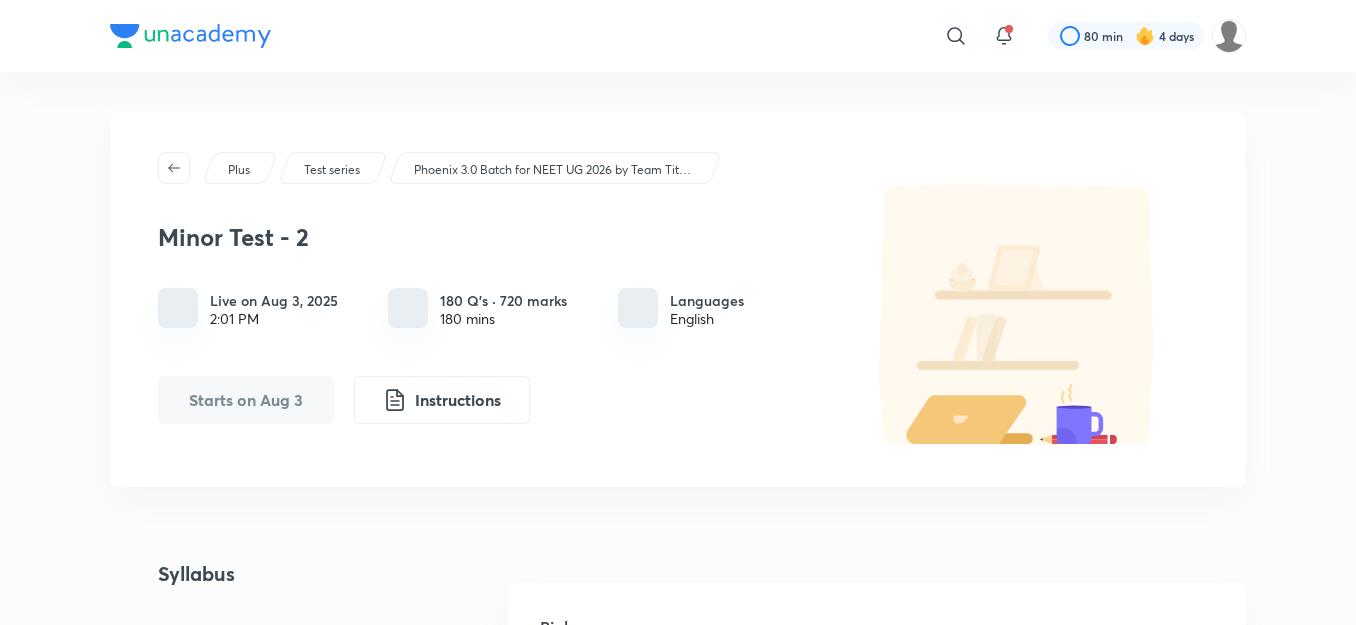 scroll, scrollTop: 528, scrollLeft: 0, axis: vertical 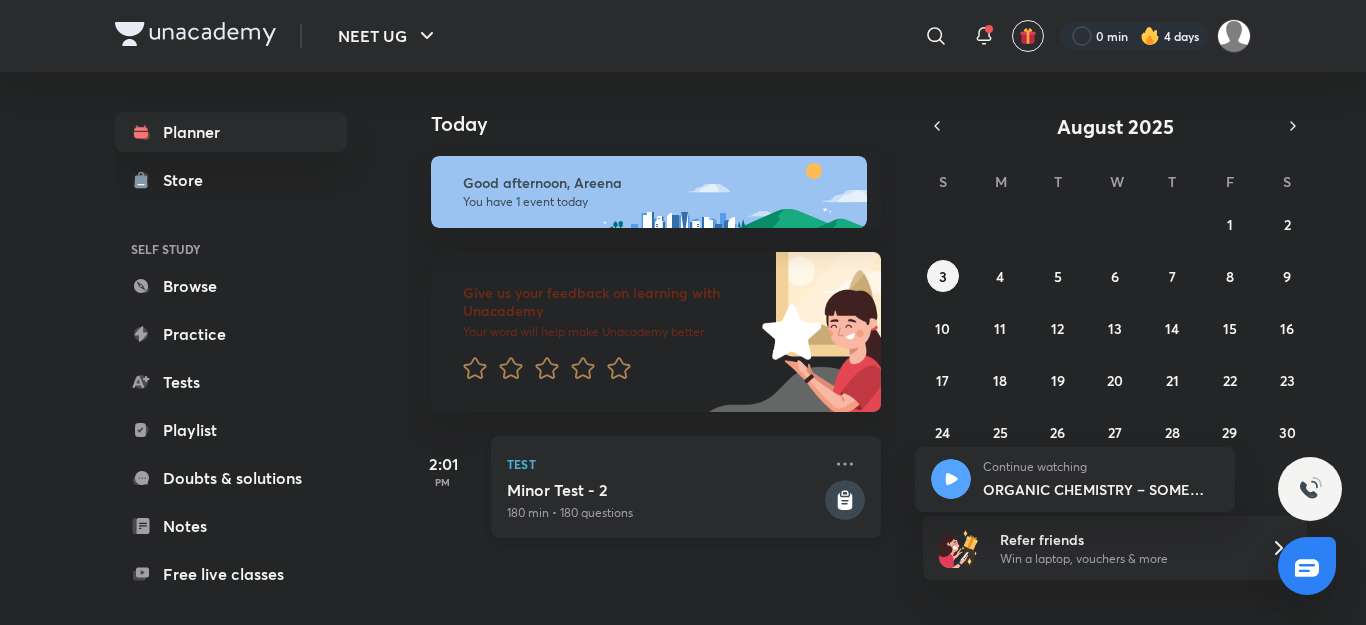 click 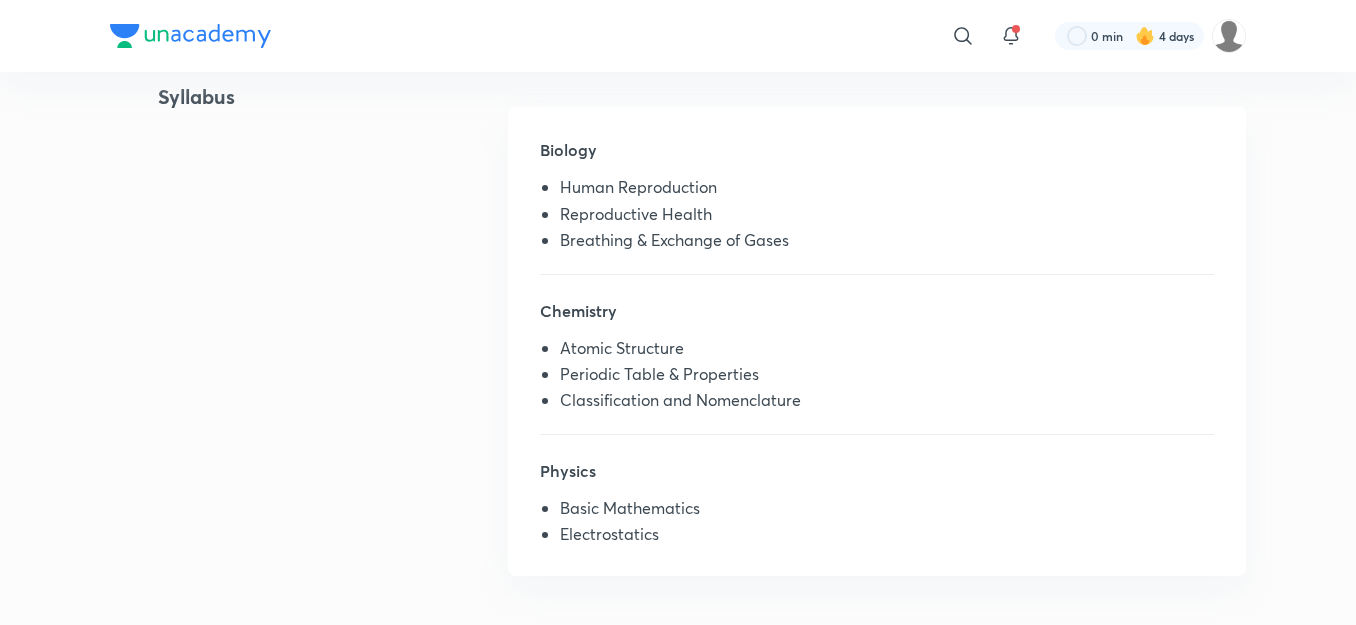 scroll, scrollTop: 479, scrollLeft: 0, axis: vertical 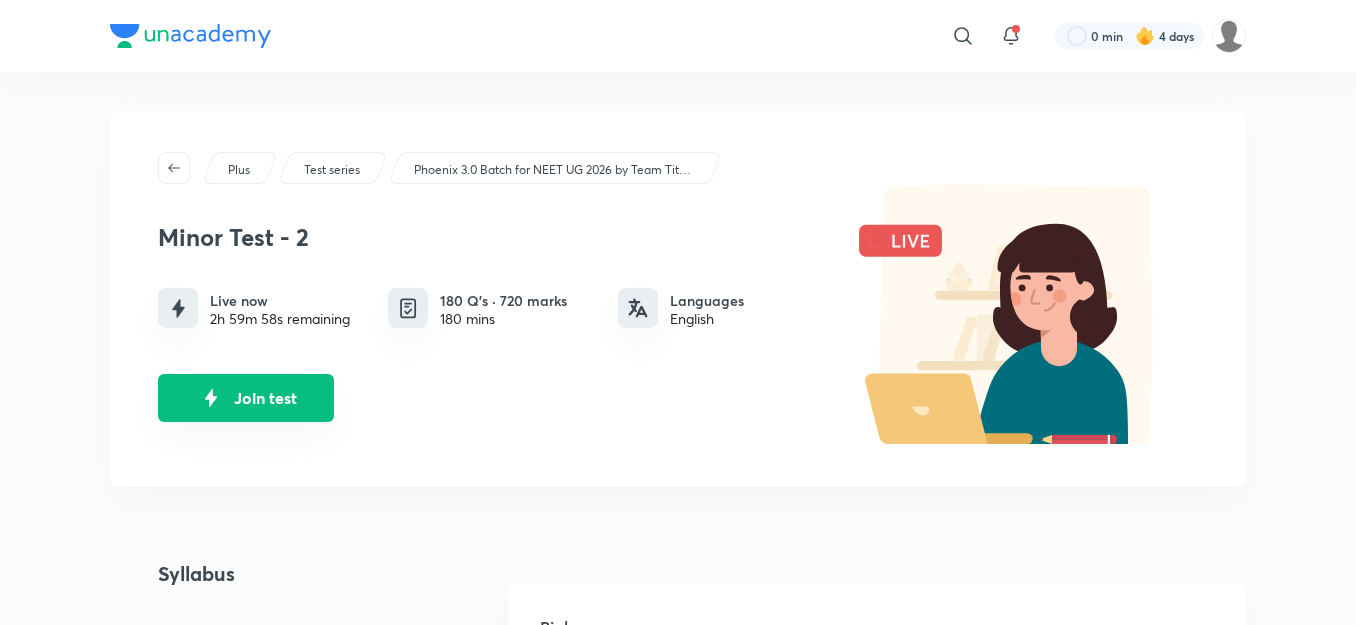 click on "Join test" at bounding box center [246, 398] 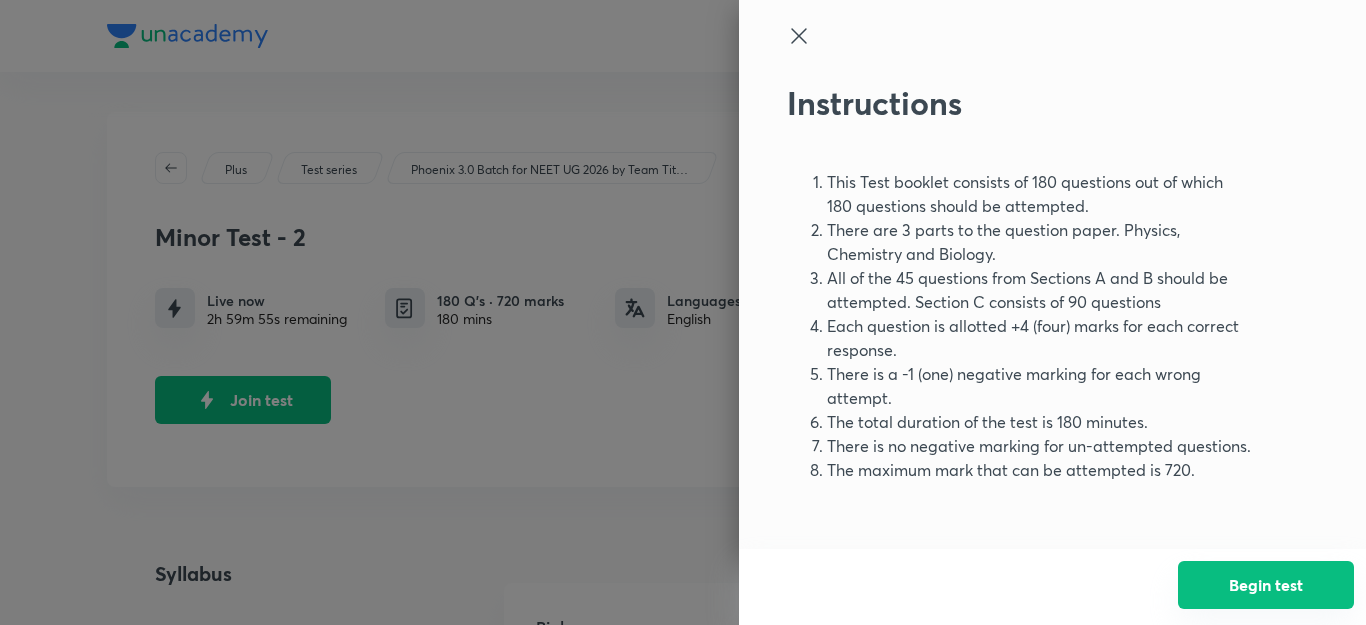 click on "Begin test" at bounding box center [1266, 585] 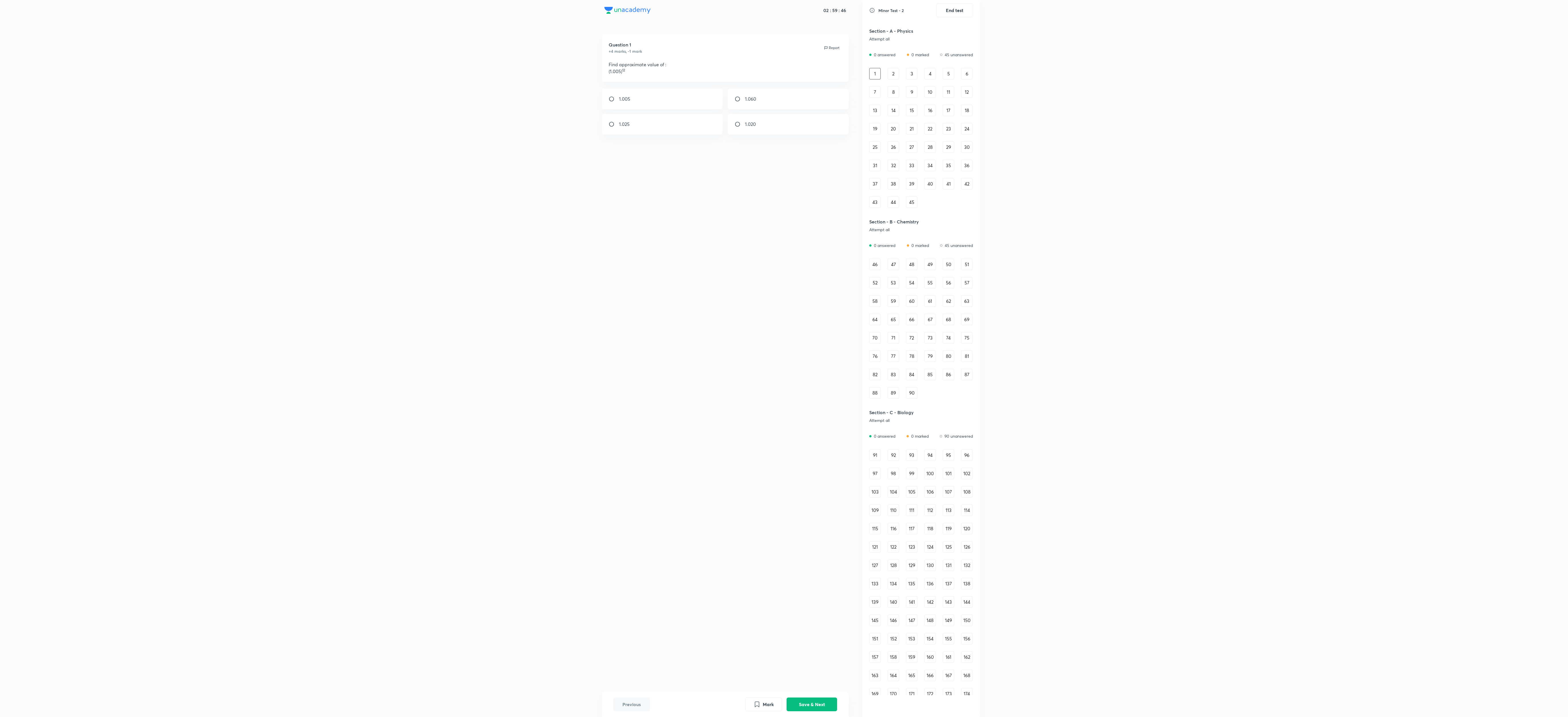 drag, startPoint x: 386, startPoint y: 1, endPoint x: 876, endPoint y: 454, distance: 667.3148 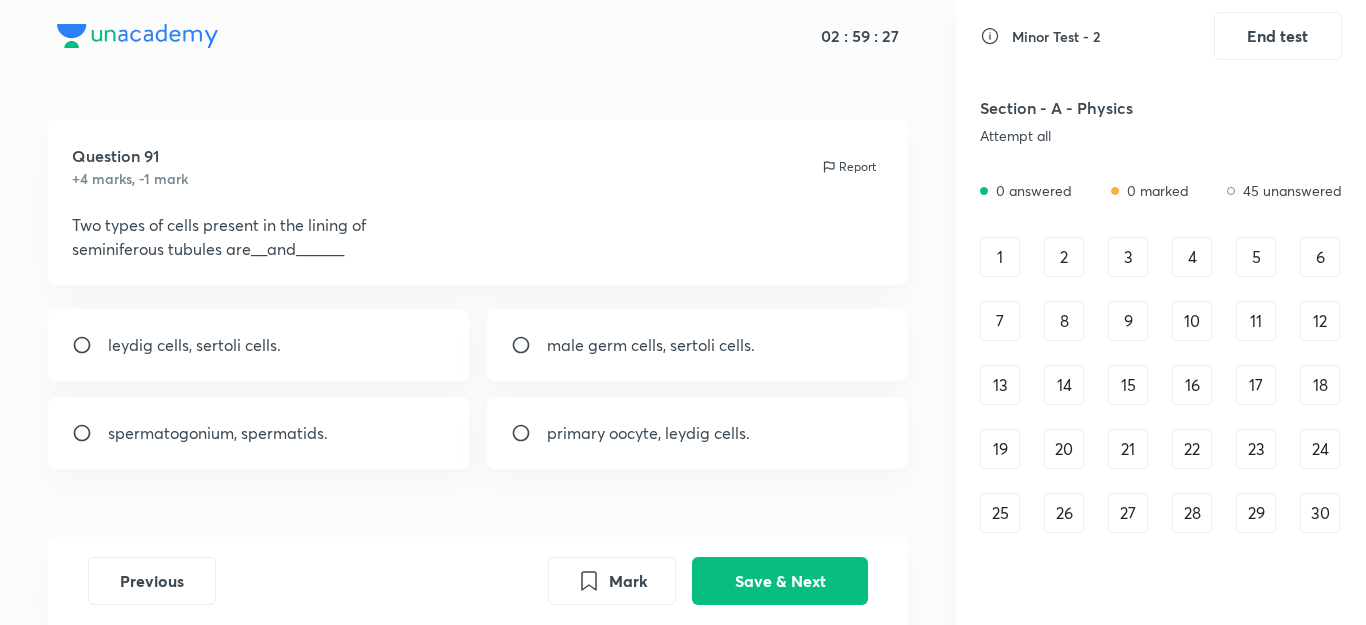 drag, startPoint x: 5276, startPoint y: 8, endPoint x: 522, endPoint y: 342, distance: 4765.7183 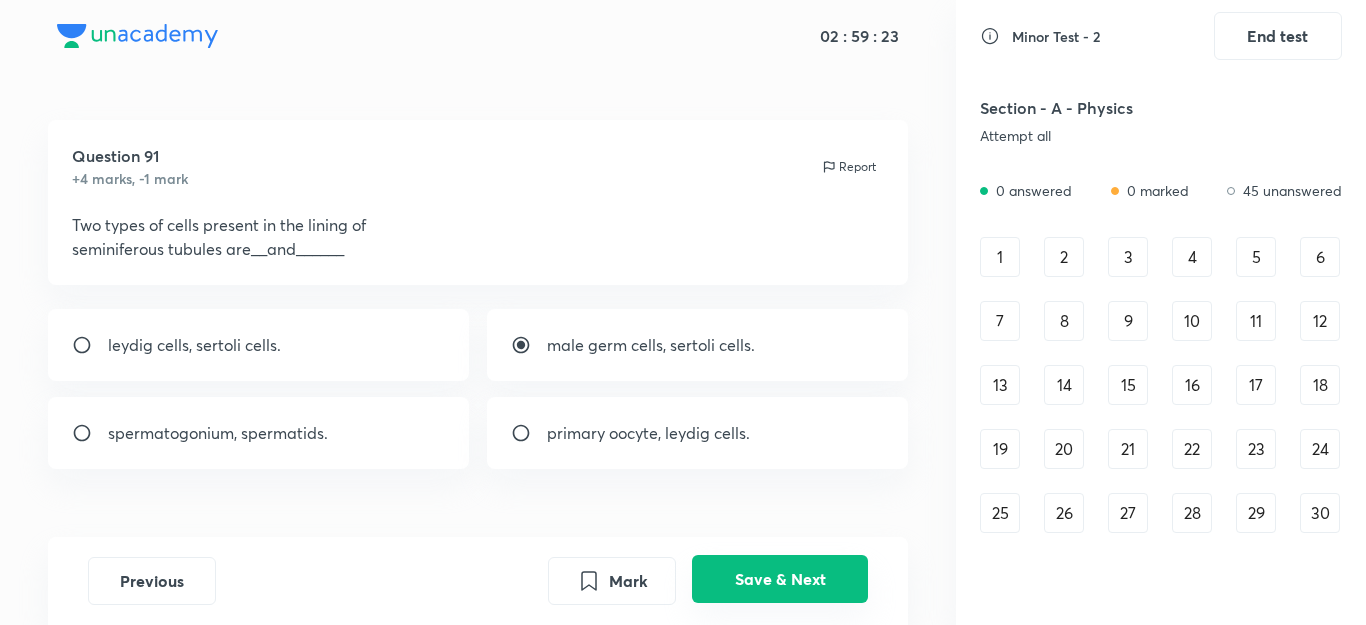 click on "Save & Next" at bounding box center (780, 579) 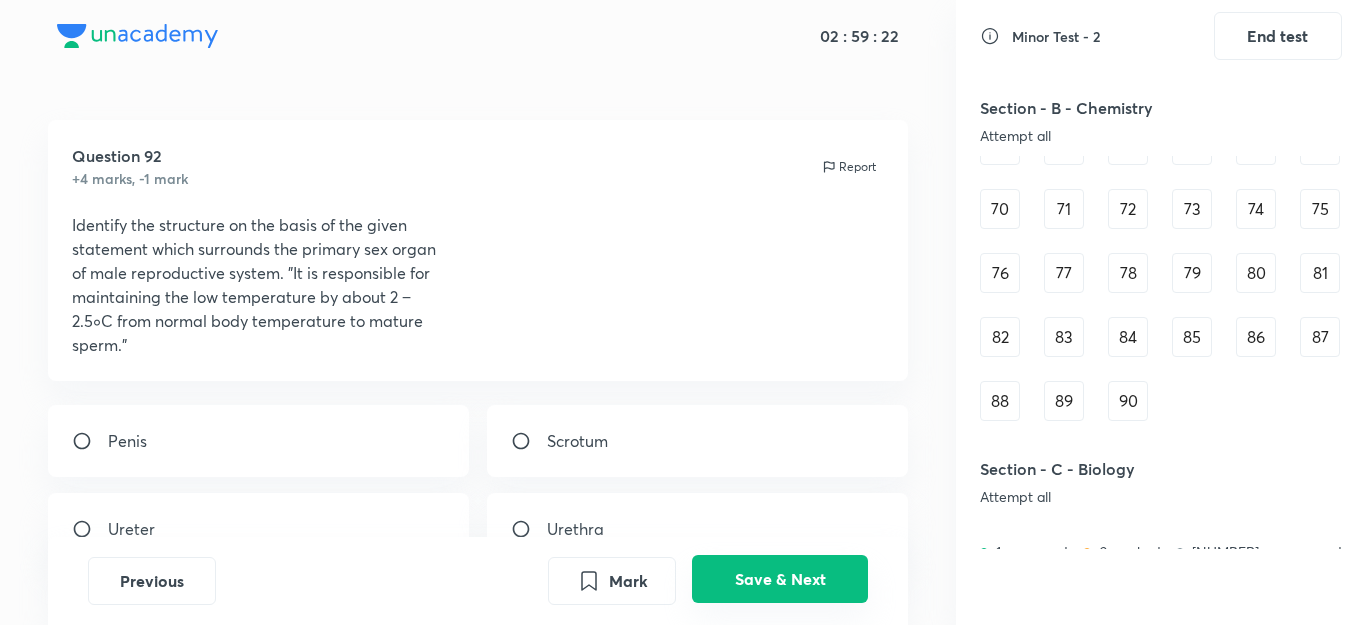 scroll, scrollTop: 1058, scrollLeft: 0, axis: vertical 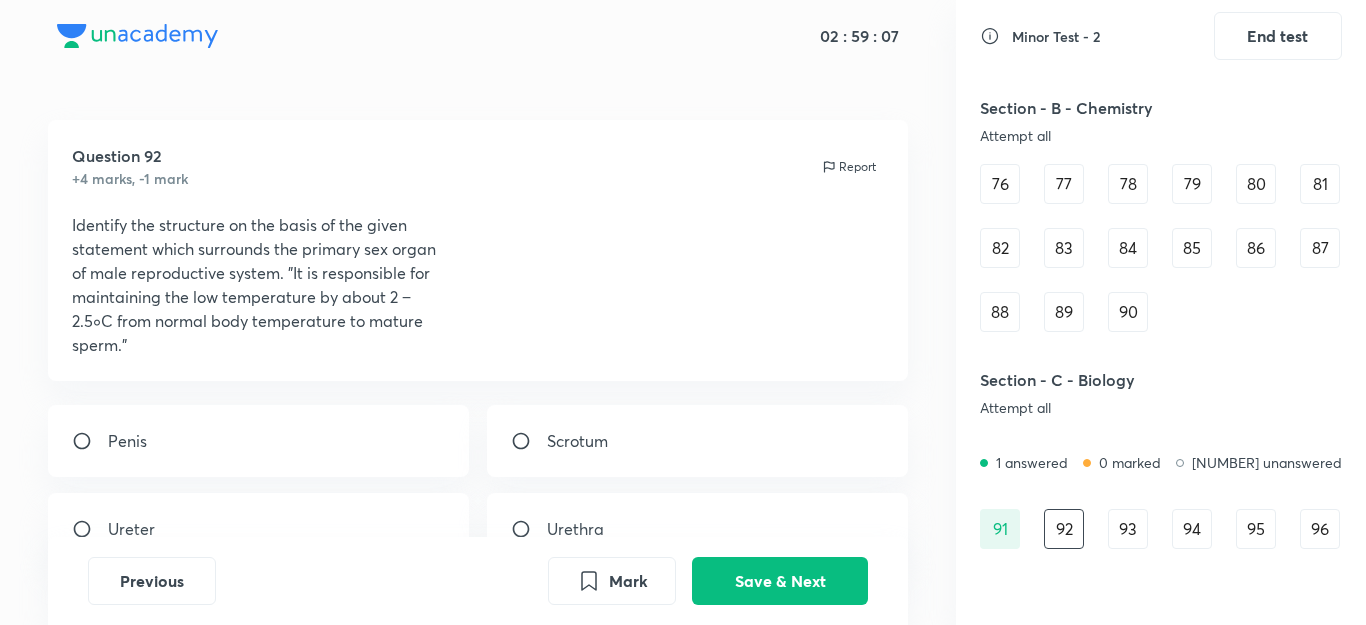 click on "Scrotum" at bounding box center (698, 441) 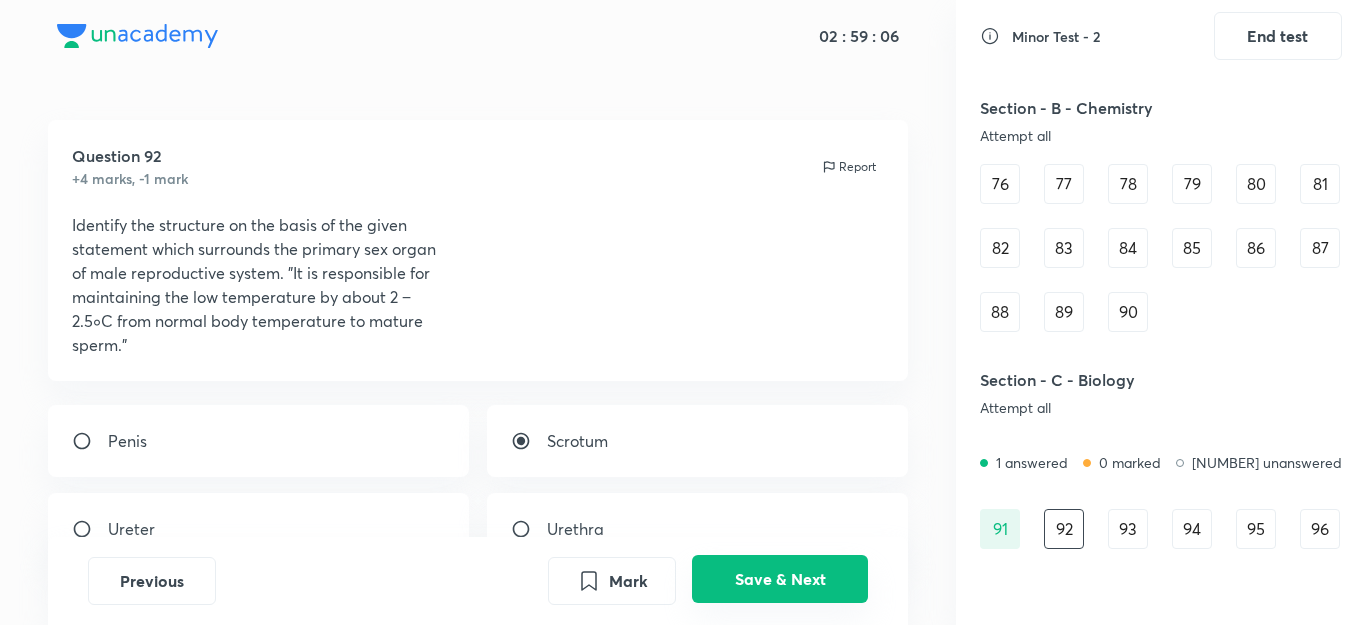 click on "Save & Next" at bounding box center (780, 579) 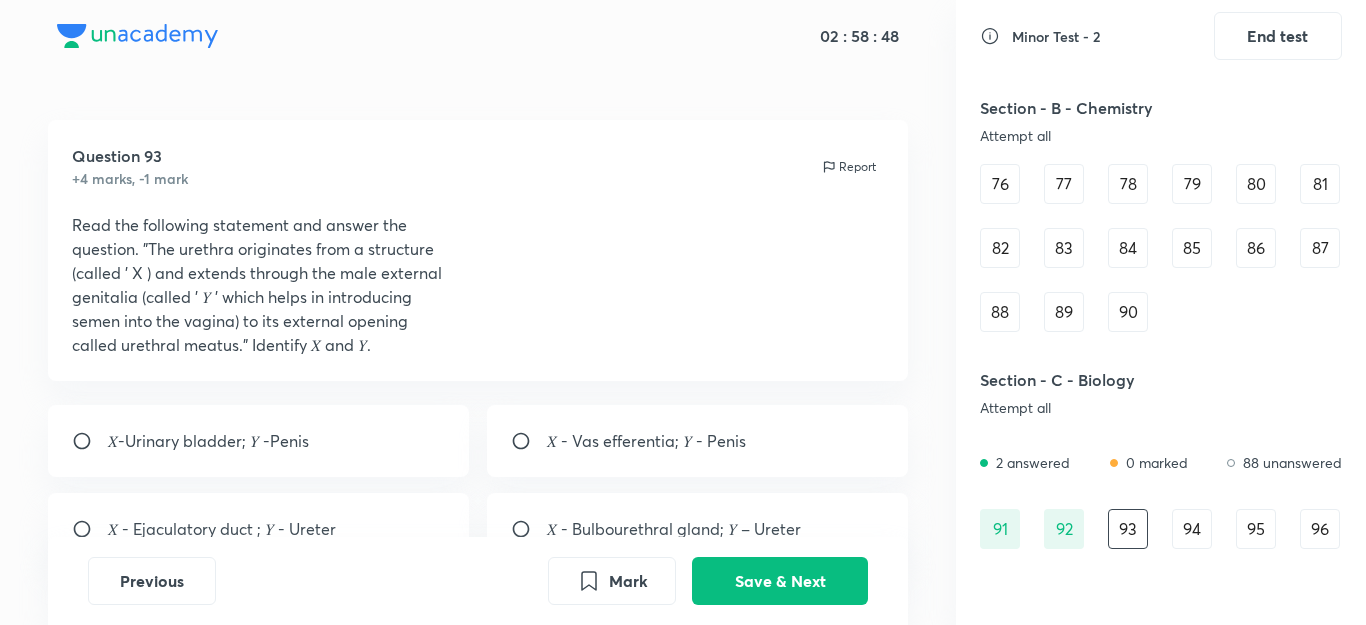 click on "𝑋-Urinary bladder; 𝑌 -Penis" at bounding box center (208, 441) 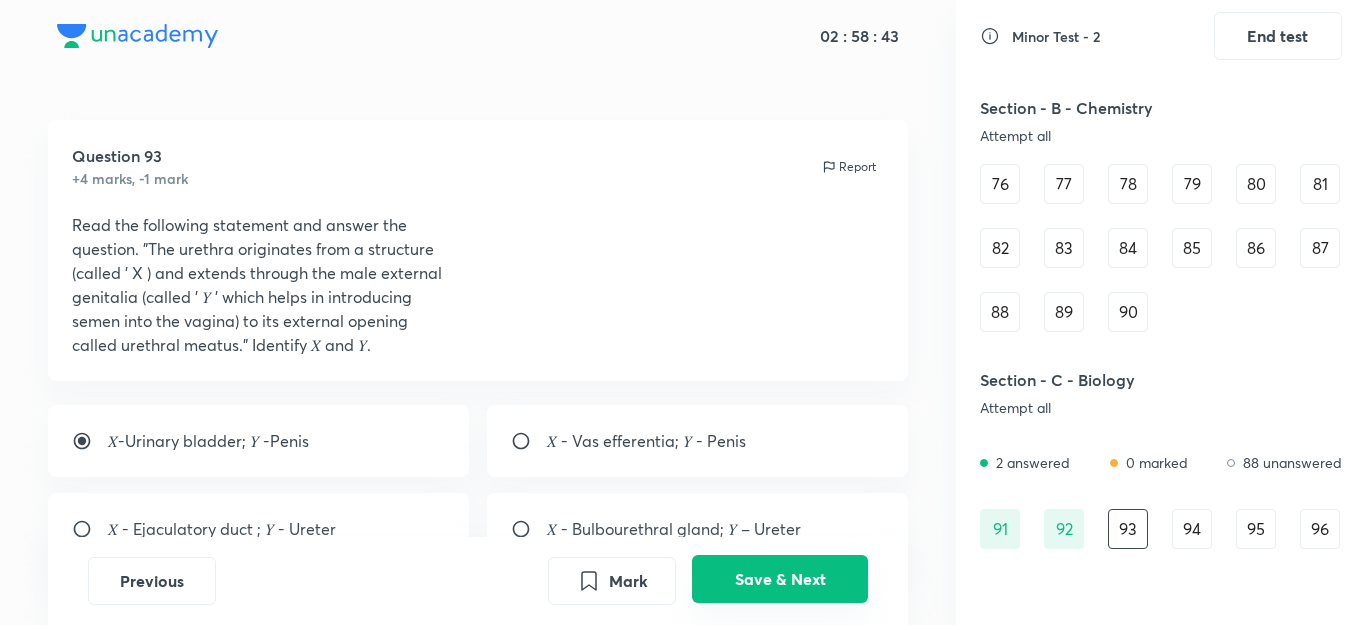 click on "Save & Next" at bounding box center (780, 579) 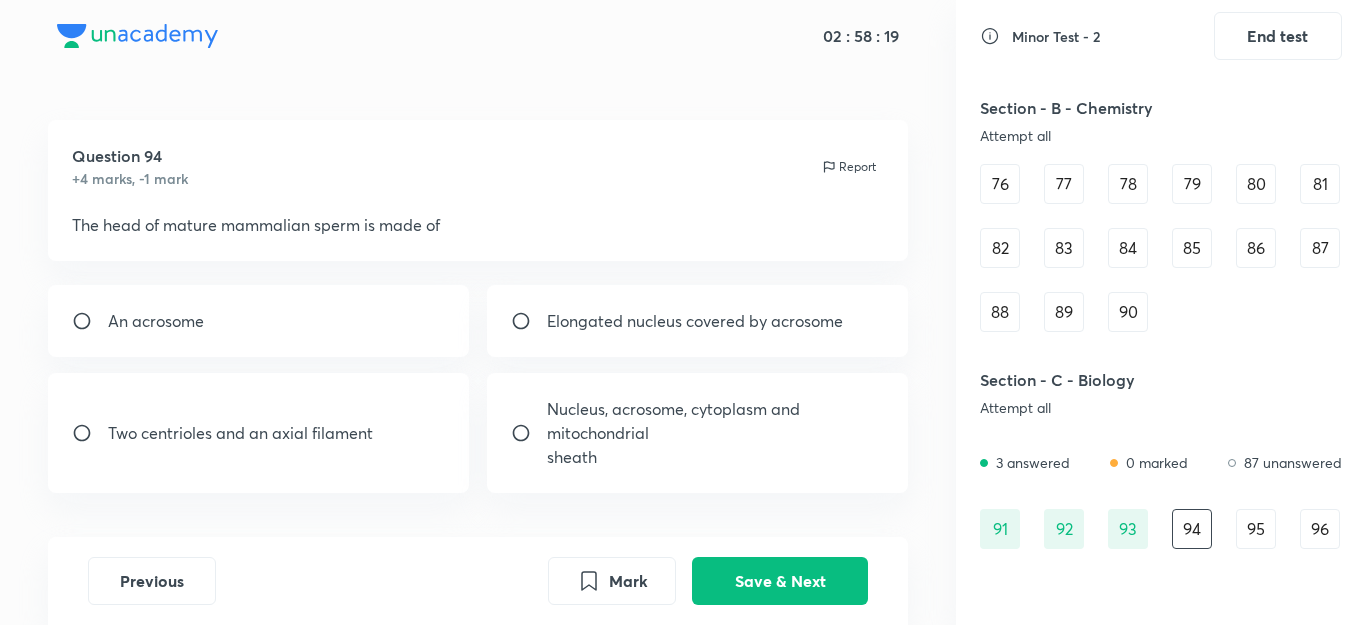 type 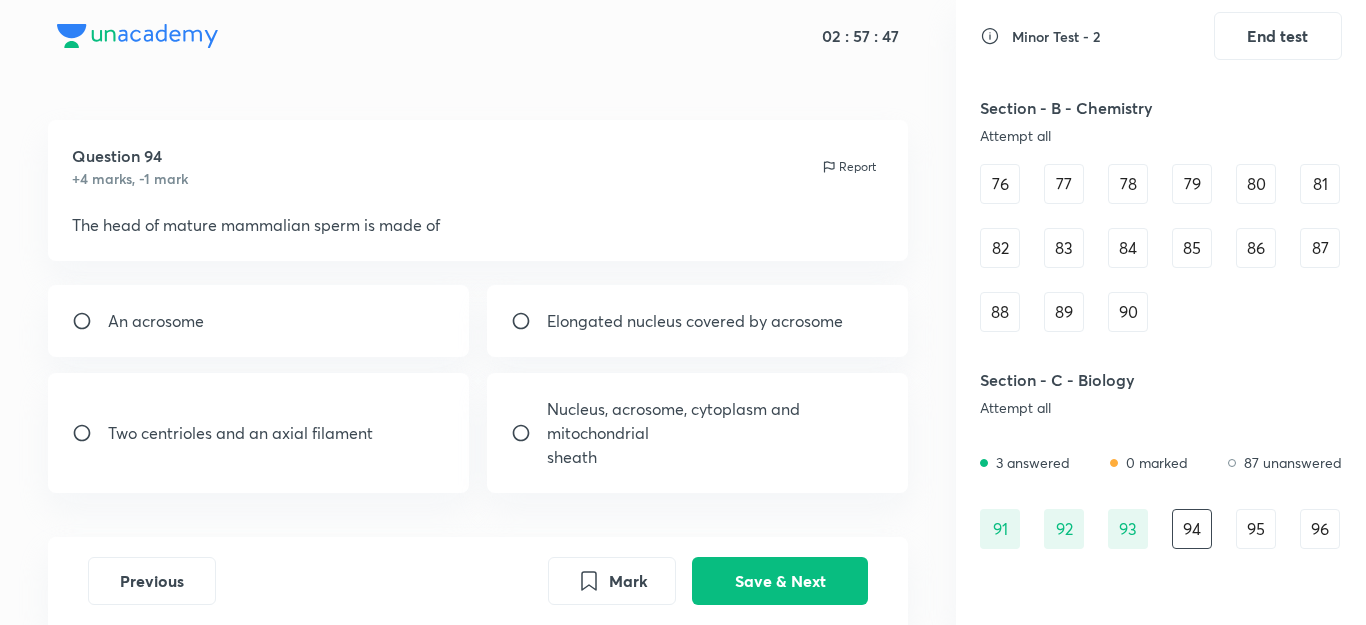 click on "Elongated nucleus covered by acrosome" at bounding box center (695, 321) 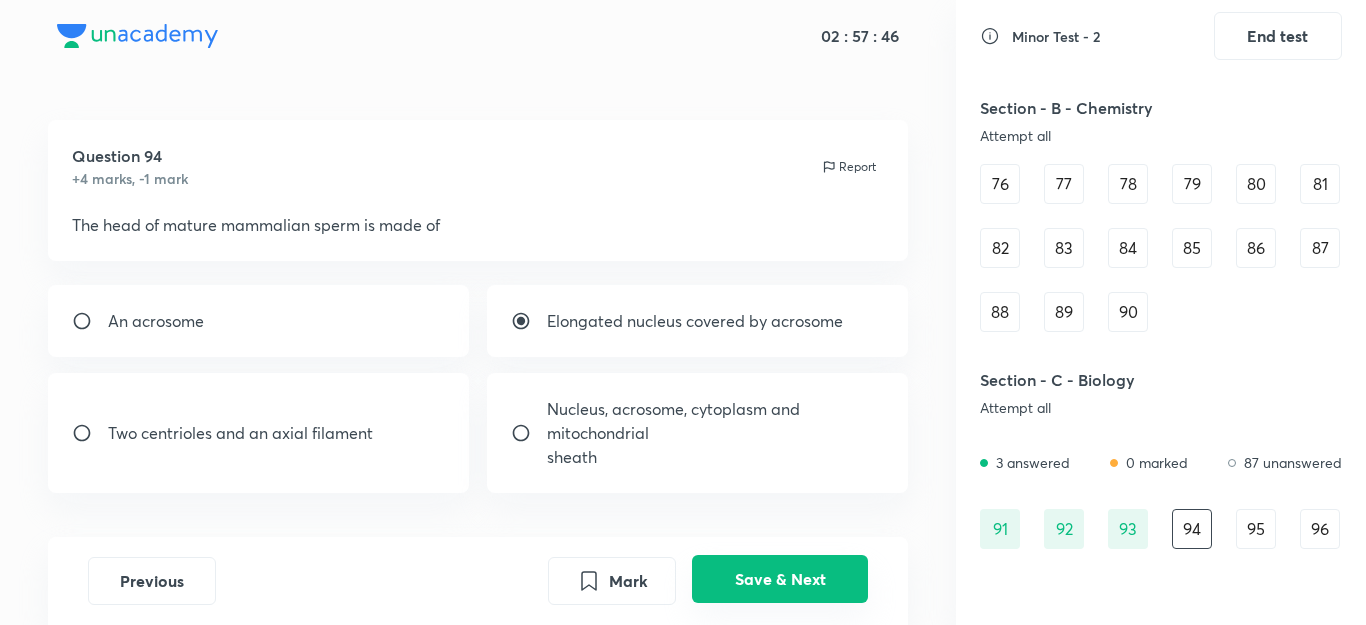 click on "Save & Next" at bounding box center (780, 579) 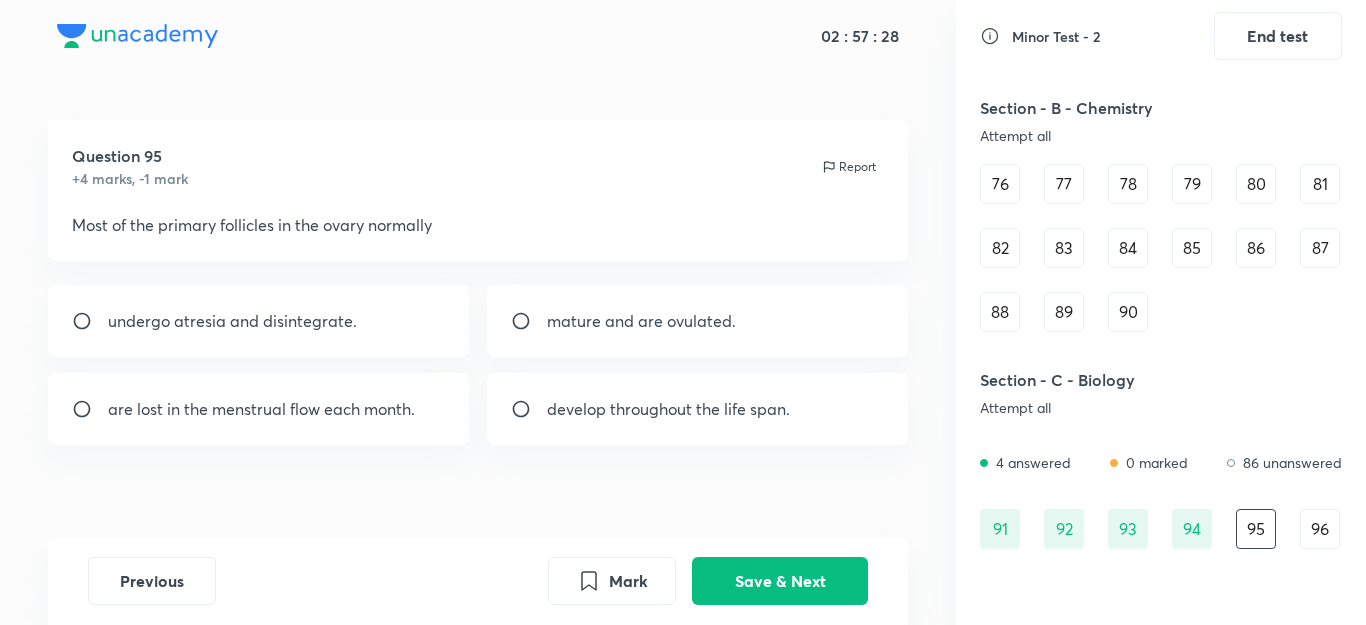 click on "undergo atresia and disintegrate." at bounding box center (259, 321) 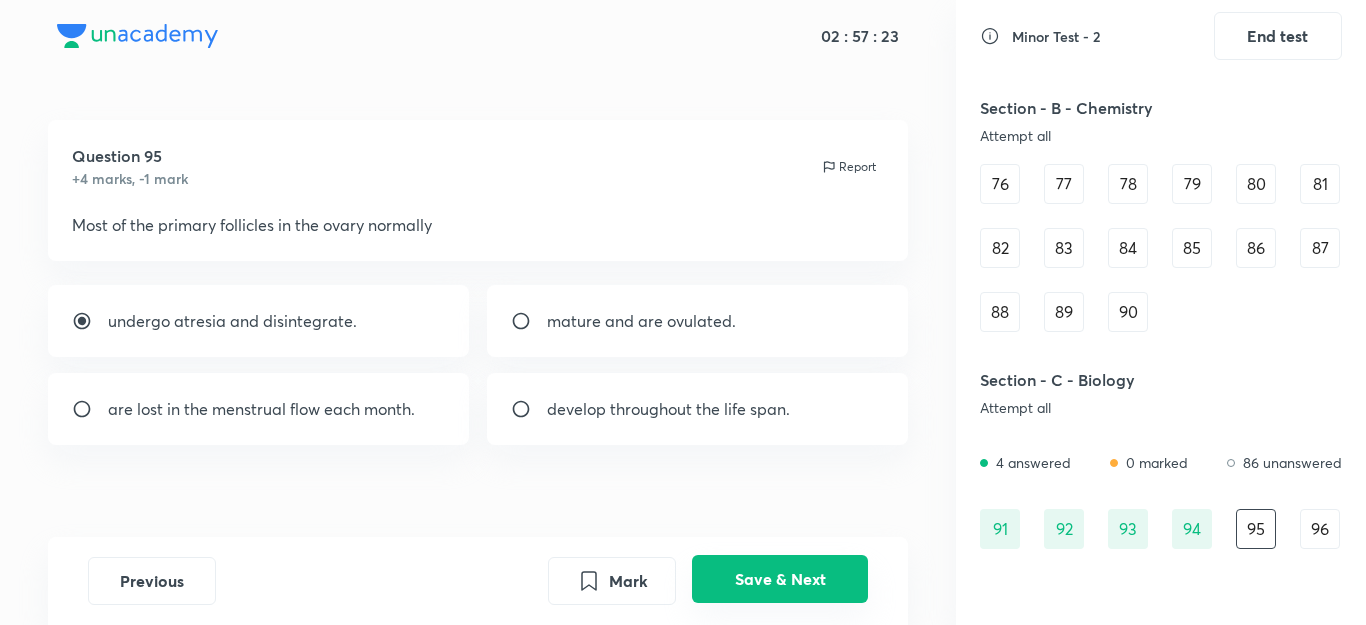 click on "Save & Next" at bounding box center [780, 579] 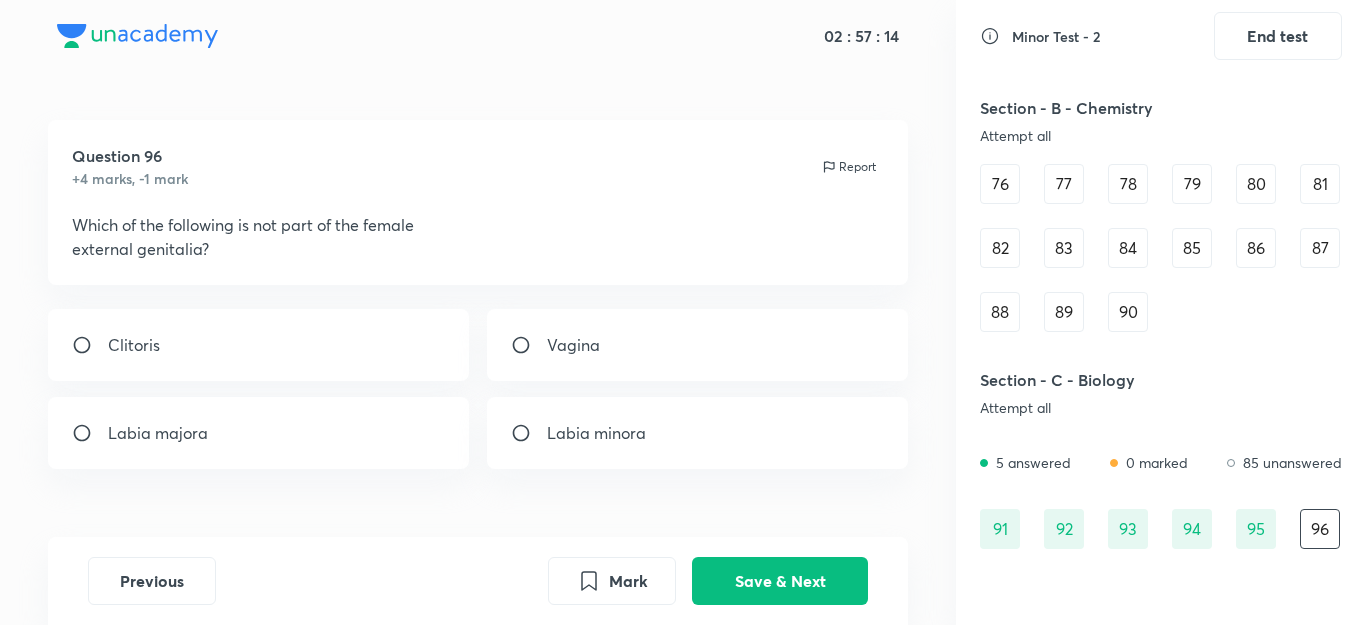 click on "Vagina" at bounding box center (698, 345) 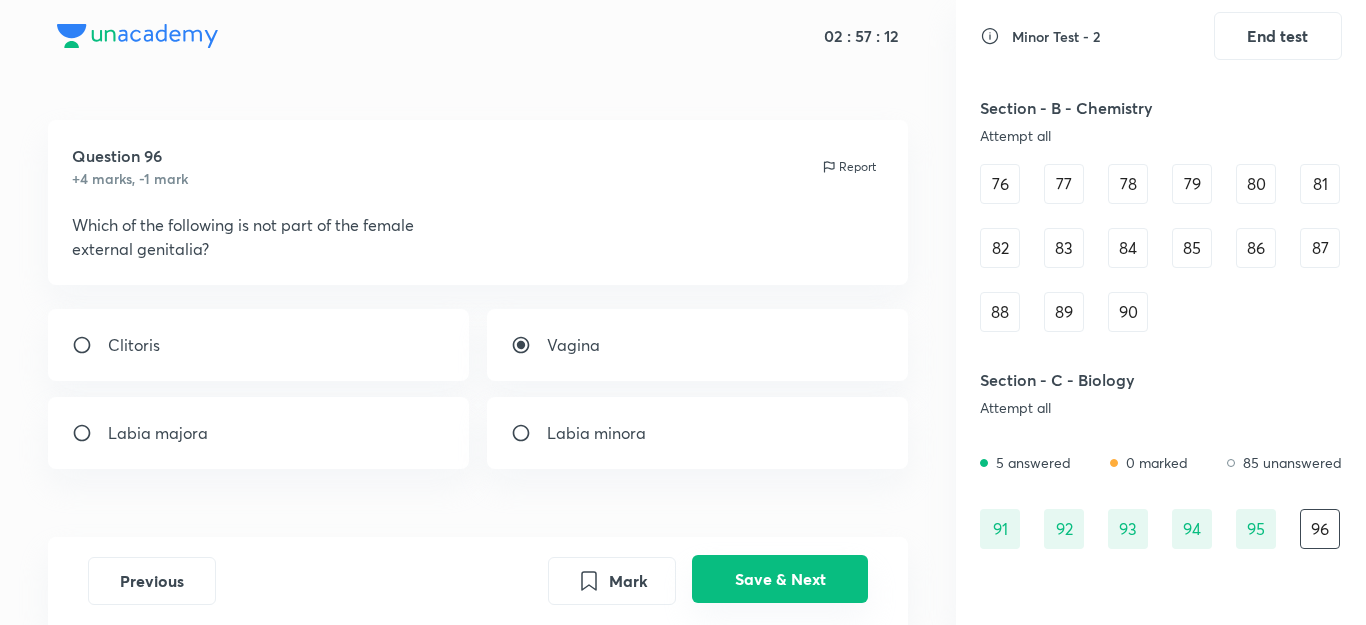 click on "Save & Next" at bounding box center [780, 579] 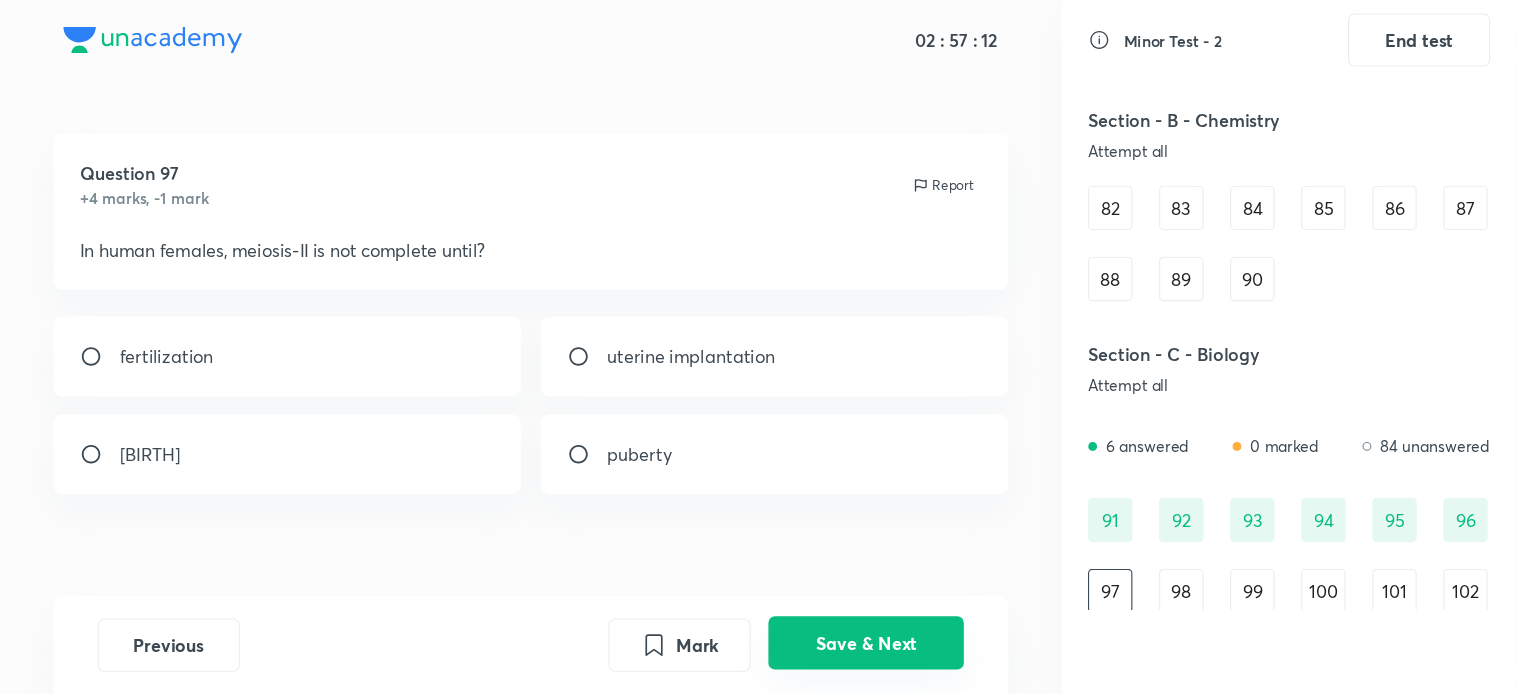scroll, scrollTop: 1122, scrollLeft: 0, axis: vertical 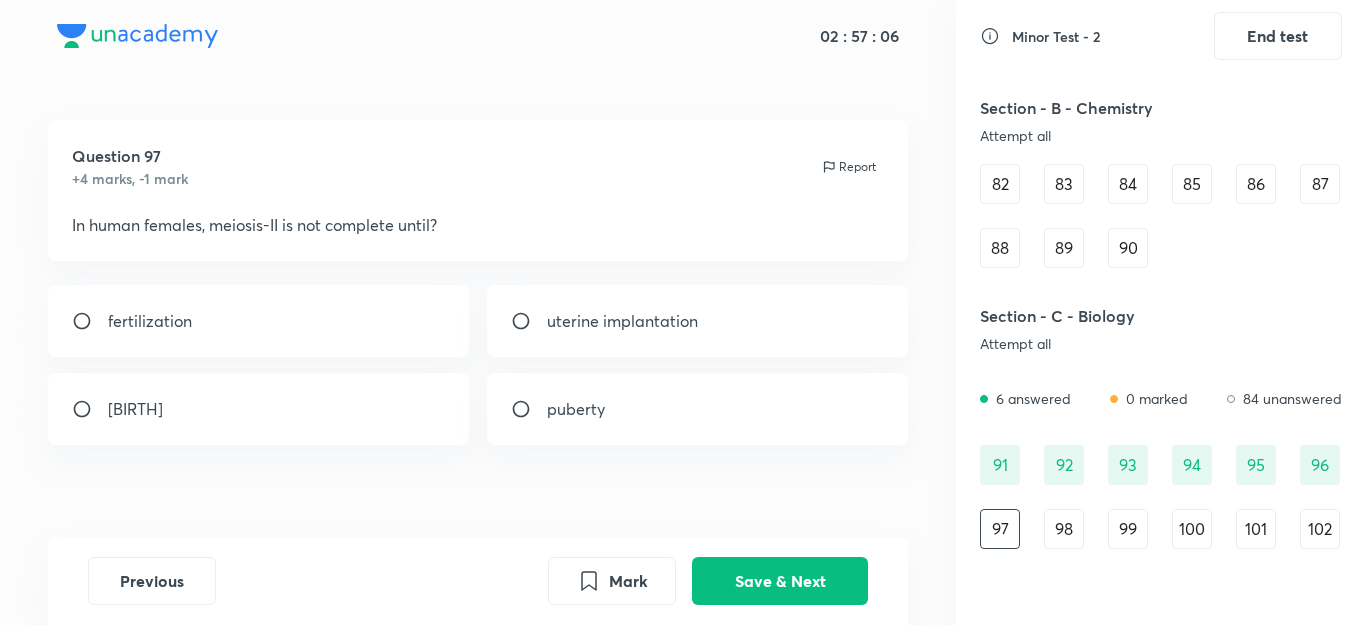 click on "fertilization" at bounding box center [259, 321] 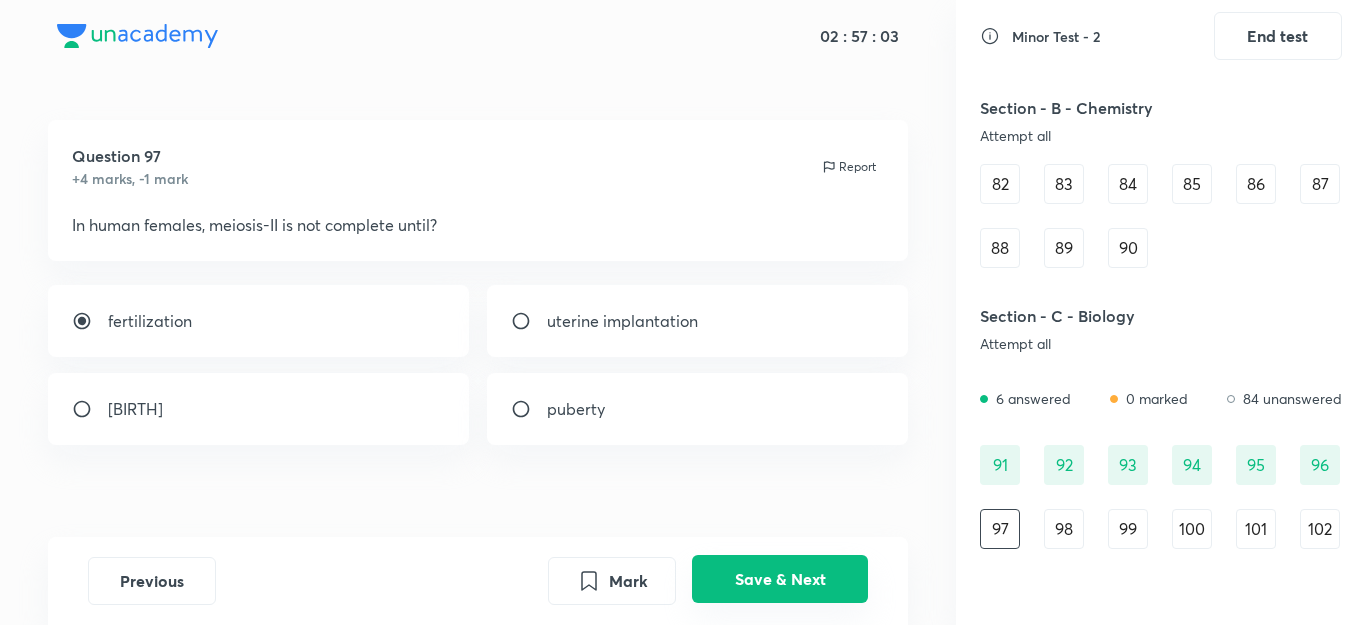 click on "Save & Next" at bounding box center (780, 579) 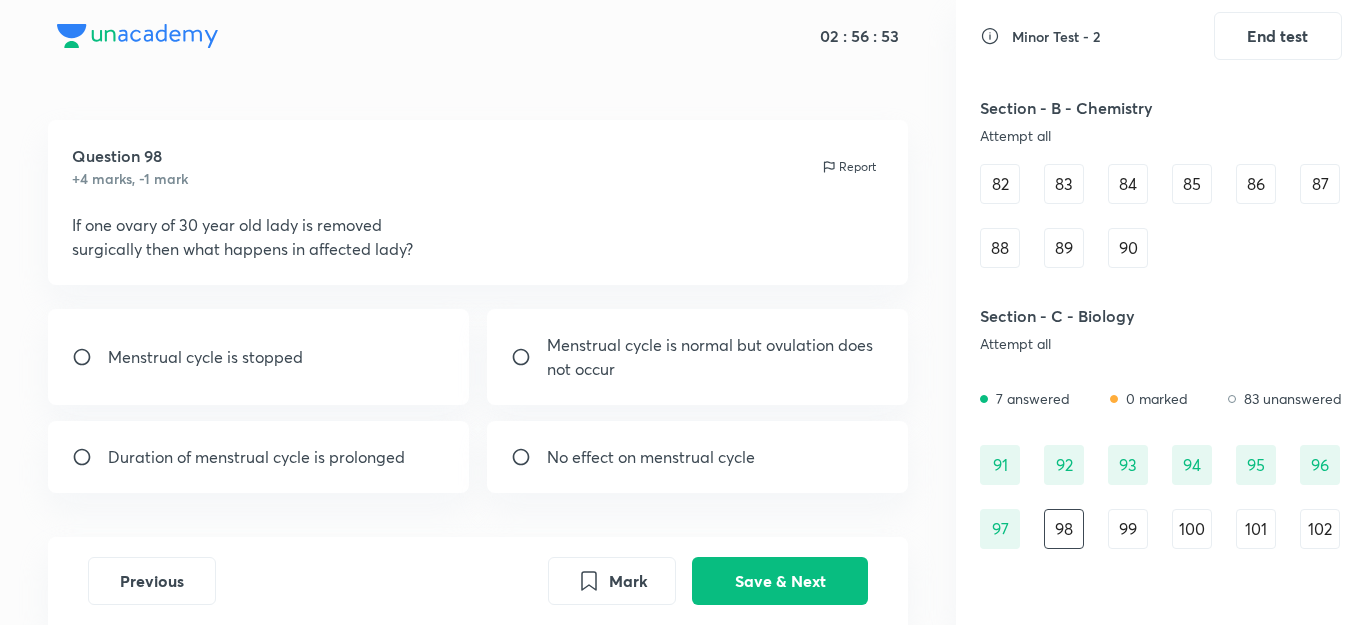 click on "No effect on menstrual cycle" at bounding box center [698, 457] 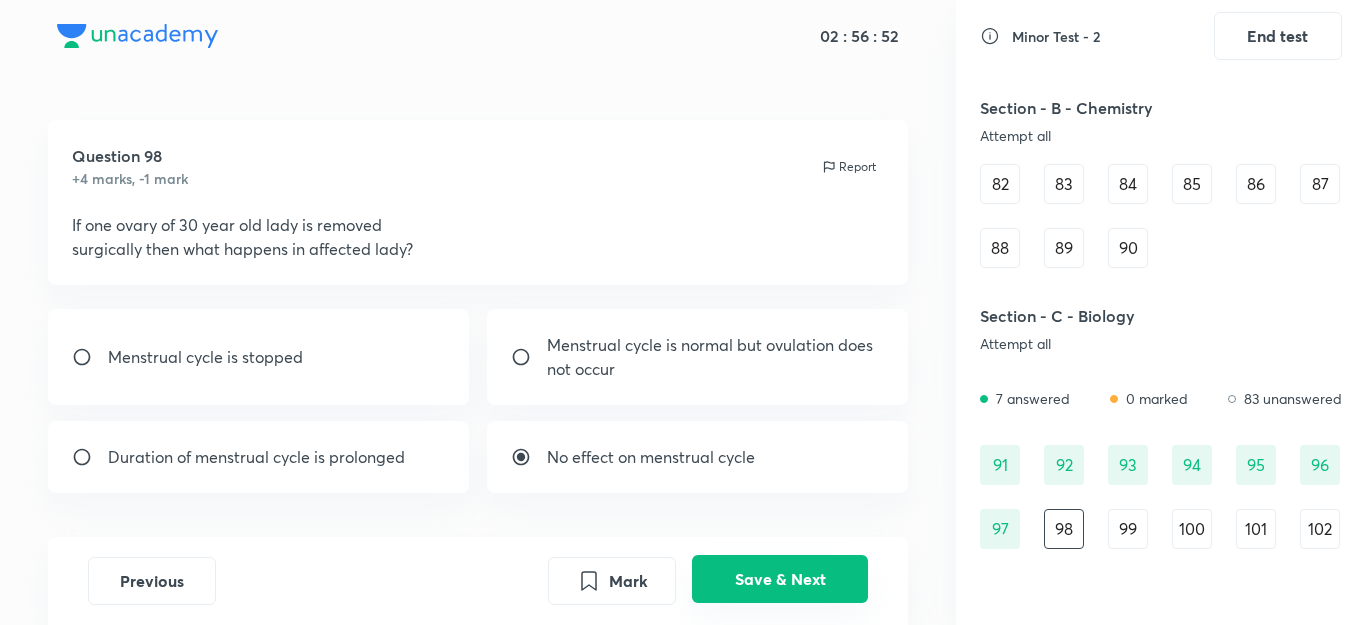 click on "Save & Next" at bounding box center (780, 579) 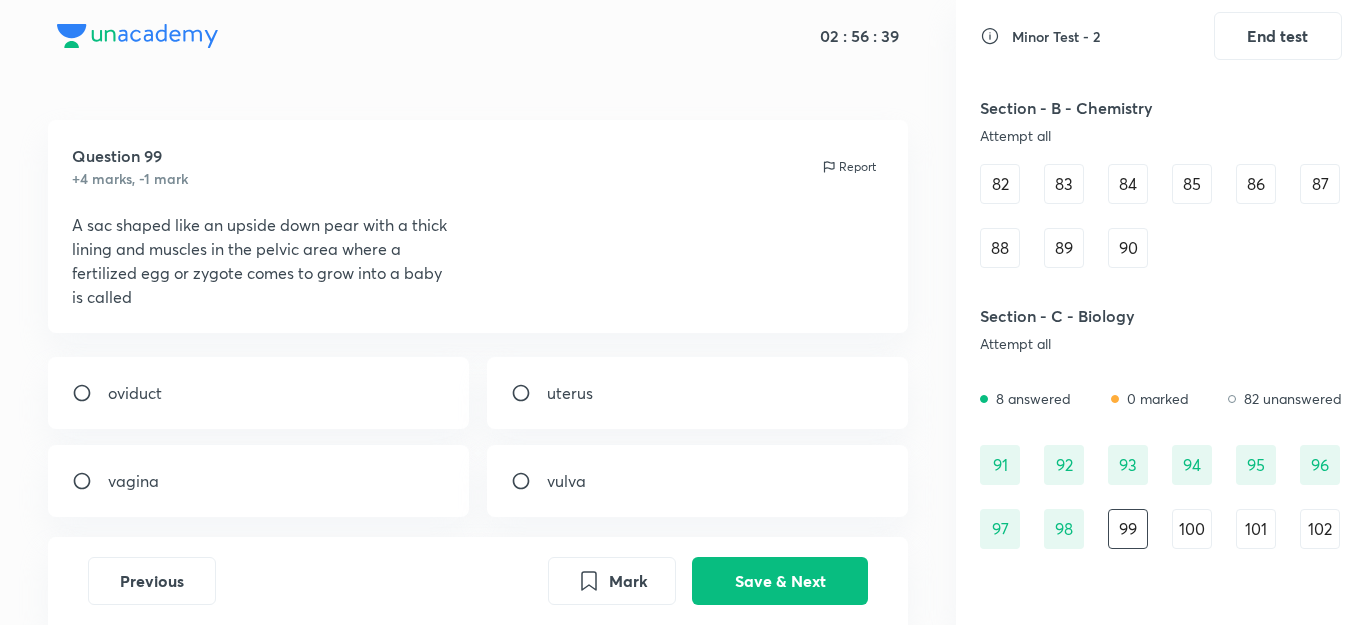 click on "uterus" at bounding box center [698, 393] 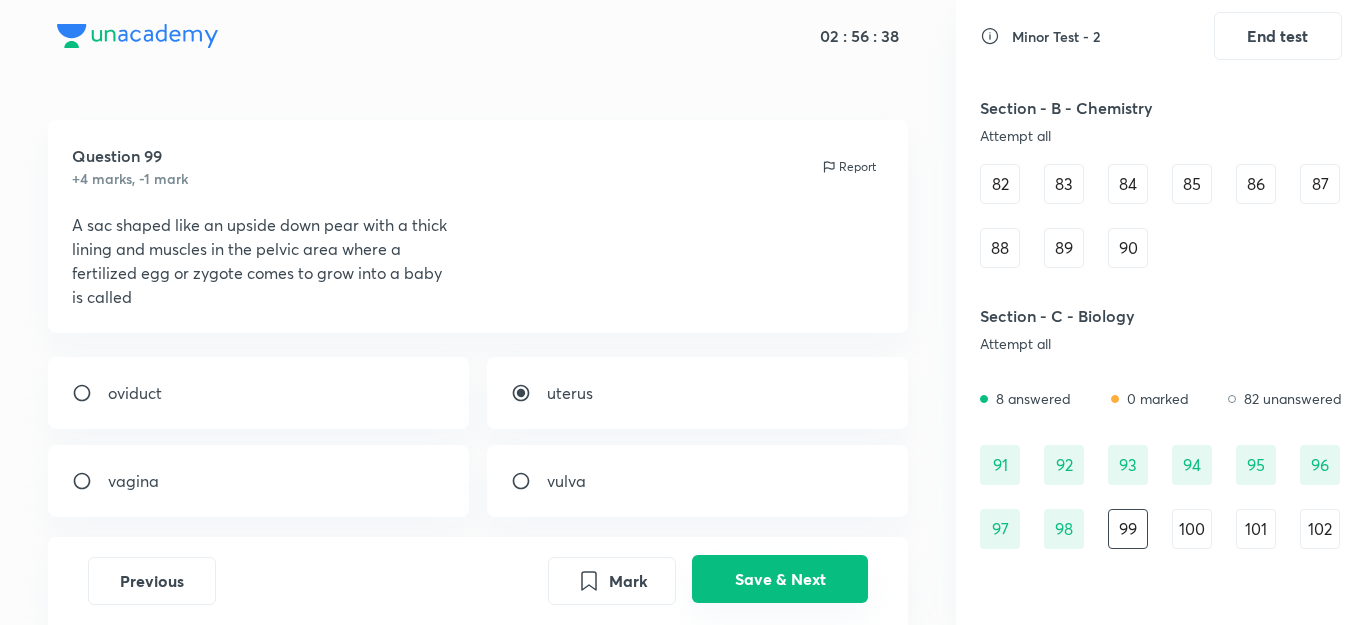 click on "Save & Next" at bounding box center (780, 579) 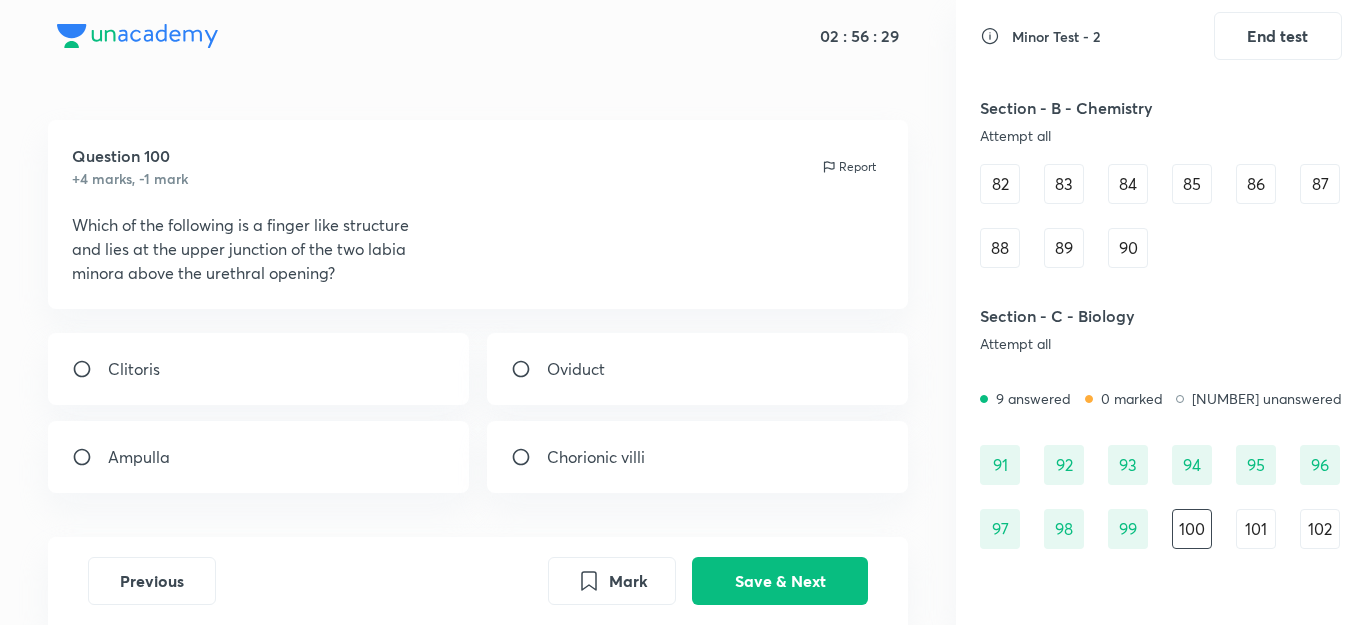 click on "Clitoris" at bounding box center (259, 369) 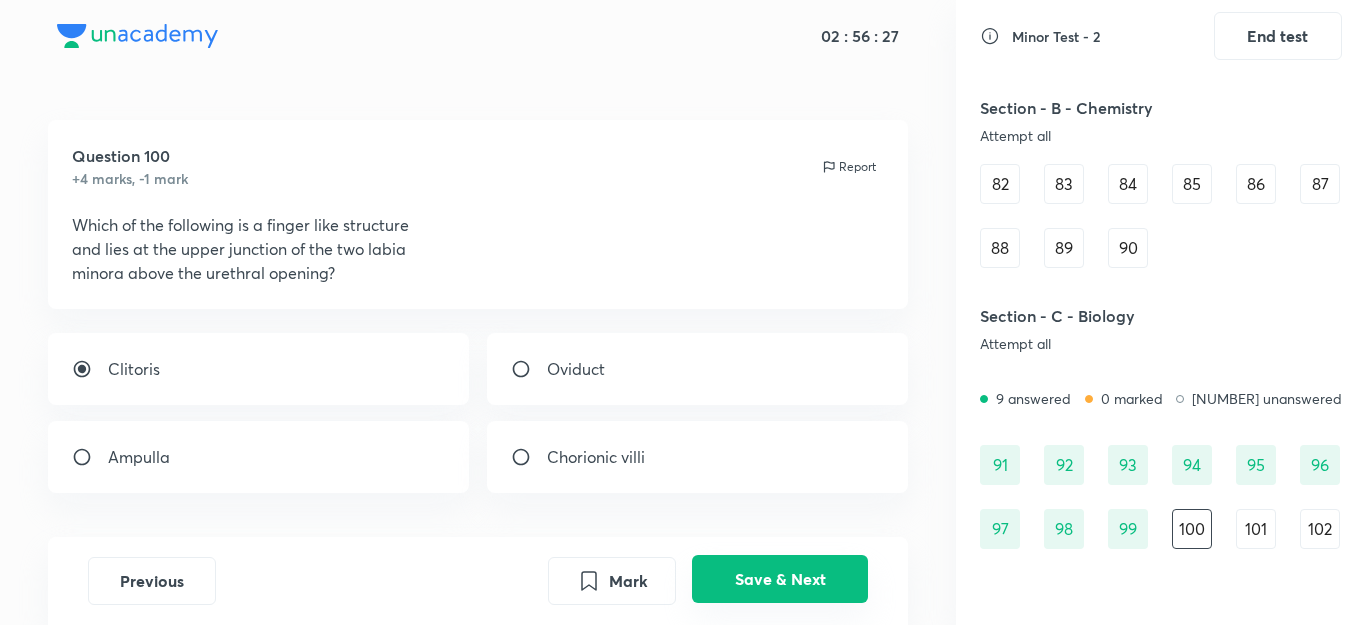 click on "Save & Next" at bounding box center [780, 579] 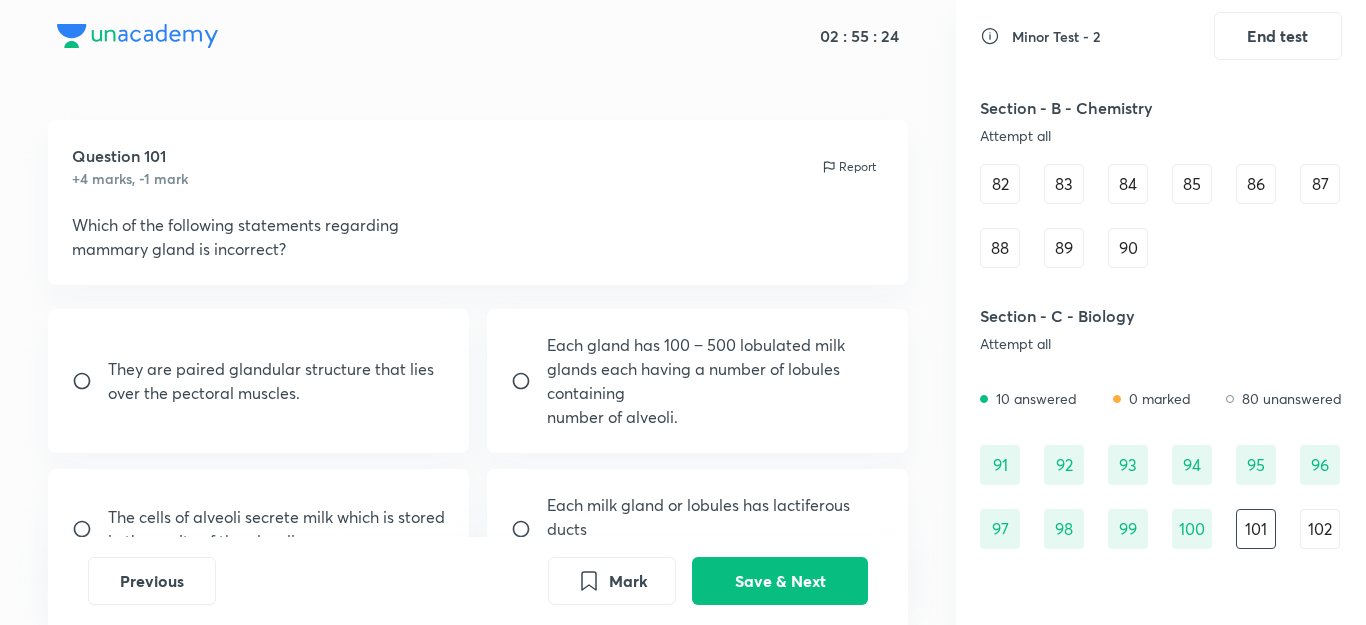 click on "glands each having a number of lobules containing" at bounding box center [716, 381] 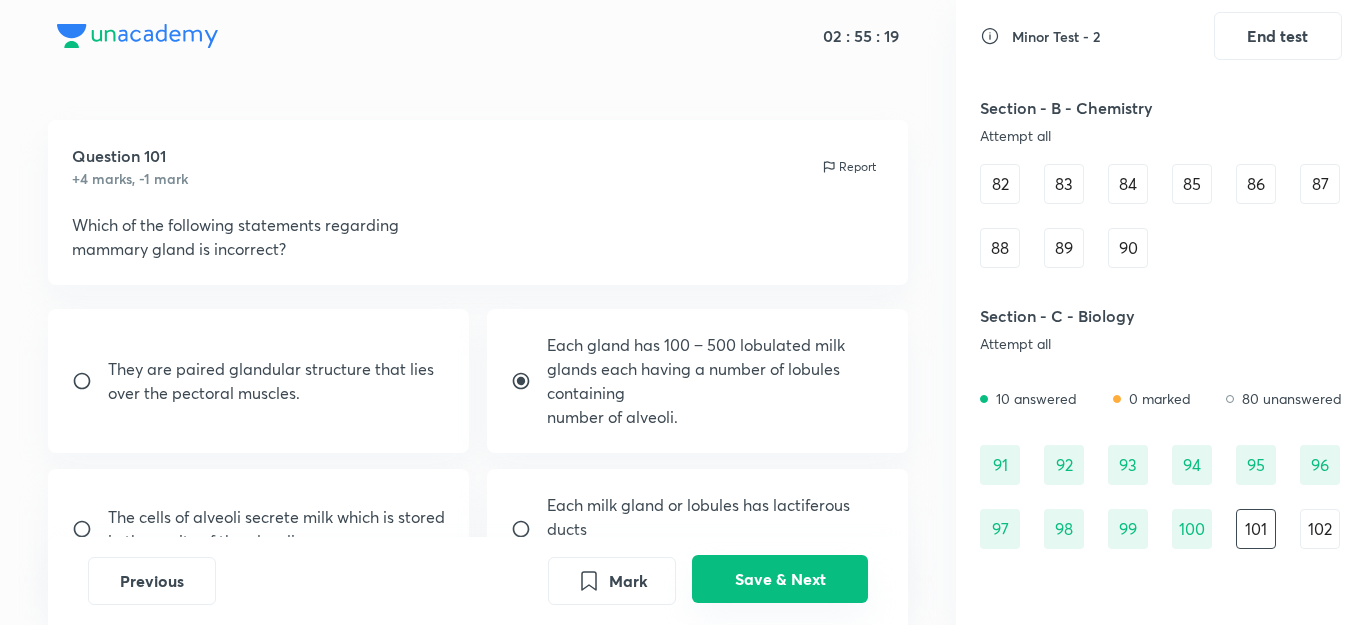 click on "Save & Next" at bounding box center [780, 579] 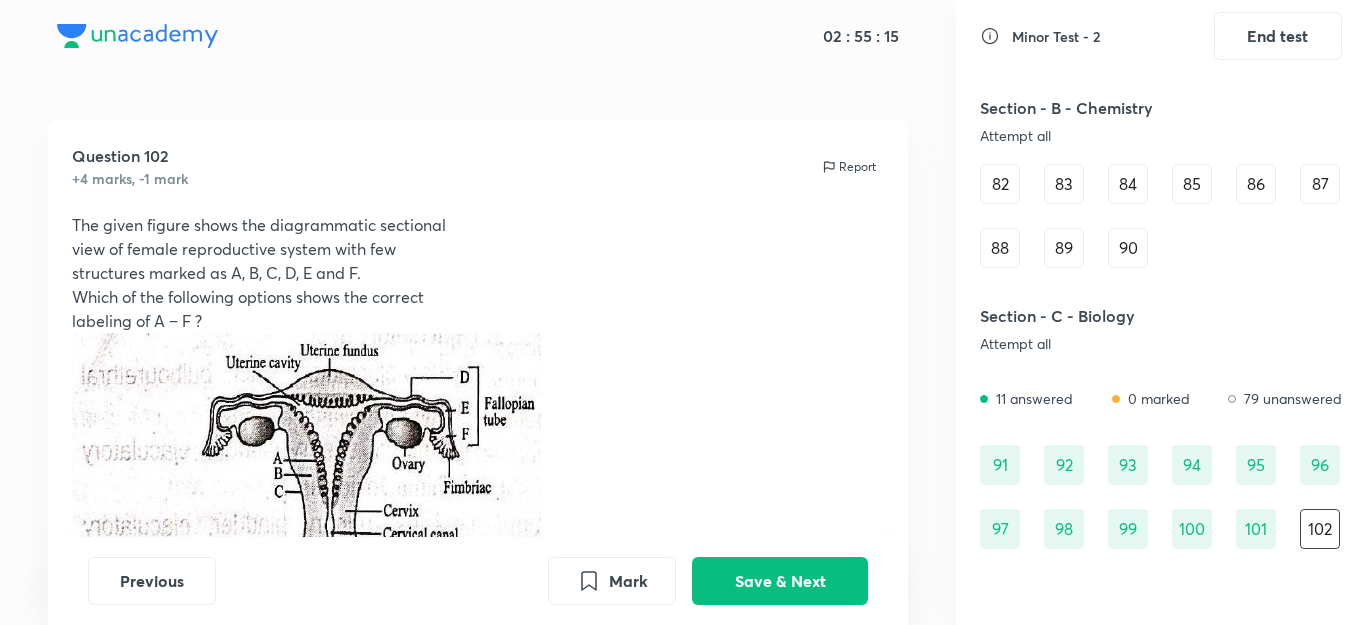 click at bounding box center [306, 456] 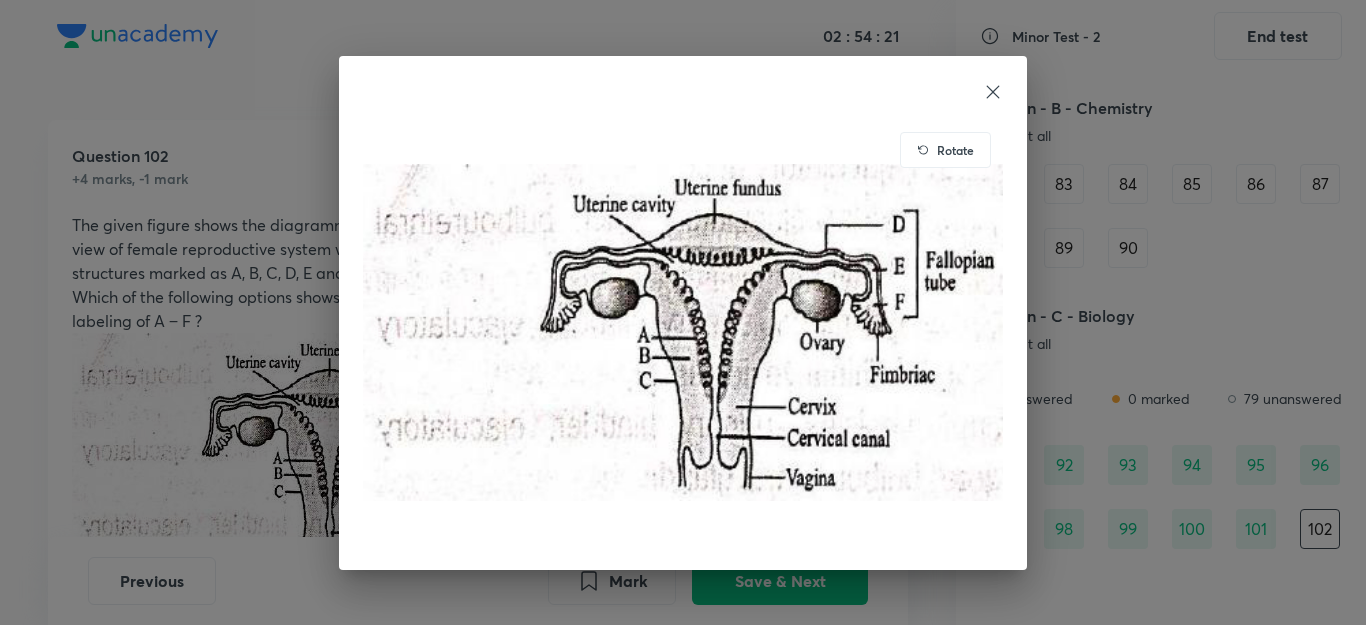 click 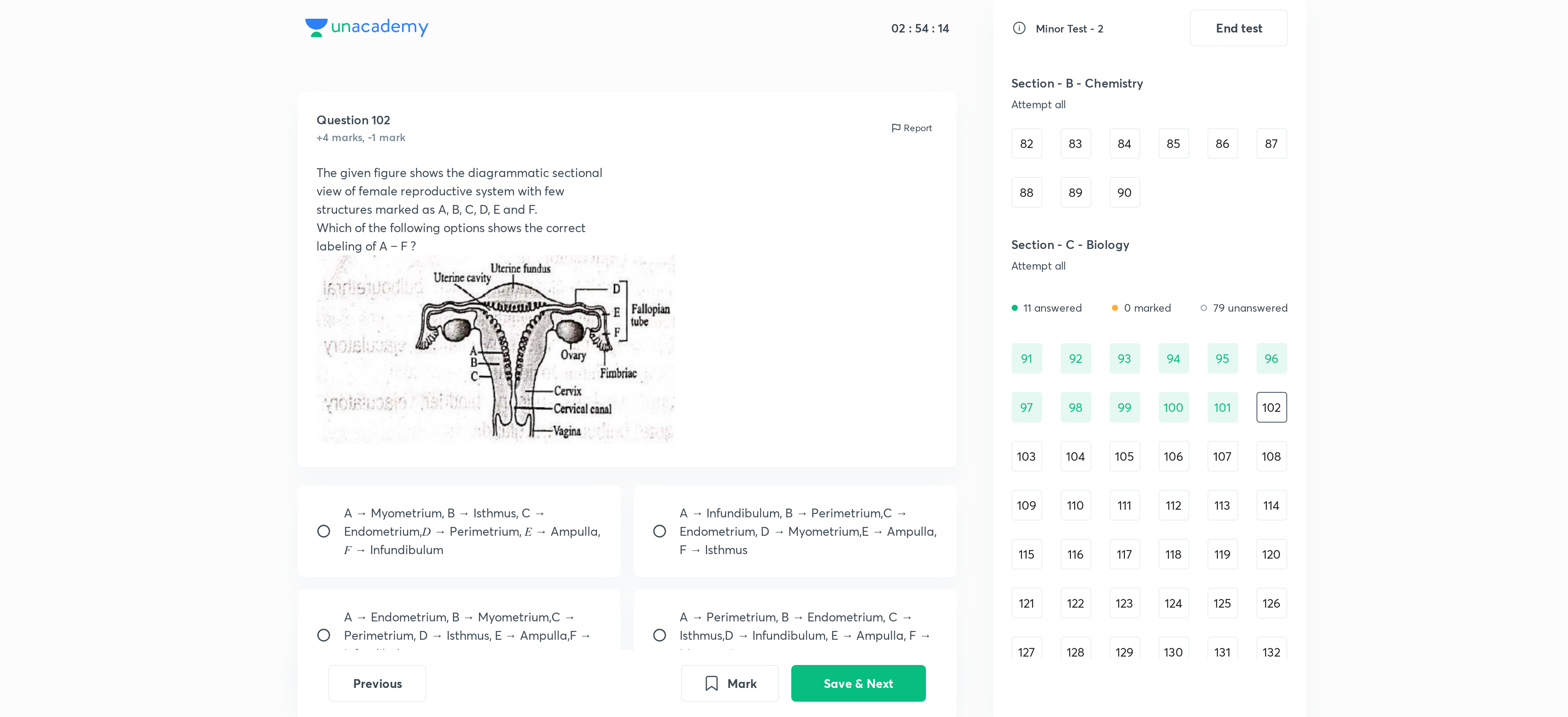 scroll, scrollTop: 428, scrollLeft: 0, axis: vertical 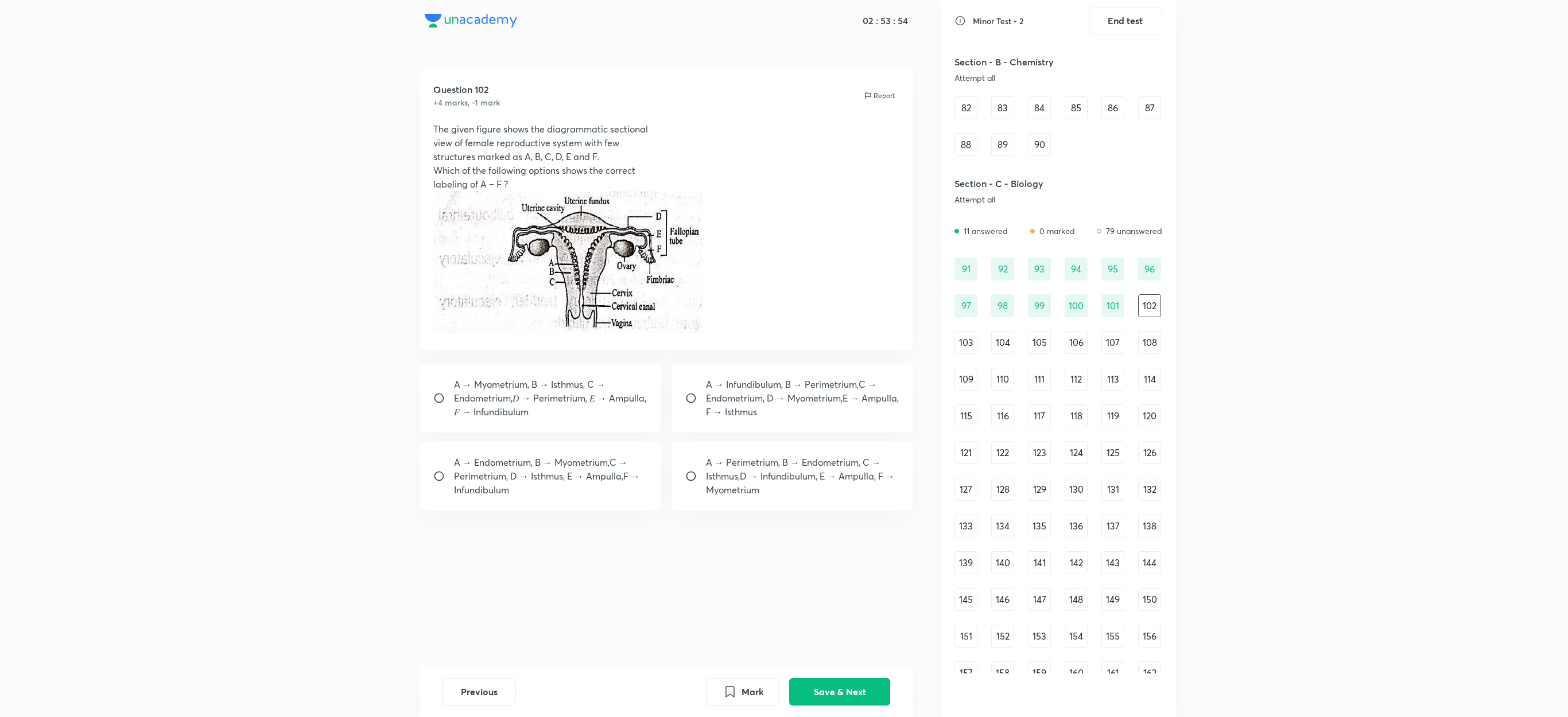drag, startPoint x: 647, startPoint y: 1, endPoint x: 557, endPoint y: 491, distance: 498.1967 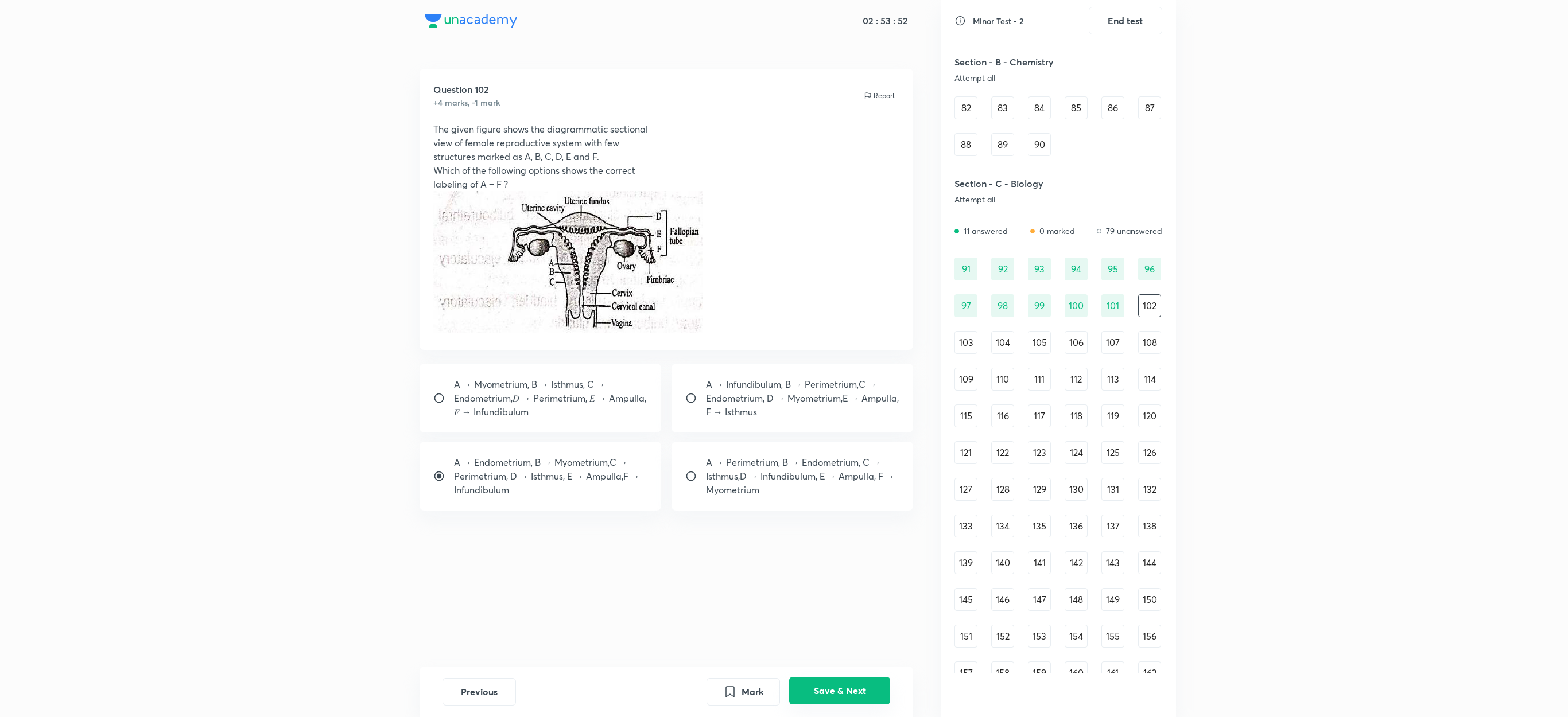 click on "Save & Next" at bounding box center (840, 691) 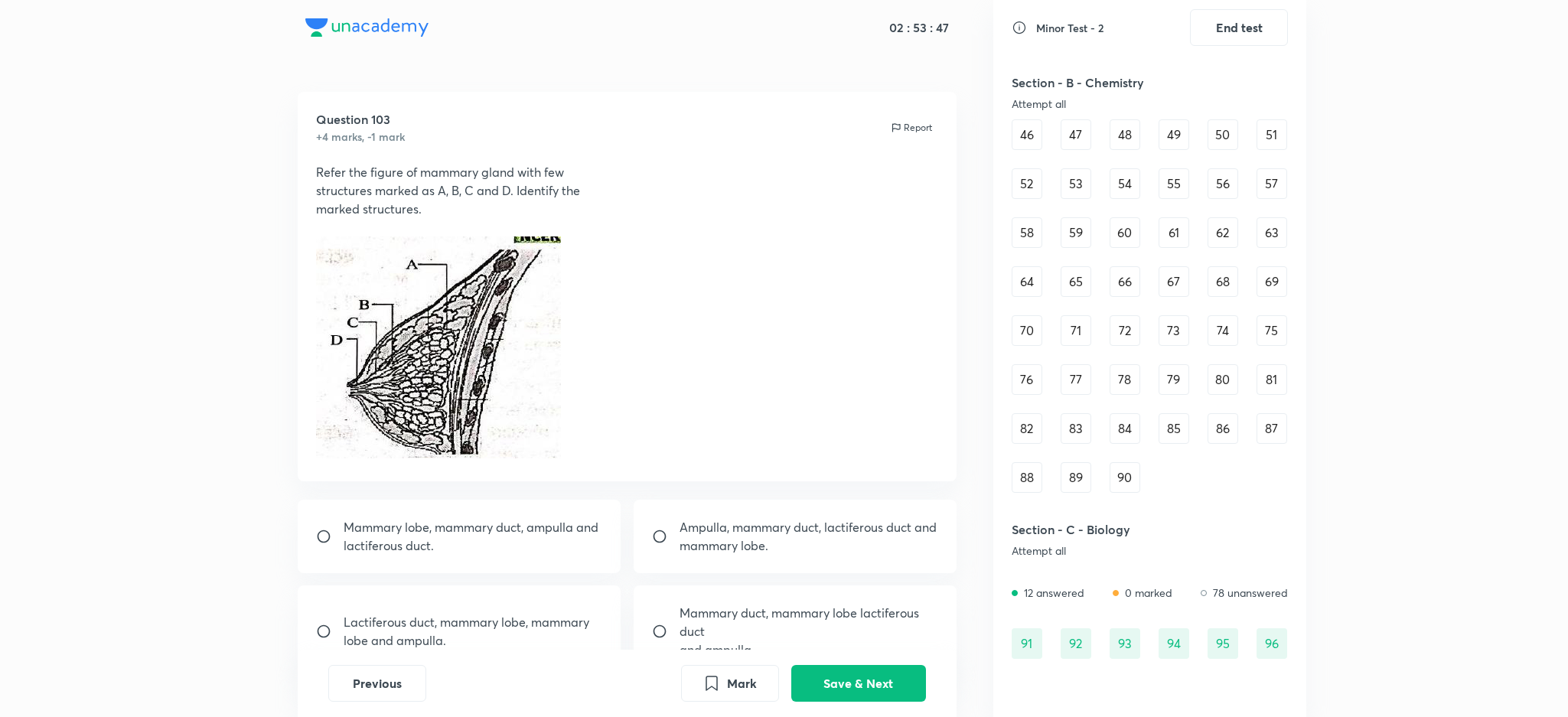 scroll, scrollTop: 570, scrollLeft: 0, axis: vertical 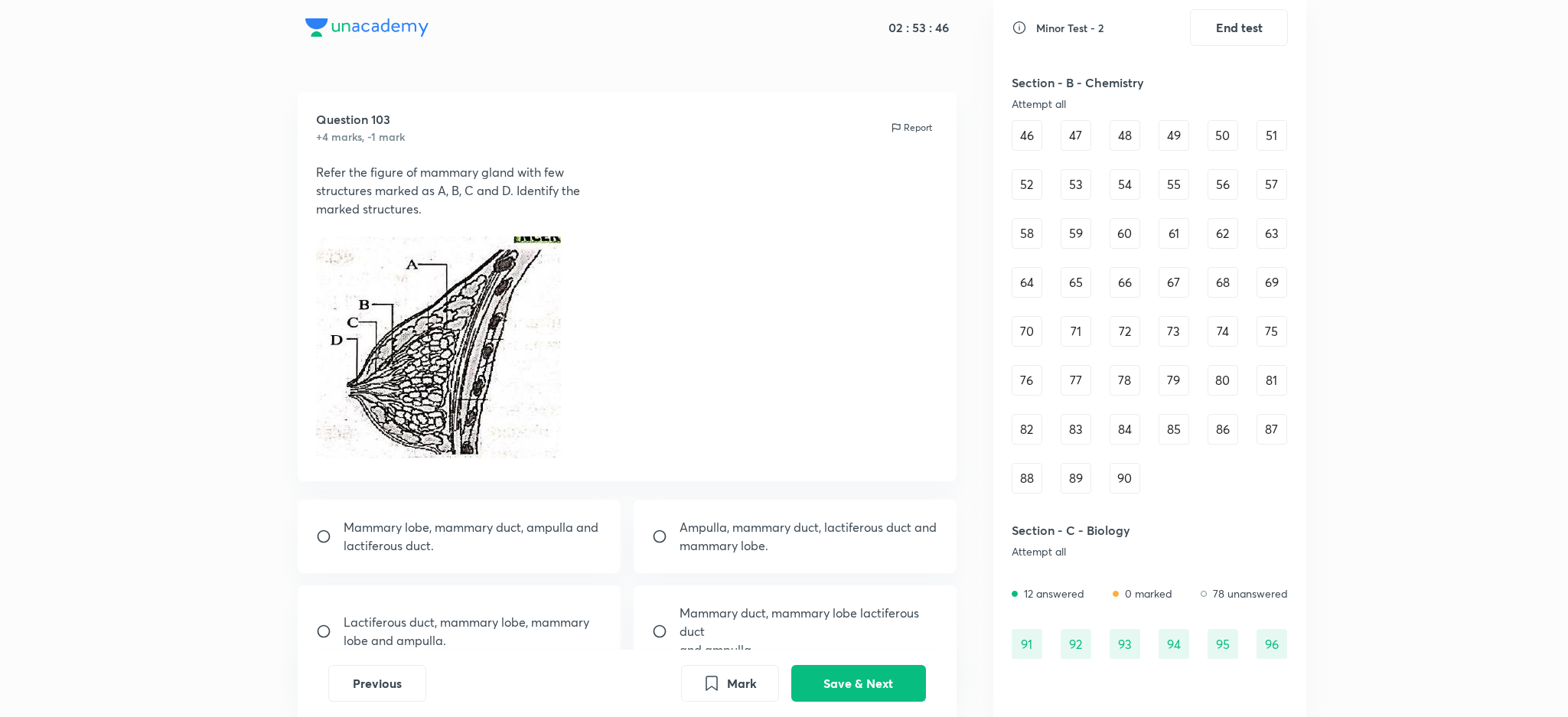 drag, startPoint x: 2069, startPoint y: 0, endPoint x: 21, endPoint y: 350, distance: 2077.692 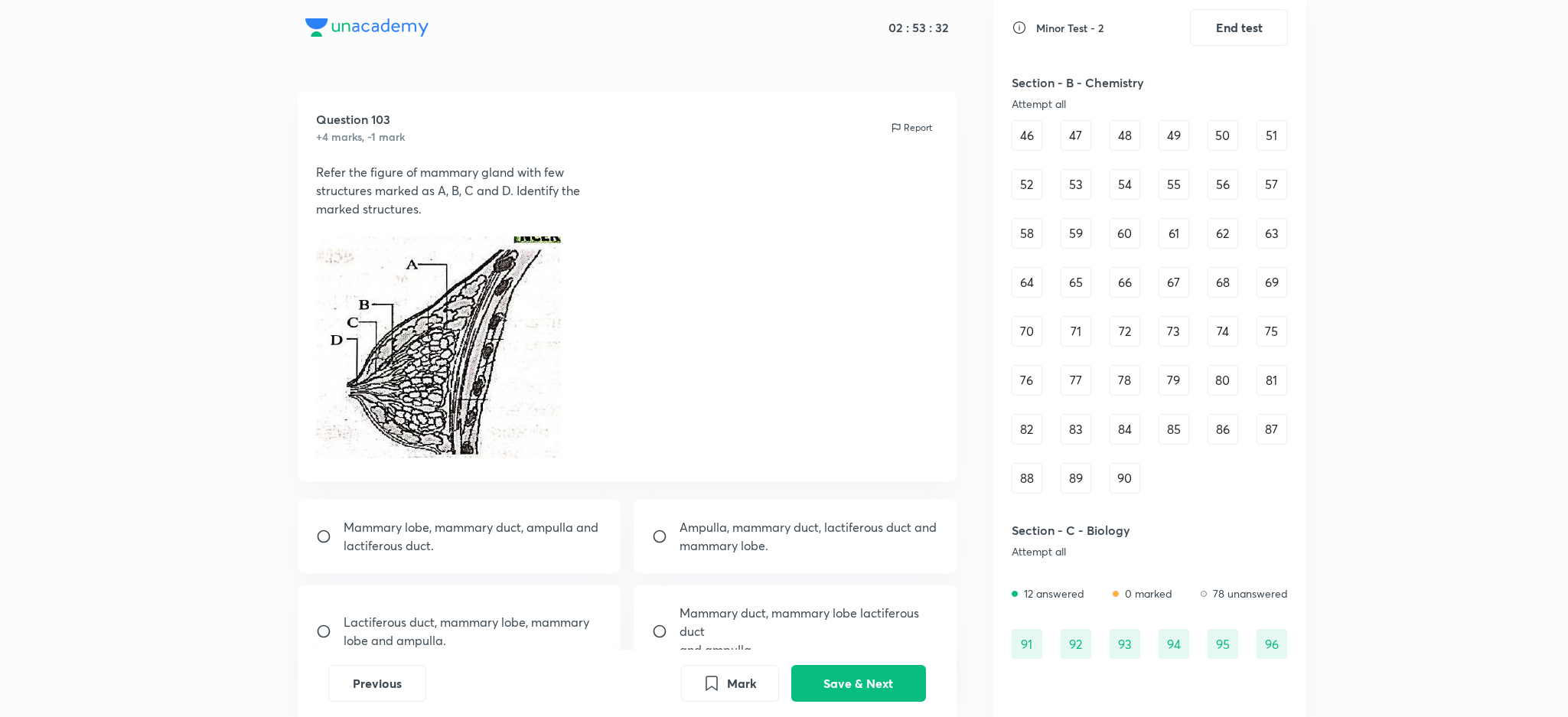 click on "lactiferous duct." at bounding box center [471, 546] 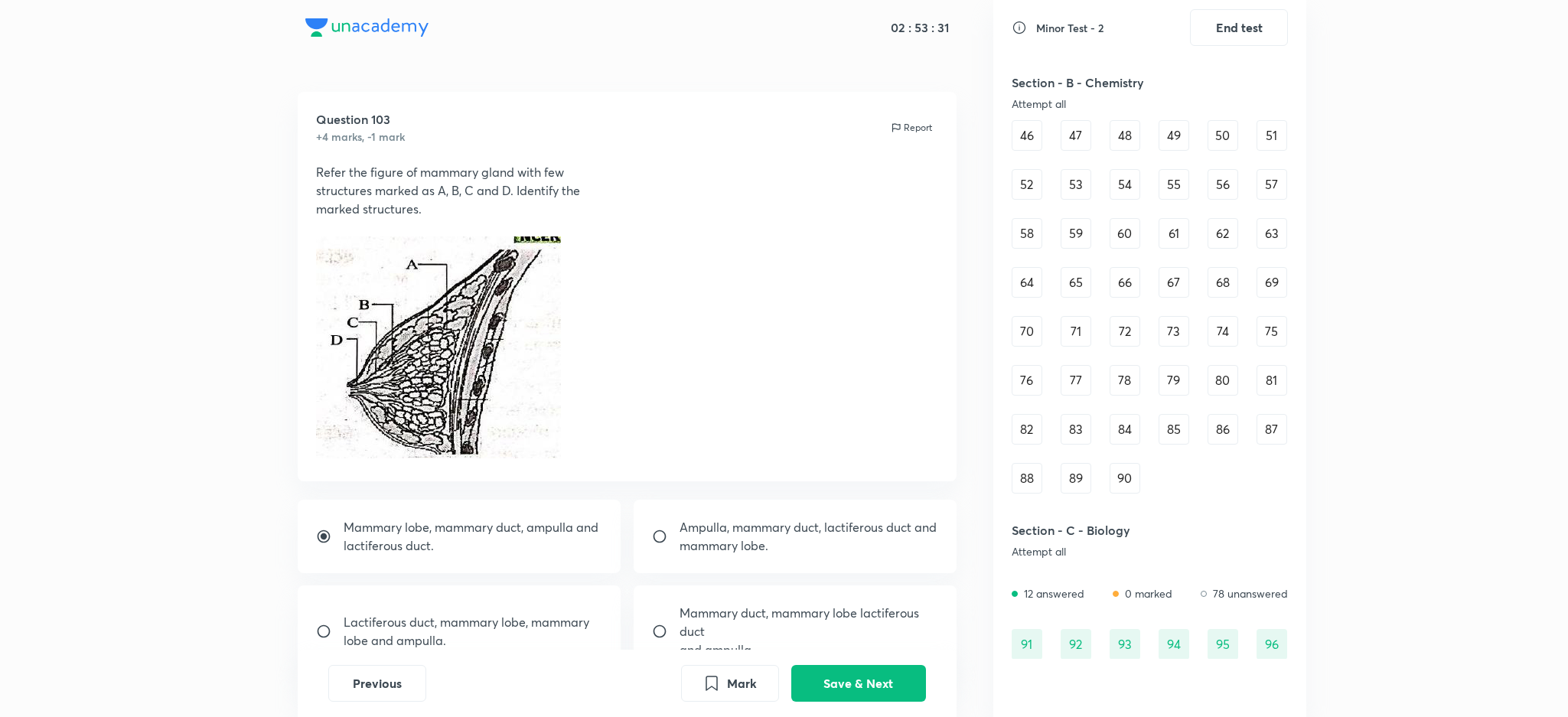 click on "Previous Mark Save & Next" at bounding box center [627, 683] 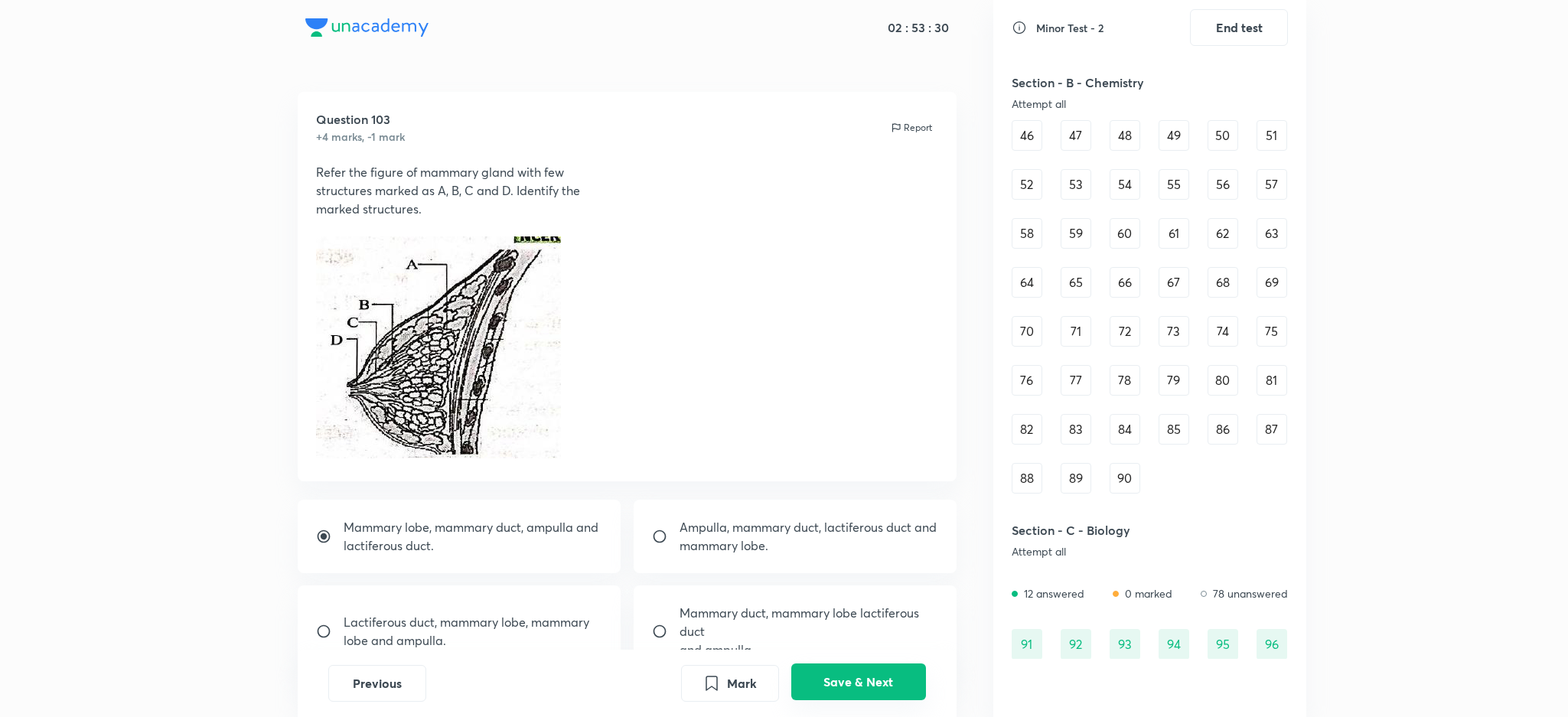 click on "Save & Next" at bounding box center (859, 682) 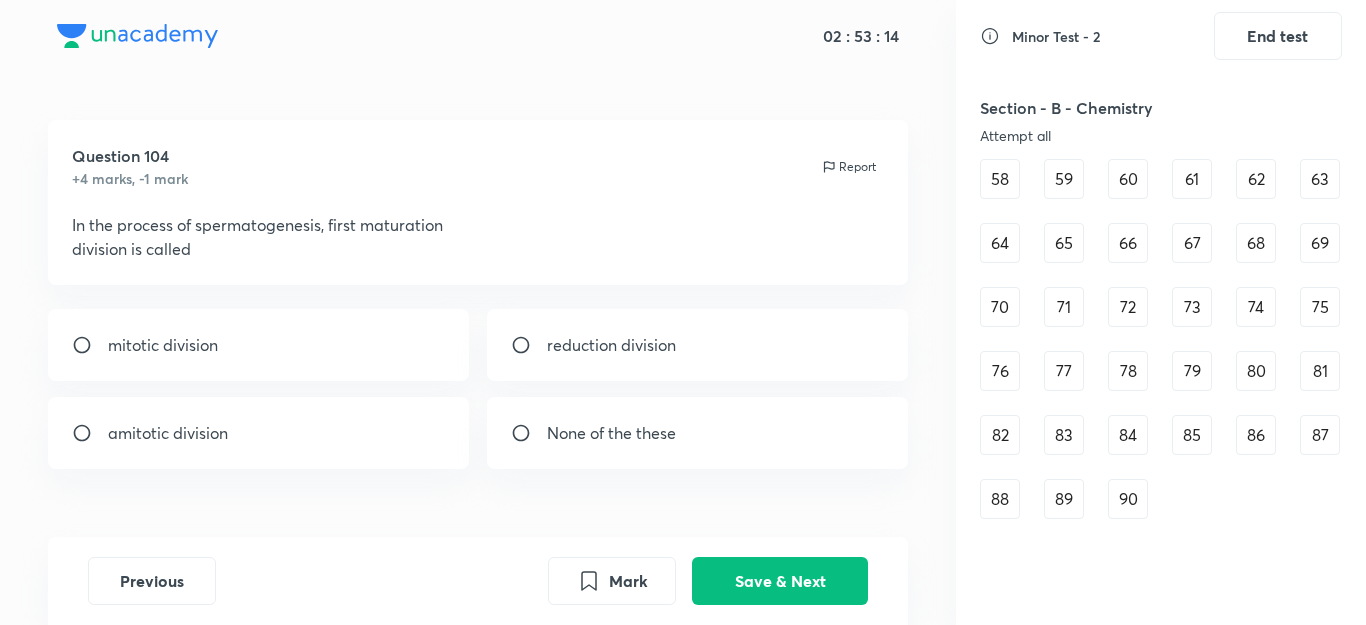 scroll, scrollTop: 871, scrollLeft: 0, axis: vertical 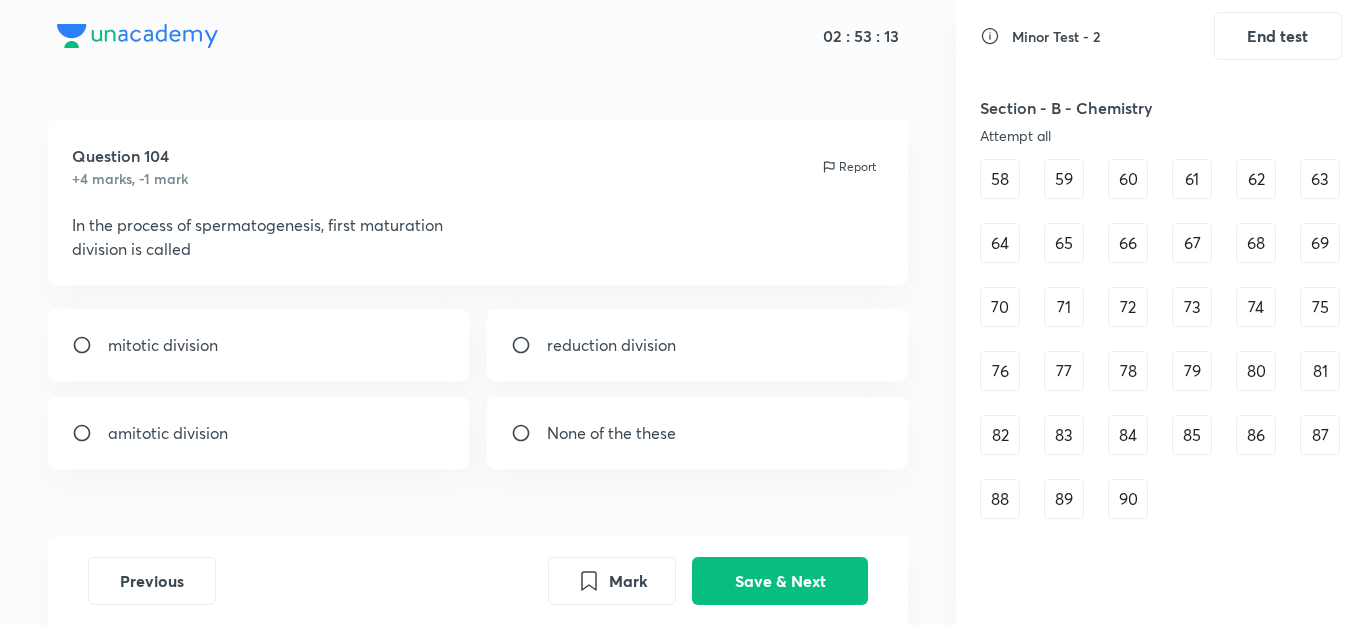 drag, startPoint x: 1993, startPoint y: 0, endPoint x: 616, endPoint y: 171, distance: 1387.577 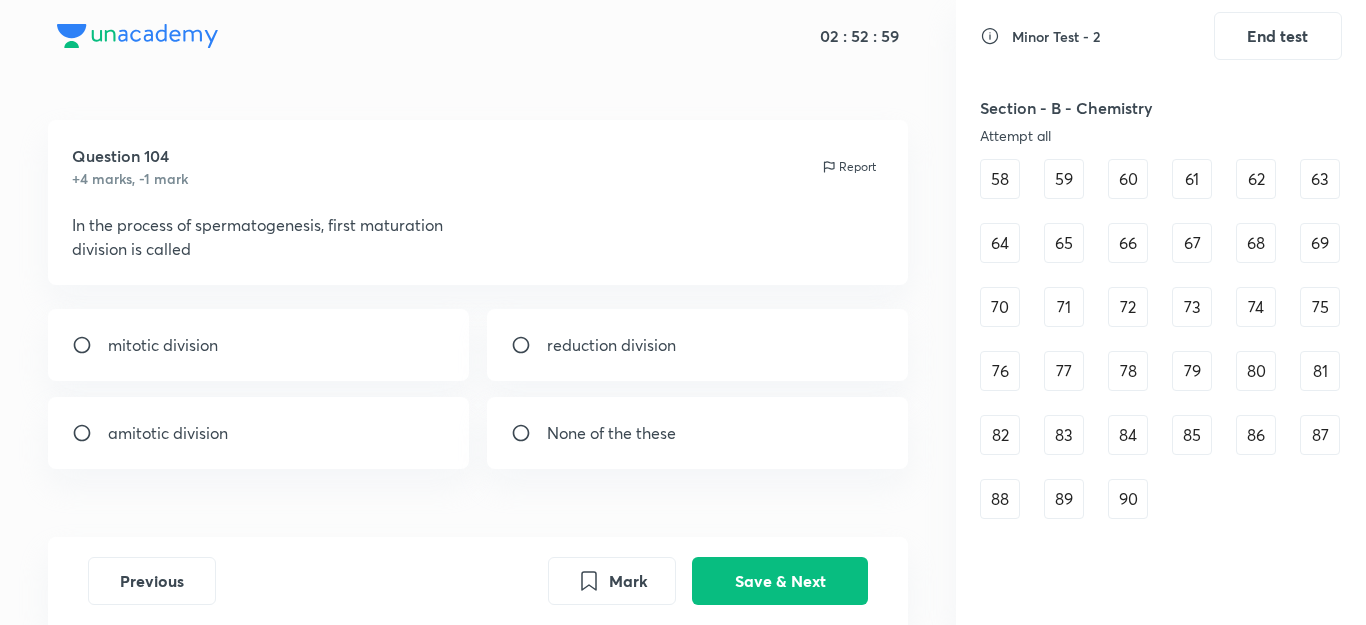 click on "mitotic division" at bounding box center [259, 345] 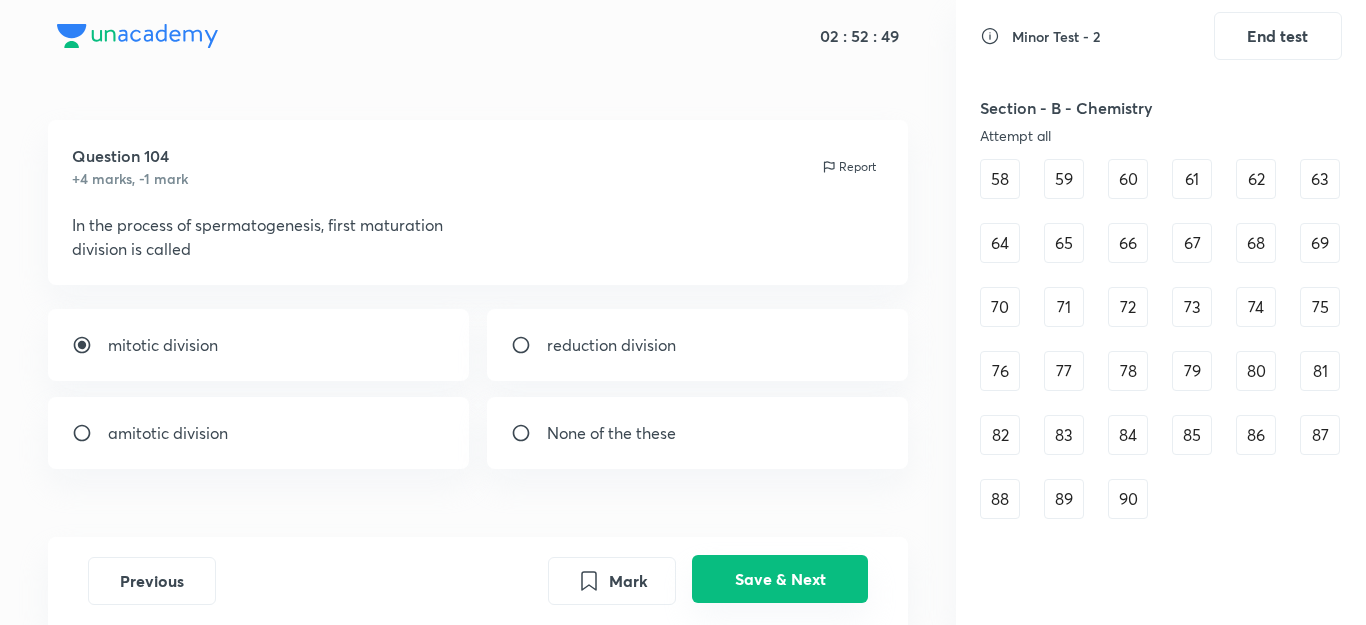 click on "Save & Next" at bounding box center (780, 579) 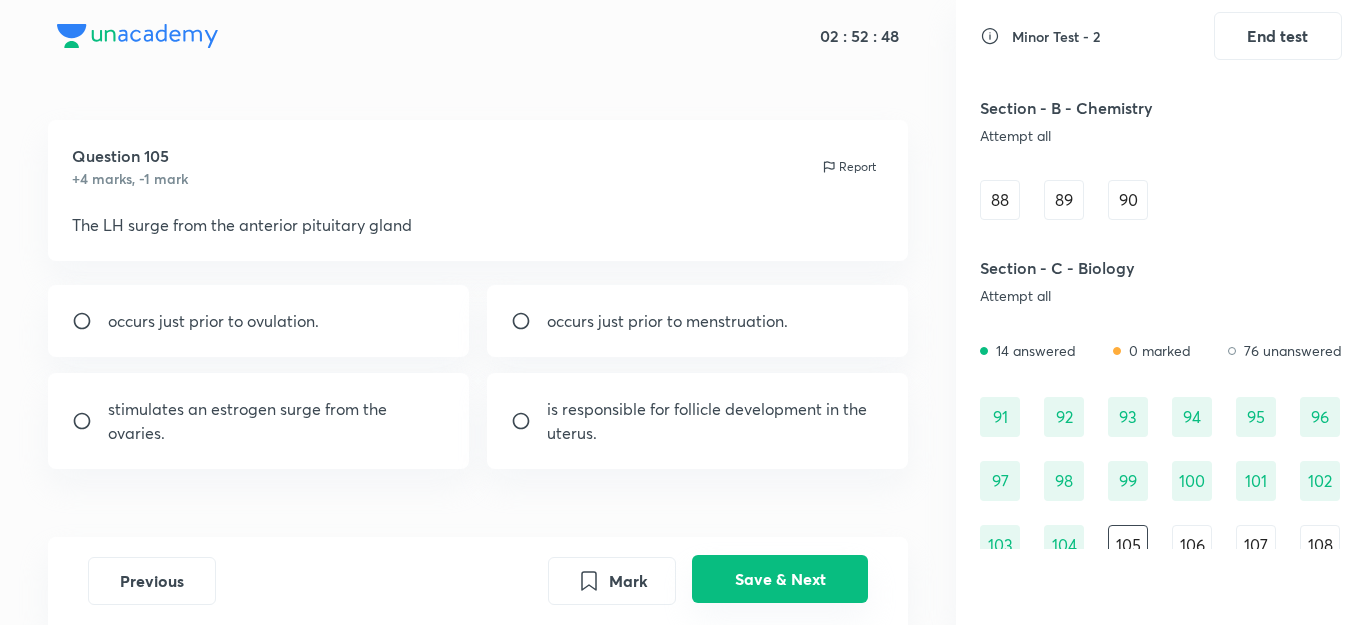 scroll, scrollTop: 1186, scrollLeft: 0, axis: vertical 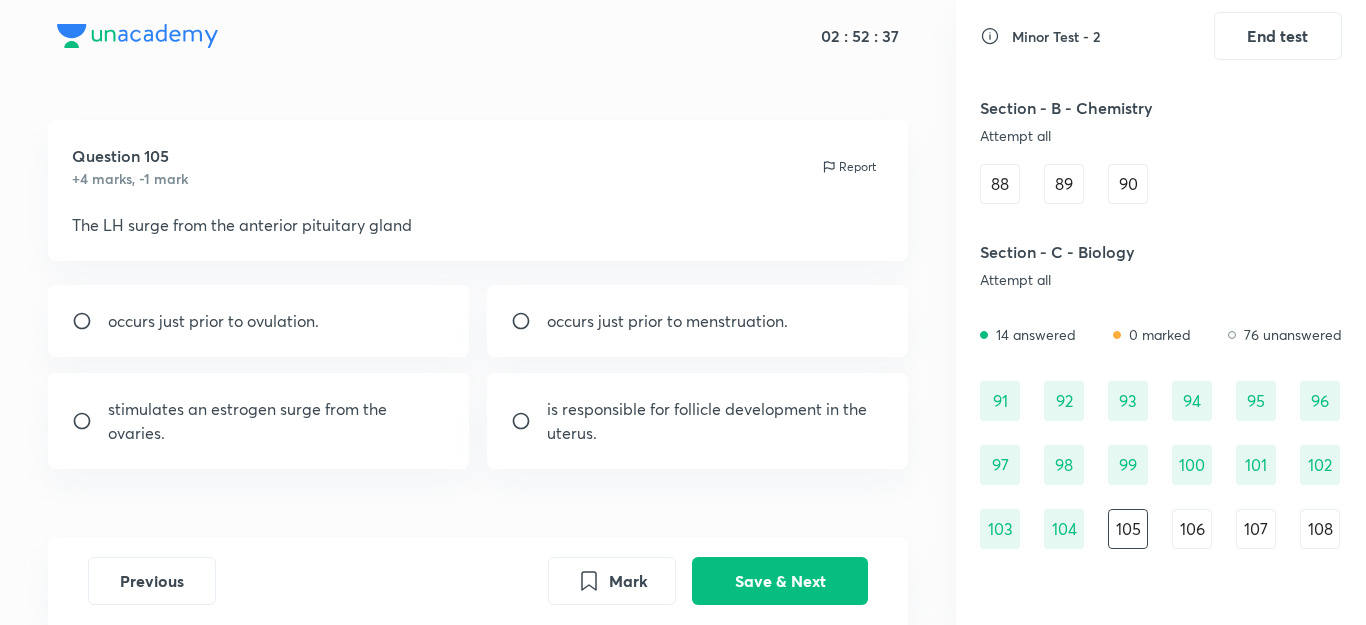 click on "occurs just prior to ovulation." at bounding box center [259, 321] 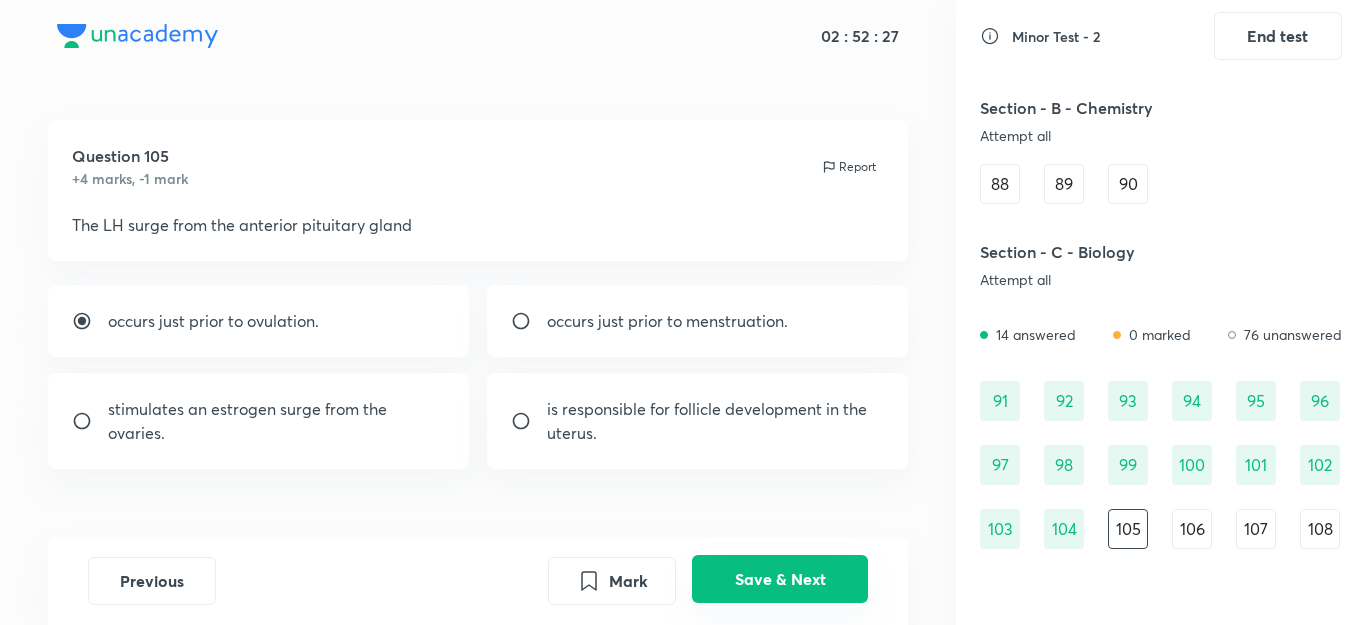 click on "Save & Next" at bounding box center [780, 579] 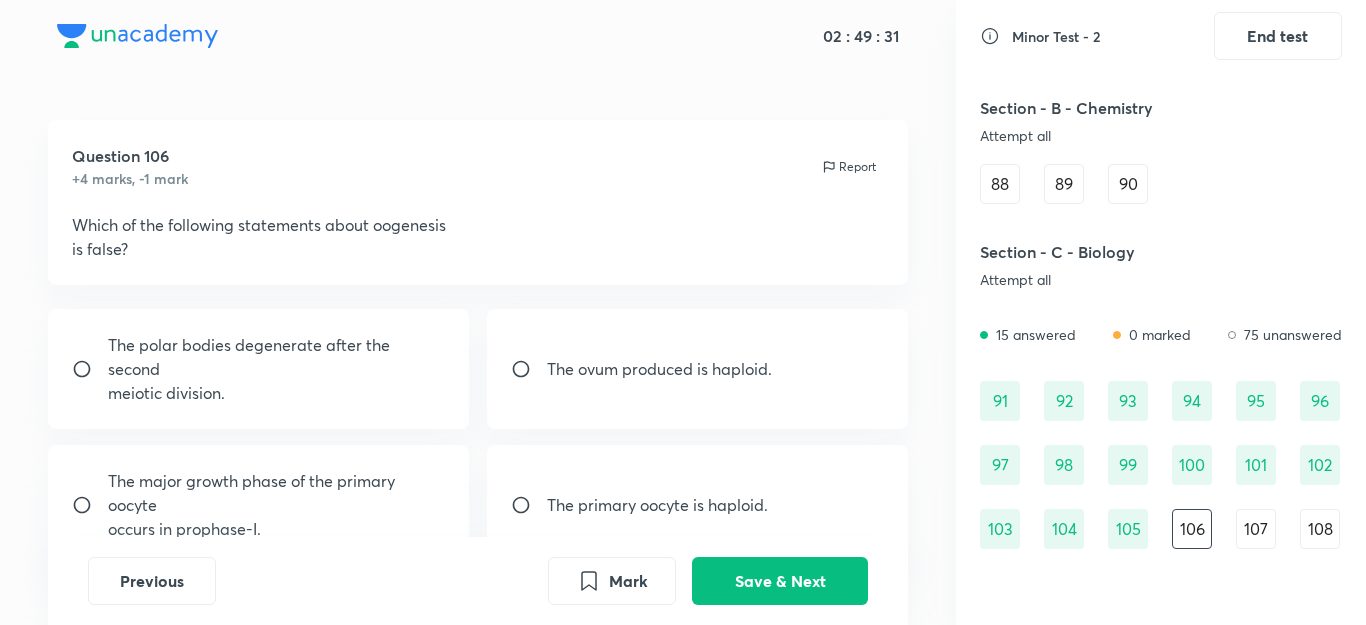 click on "The primary oocyte is haploid." at bounding box center (657, 505) 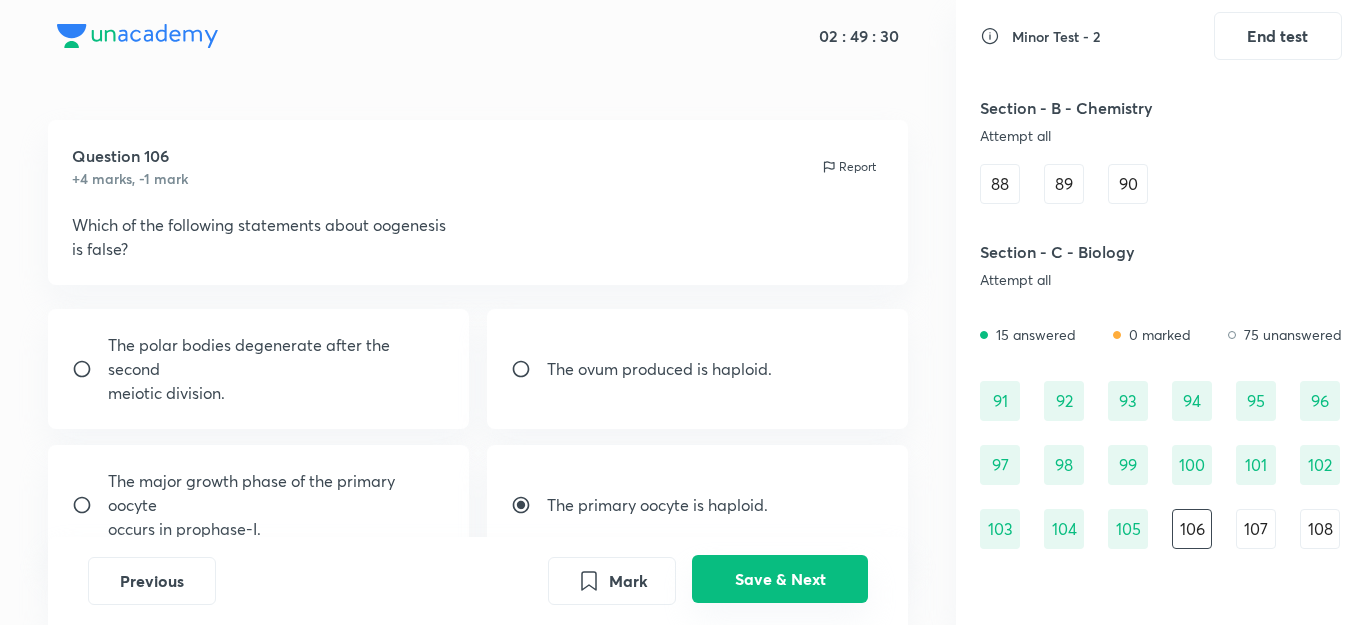 click on "Save & Next" at bounding box center (780, 579) 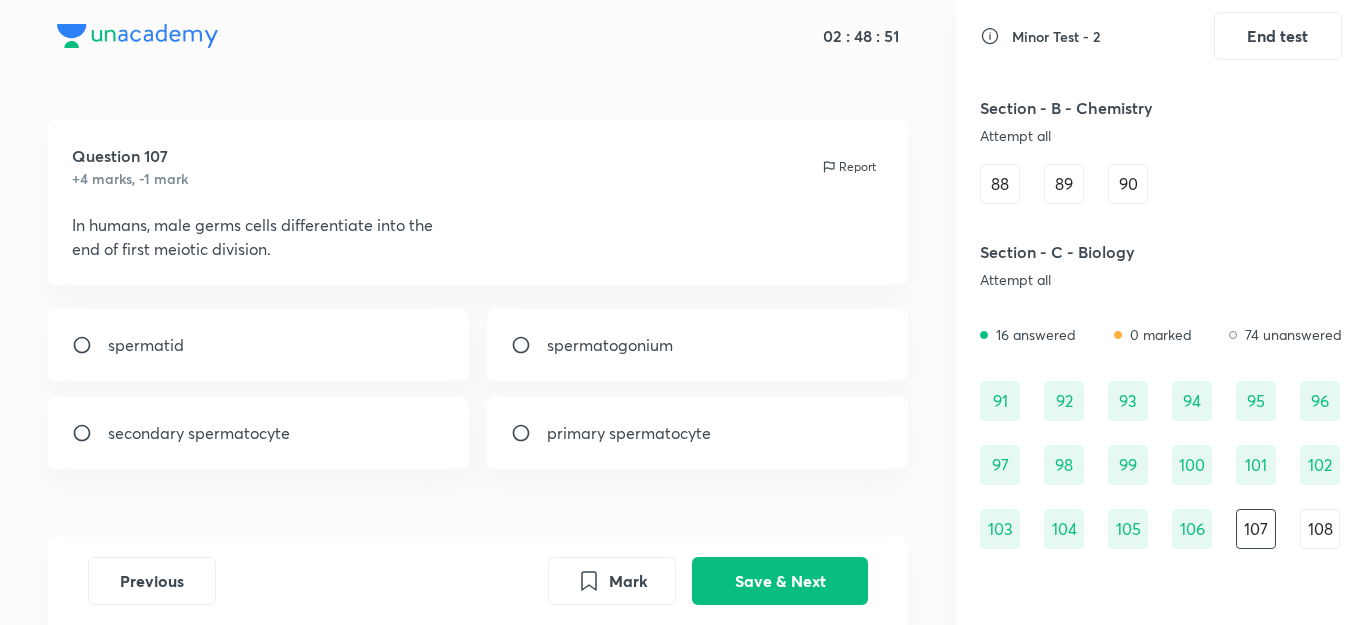 click on "secondary spermatocyte" at bounding box center (259, 433) 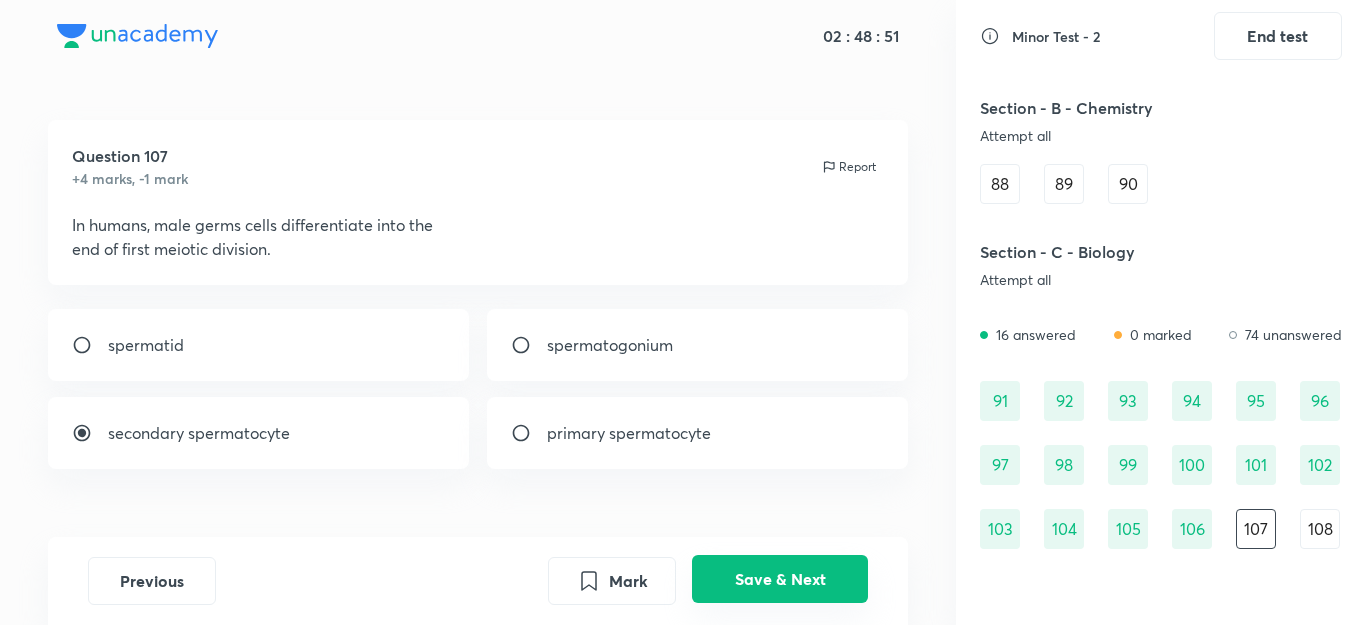 click on "Save & Next" at bounding box center [780, 579] 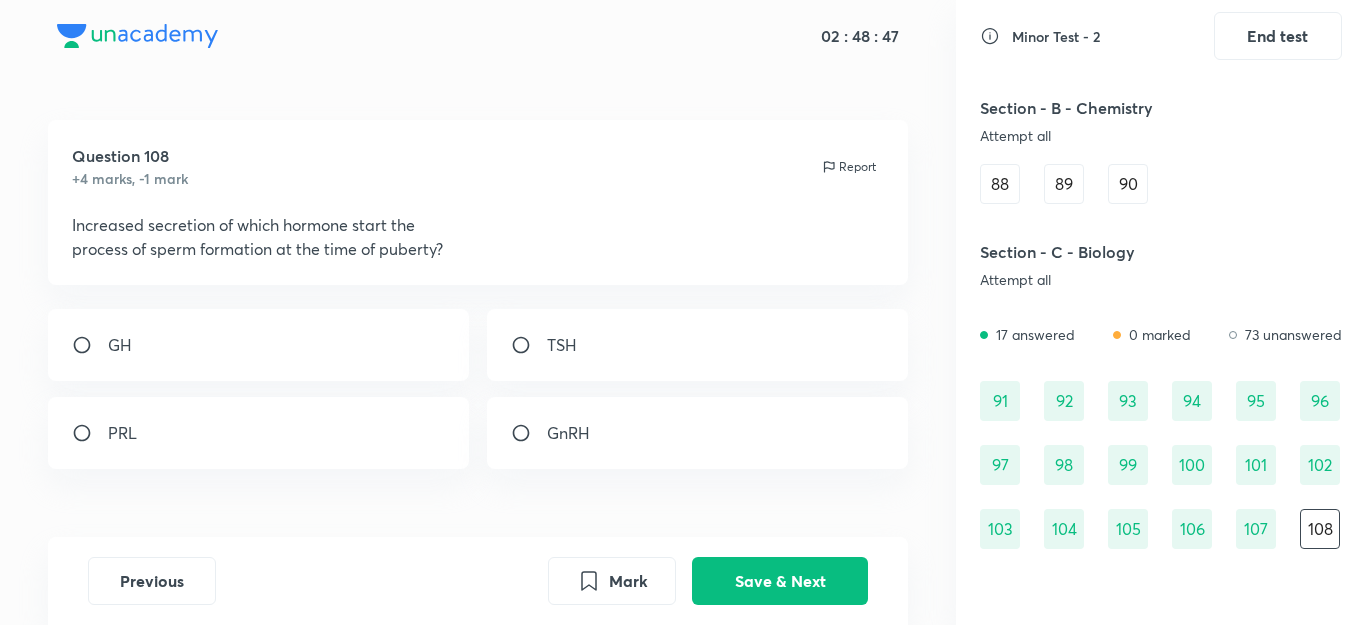 click on "107" at bounding box center [1256, 529] 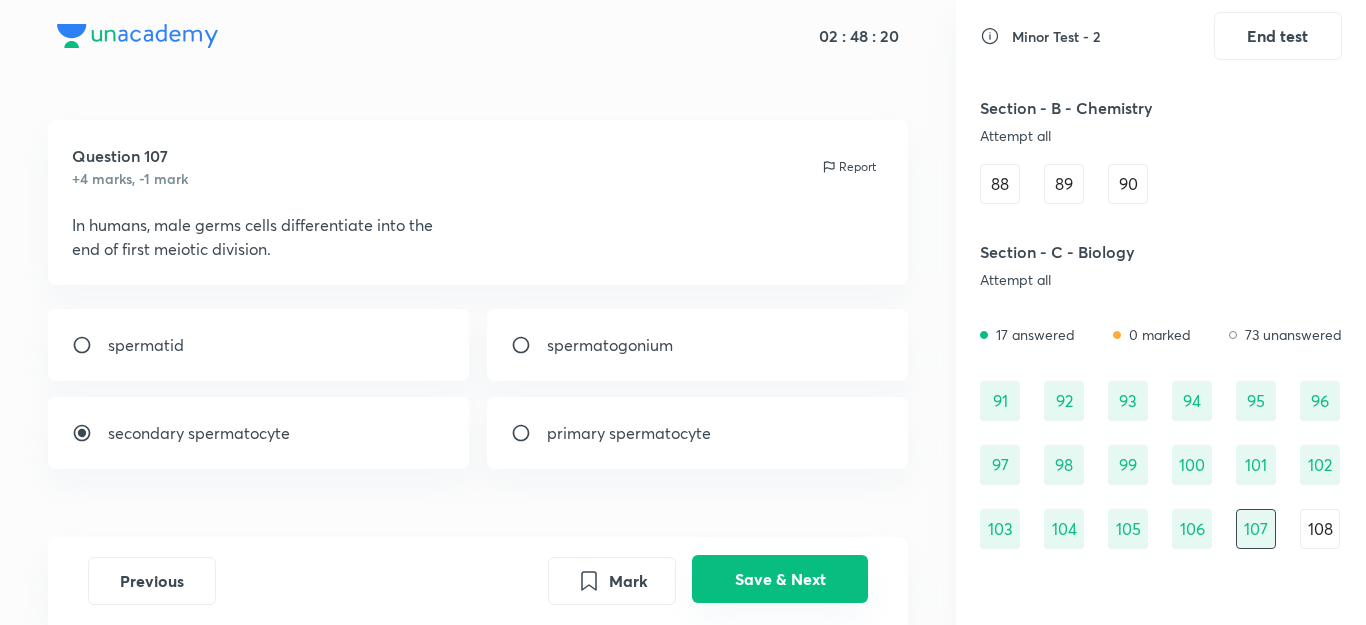 click on "Save & Next" at bounding box center [780, 579] 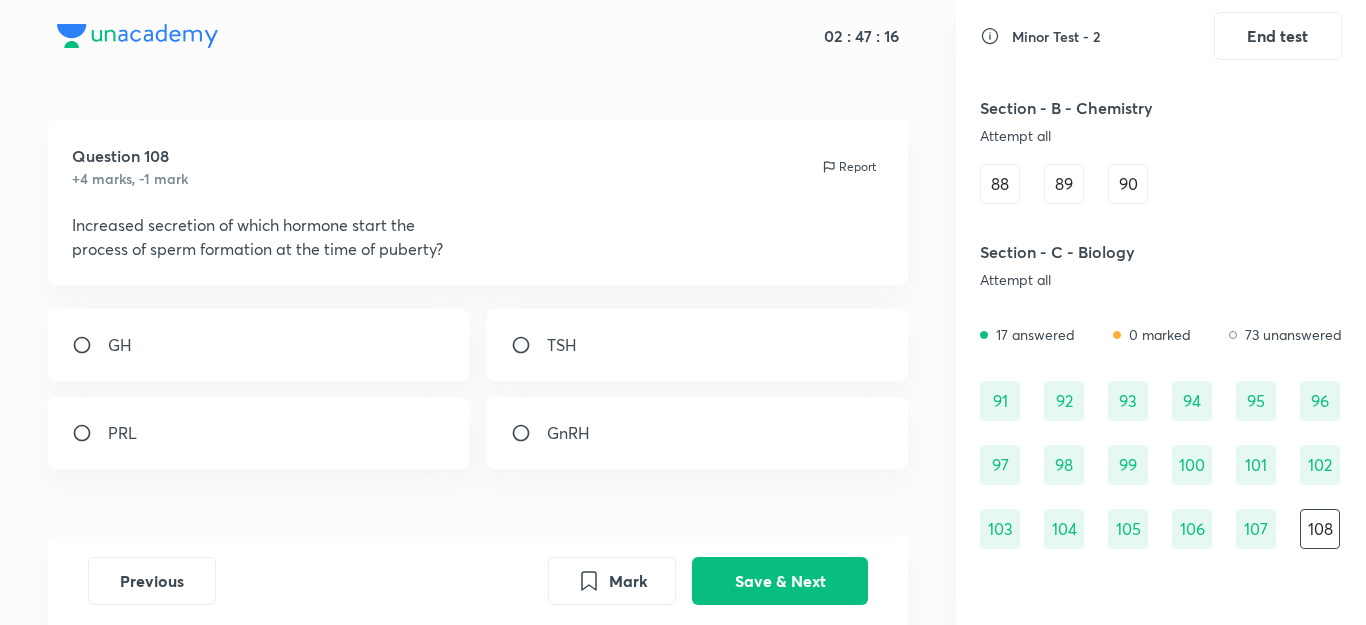click on "GnRH" at bounding box center (698, 433) 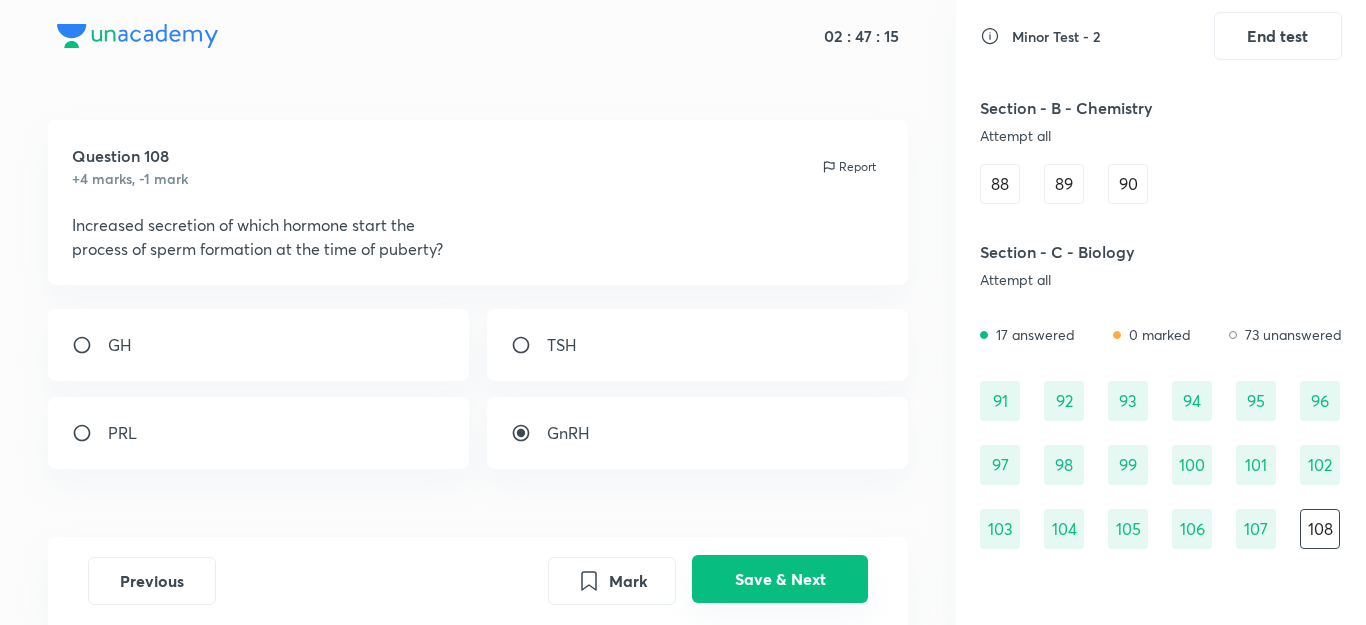 click on "Save & Next" at bounding box center (780, 579) 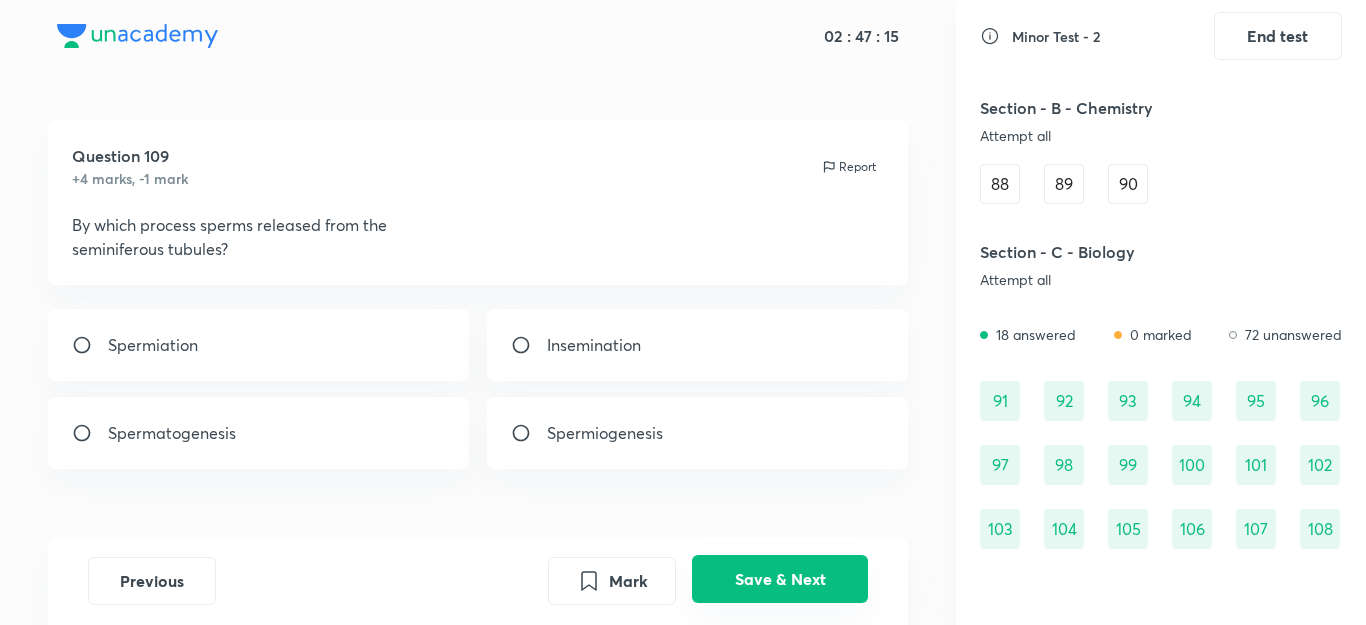 scroll, scrollTop: 1250, scrollLeft: 0, axis: vertical 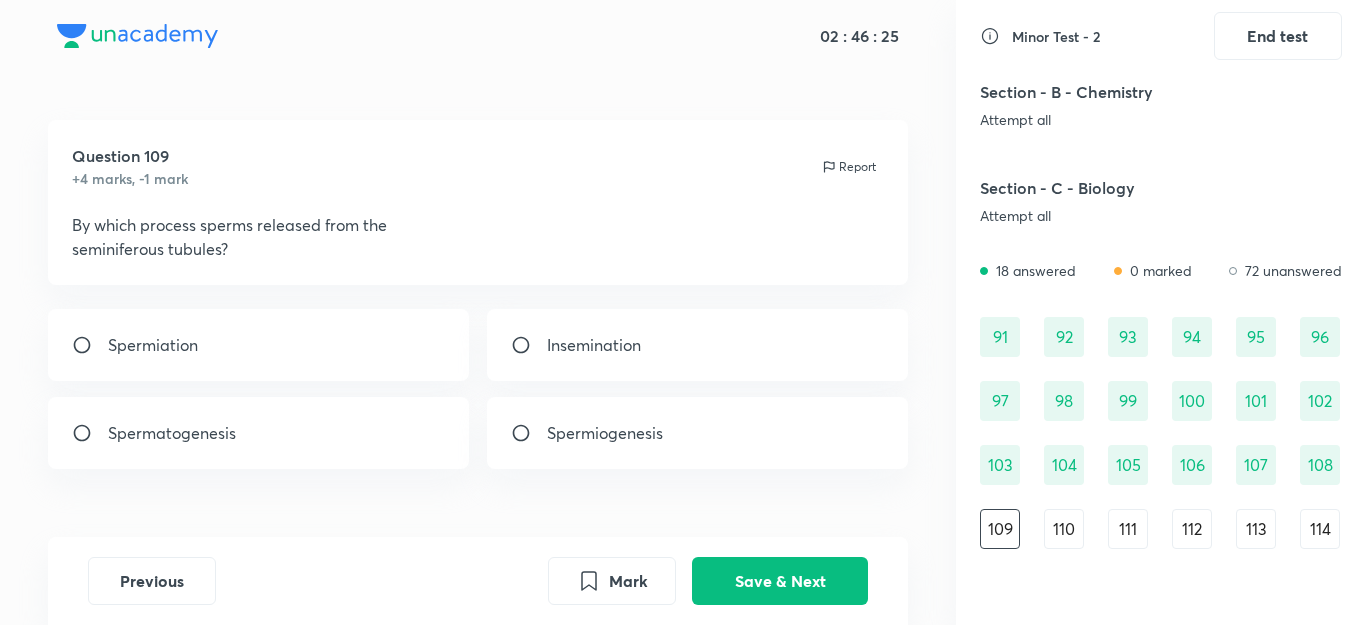 click on "Spermiation" at bounding box center [259, 345] 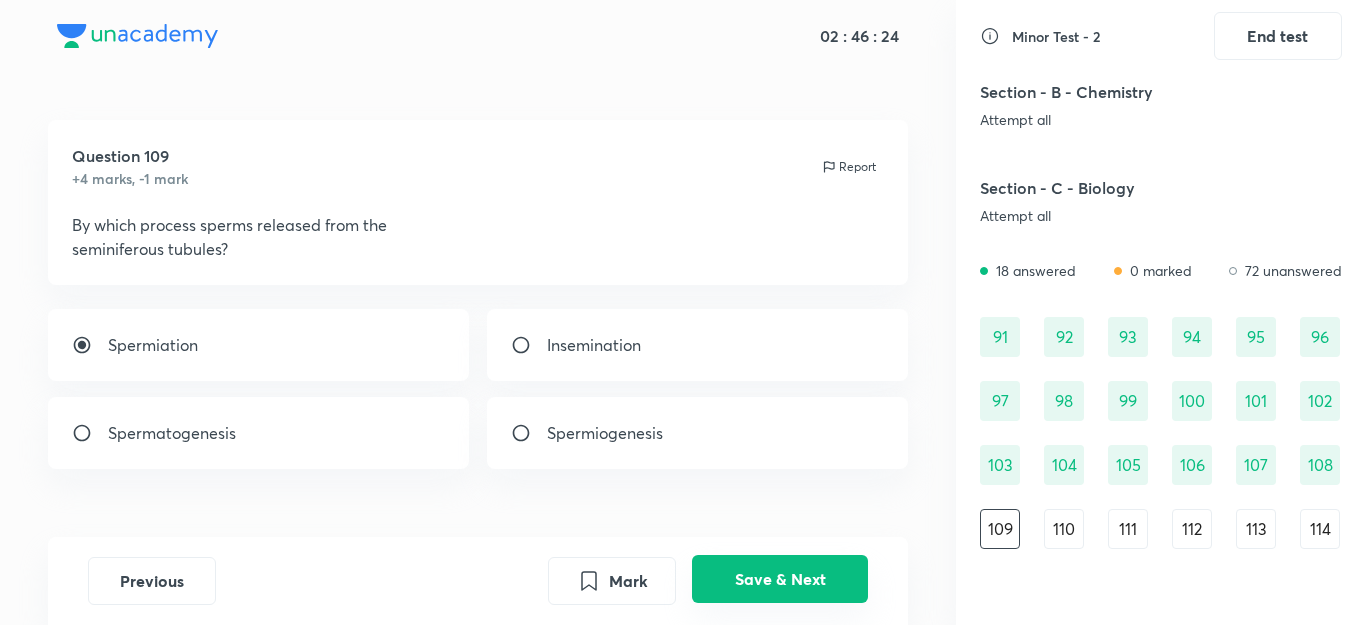 click on "Save & Next" at bounding box center (780, 579) 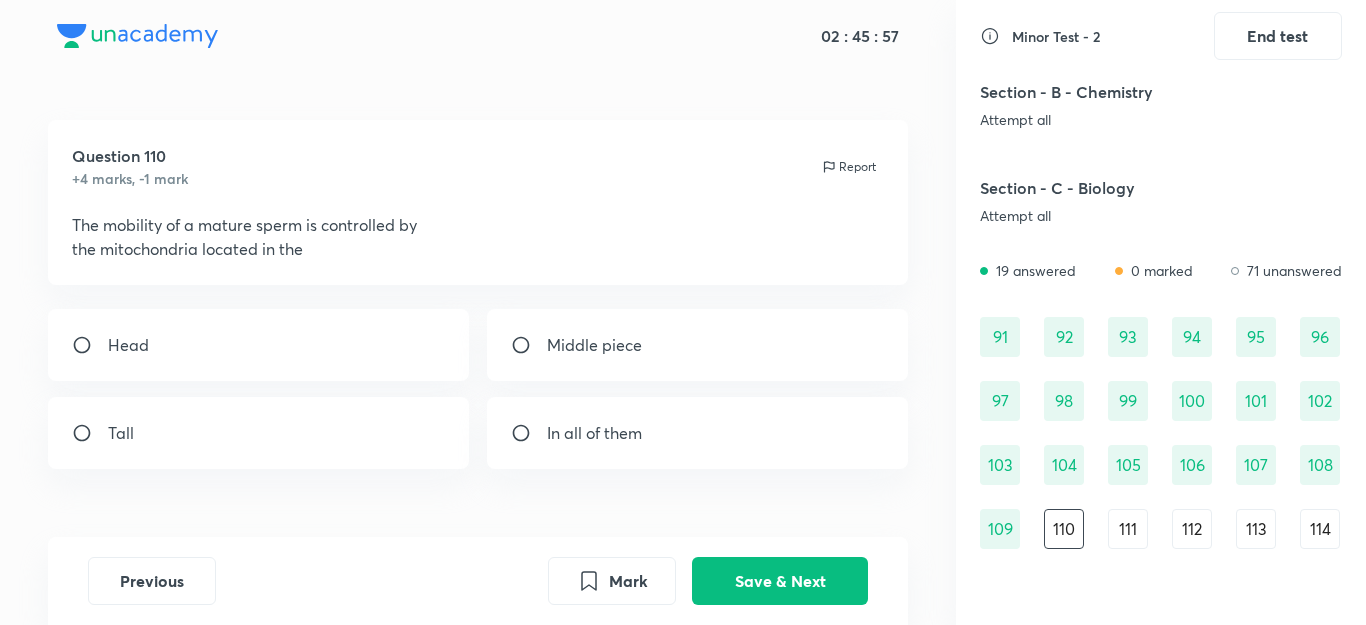 click on "Middle piece" at bounding box center [594, 345] 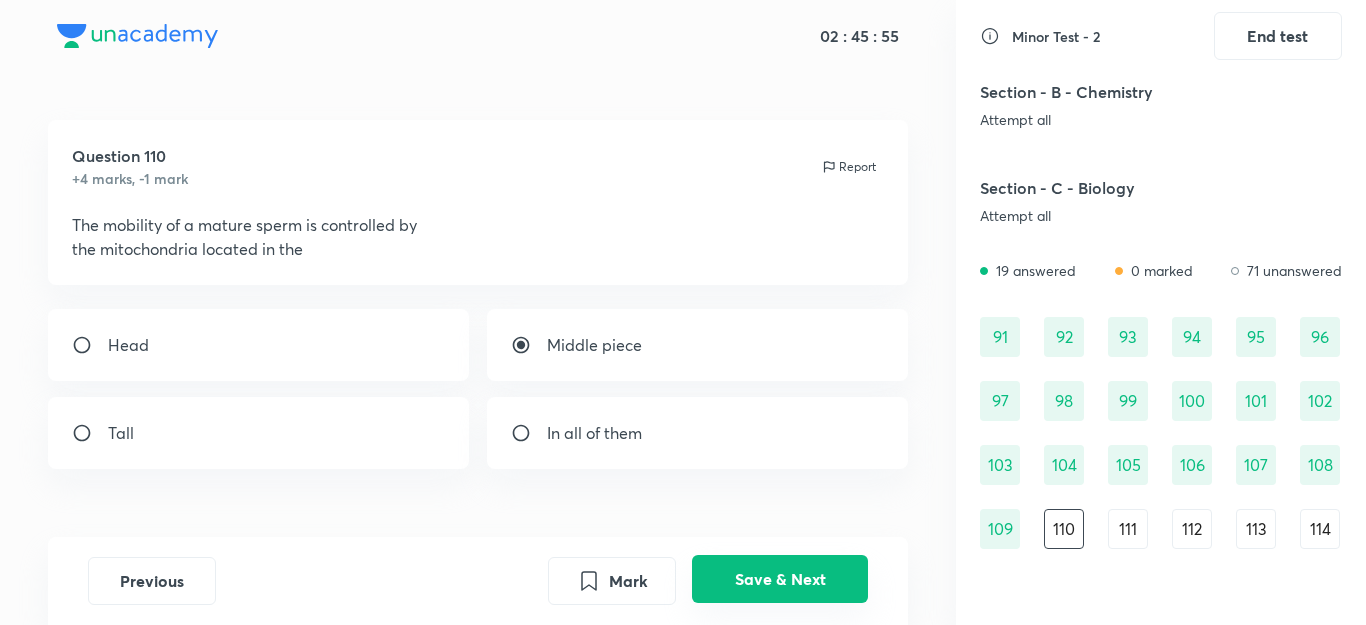 click on "Save & Next" at bounding box center [780, 579] 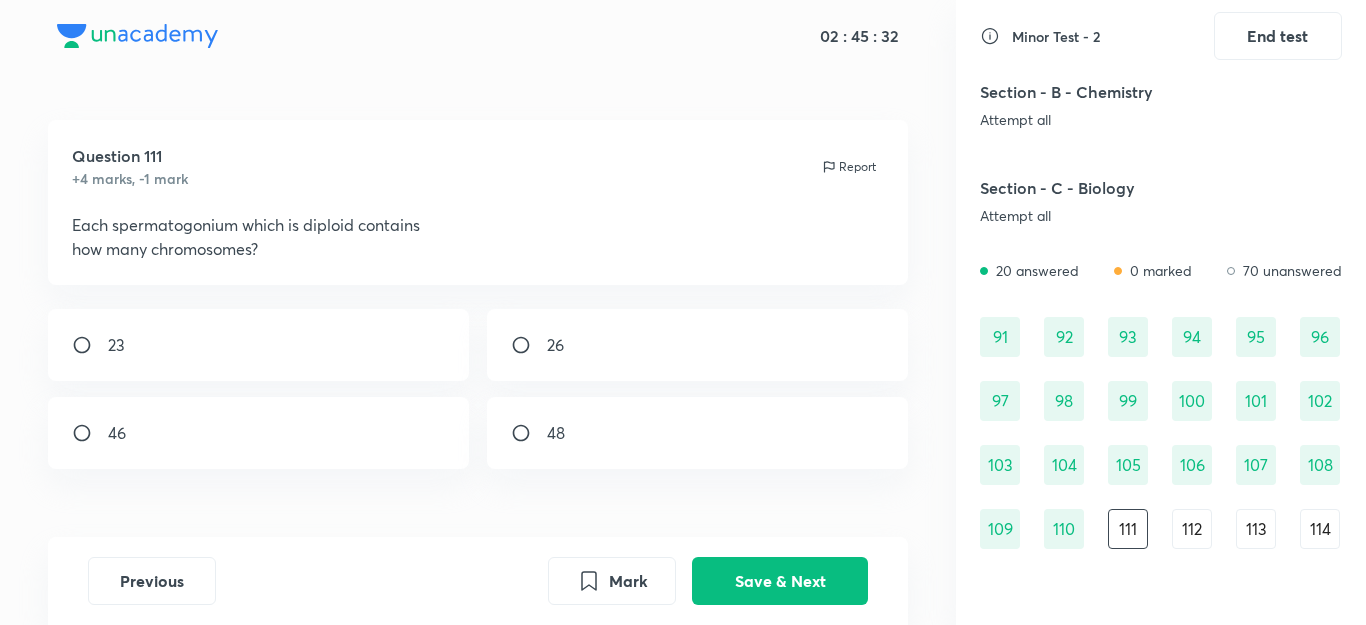 click on "46" at bounding box center [259, 433] 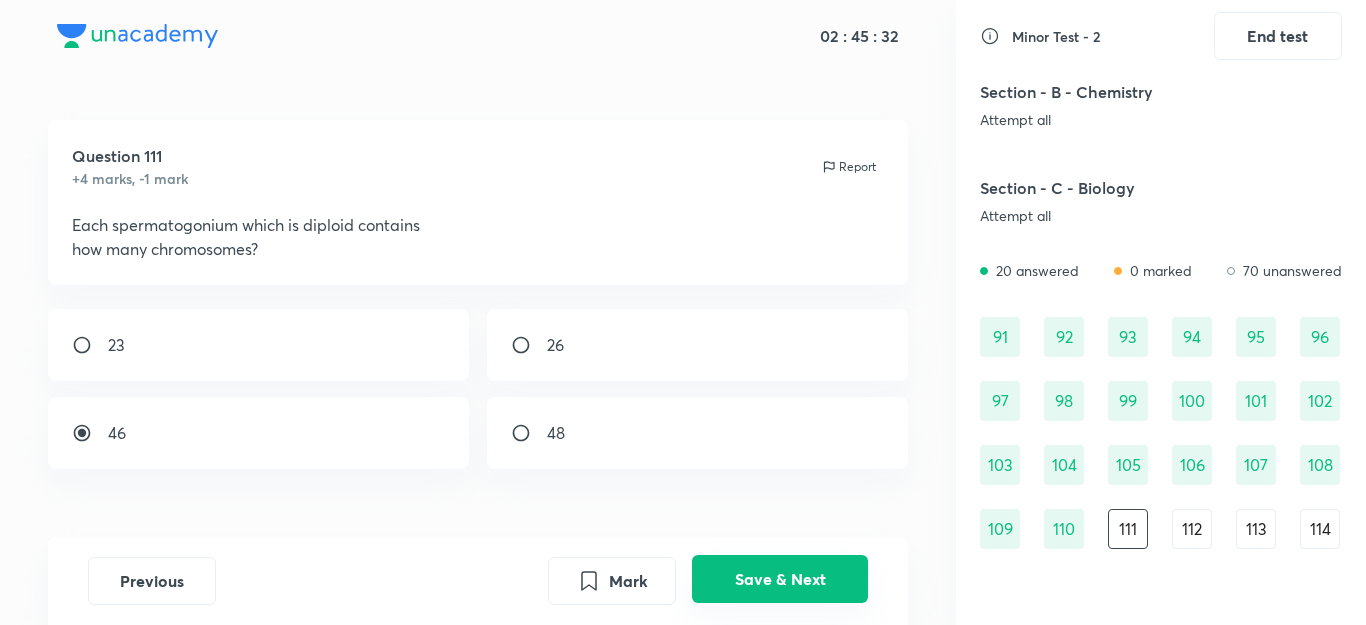 click on "Previous Mark Save & Next" at bounding box center [478, 581] 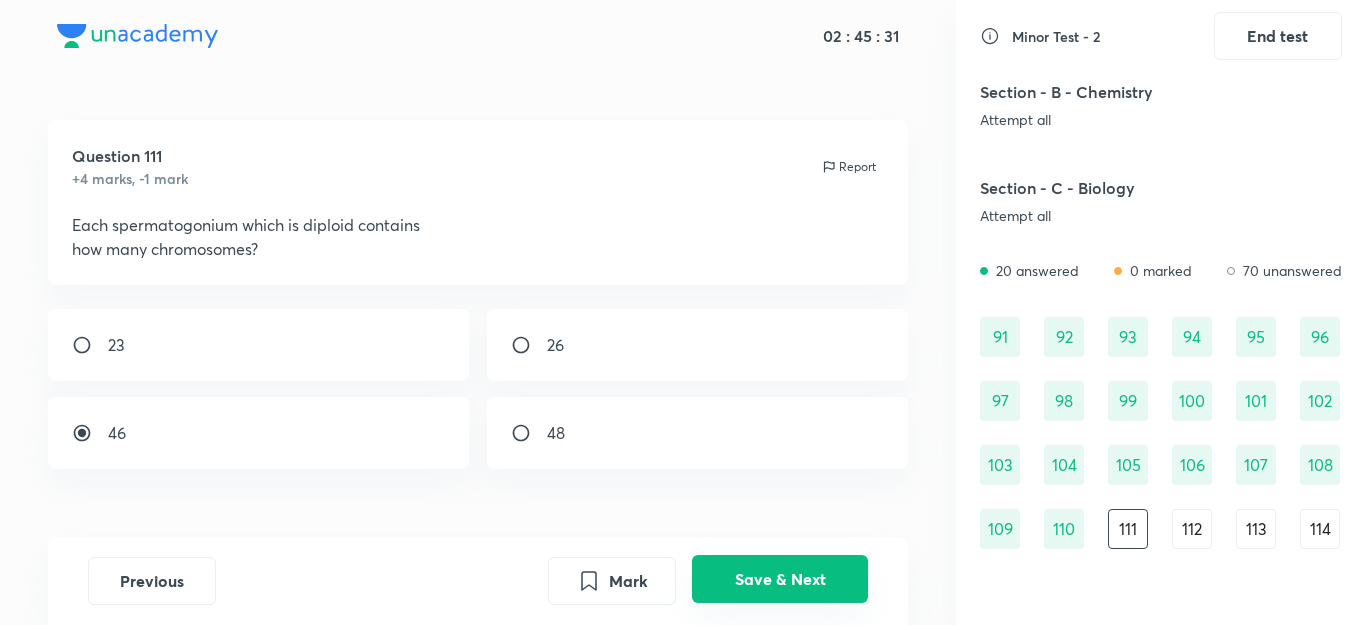 click on "Save & Next" at bounding box center [780, 579] 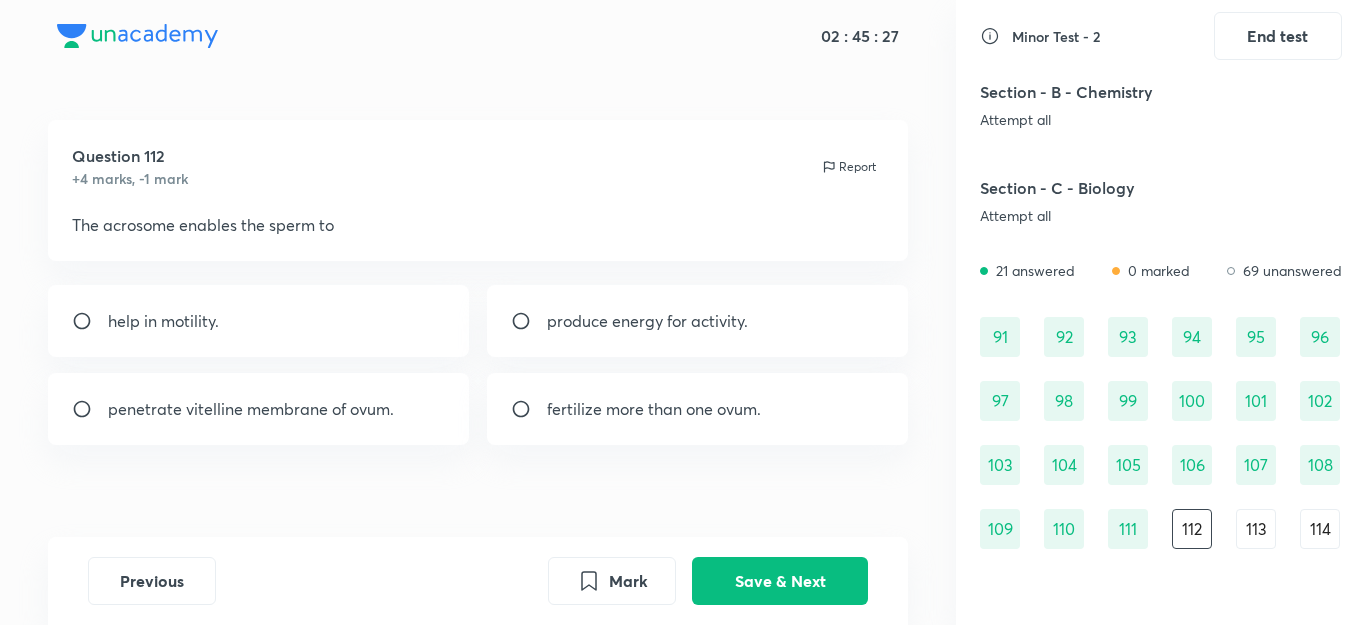 click on "111" at bounding box center [1128, 529] 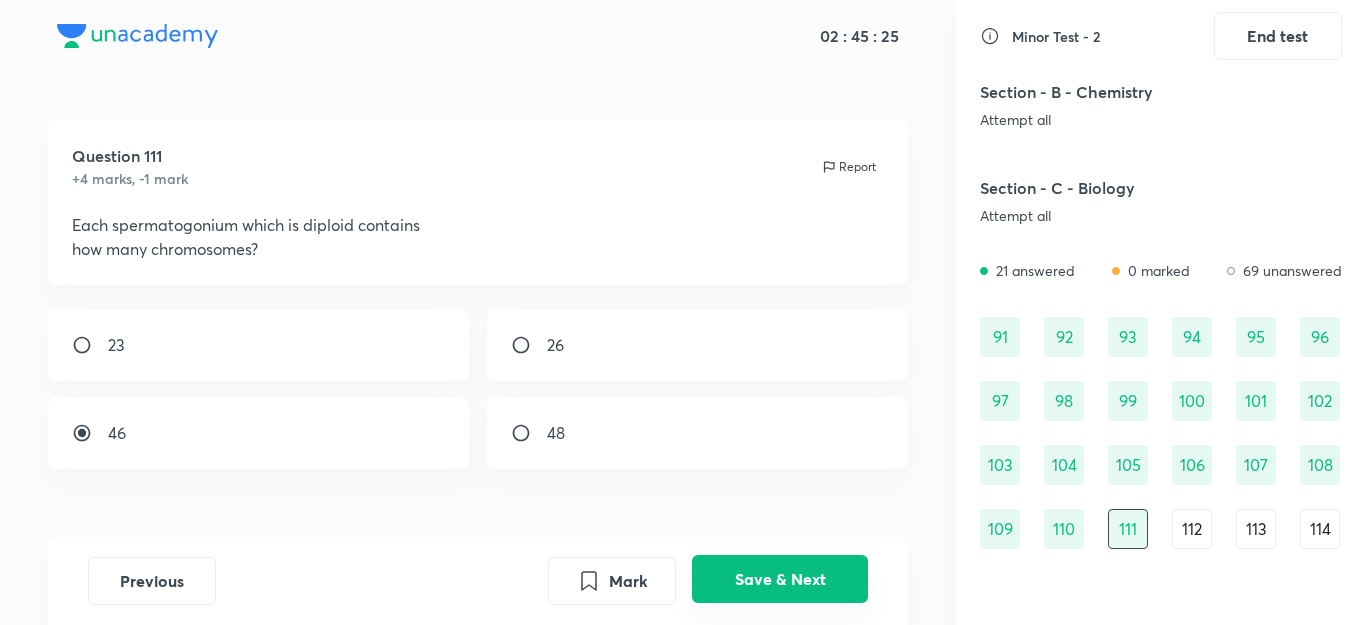 click on "Save & Next" at bounding box center (780, 579) 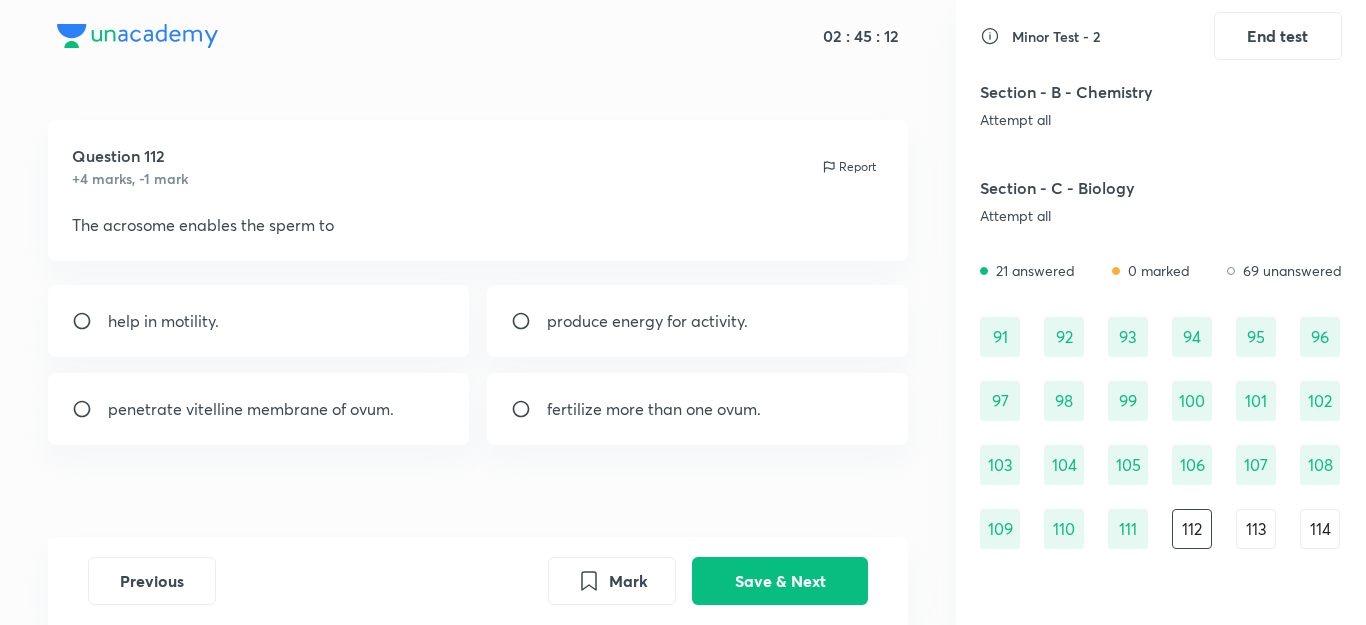 click on "penetrate vitelline membrane of ovum." at bounding box center [251, 409] 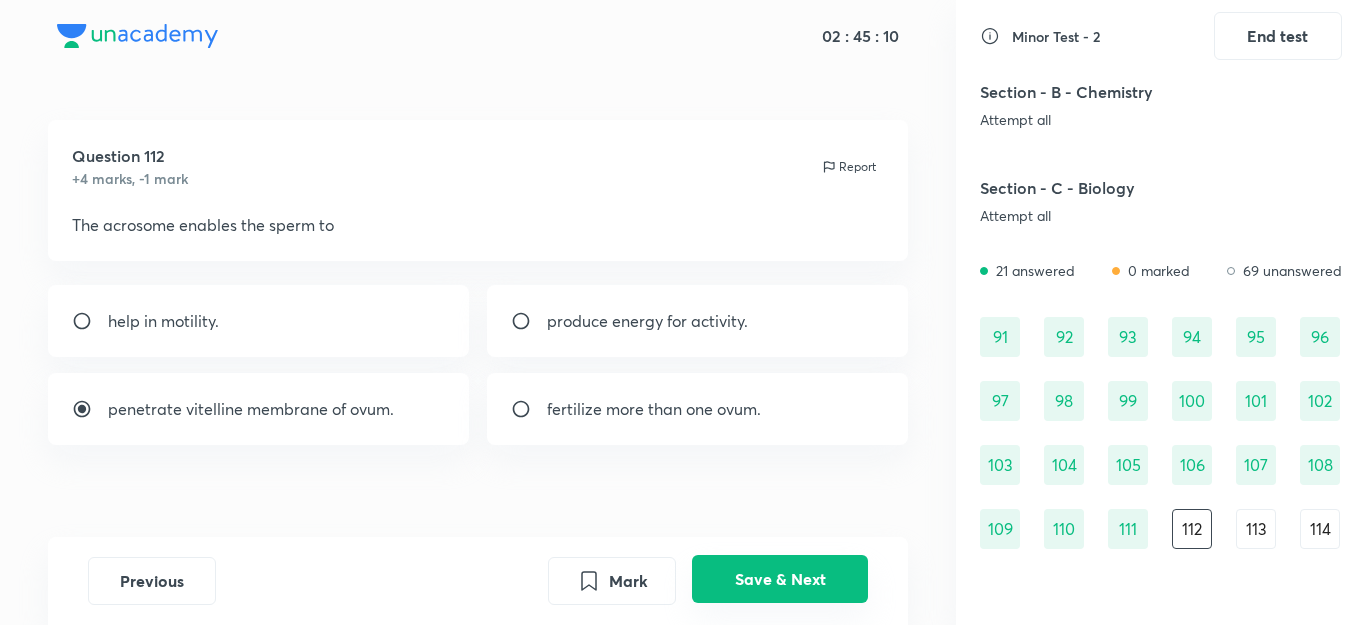 click on "Save & Next" at bounding box center [780, 579] 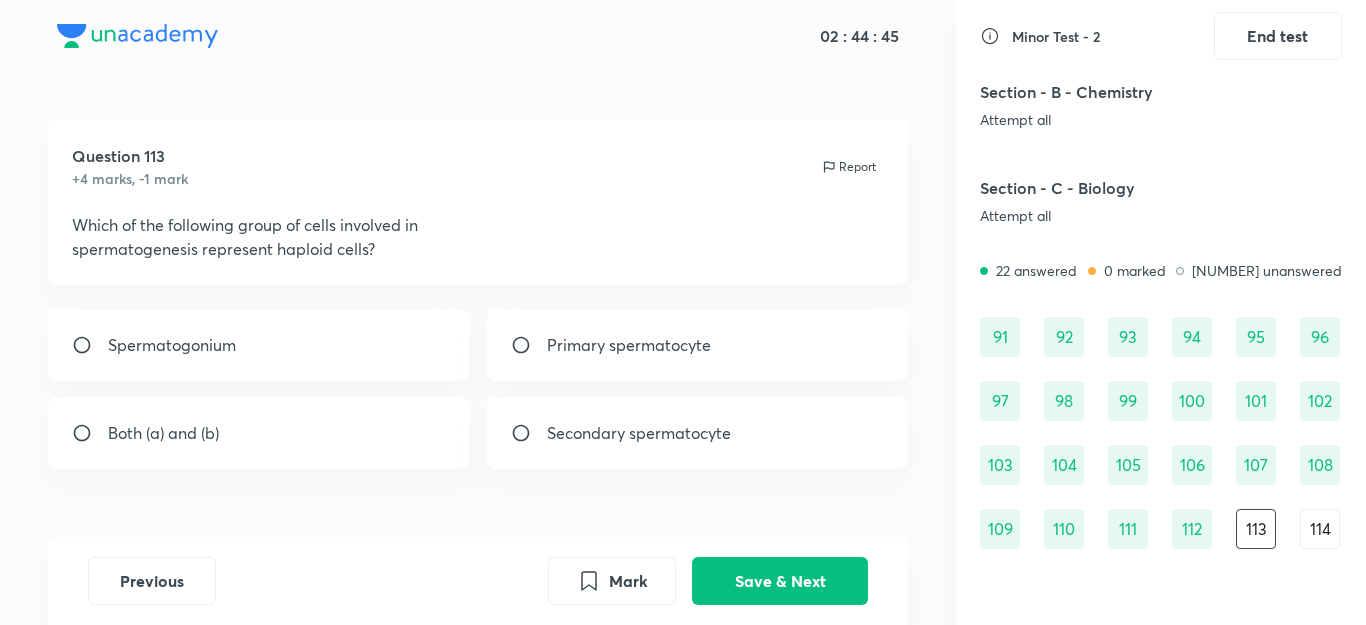 click on "Secondary spermatocyte" at bounding box center [639, 433] 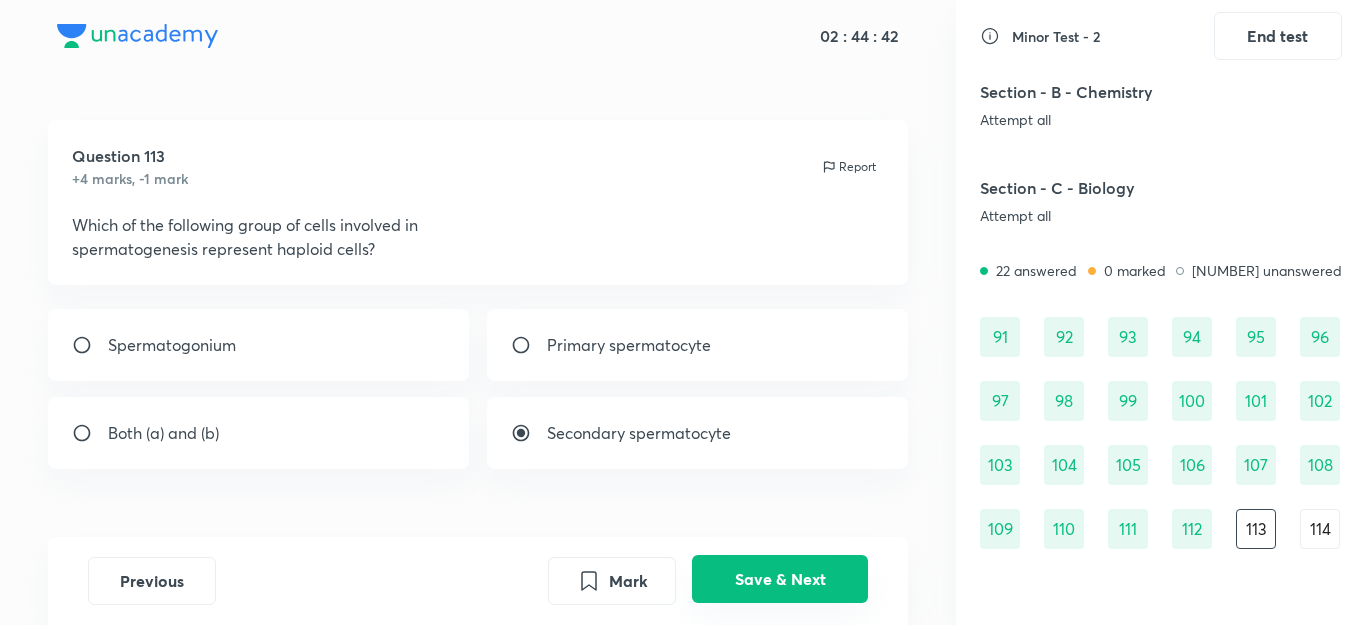 click on "Save & Next" at bounding box center (780, 579) 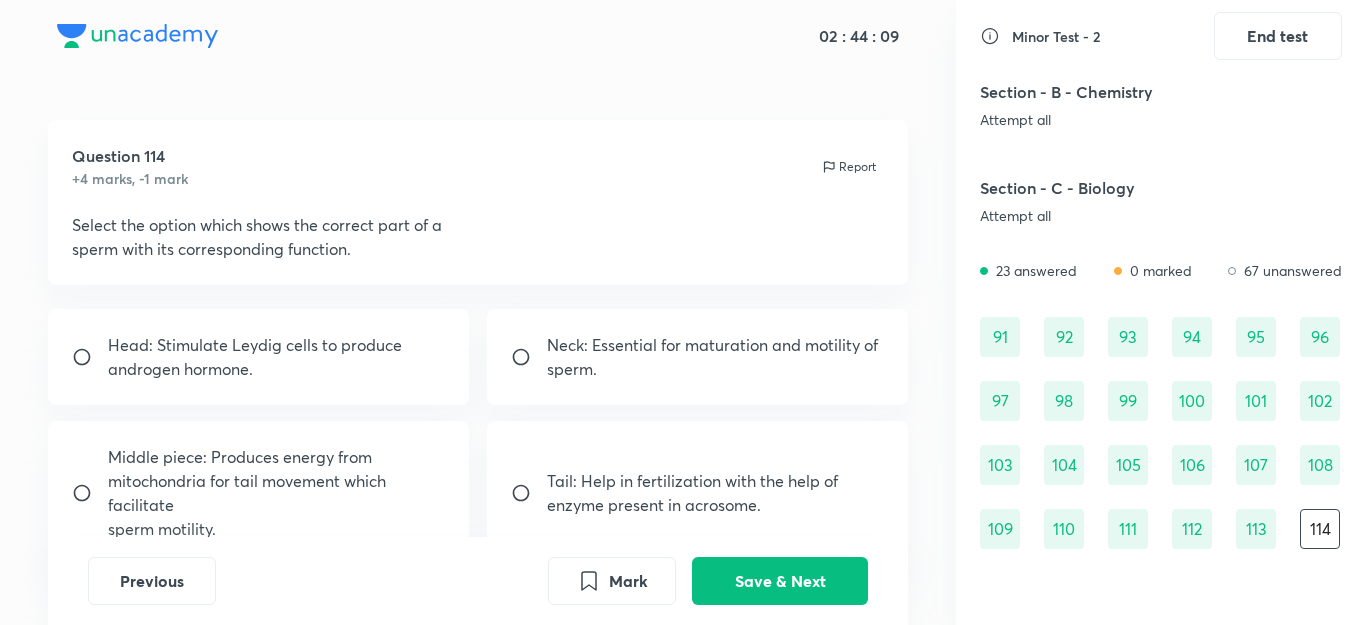click on "Middle piece: Produces energy from" at bounding box center (277, 457) 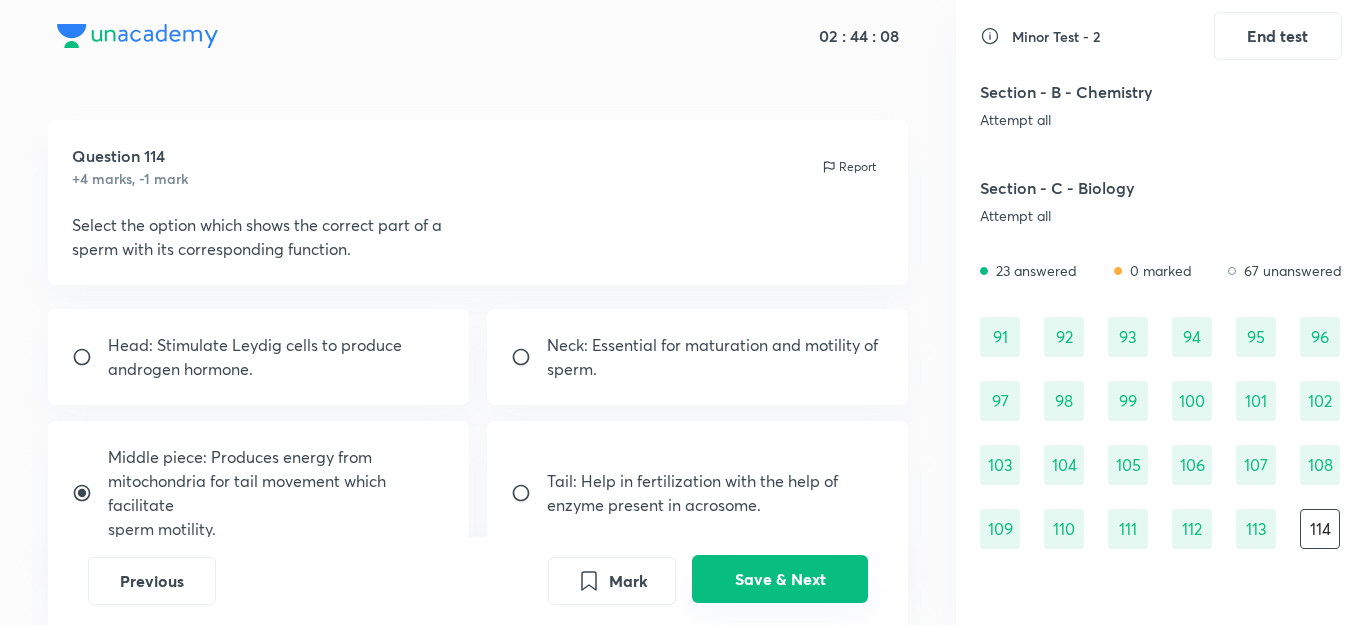 click on "Save & Next" at bounding box center (780, 579) 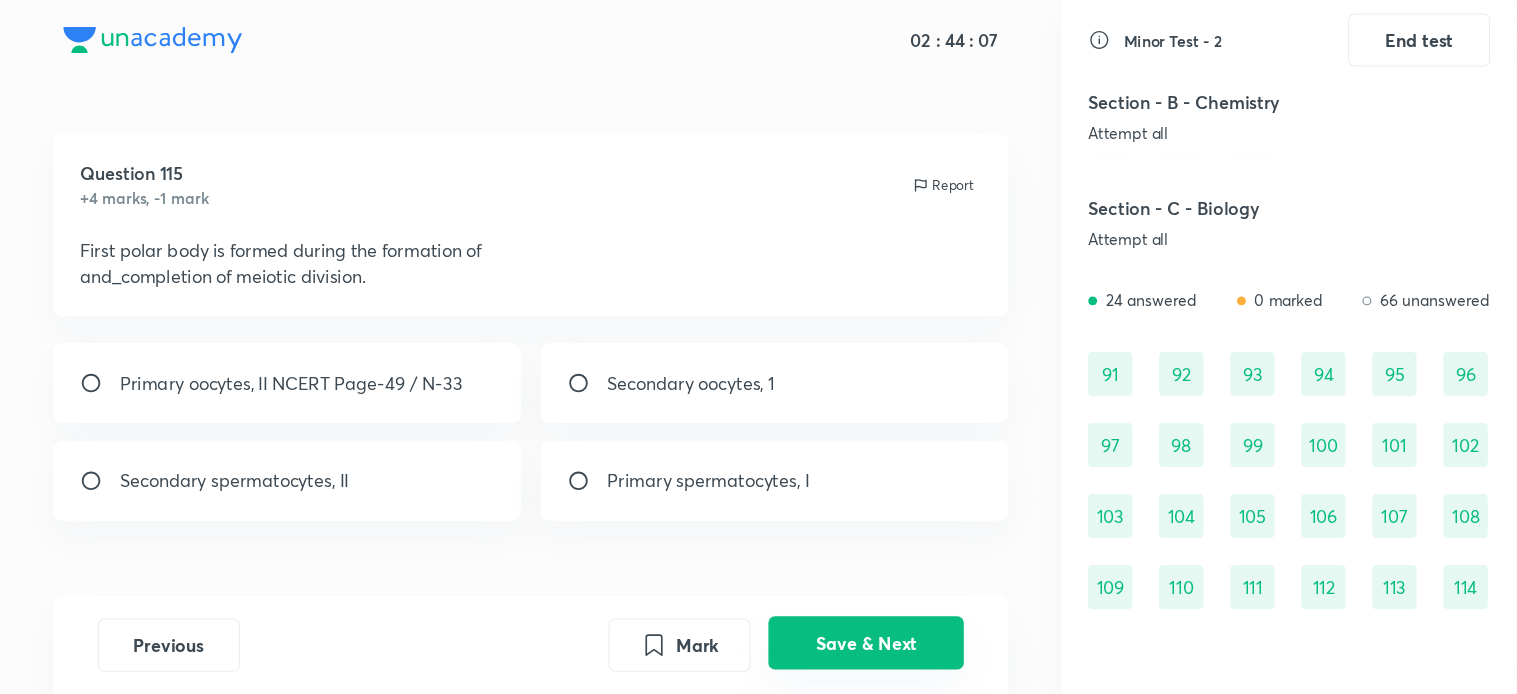 scroll, scrollTop: 1314, scrollLeft: 0, axis: vertical 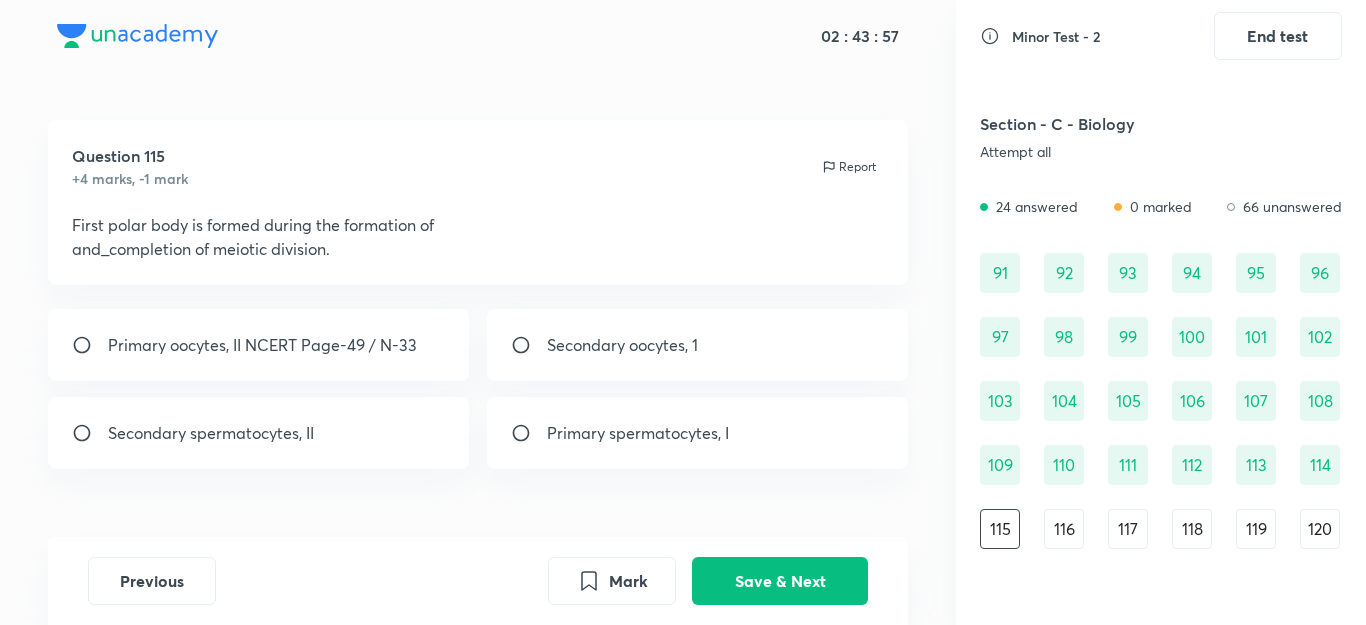 click on "Primary oocytes, II NCERT Page-49 / N-33" at bounding box center (259, 345) 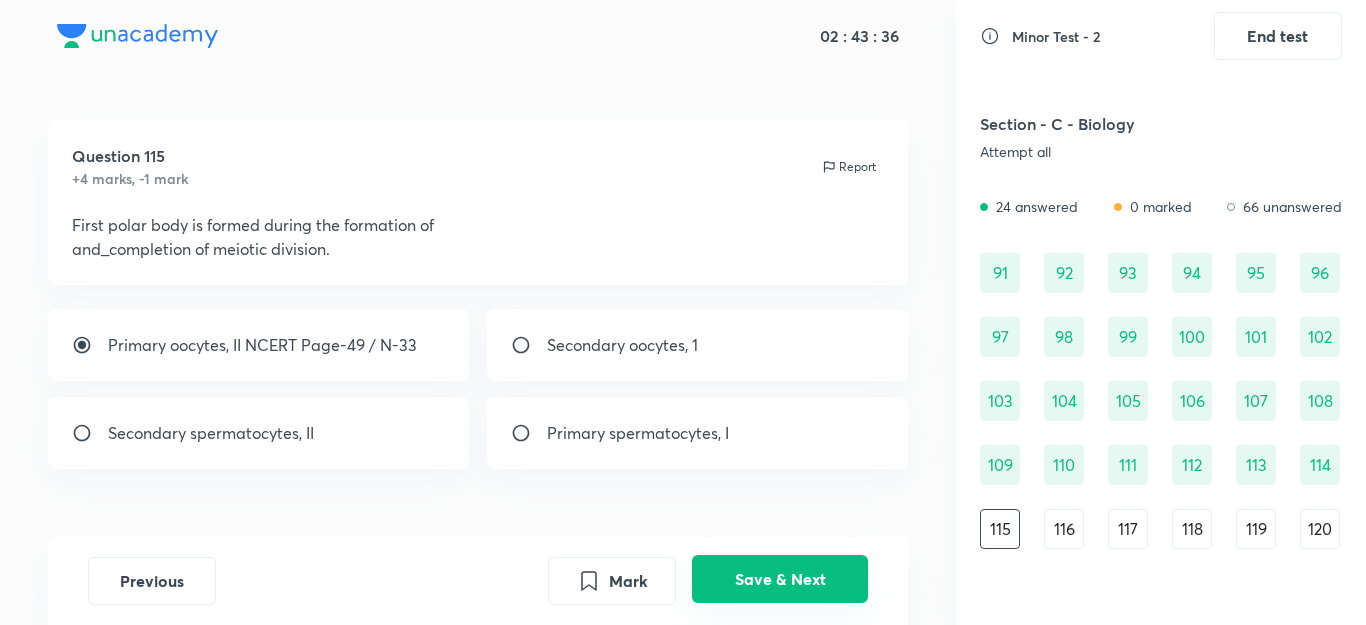 click on "Save & Next" at bounding box center (780, 579) 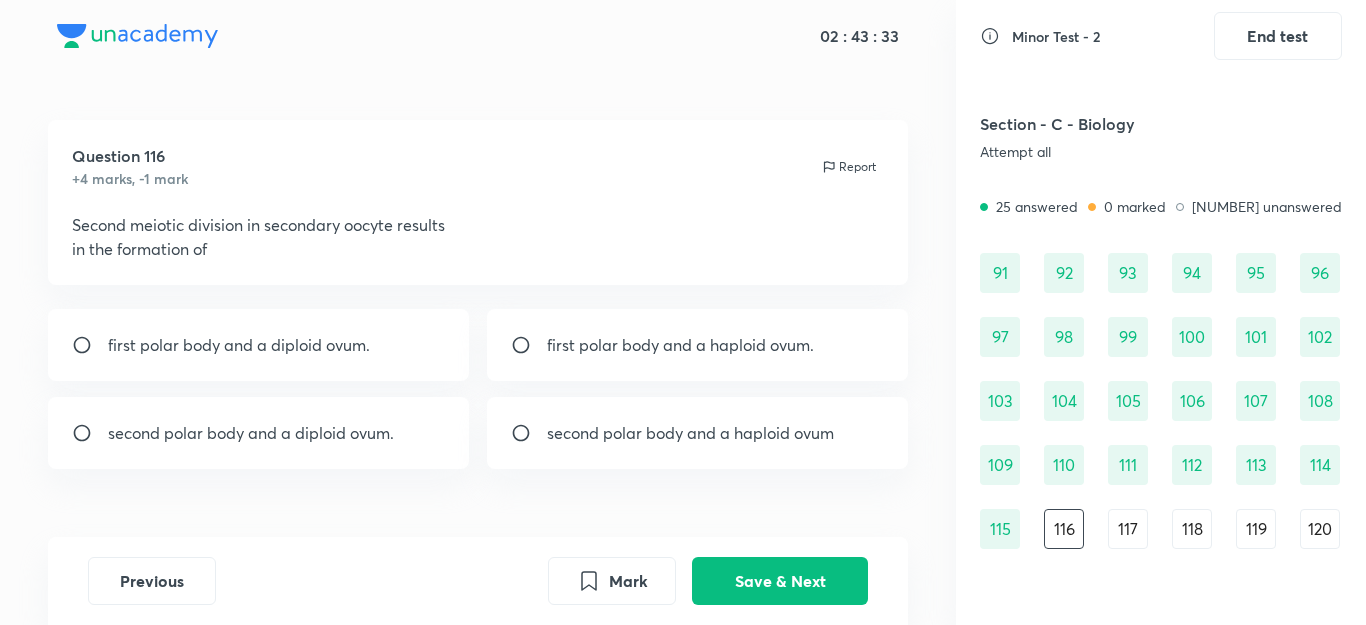 click on "115" at bounding box center (1000, 529) 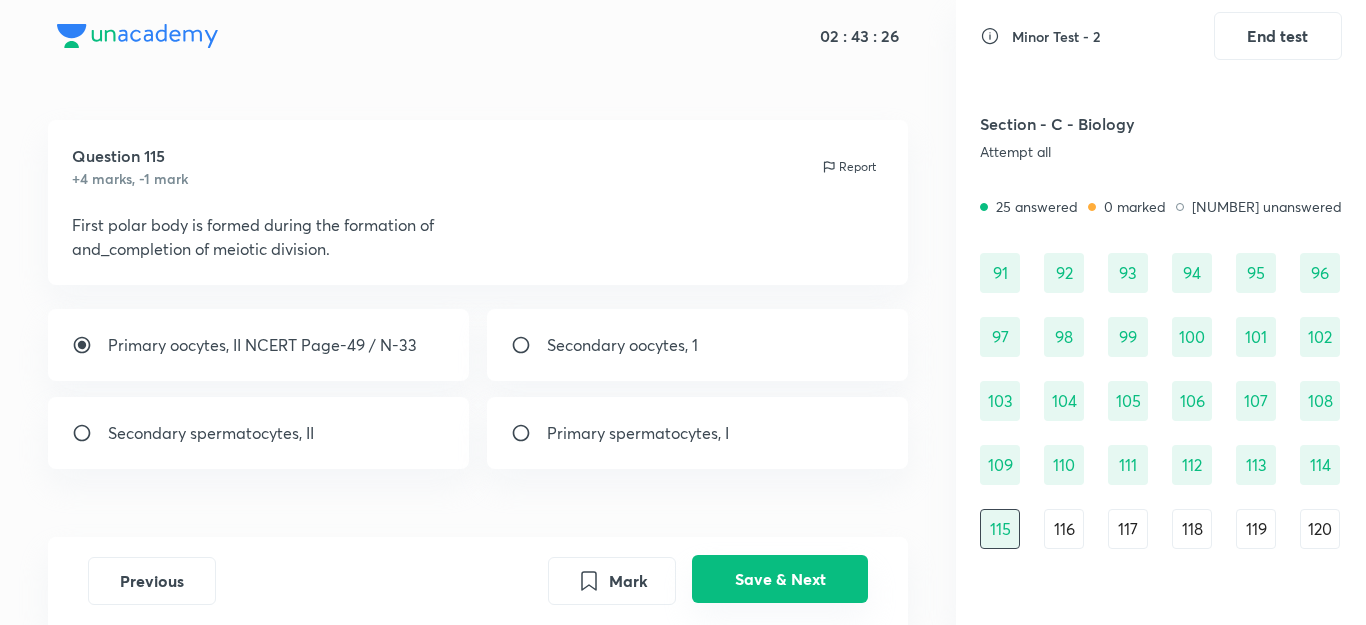 click on "Save & Next" at bounding box center (780, 579) 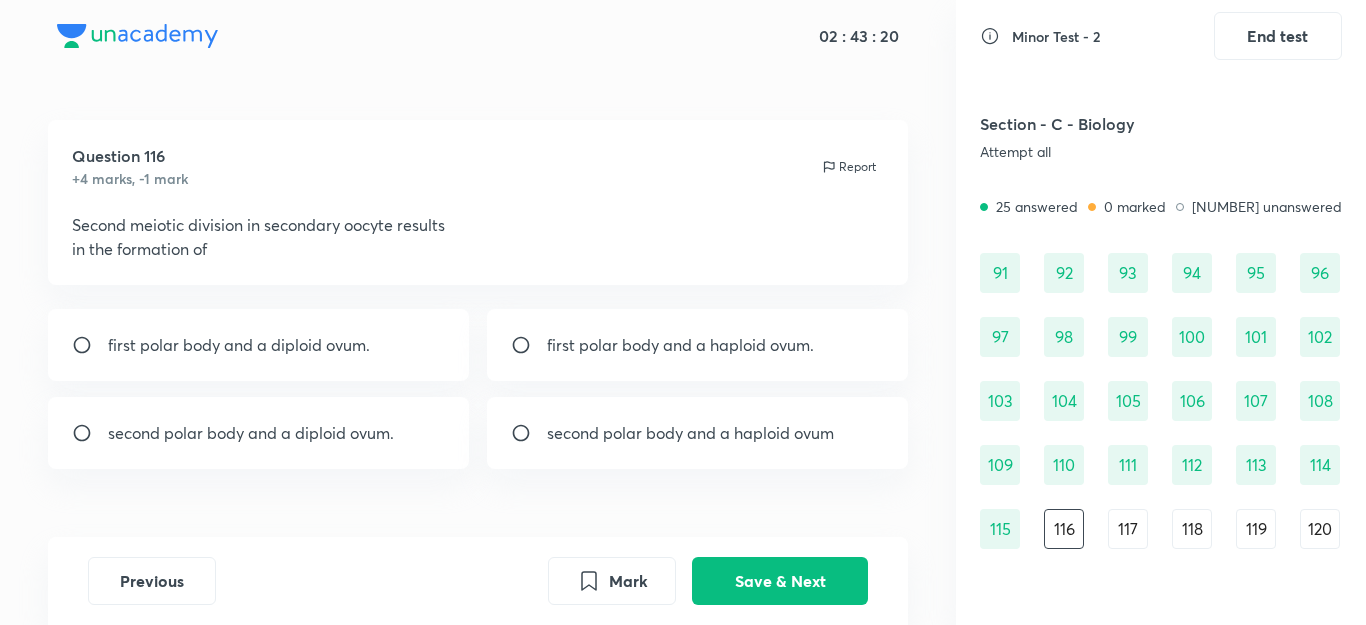 click on "115" at bounding box center [1000, 529] 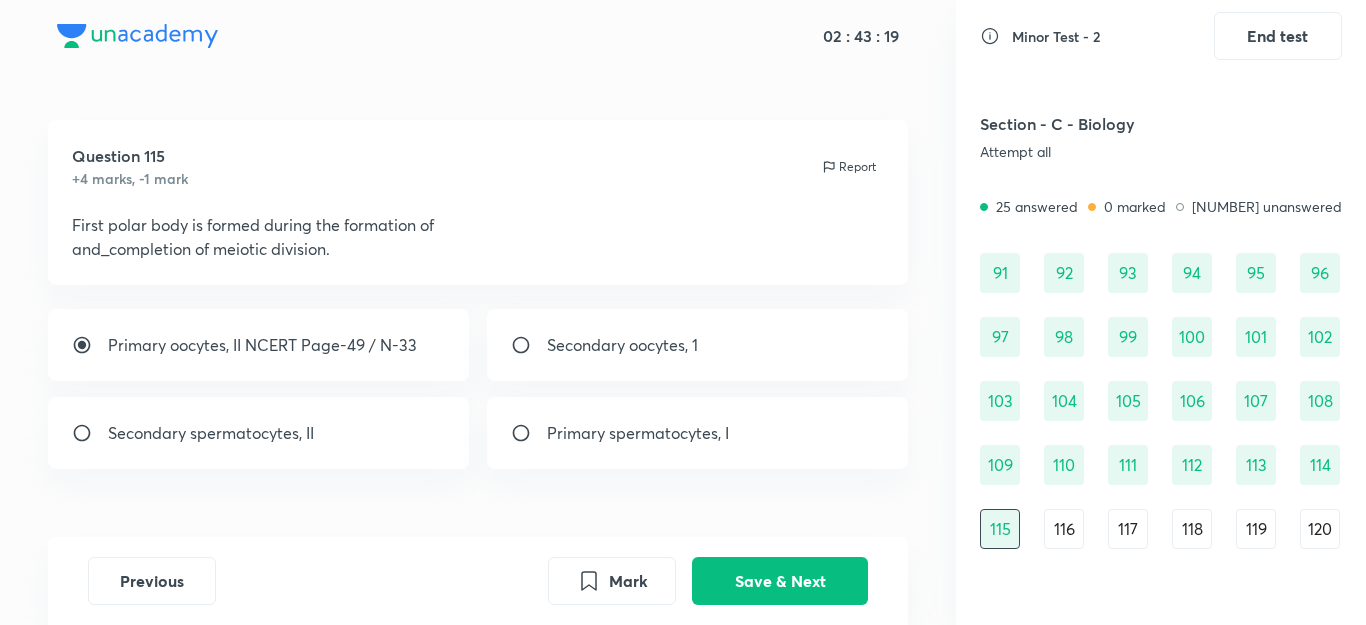 click on "Report" at bounding box center (857, 167) 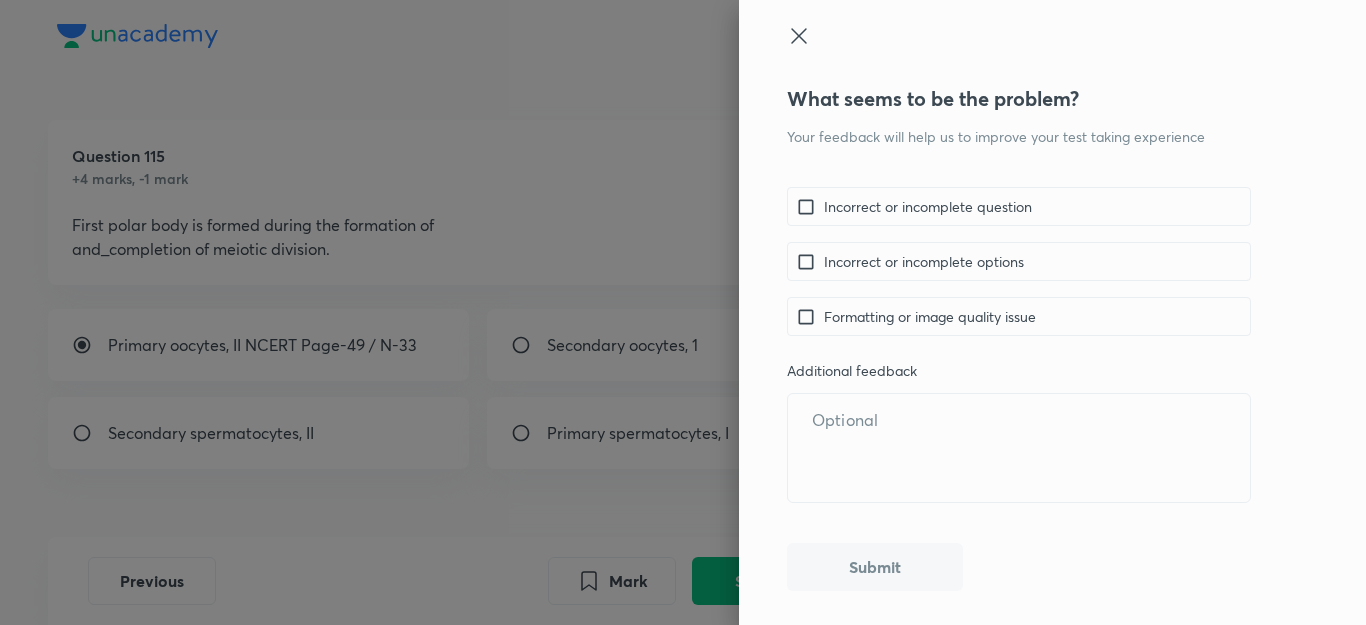 click on "Formatting or image quality issue" at bounding box center (930, 316) 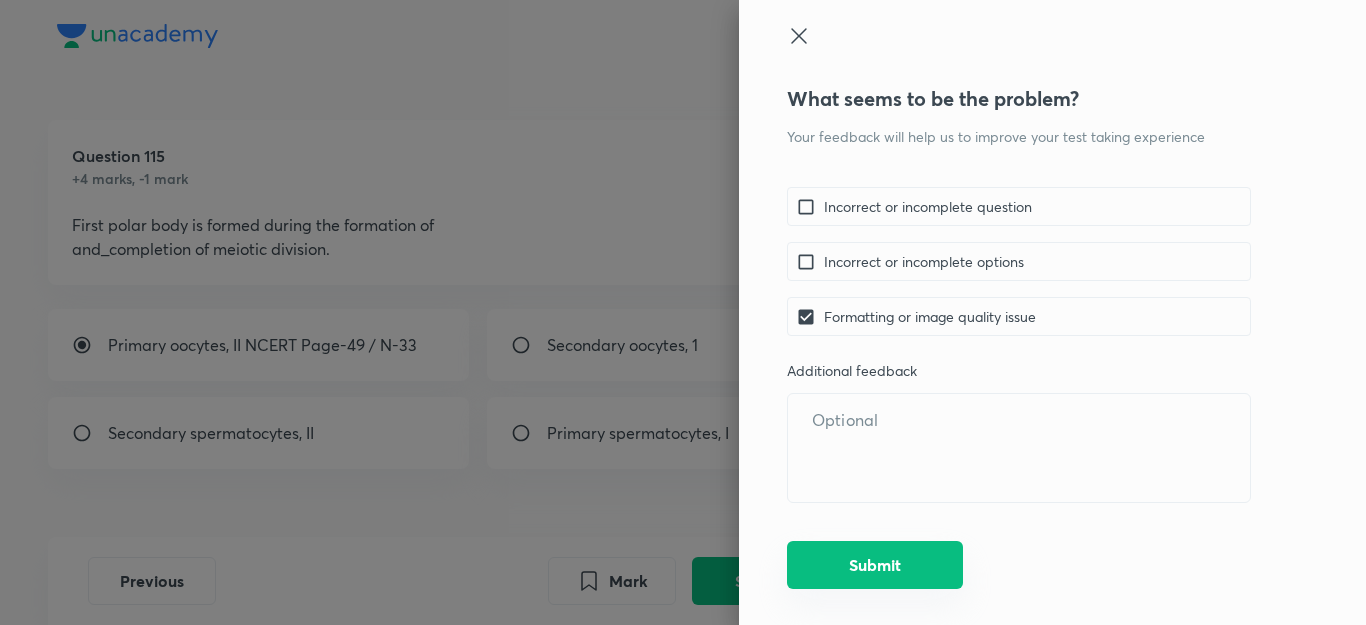 click on "Submit" at bounding box center (875, 565) 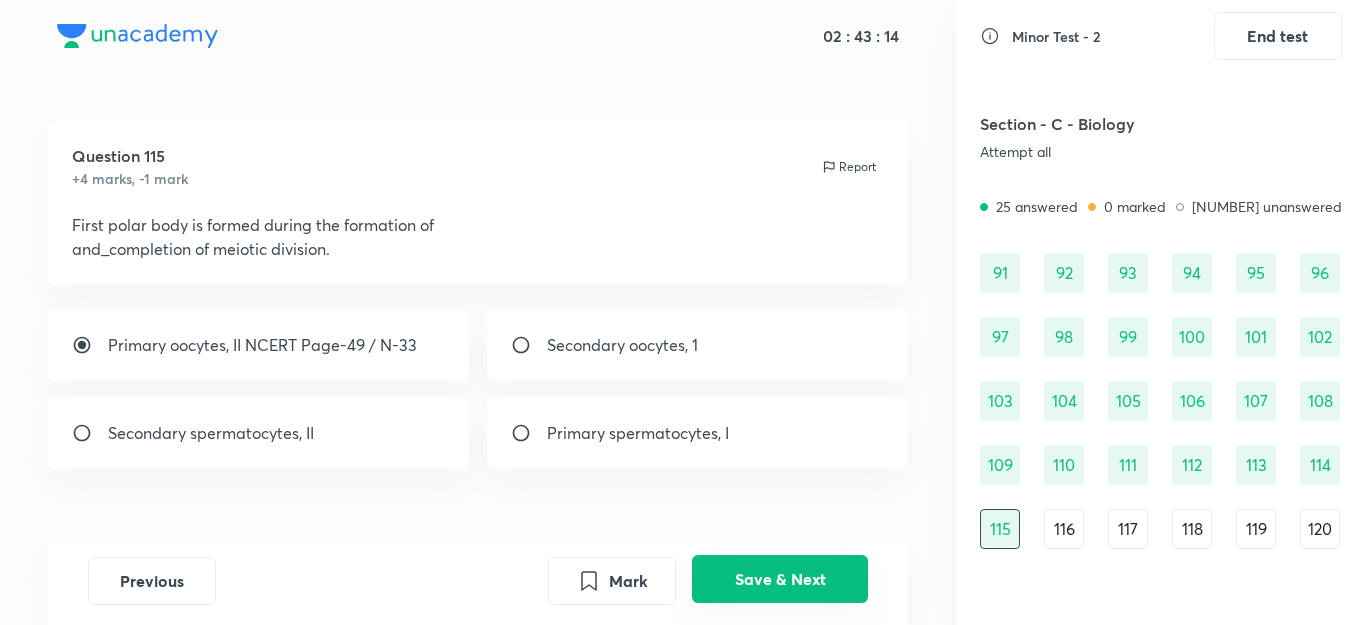 click on "Save & Next" at bounding box center [780, 579] 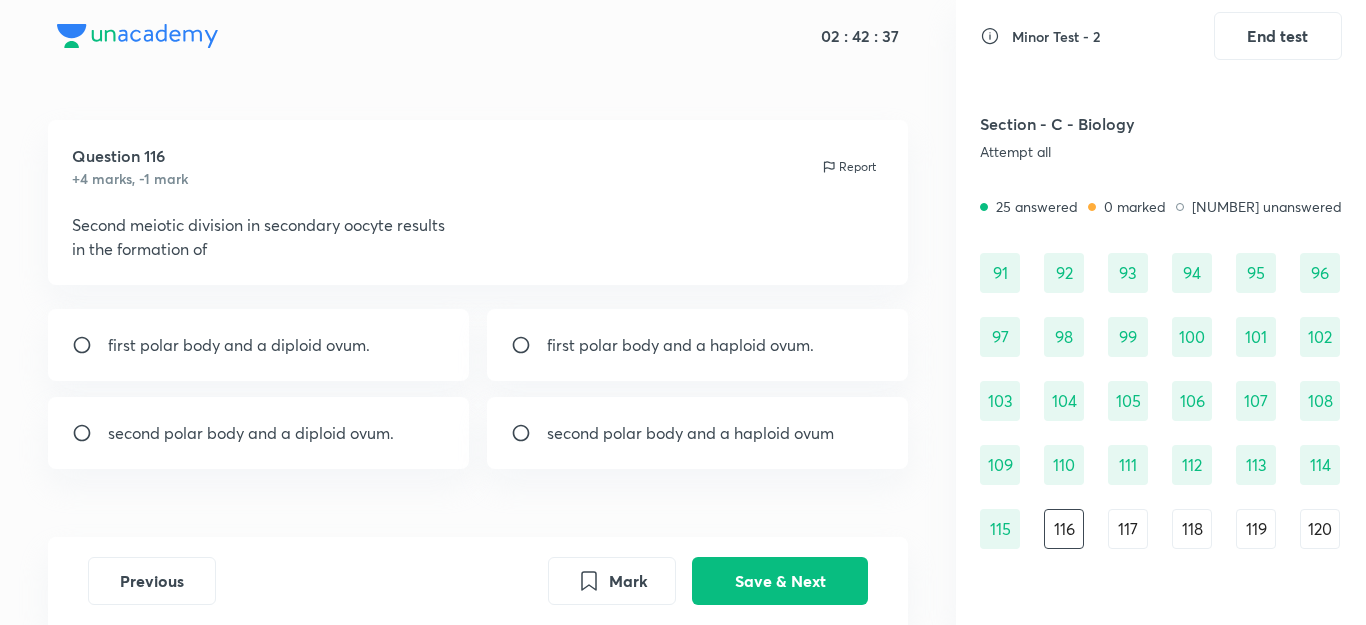 click on "second polar body and a haploid ovum" at bounding box center (690, 433) 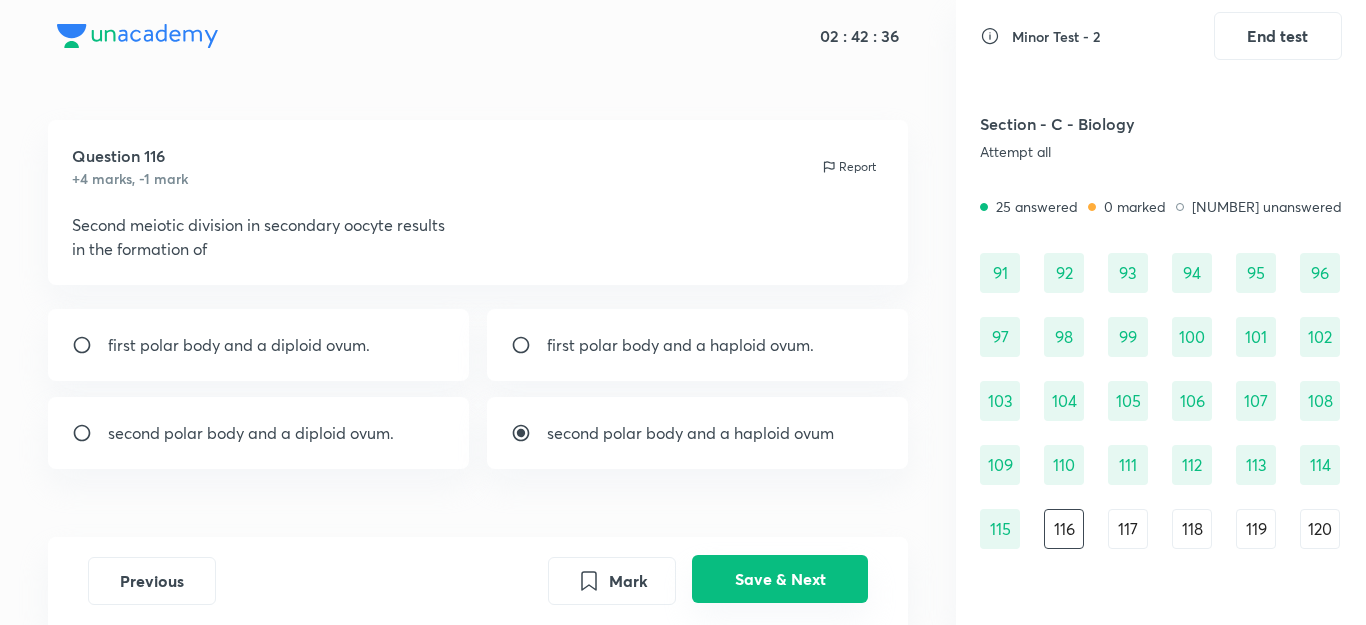 click on "Save & Next" at bounding box center [780, 579] 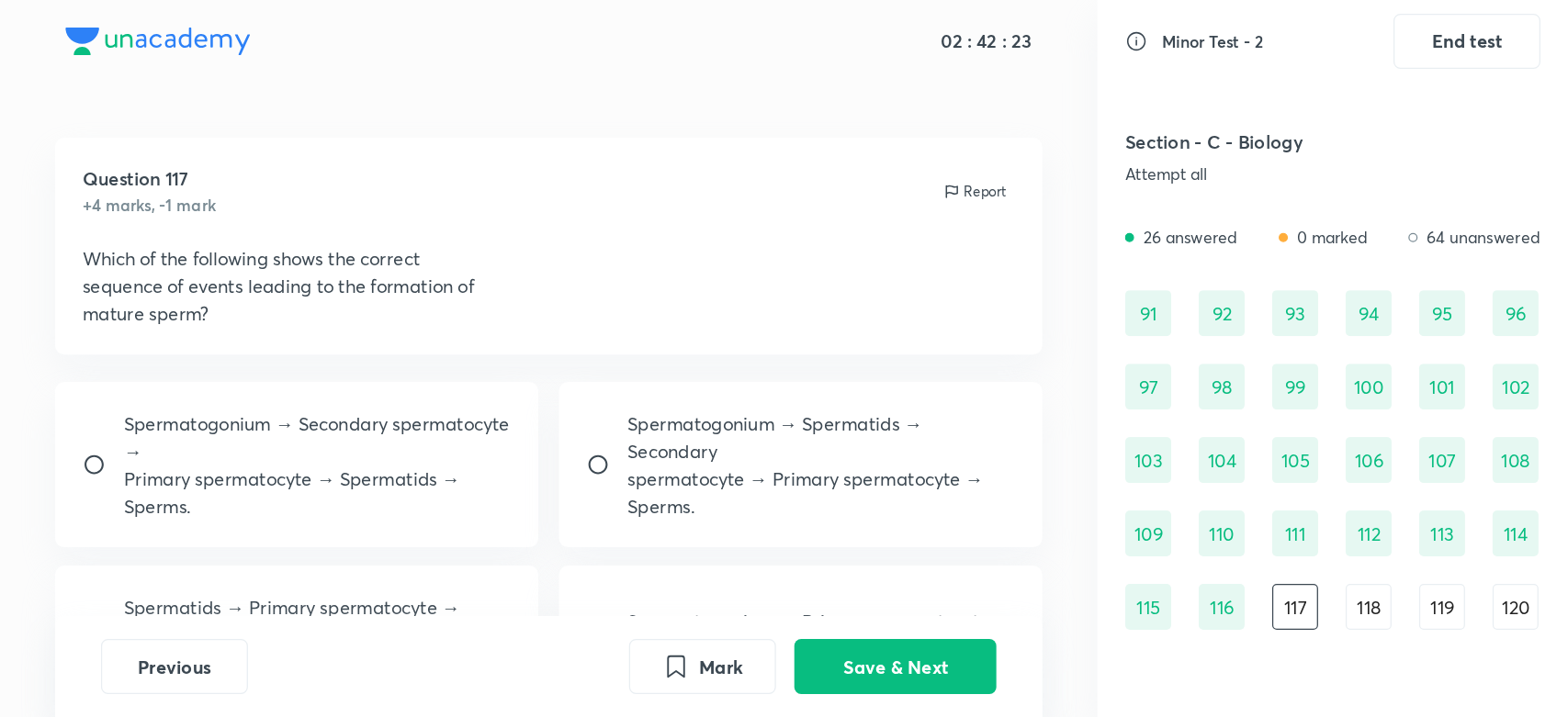 scroll, scrollTop: 1205, scrollLeft: 0, axis: vertical 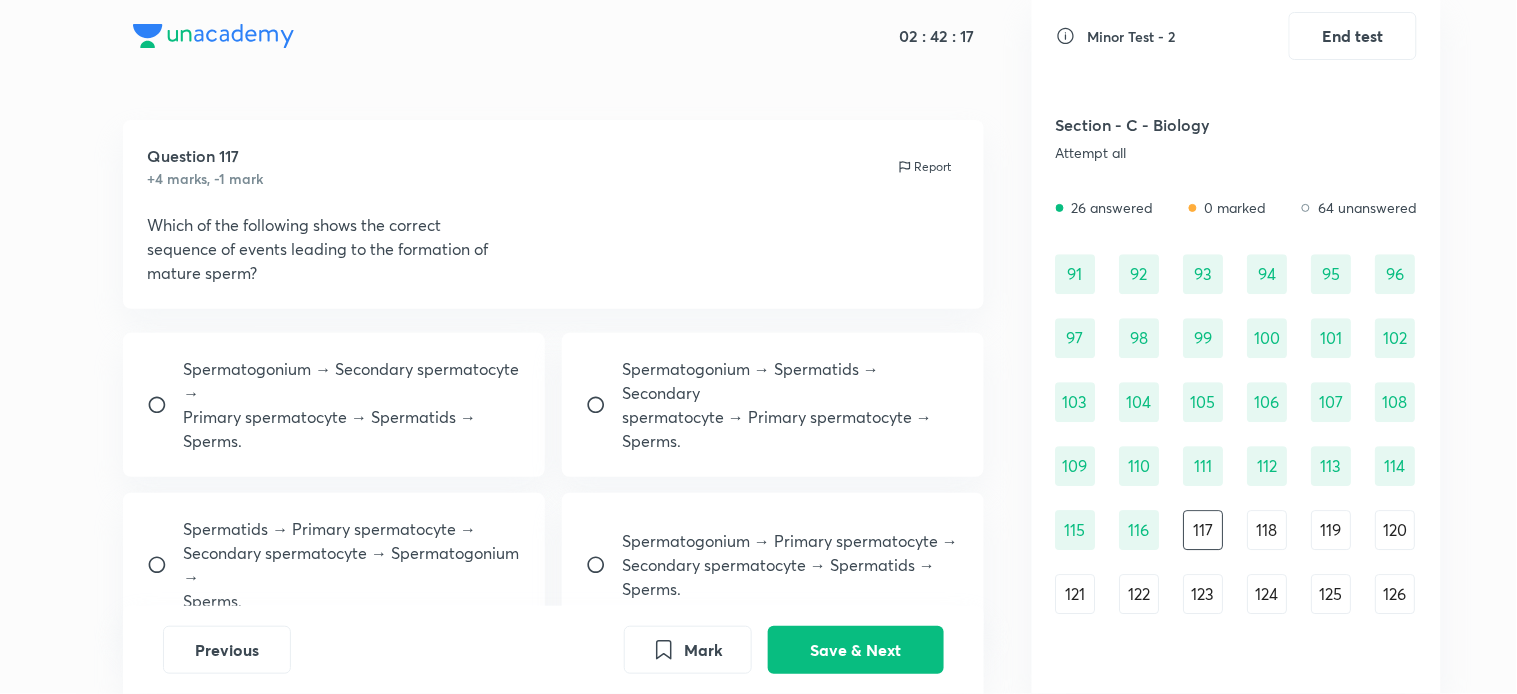 drag, startPoint x: 1325, startPoint y: 0, endPoint x: 646, endPoint y: 566, distance: 883.9666 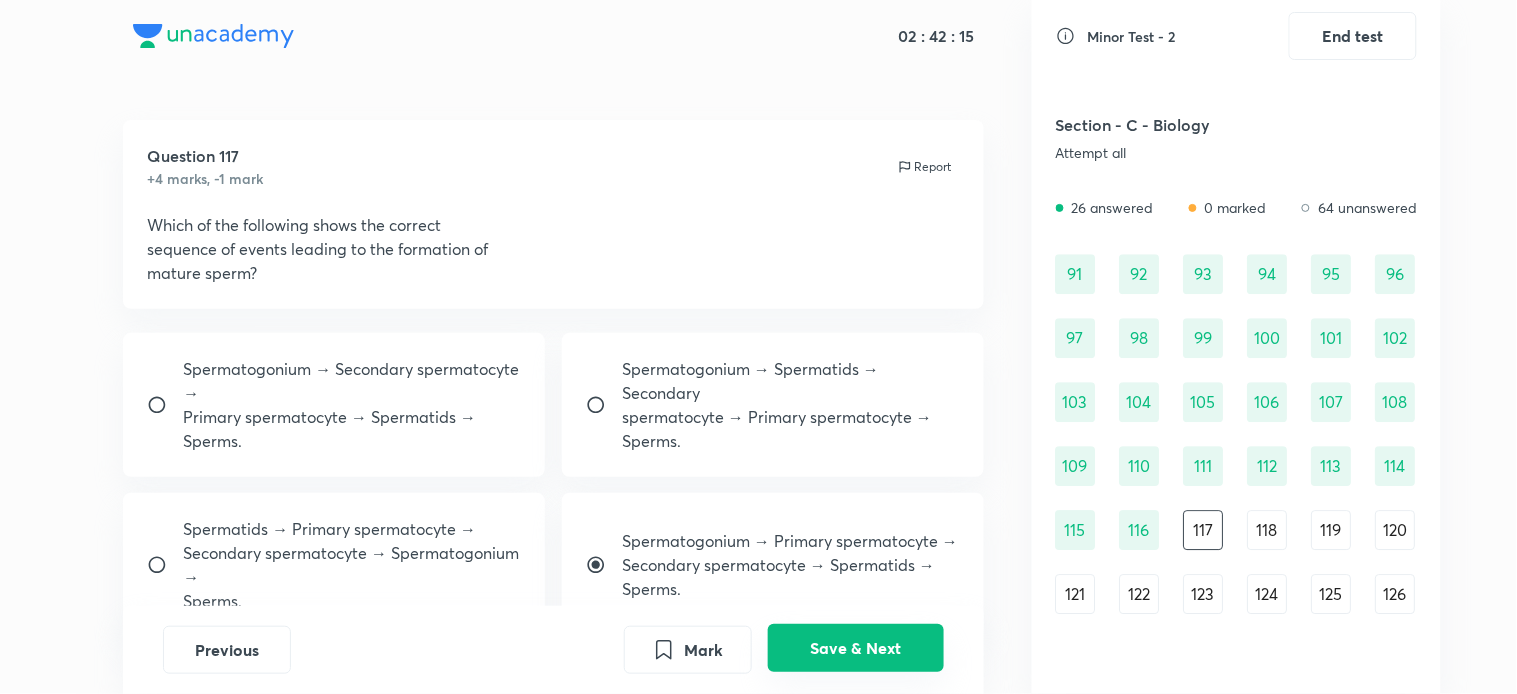 click on "Save & Next" at bounding box center [856, 648] 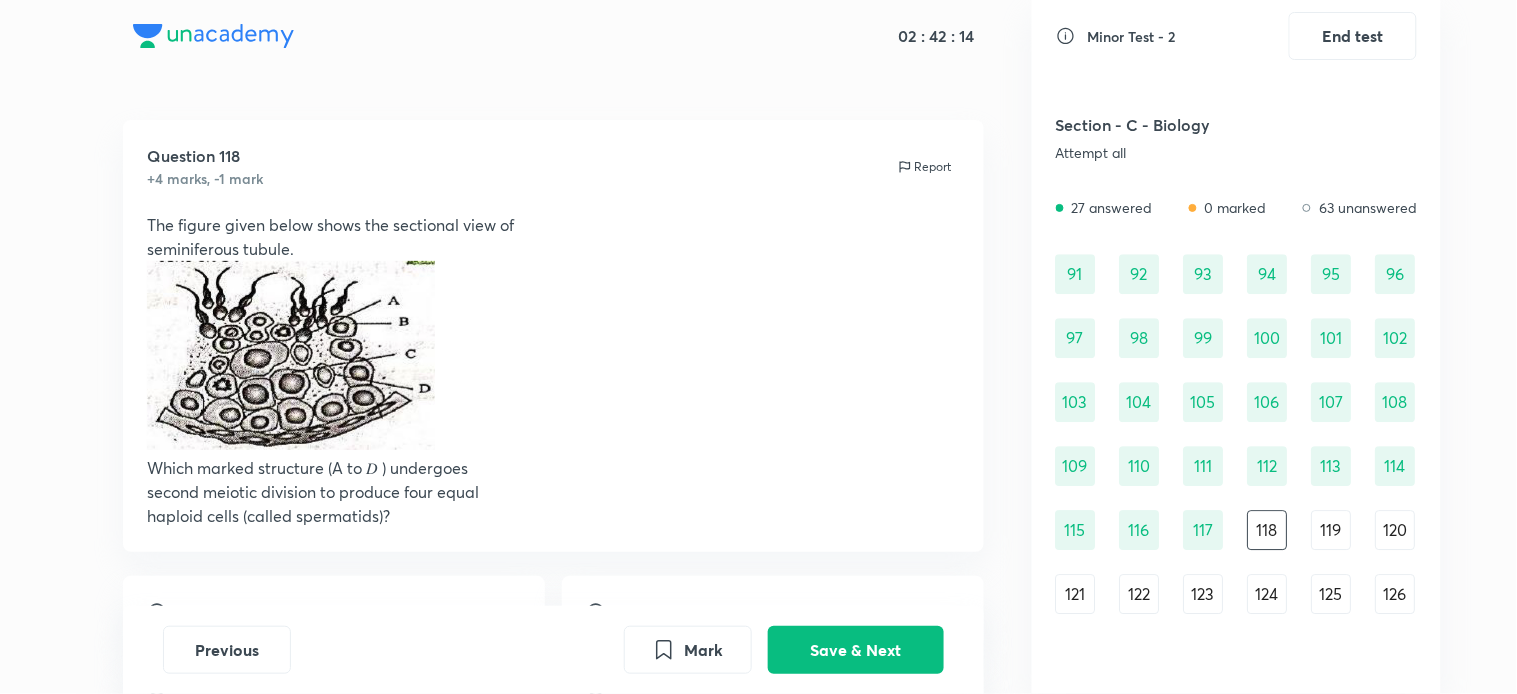 click at bounding box center (553, 358) 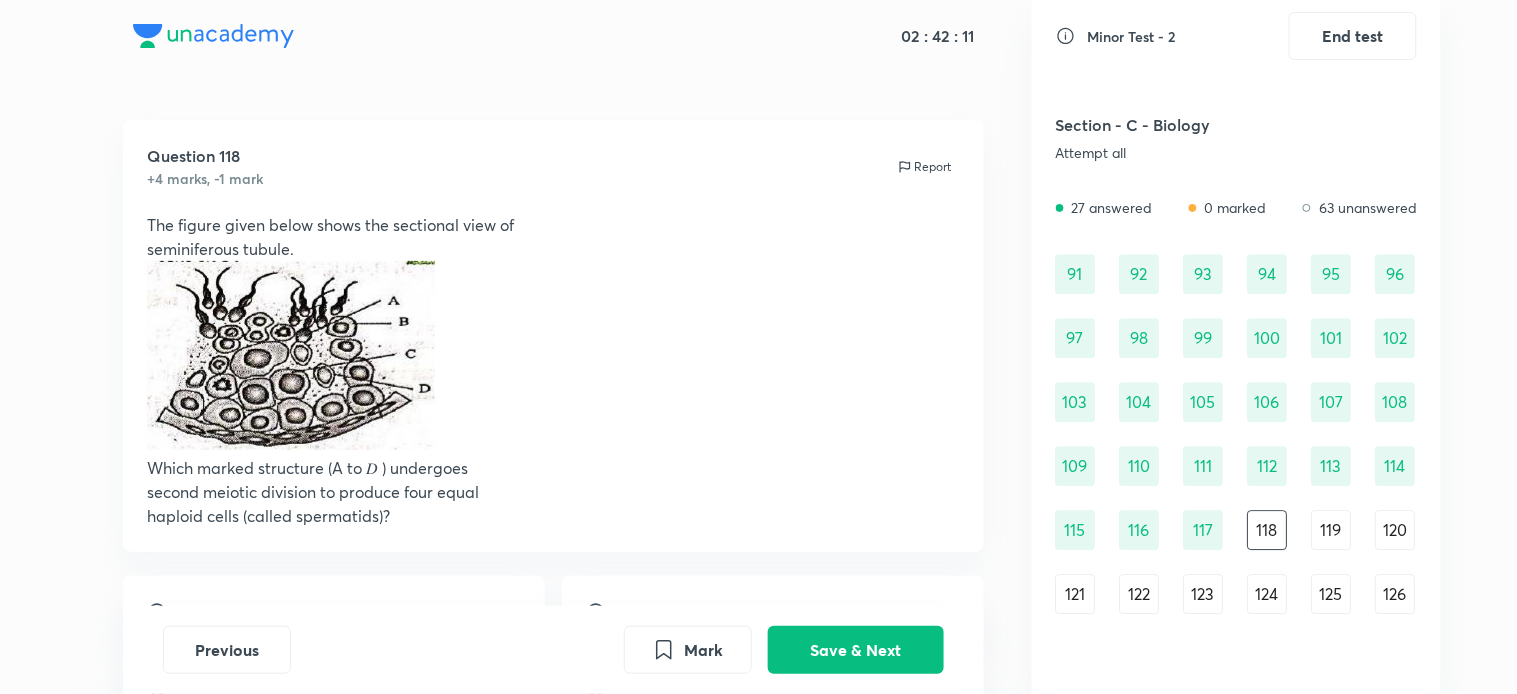 click at bounding box center [291, 355] 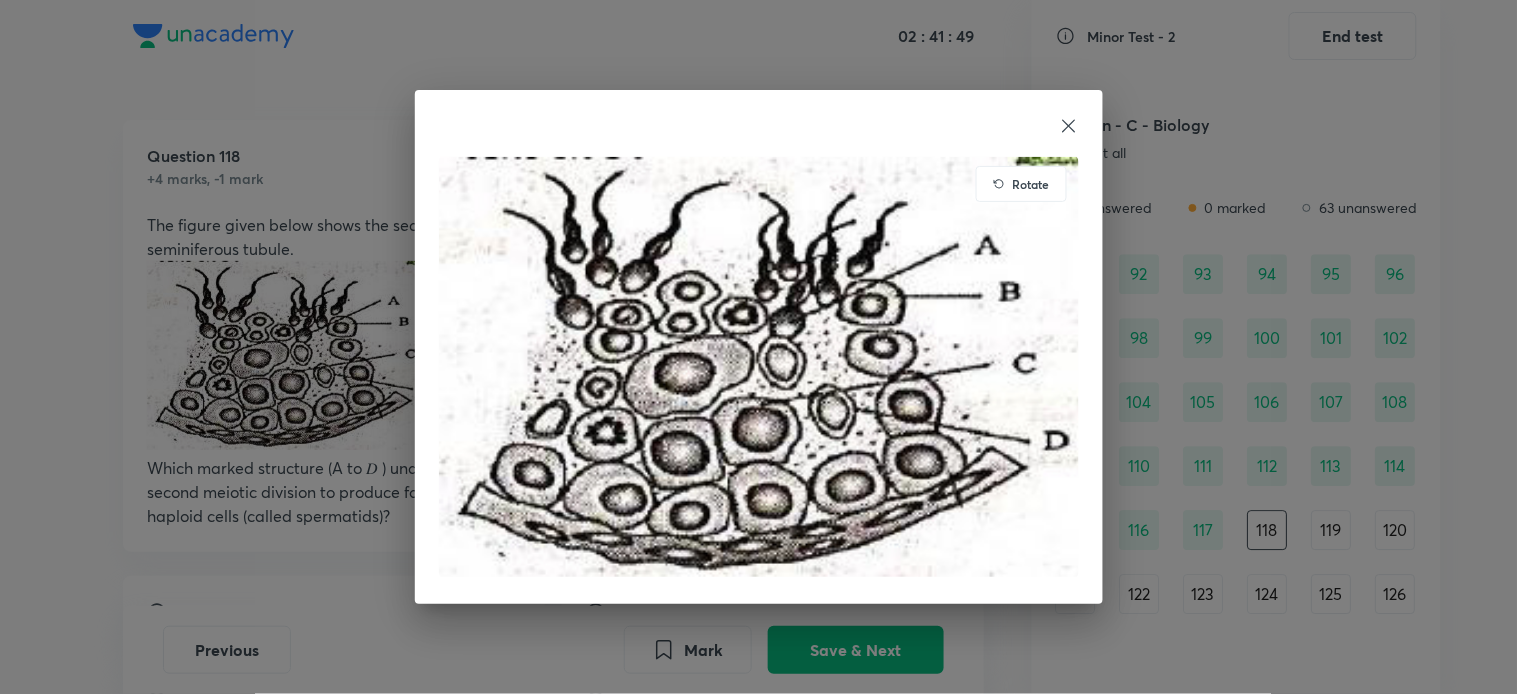 click on "Rotate" at bounding box center (758, 347) 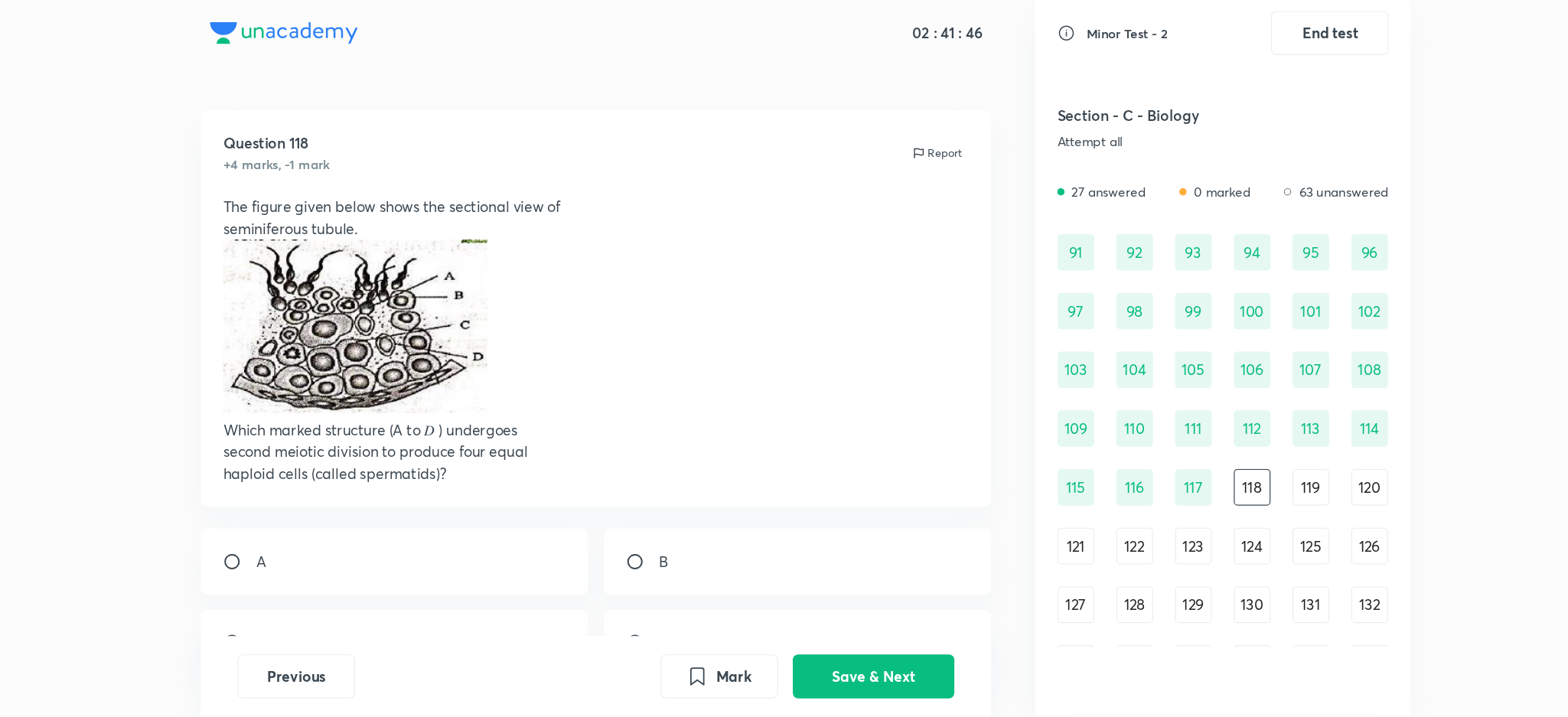 scroll, scrollTop: 1004, scrollLeft: 0, axis: vertical 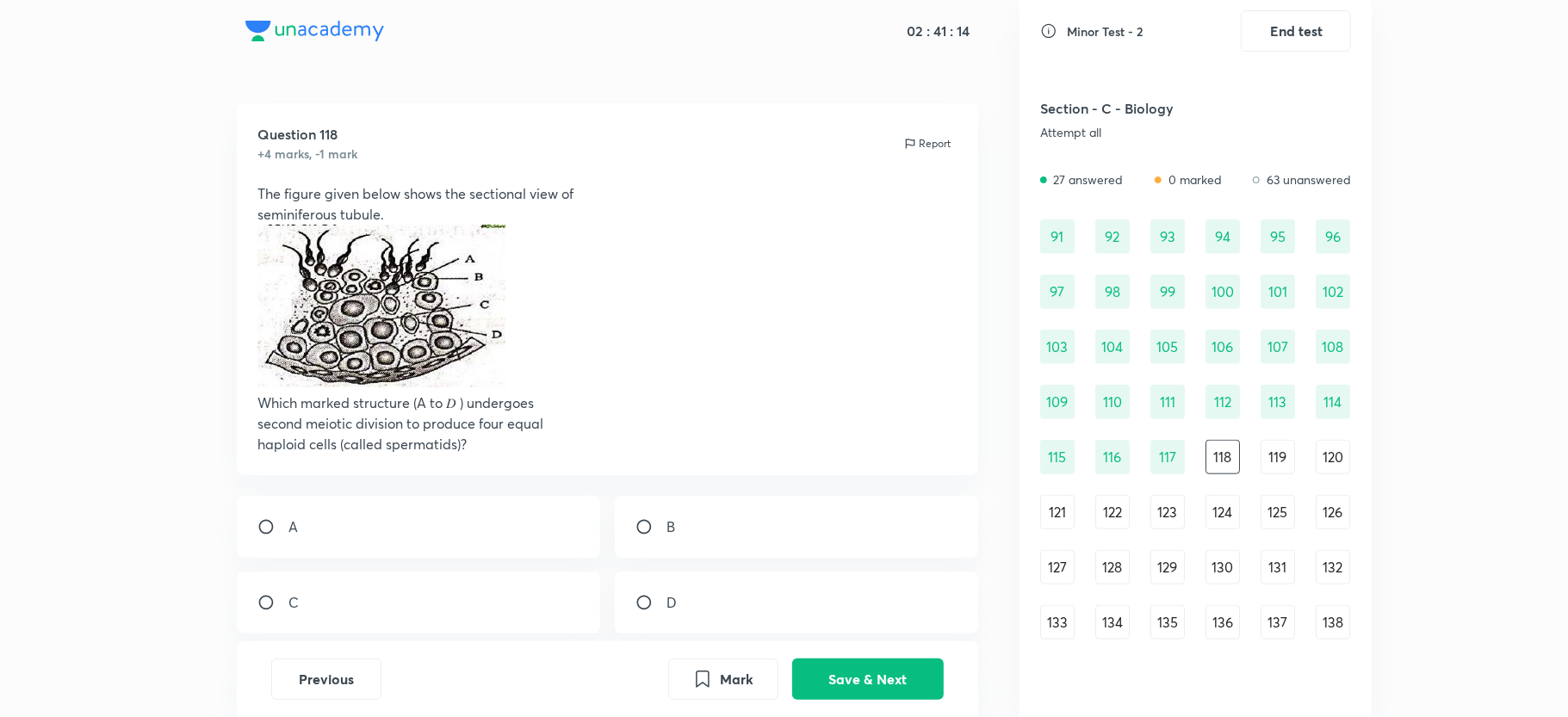 drag, startPoint x: 1259, startPoint y: 3, endPoint x: 717, endPoint y: 532, distance: 757.36715 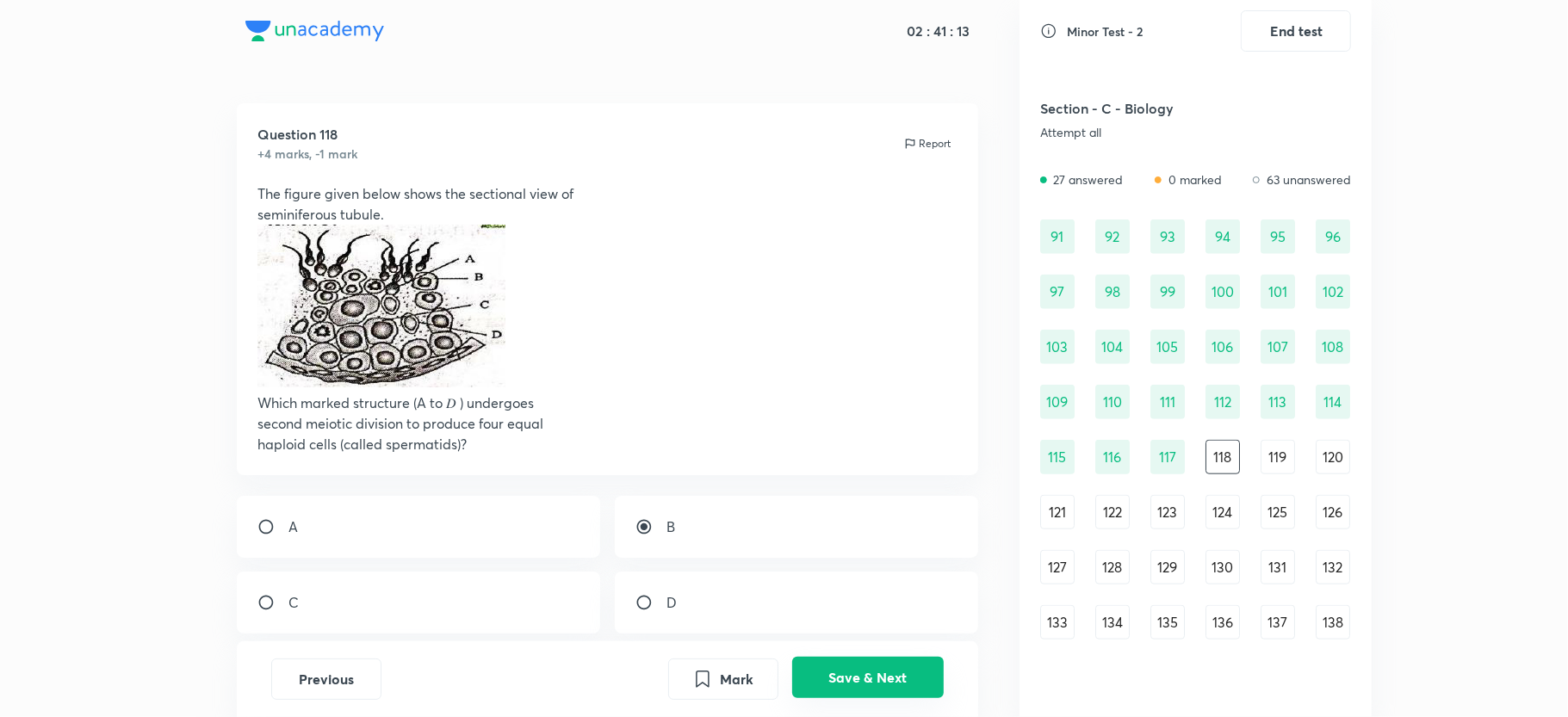 click on "Save & Next" at bounding box center [868, 677] 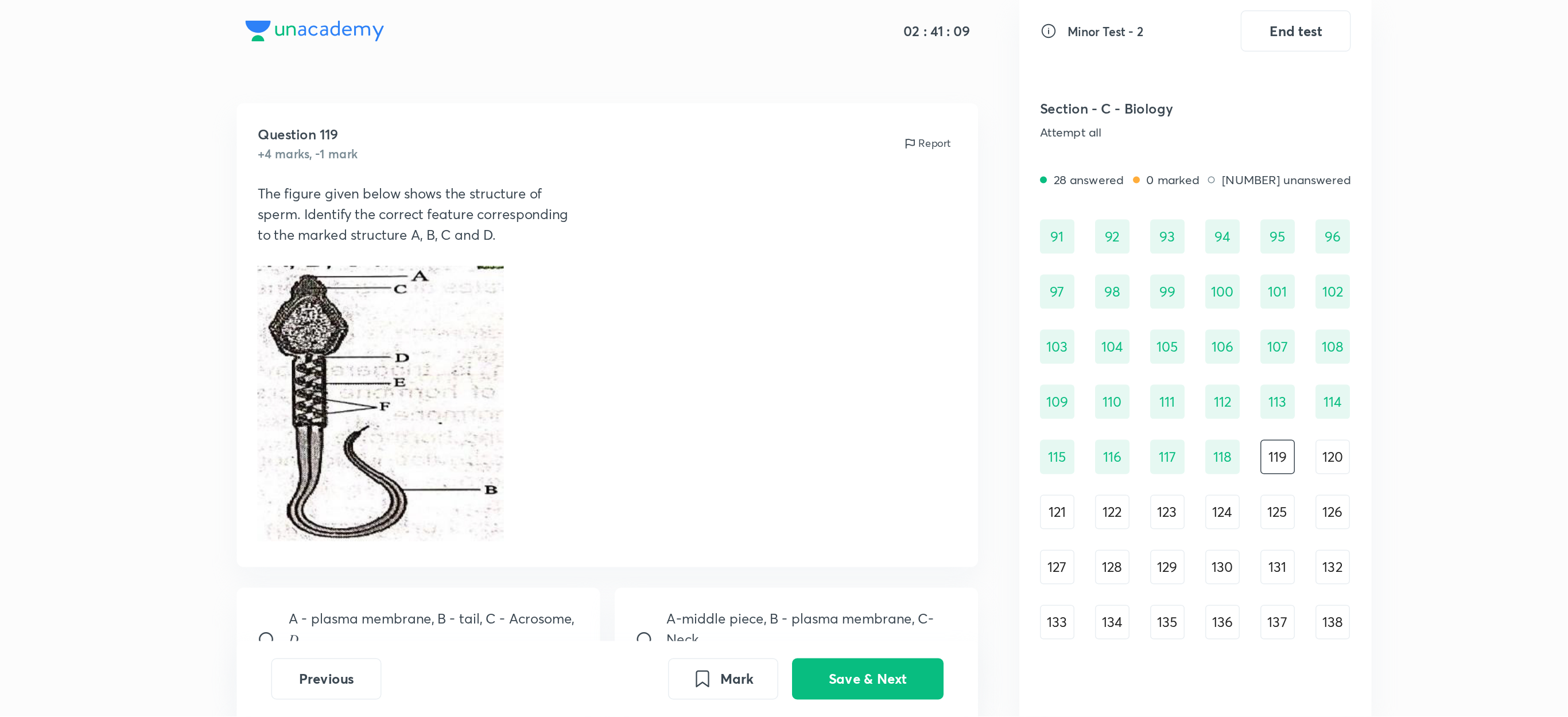 scroll, scrollTop: 752, scrollLeft: 0, axis: vertical 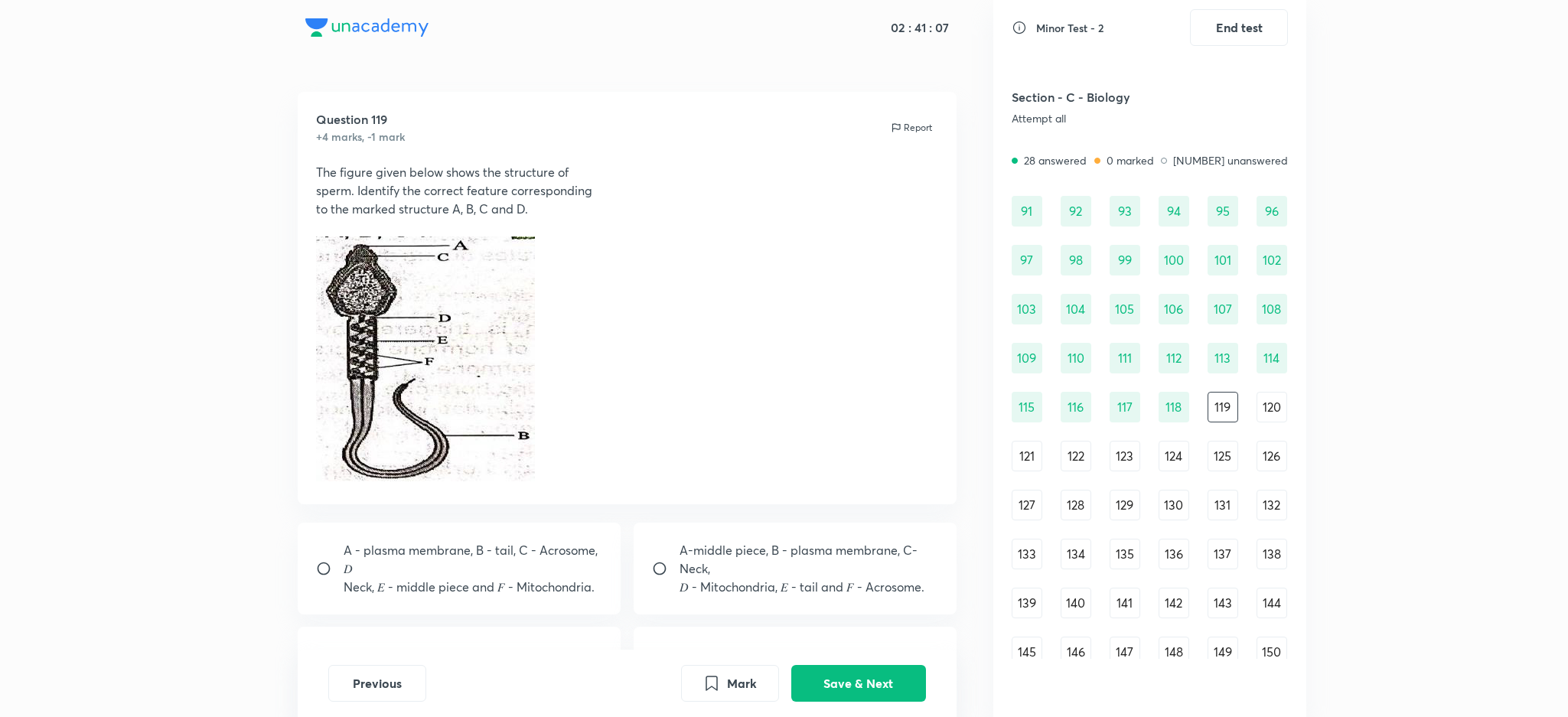 drag, startPoint x: 1270, startPoint y: 0, endPoint x: 437, endPoint y: 326, distance: 894.5194 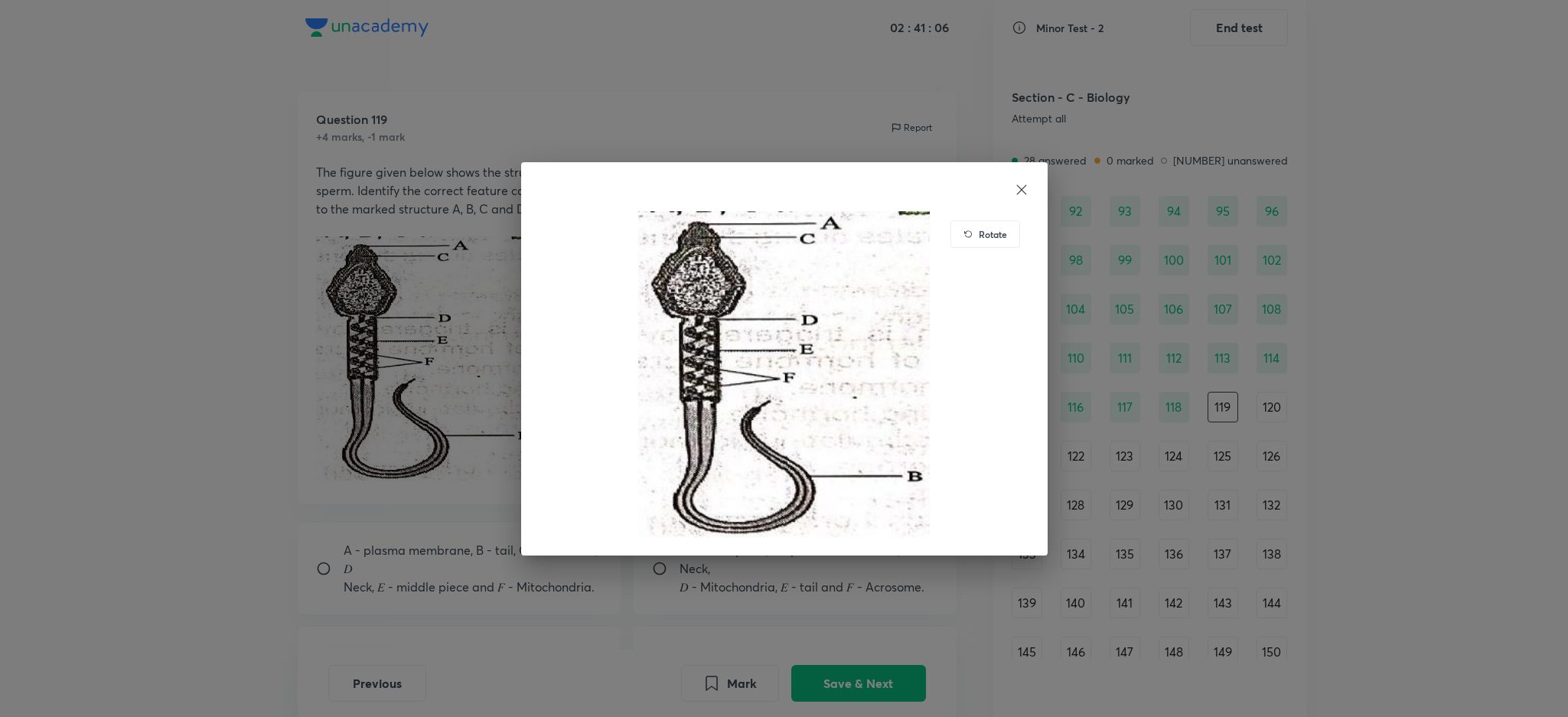 click on "Rotate" at bounding box center [784, 358] 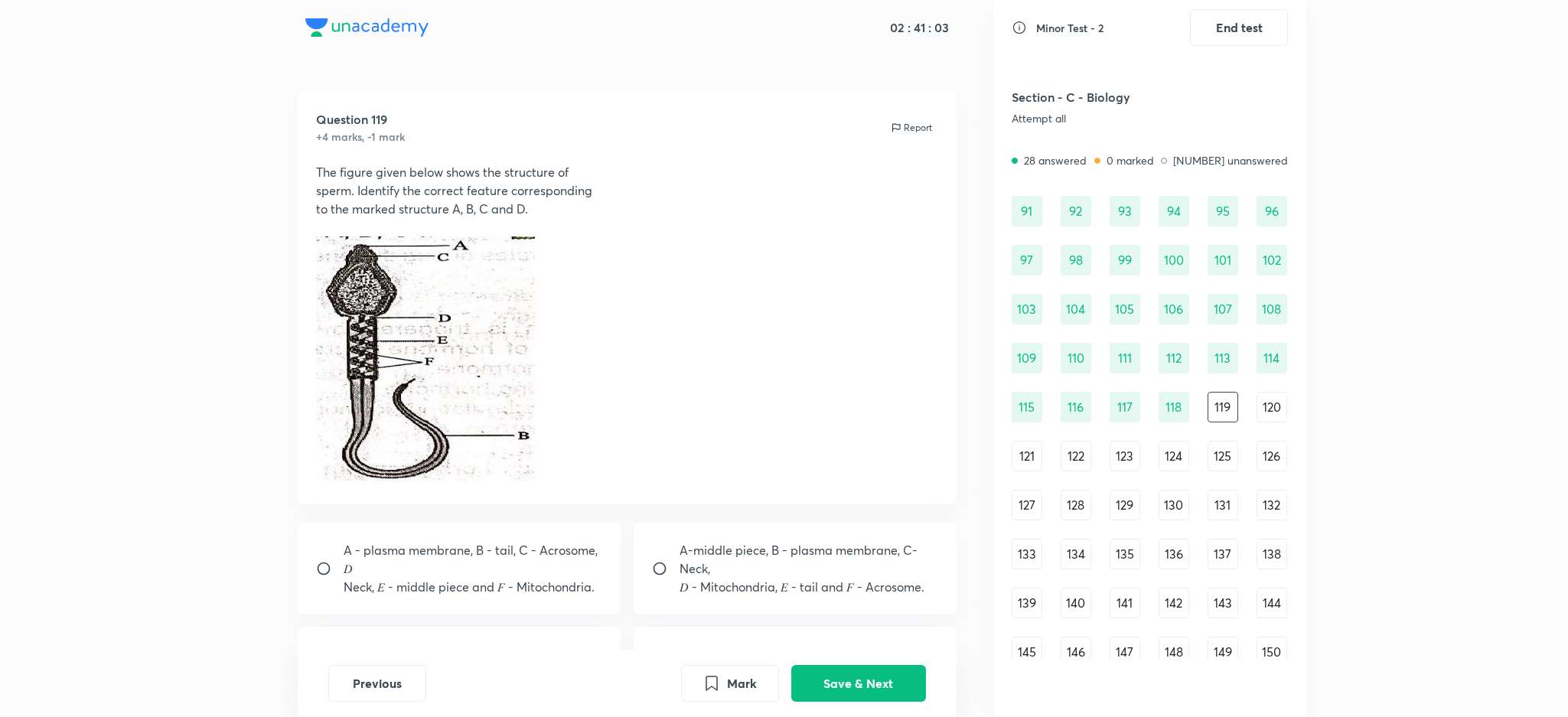 scroll, scrollTop: 1002, scrollLeft: 0, axis: vertical 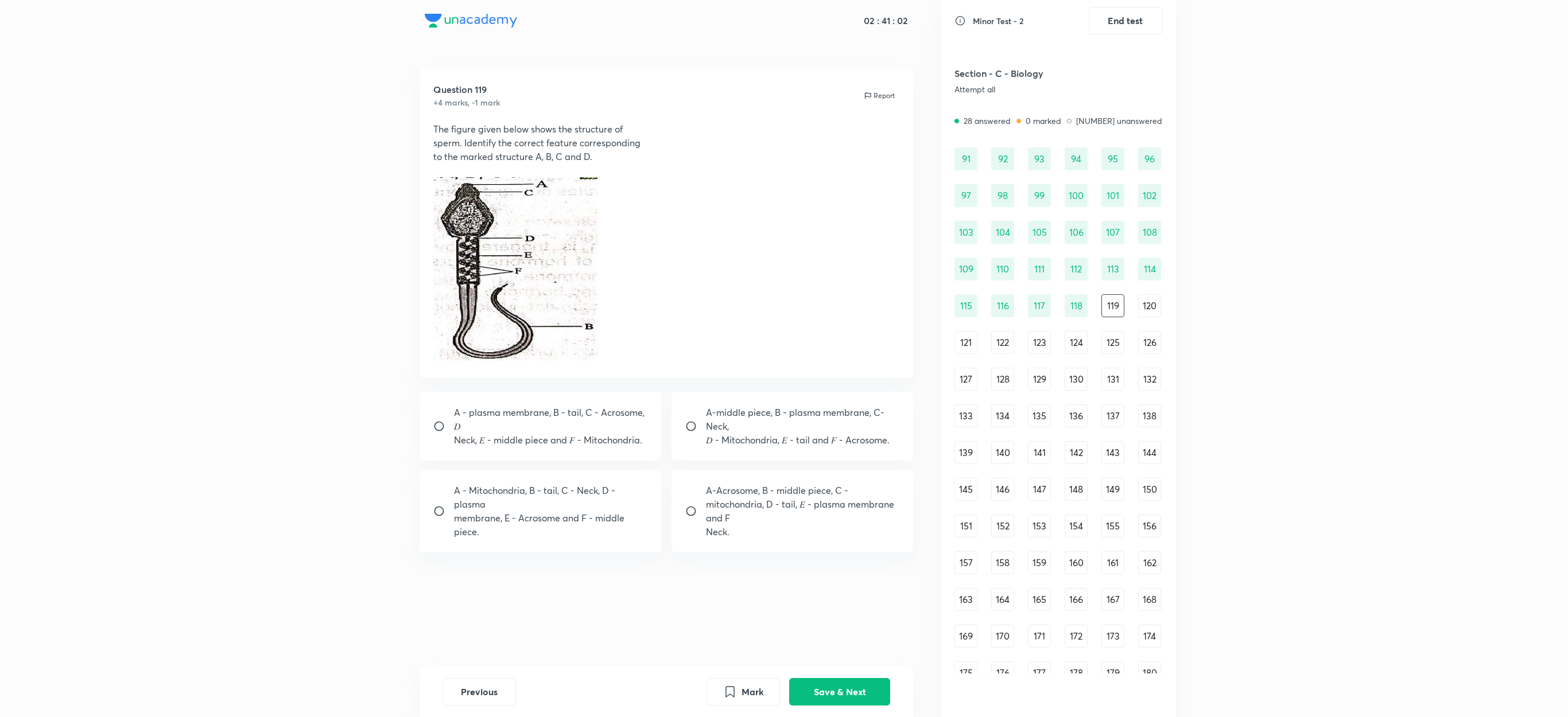 drag, startPoint x: 1175, startPoint y: 1, endPoint x: 212, endPoint y: 577, distance: 1122.1163 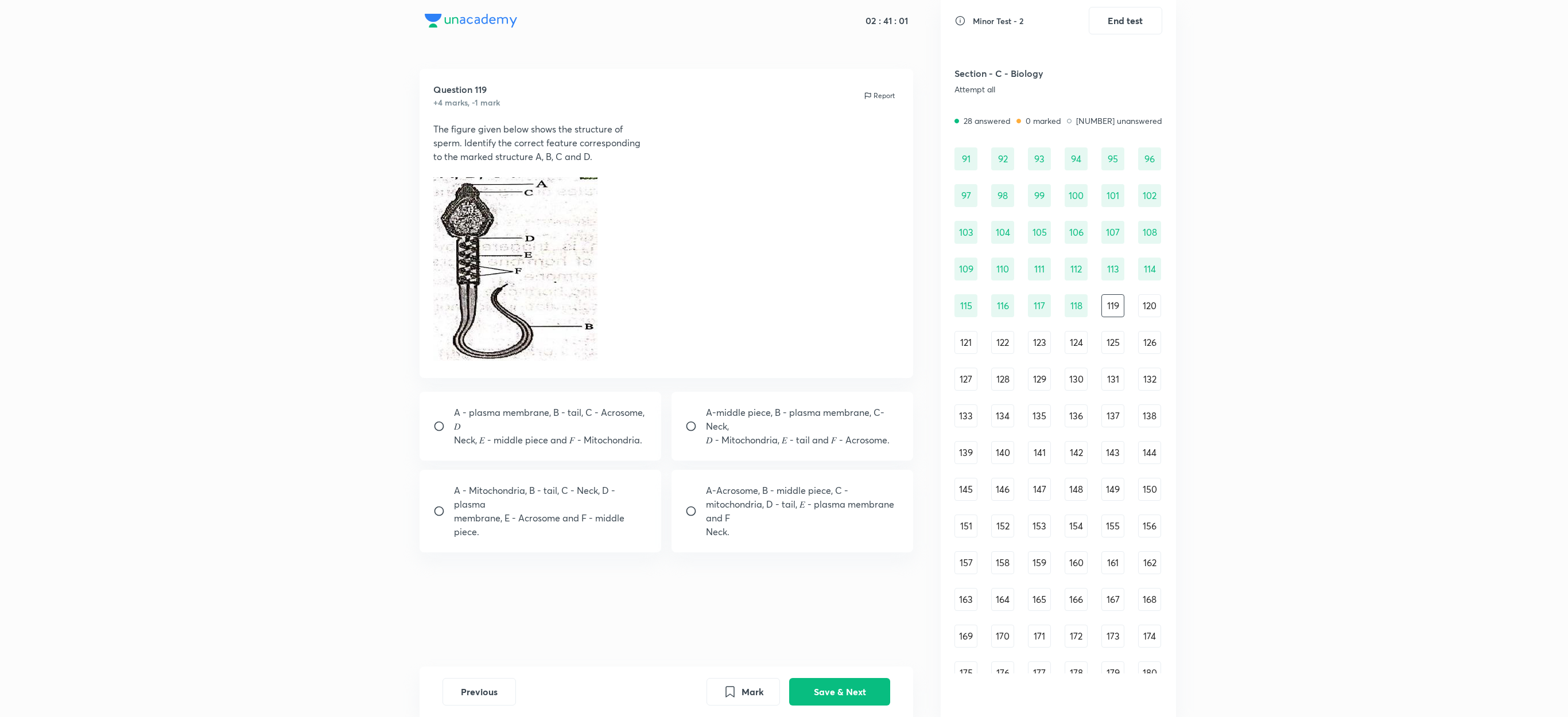 click on "mitochondria, D - tail, 𝐸 - plasma membrane and F" at bounding box center [803, 511] 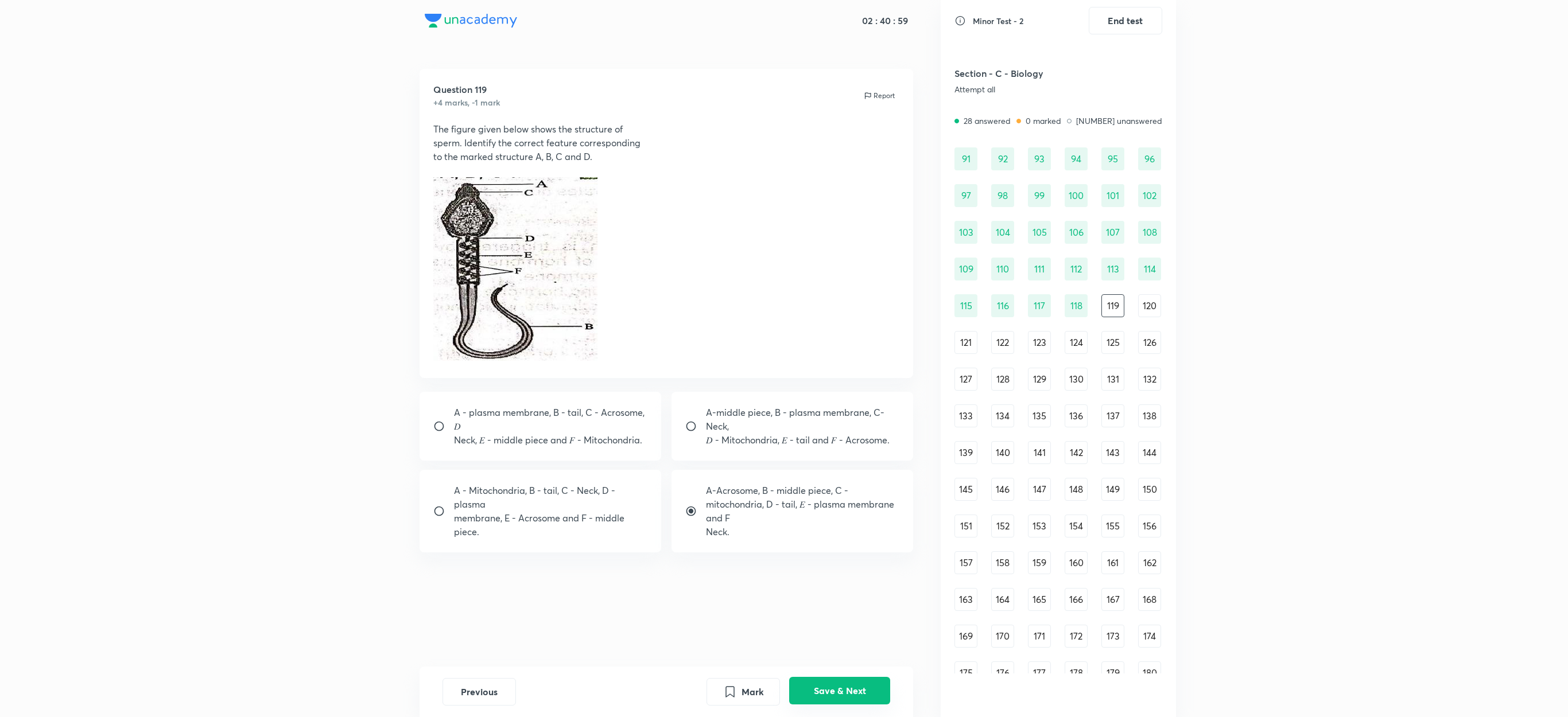 click on "Save & Next" at bounding box center [840, 691] 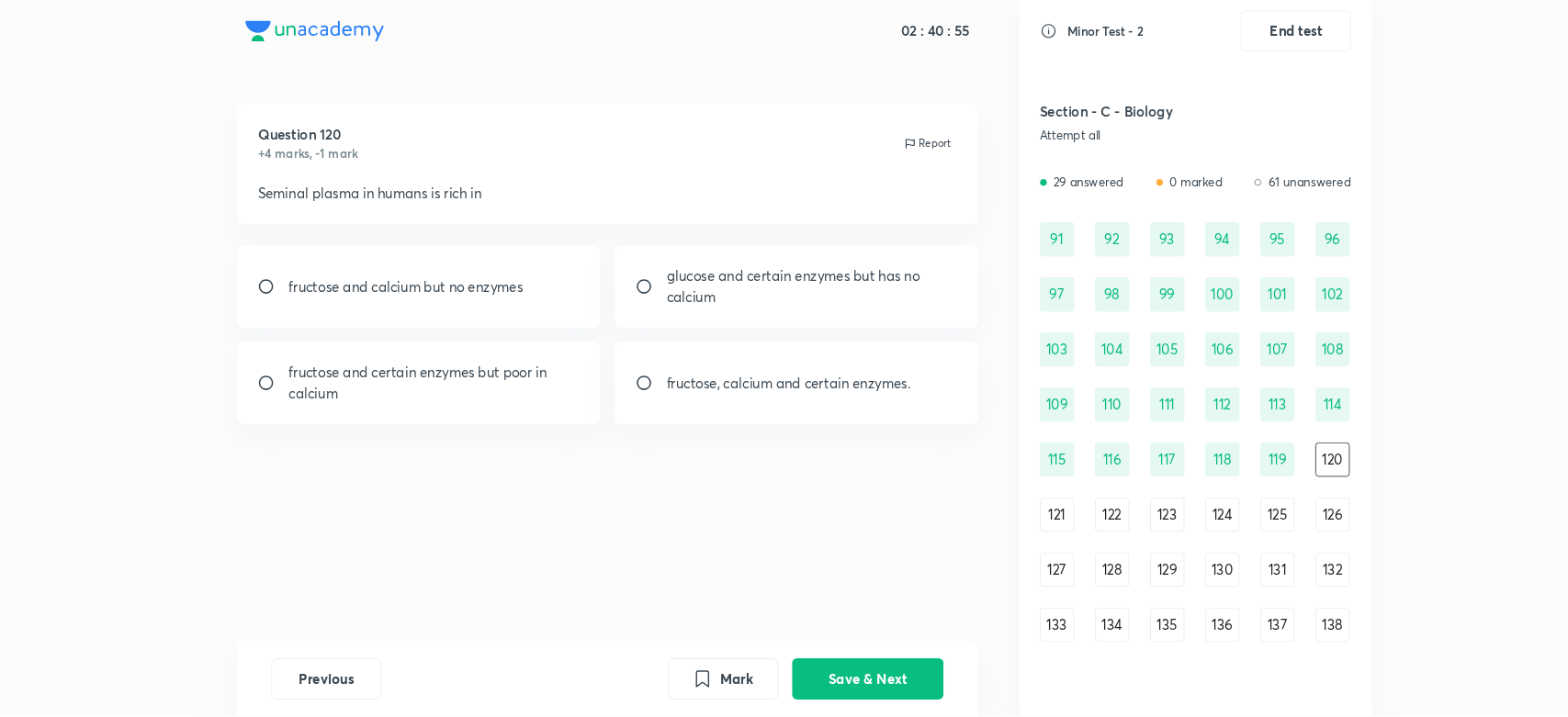 scroll, scrollTop: 1202, scrollLeft: 0, axis: vertical 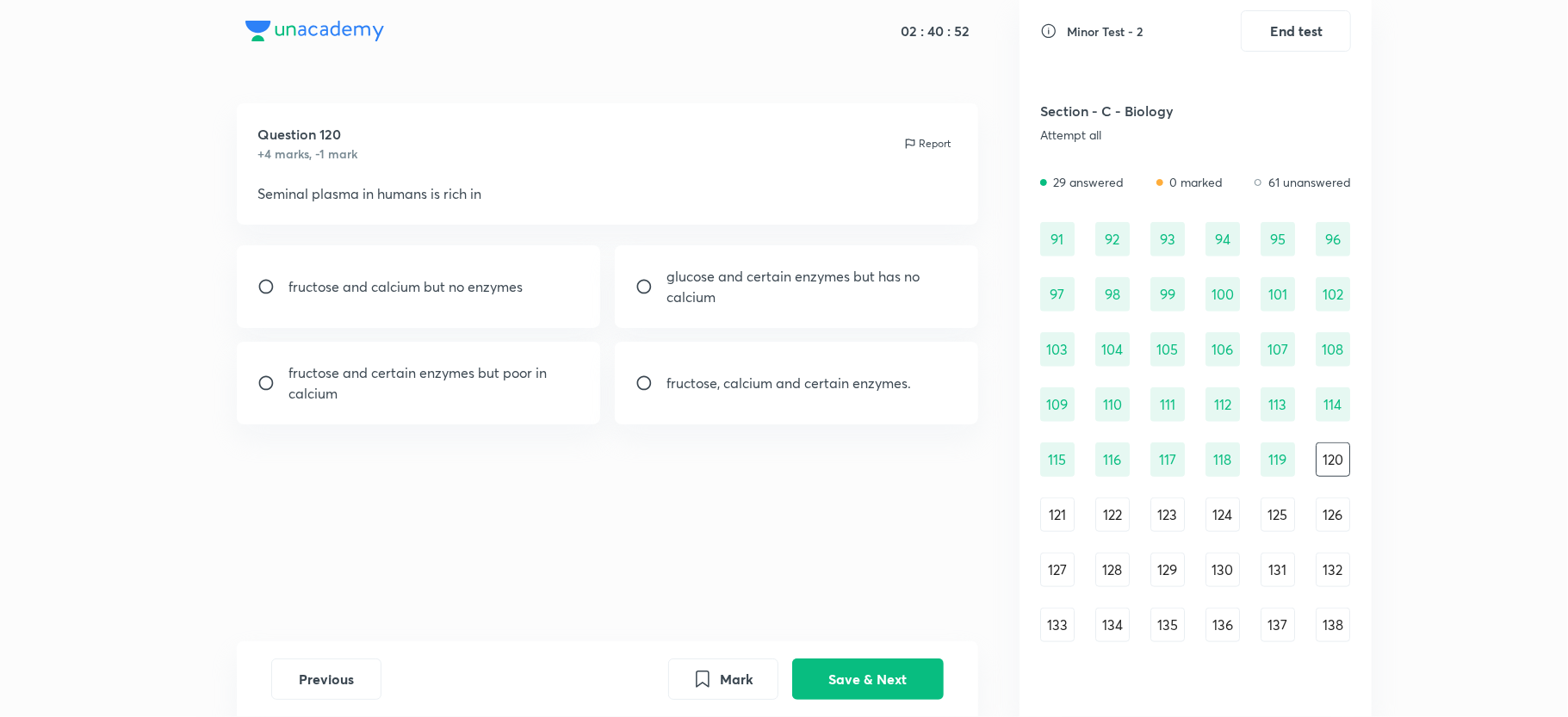 drag, startPoint x: 2351, startPoint y: 0, endPoint x: 583, endPoint y: 460, distance: 1826.862 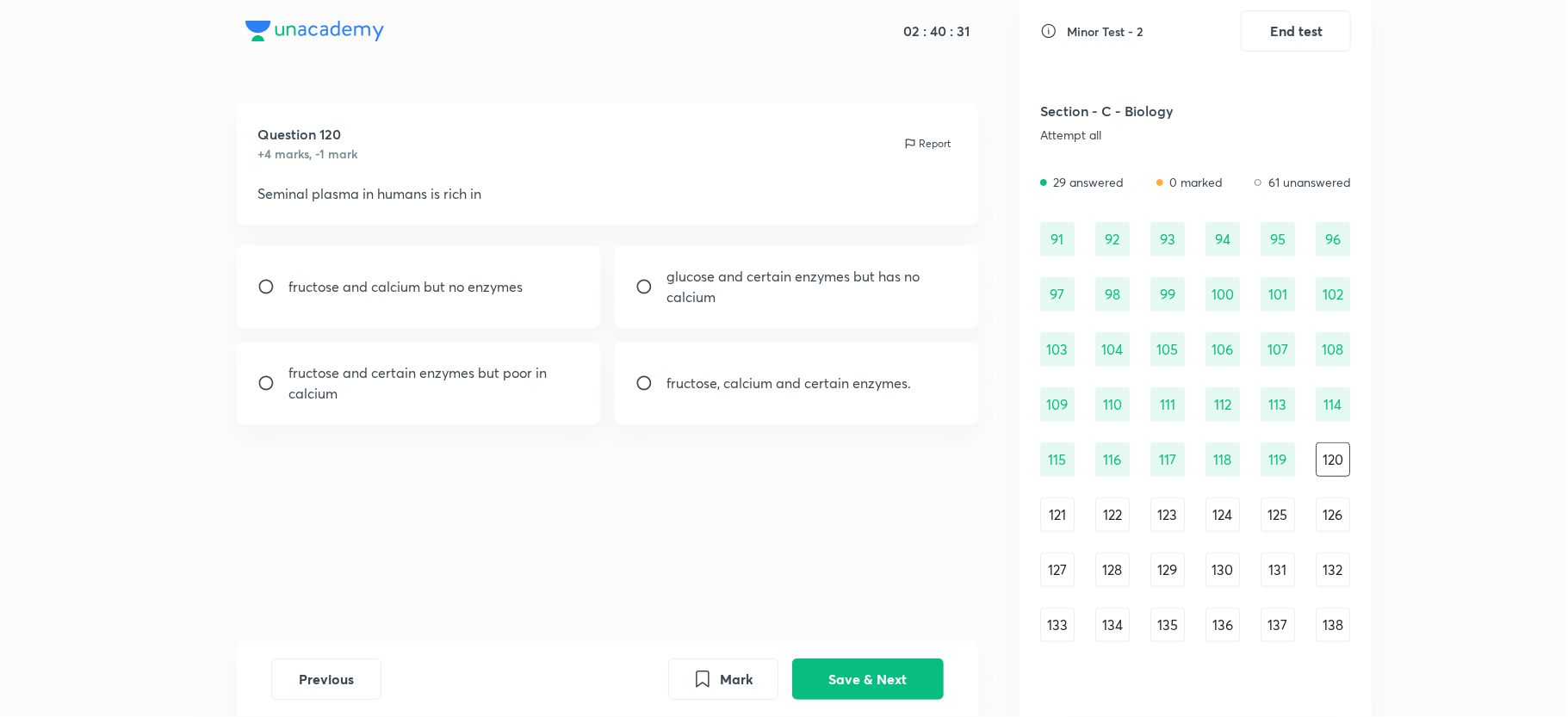 click on "fructose, calcium and certain enzymes." at bounding box center [789, 383] 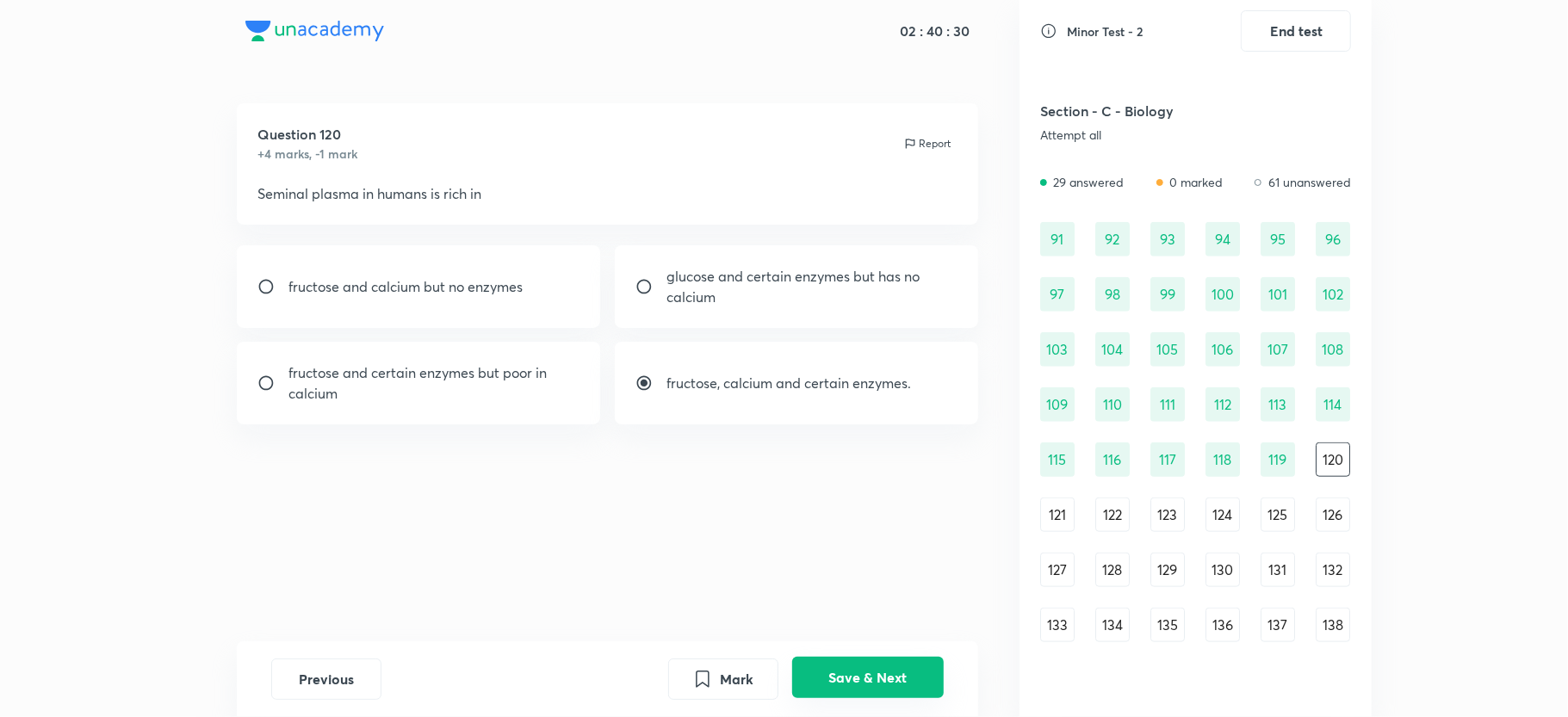 click on "Save & Next" at bounding box center (868, 677) 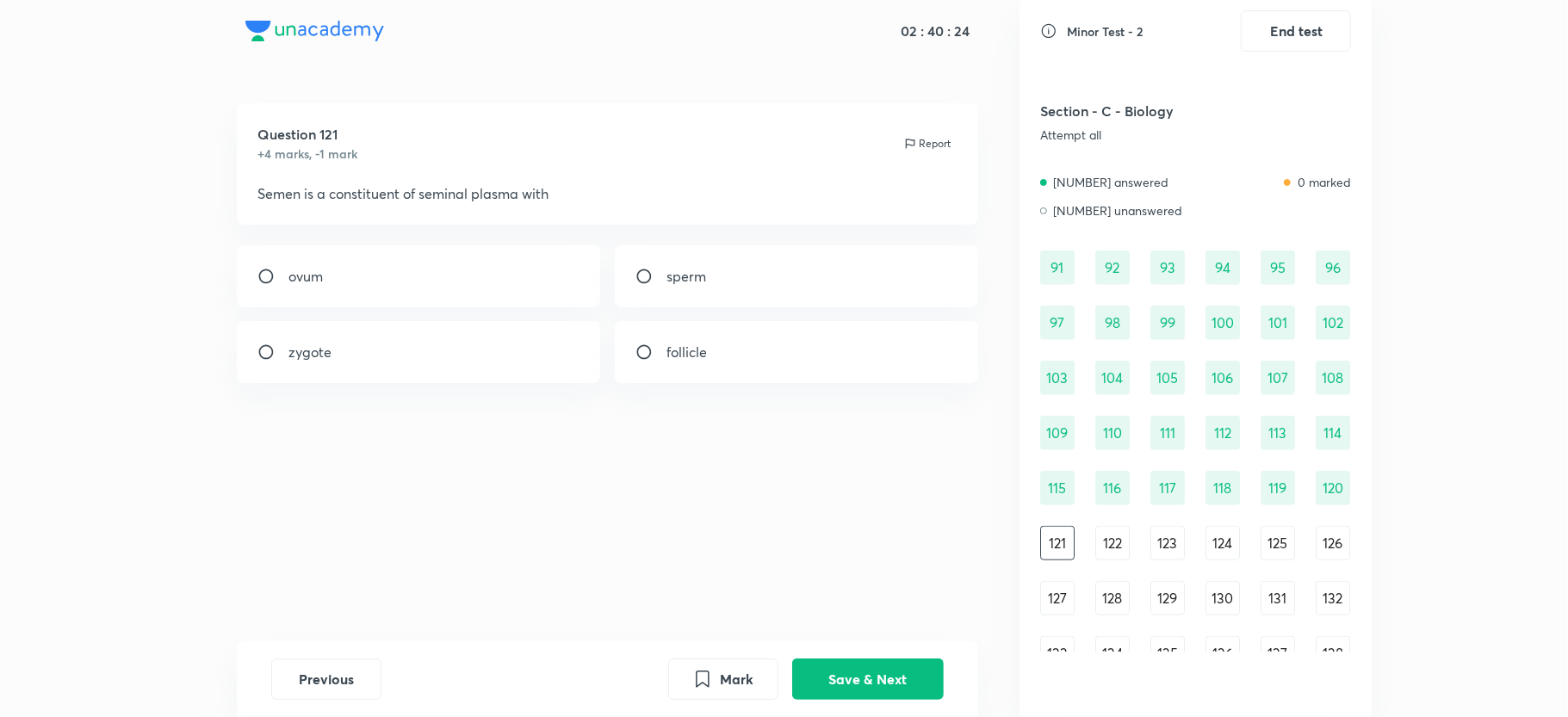 click on "sperm" at bounding box center [796, 276] 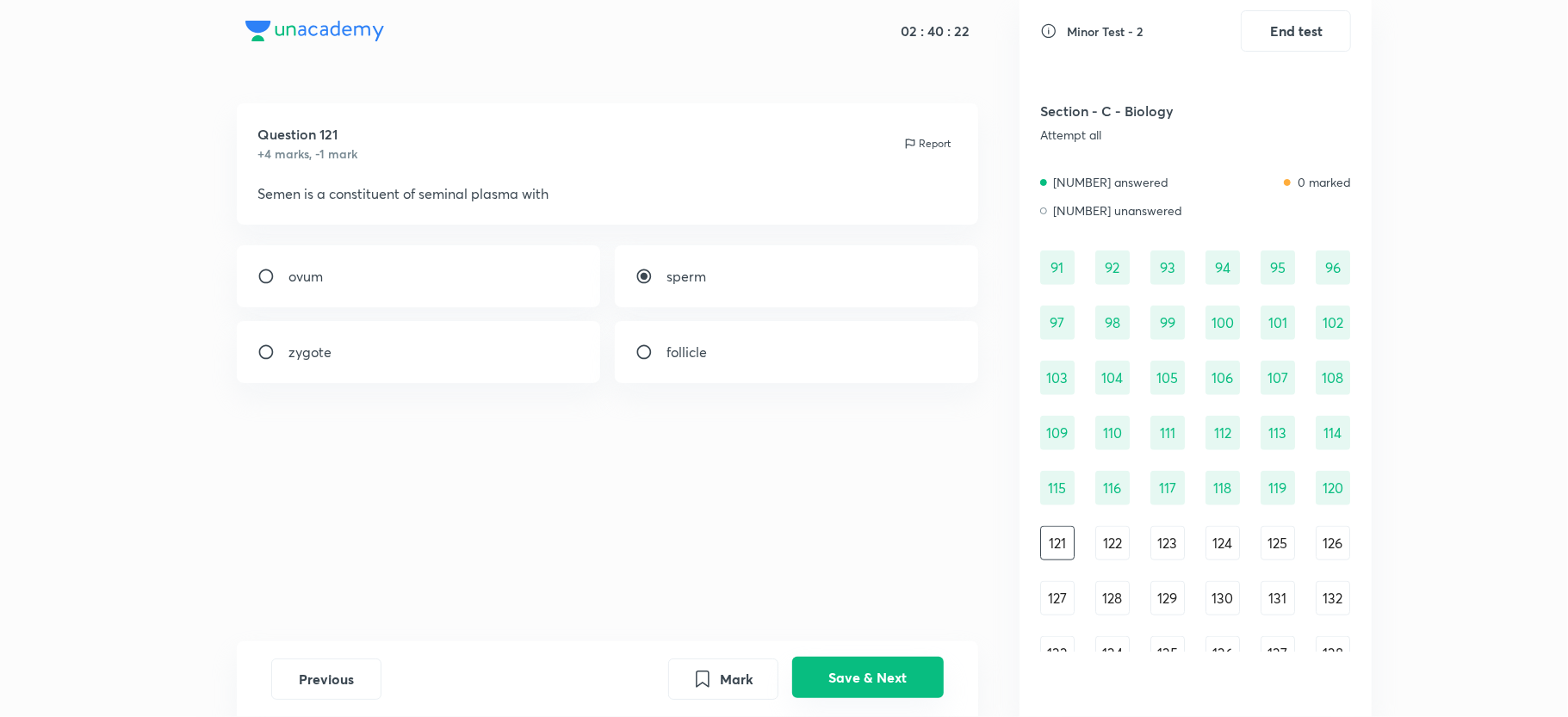 click on "Save & Next" at bounding box center (868, 677) 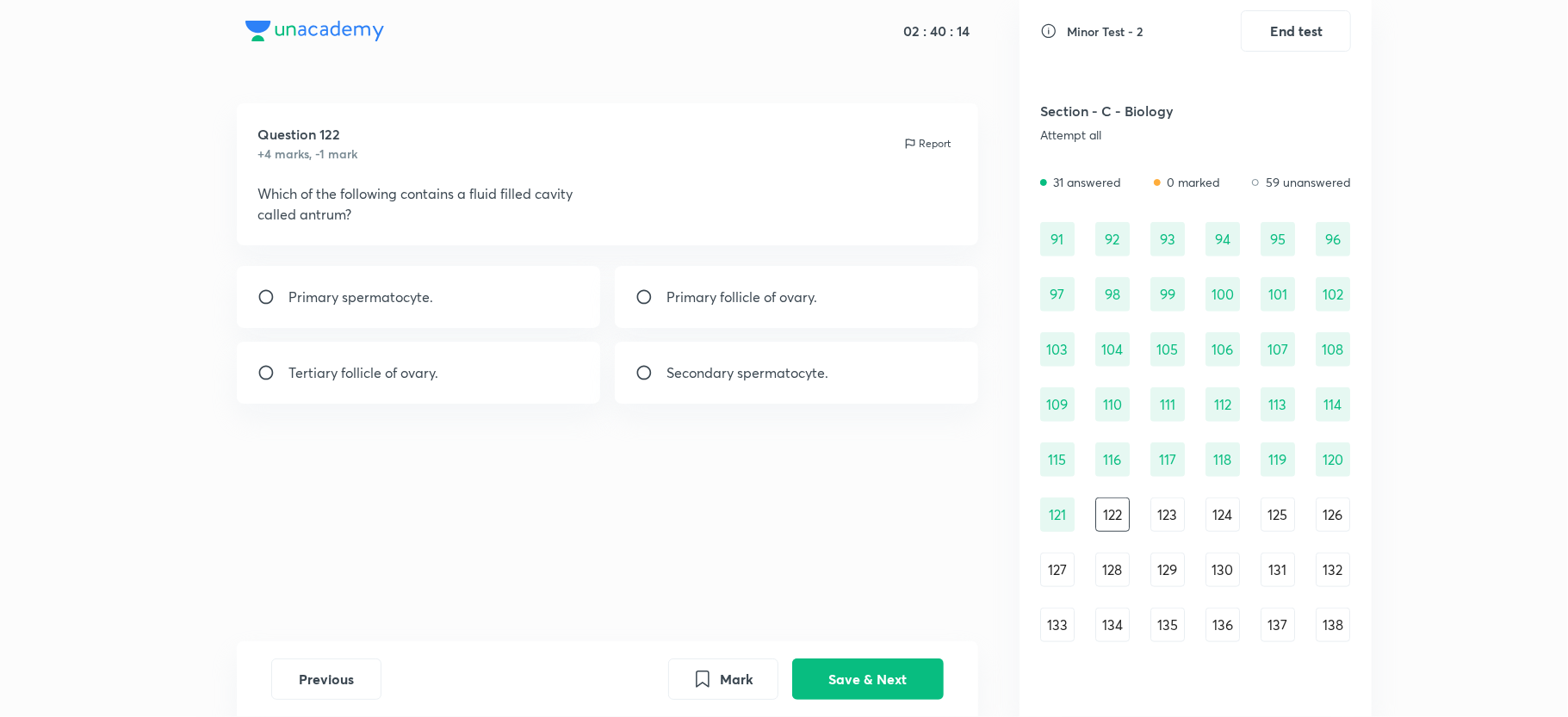 click on "Primary follicle of ovary." at bounding box center (741, 297) 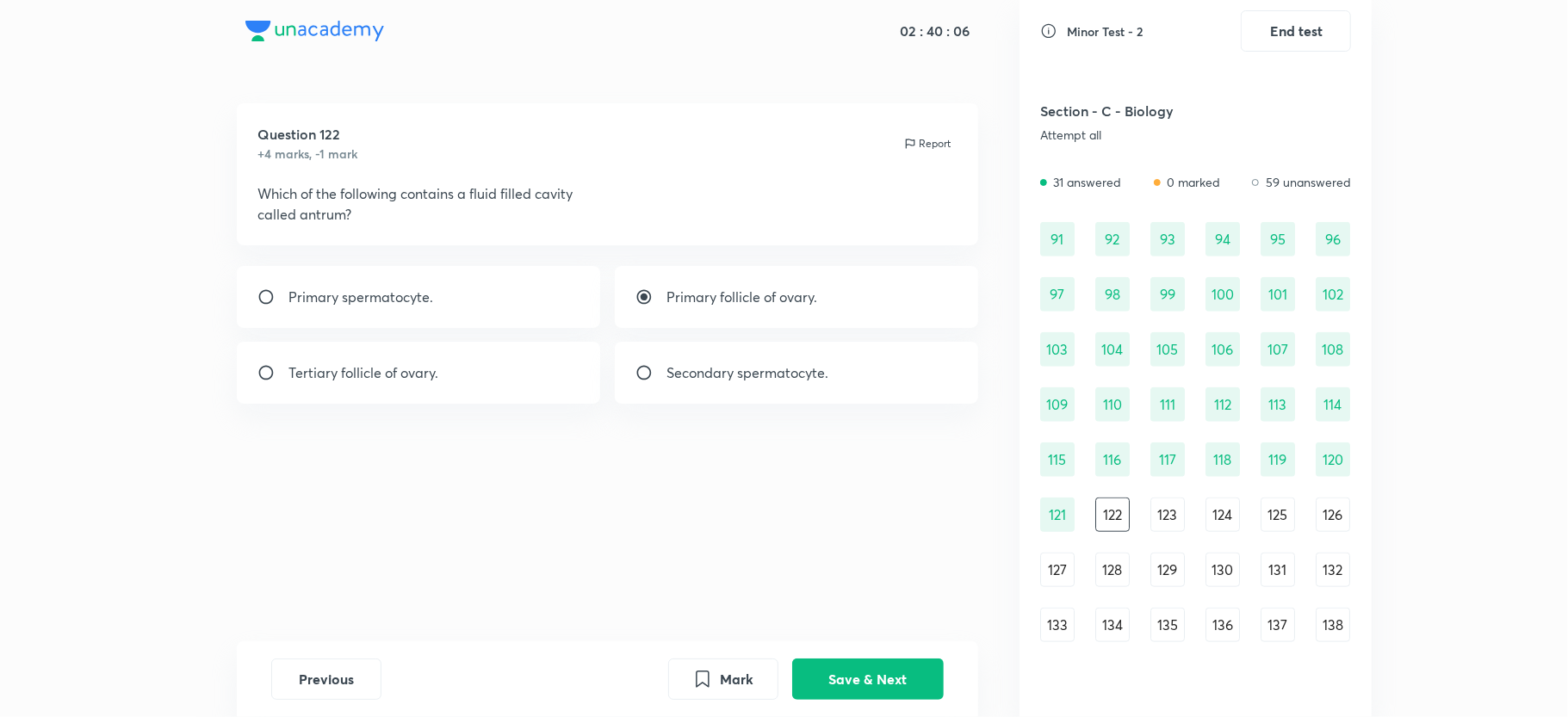 click on "Tertiary follicle of ovary." at bounding box center (418, 373) 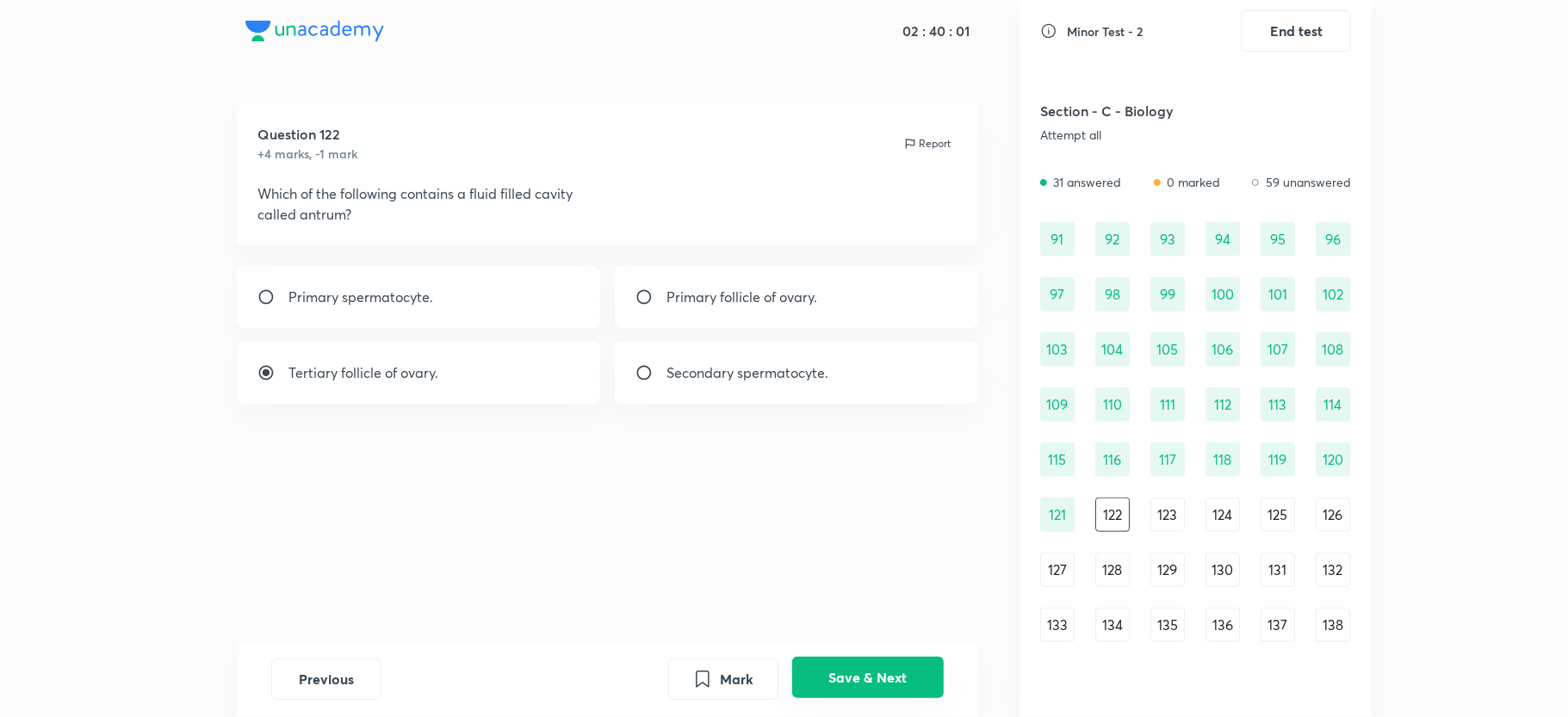 click on "Save & Next" at bounding box center (868, 677) 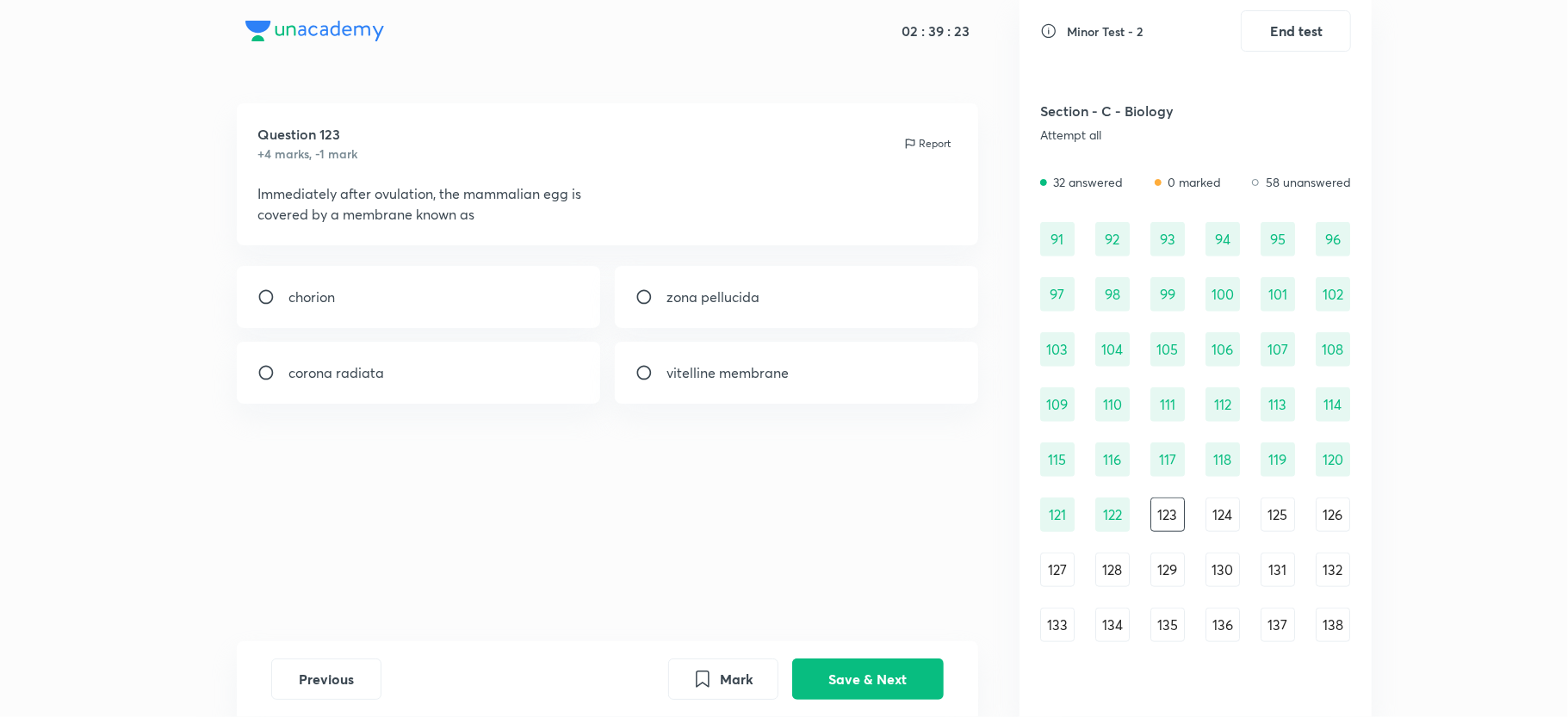 click on "zona pellucida" at bounding box center [713, 297] 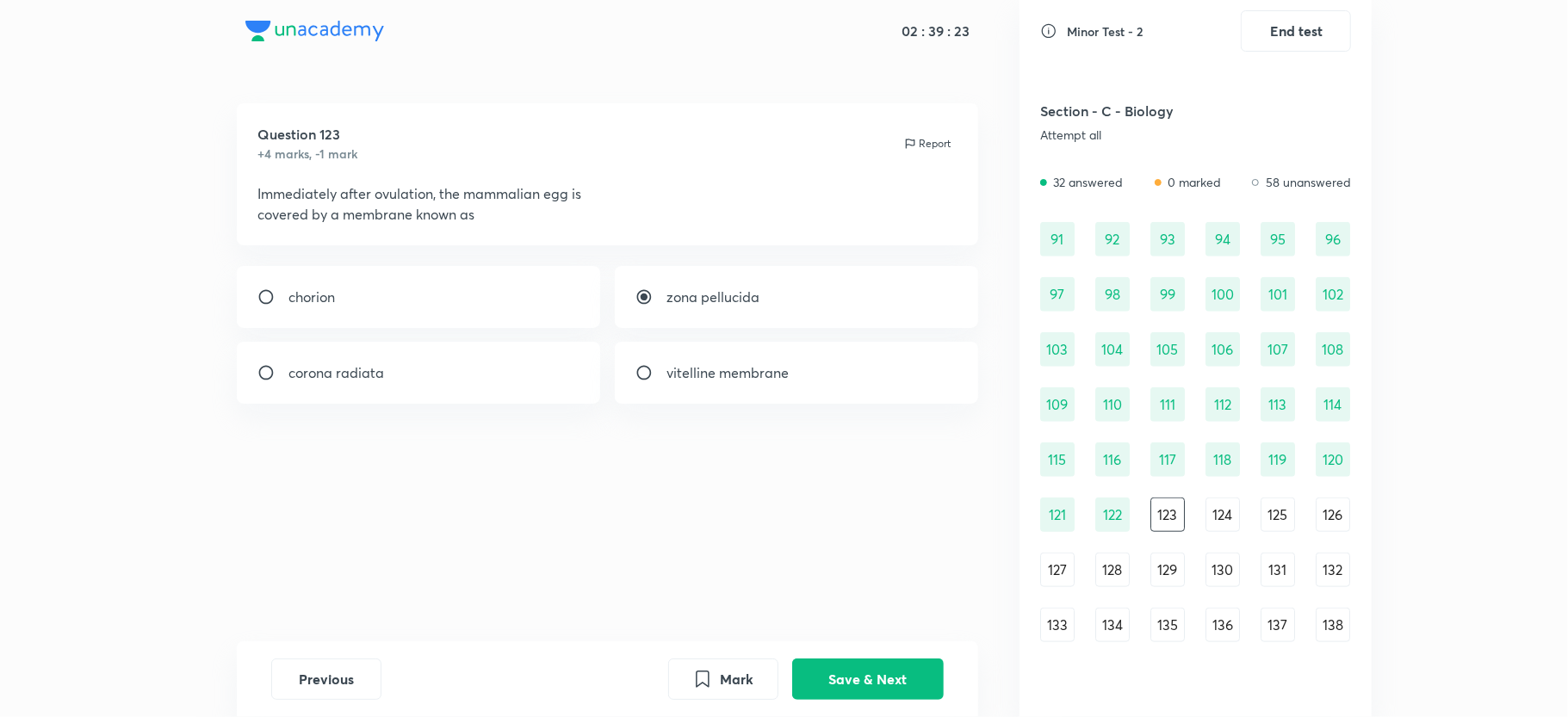 radio on "true" 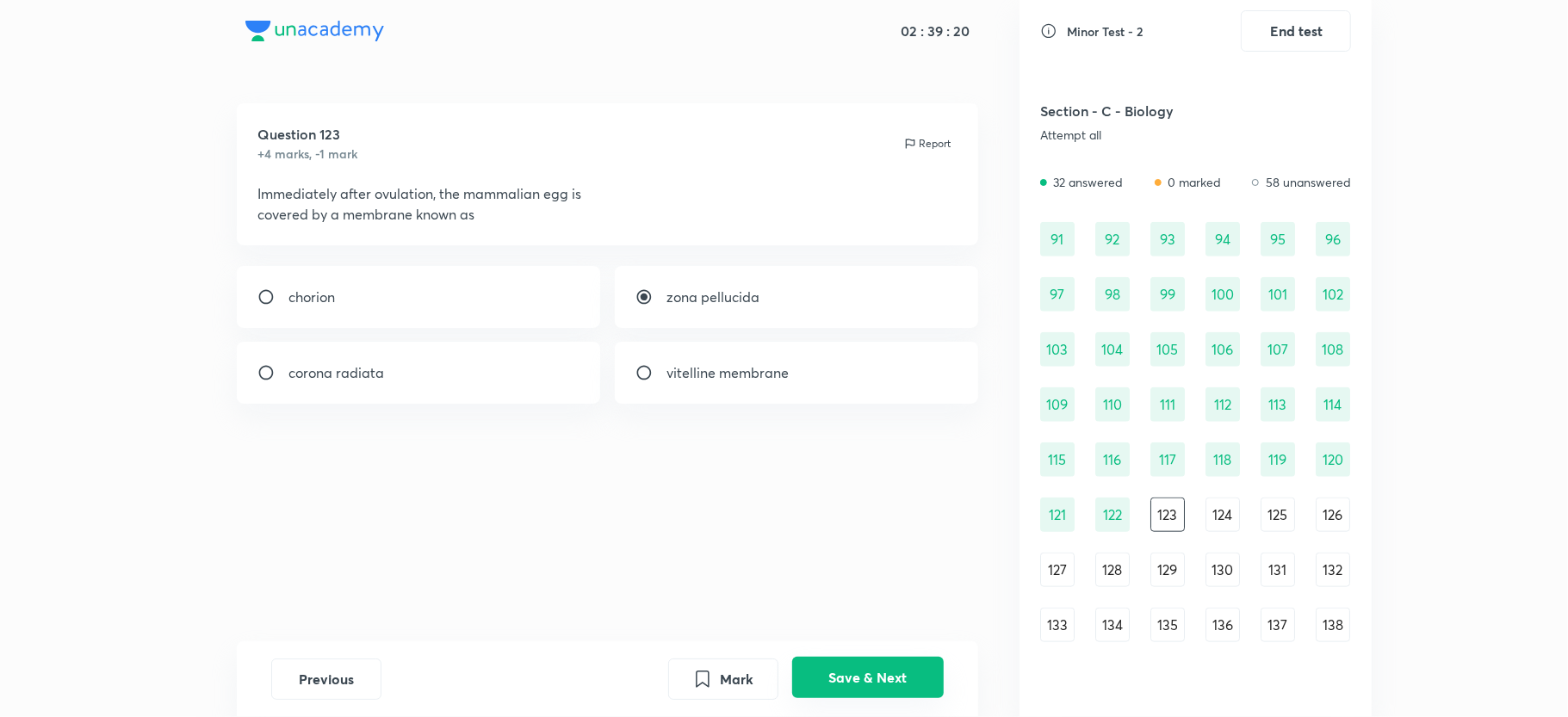 click on "Save & Next" at bounding box center [868, 677] 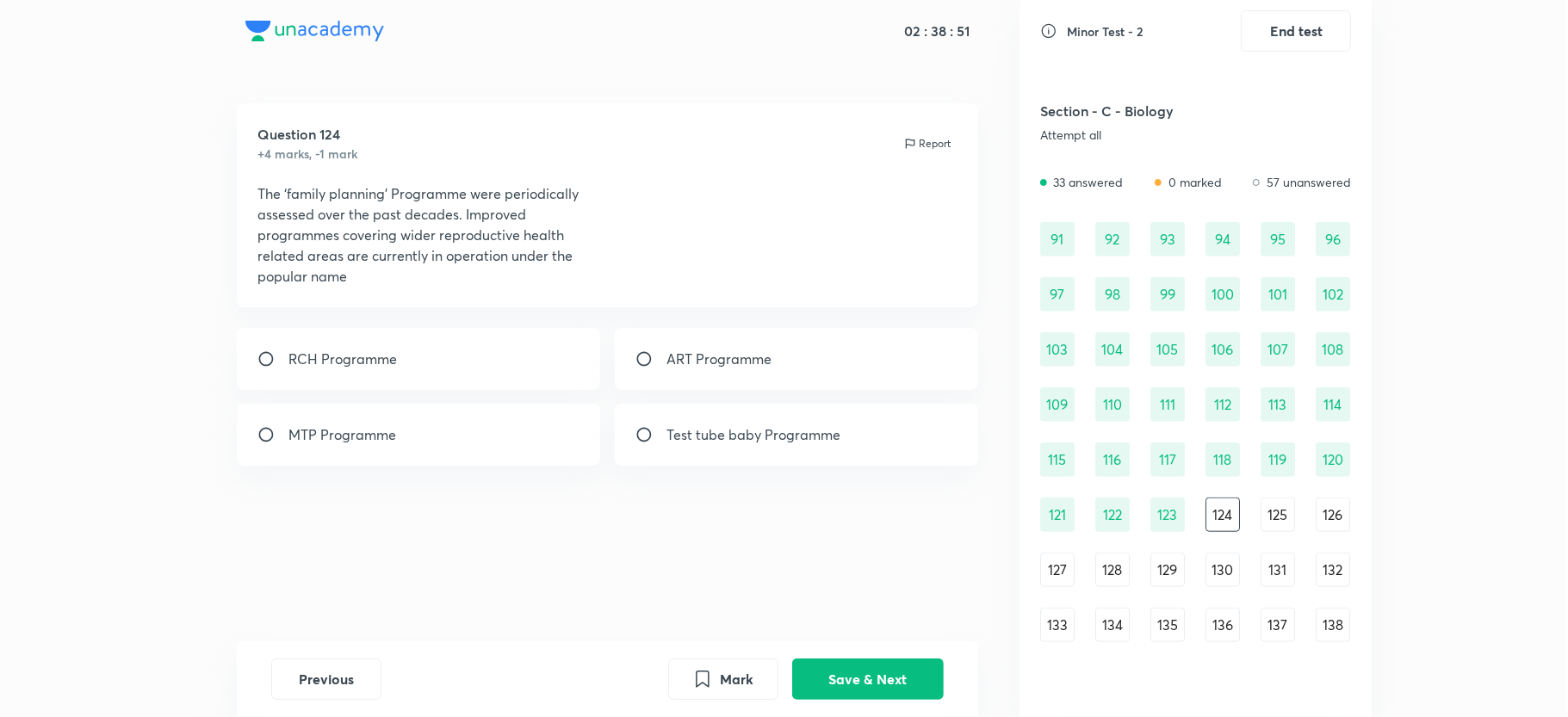 click on "RCH Programme" at bounding box center [418, 359] 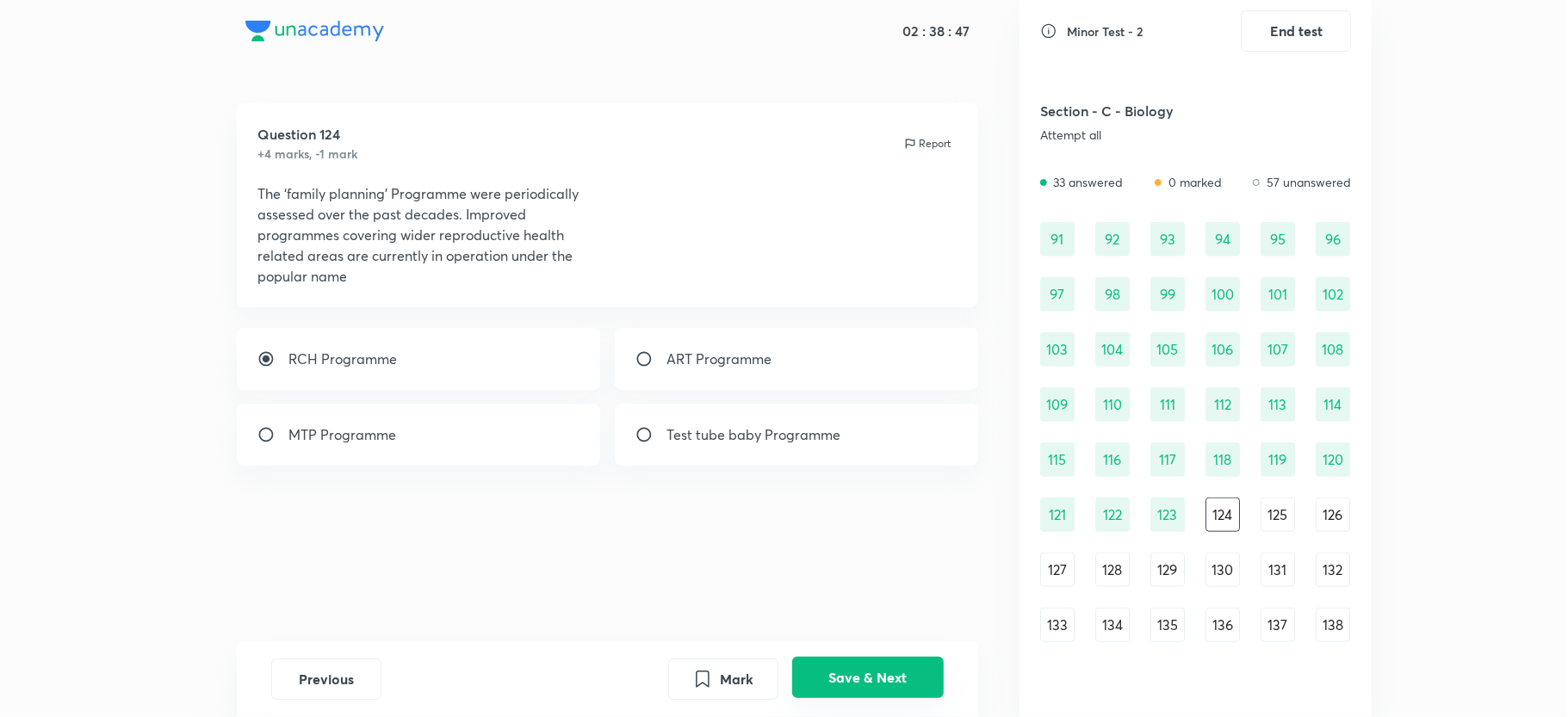 click on "Save & Next" at bounding box center [868, 677] 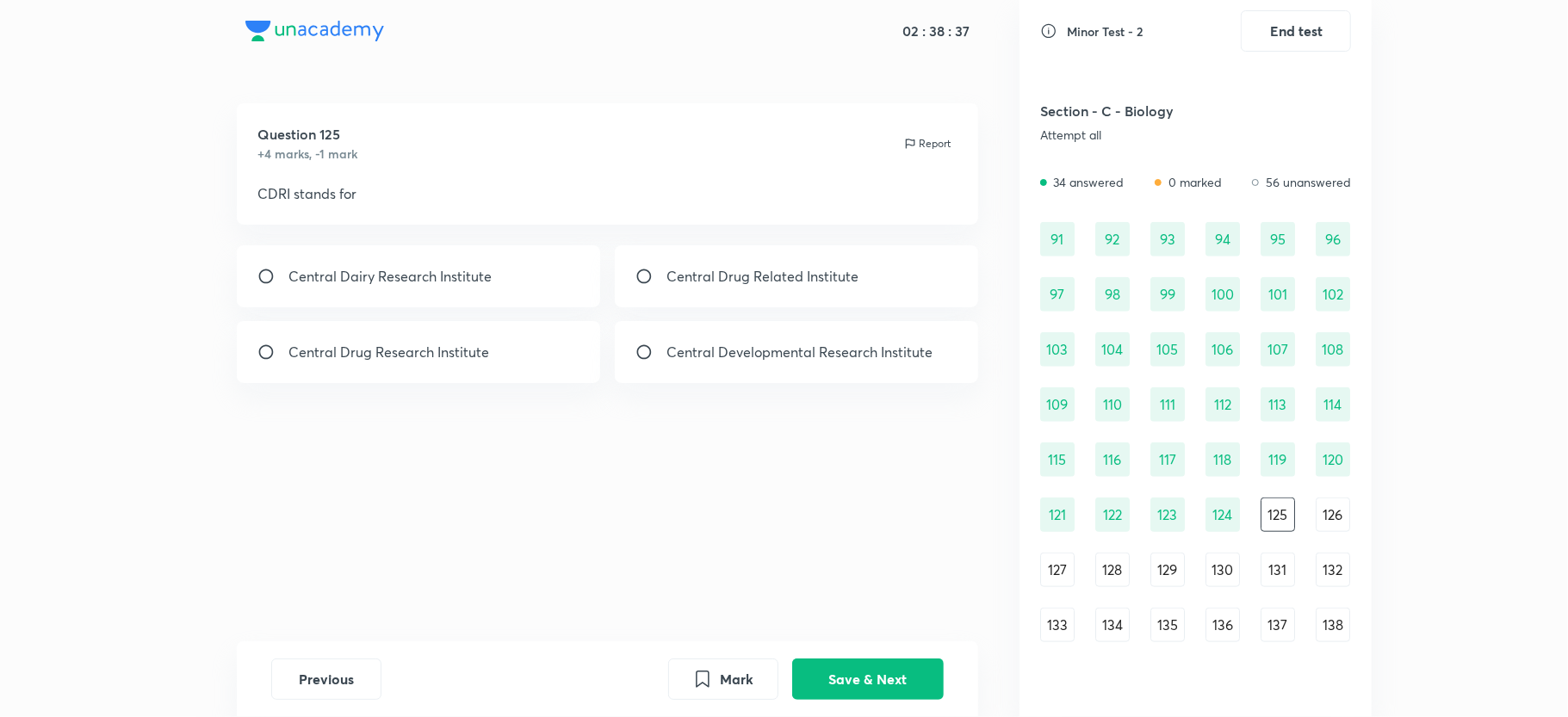 click on "Central Drug Research Institute" at bounding box center [418, 352] 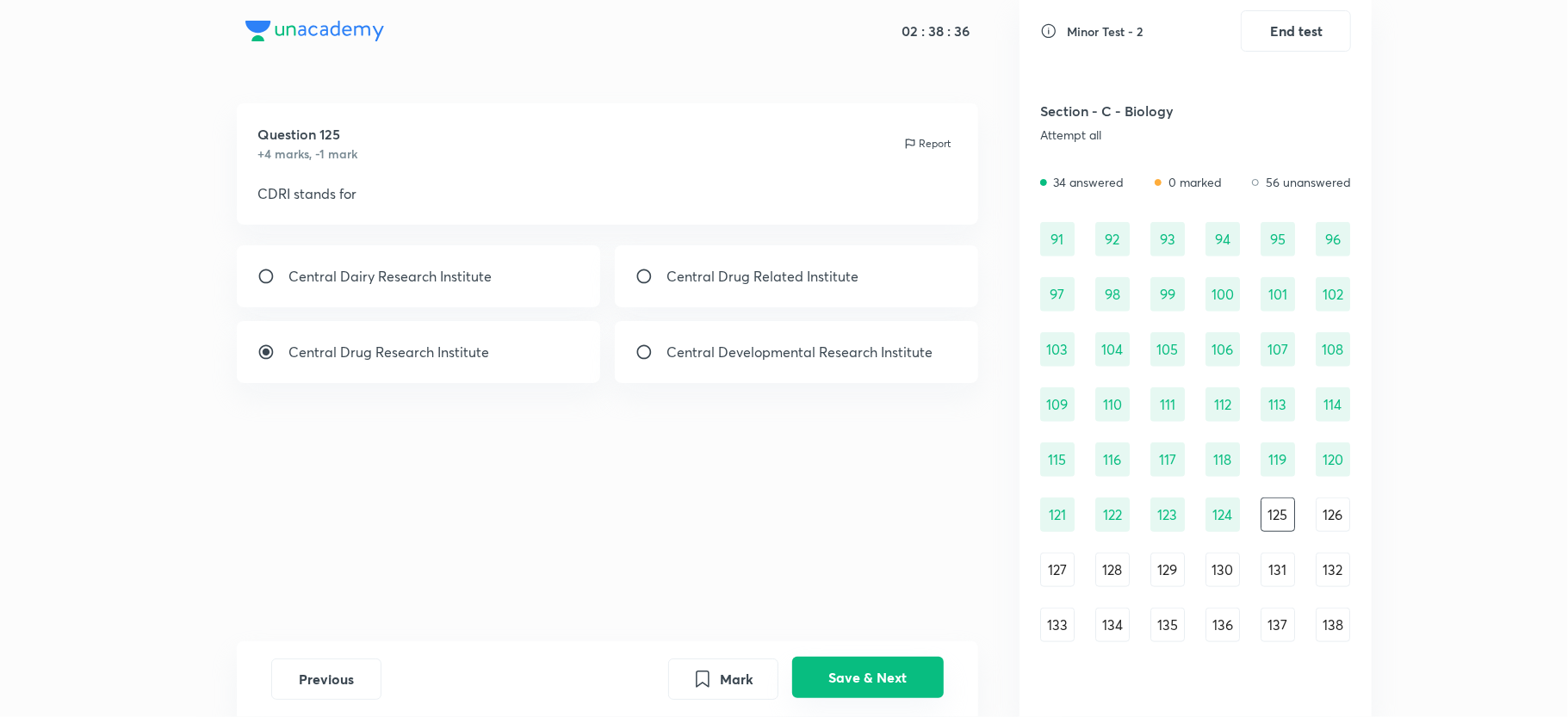 click on "Save & Next" at bounding box center [868, 677] 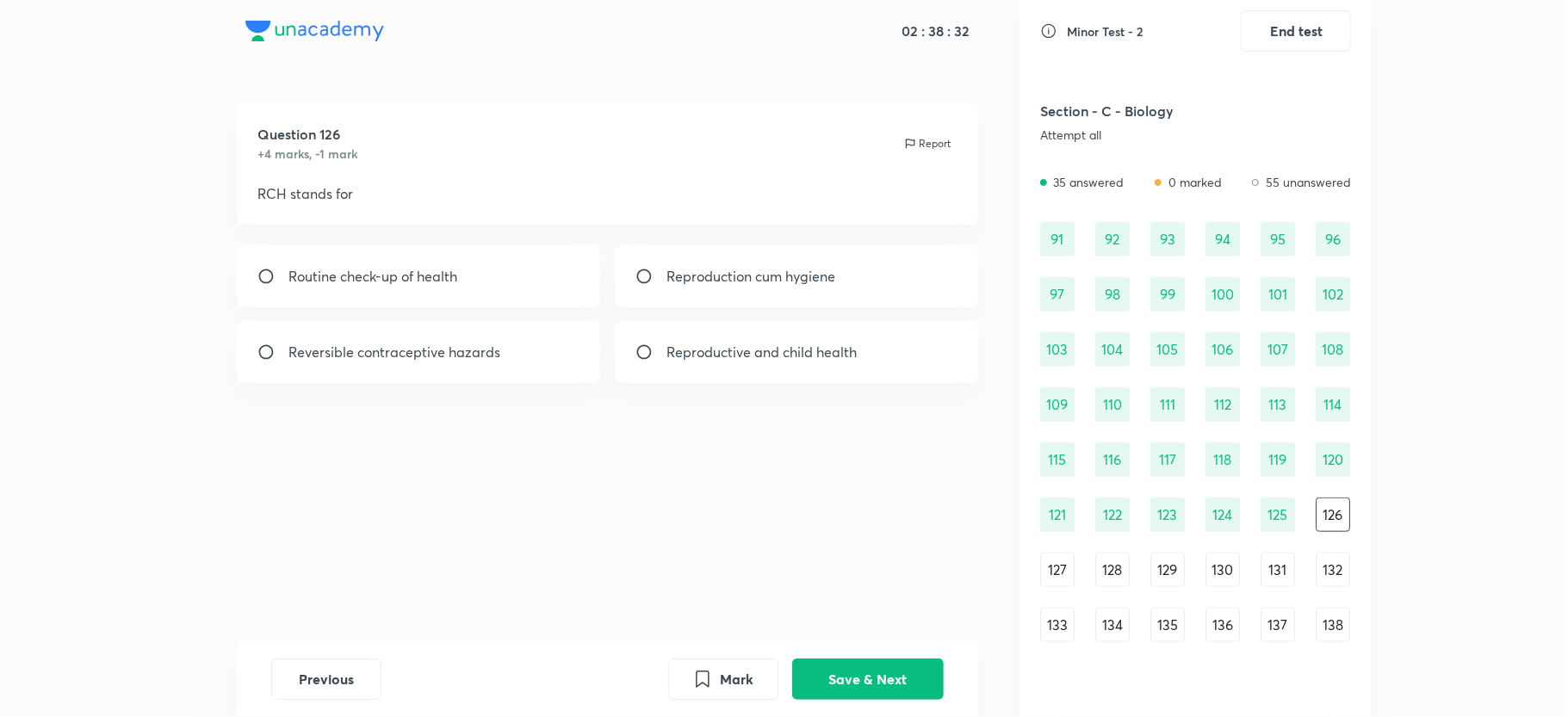 click on "Reproductive and child health" at bounding box center [761, 352] 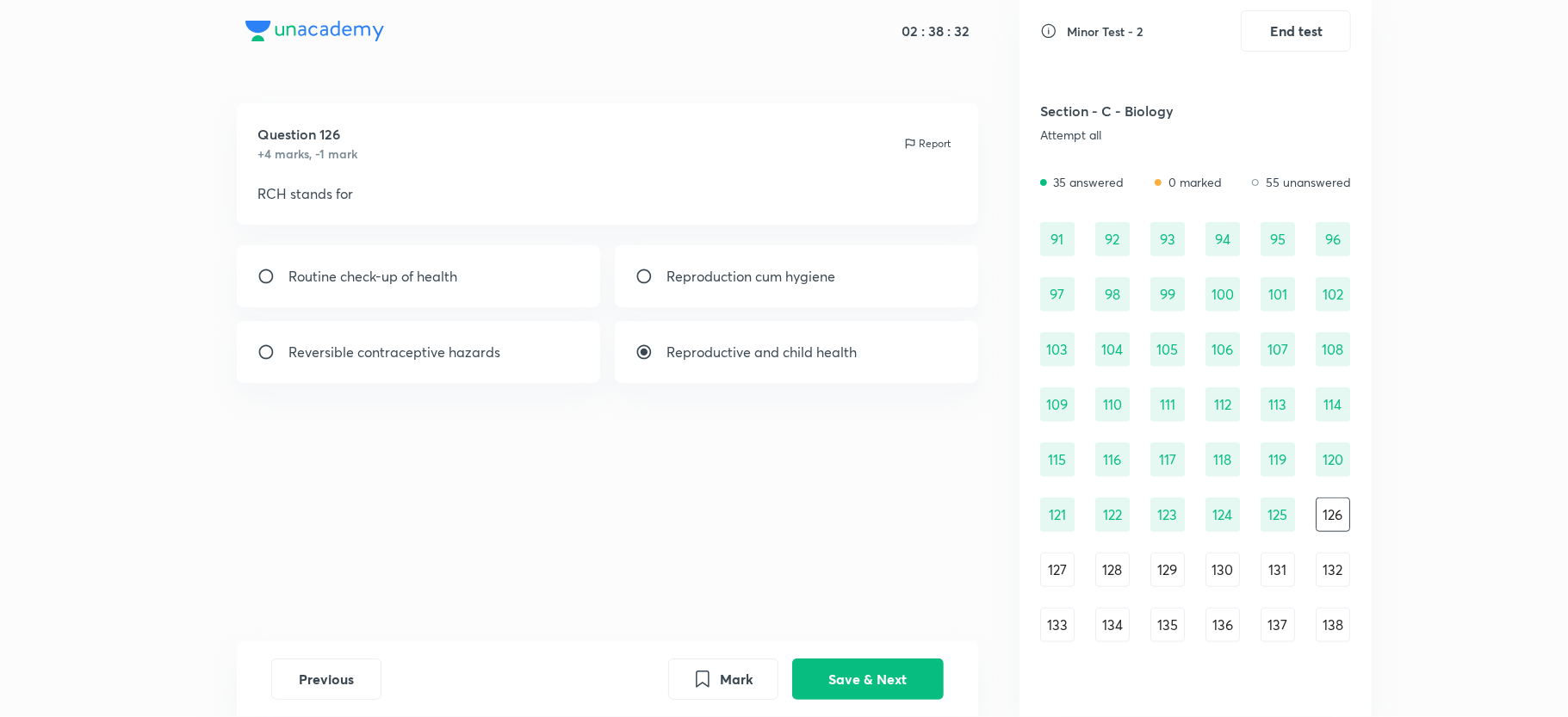 radio on "true" 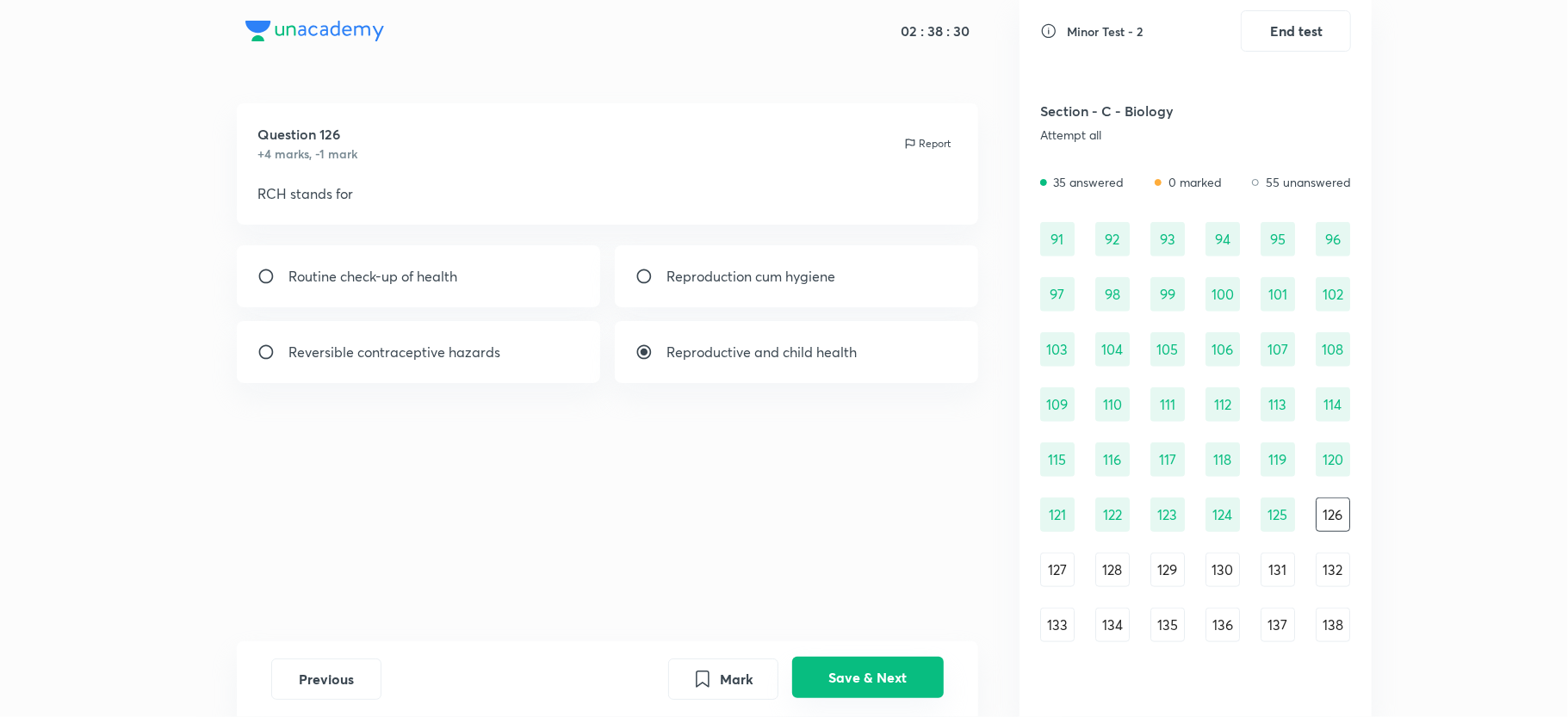 click on "Save & Next" at bounding box center (868, 677) 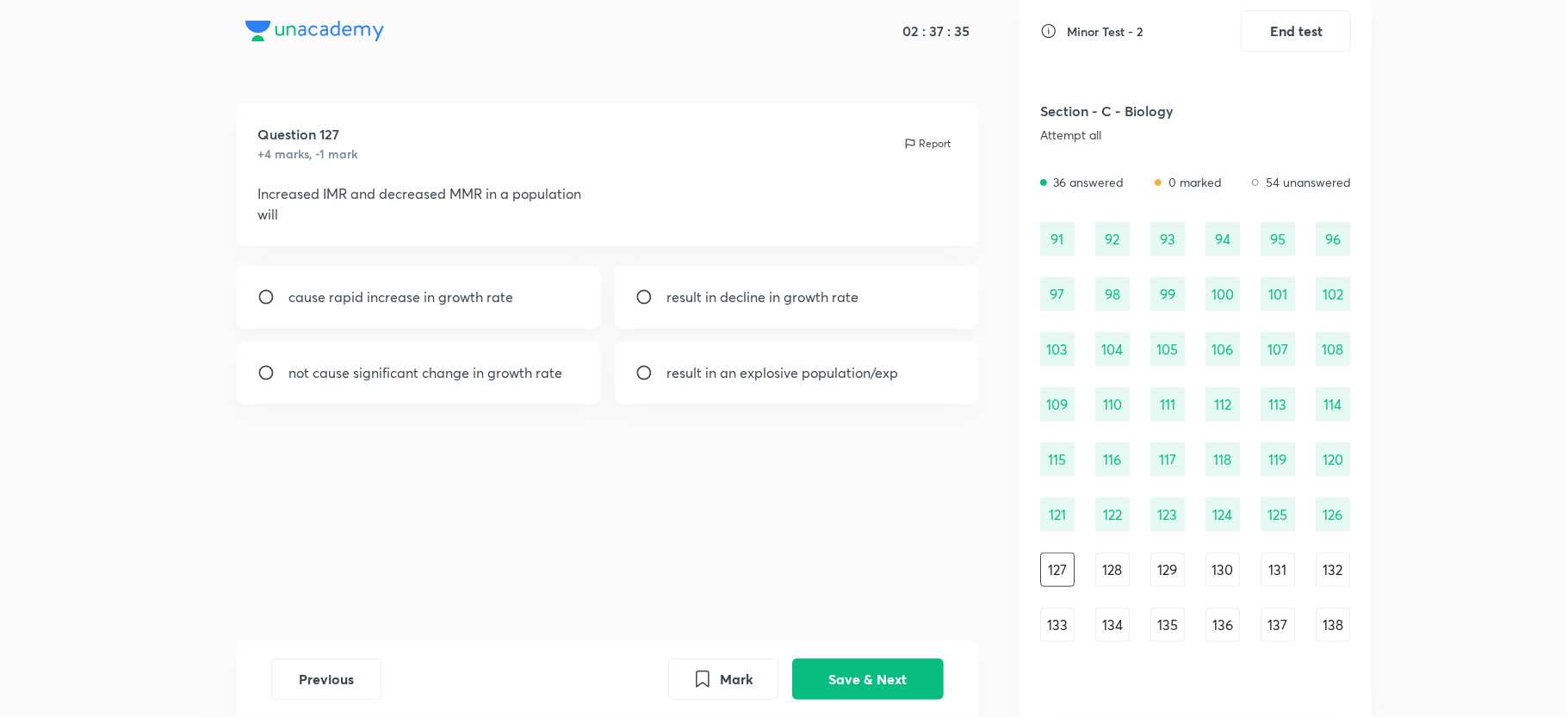click on "result in decline in growth rate" at bounding box center [762, 297] 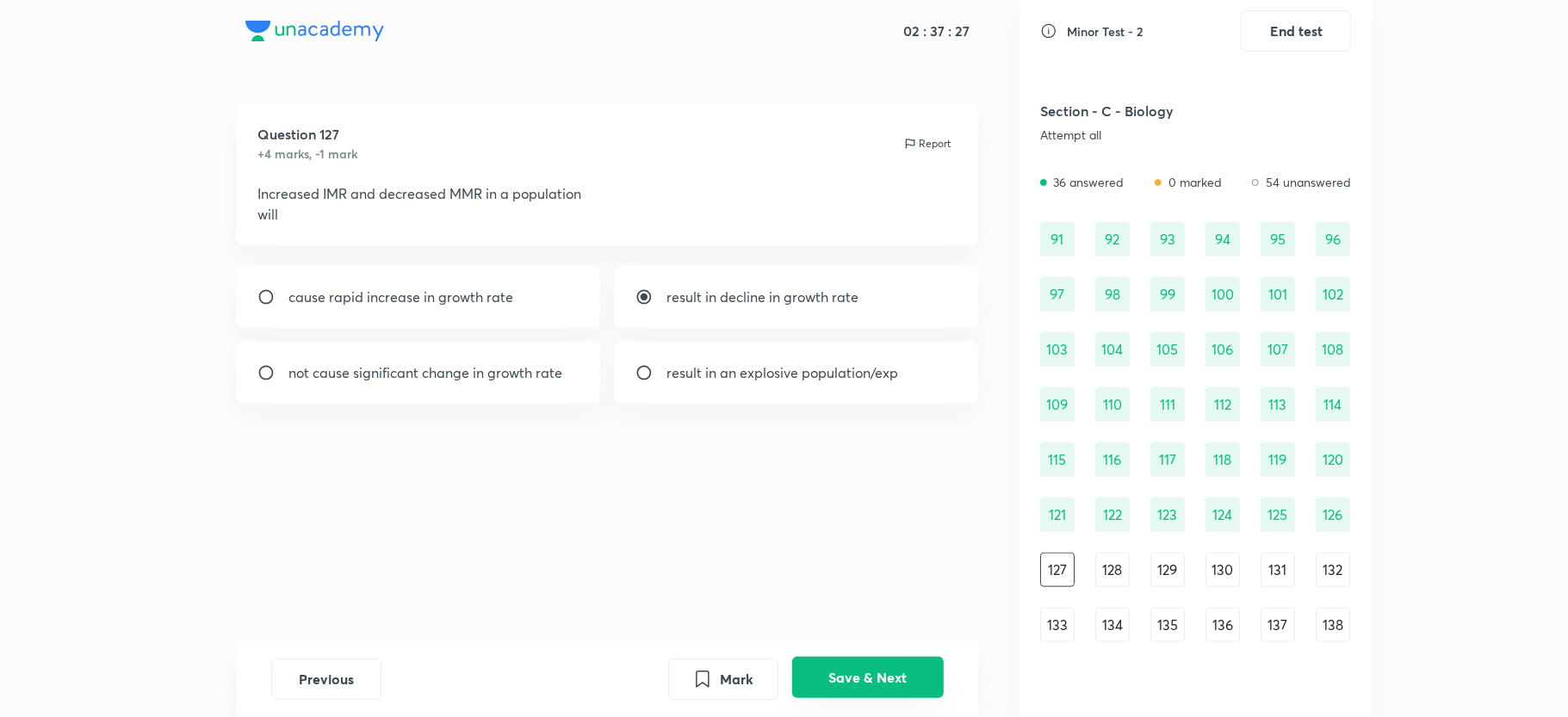 click on "Save & Next" at bounding box center [868, 677] 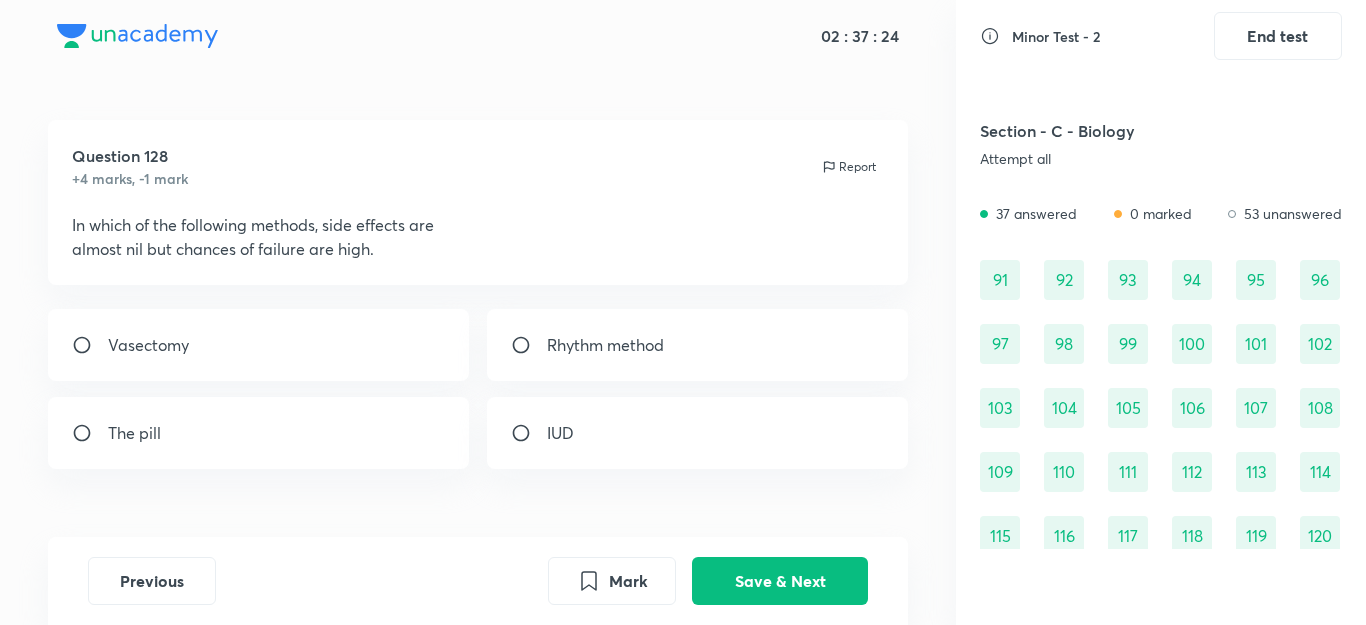 scroll, scrollTop: 1307, scrollLeft: 0, axis: vertical 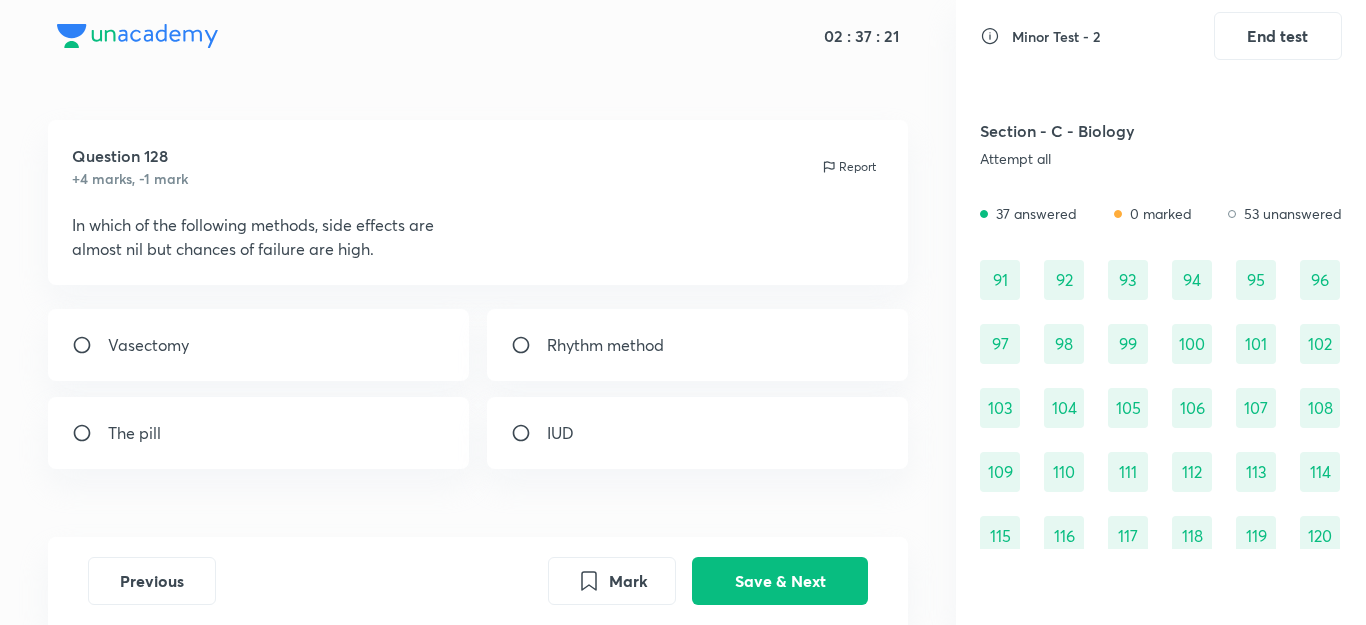 drag, startPoint x: 1798, startPoint y: 0, endPoint x: 537, endPoint y: 172, distance: 1272.6763 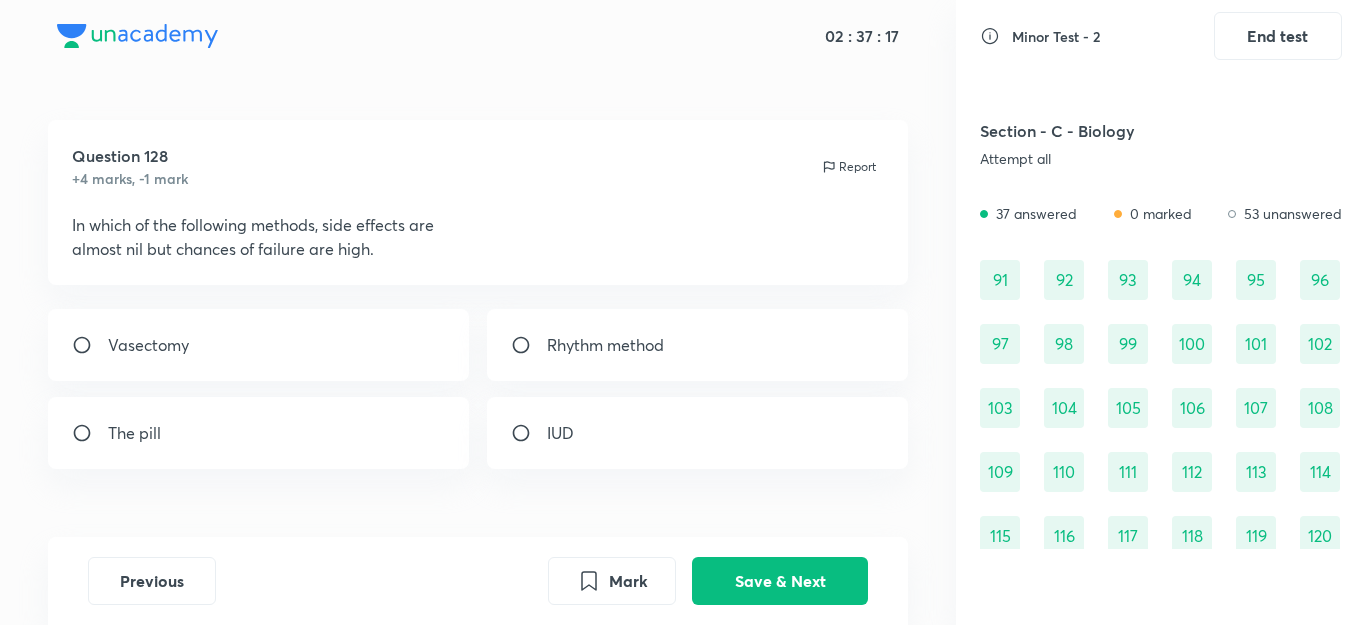 click on "Rhythm method" at bounding box center (698, 345) 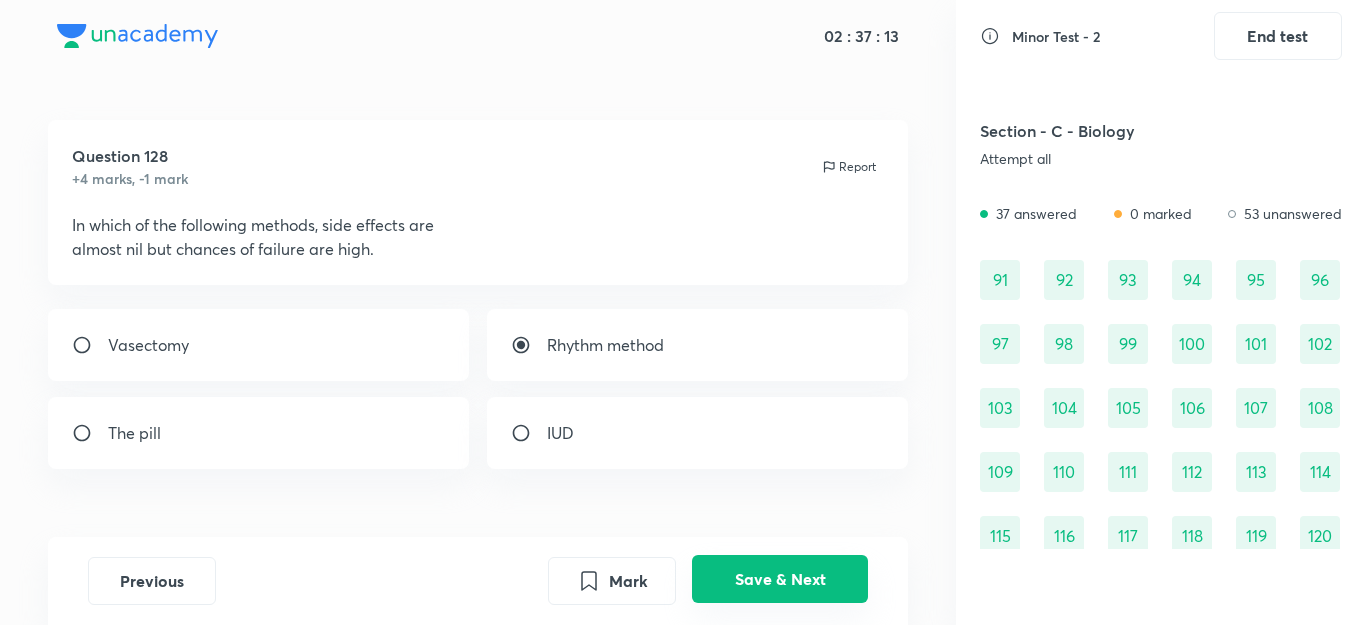 click on "Save & Next" at bounding box center (780, 579) 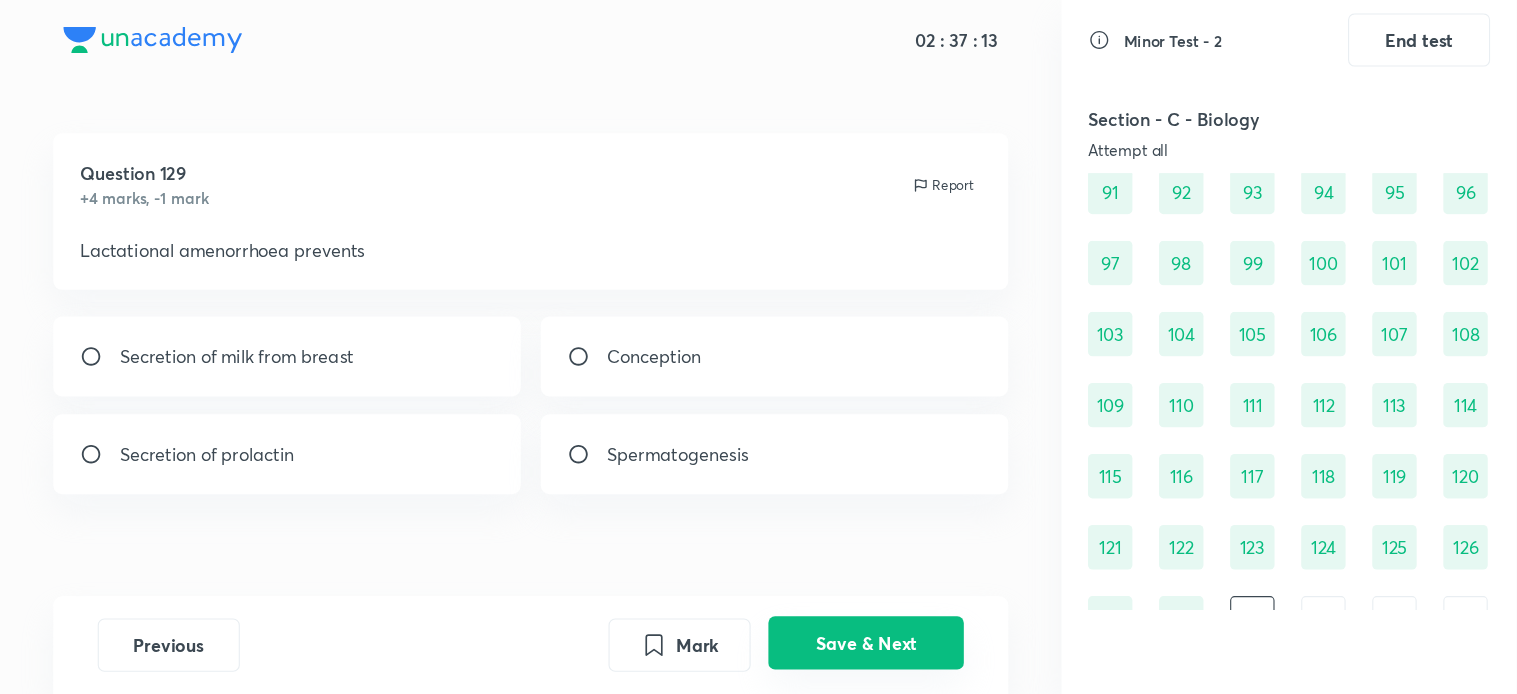 scroll, scrollTop: 1442, scrollLeft: 0, axis: vertical 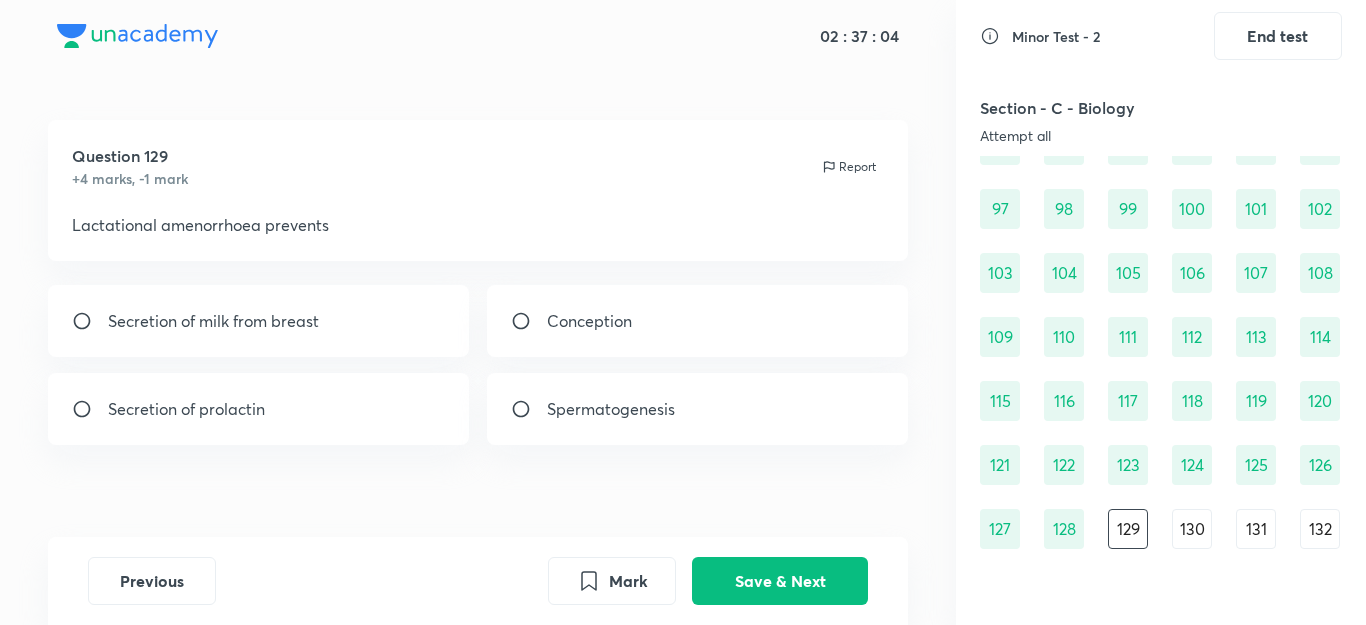 click on "Conception" at bounding box center [698, 321] 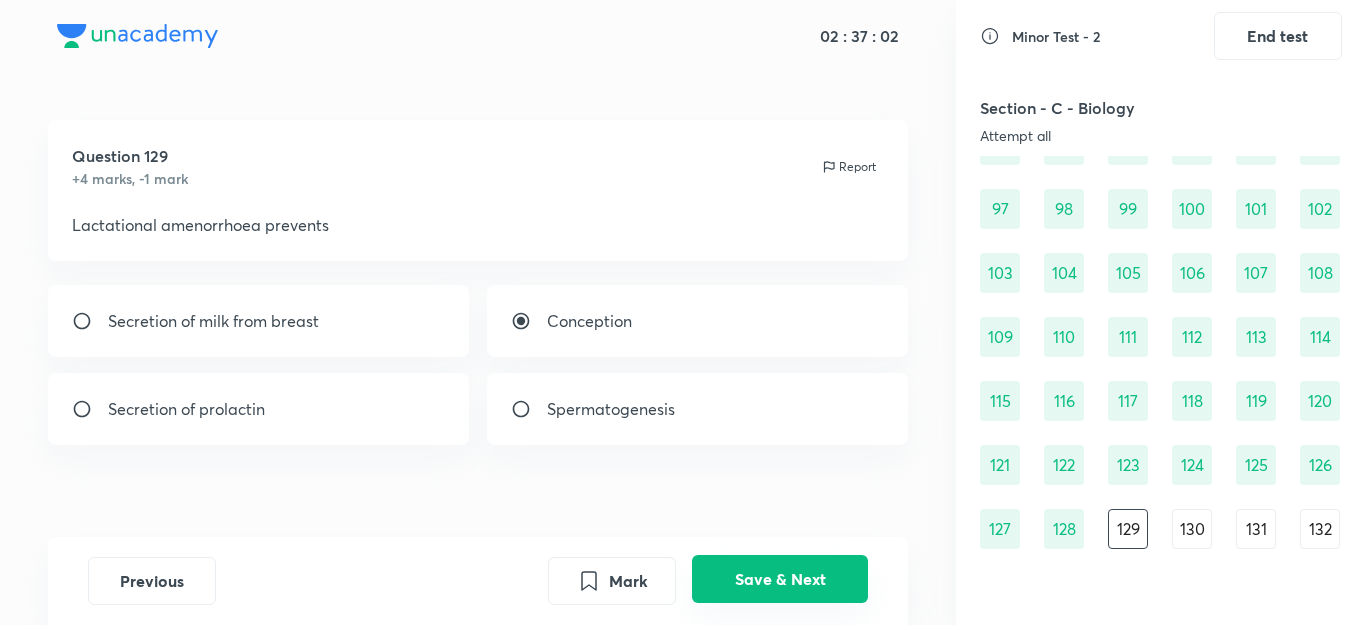 click on "Save & Next" at bounding box center [780, 579] 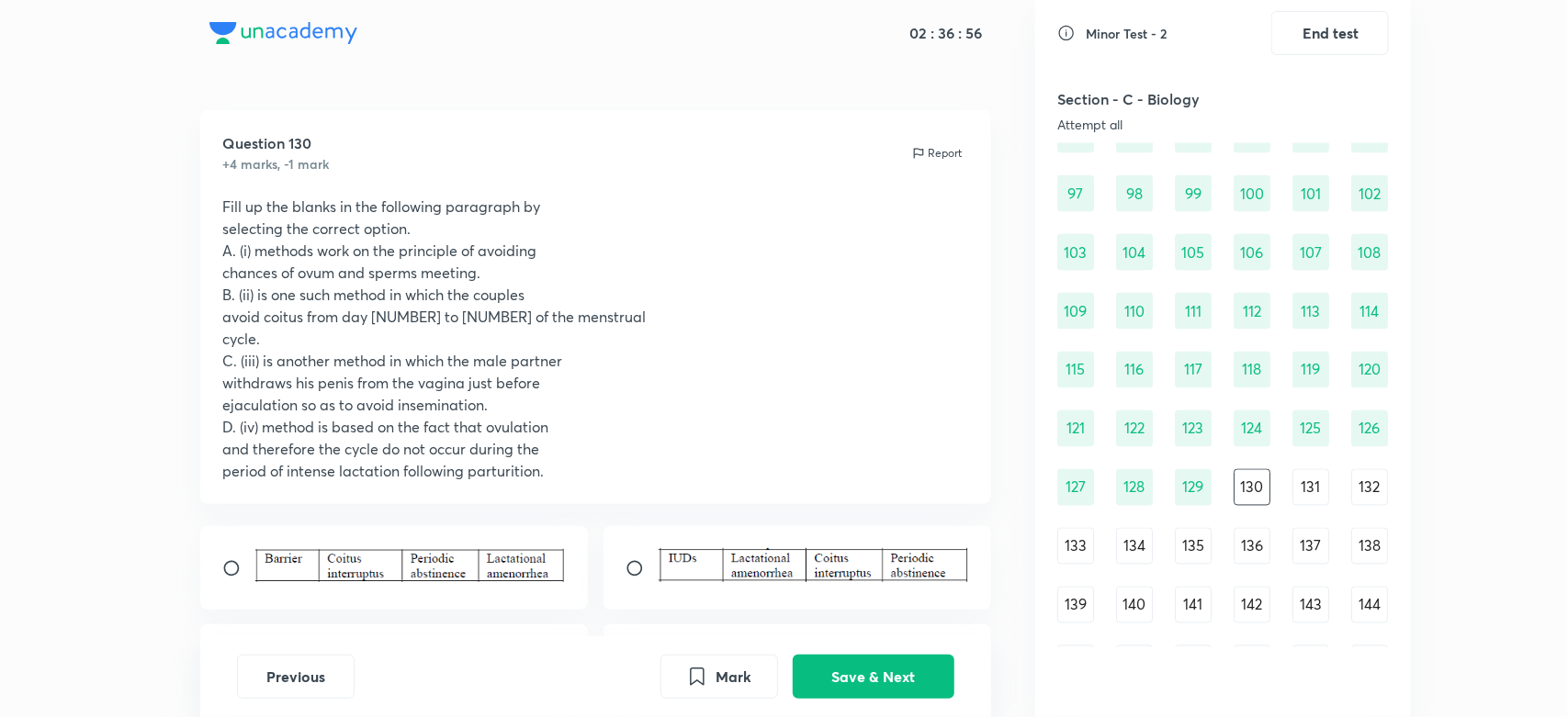 scroll, scrollTop: 1322, scrollLeft: 0, axis: vertical 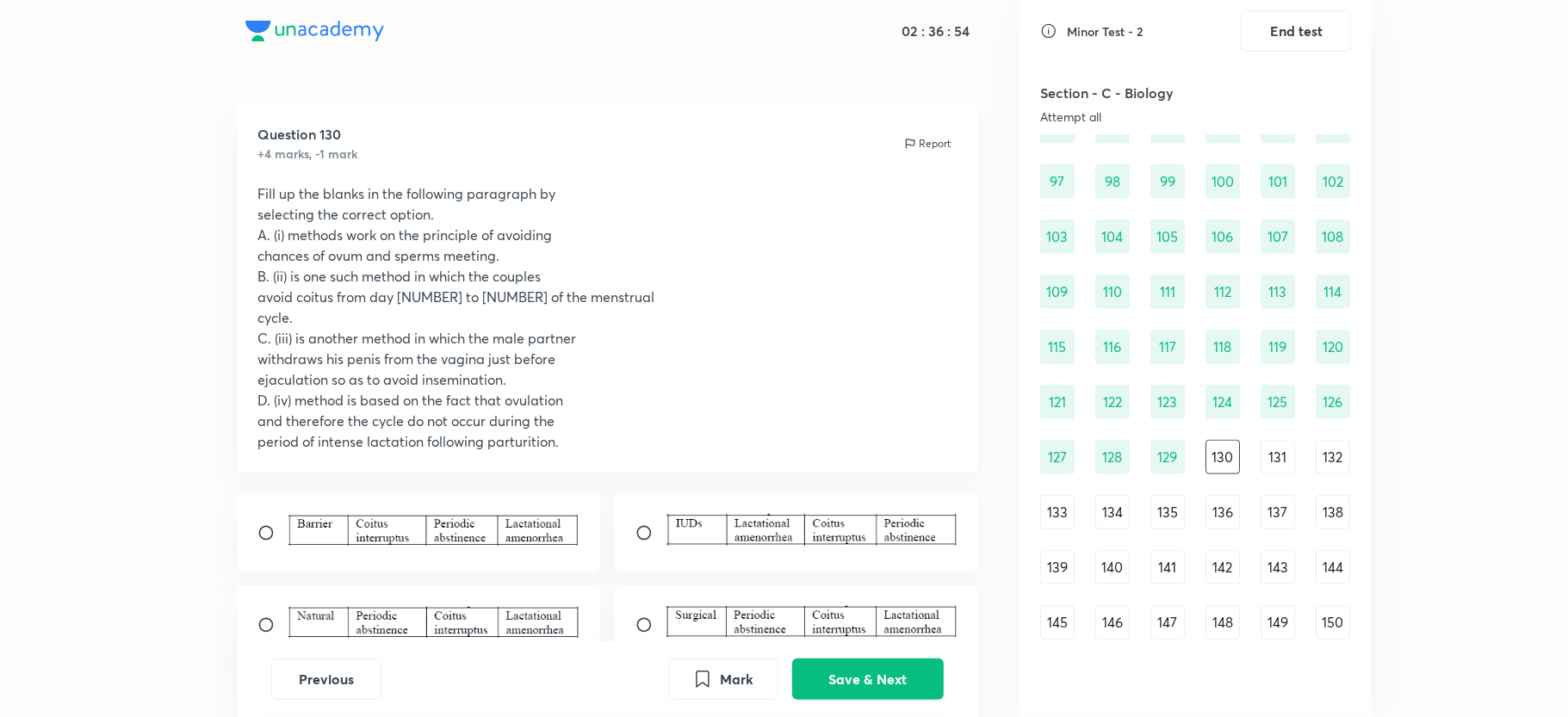 drag, startPoint x: 1162, startPoint y: 3, endPoint x: 806, endPoint y: 294, distance: 459.801 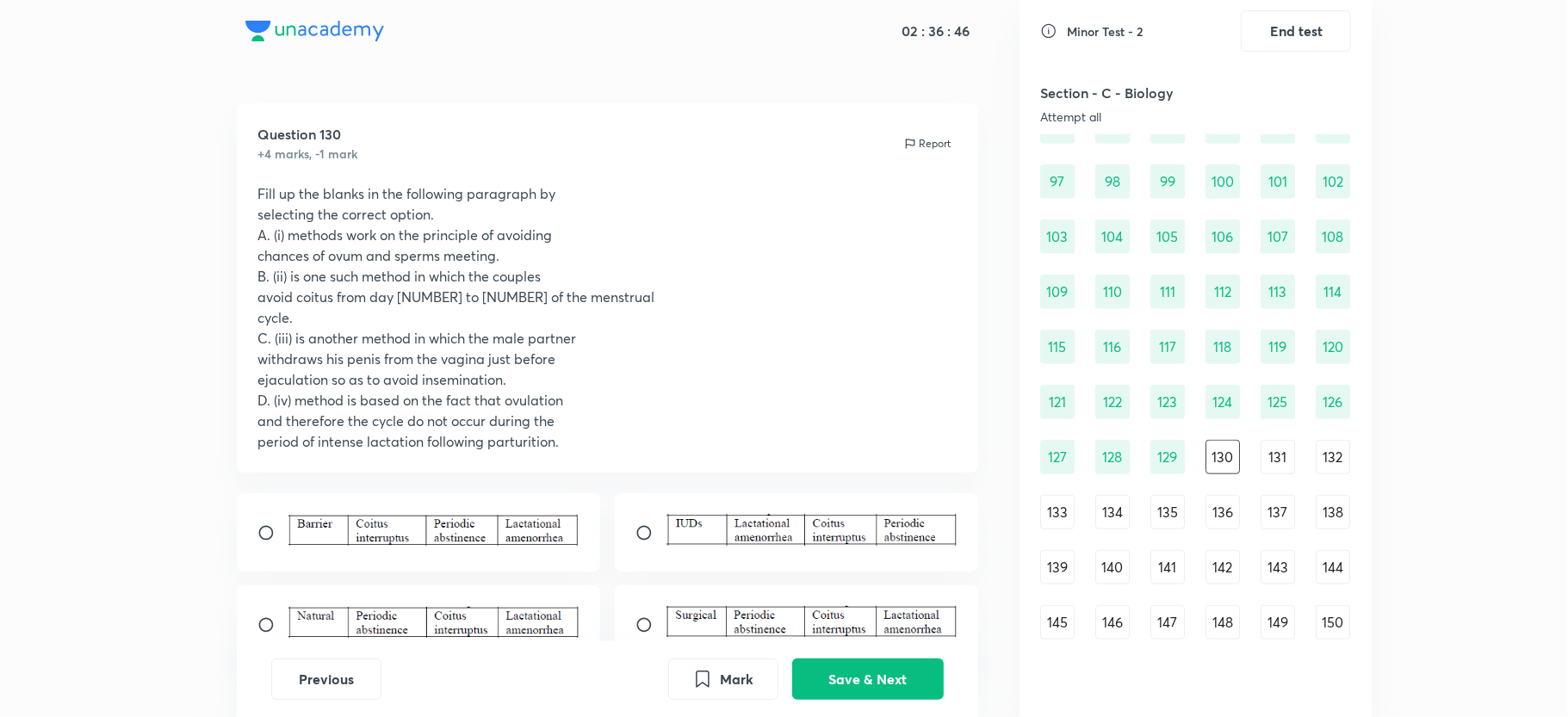 click at bounding box center [273, 533] 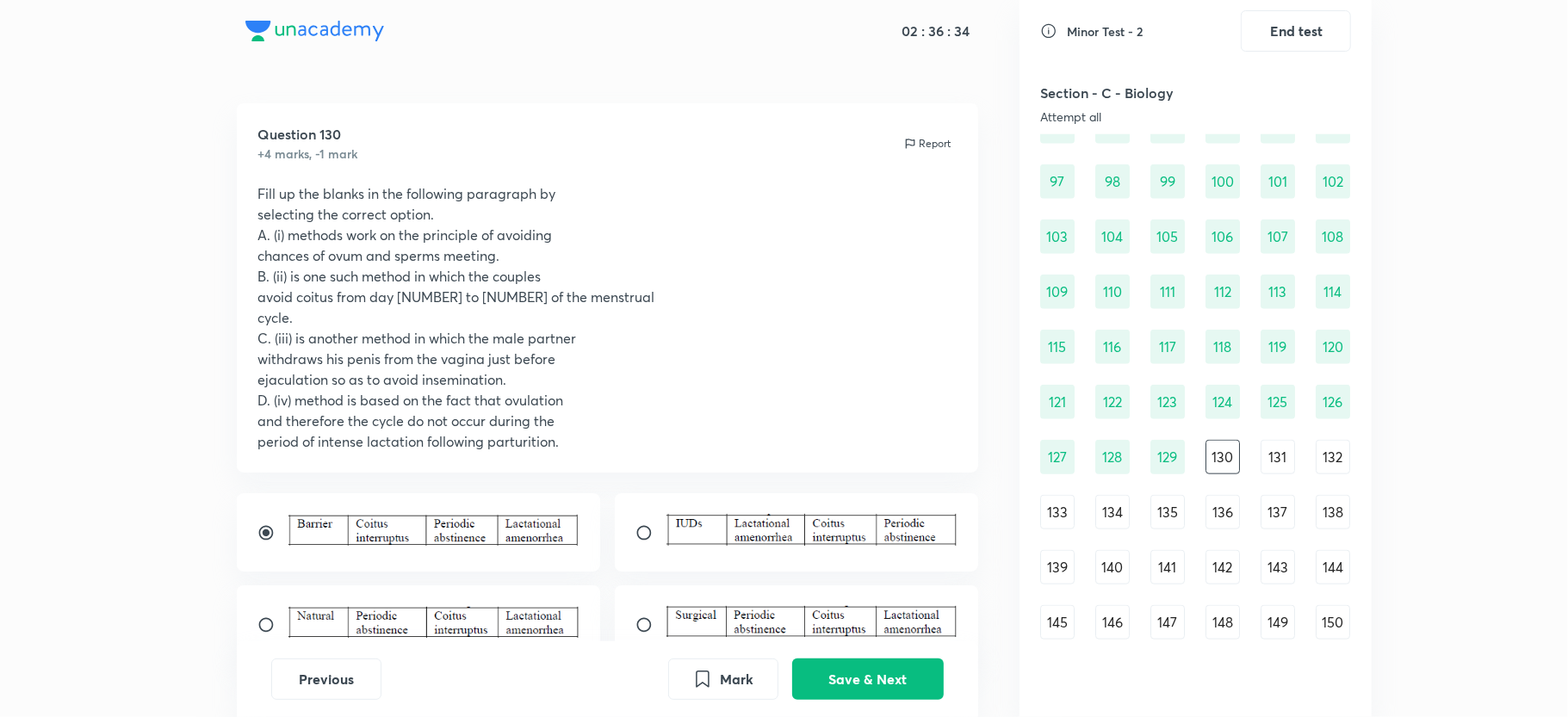 click at bounding box center (273, 625) 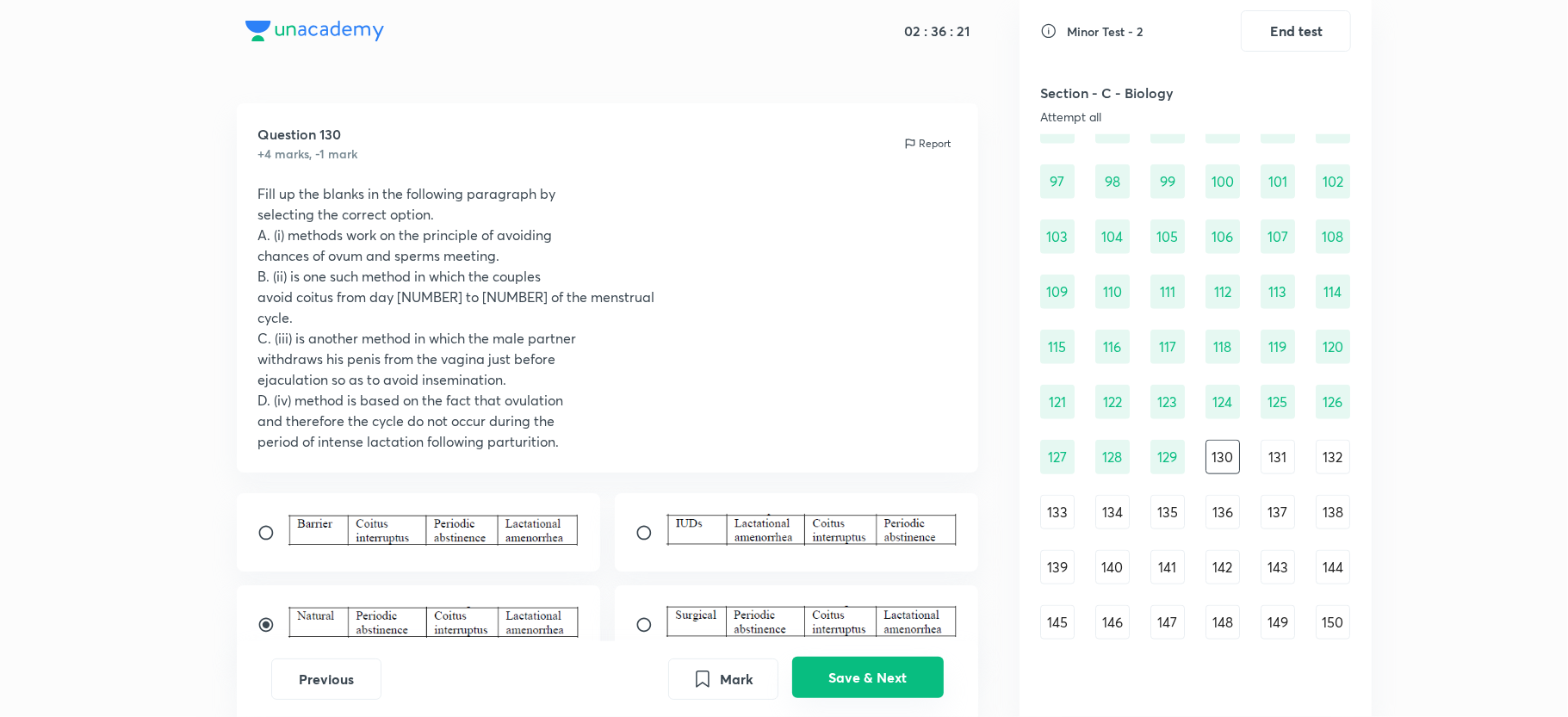 click on "Save & Next" at bounding box center (868, 677) 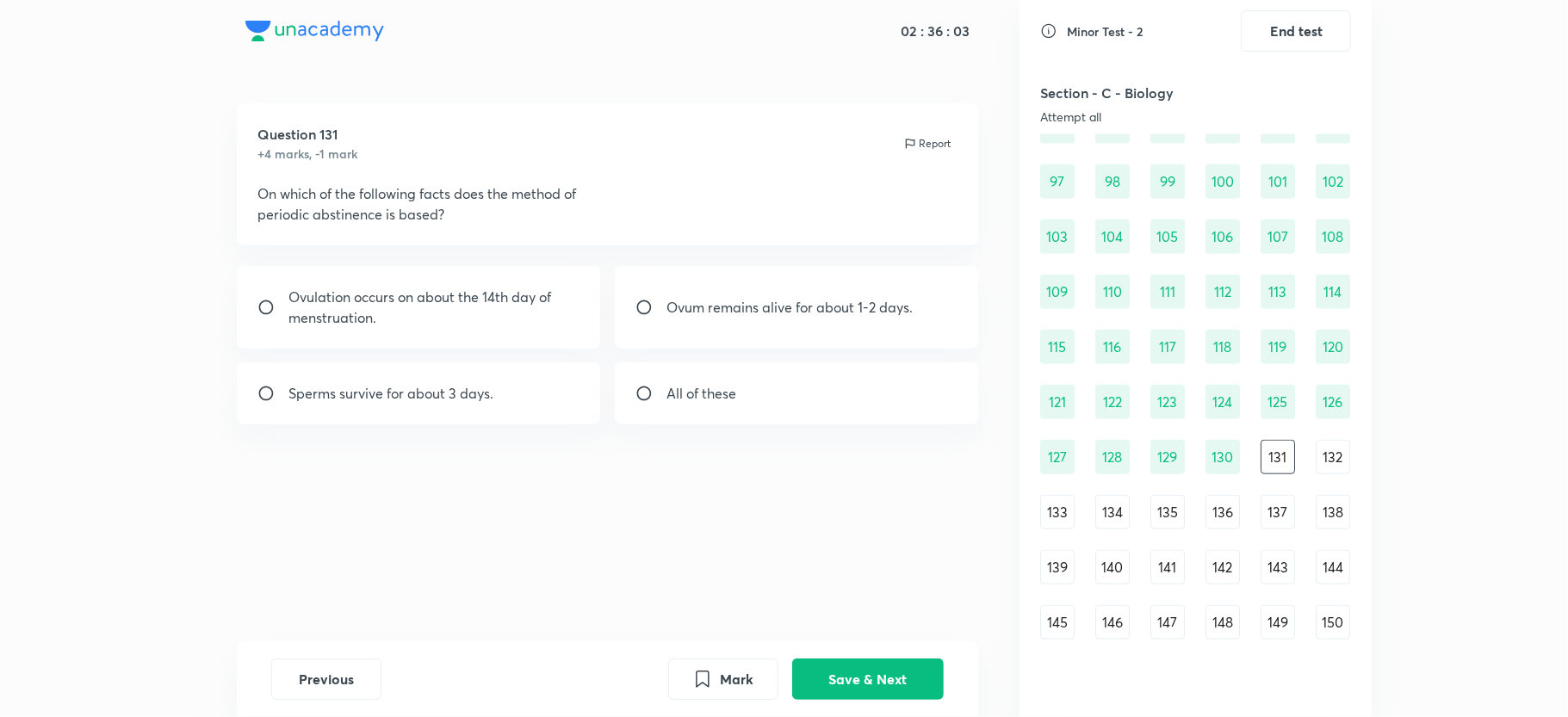 click on "All of these" at bounding box center [701, 393] 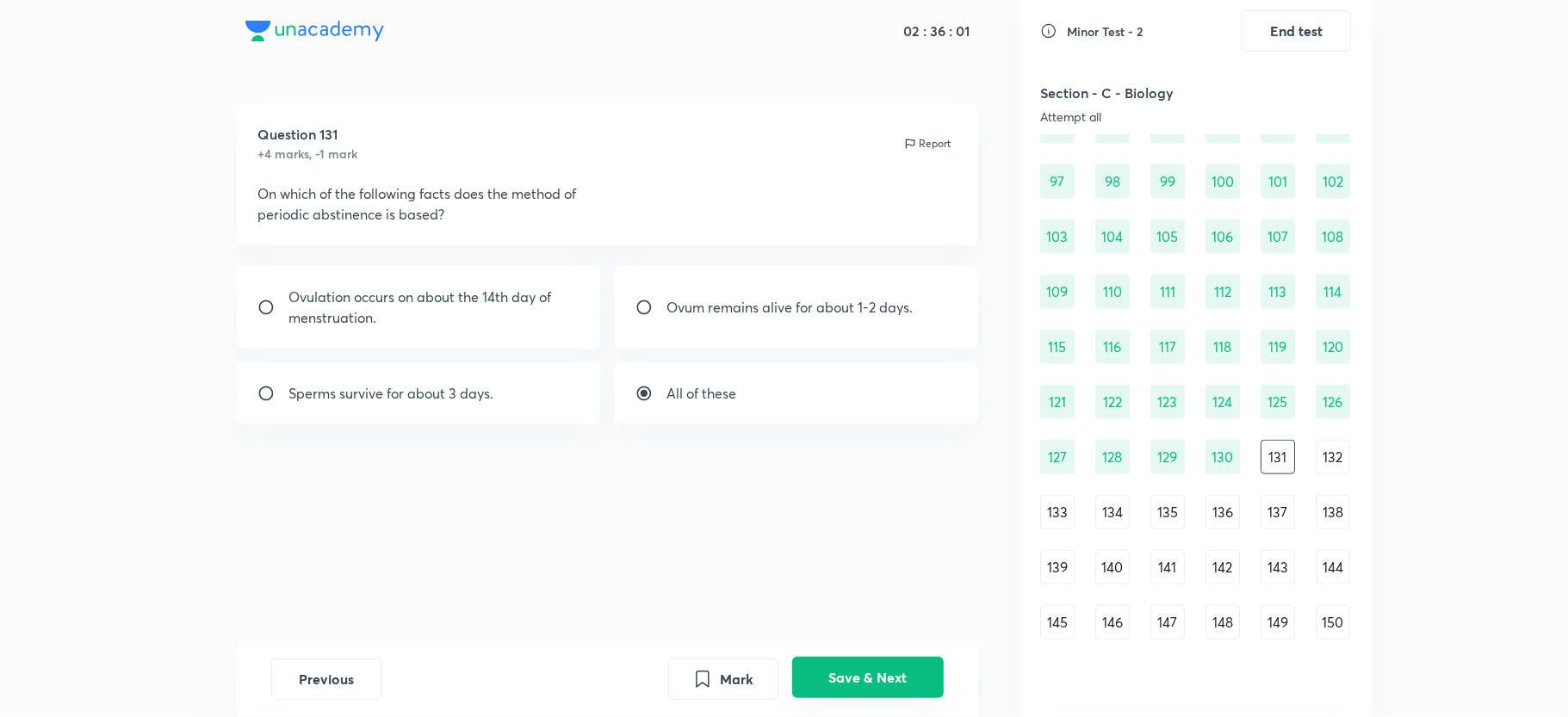 click on "Save & Next" at bounding box center (868, 677) 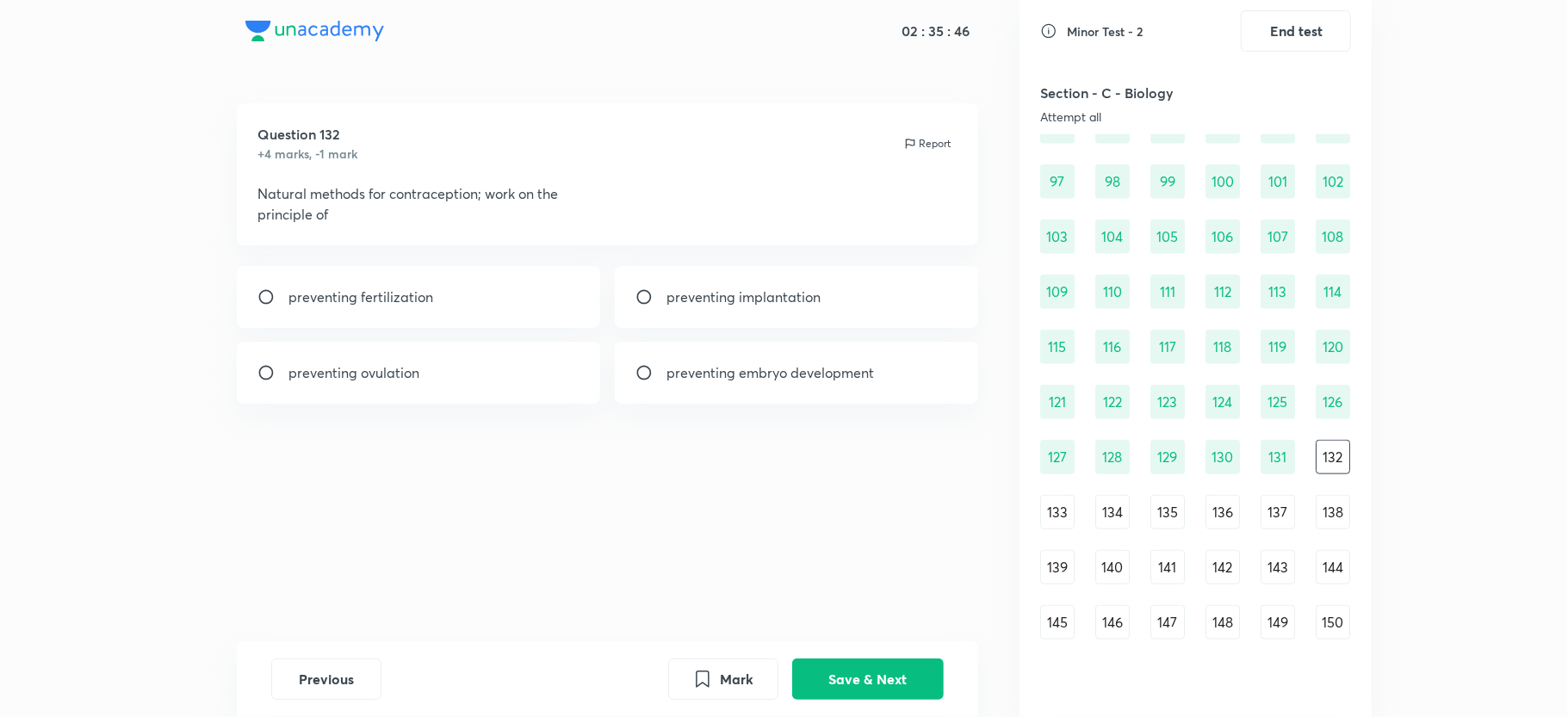 click on "preventing fertilization" at bounding box center [418, 297] 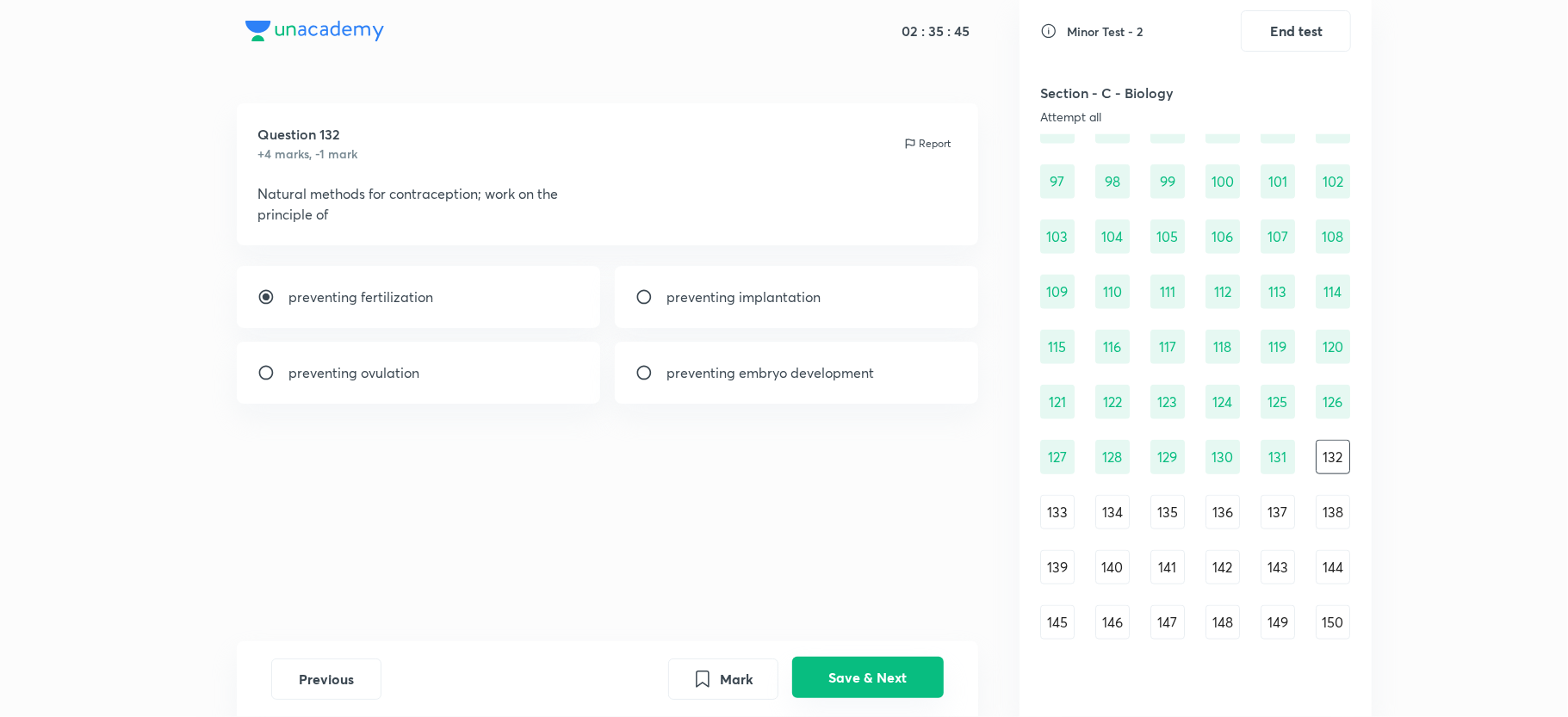 click on "Save & Next" at bounding box center (868, 677) 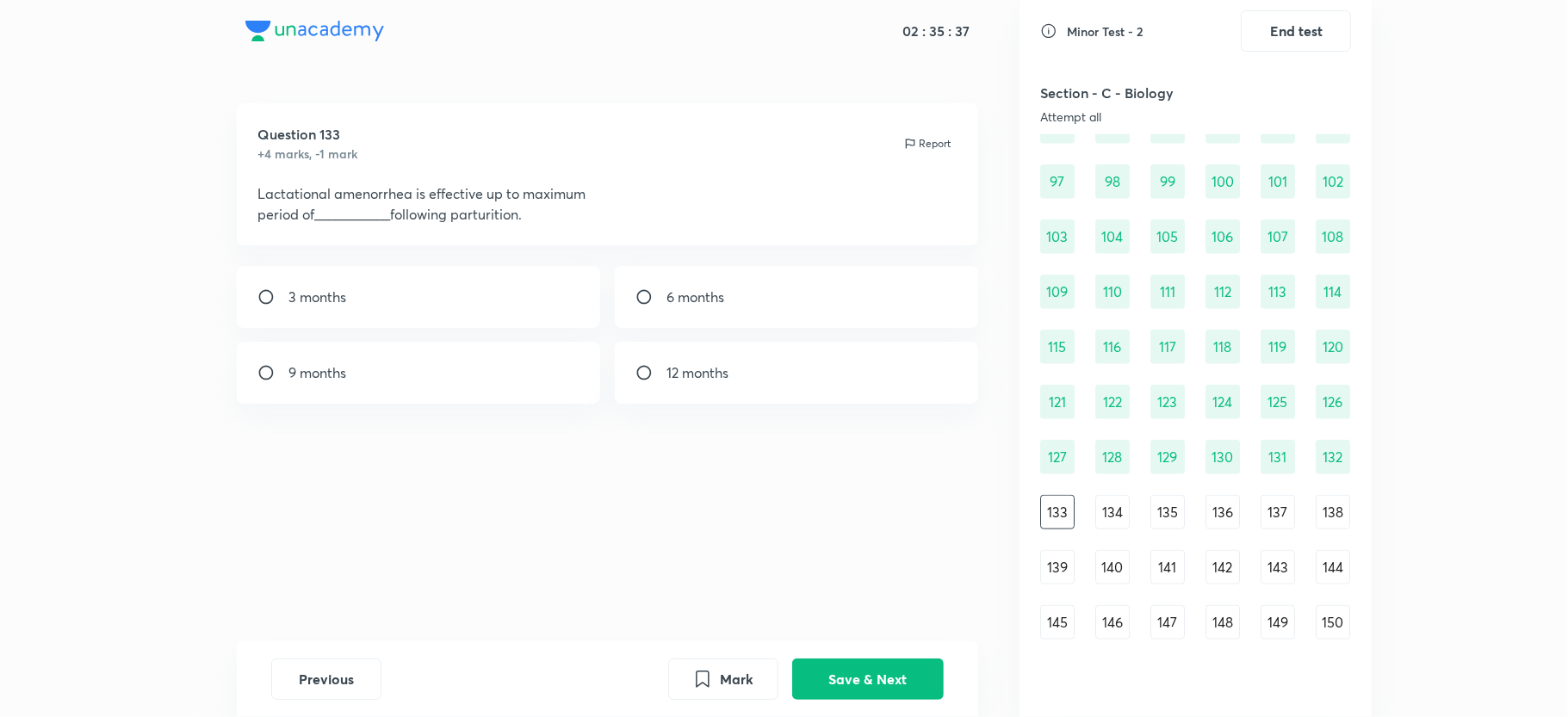 click on "6 months" at bounding box center [796, 297] 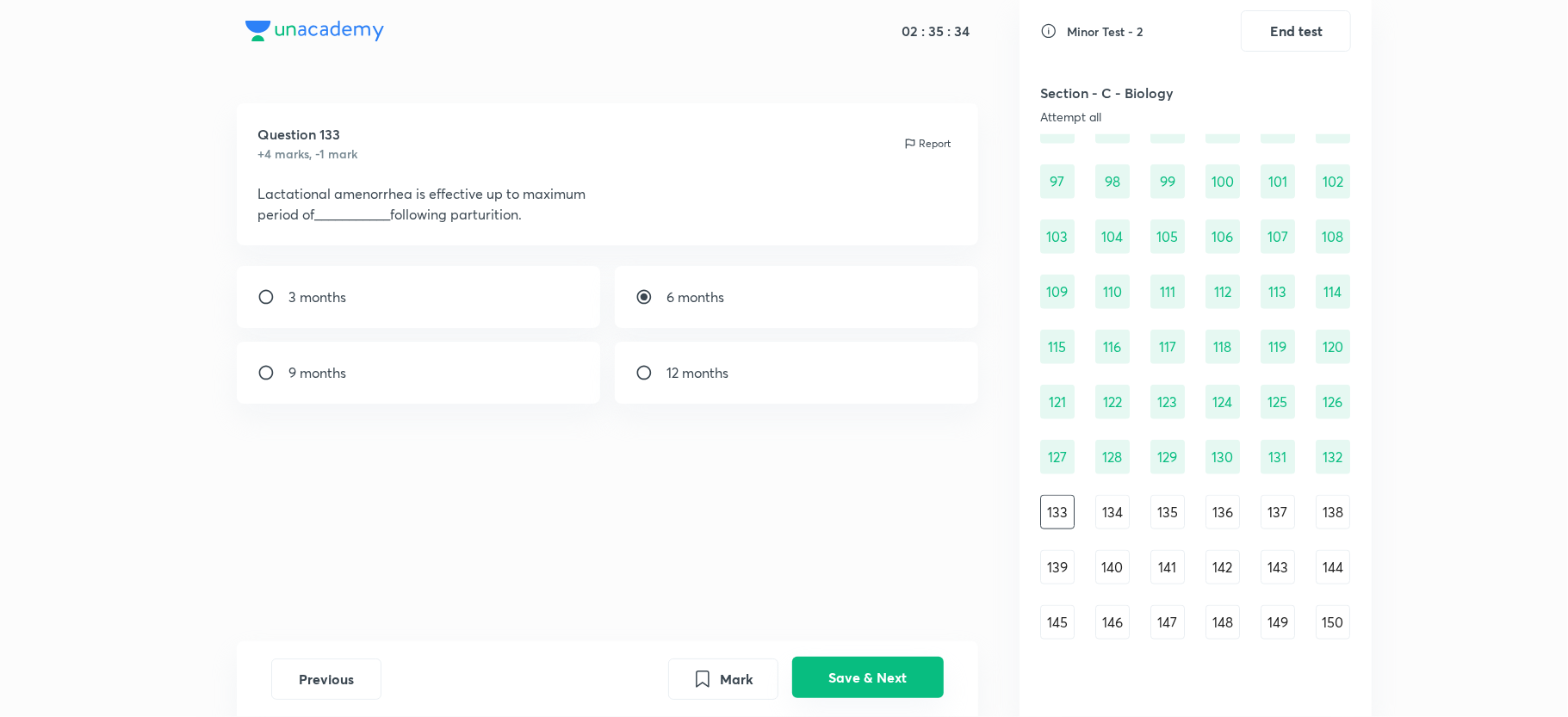click on "Save & Next" at bounding box center [868, 677] 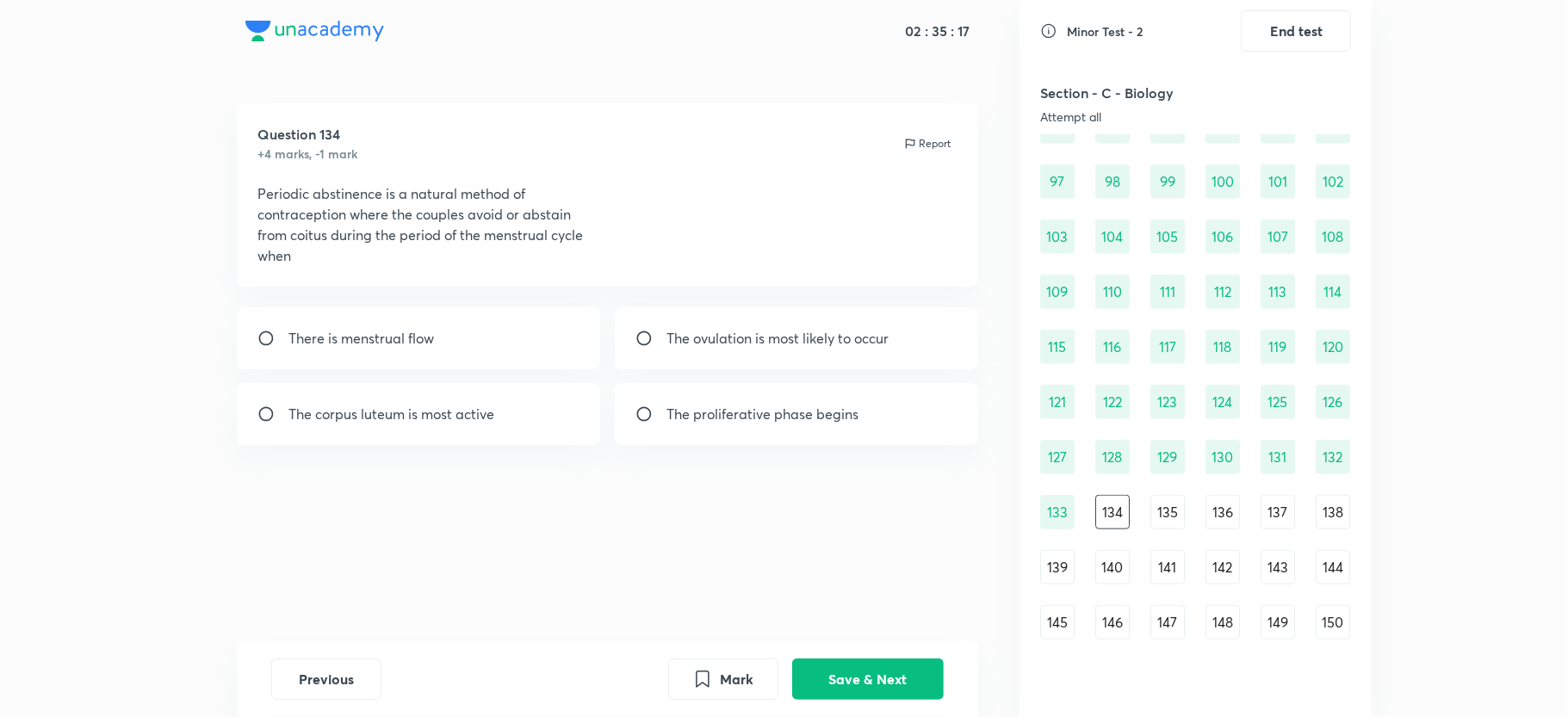 click on "The ovulation is most likely to occur" at bounding box center [778, 338] 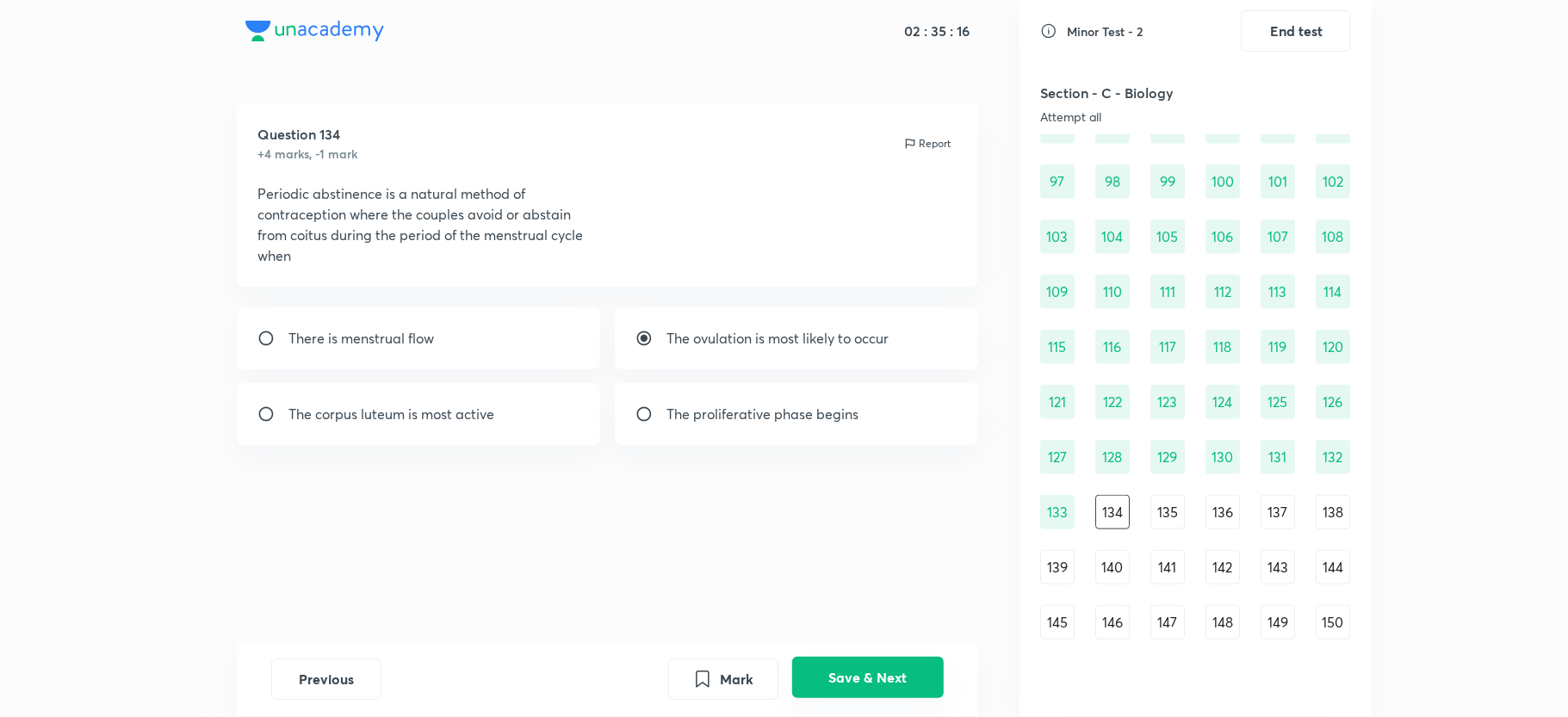 click on "Save & Next" at bounding box center (868, 677) 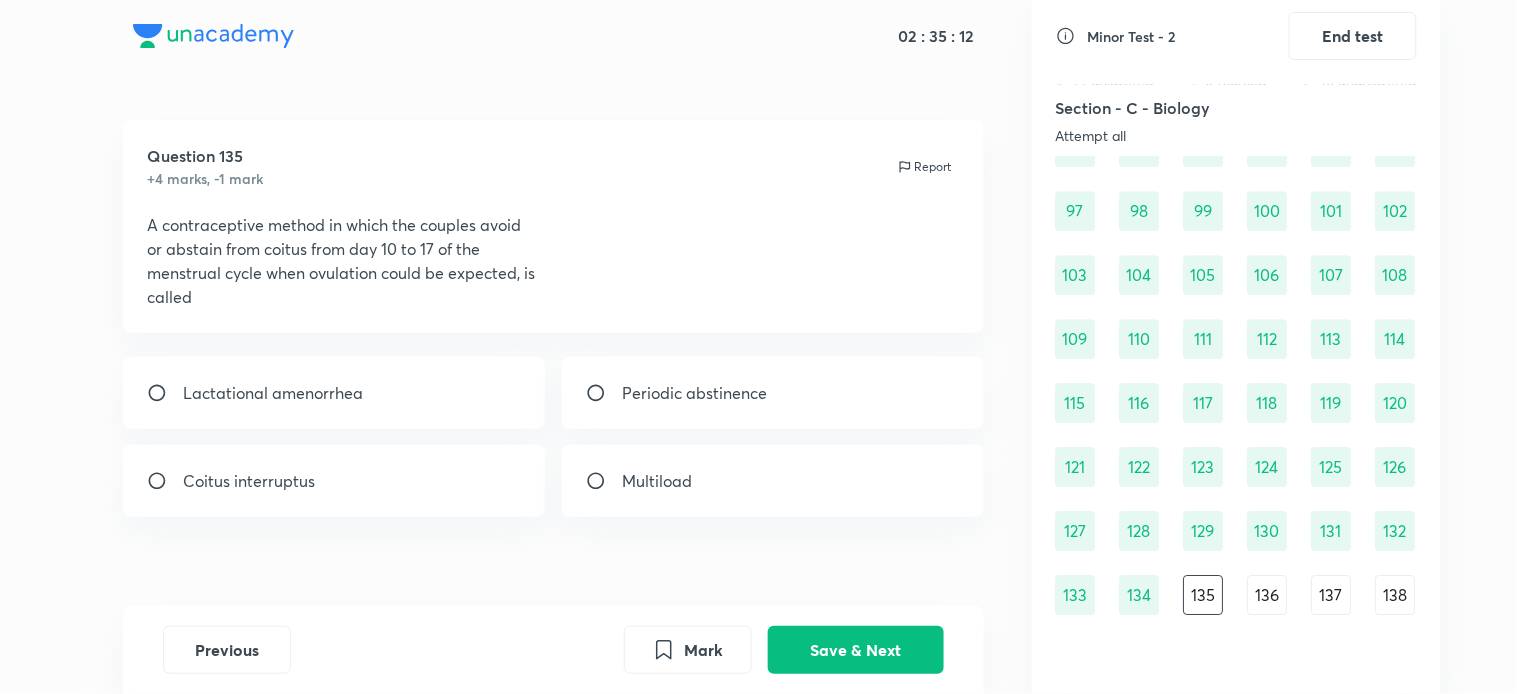 scroll, scrollTop: 1440, scrollLeft: 0, axis: vertical 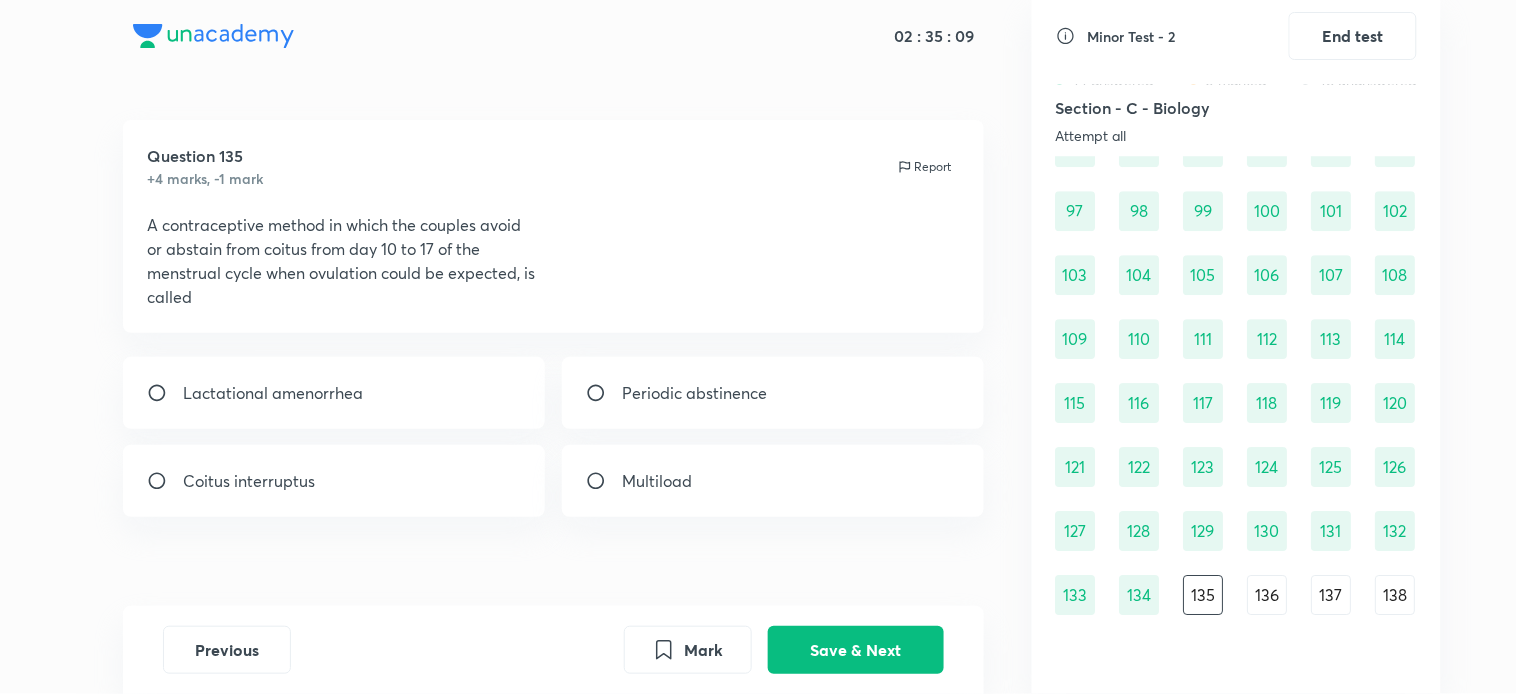 drag, startPoint x: 1820, startPoint y: 10, endPoint x: 714, endPoint y: 371, distance: 1163.4247 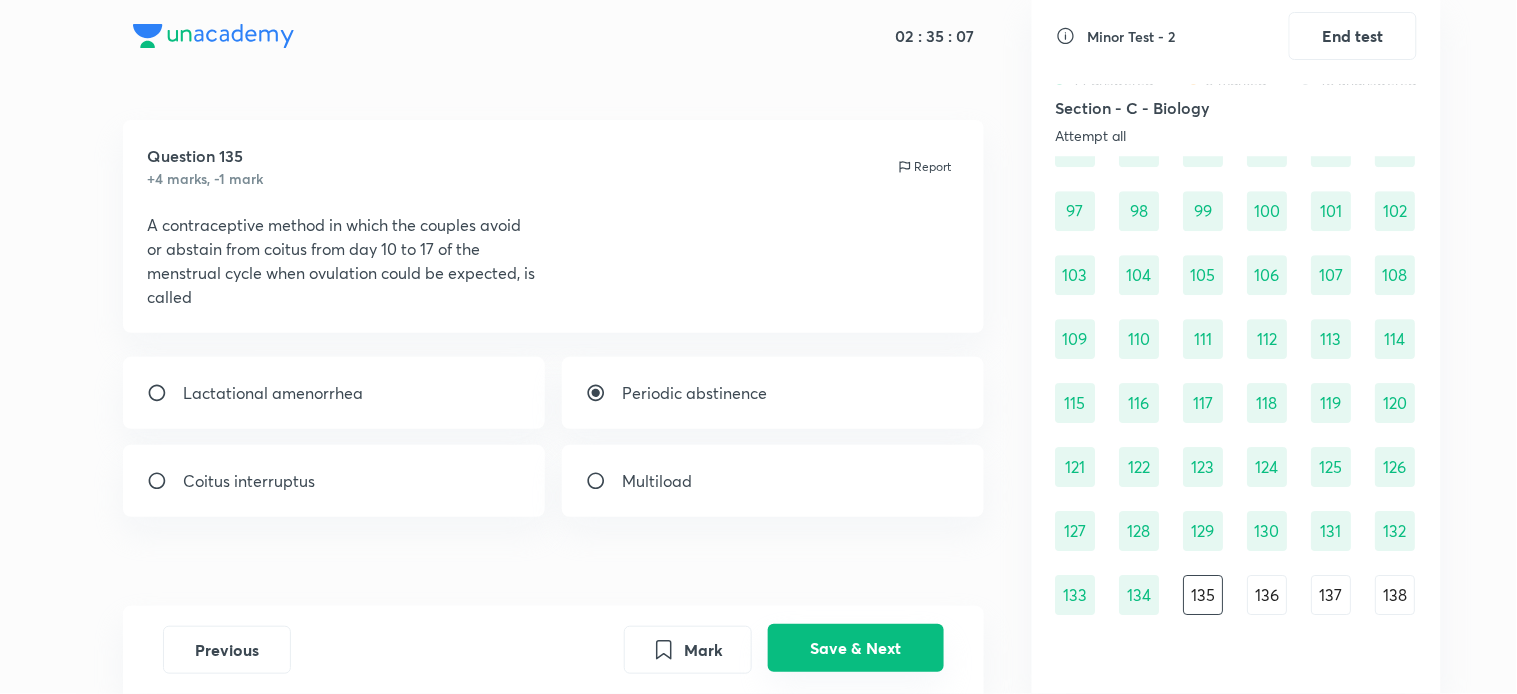 click on "Save & Next" at bounding box center (856, 648) 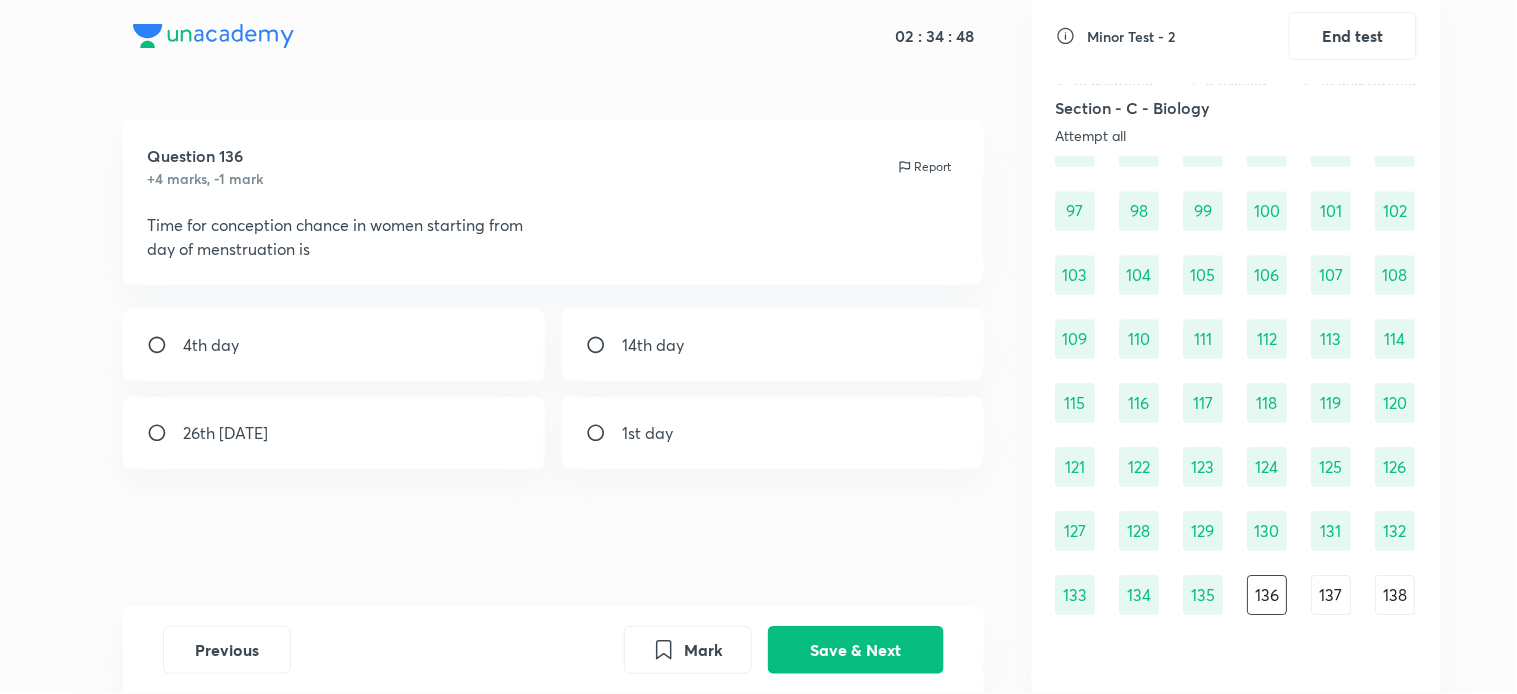 click on "14th day" at bounding box center (773, 345) 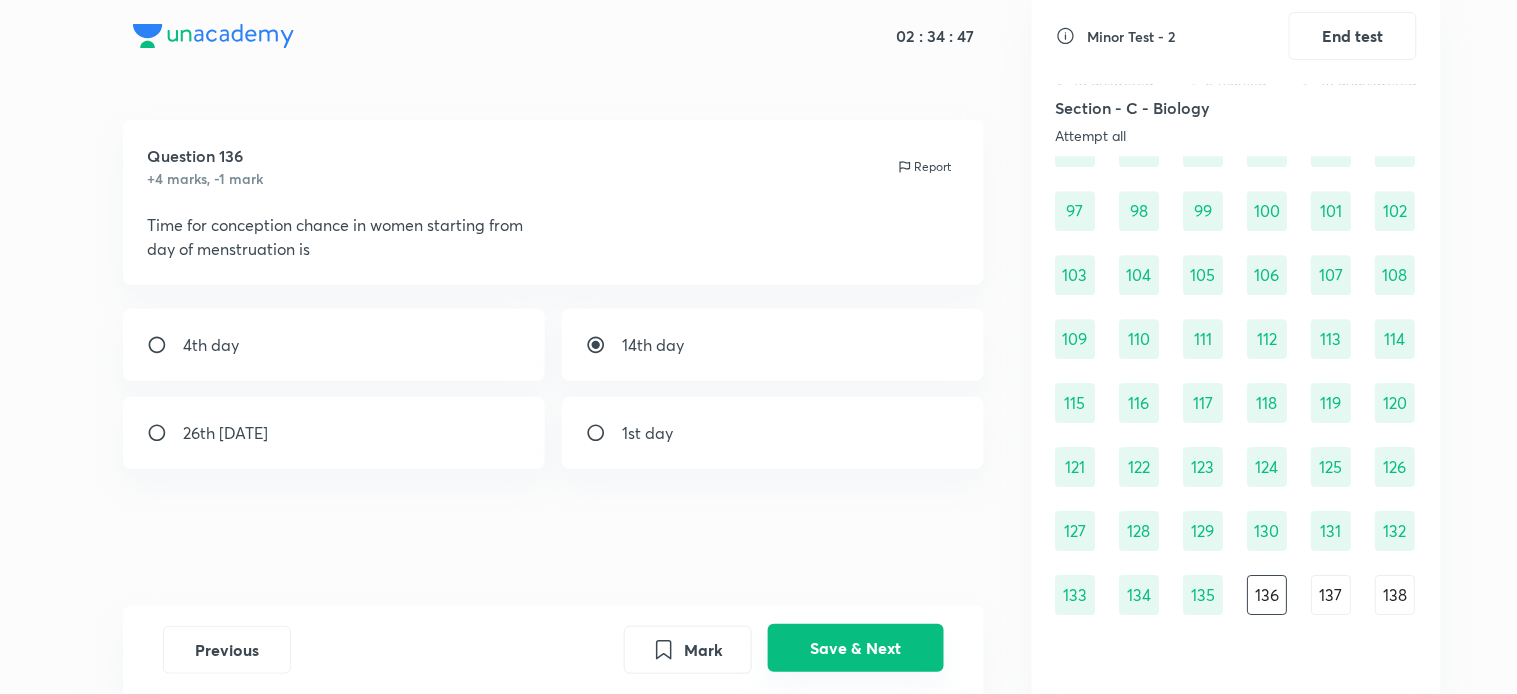 click on "Save & Next" at bounding box center (856, 648) 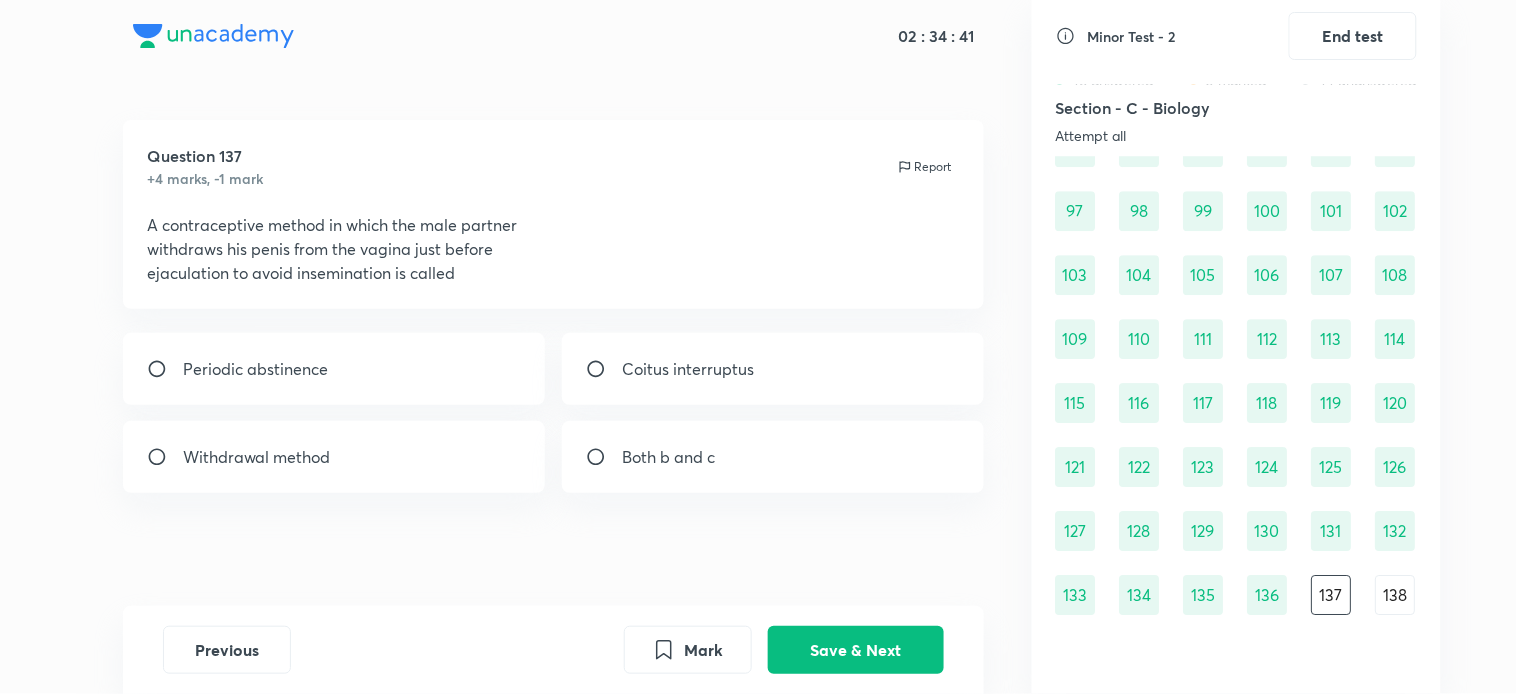 click on "Both b and c" at bounding box center [773, 457] 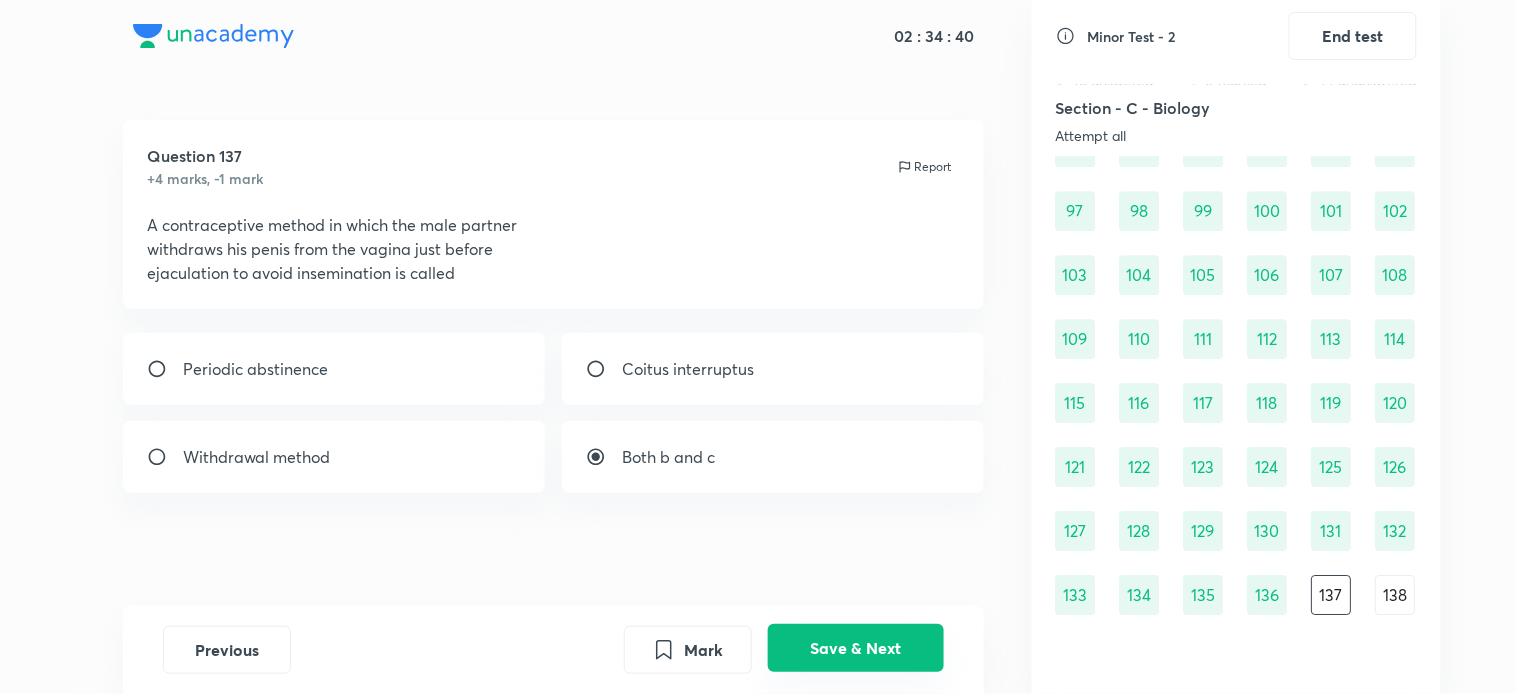 click on "Save & Next" at bounding box center [856, 648] 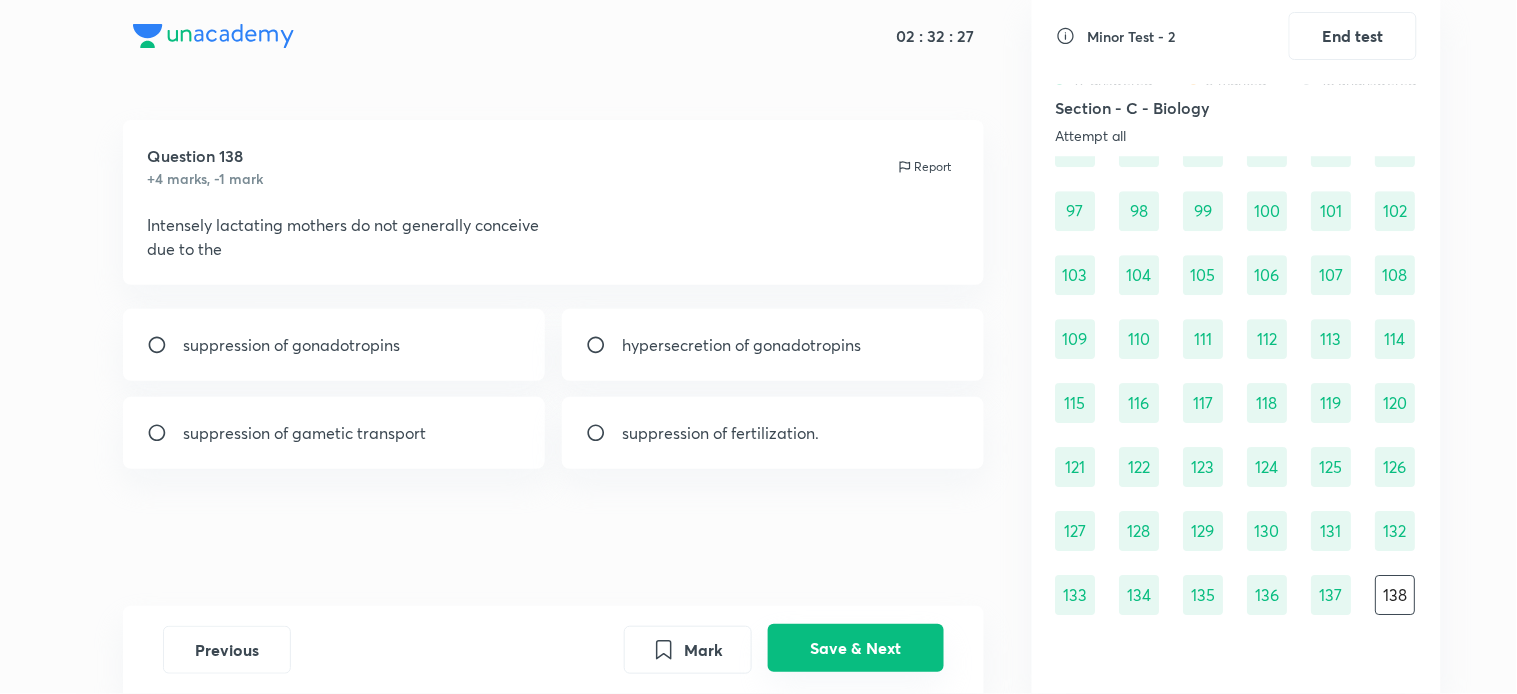 click on "Save & Next" at bounding box center (856, 648) 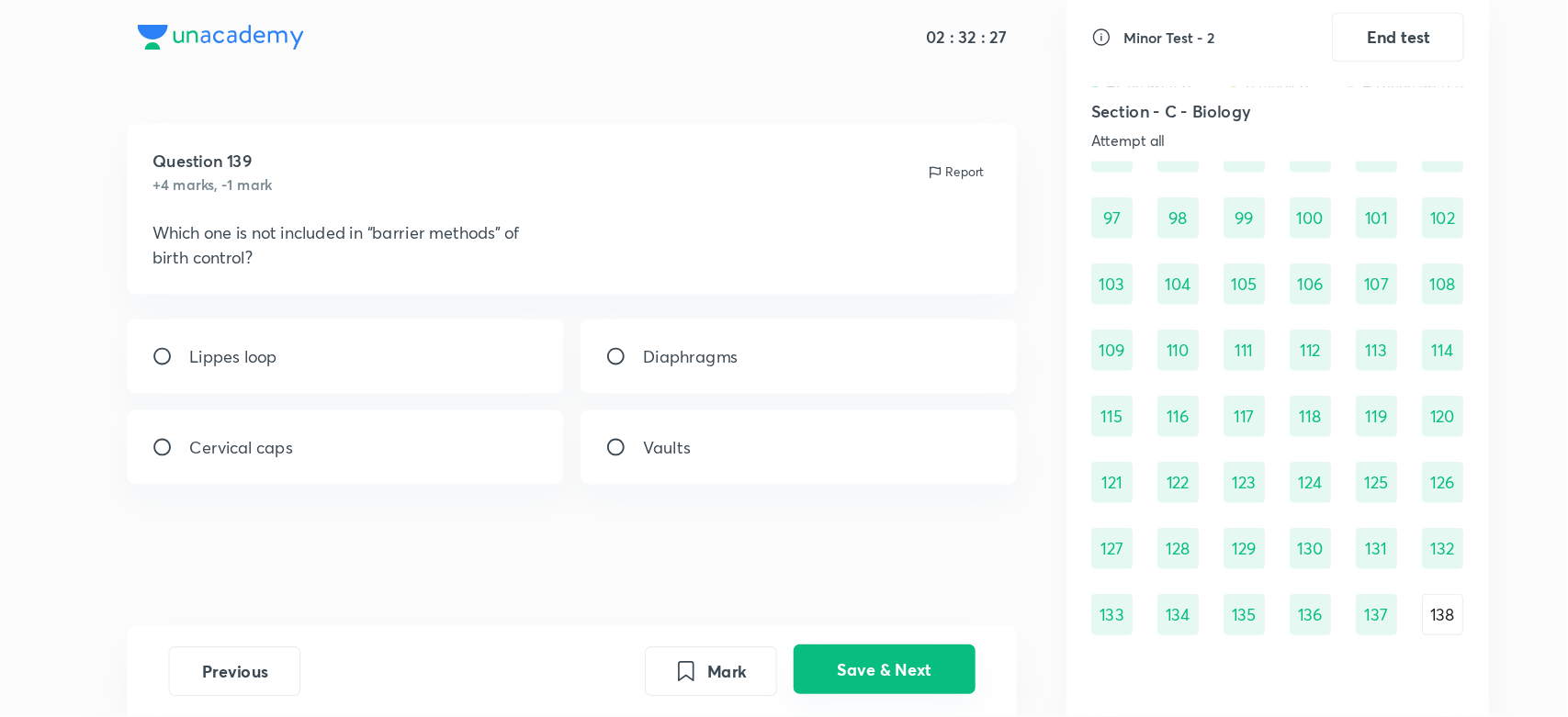 scroll, scrollTop: 1377, scrollLeft: 0, axis: vertical 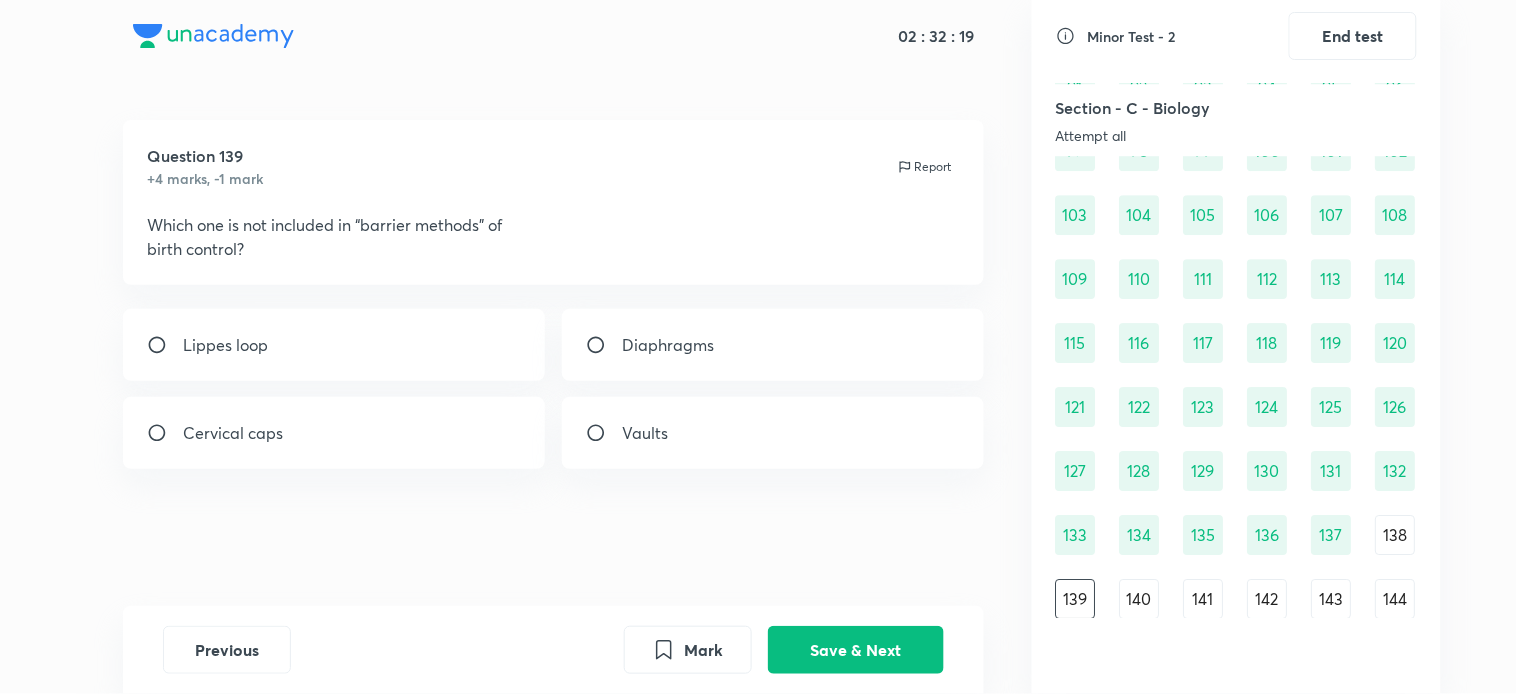 click on "Lippes loop" at bounding box center [334, 345] 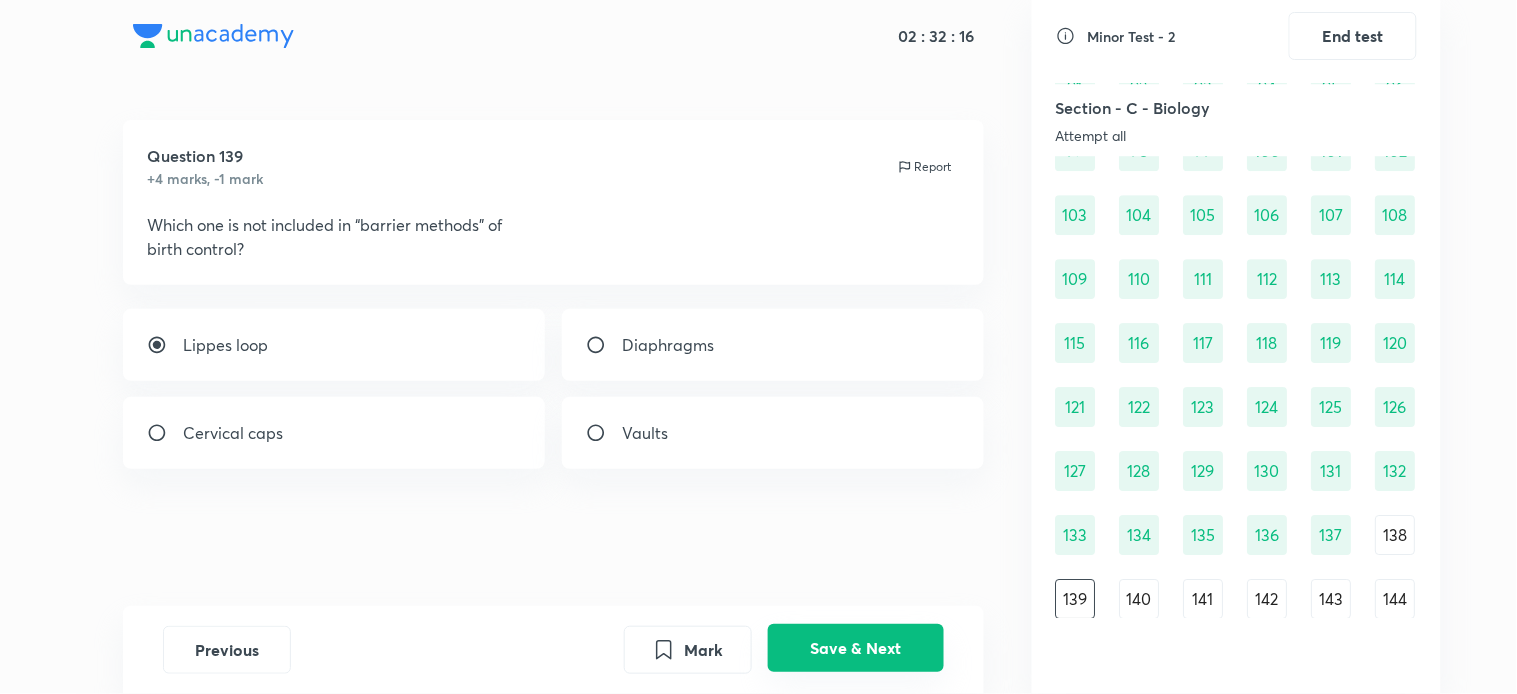 click on "Save & Next" at bounding box center [856, 648] 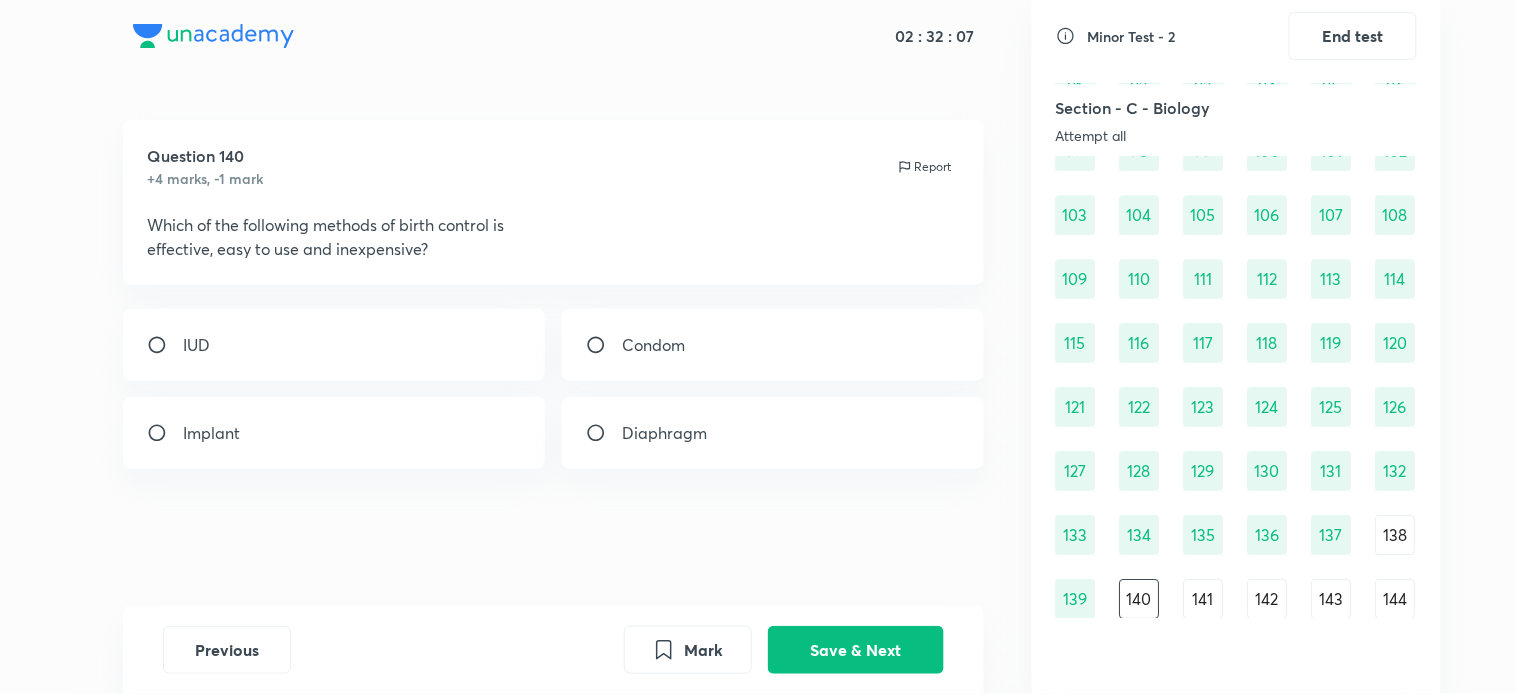 click on "Condom" at bounding box center (773, 345) 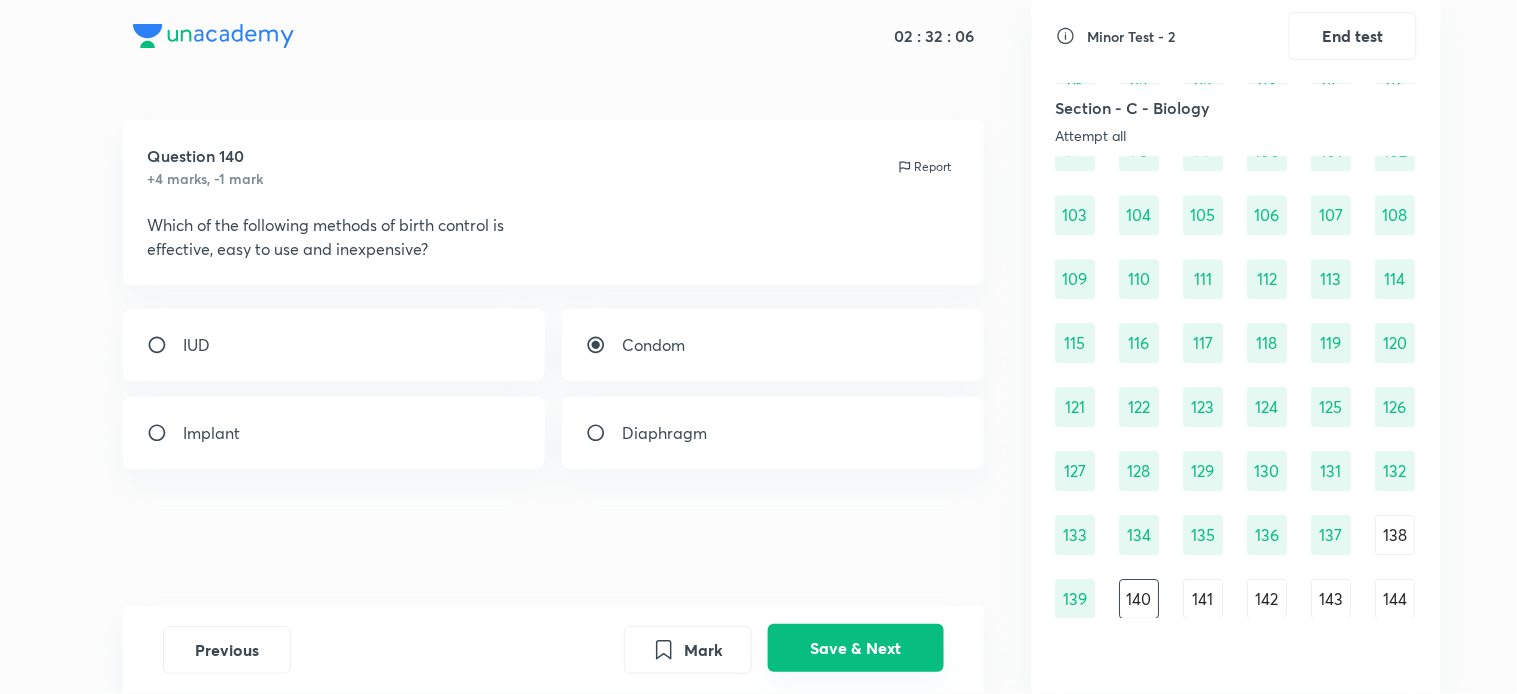 click on "Save & Next" at bounding box center [856, 648] 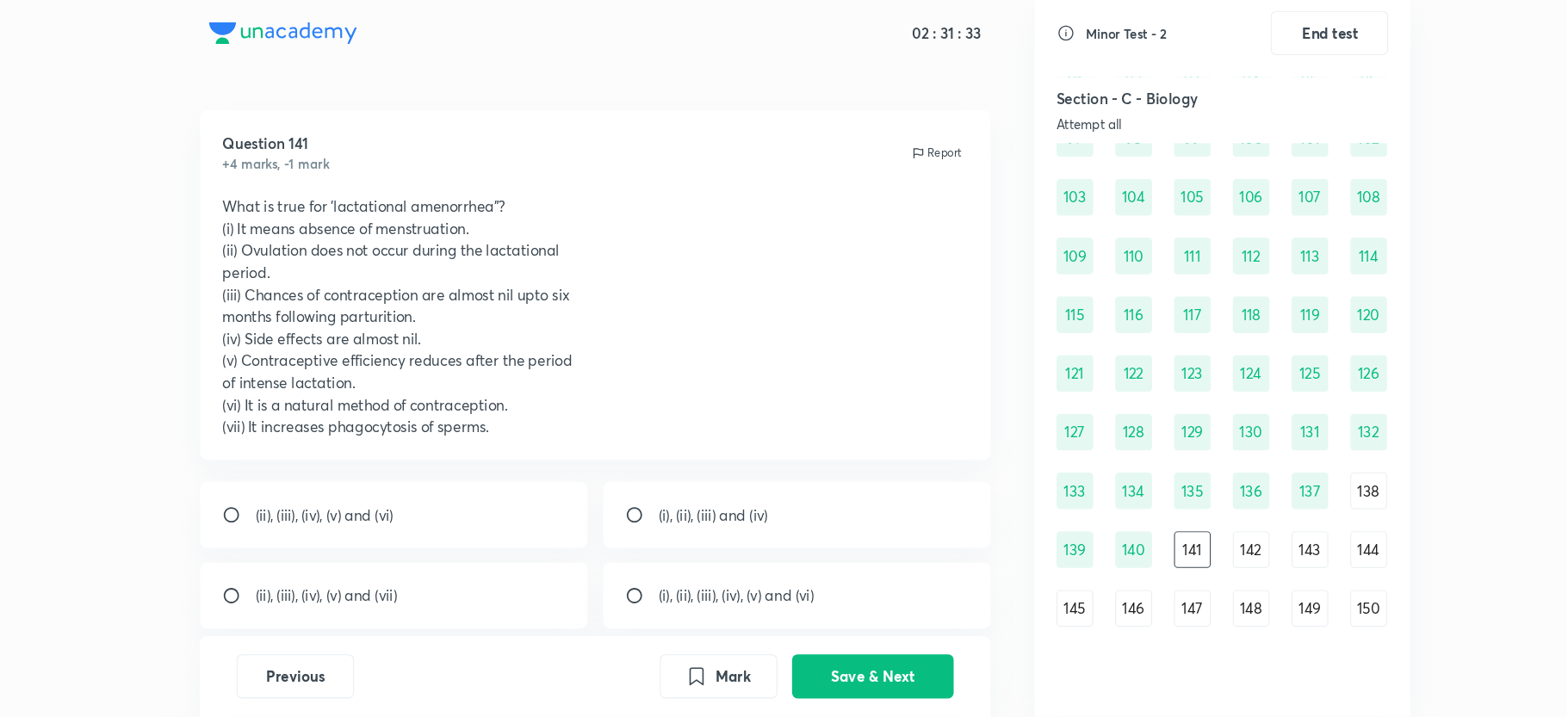 scroll, scrollTop: 1291, scrollLeft: 0, axis: vertical 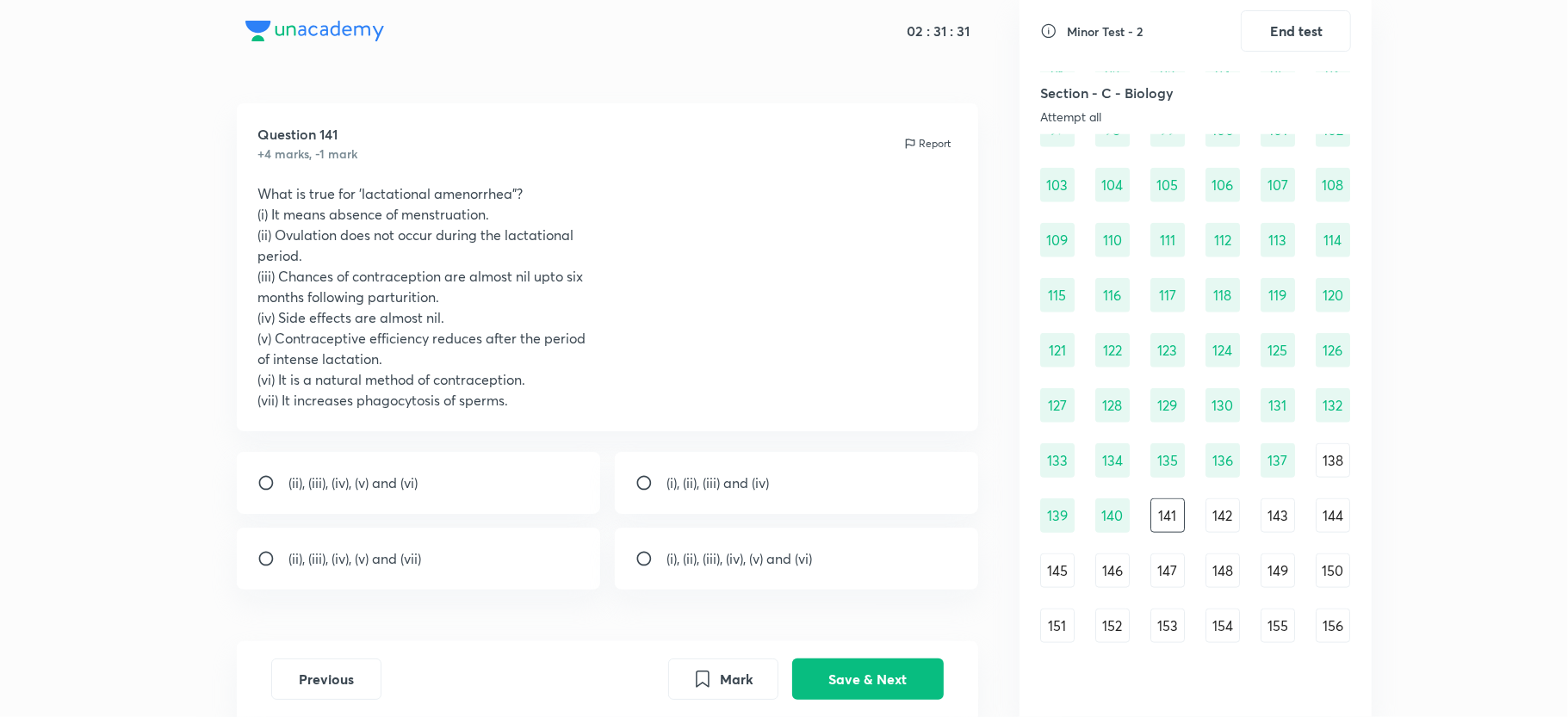 drag, startPoint x: 1280, startPoint y: 5, endPoint x: 29, endPoint y: 441, distance: 1324.8007 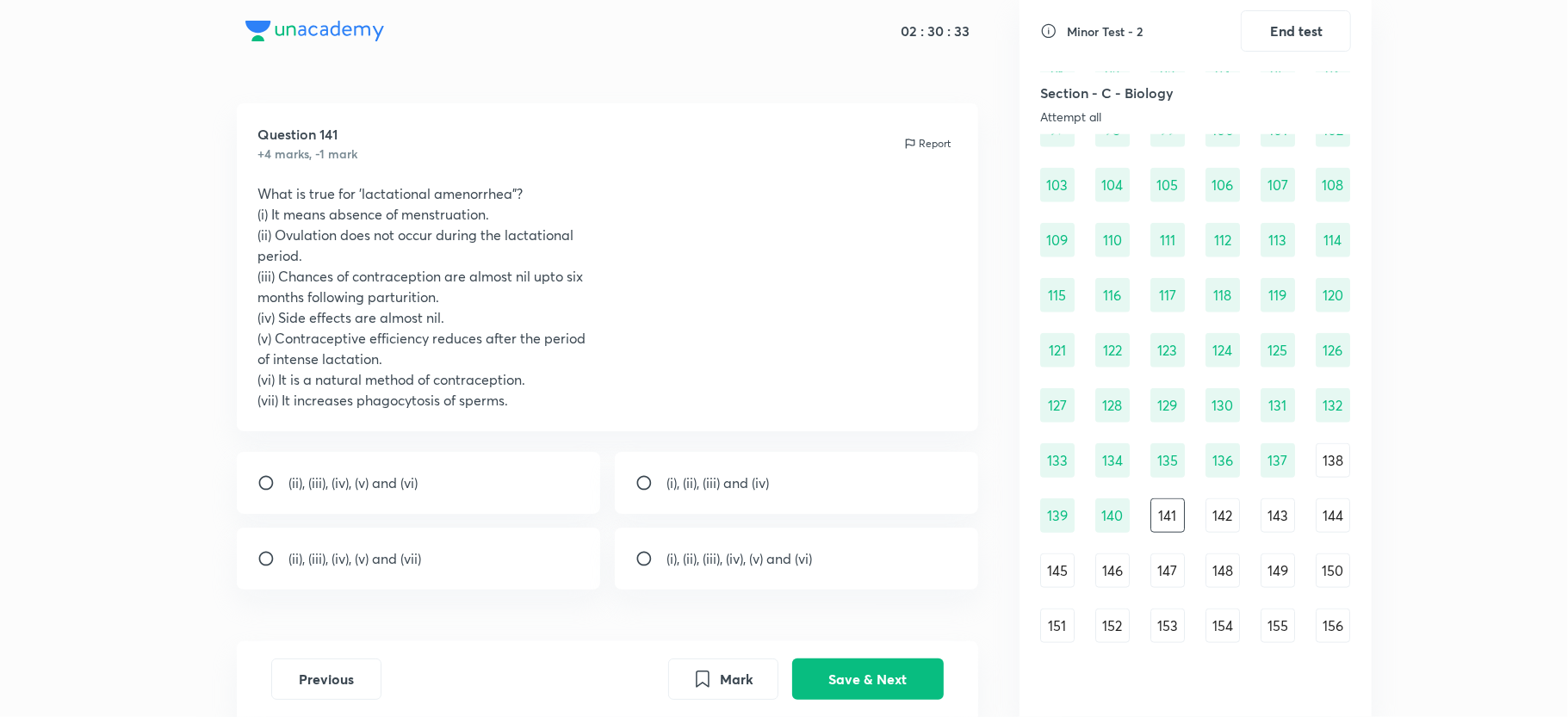 click on "(i), (ii), (iii), (iv), (v) and (vi)" at bounding box center [739, 559] 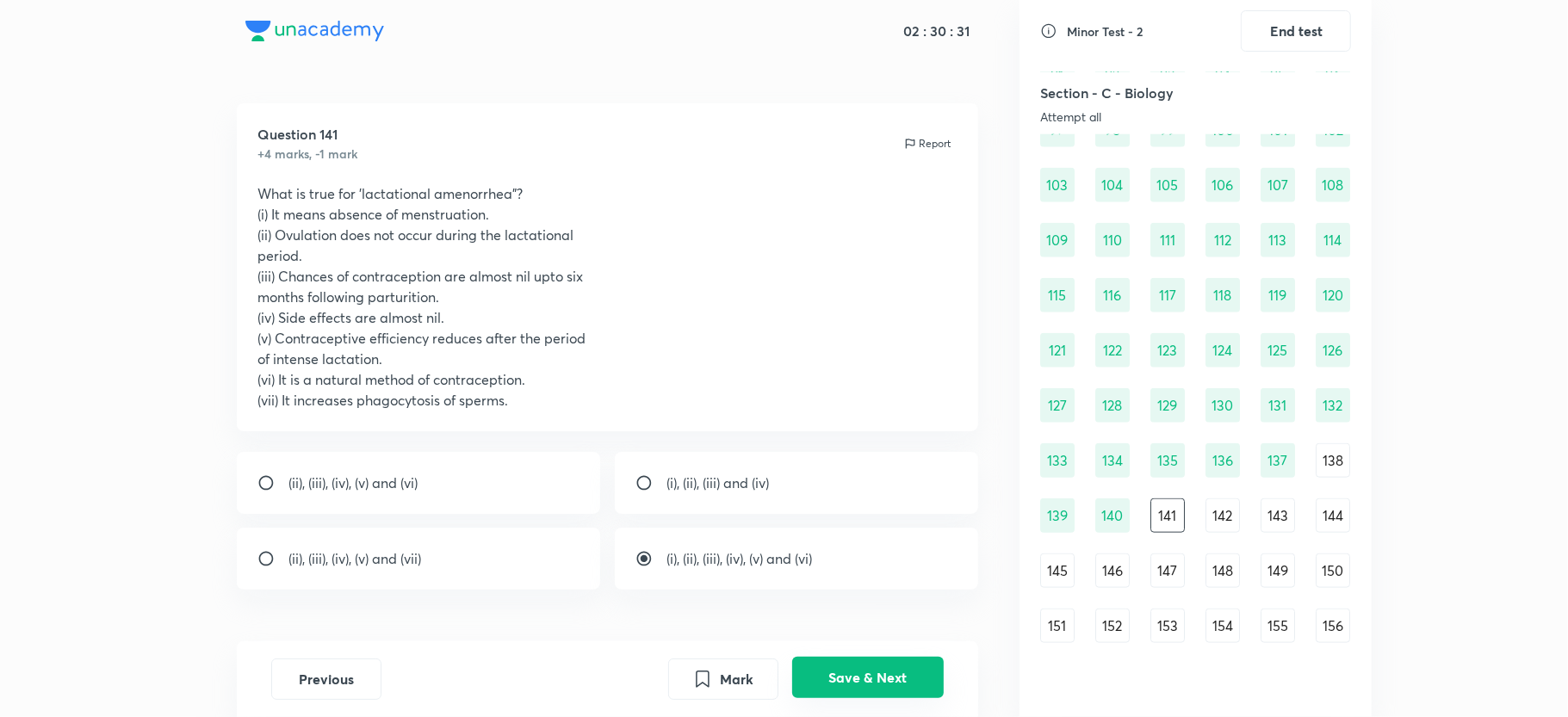 click on "Save & Next" at bounding box center [868, 677] 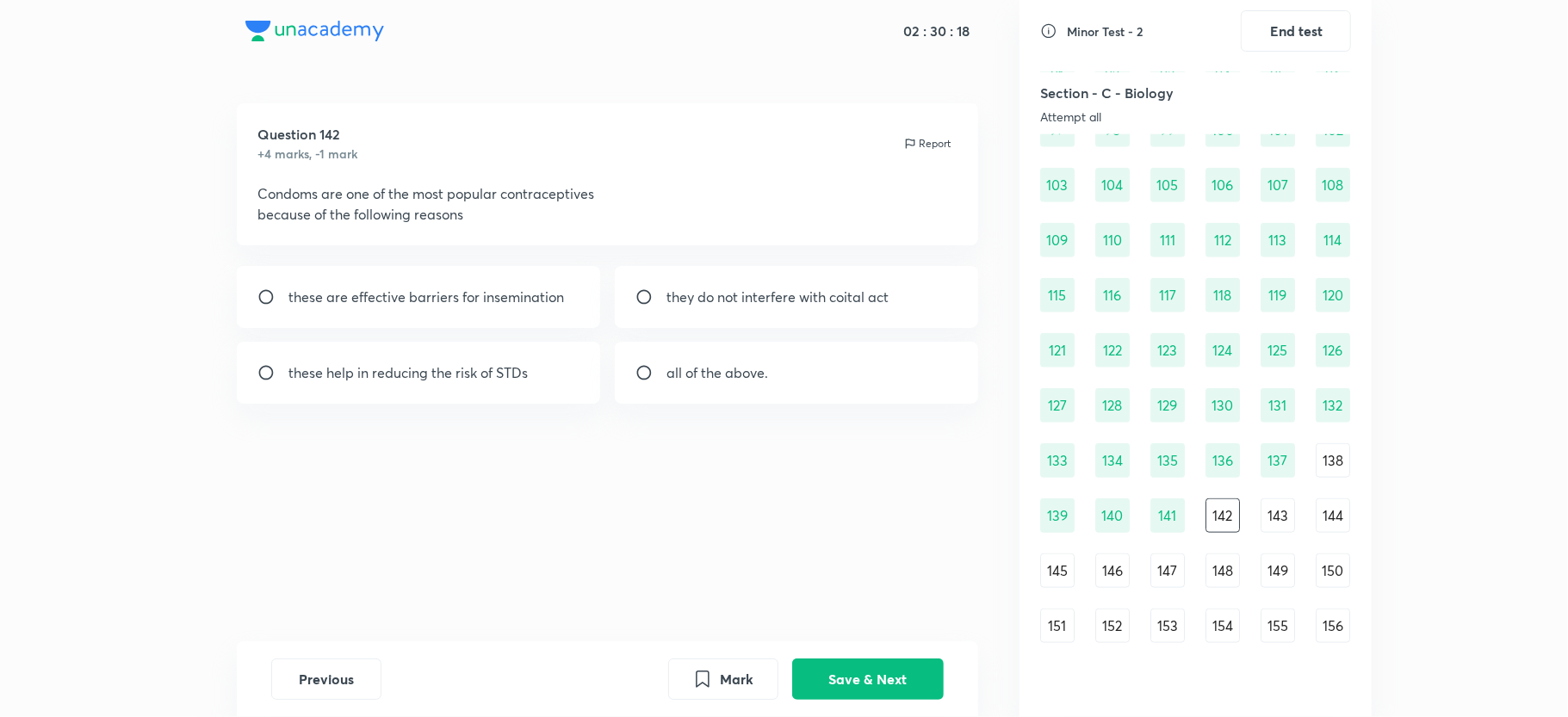 click on "all of the above." at bounding box center (796, 373) 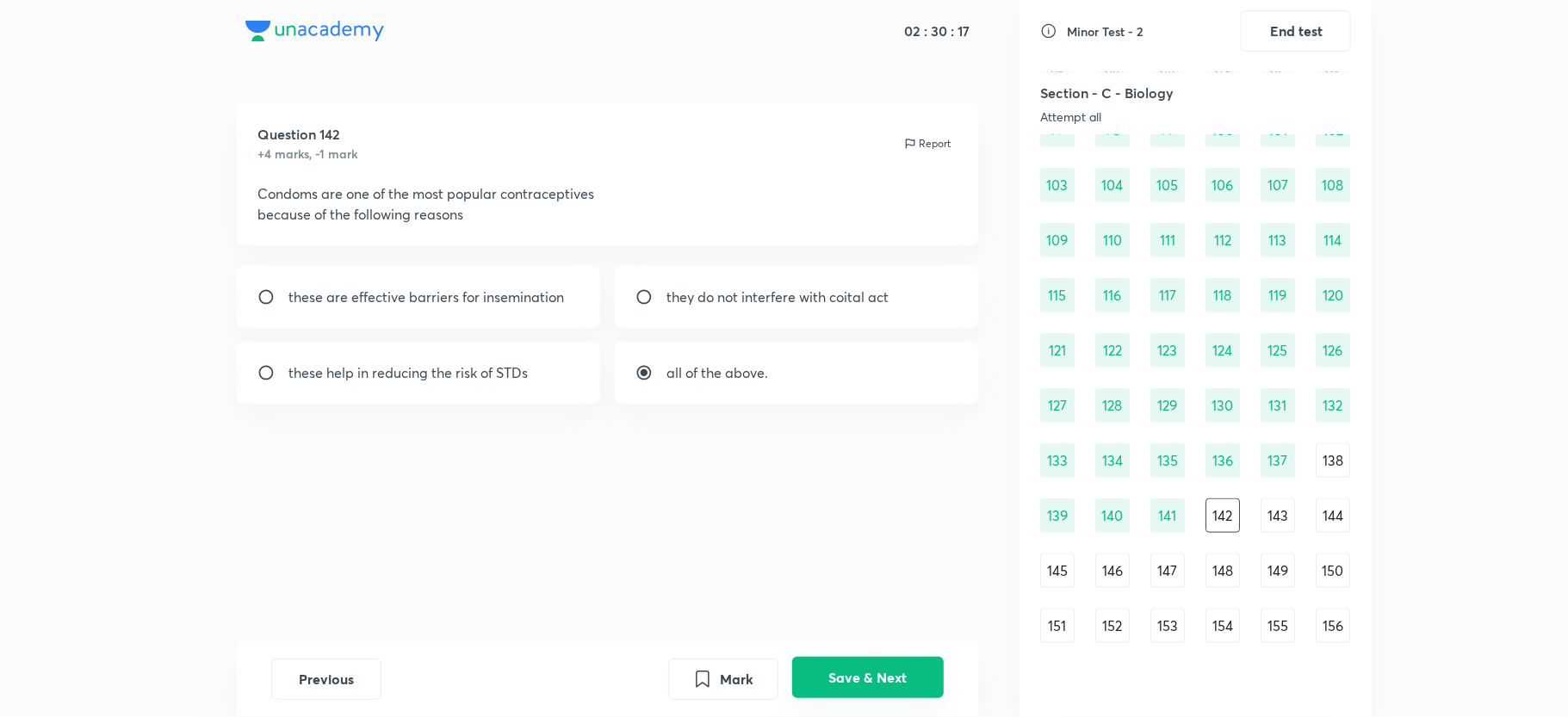 click on "Save & Next" at bounding box center (868, 677) 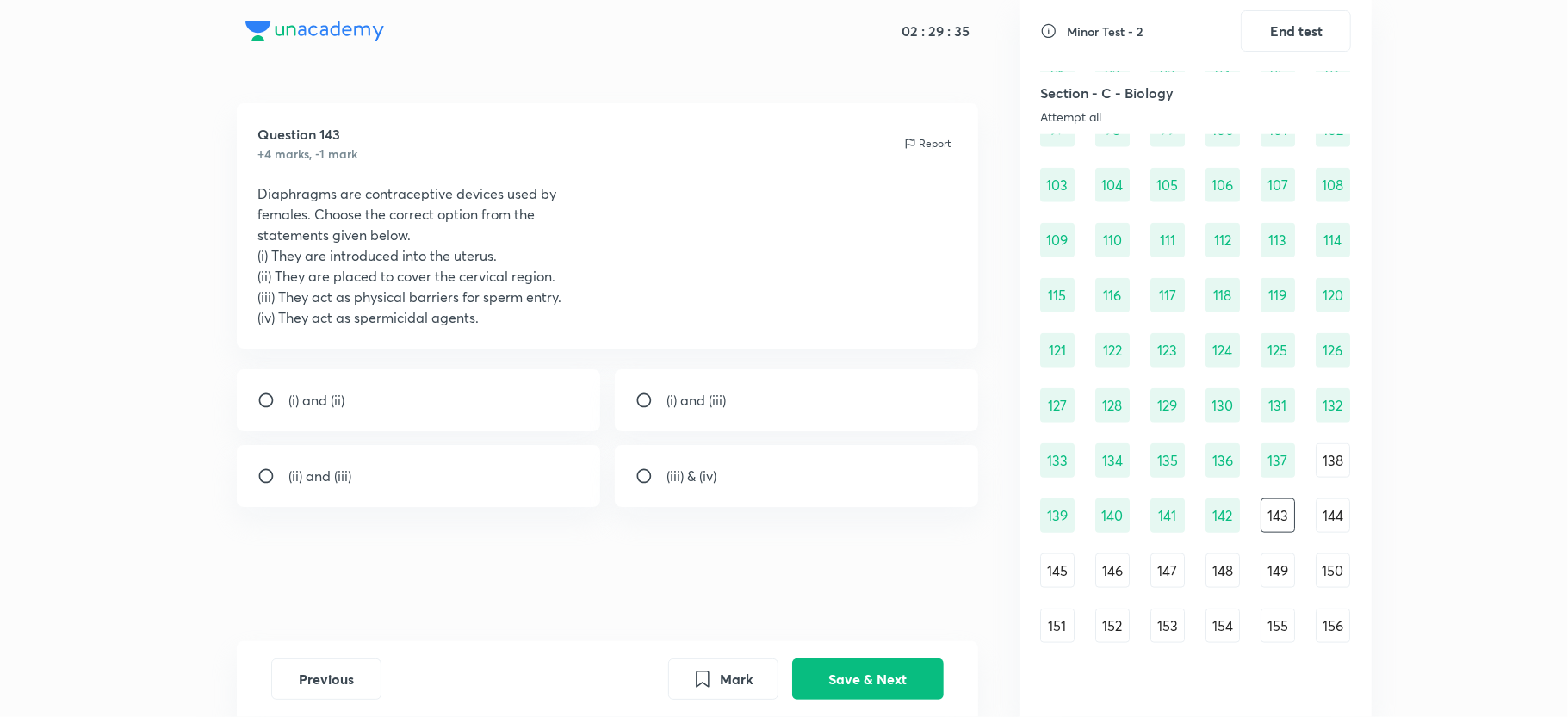 click on "(ii) and (iii)" at bounding box center (418, 476) 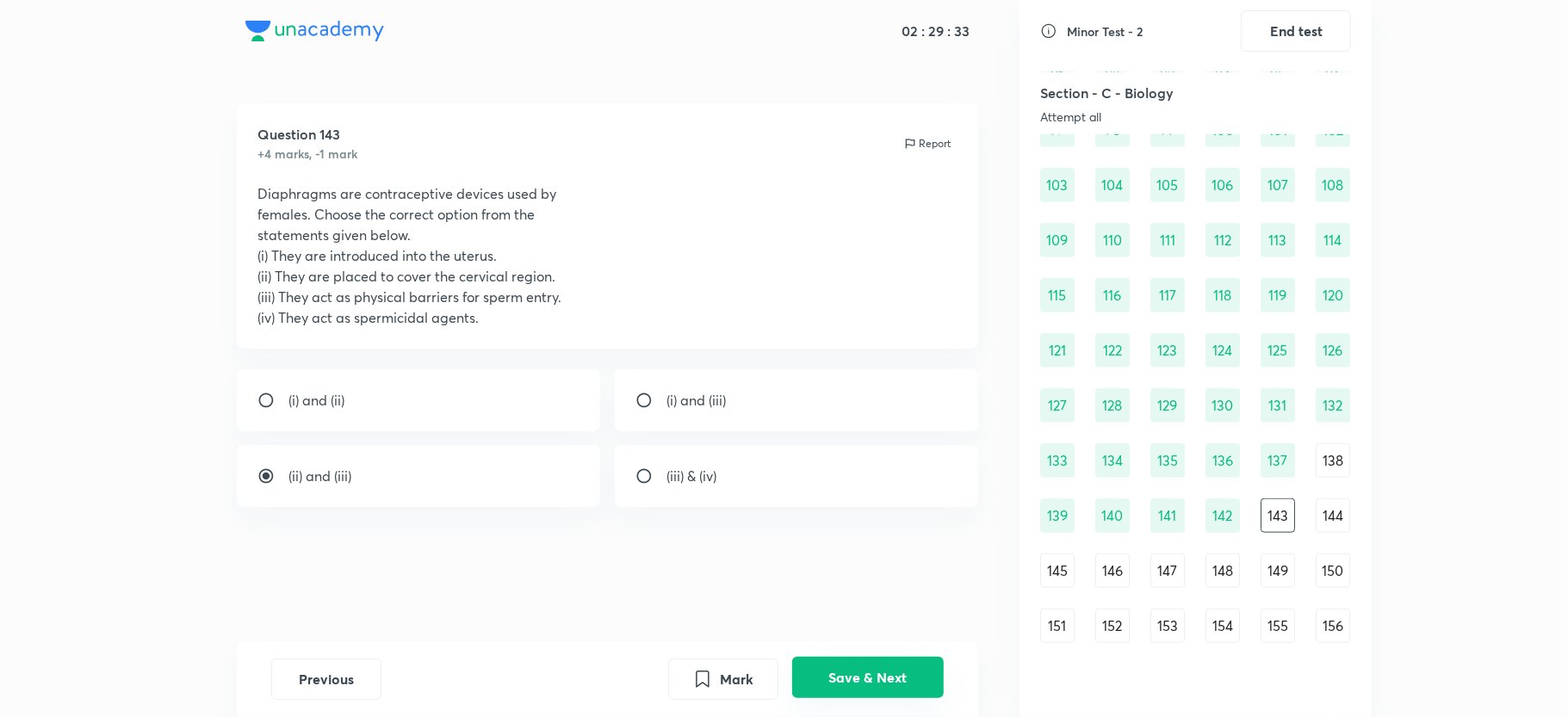 click on "Save & Next" at bounding box center [868, 677] 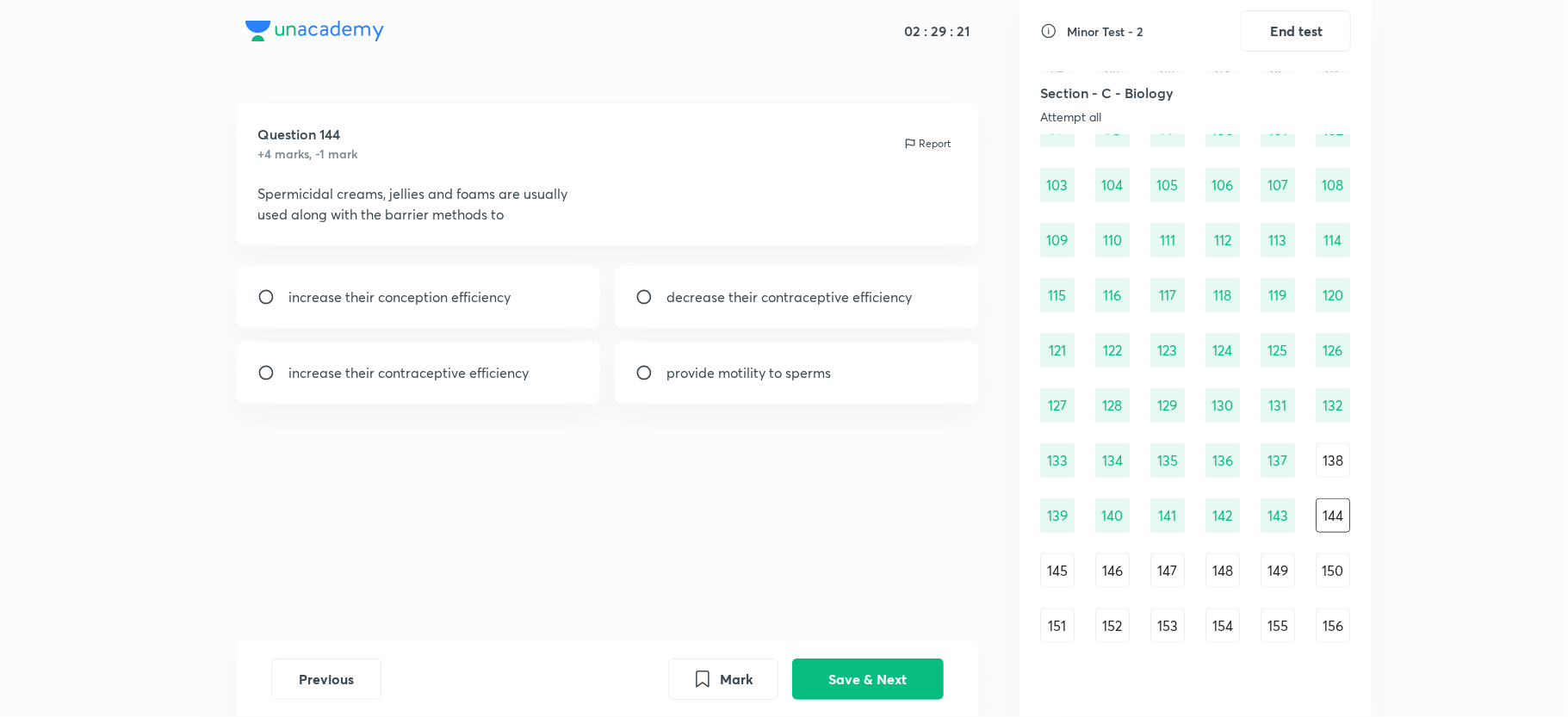 click on "increase their contraceptive efficiency" at bounding box center (408, 373) 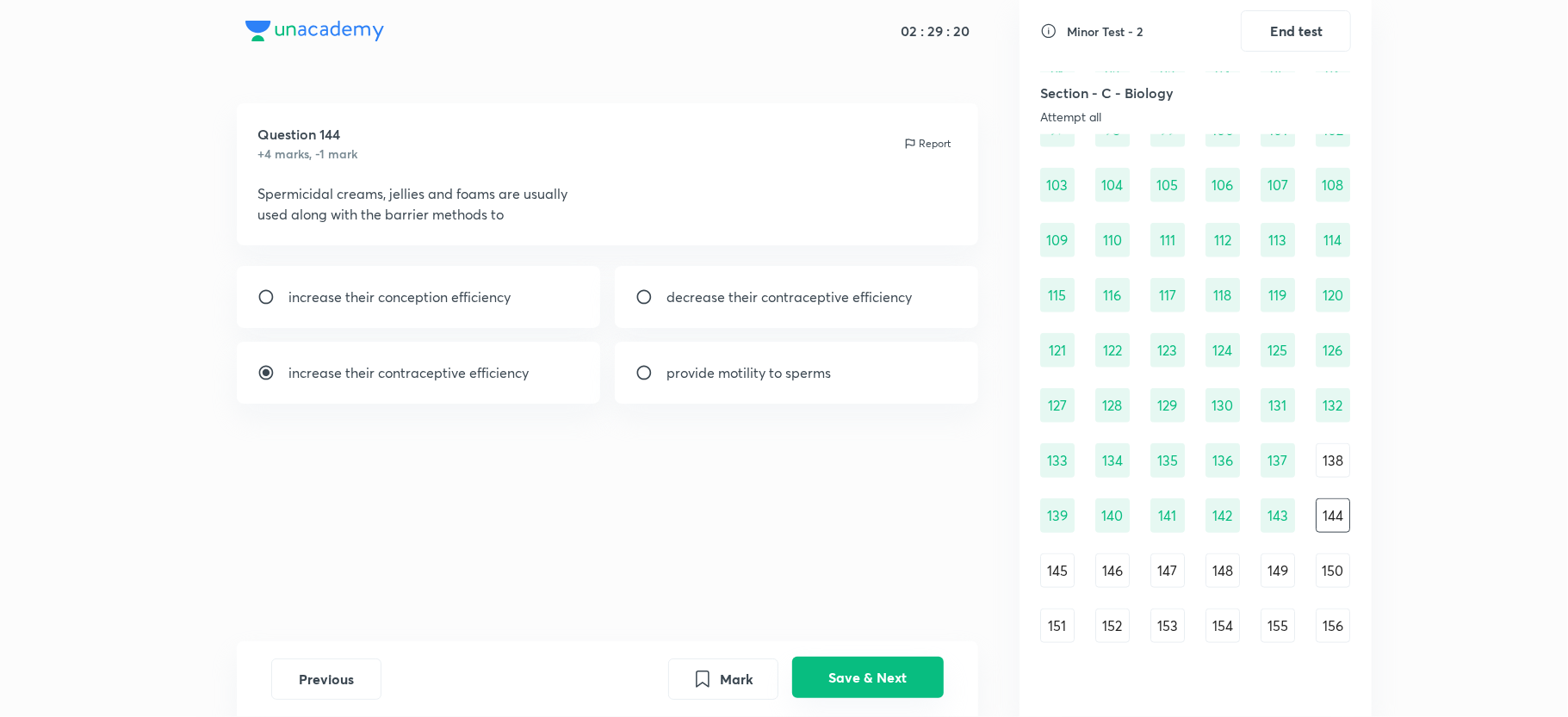 click on "Save & Next" at bounding box center (868, 677) 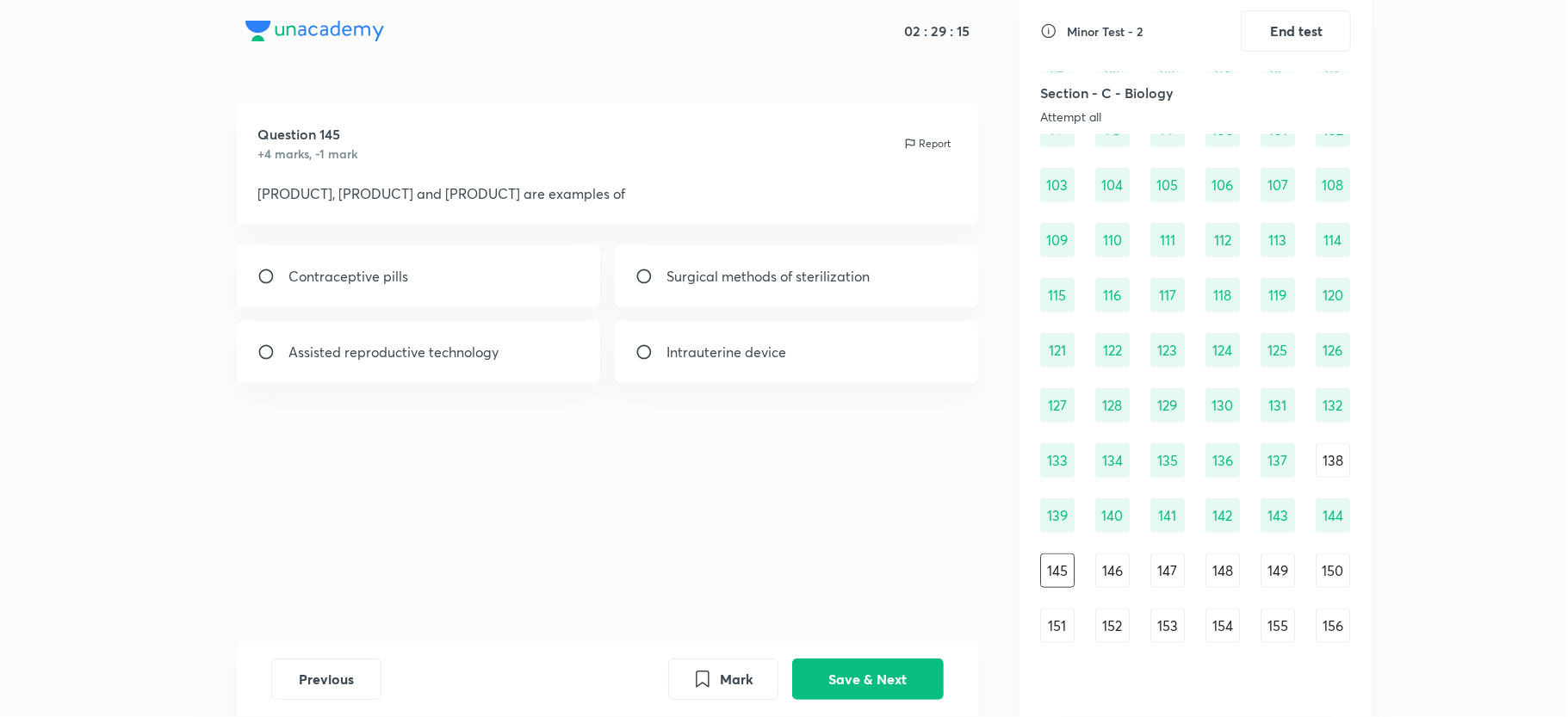 click on "Intrauterine device" at bounding box center [796, 352] 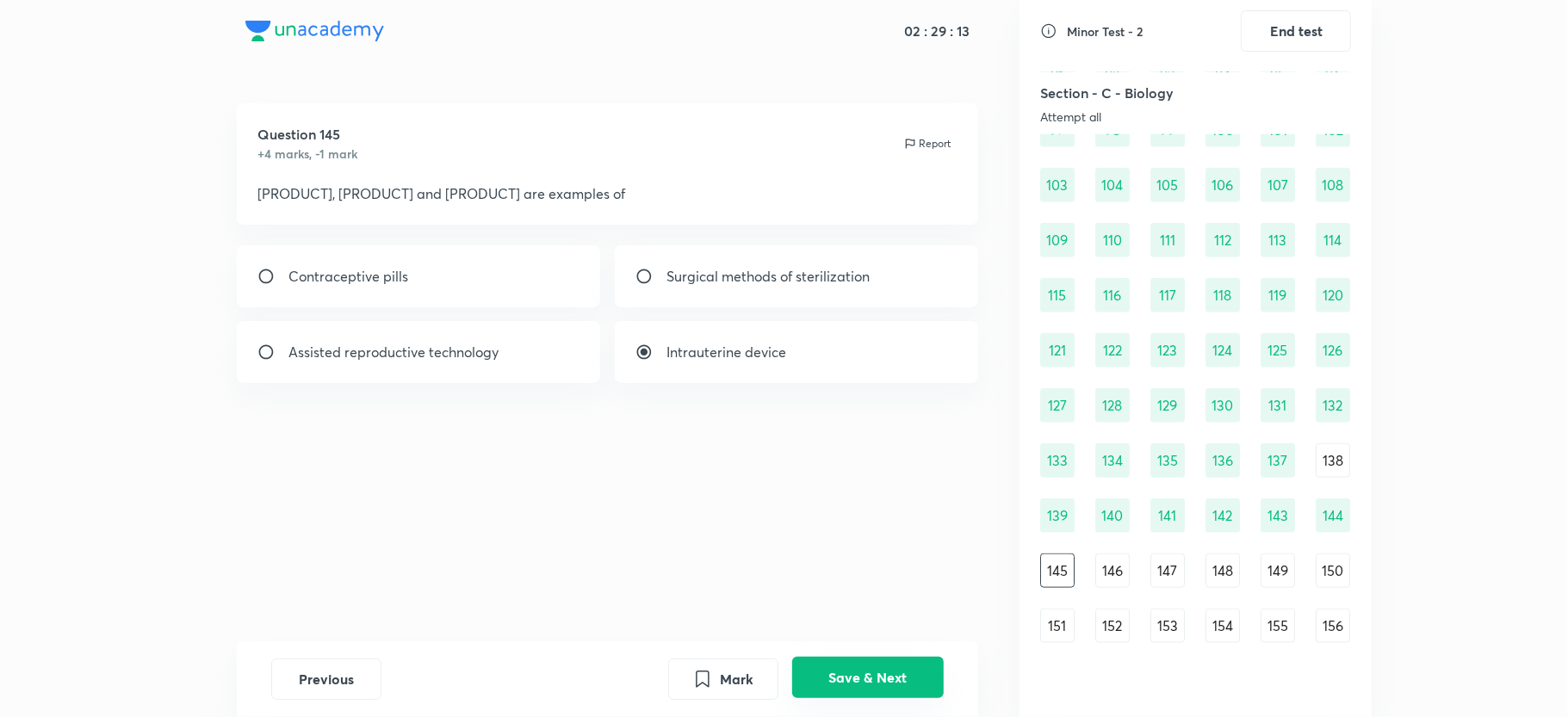 click on "Save & Next" at bounding box center (868, 677) 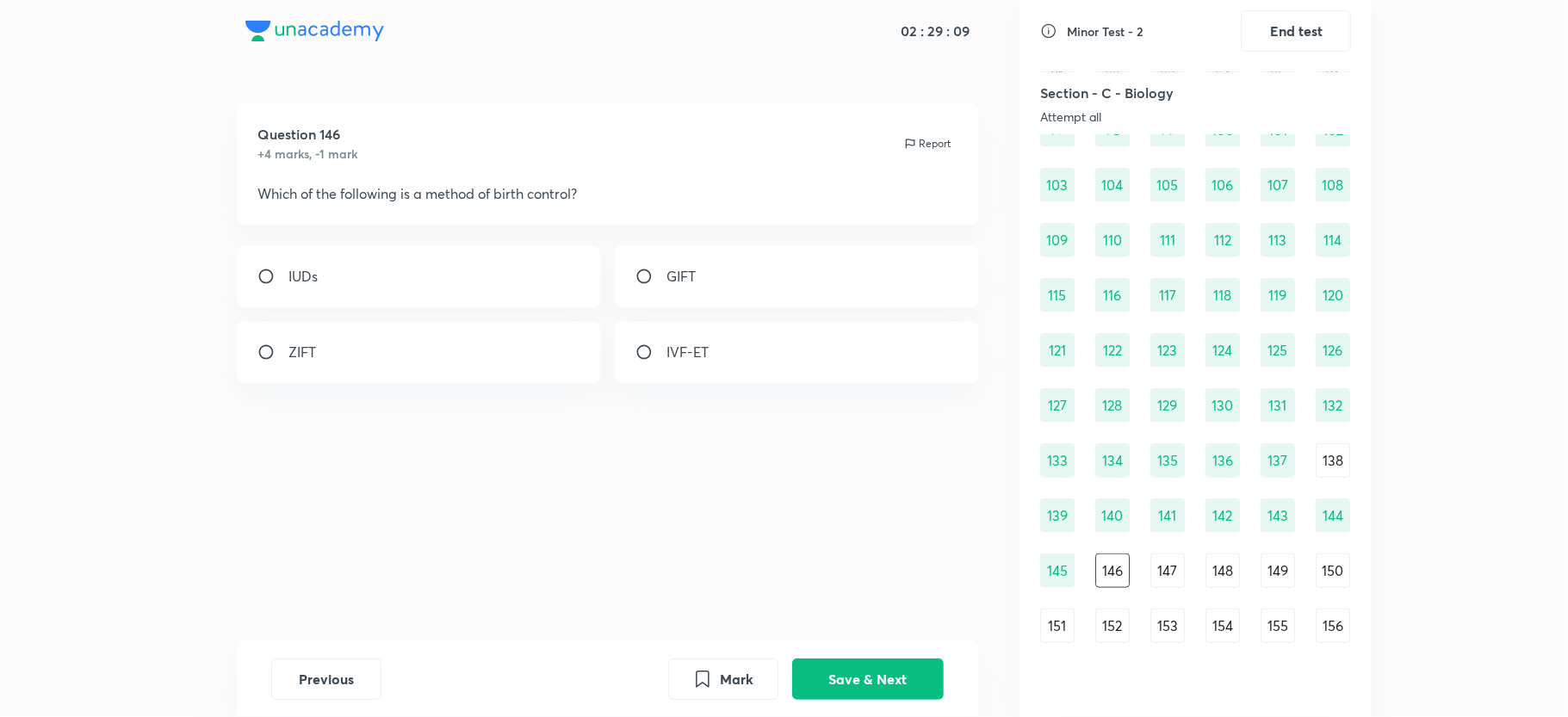 click on "IUDs" at bounding box center [418, 276] 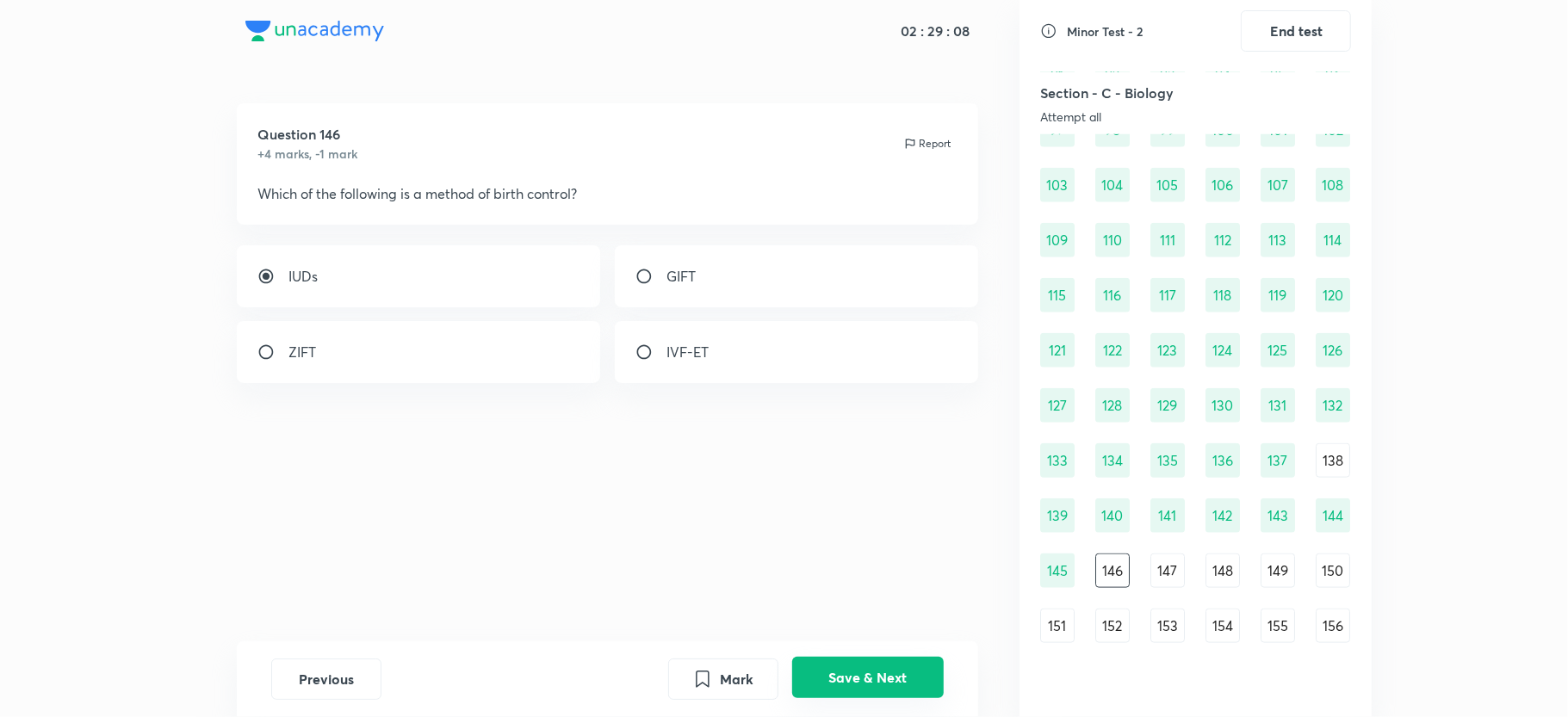 click on "Save & Next" at bounding box center [868, 677] 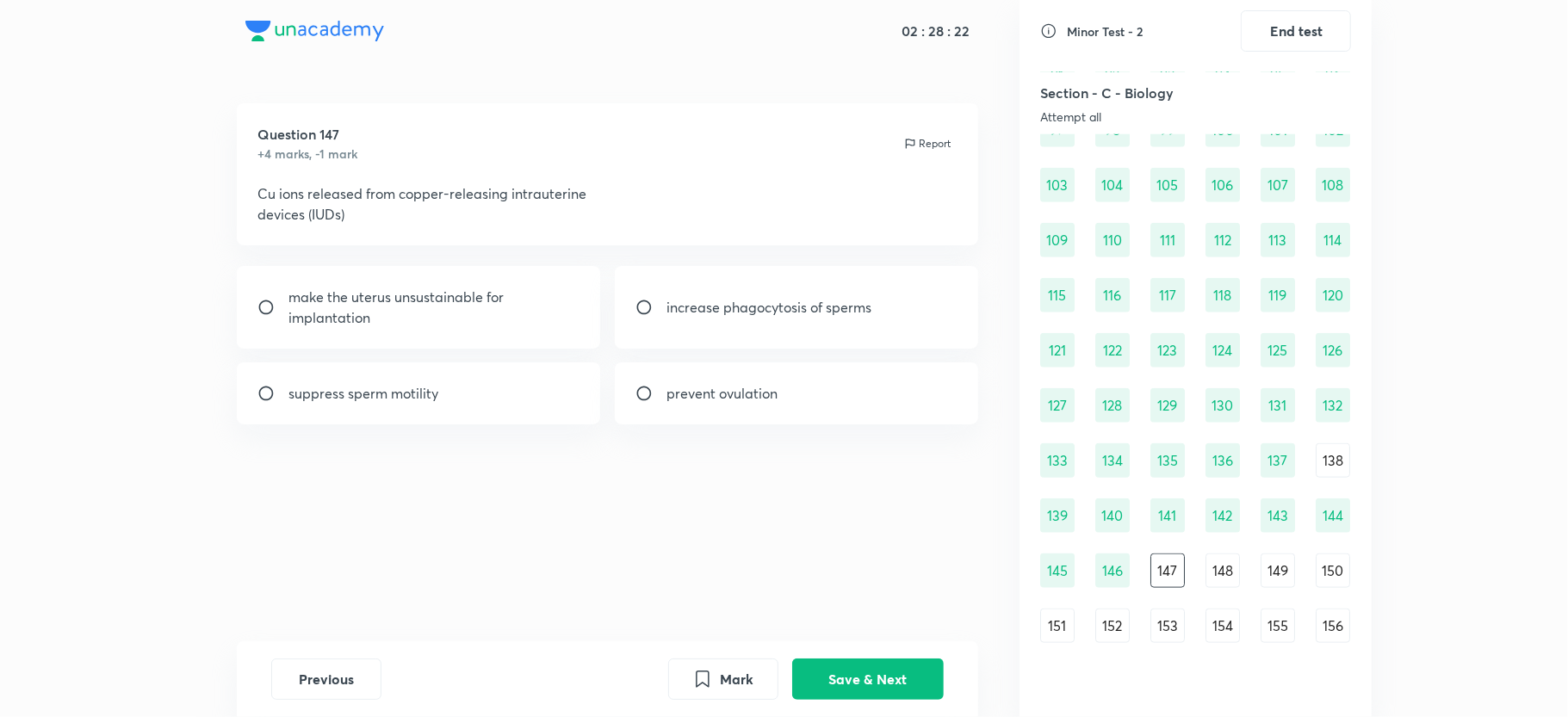 click on "suppress sperm motility" at bounding box center (418, 393) 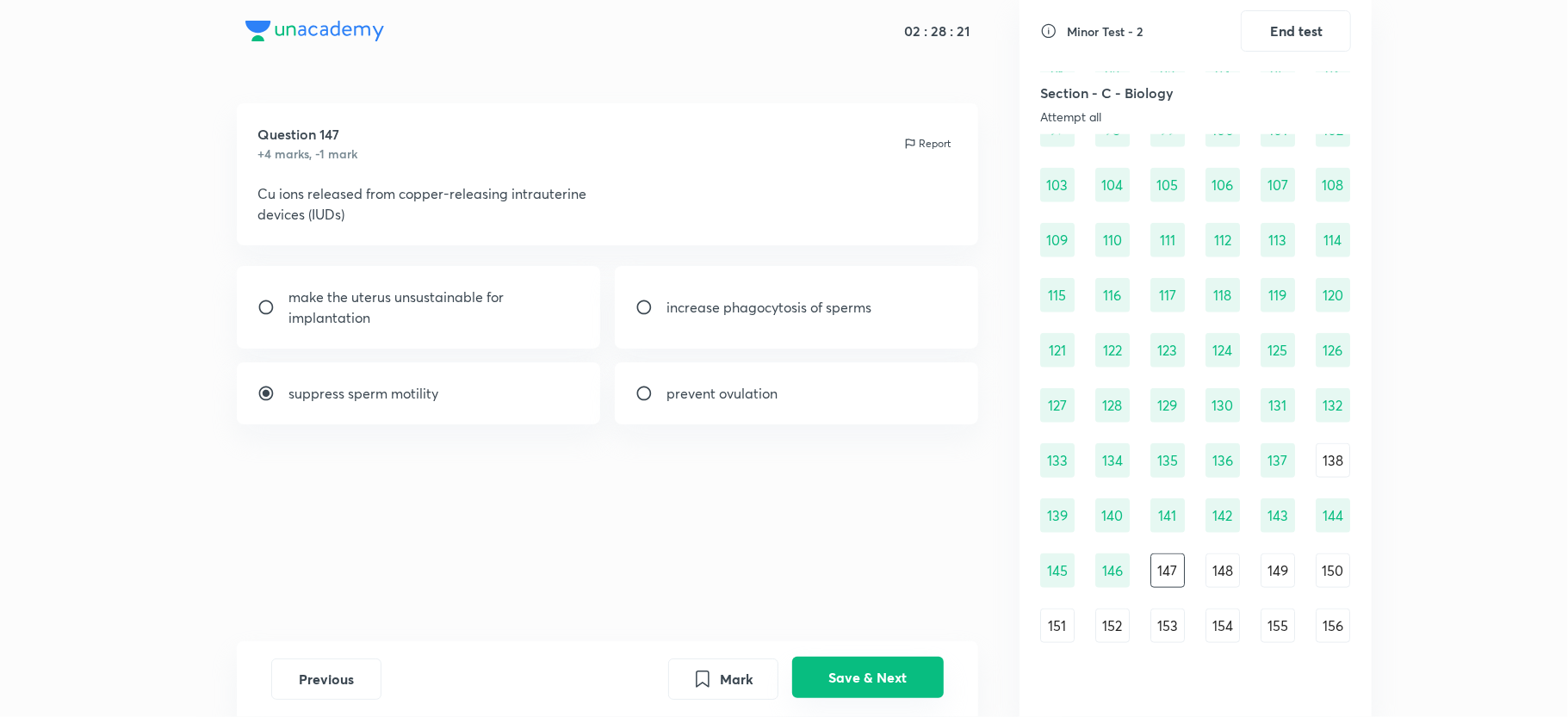 click on "Save & Next" at bounding box center [868, 677] 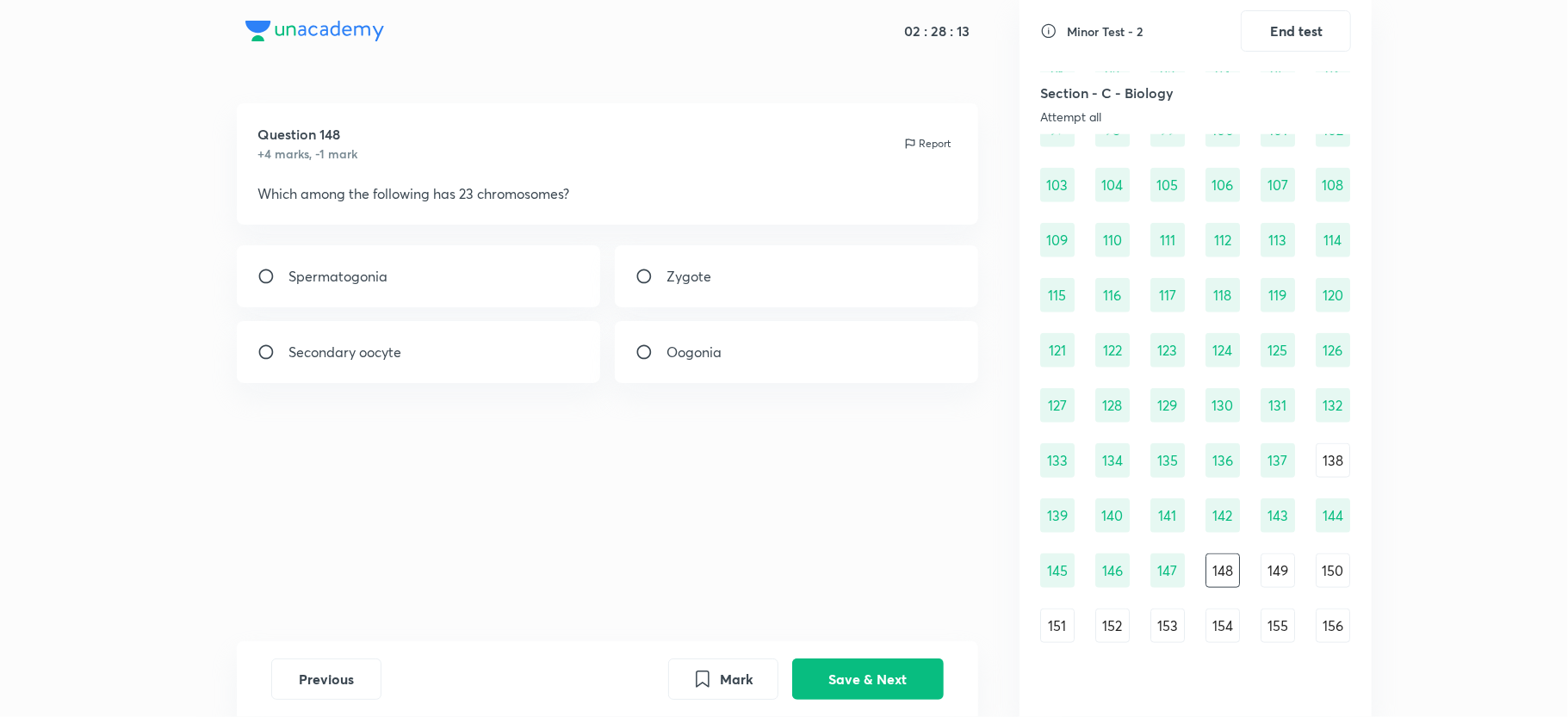 click on "Secondary oocyte" at bounding box center [418, 352] 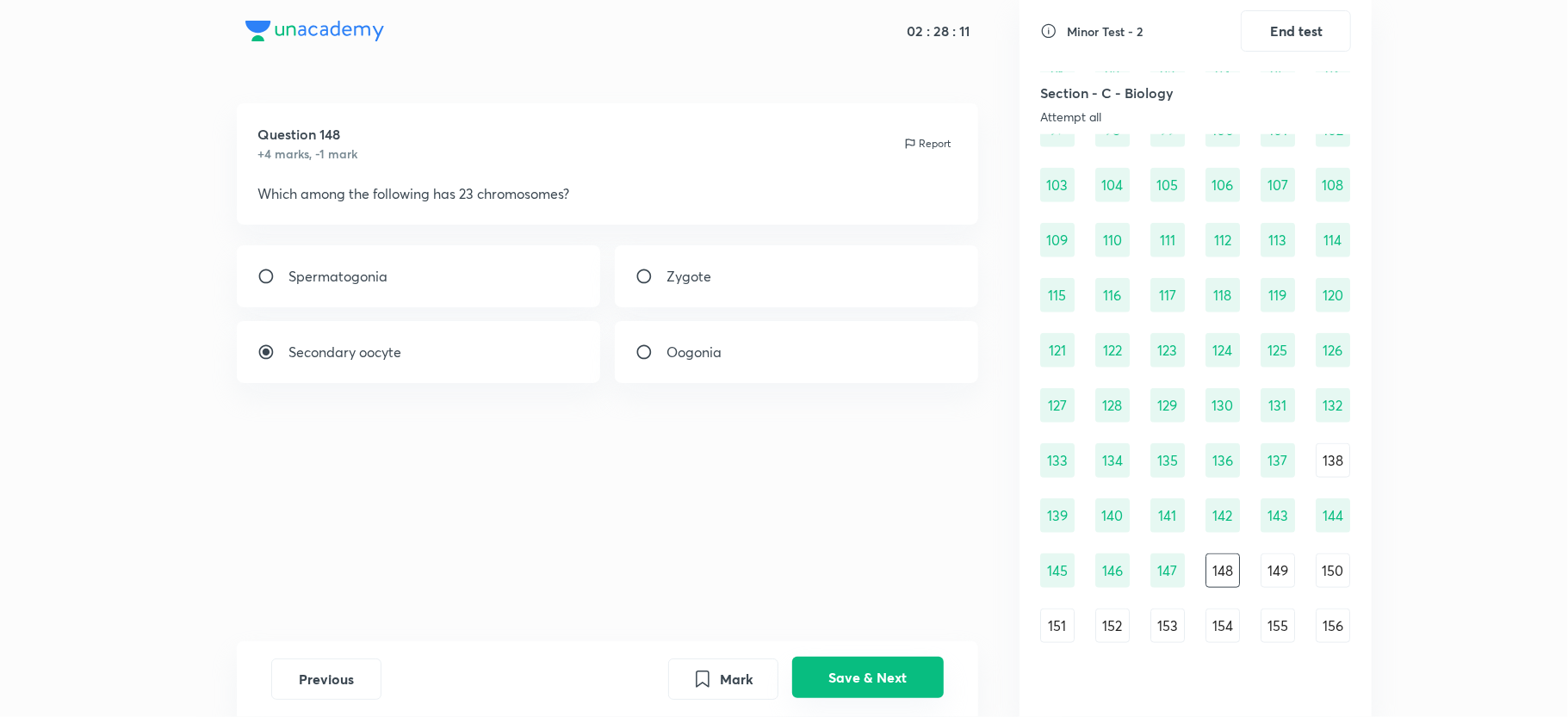 click on "Save & Next" at bounding box center [868, 677] 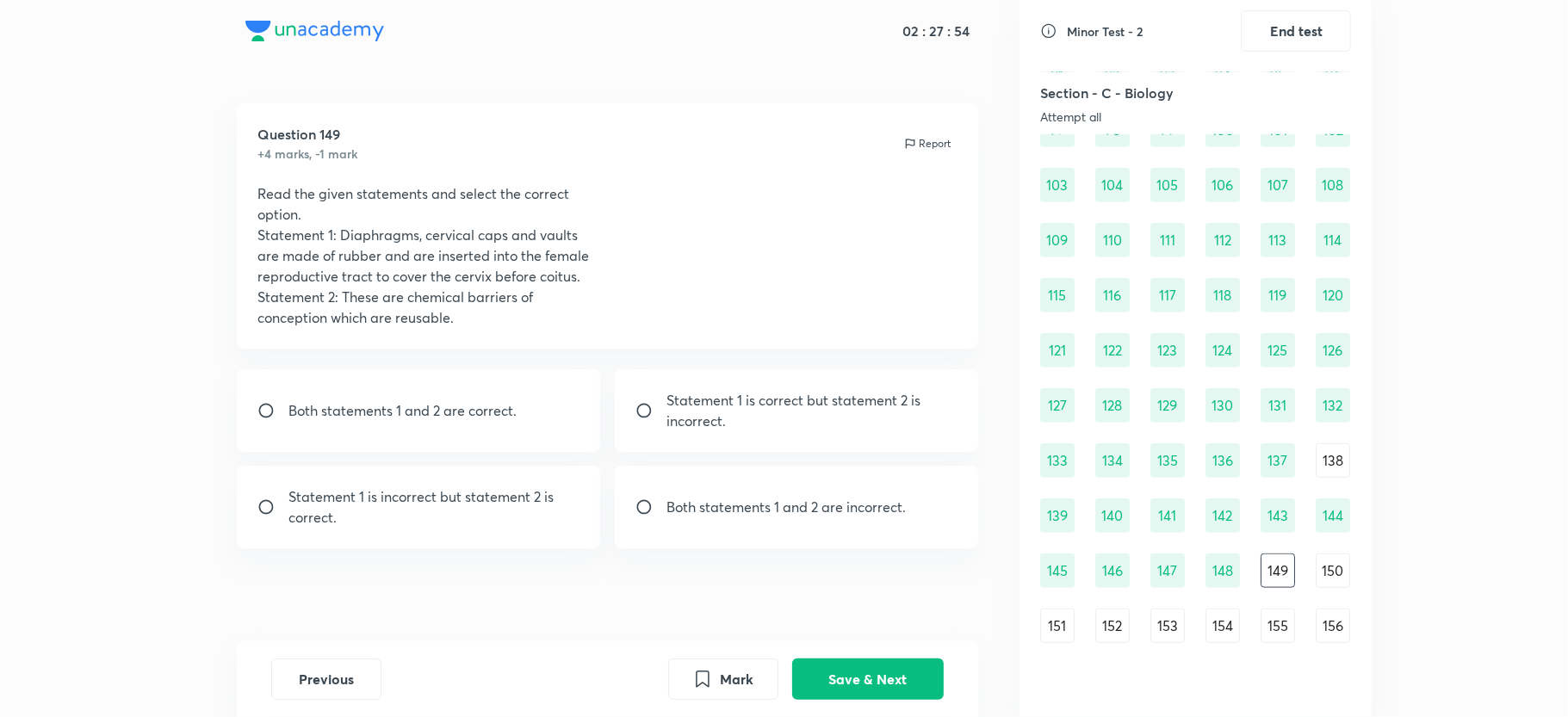 click on "incorrect." at bounding box center [793, 421] 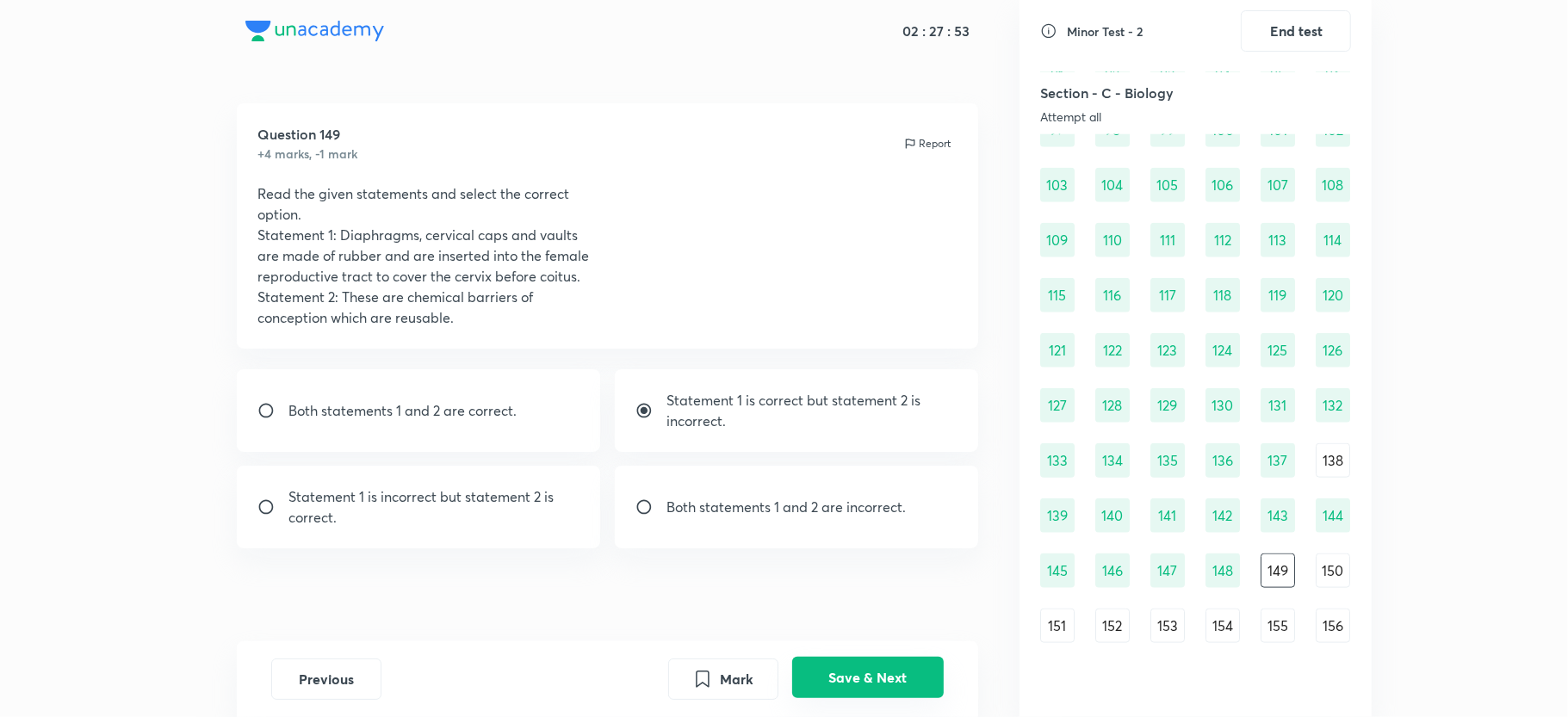 click on "Save & Next" at bounding box center [868, 677] 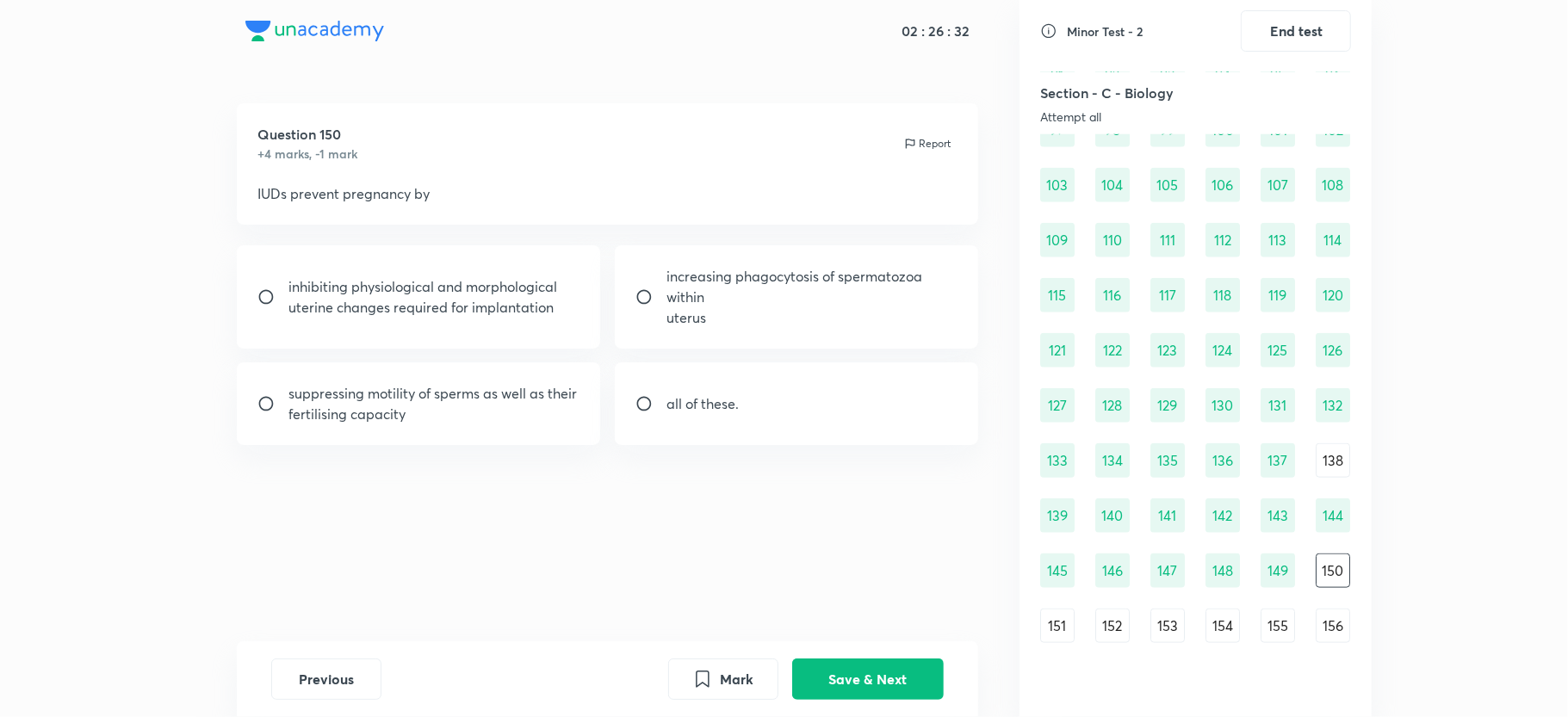click on "fertilising capacity" at bounding box center (432, 414) 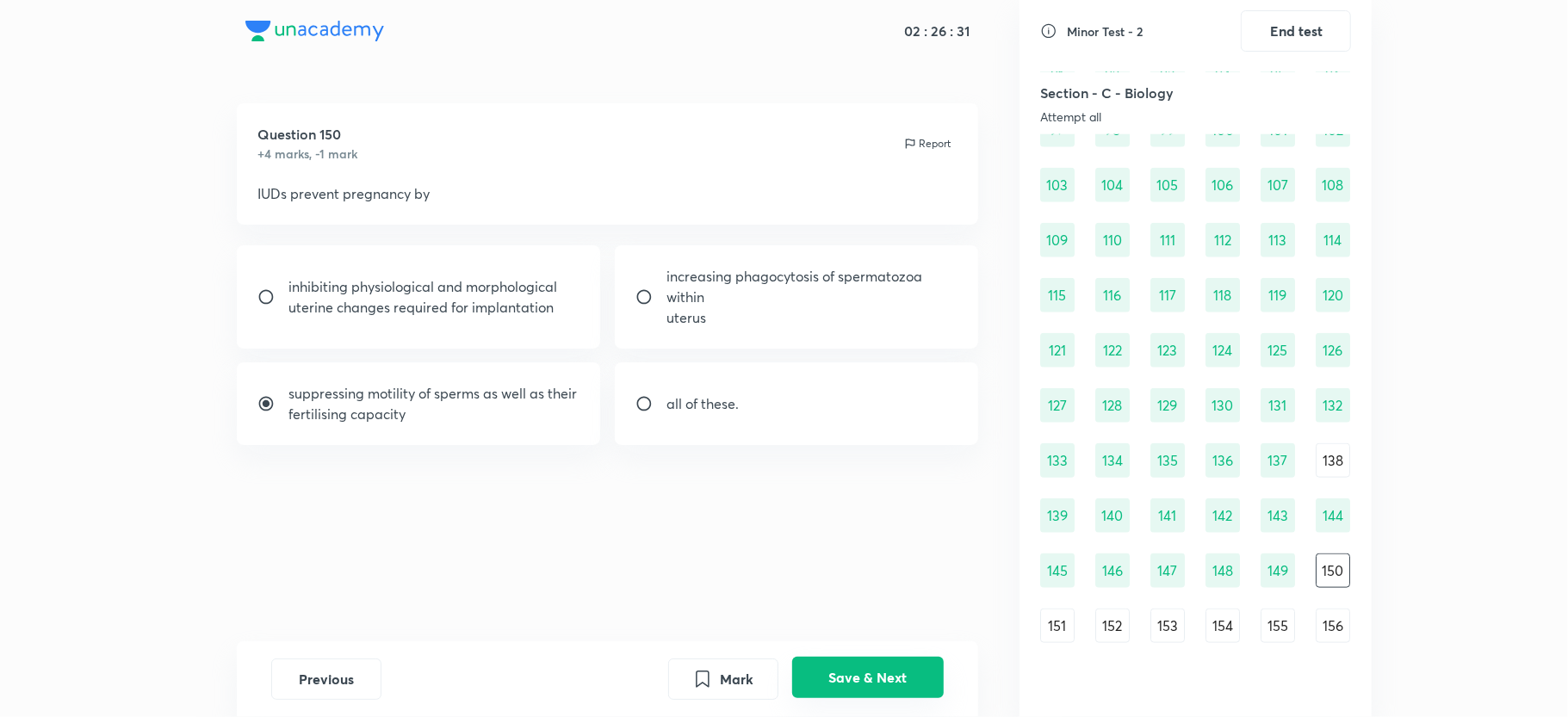 click on "Save & Next" at bounding box center (868, 677) 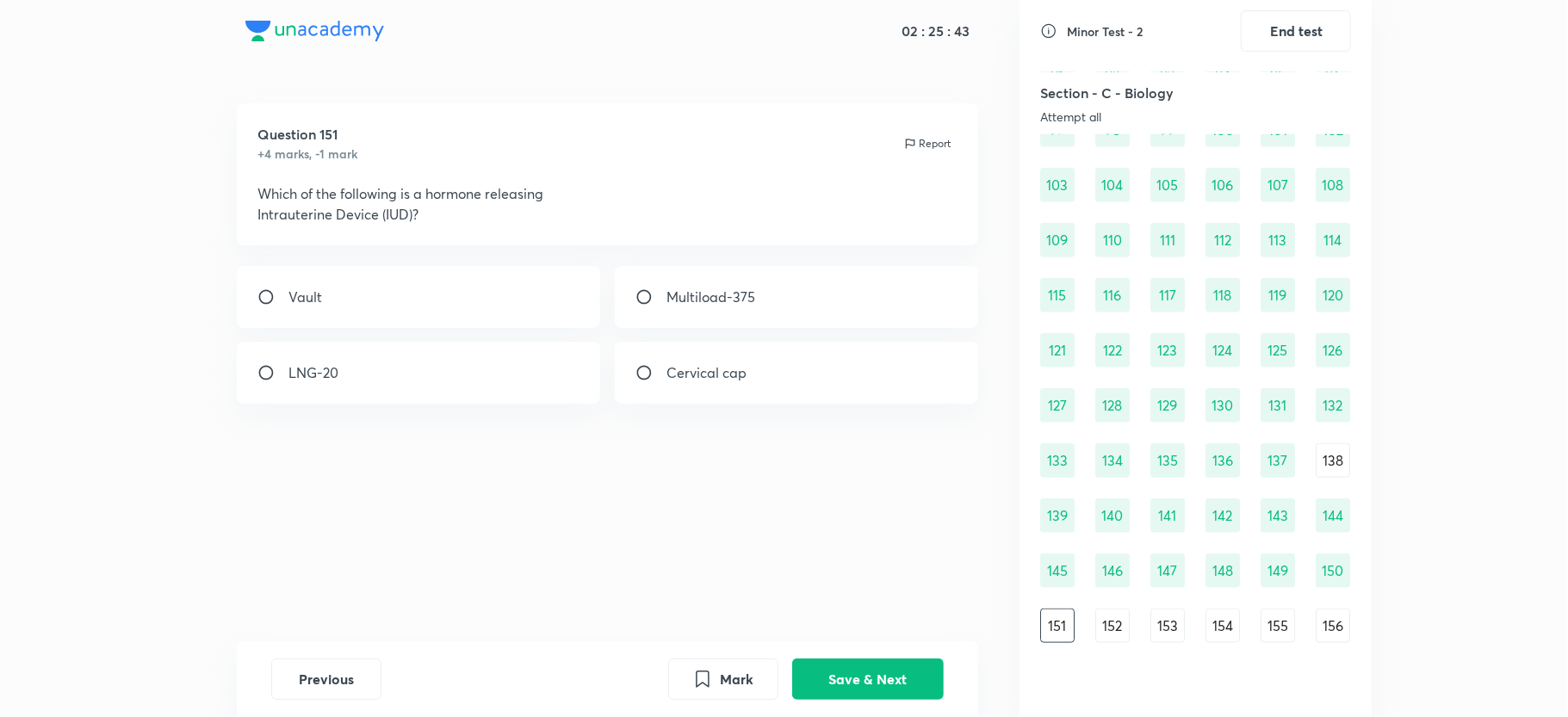 click on "LNG-20" at bounding box center [418, 373] 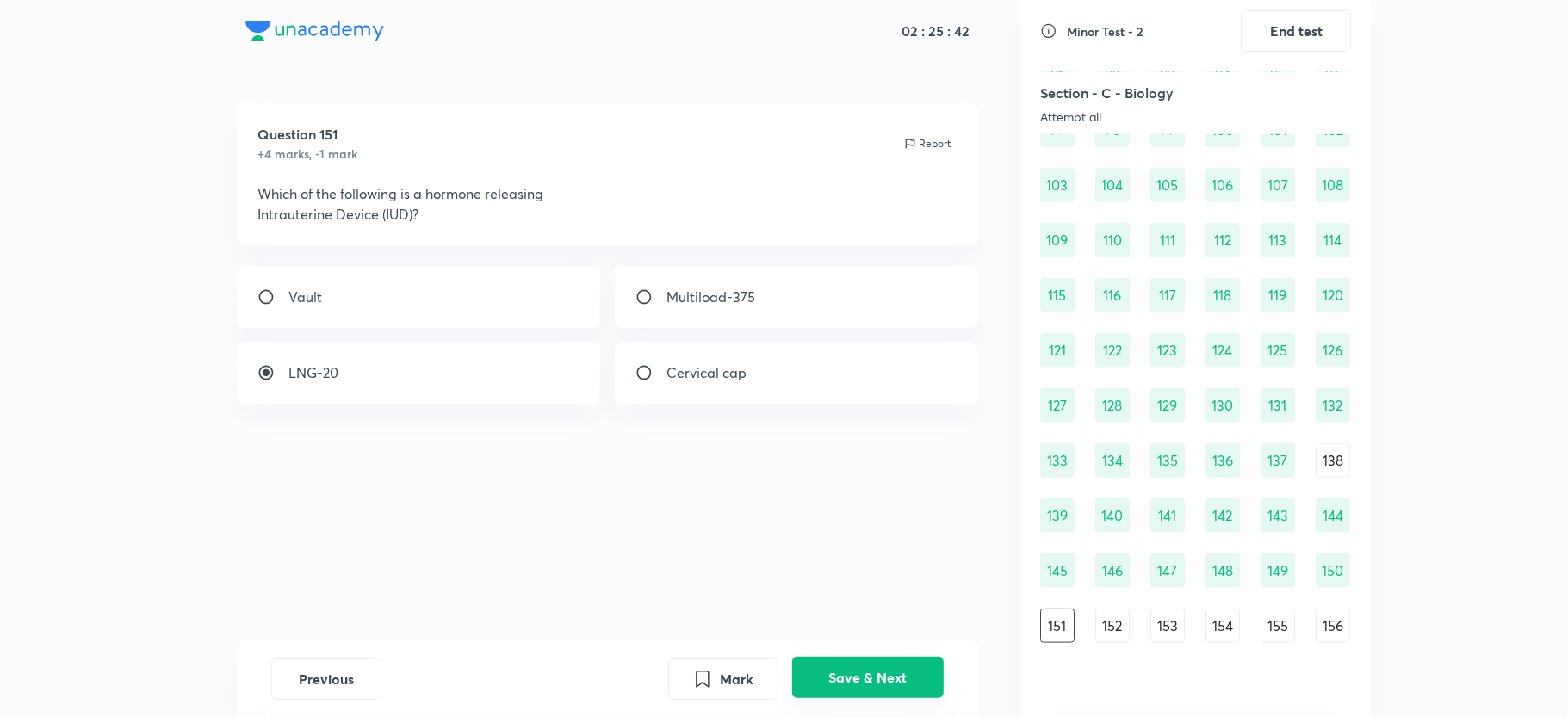click on "Save & Next" at bounding box center [868, 677] 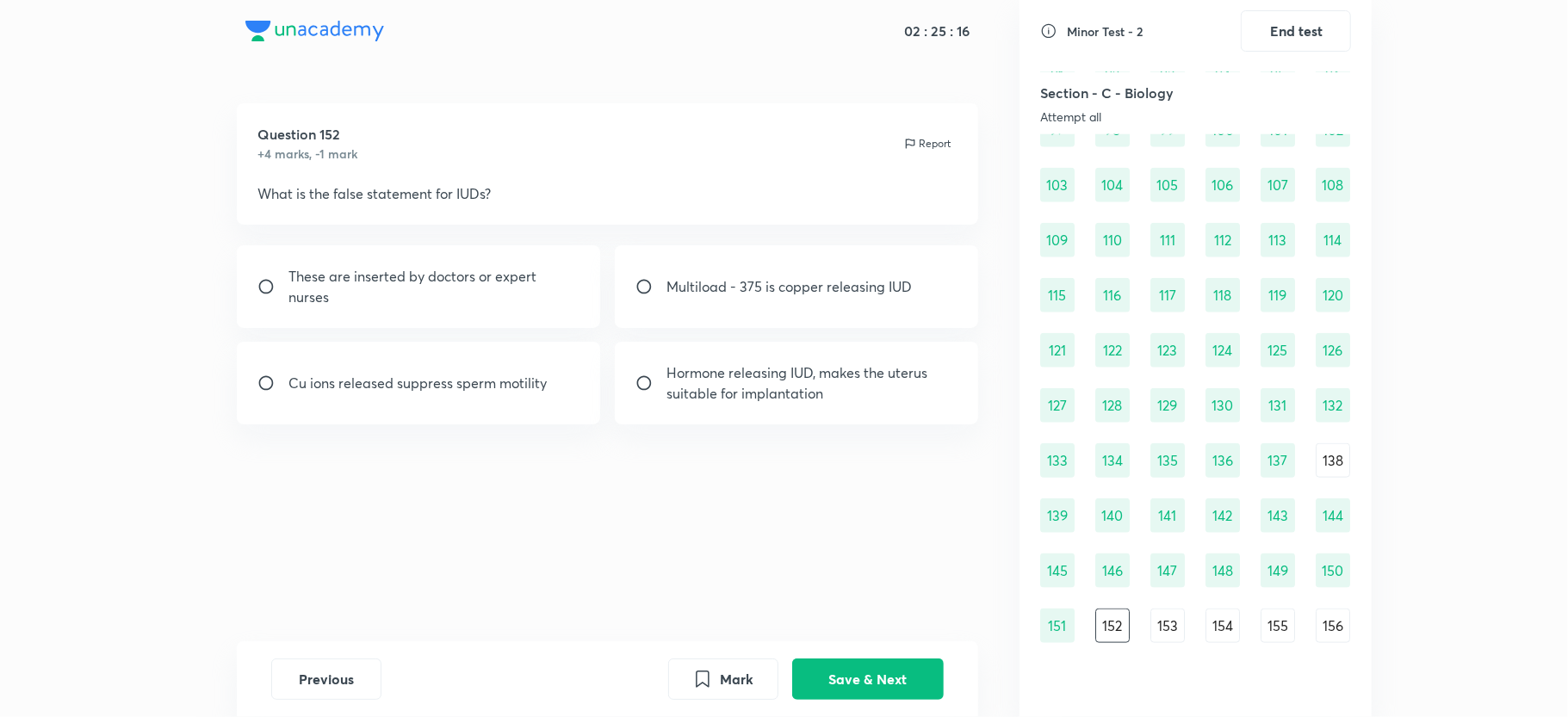 click on "Hormone releasing IUD, makes the uterus suitable for implantation" at bounding box center [796, 383] 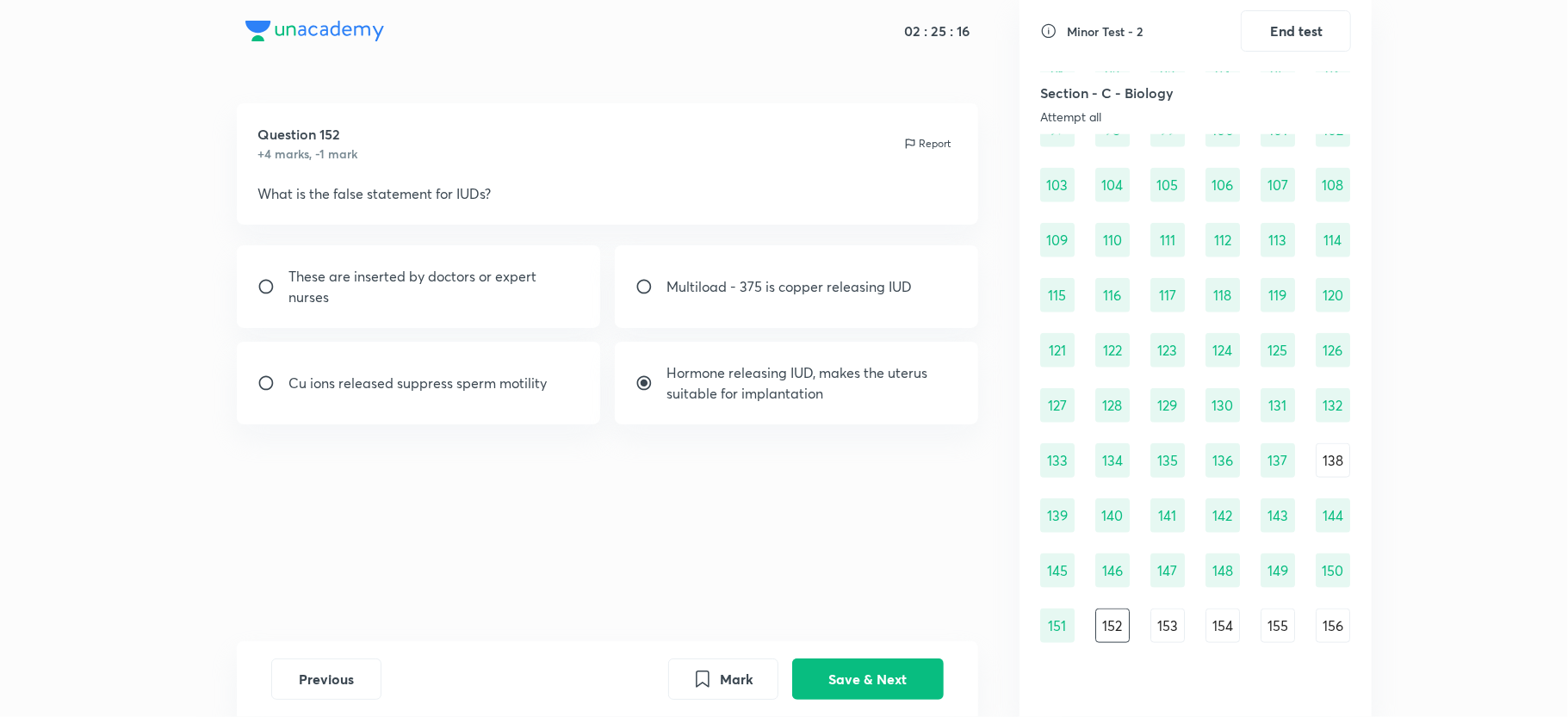 radio on "true" 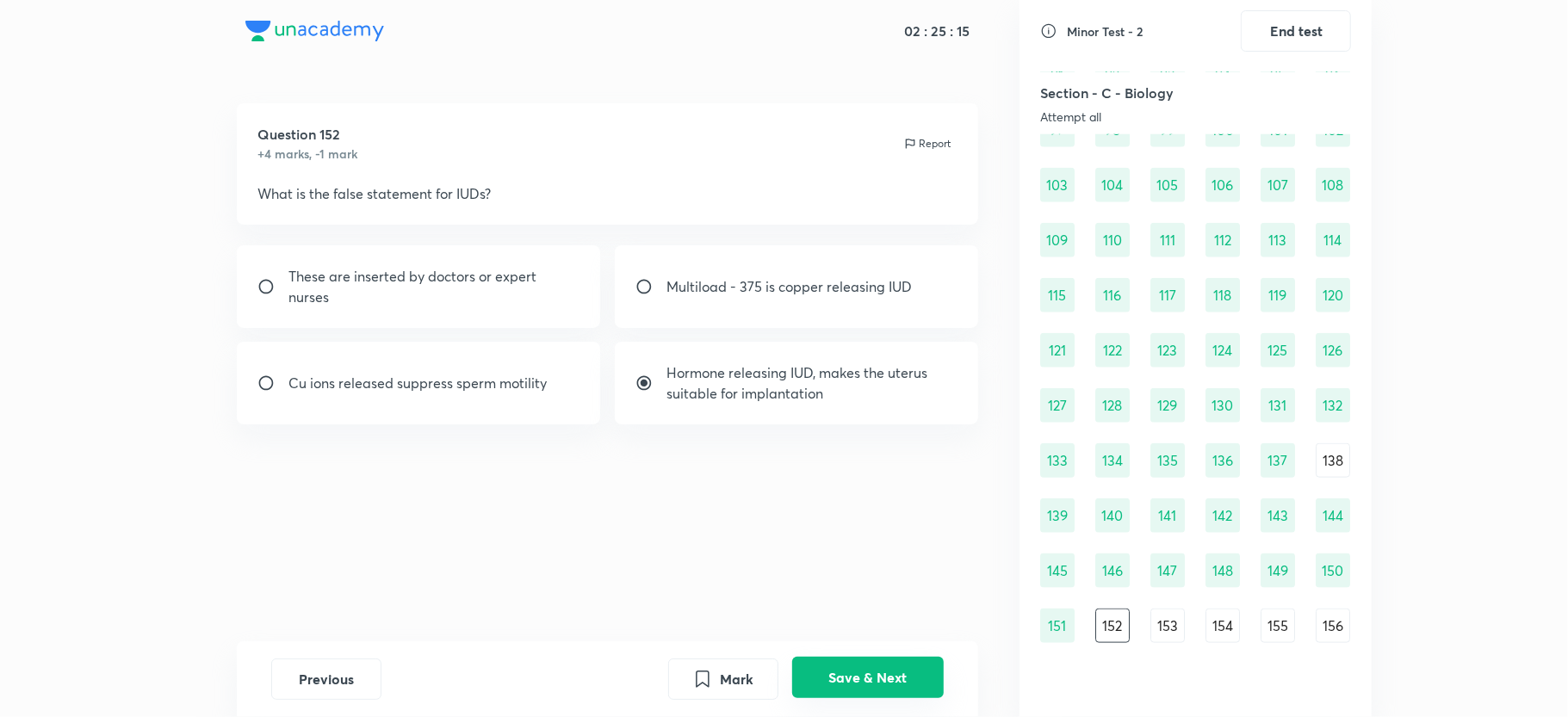 click on "Save & Next" at bounding box center [868, 677] 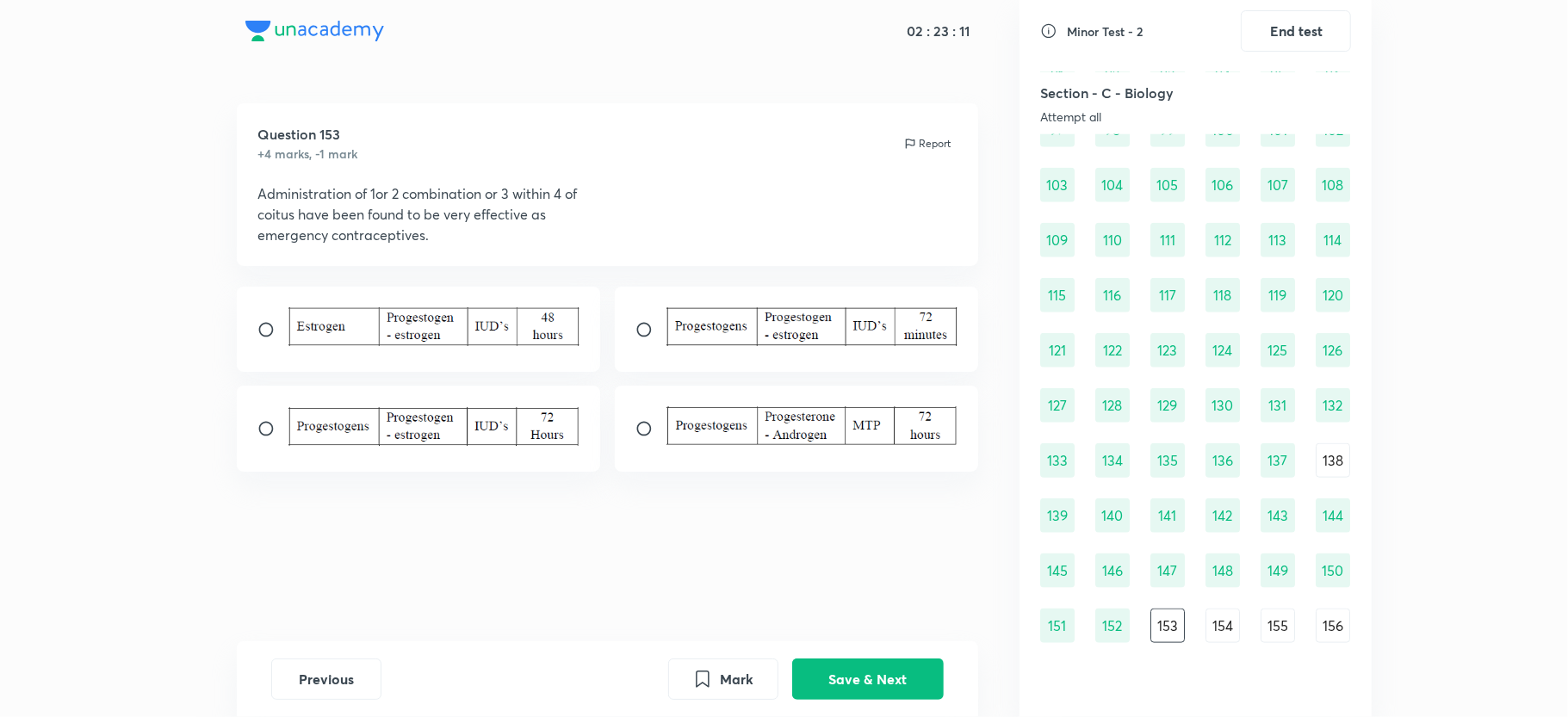 click at bounding box center [812, 326] 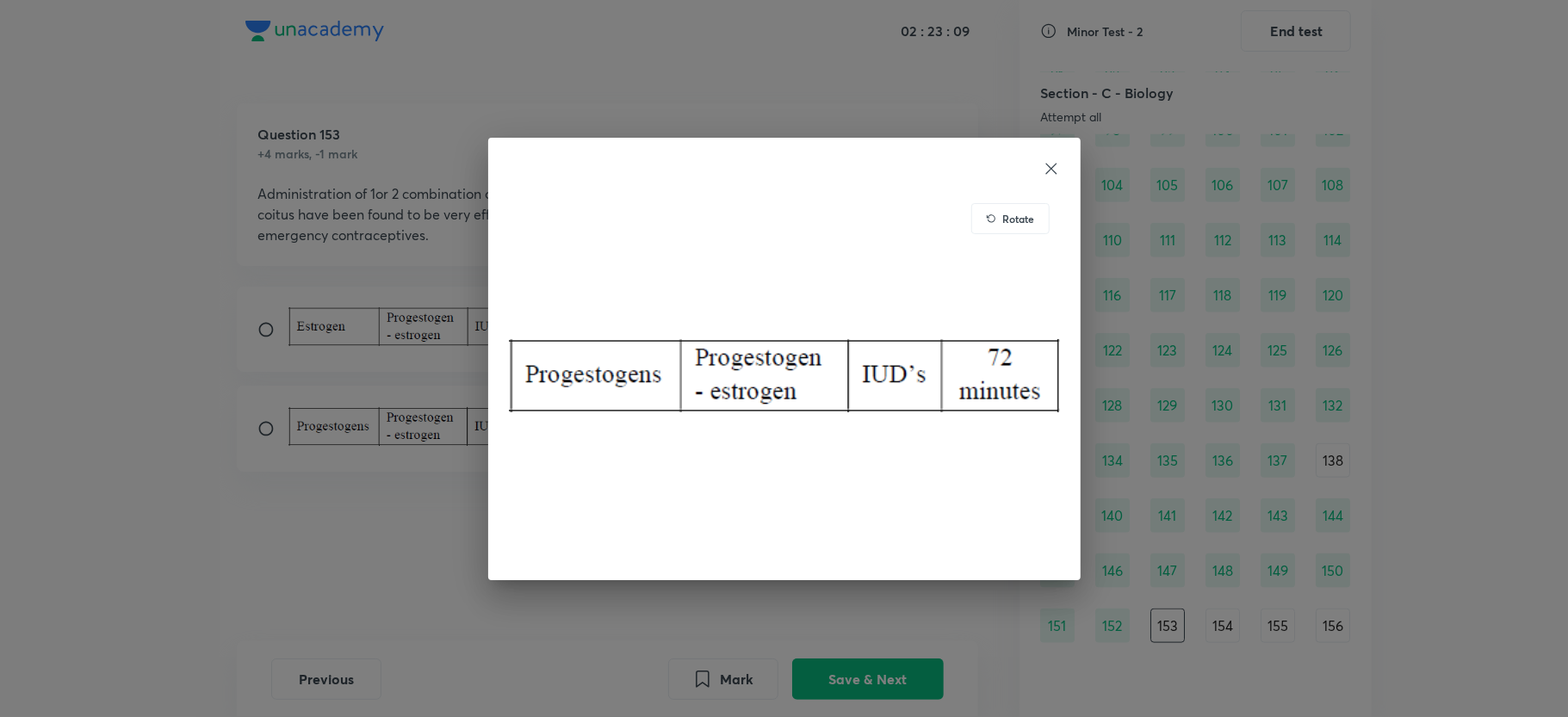 click 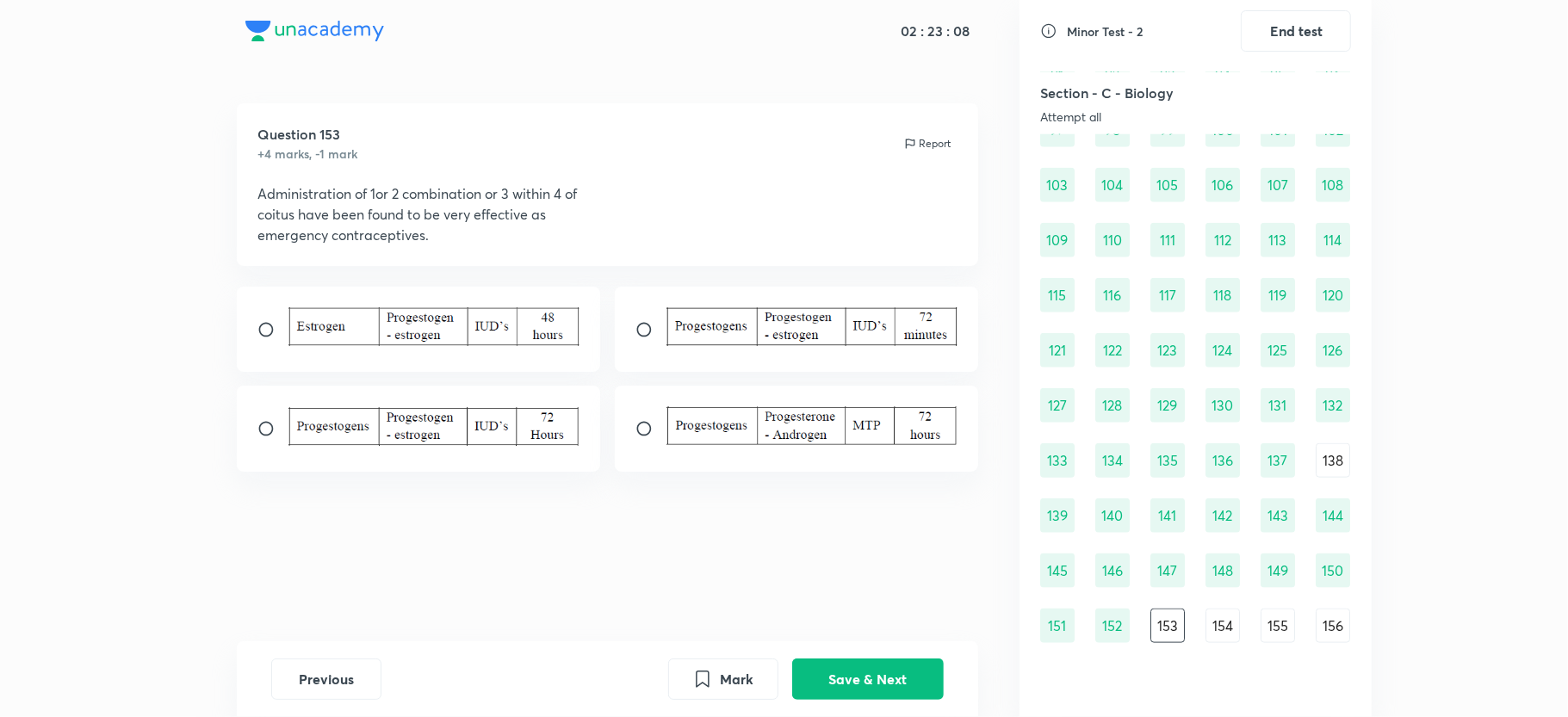 click at bounding box center [651, 330] 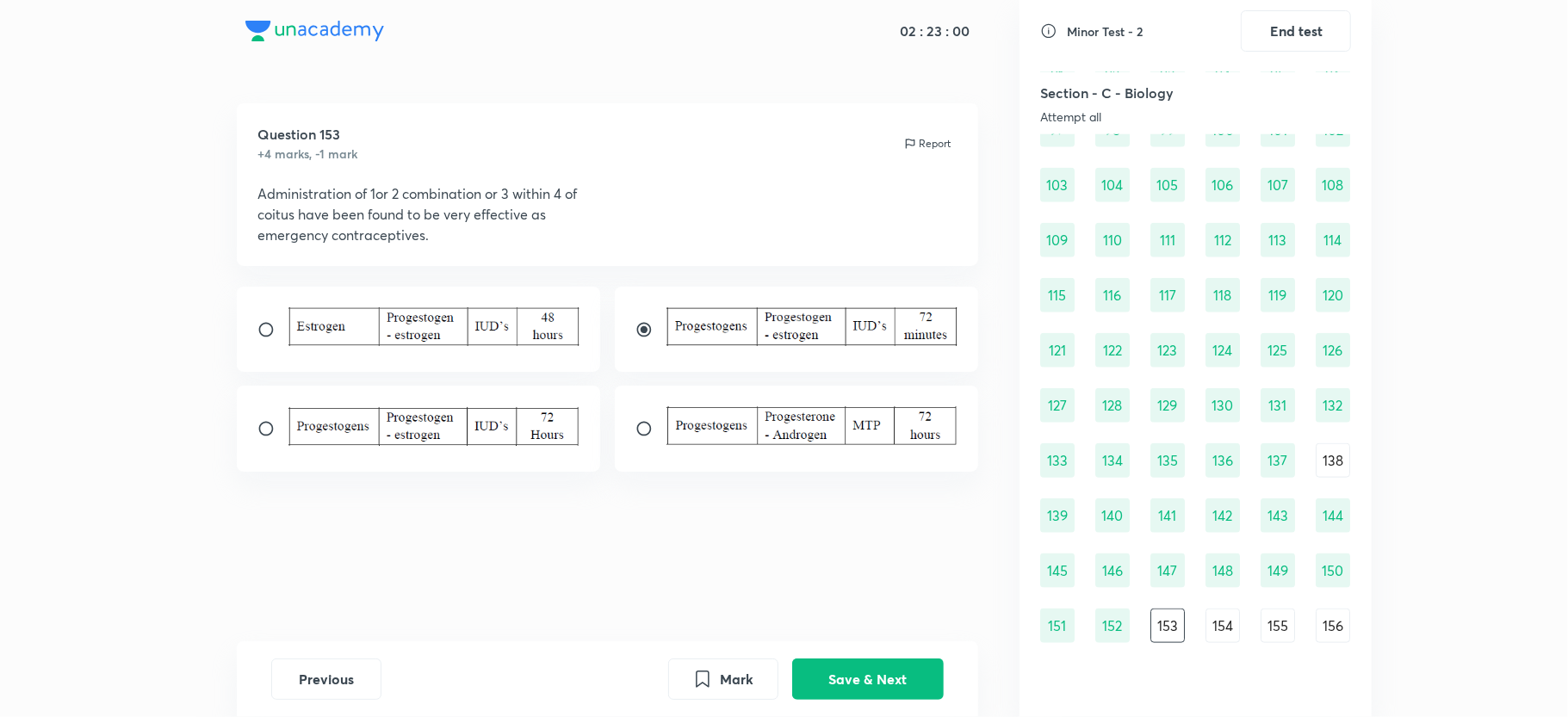 click at bounding box center [273, 429] 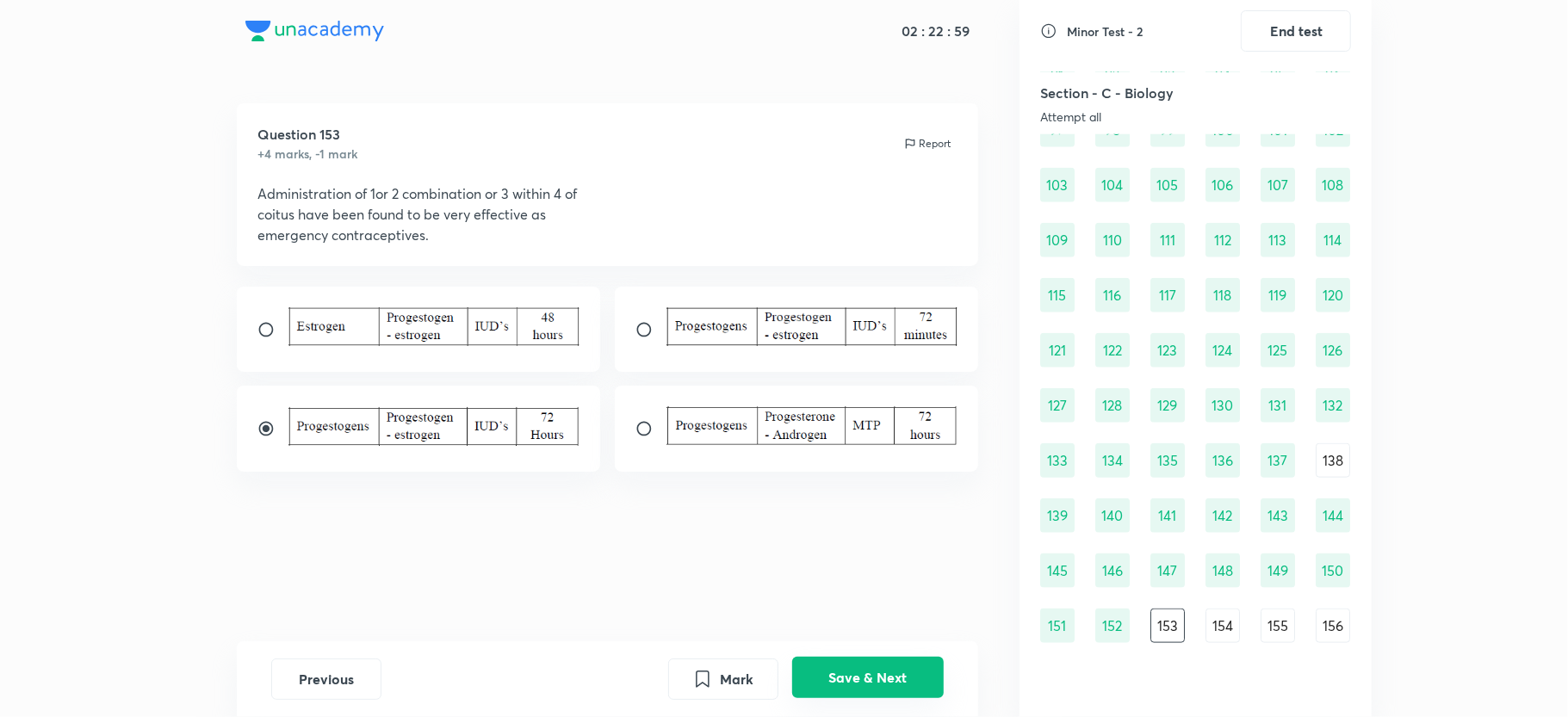 click on "Save & Next" at bounding box center (868, 677) 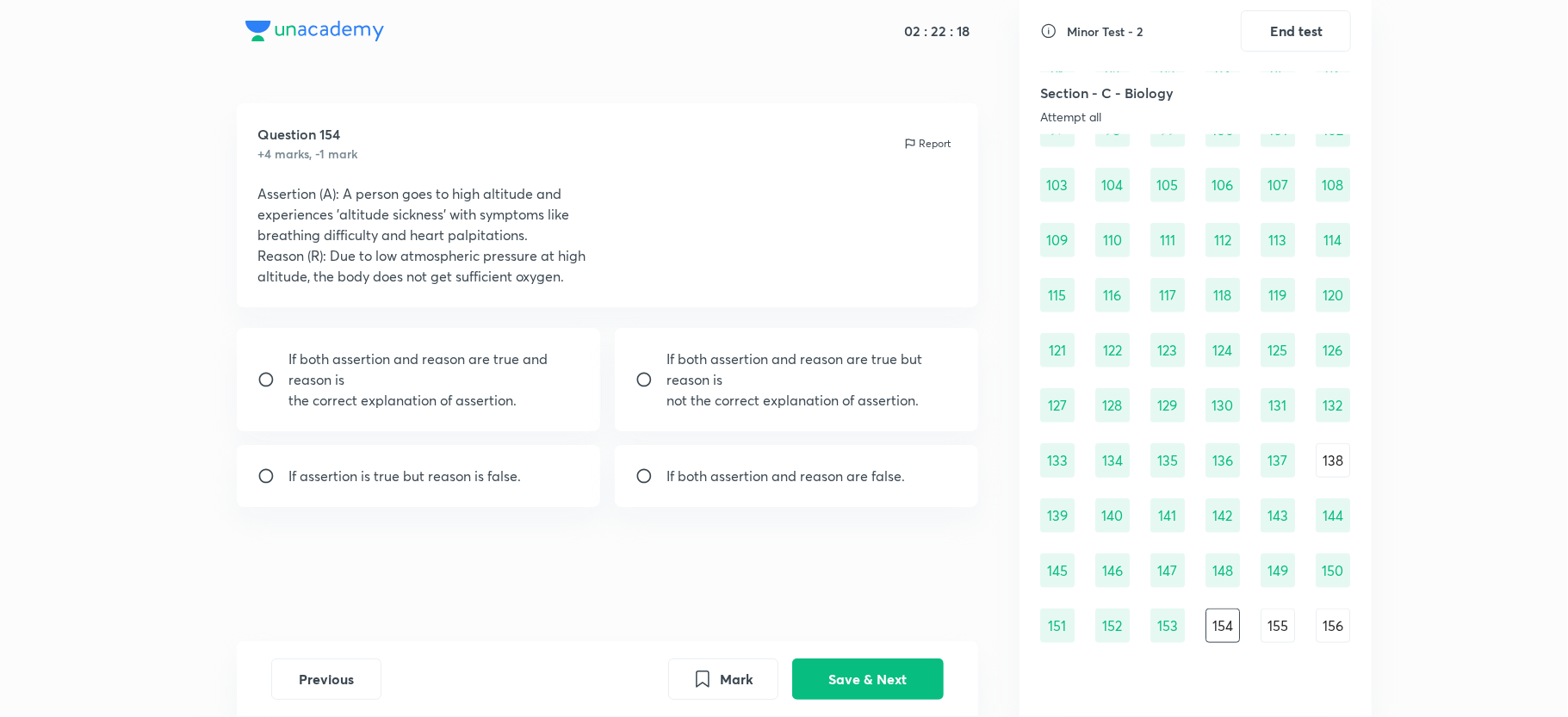 click on "If both assertion and reason are true and reason is" at bounding box center (434, 369) 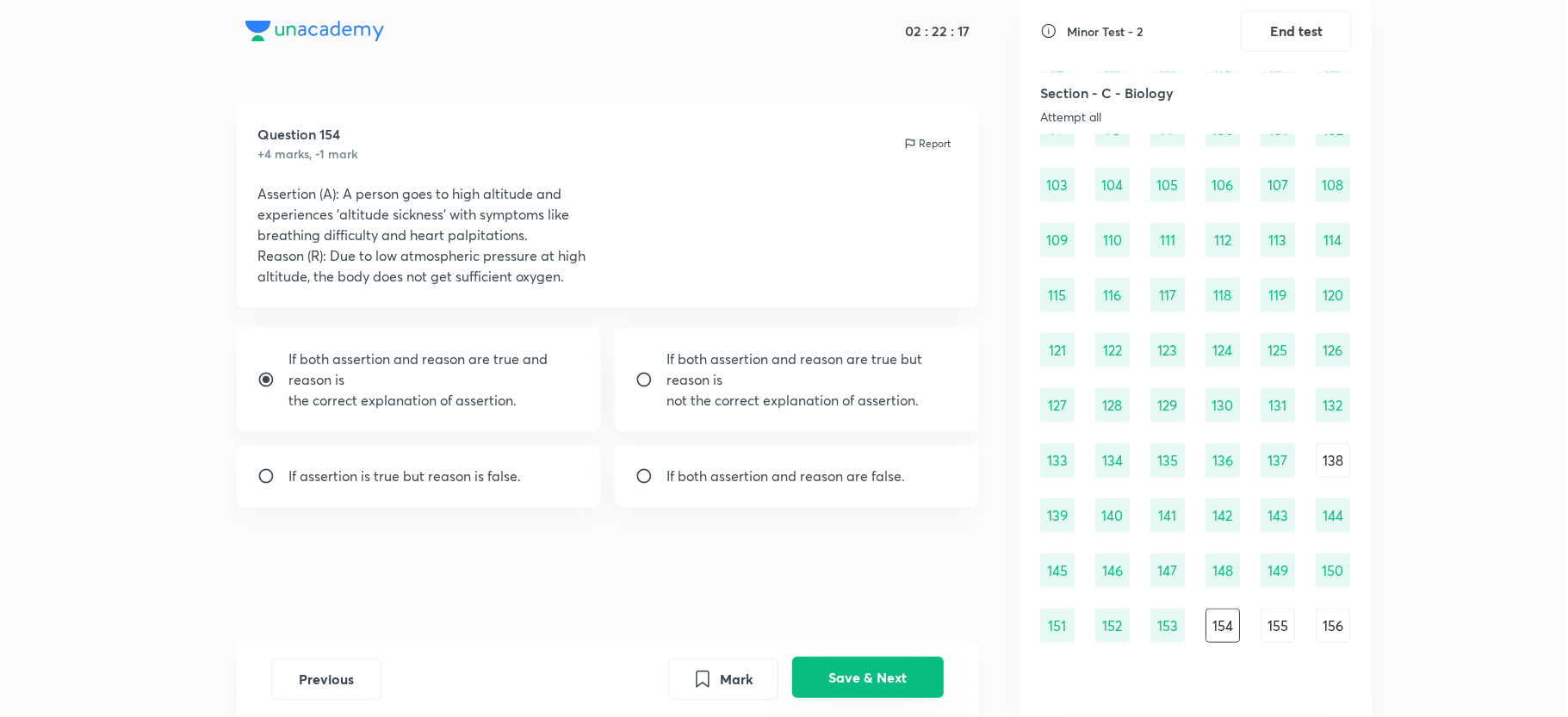 click on "Save & Next" at bounding box center [868, 677] 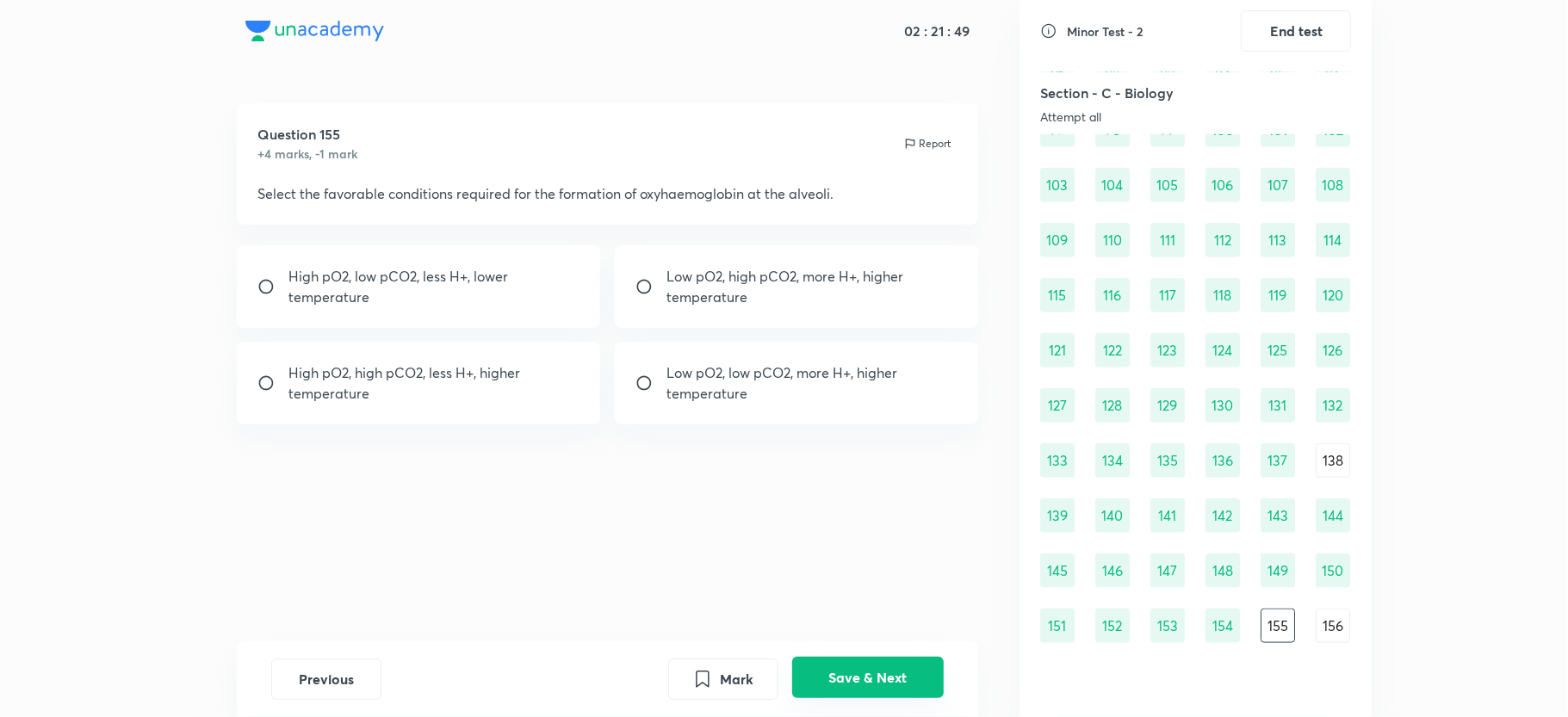 click on "Save & Next" at bounding box center [868, 677] 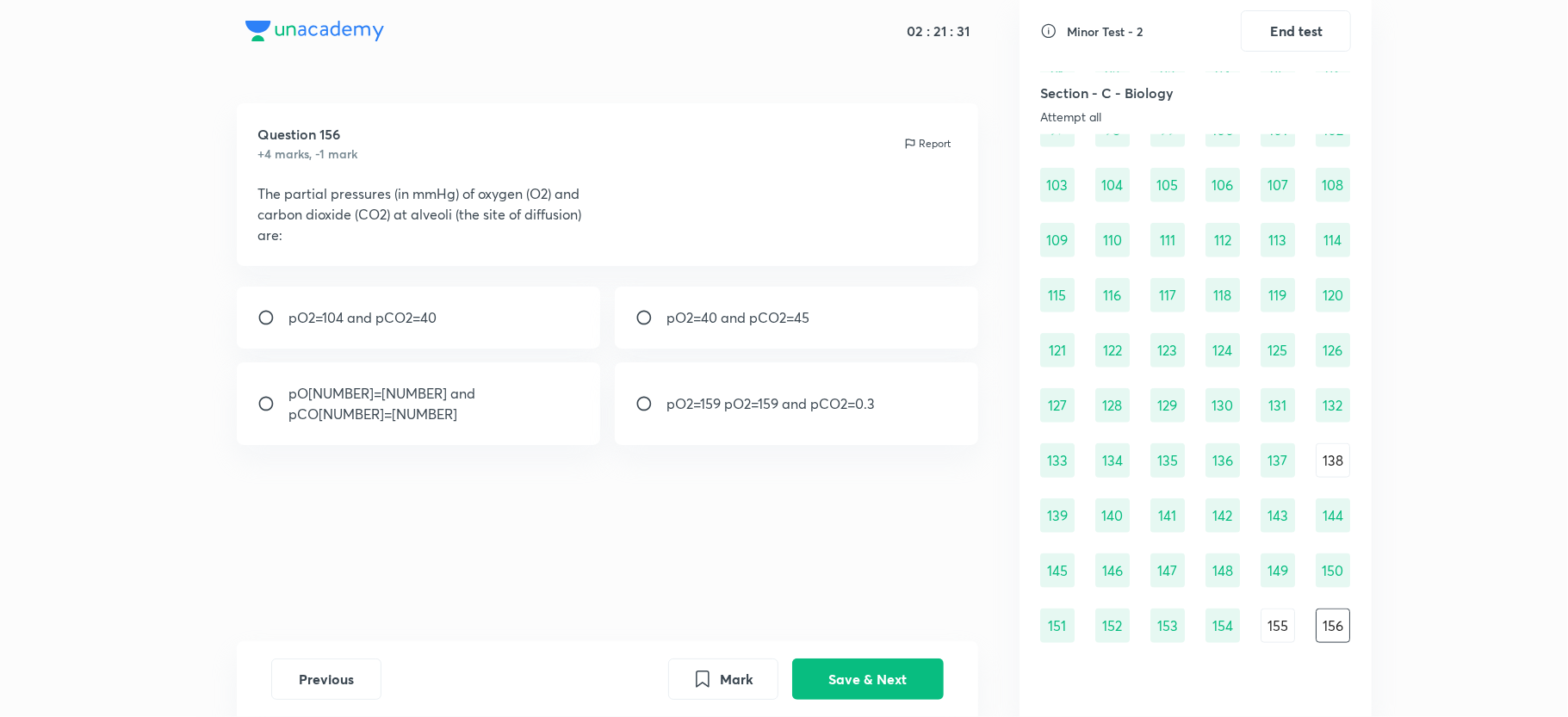 click on "pO2=104 and pCO2=40" at bounding box center [418, 318] 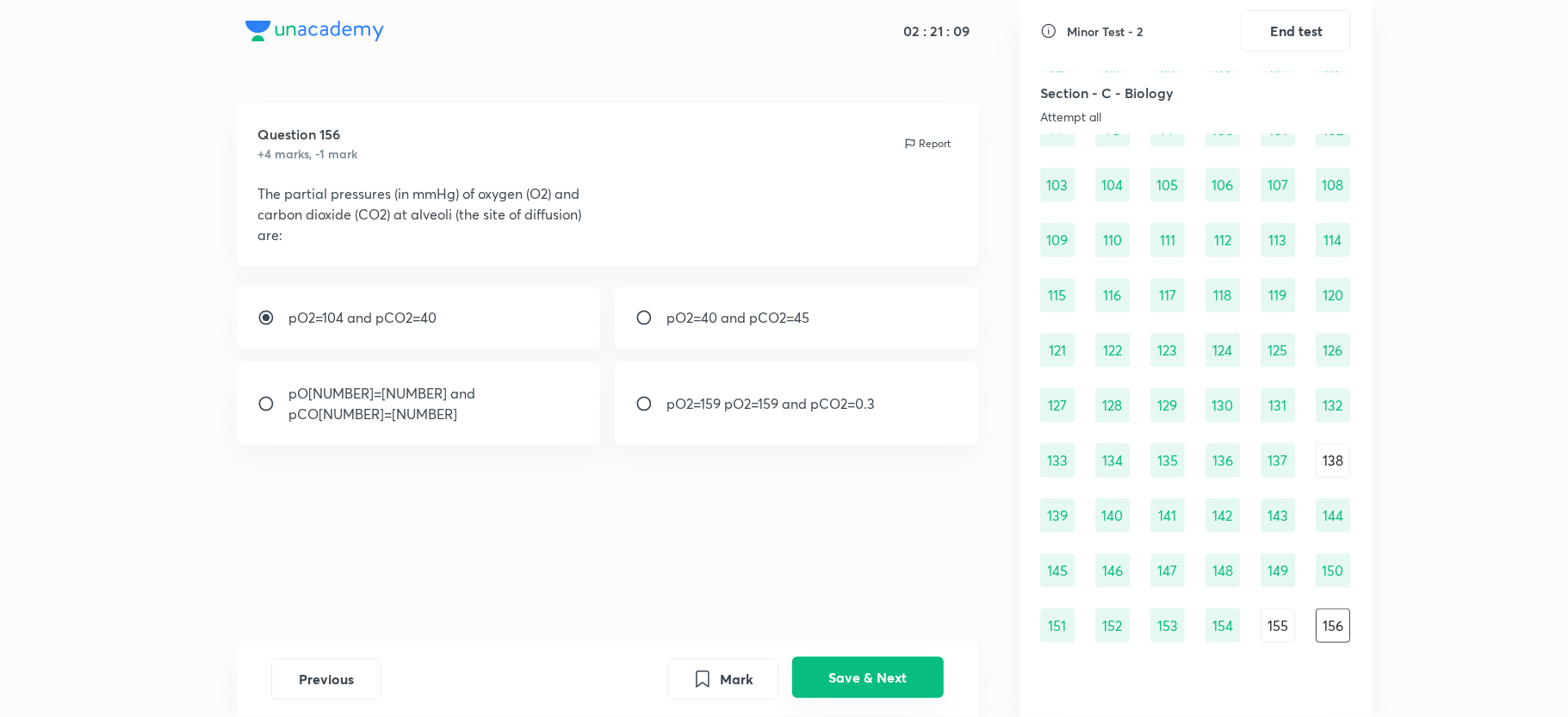 click on "Save & Next" at bounding box center (868, 677) 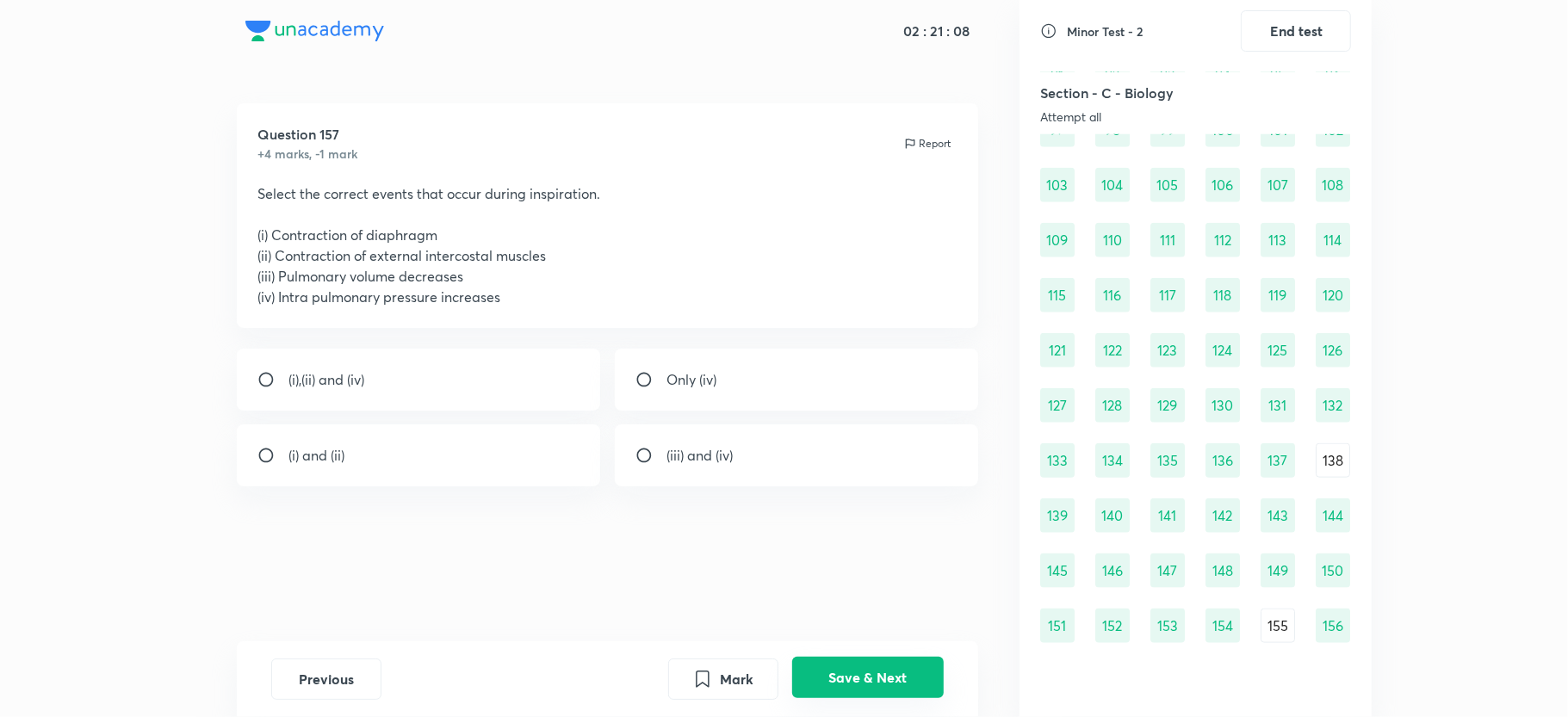 scroll, scrollTop: 1337, scrollLeft: 0, axis: vertical 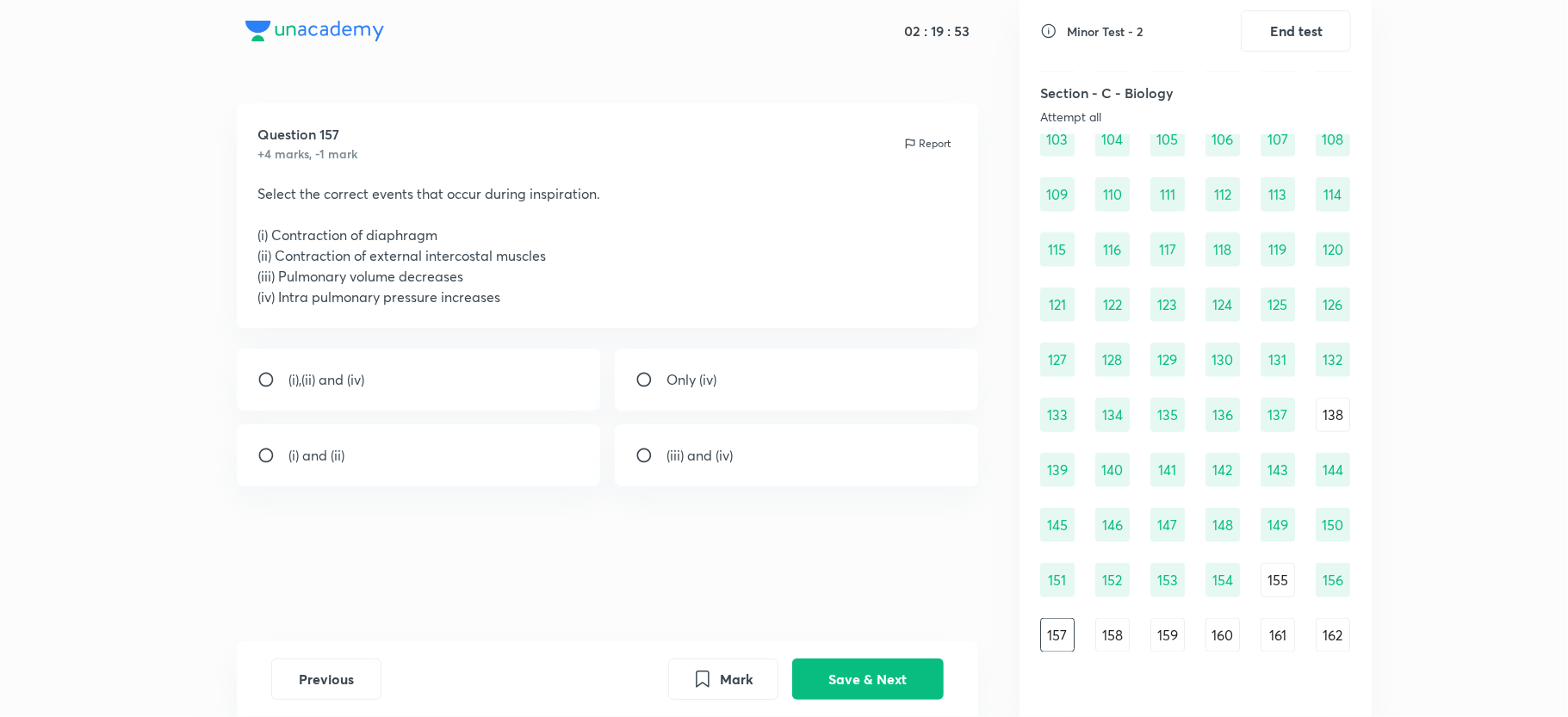click on "(i) and (ii)" at bounding box center [418, 455] 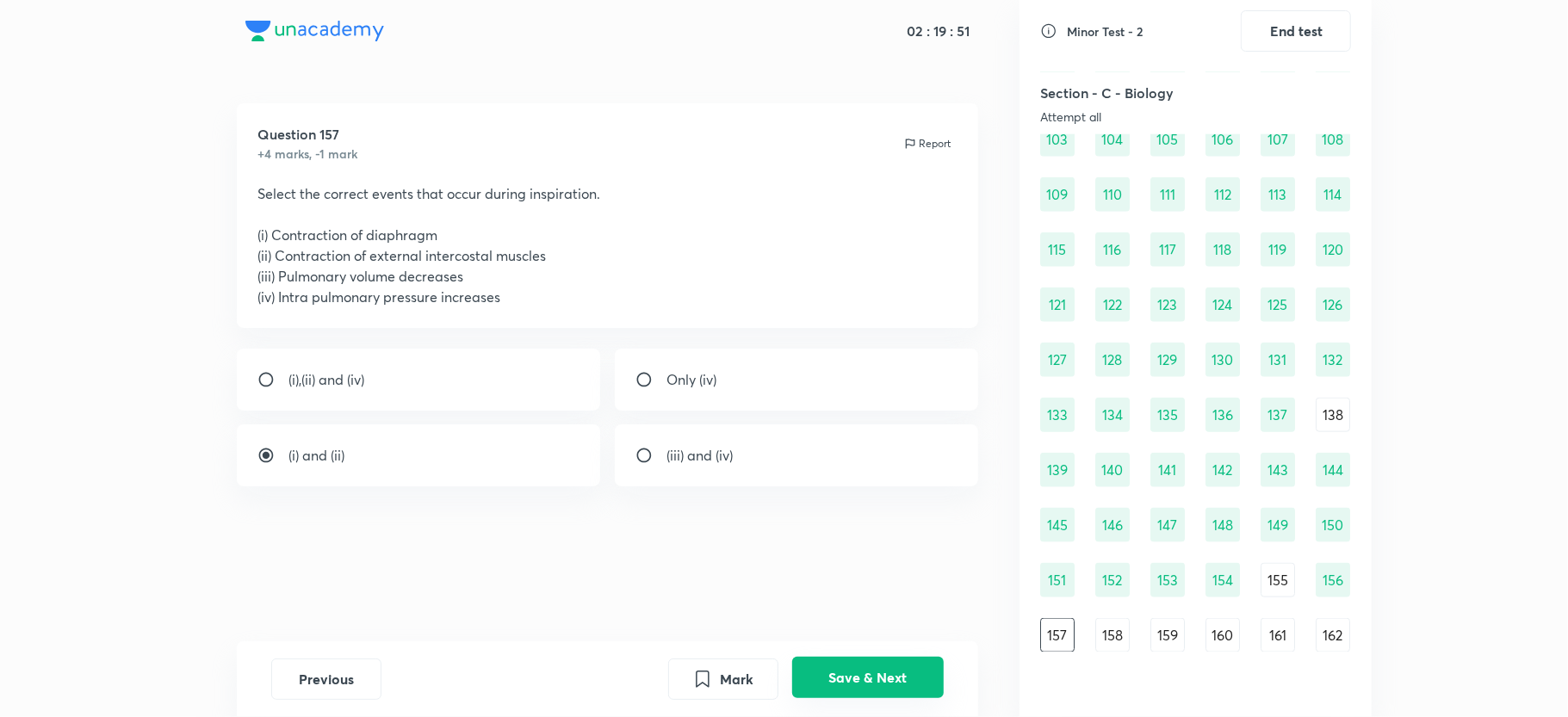 click on "Save & Next" at bounding box center [868, 677] 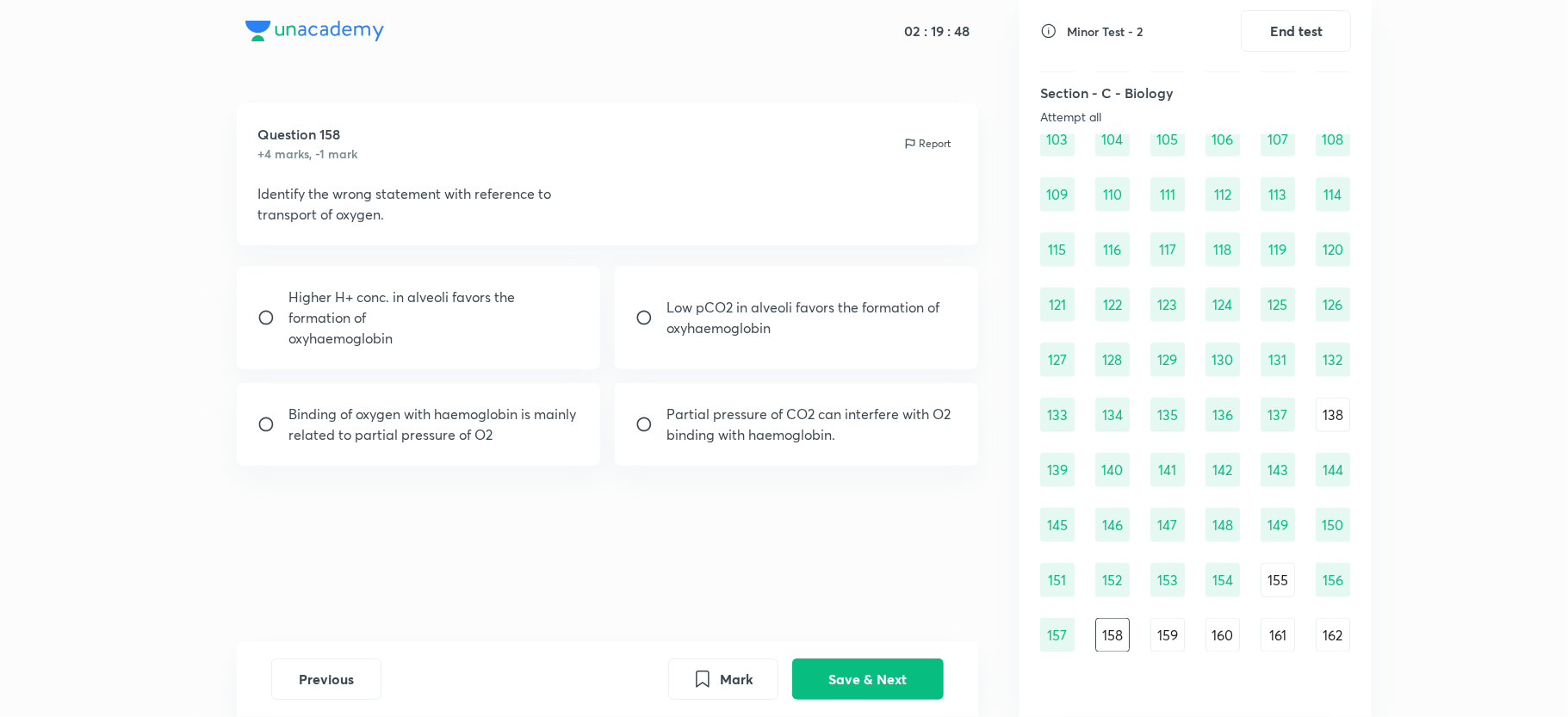 click on "155" at bounding box center [1278, 580] 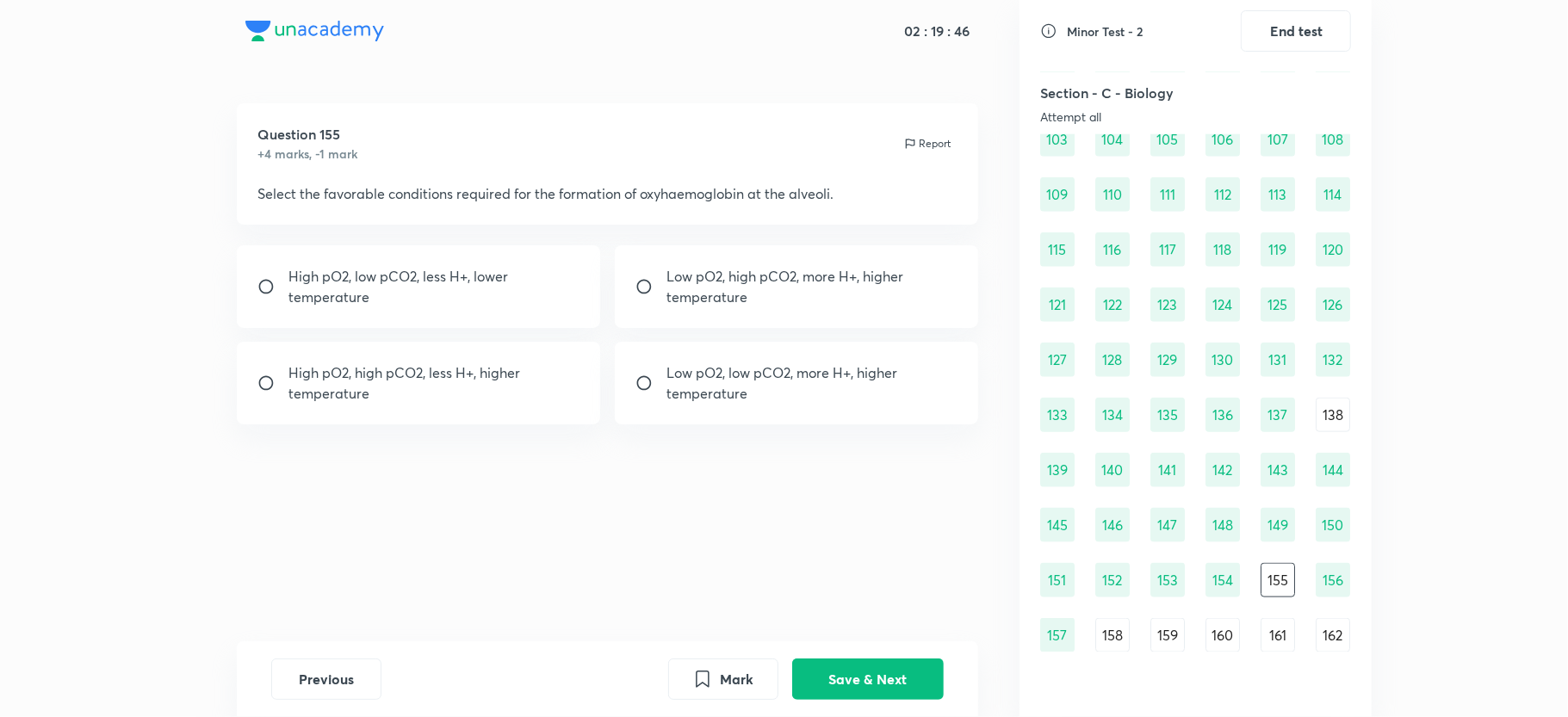 click on "High pO2, low pCO2, less H+, lower temperature" at bounding box center [434, 287] 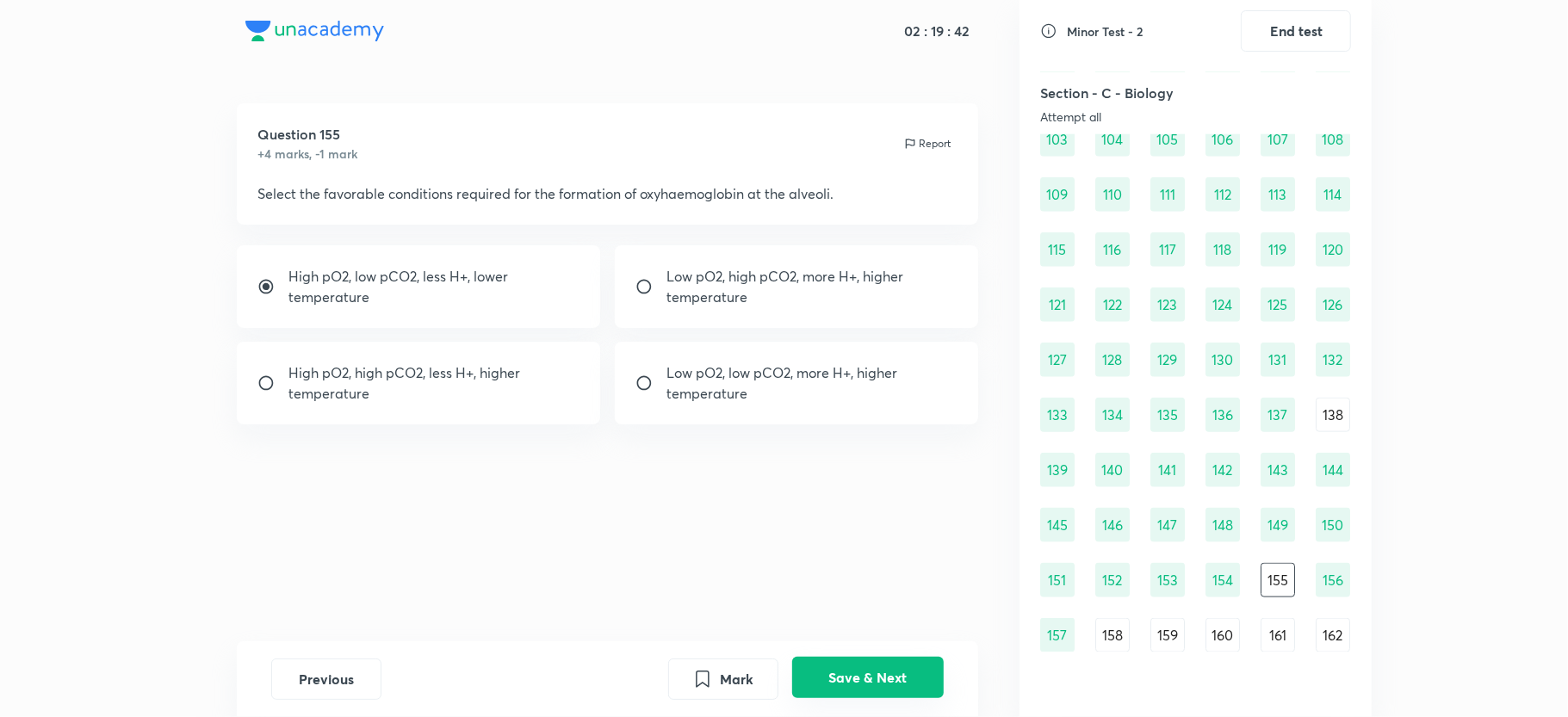click on "Save & Next" at bounding box center [868, 677] 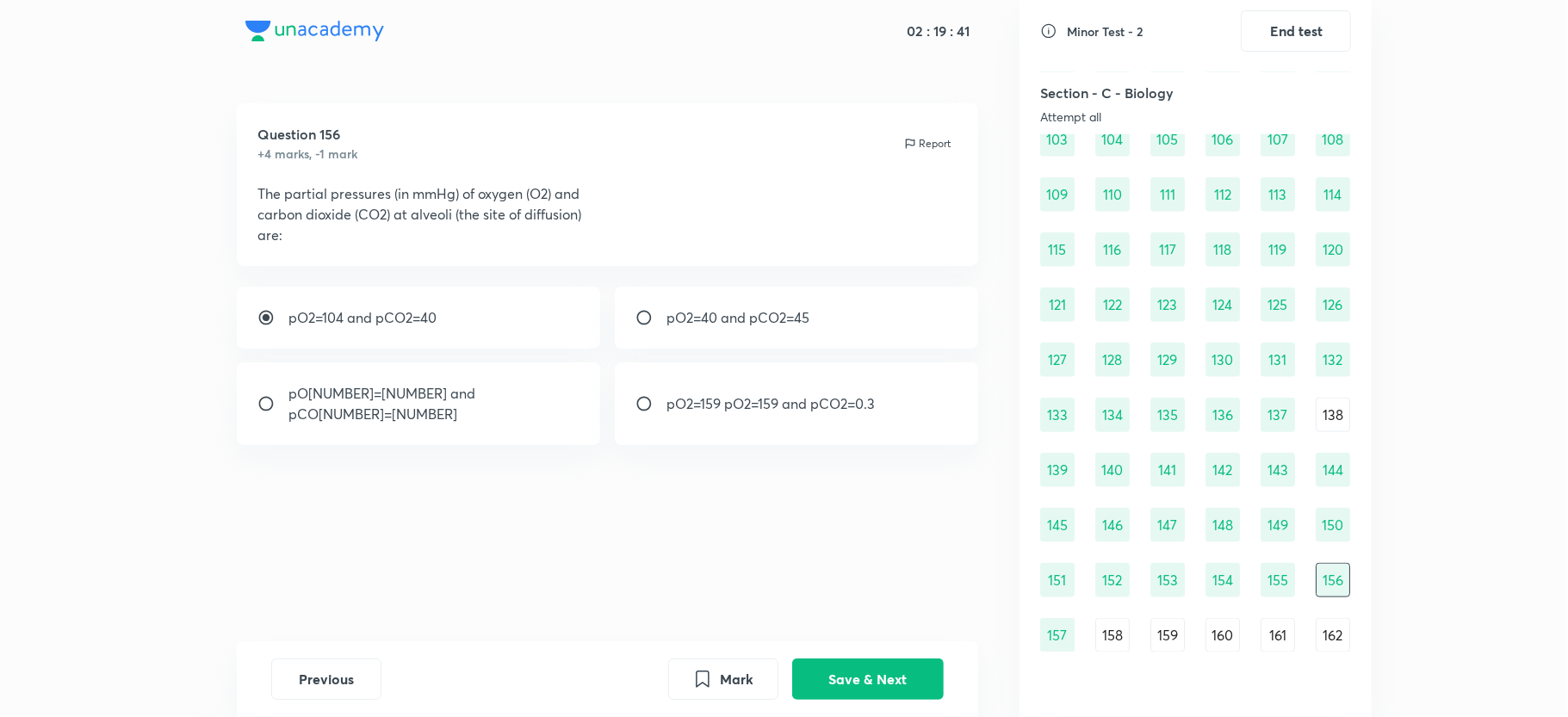 click on "158" at bounding box center (1112, 635) 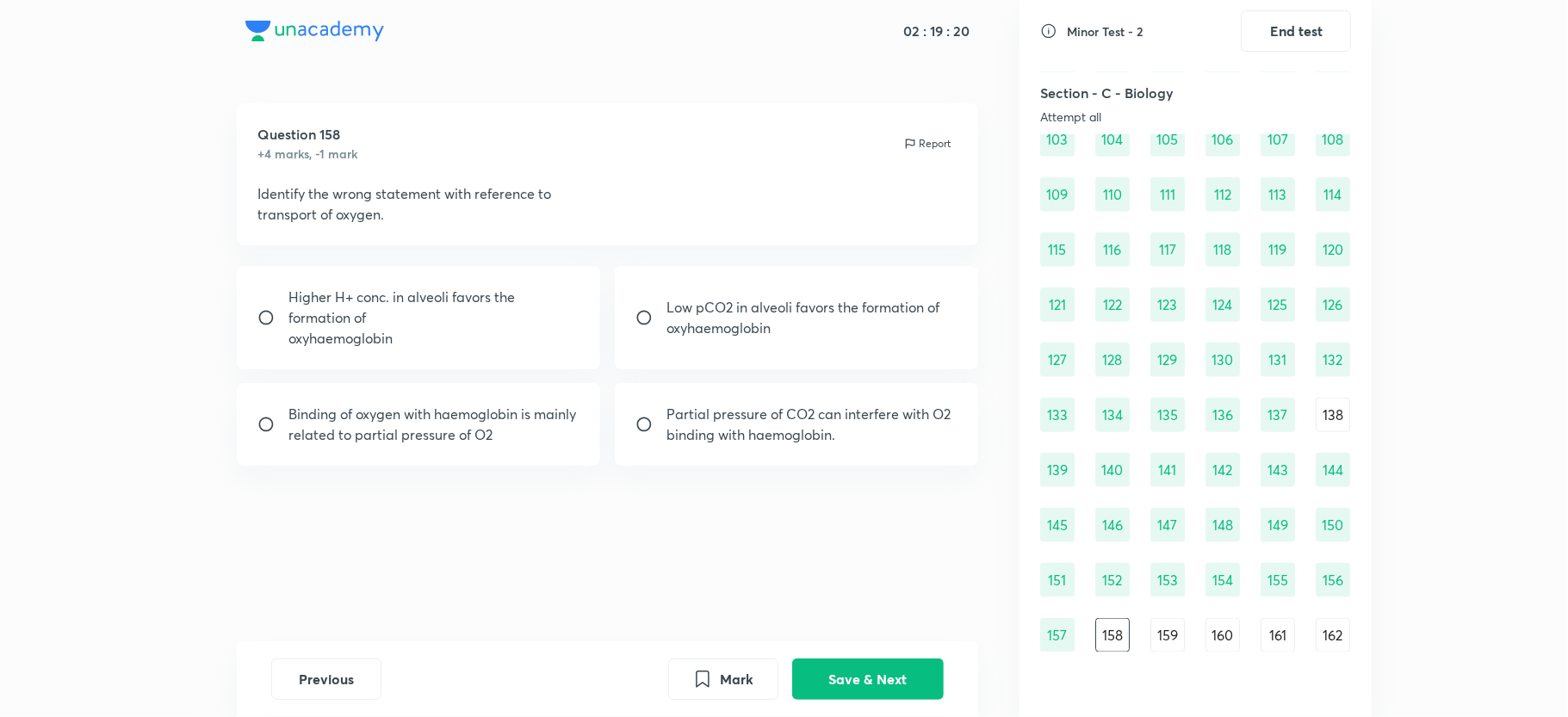 click on "oxyhaemoglobin" at bounding box center [434, 338] 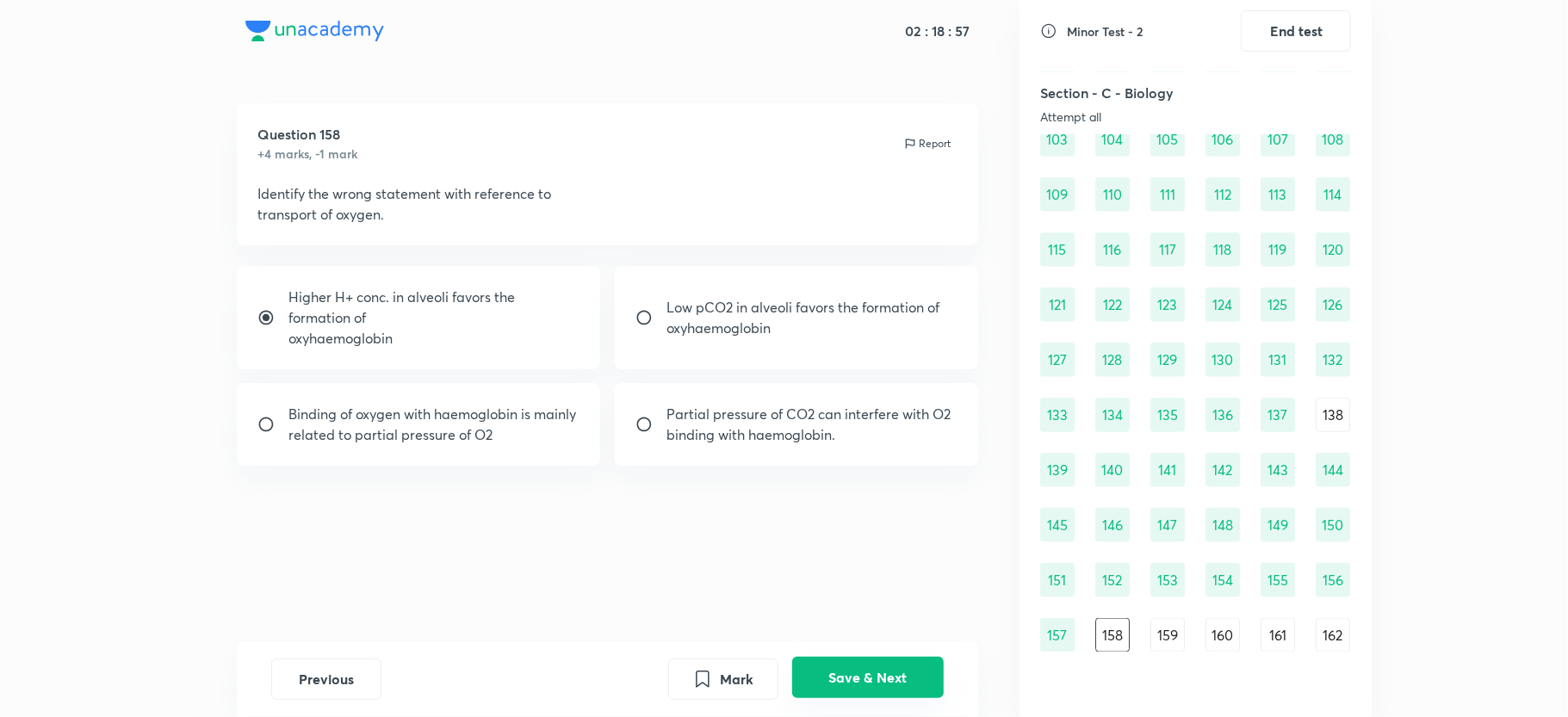 click on "Save & Next" at bounding box center (868, 677) 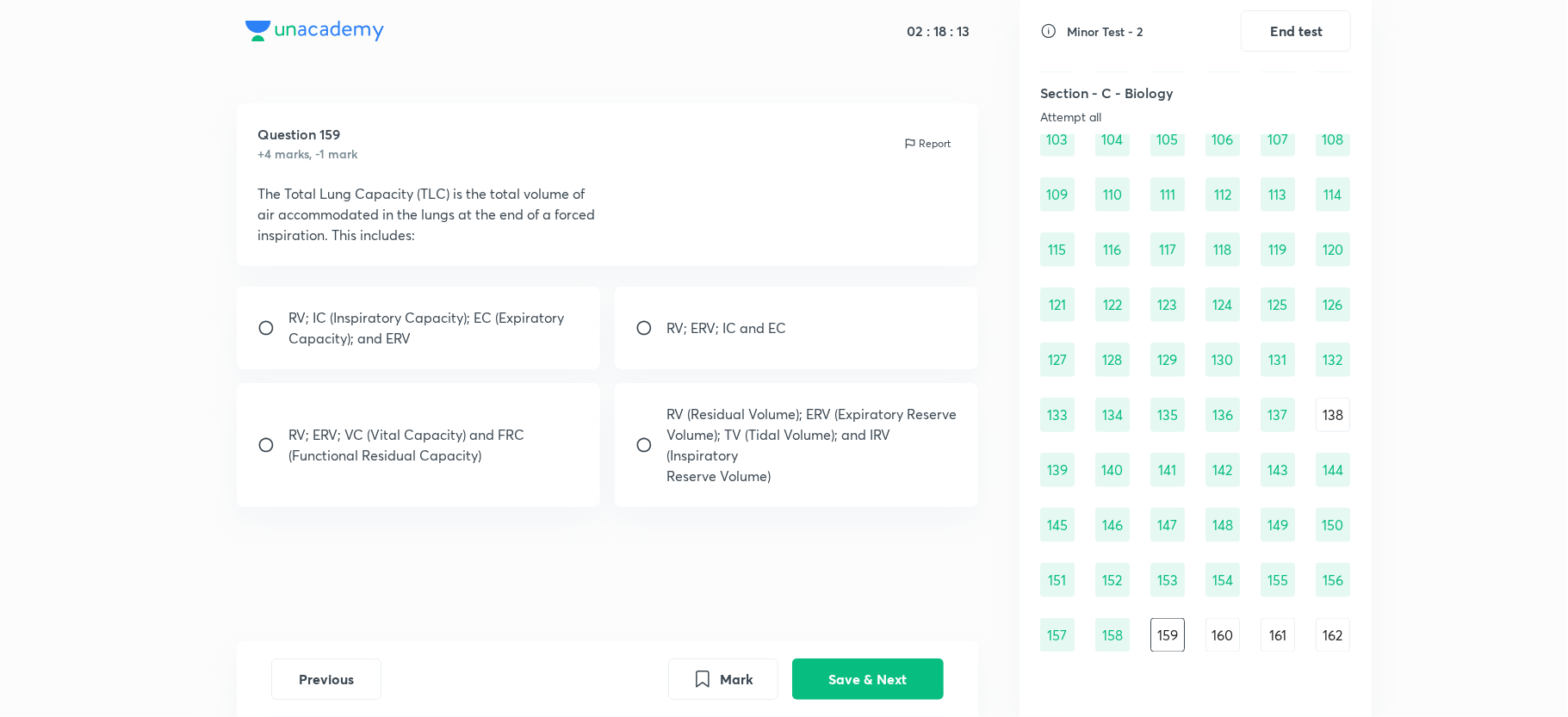 click on "Volume); TV (Tidal Volume); and IRV (Inspiratory" at bounding box center [812, 445] 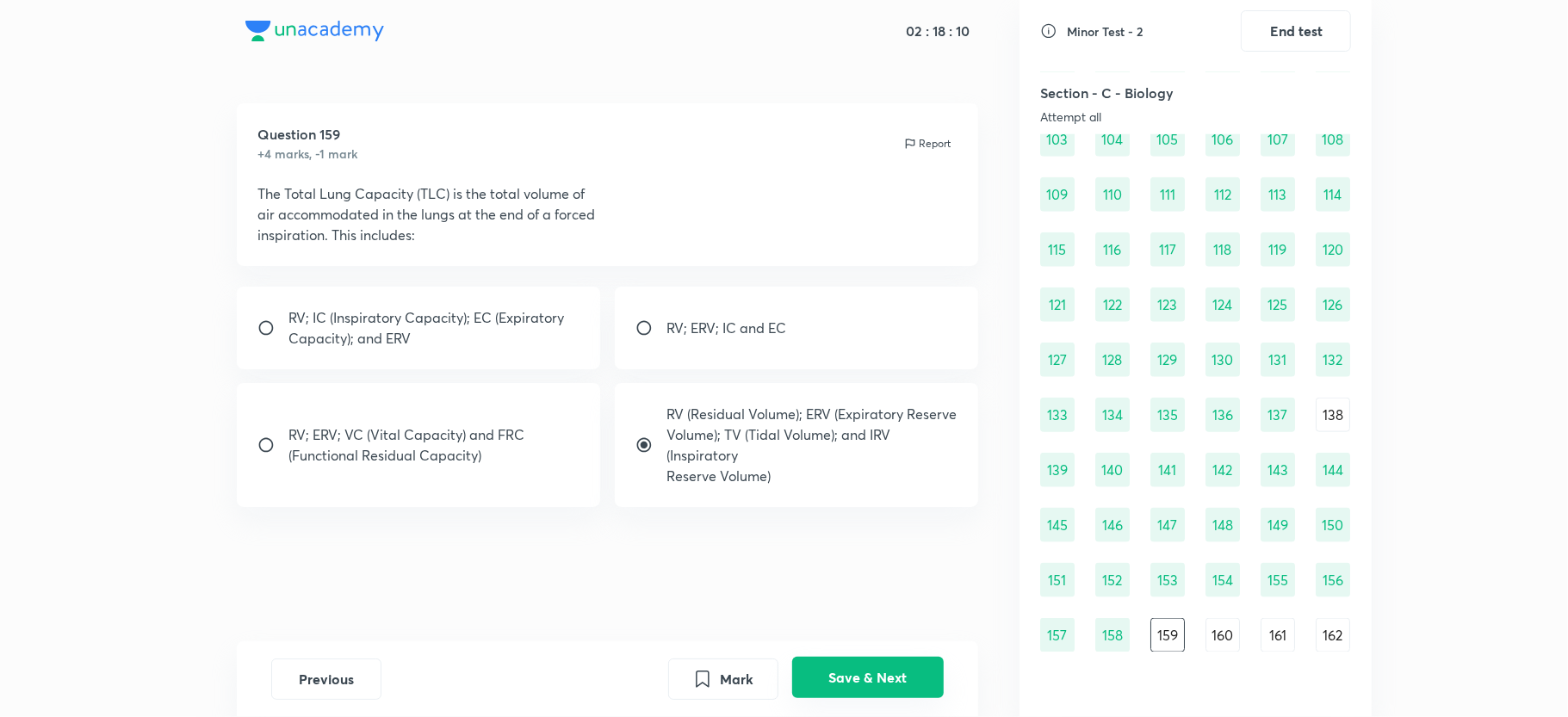 click on "Save & Next" at bounding box center (868, 677) 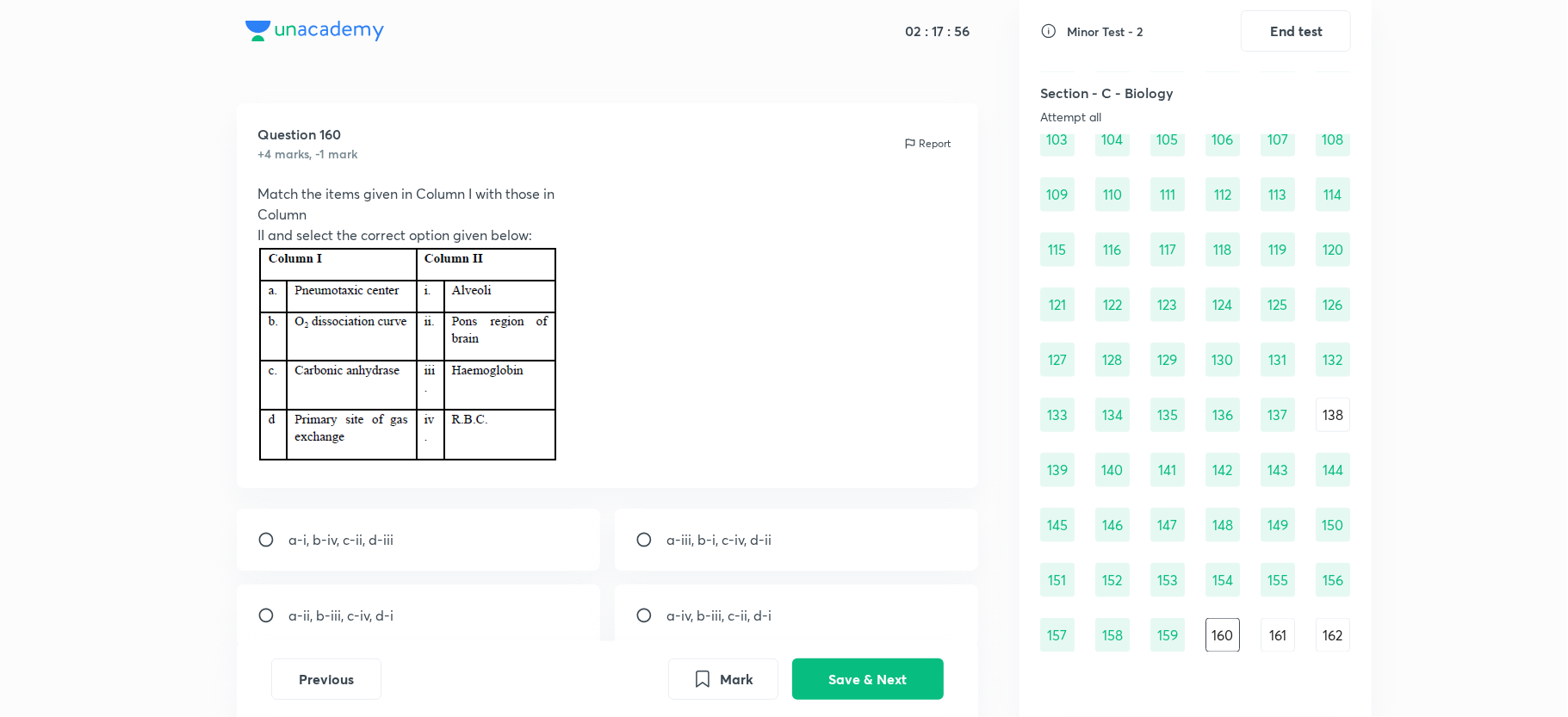 click on "a-ii, b-iii, c-iv, d-i" at bounding box center [341, 615] 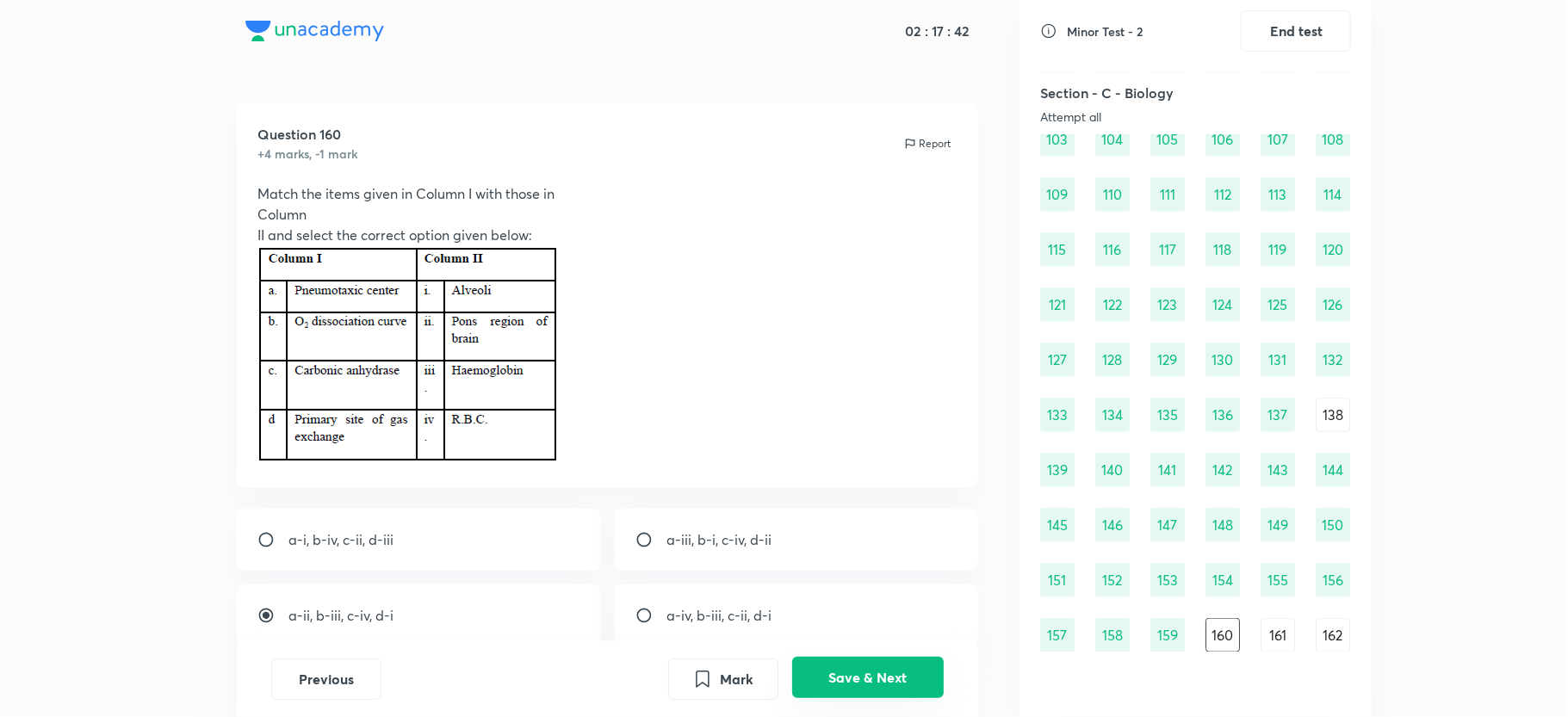click on "Save & Next" at bounding box center [868, 677] 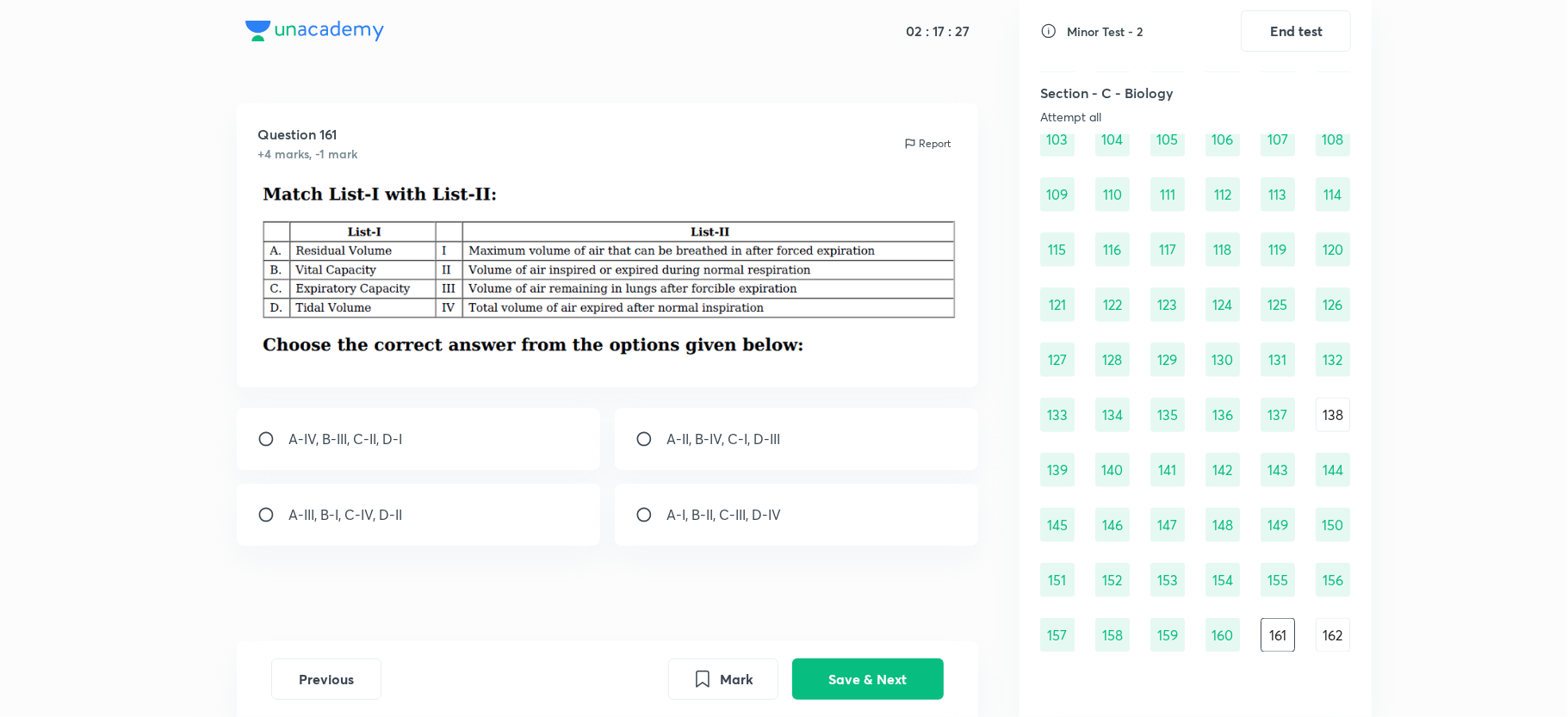 click on "A-III, B-I, C-IV, D-II" at bounding box center [345, 515] 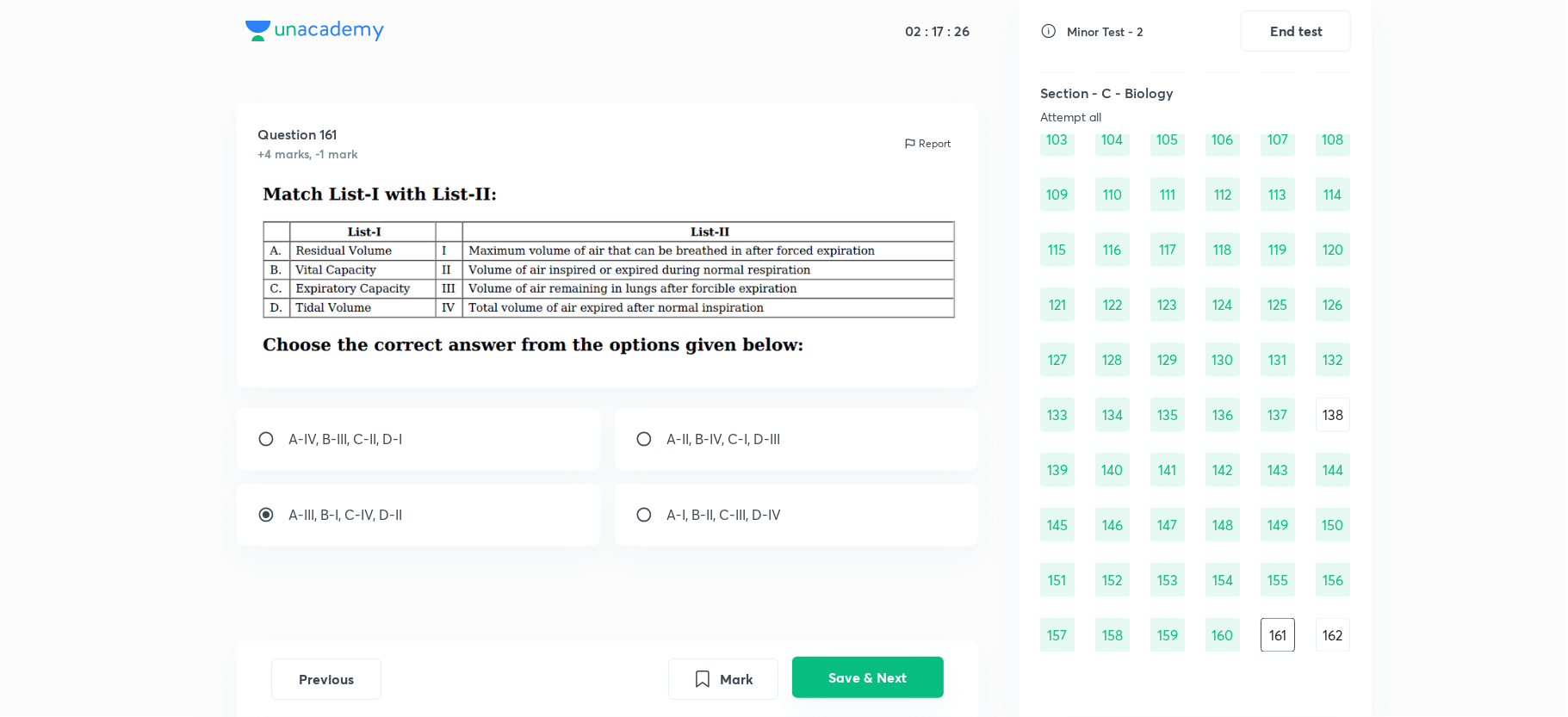click on "Save & Next" at bounding box center (868, 677) 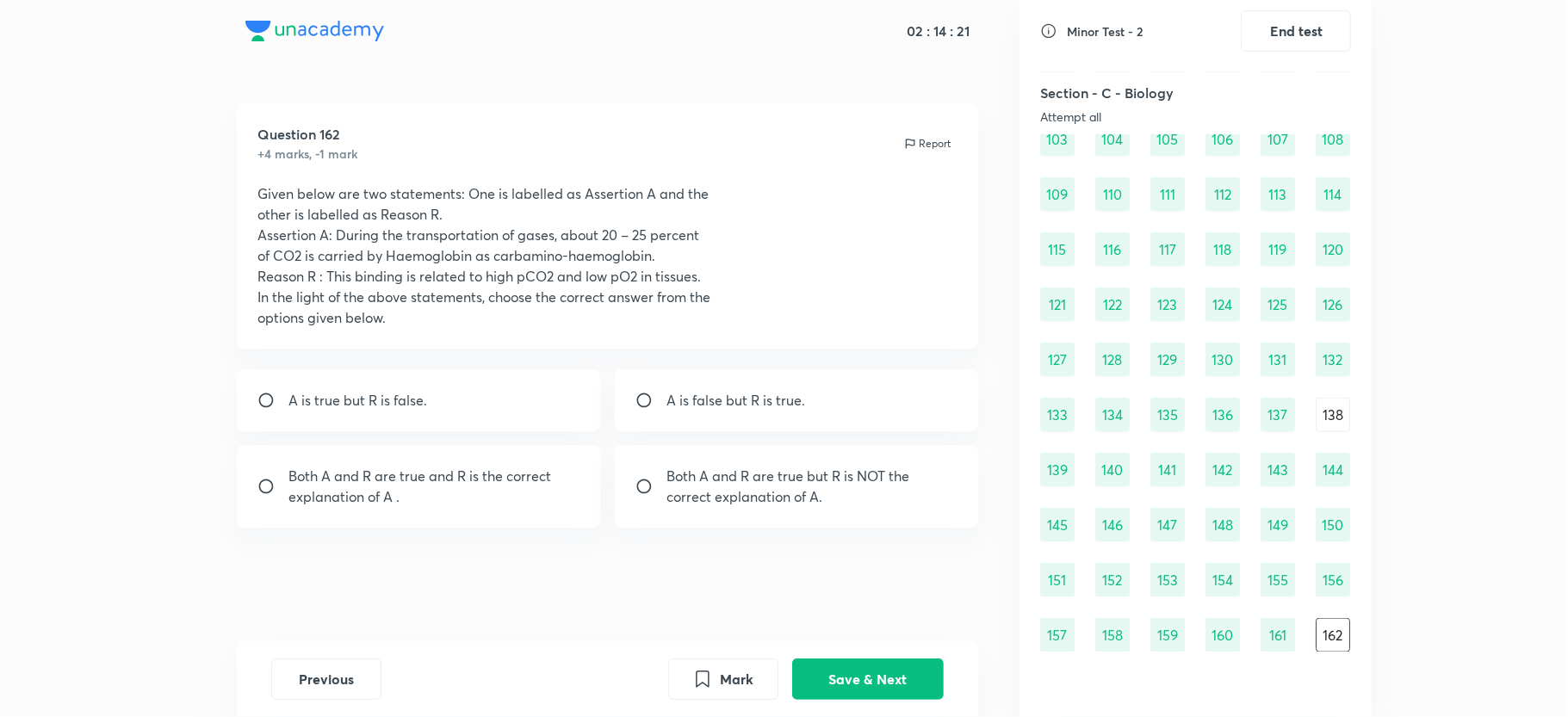 click on "Both A and R are true and R is the correct explanation of A ." at bounding box center (434, 486) 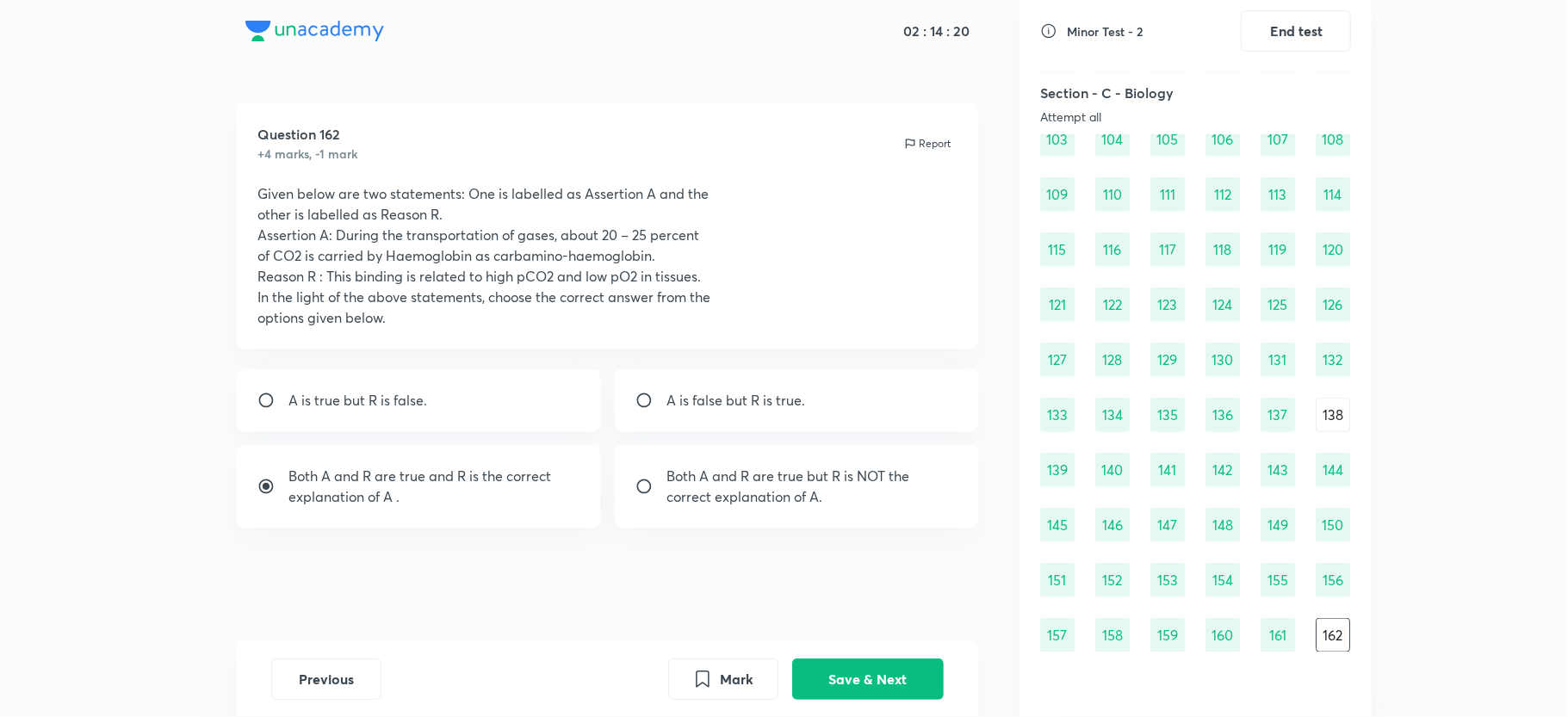 click on "Both A and R are true but R is NOT the correct explanation of A." at bounding box center [812, 486] 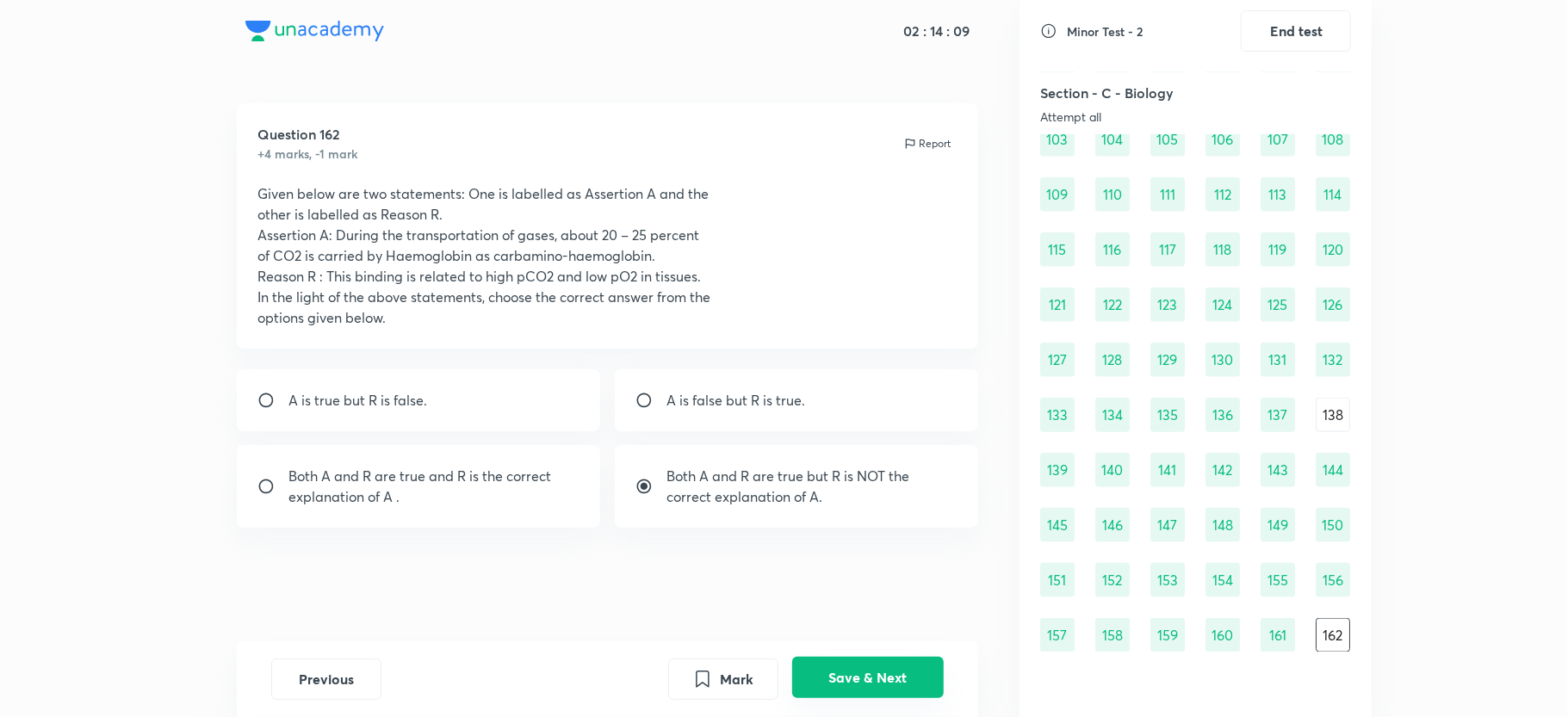 click on "Save & Next" at bounding box center [868, 677] 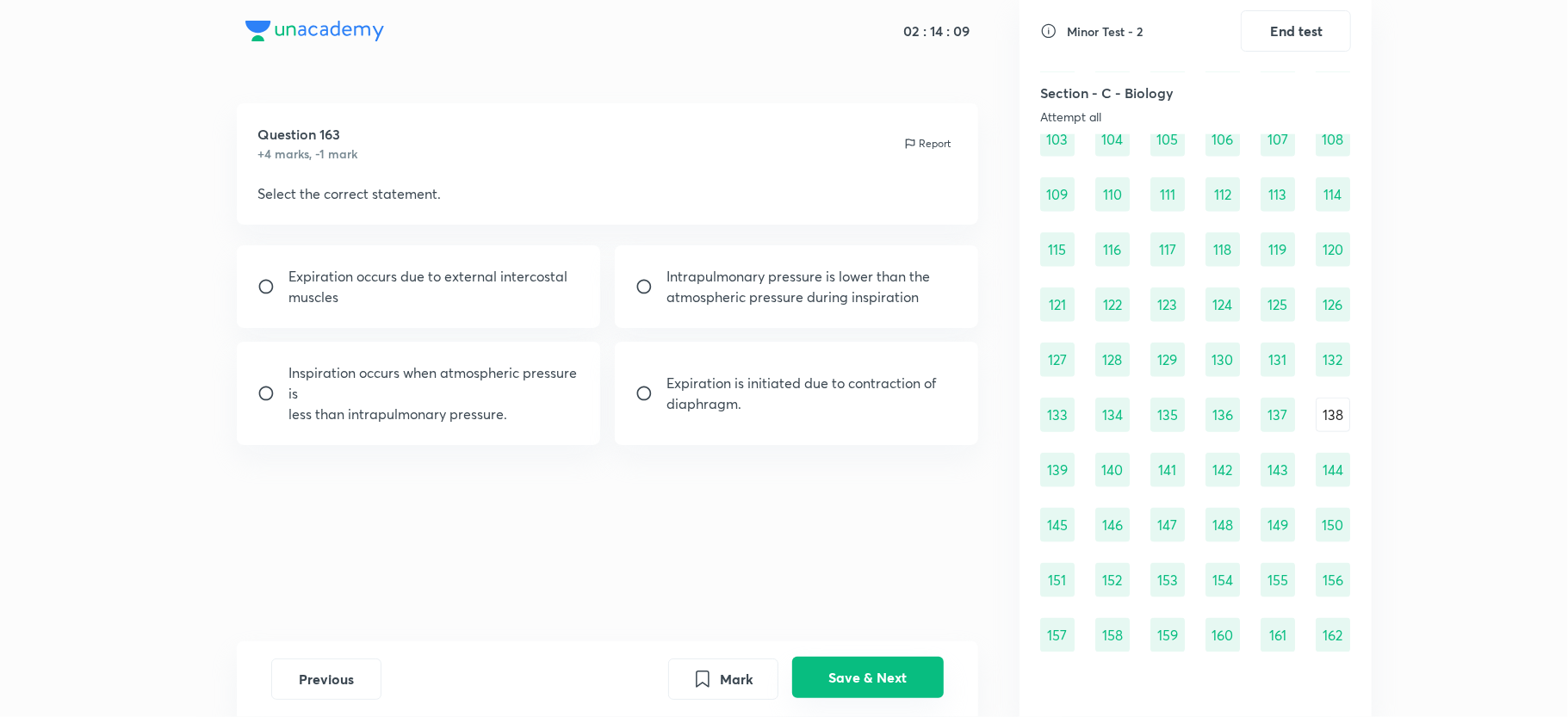 scroll, scrollTop: 1392, scrollLeft: 0, axis: vertical 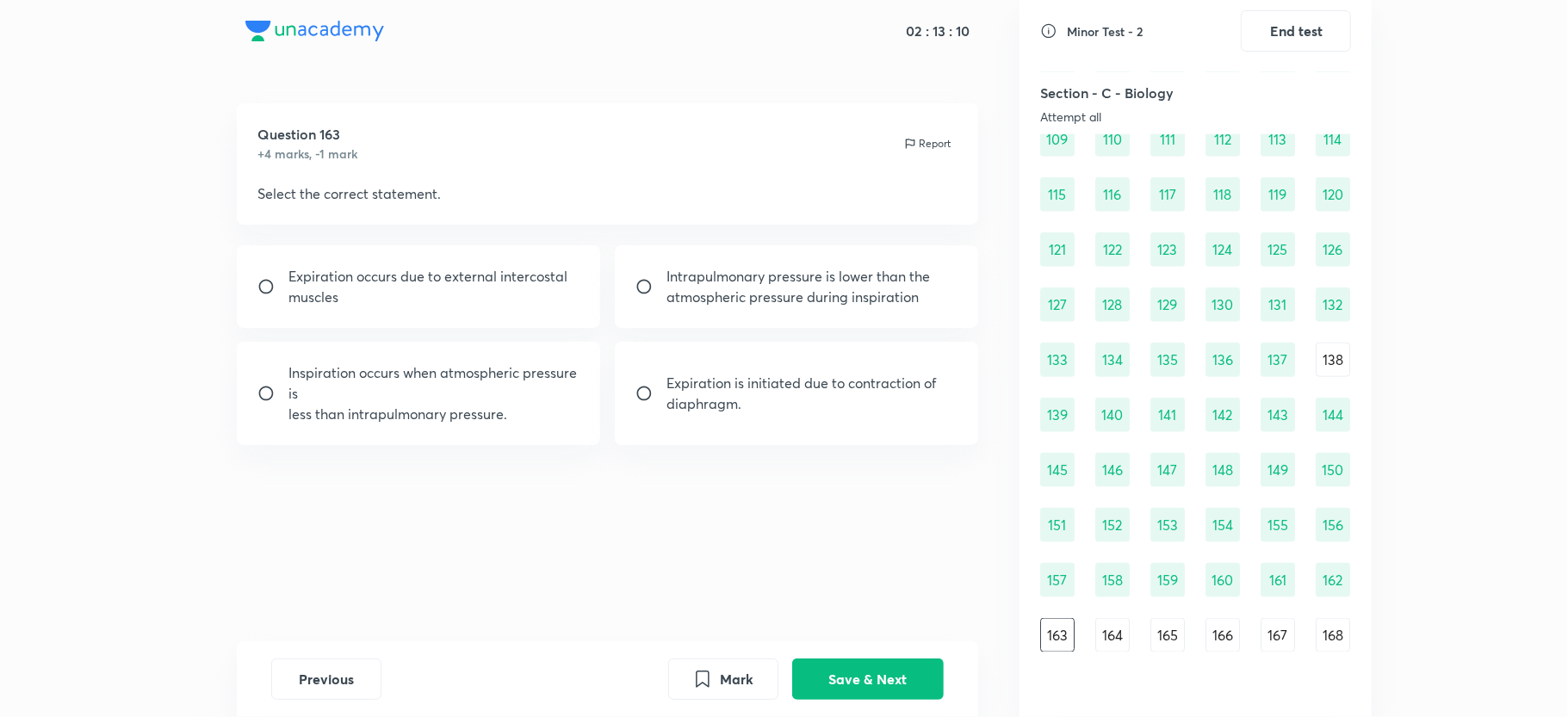 click on "Intrapulmonary pressure is lower than the atmospheric pressure during inspiration" at bounding box center (796, 287) 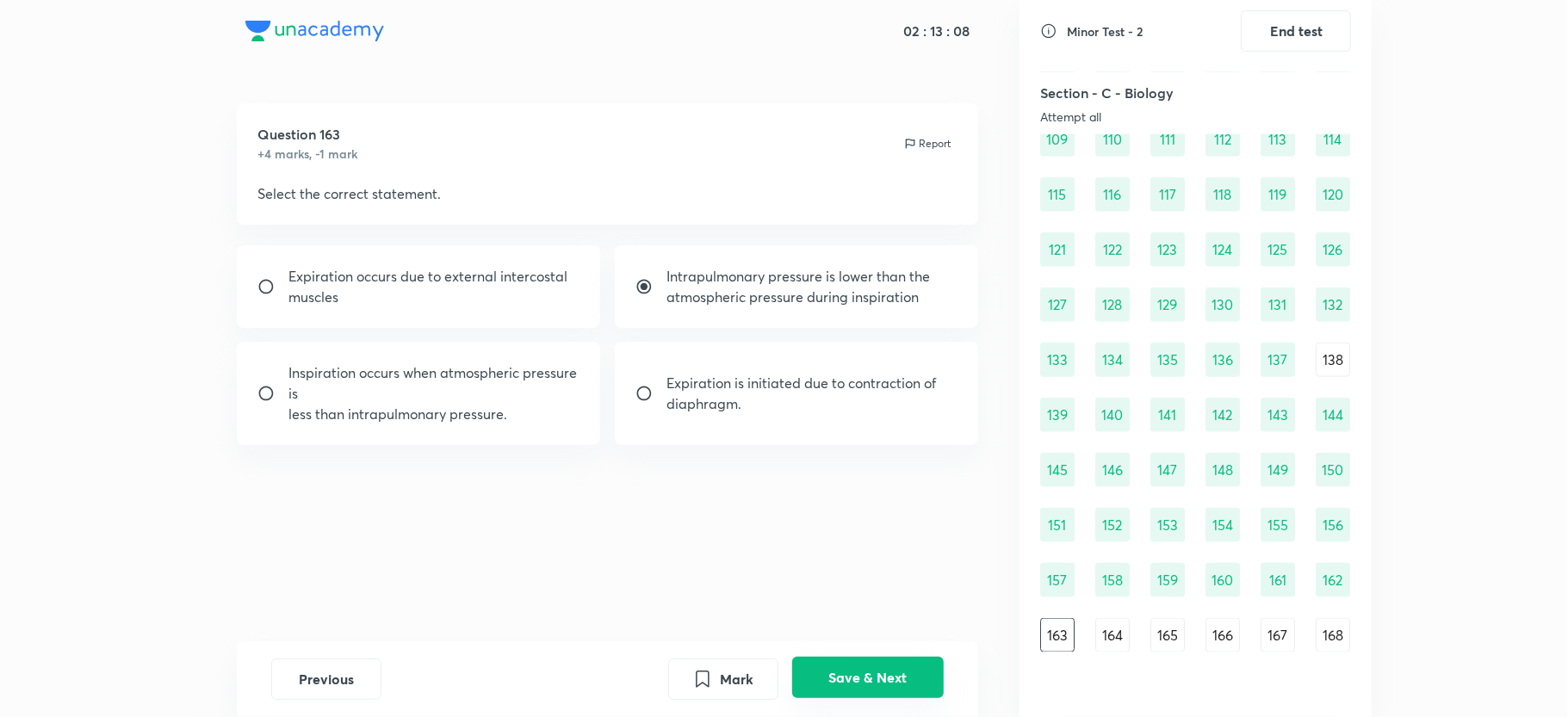 click on "Save & Next" at bounding box center [868, 677] 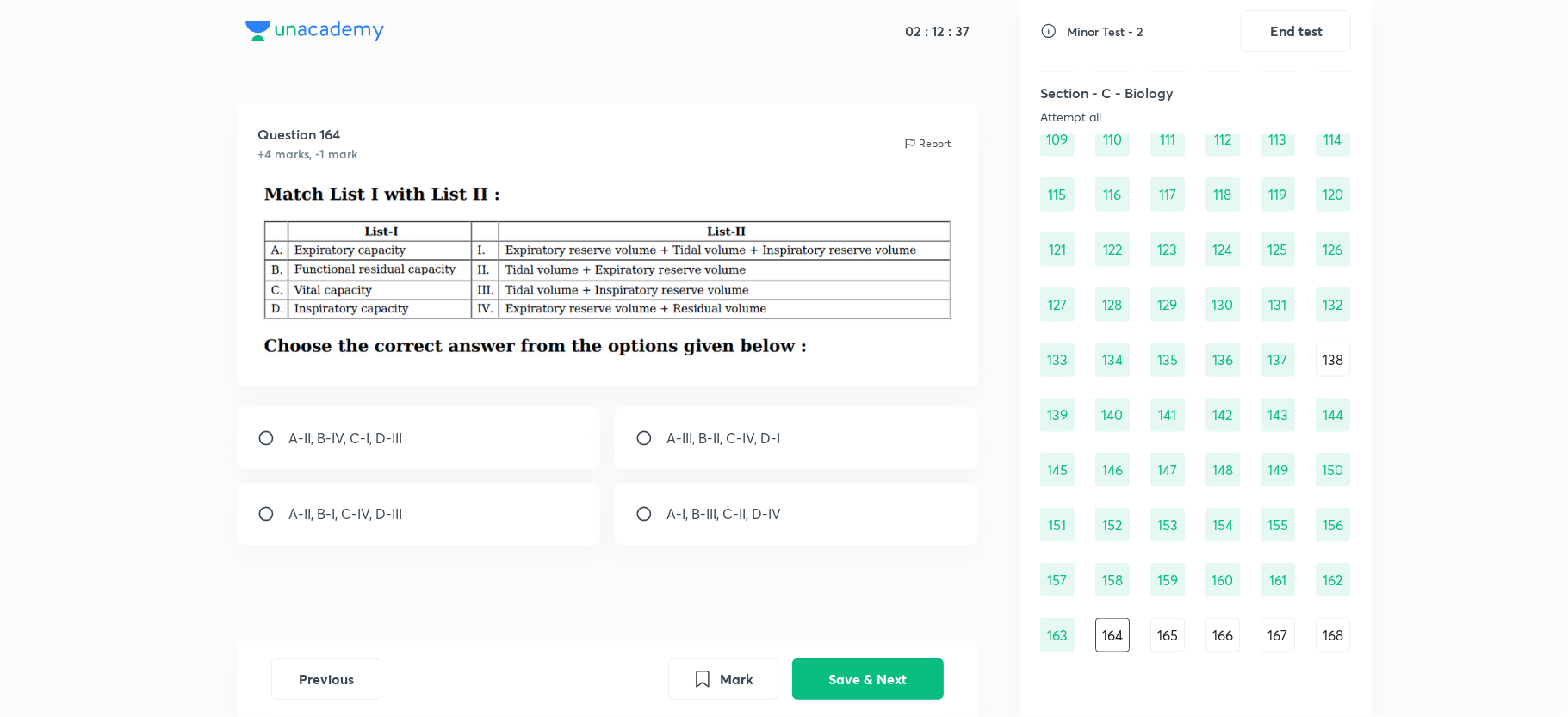 click on "A-II, B-IV, C-I, D-III" at bounding box center (418, 438) 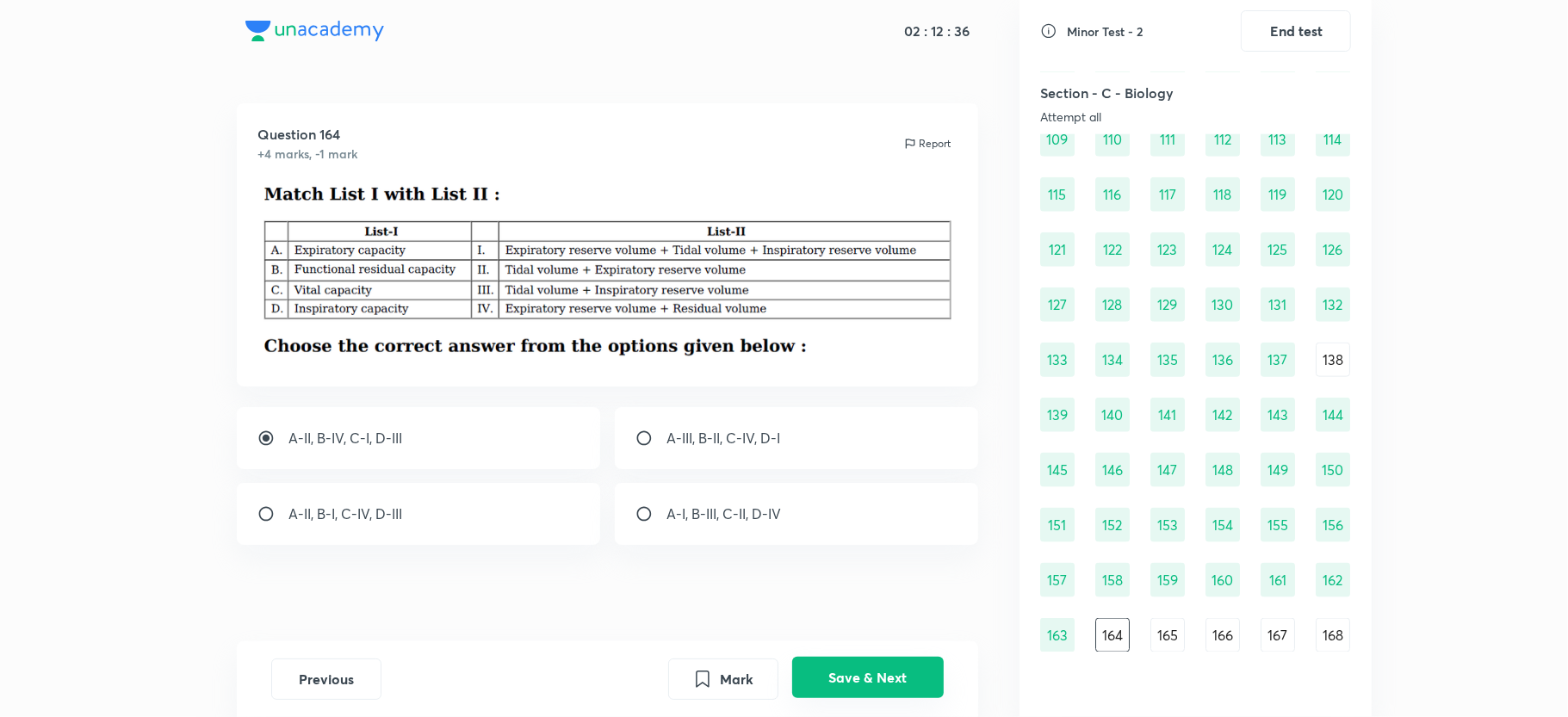 click on "Save & Next" at bounding box center [868, 677] 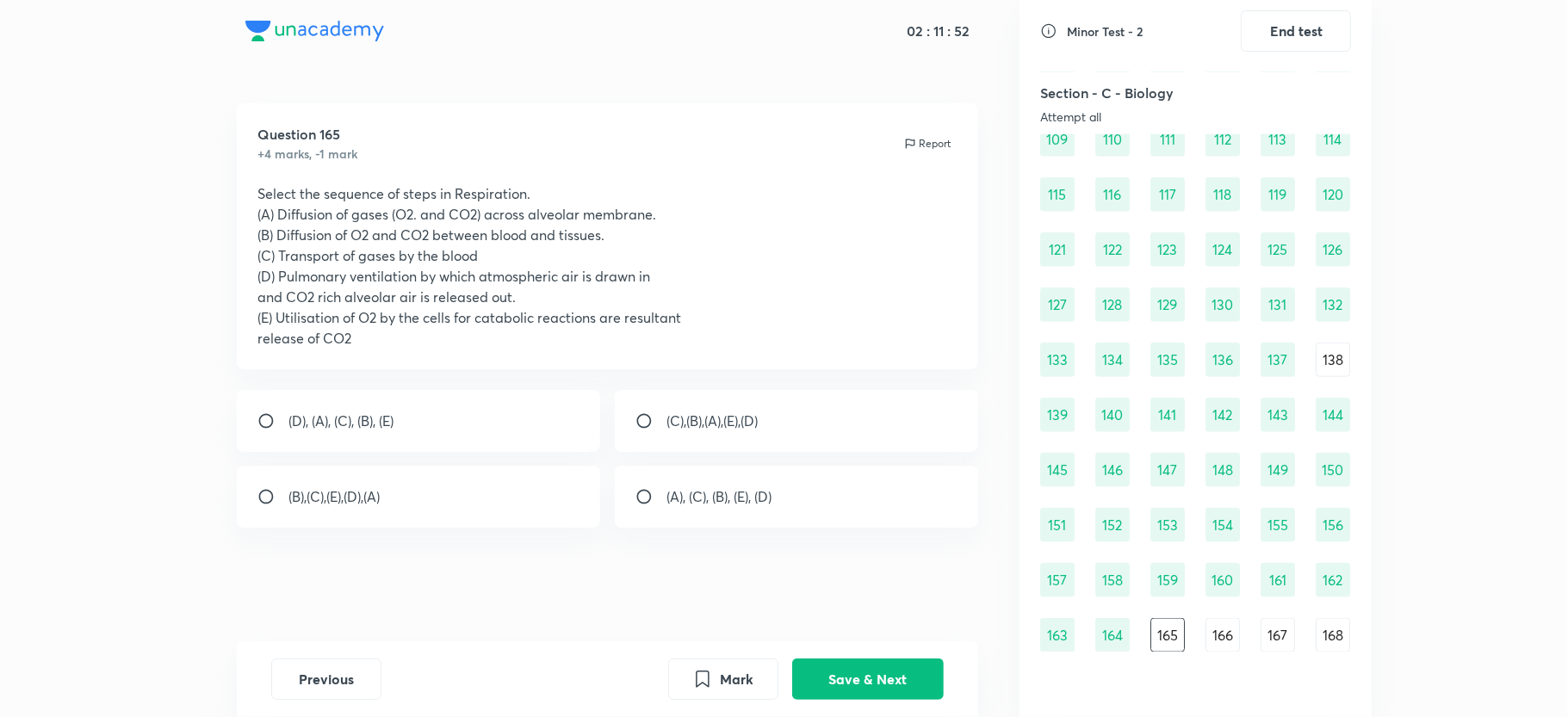 click at bounding box center [273, 421] 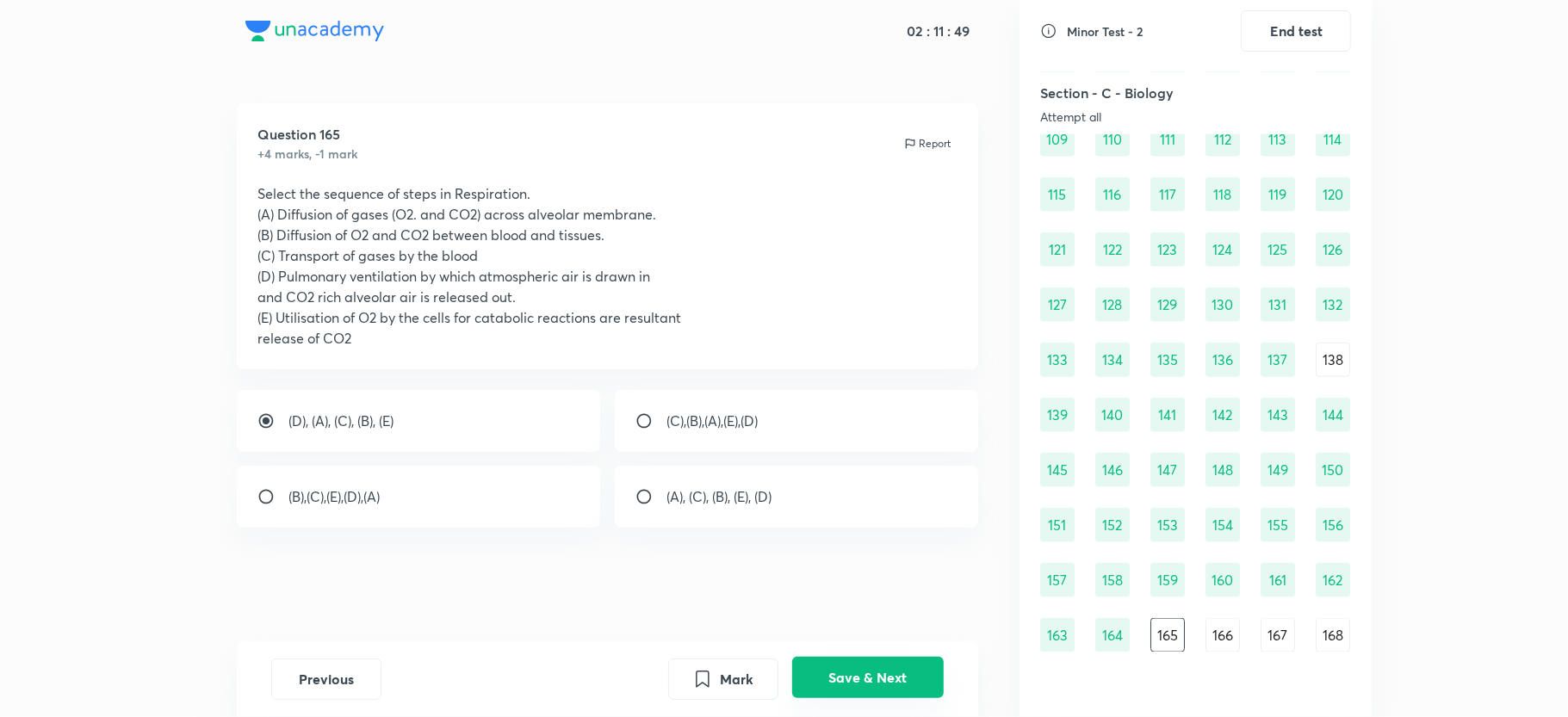 click on "Save & Next" at bounding box center (868, 677) 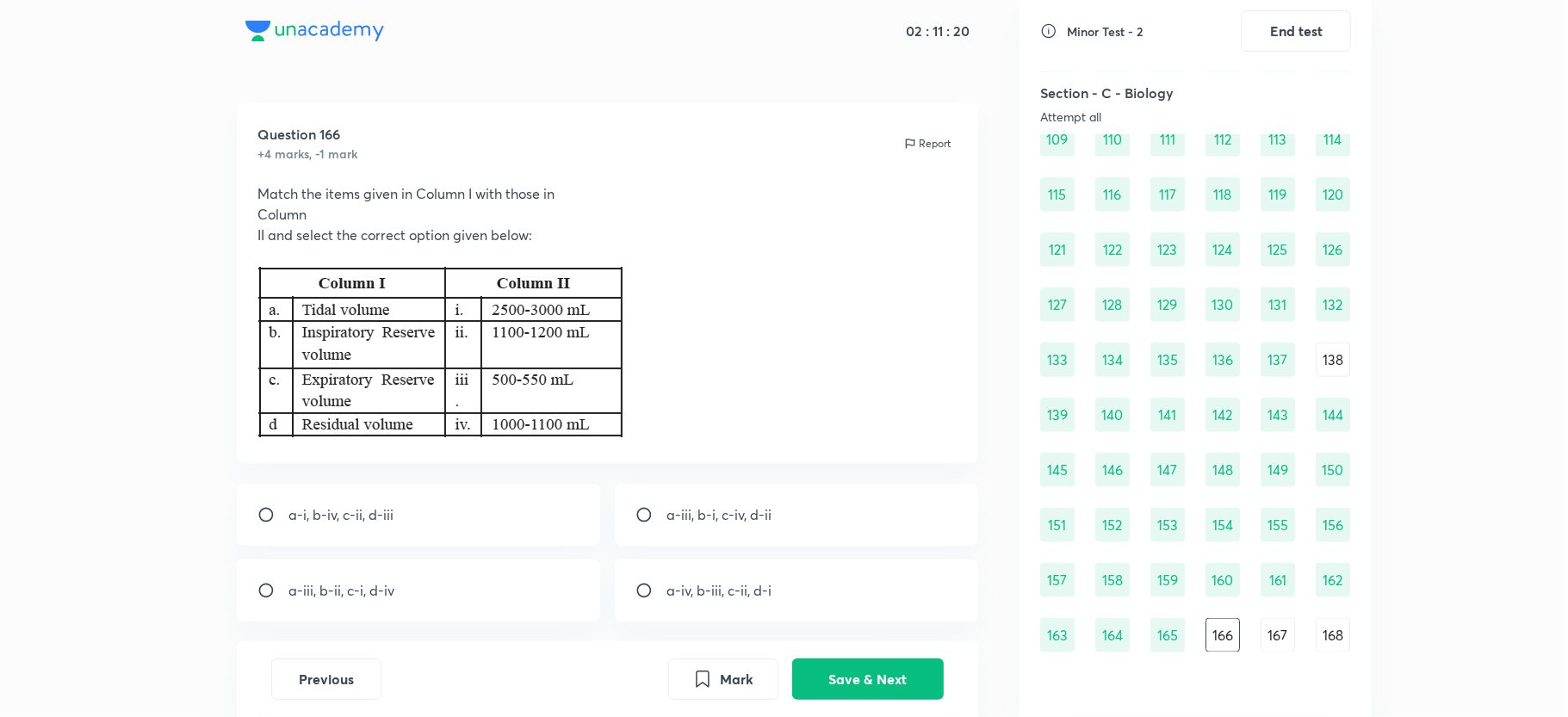 click on "a-iii, b-i, c-iv, d-ii" at bounding box center [796, 515] 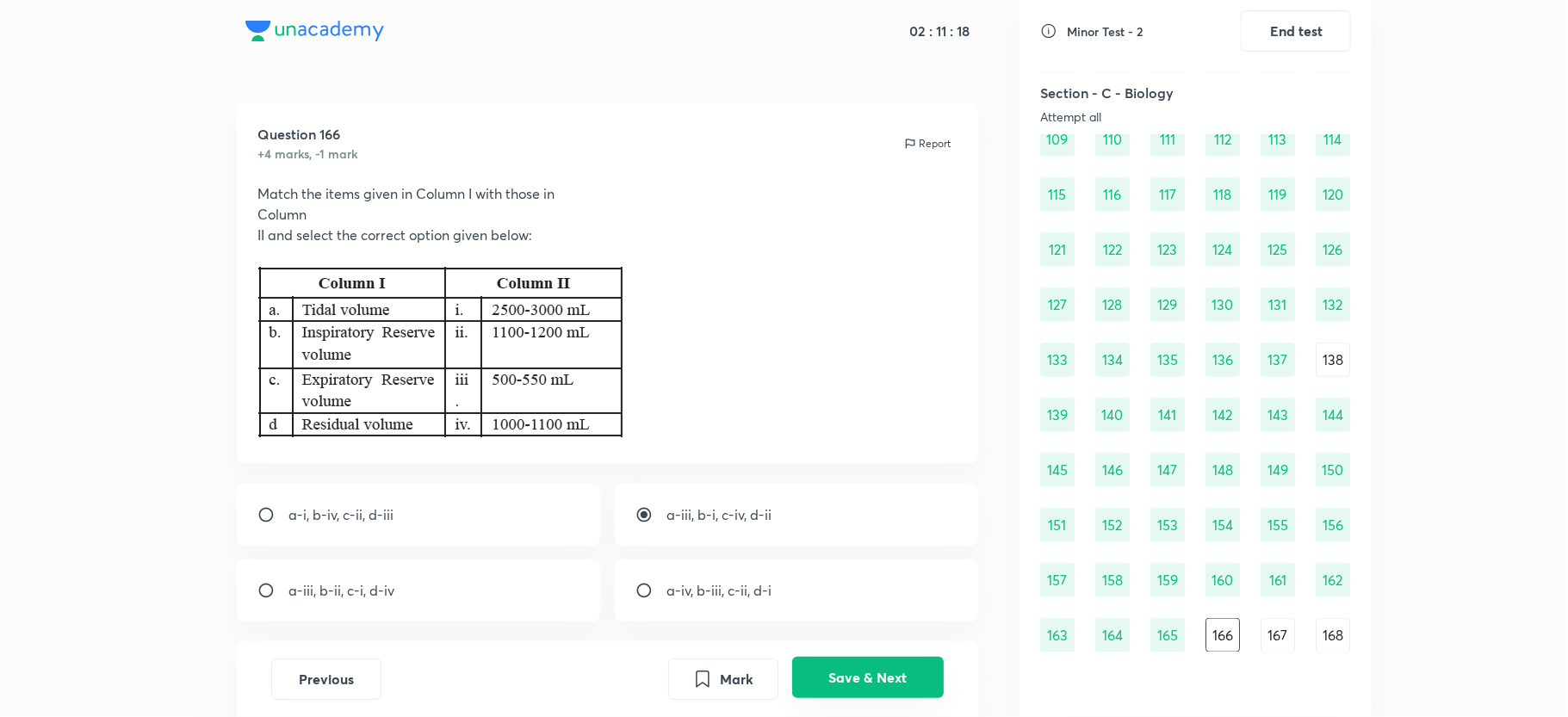 click on "Save & Next" at bounding box center (868, 677) 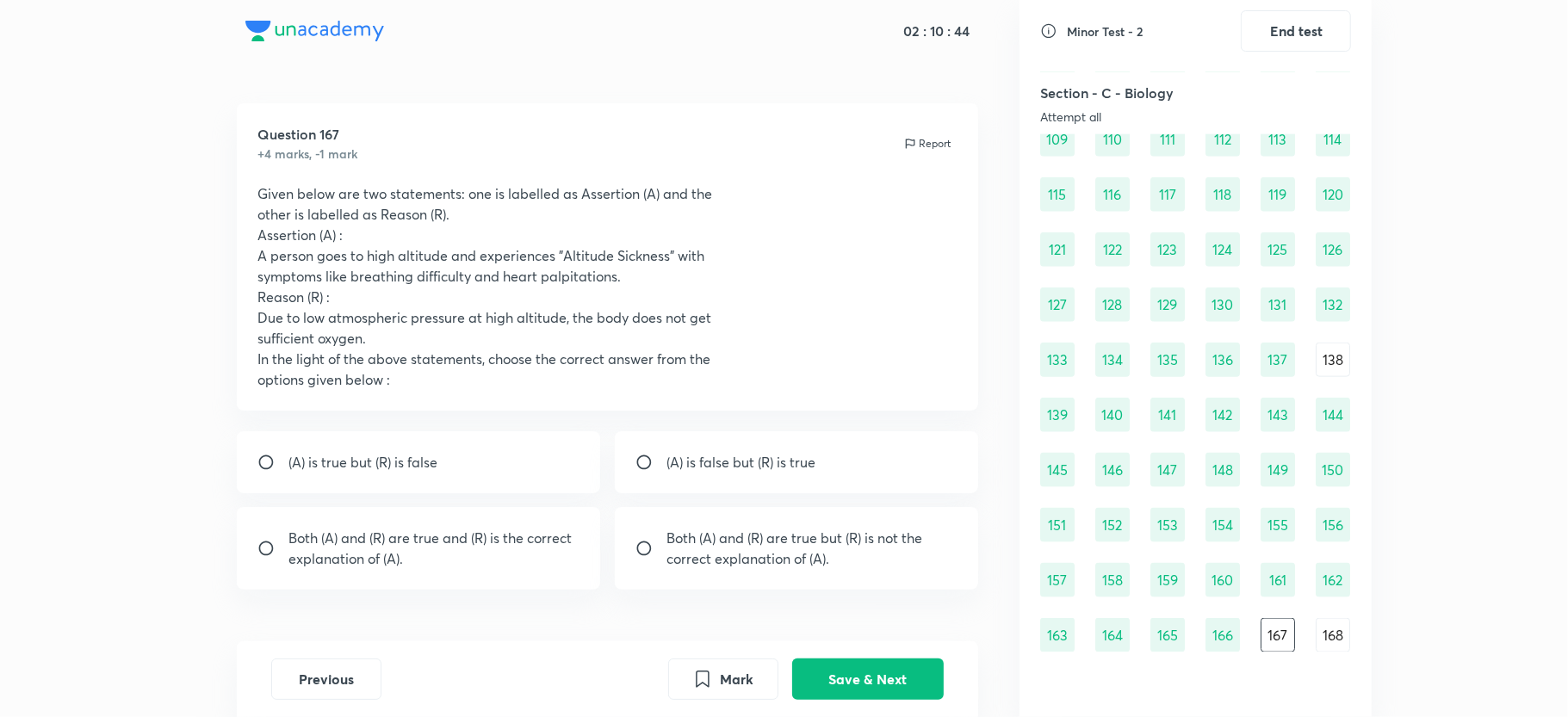 click on "Both (A) and (R) are true and (R) is the correct explanation of (A)." at bounding box center (434, 548) 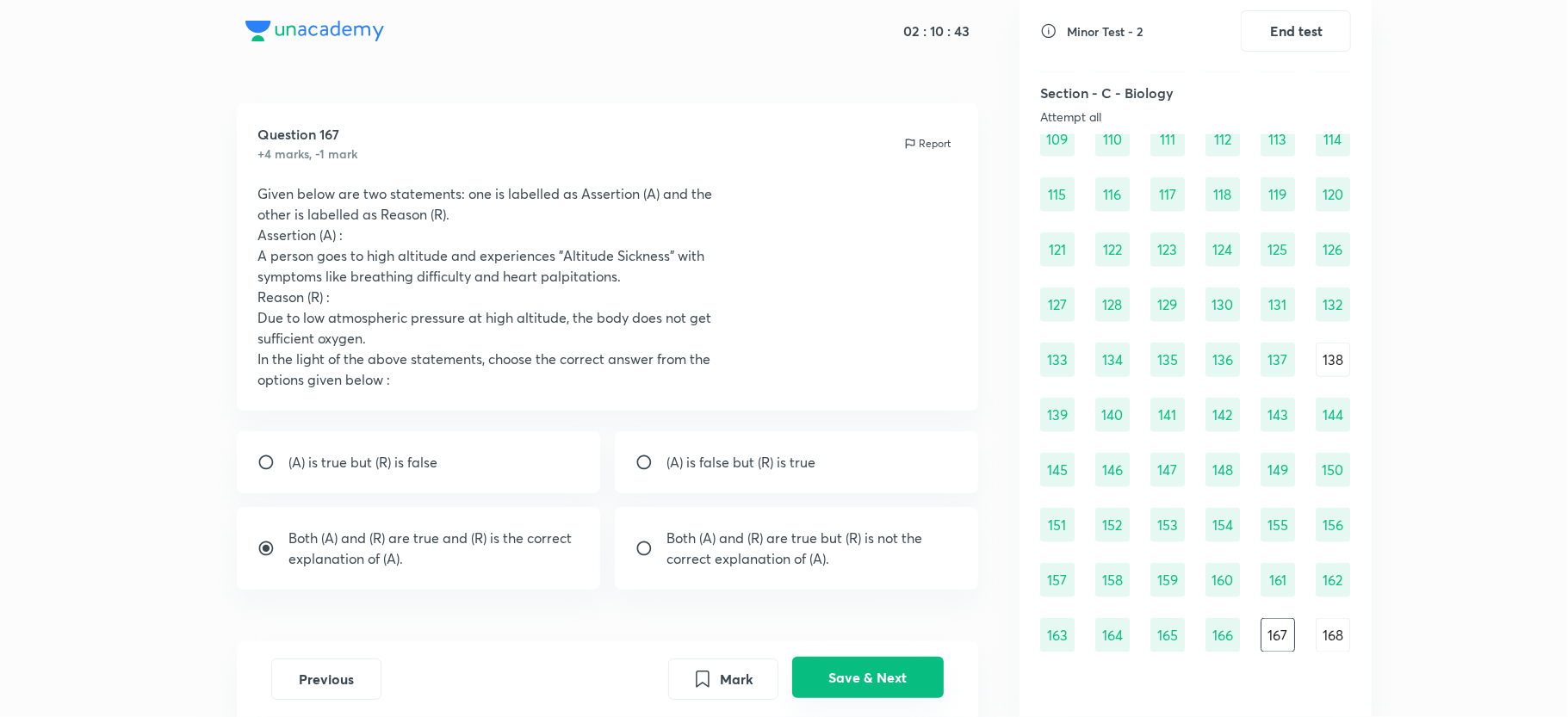 click on "Save & Next" at bounding box center [868, 677] 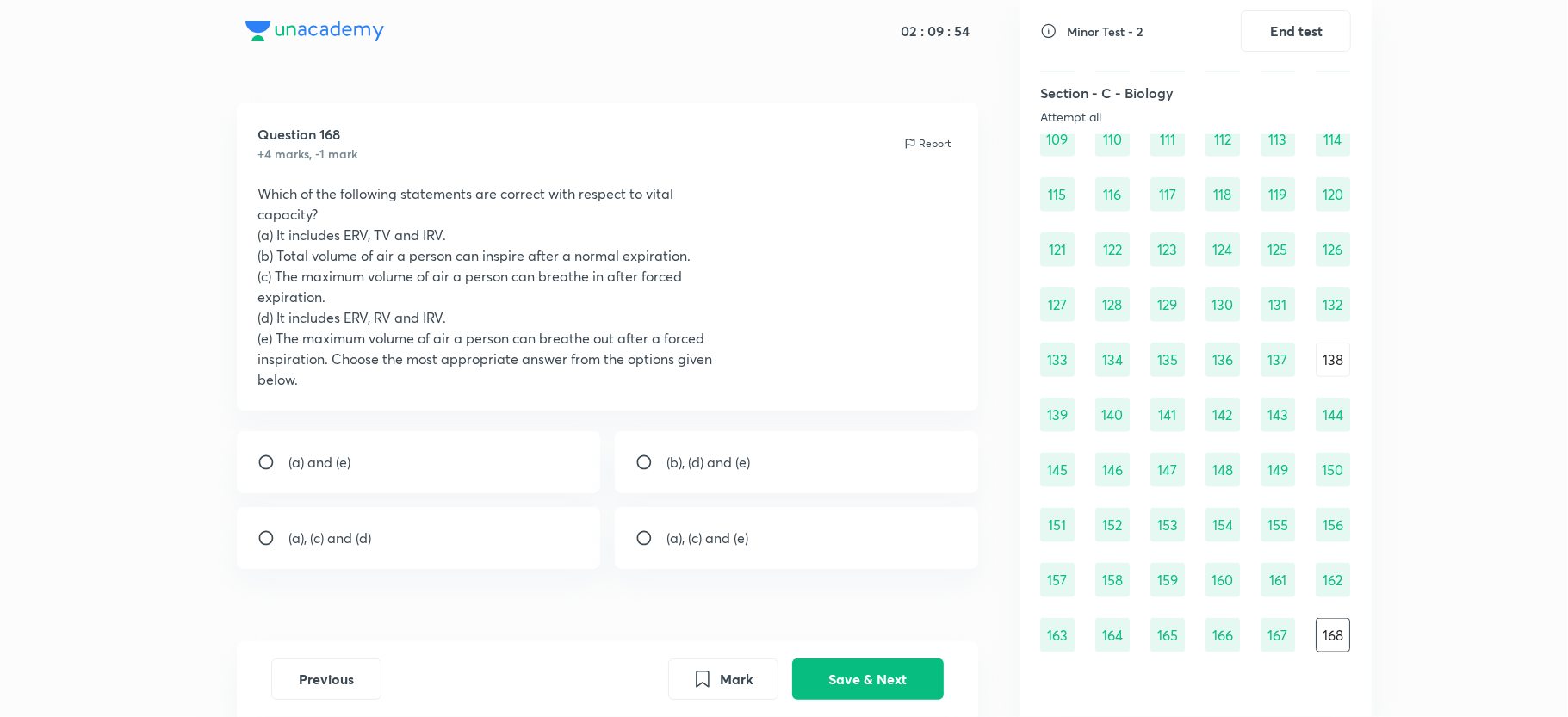 click on "(a), (c) and (e)" at bounding box center (707, 538) 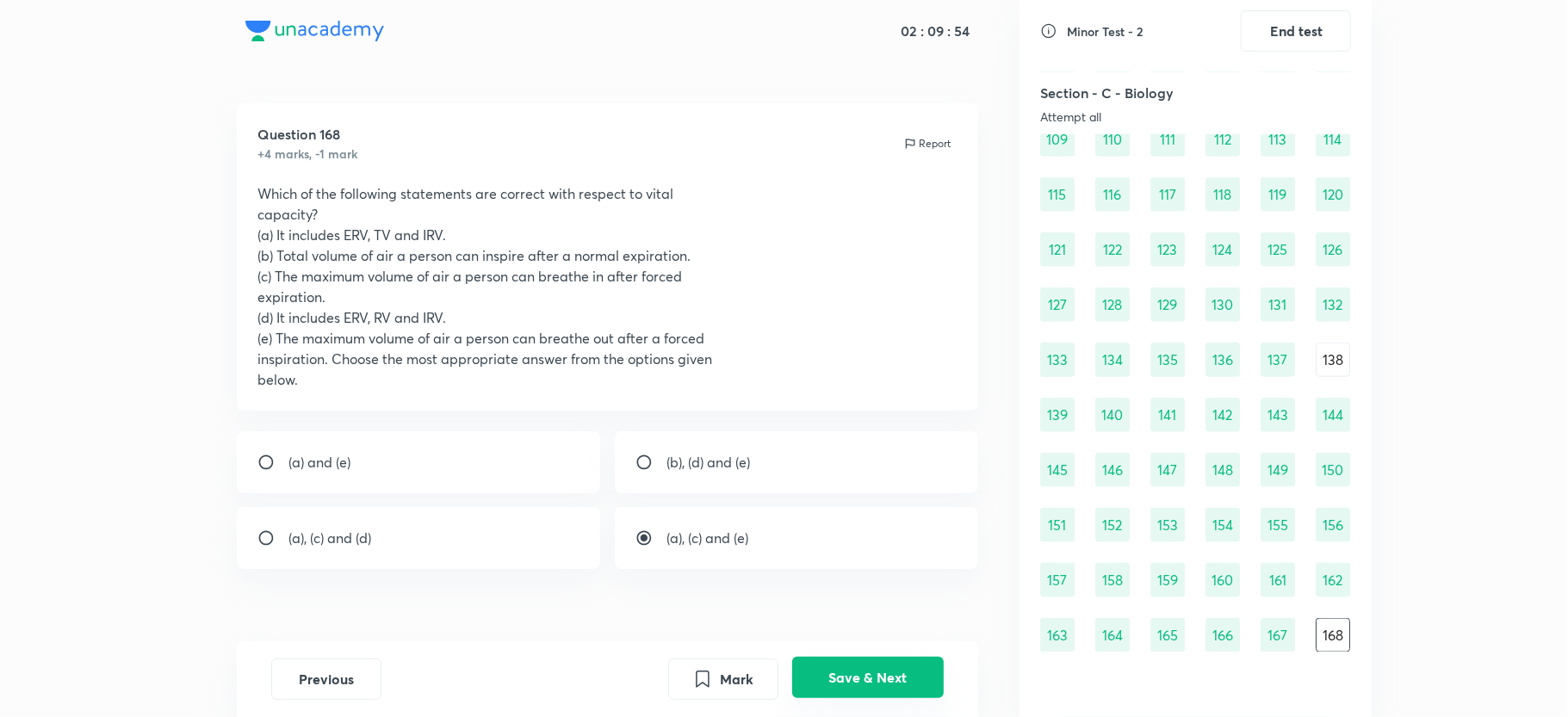 click on "Save & Next" at bounding box center [868, 677] 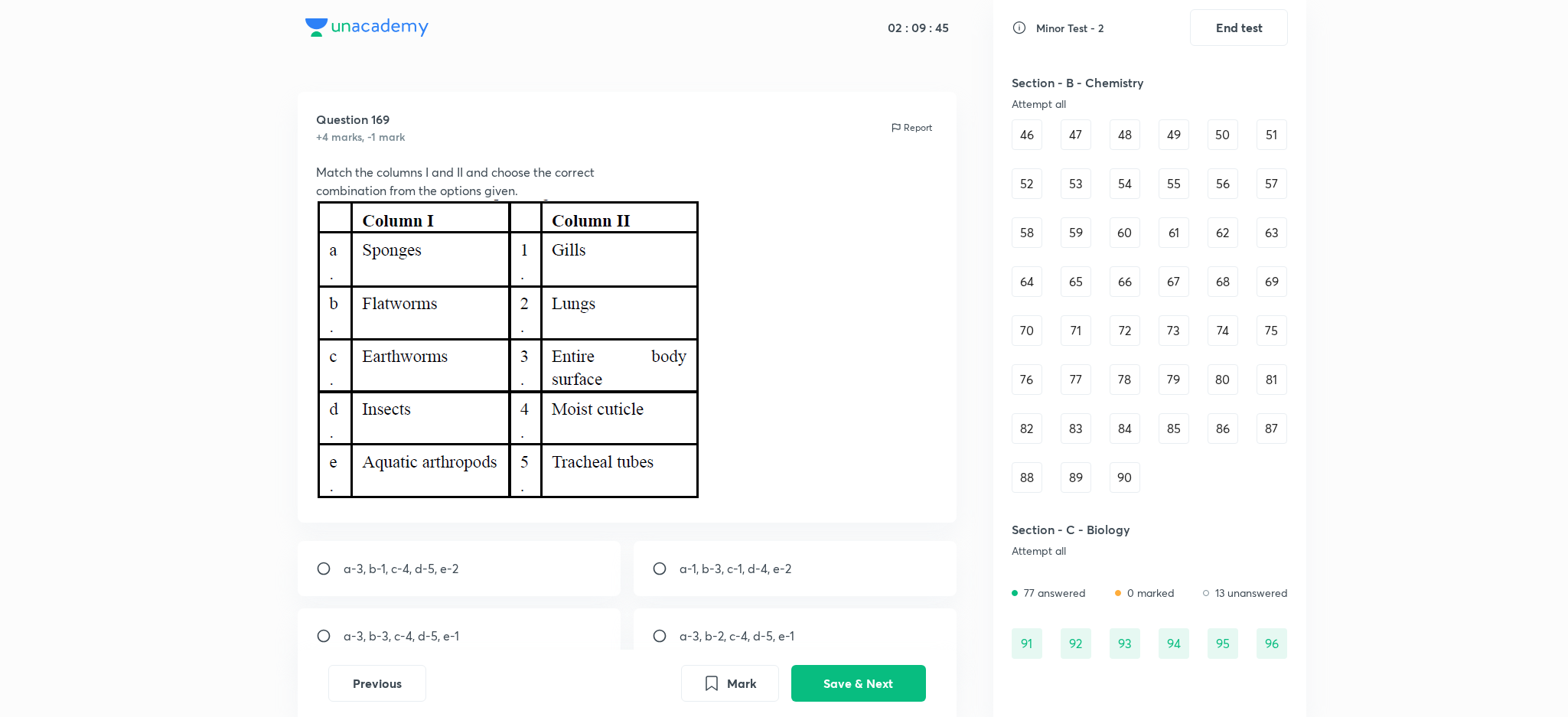 scroll, scrollTop: 570, scrollLeft: 0, axis: vertical 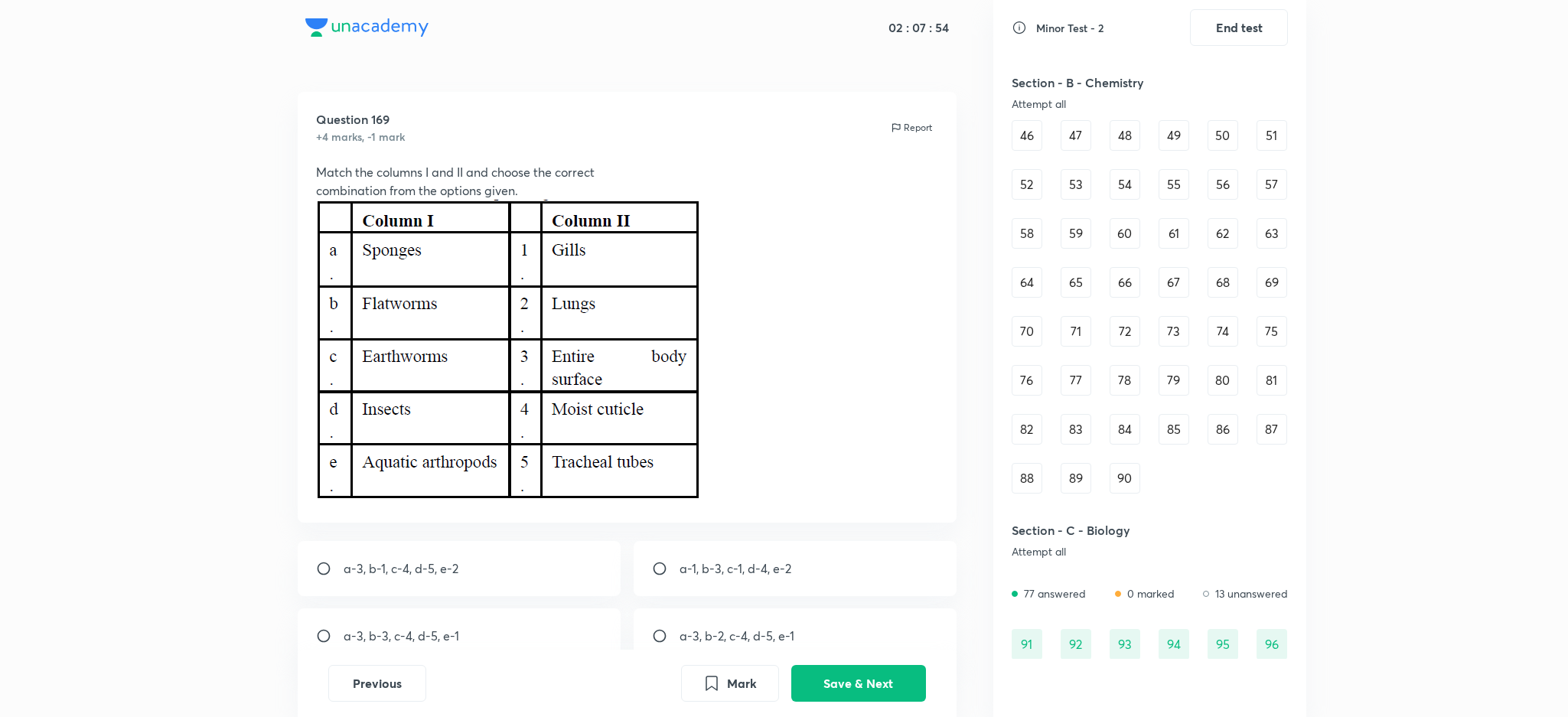 drag, startPoint x: 1393, startPoint y: 1, endPoint x: 403, endPoint y: 634, distance: 1175.0698 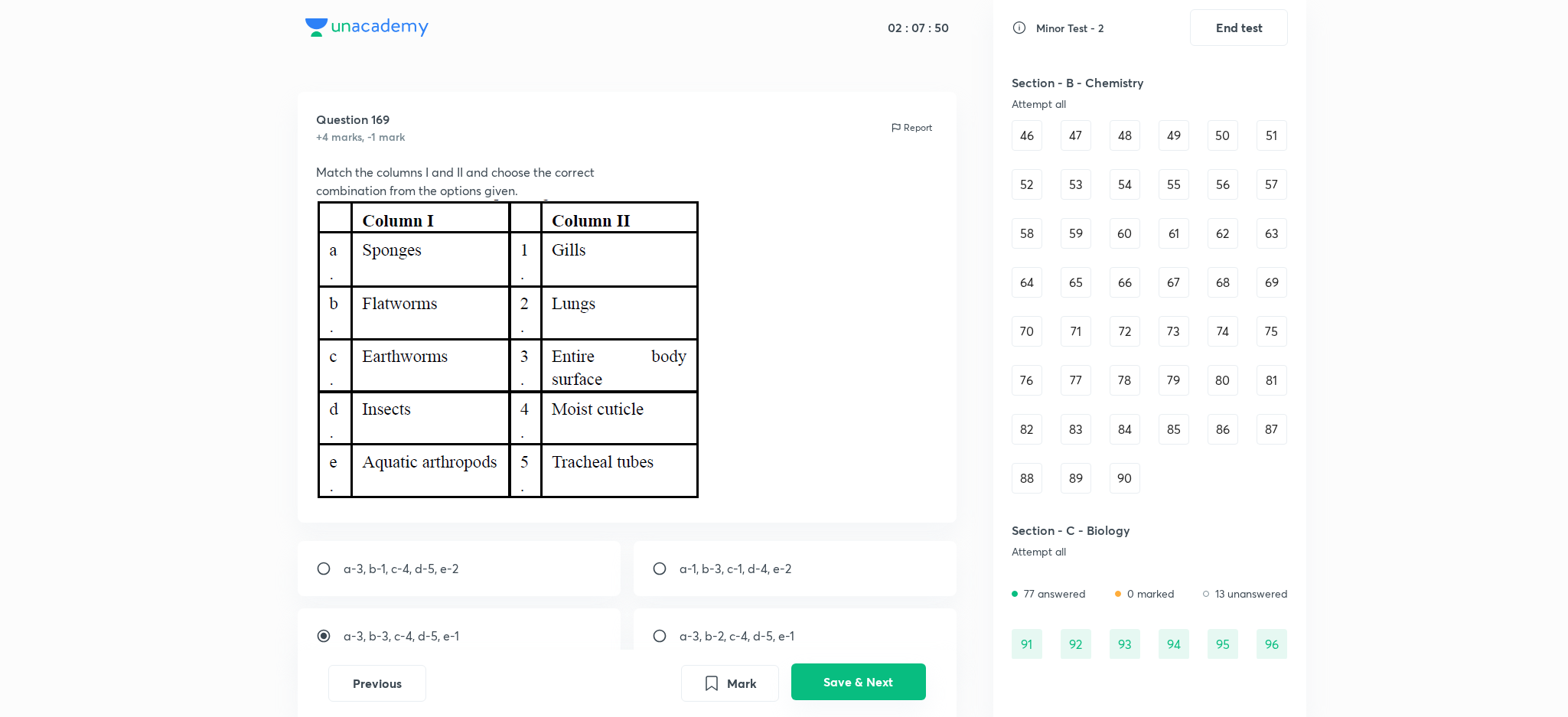click on "Save & Next" at bounding box center [859, 682] 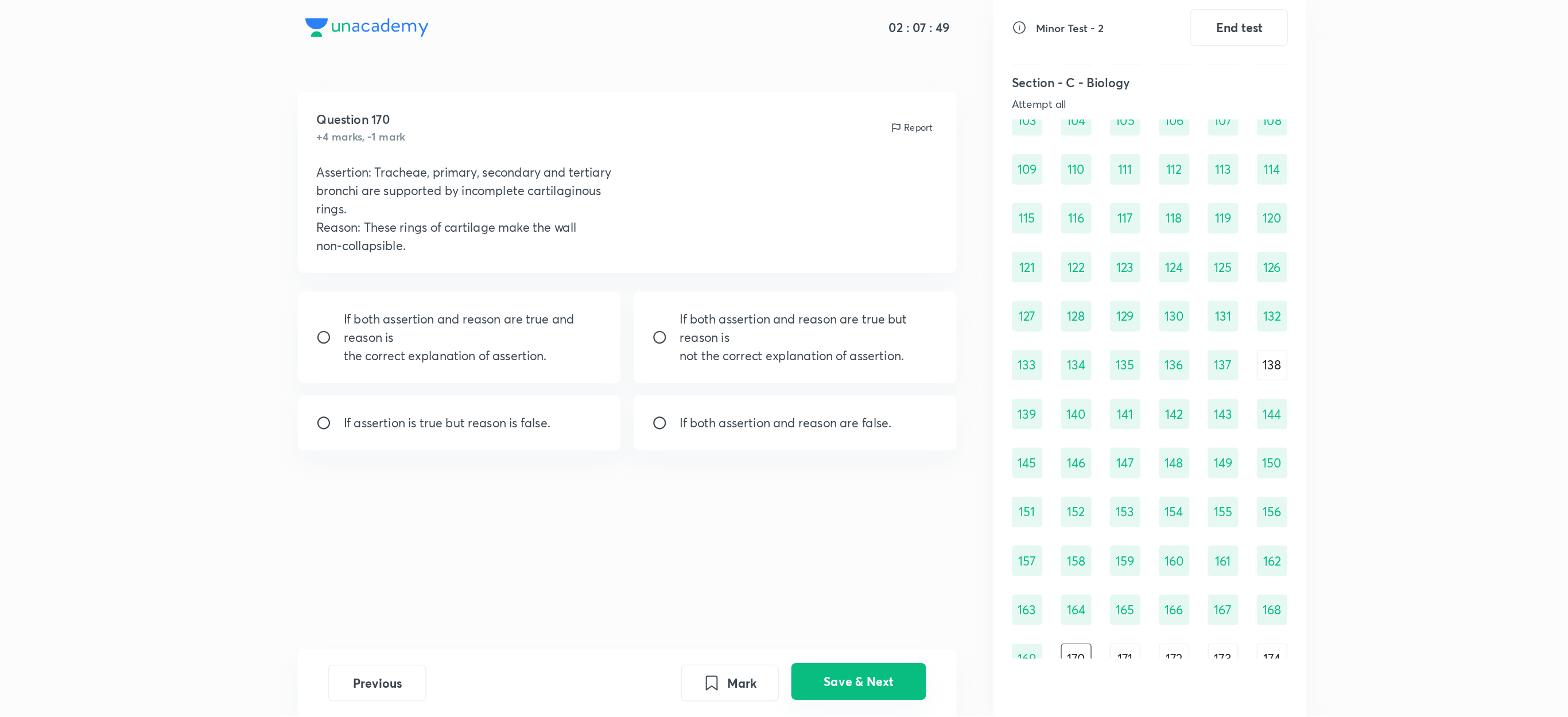 scroll, scrollTop: 905, scrollLeft: 0, axis: vertical 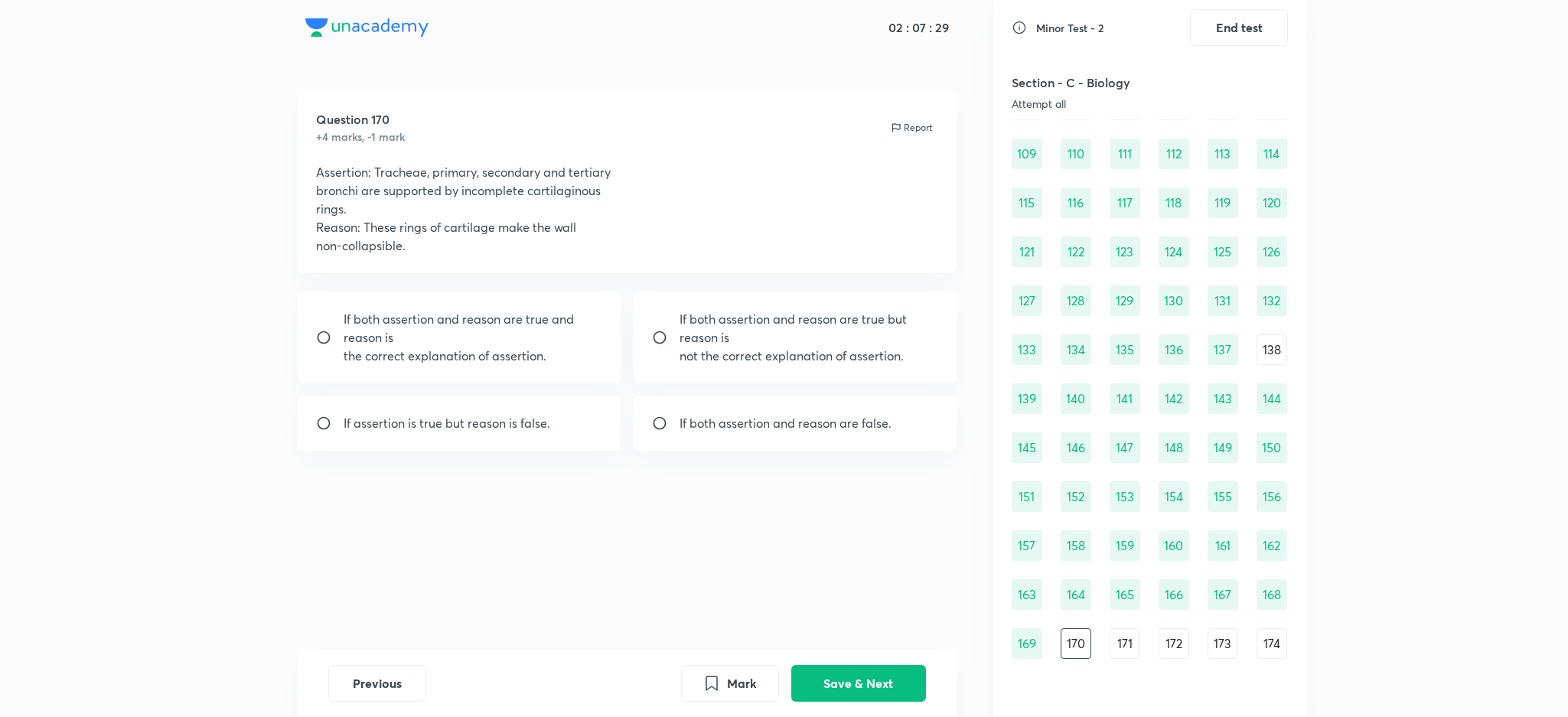 click on "If both assertion and reason are true and reason is the correct explanation of assertion." at bounding box center [459, 337] 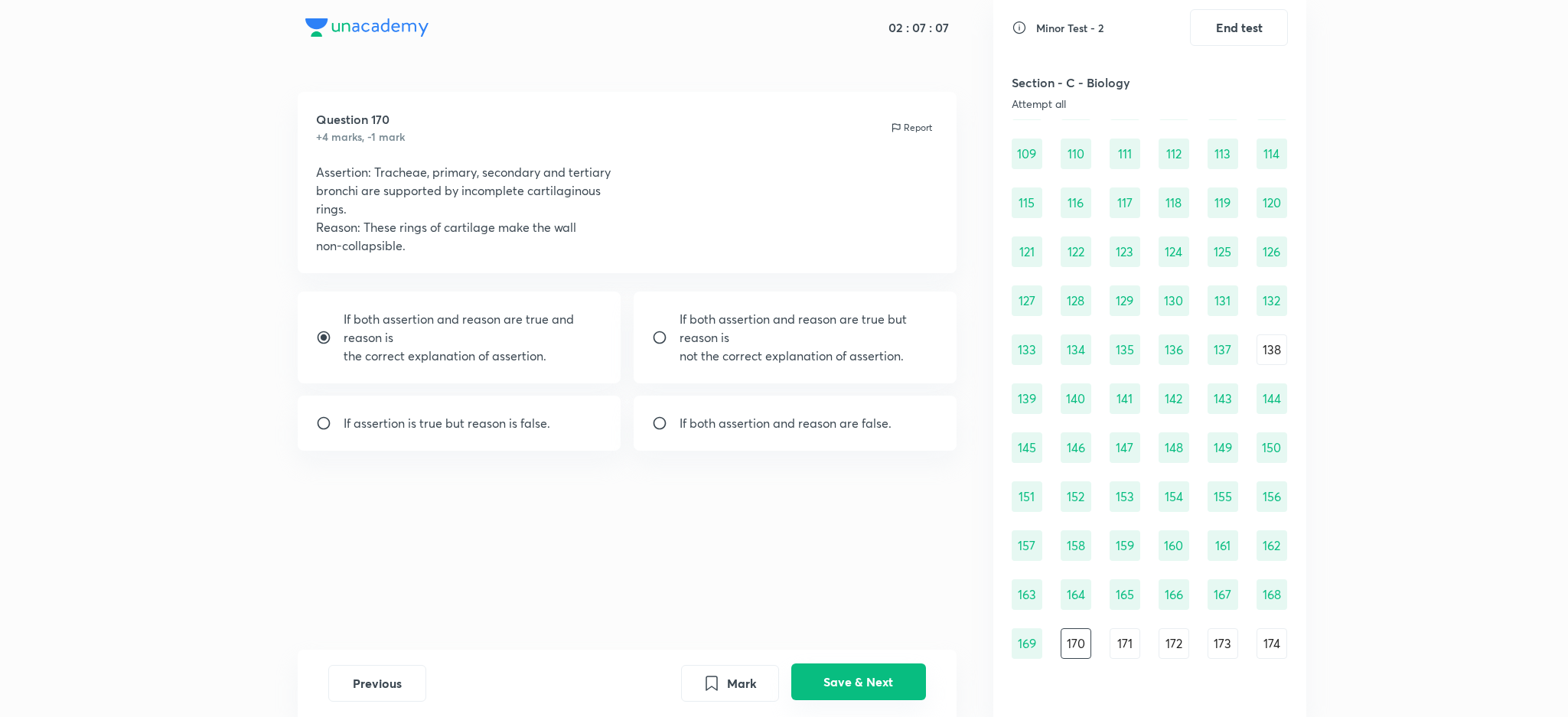 click on "Save & Next" at bounding box center (859, 682) 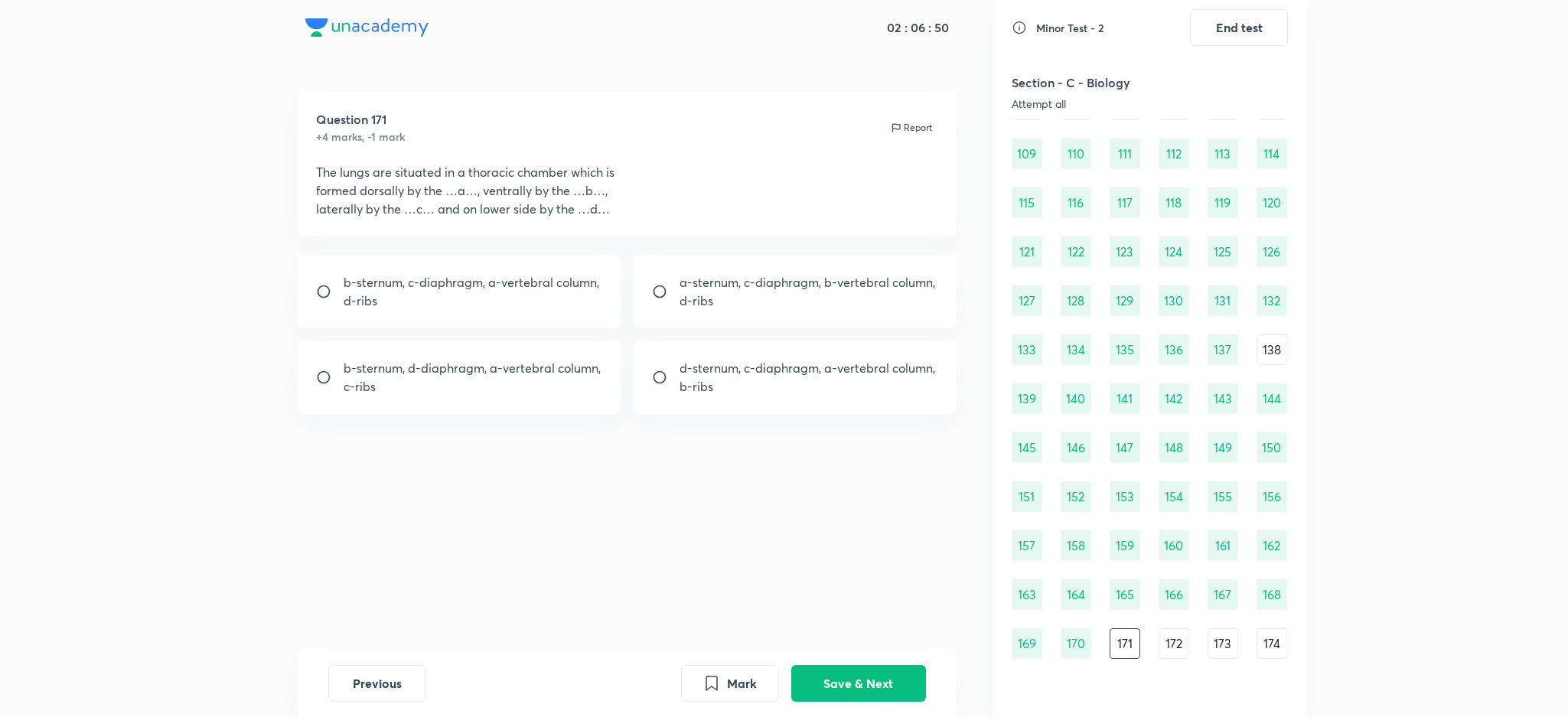 click on "d-sternum, c-diaphragm, a-vertebral column," at bounding box center (807, 368) 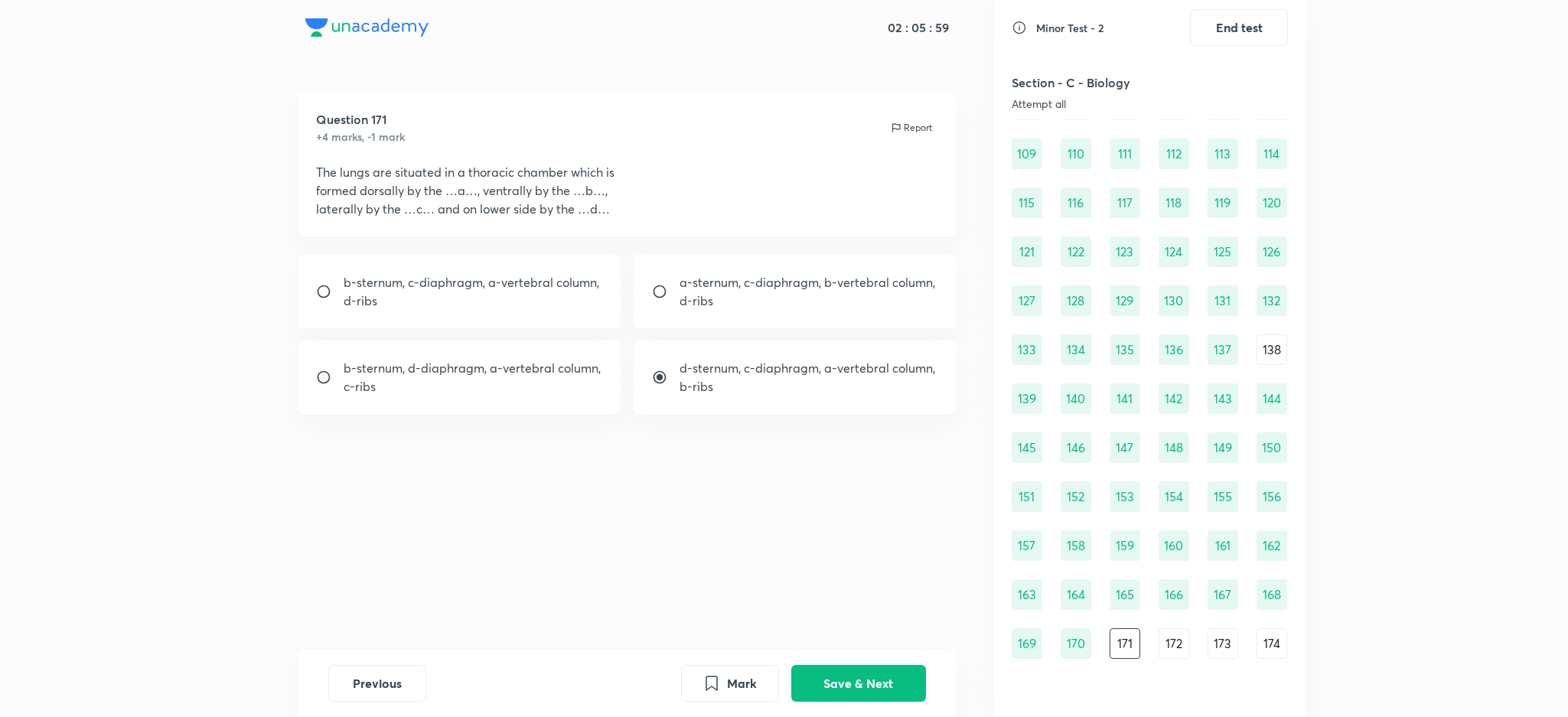 click on "c-ribs" at bounding box center (472, 386) 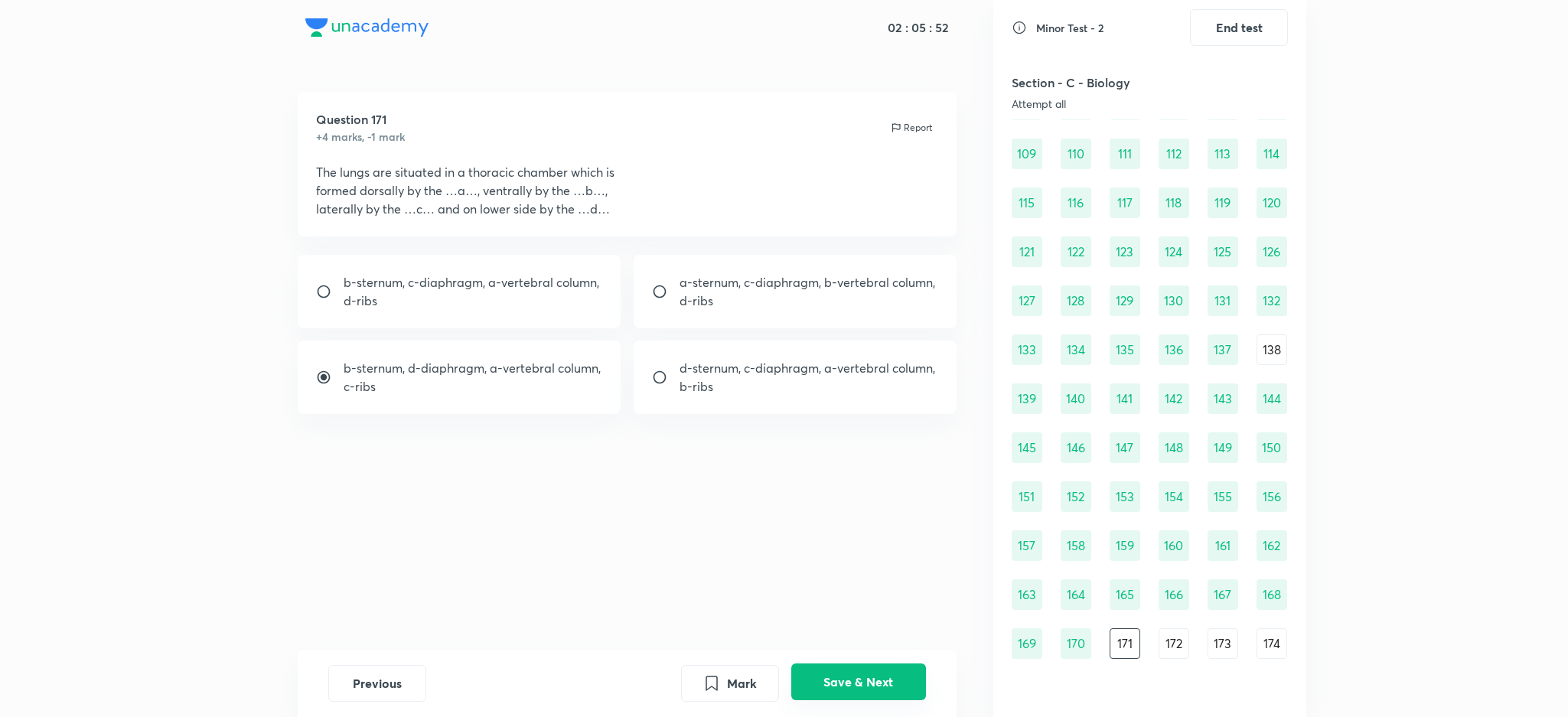 click on "Save & Next" at bounding box center (859, 682) 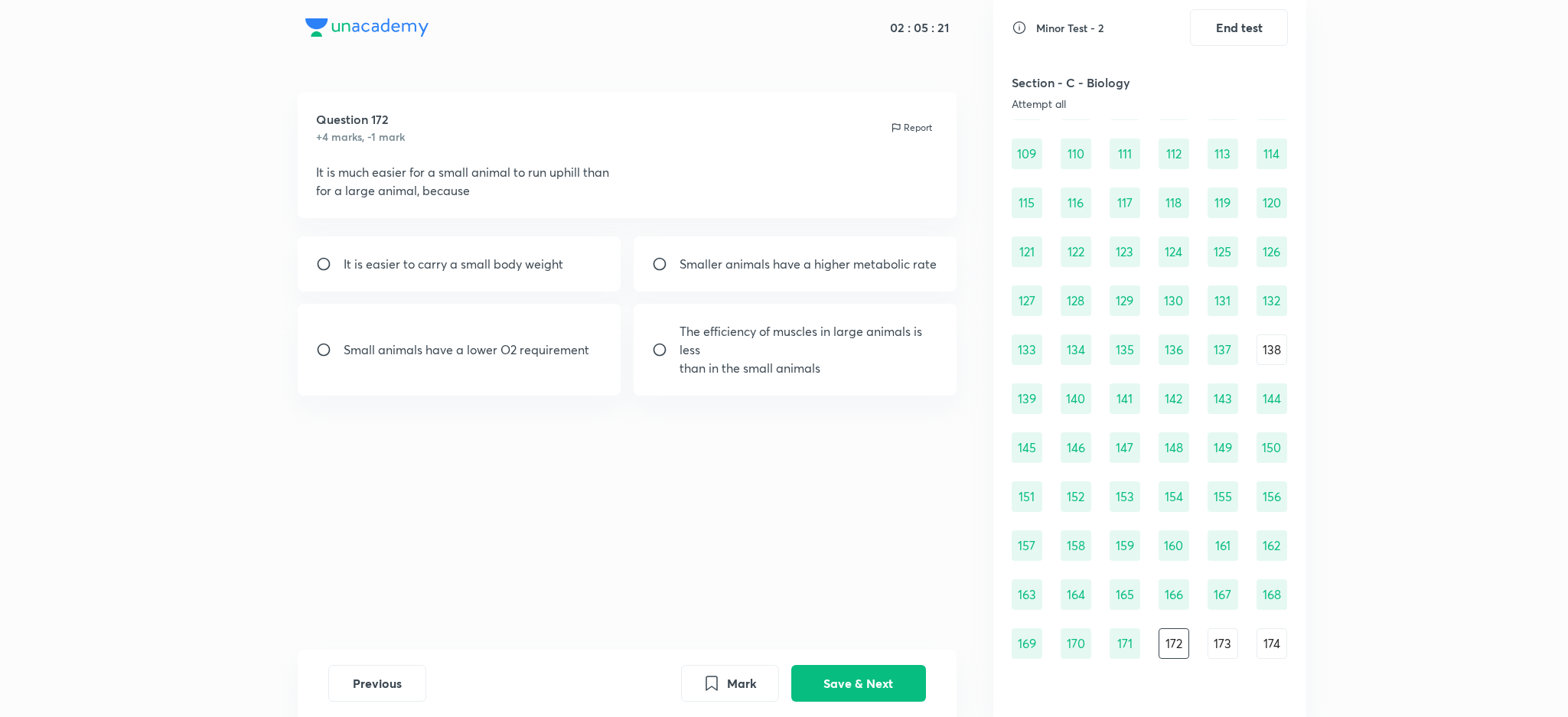 click on "Small animals have a lower O2 requirement" at bounding box center [466, 350] 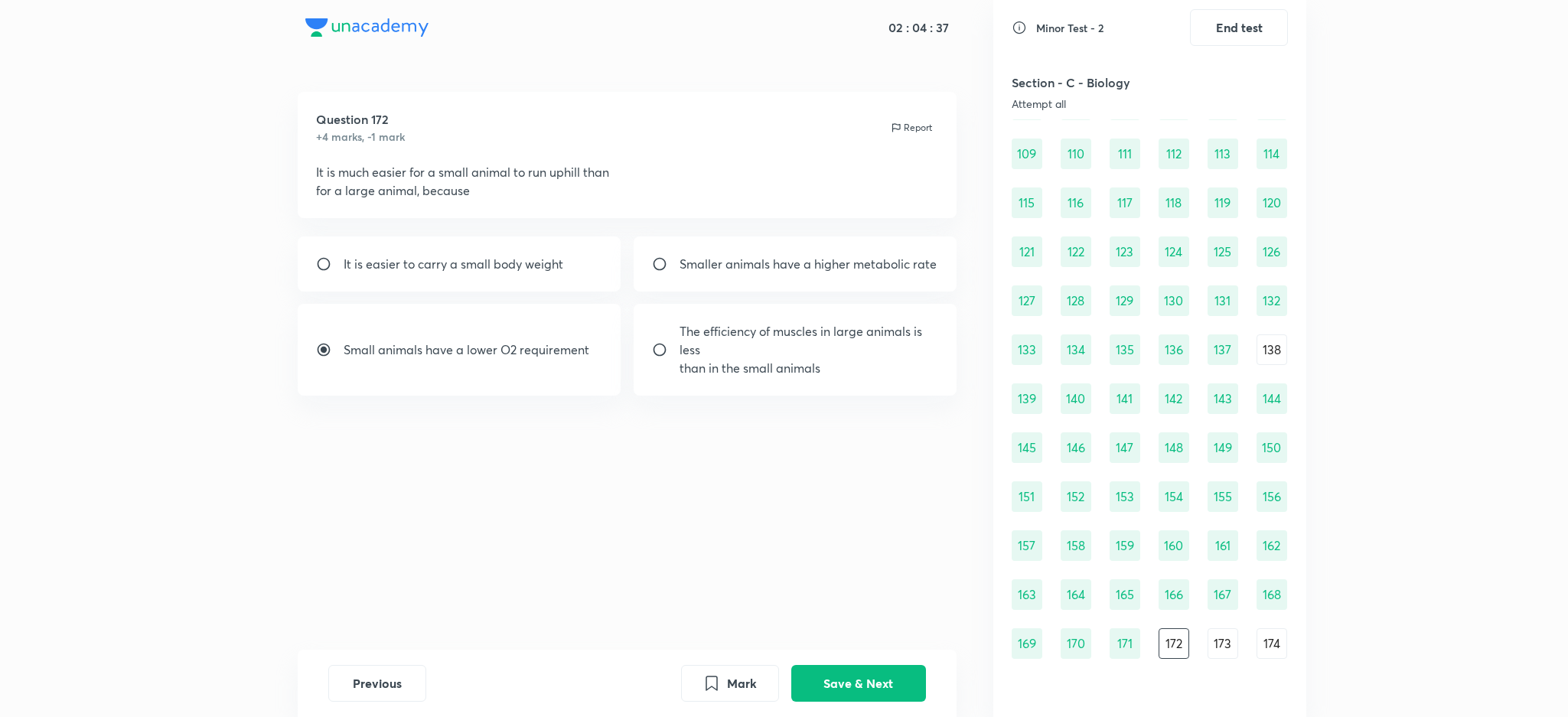 click on "Smaller animals have a higher metabolic rate" at bounding box center [808, 264] 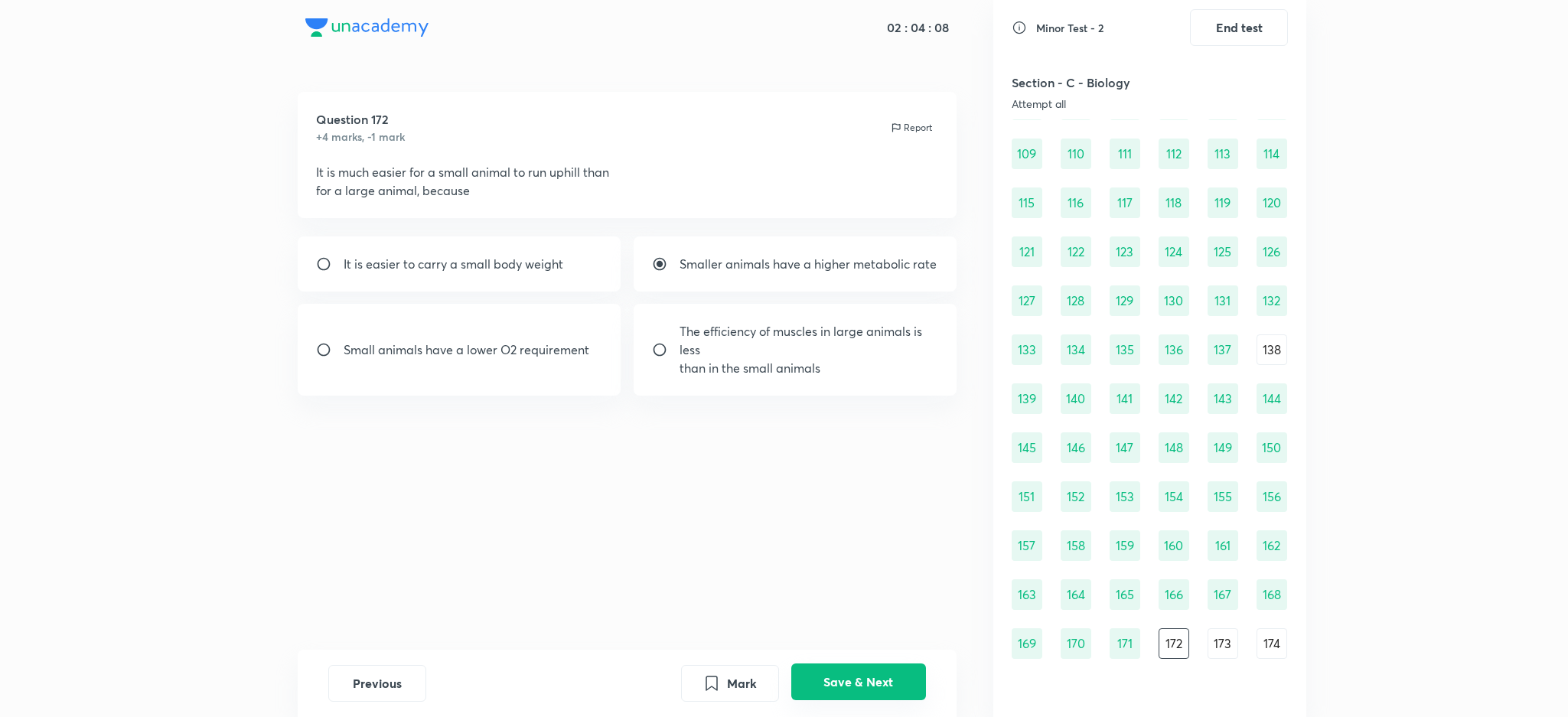 click on "Save & Next" at bounding box center (859, 682) 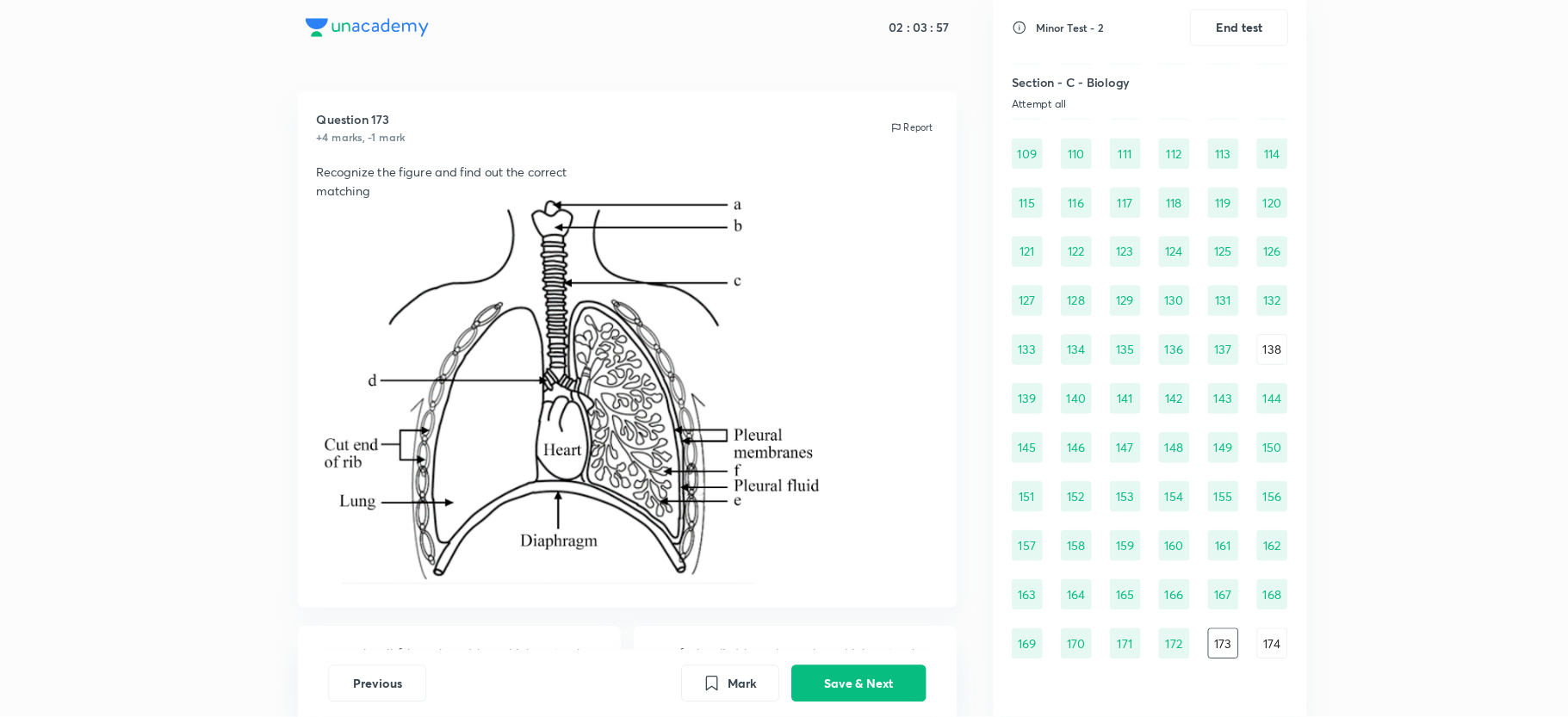 scroll, scrollTop: 1183, scrollLeft: 0, axis: vertical 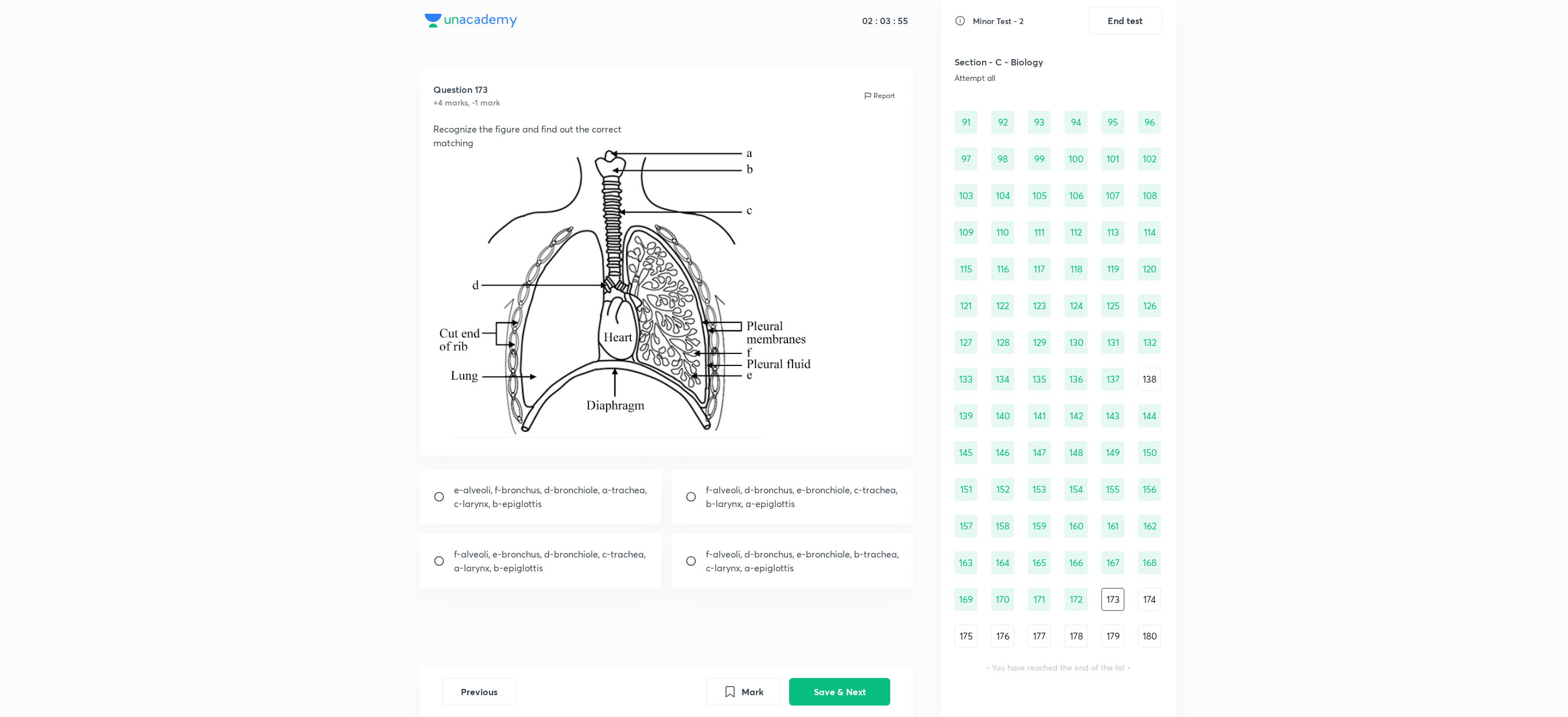 drag, startPoint x: 1165, startPoint y: 7, endPoint x: 309, endPoint y: 258, distance: 892.0409 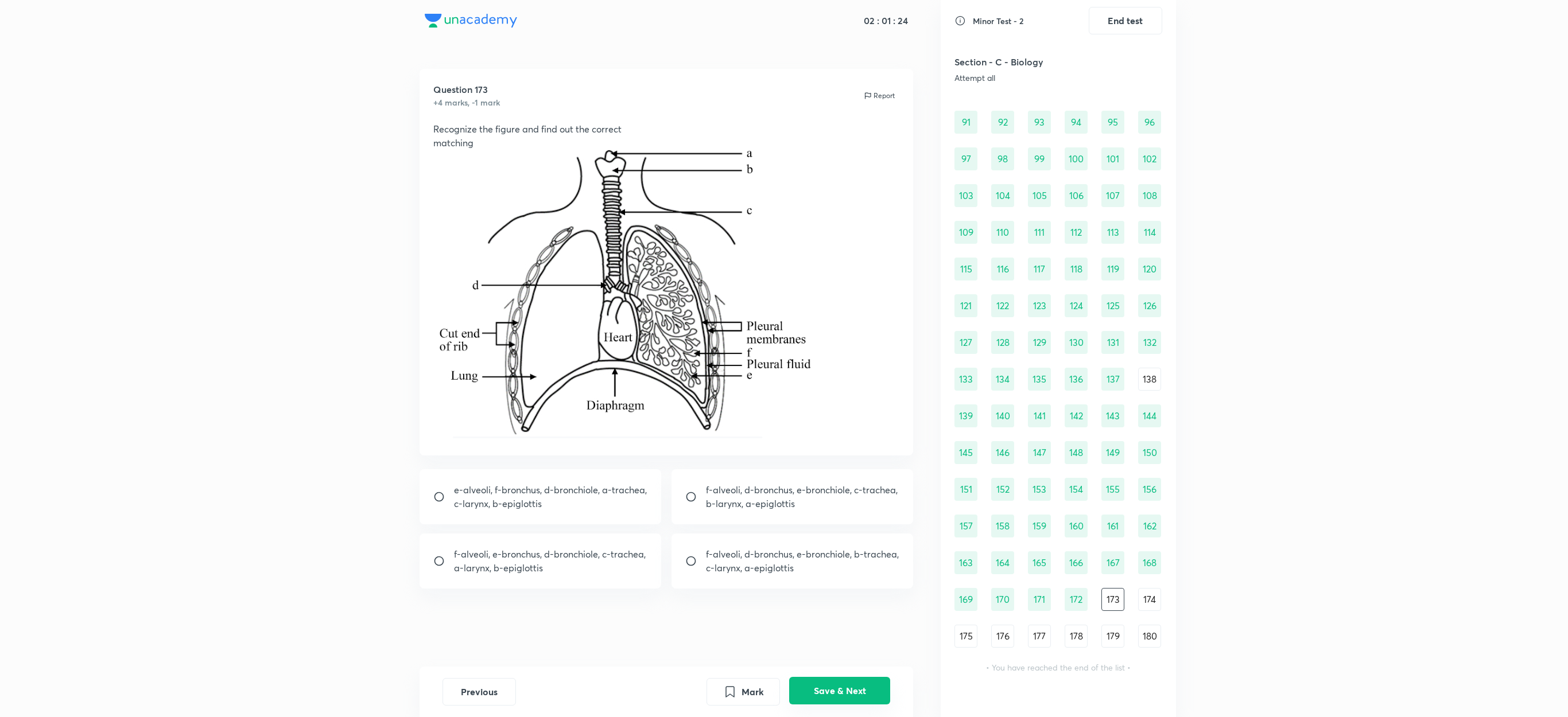 click on "Save & Next" at bounding box center (840, 691) 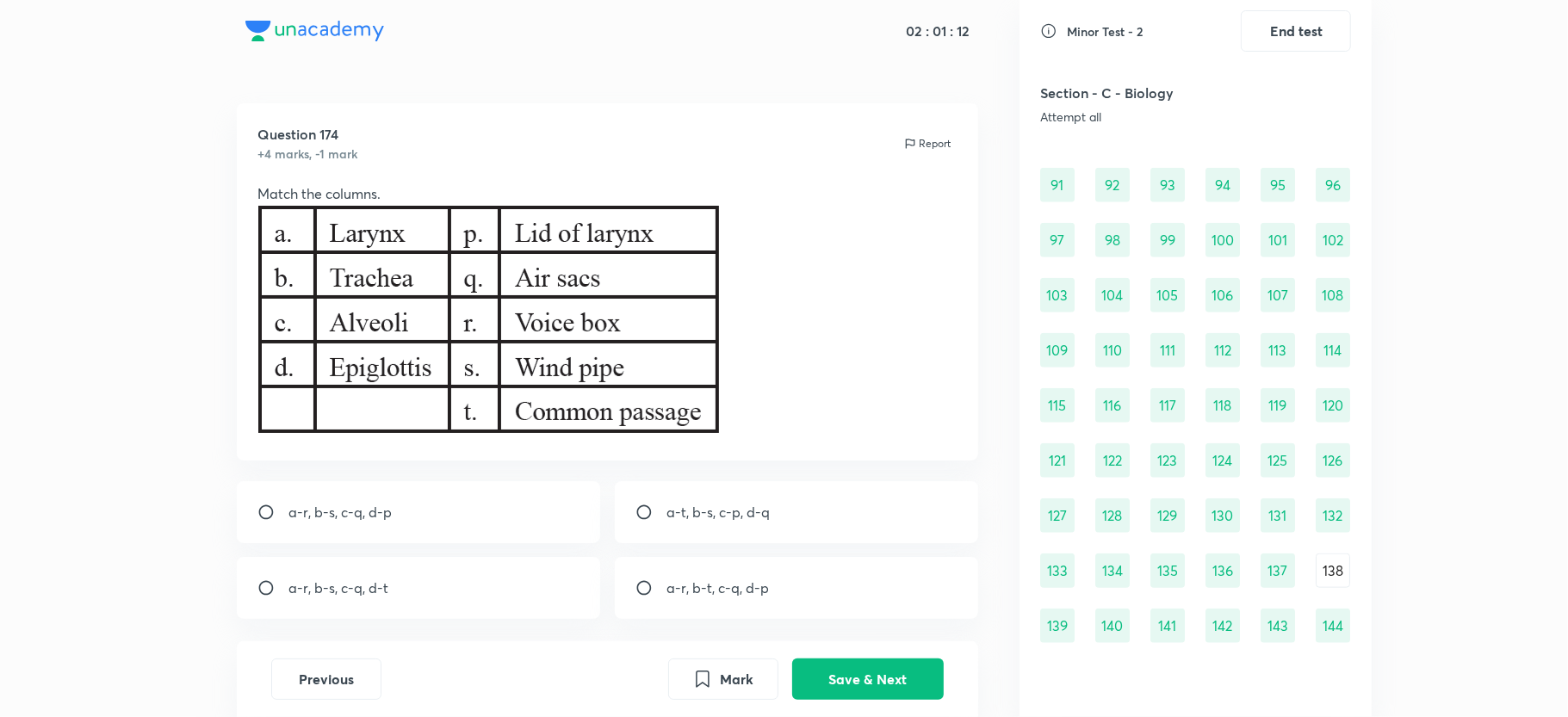 scroll, scrollTop: 1181, scrollLeft: 0, axis: vertical 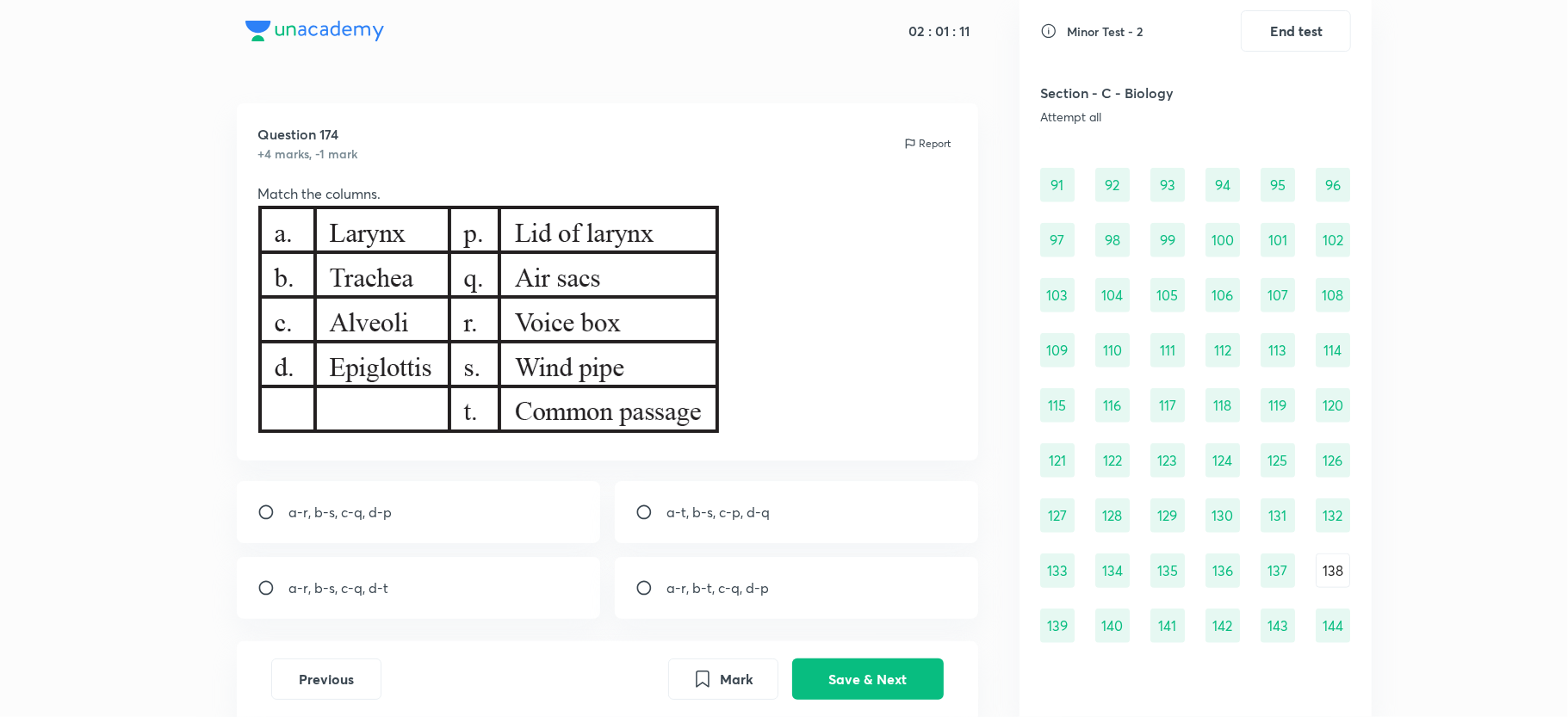 drag, startPoint x: 2018, startPoint y: 10, endPoint x: 63, endPoint y: 365, distance: 1986.9701 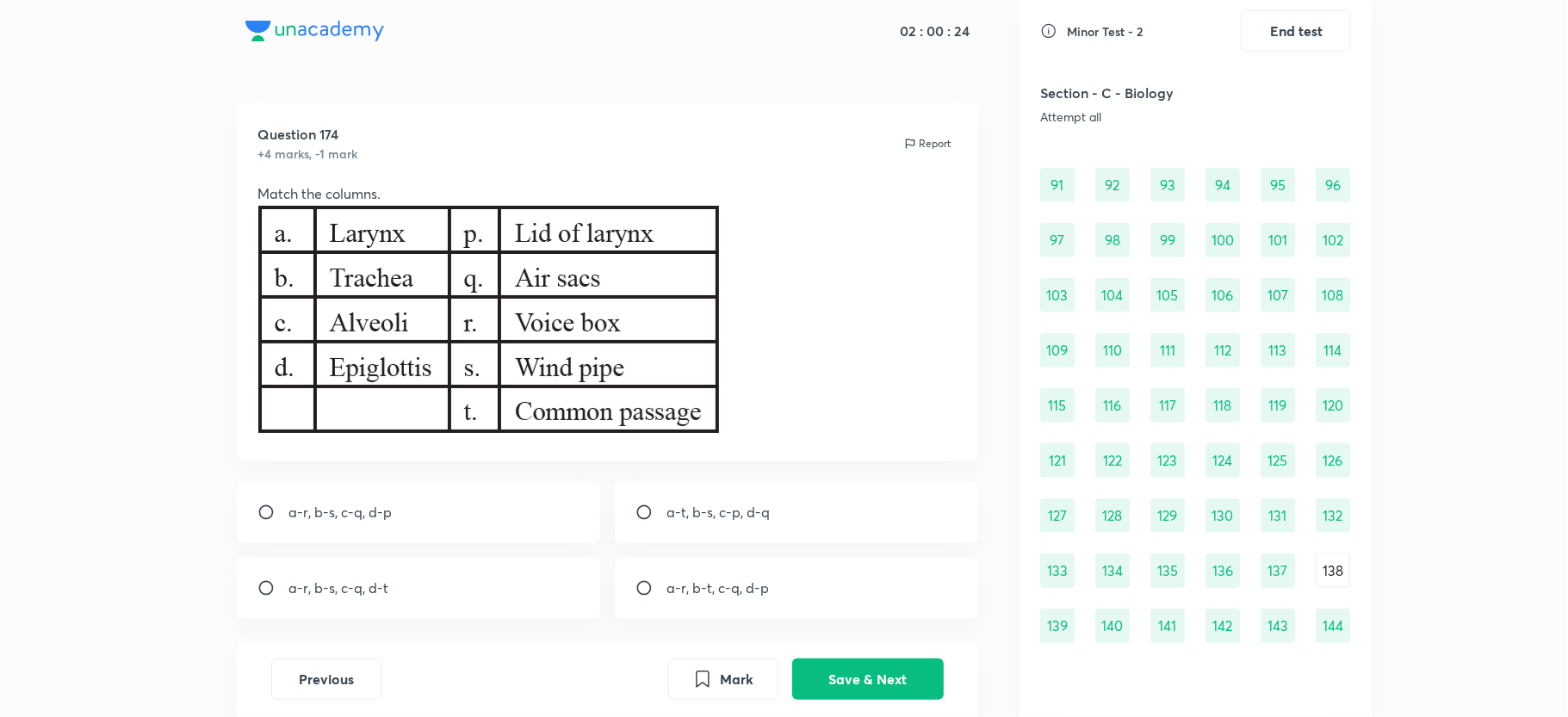 click on "a-r, b-s, c-q, d-t" at bounding box center (418, 588) 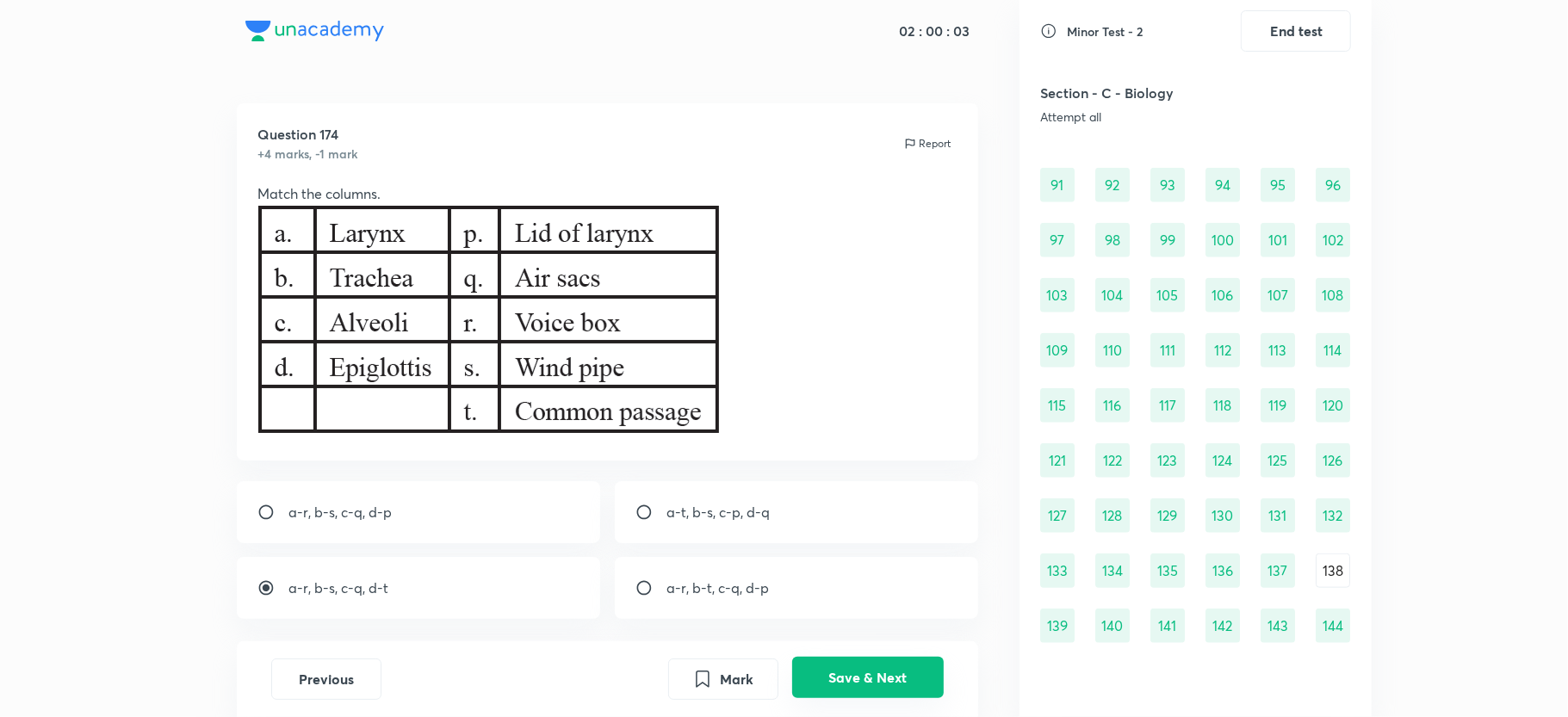 click on "Save & Next" at bounding box center (868, 677) 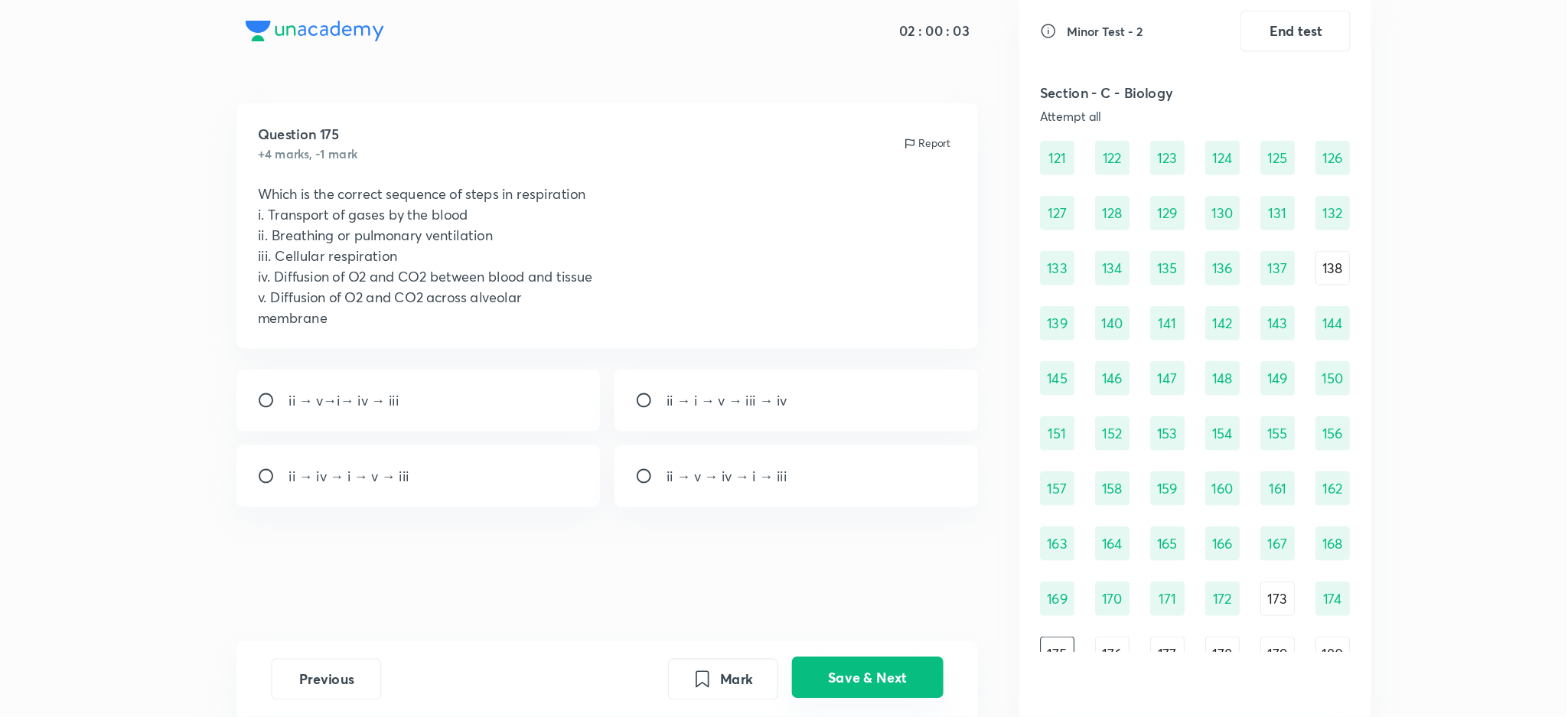 scroll, scrollTop: 1335, scrollLeft: 0, axis: vertical 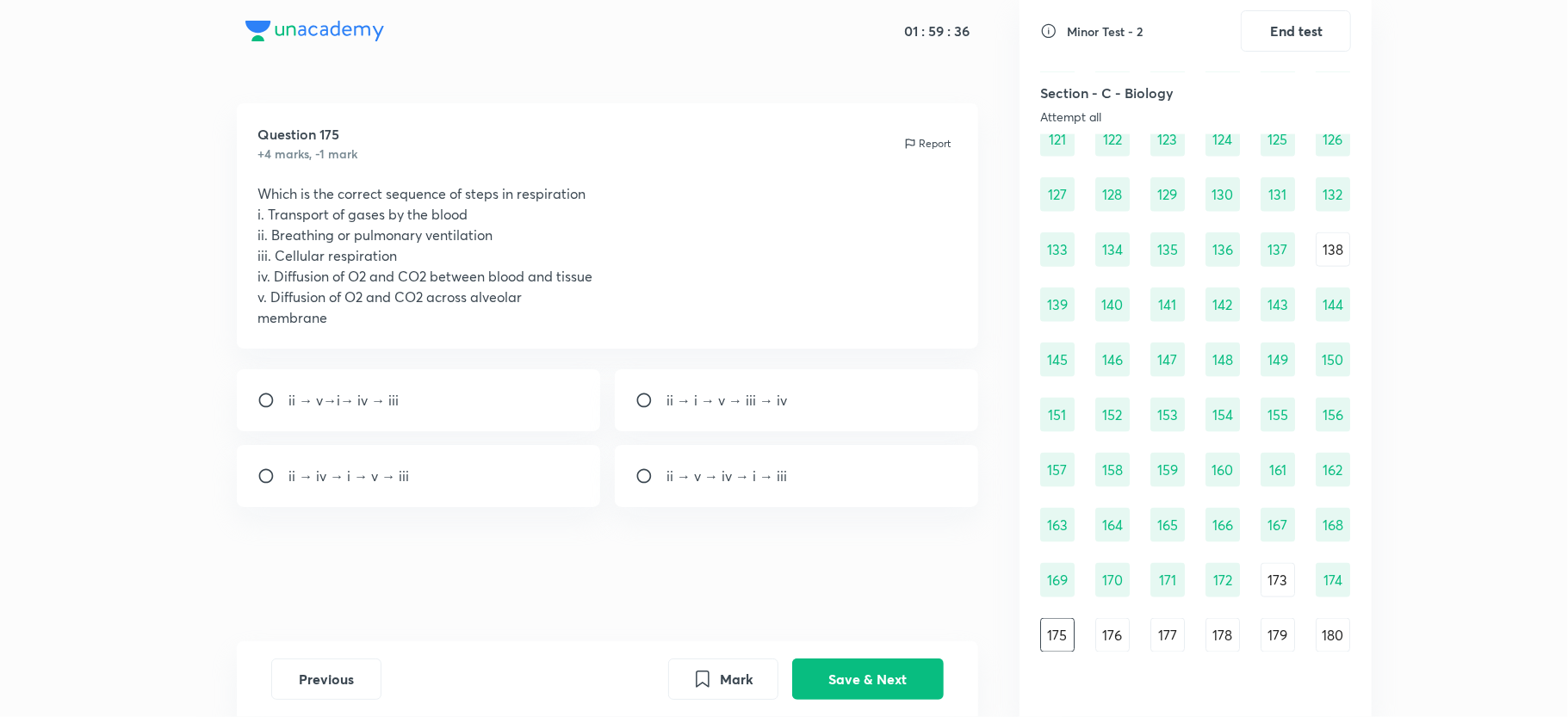 click on "ii → v→i→ iv → iii" at bounding box center [344, 400] 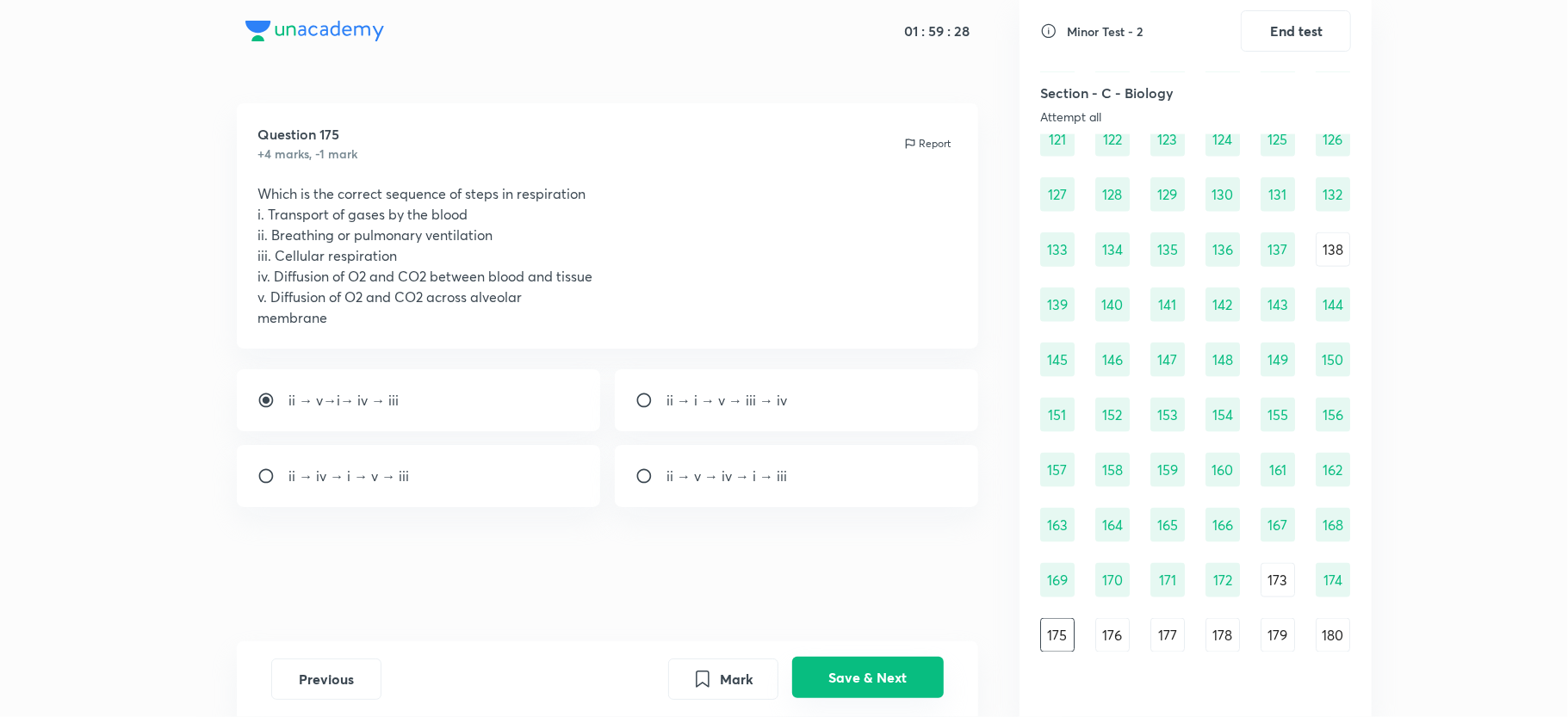 click on "Save & Next" at bounding box center [868, 677] 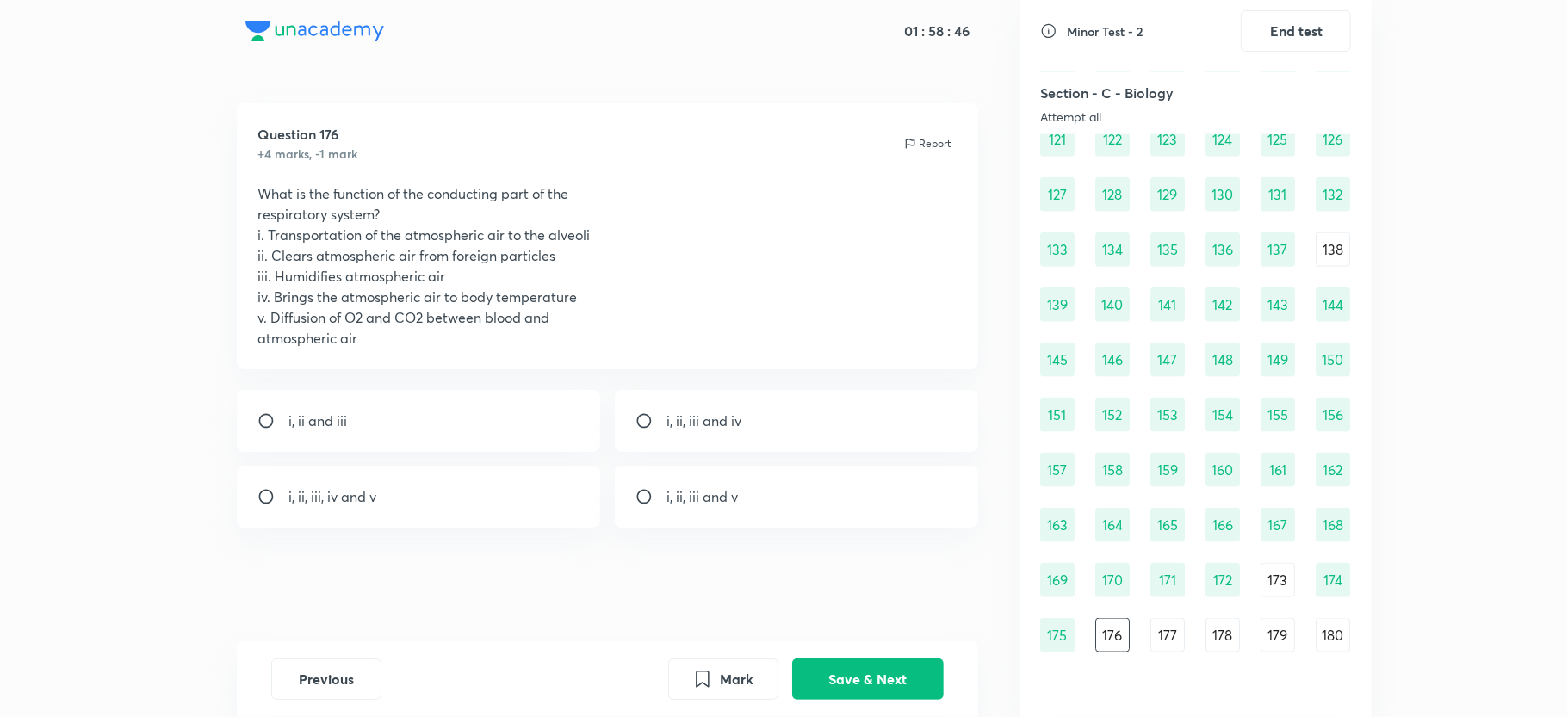 click on "i, ii, iii and iv" at bounding box center [796, 421] 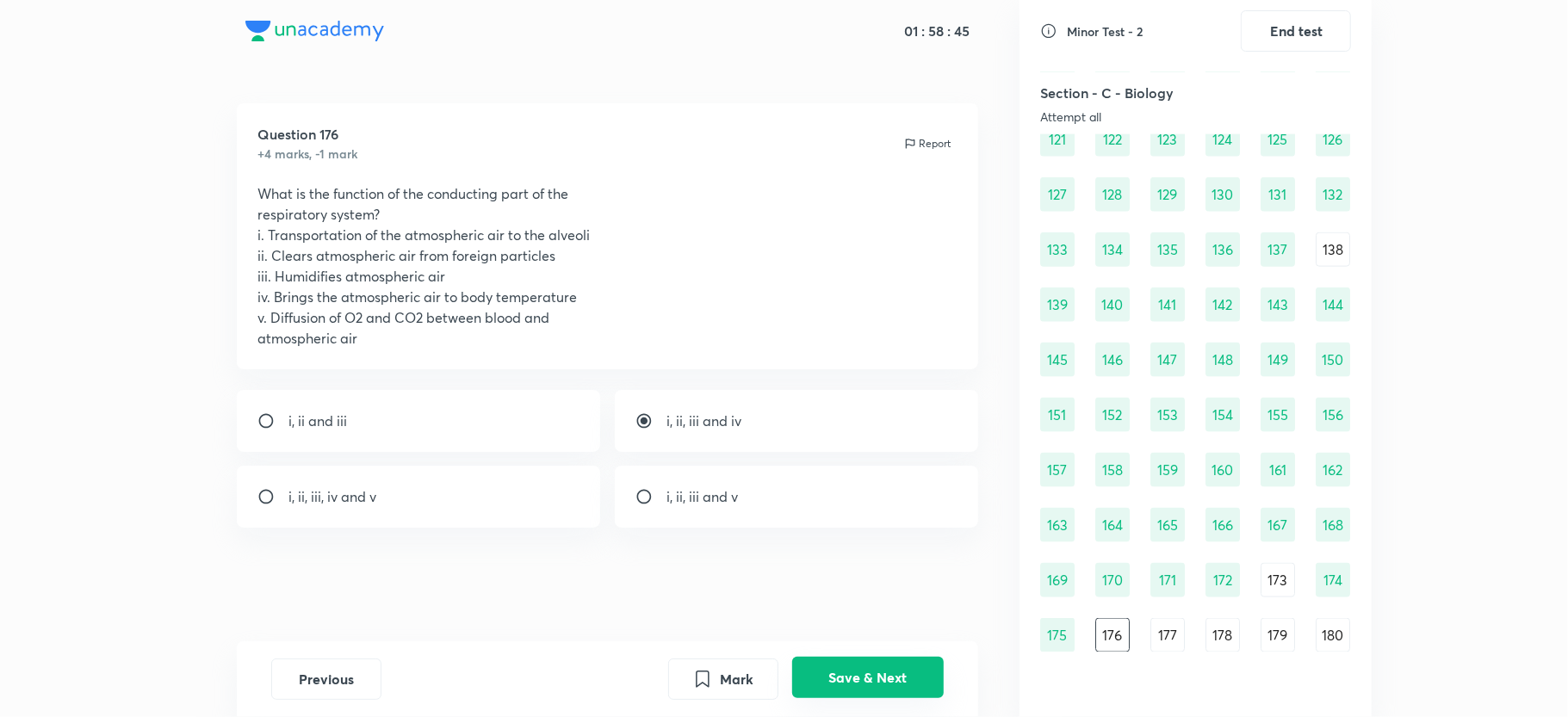 click on "Save & Next" at bounding box center (868, 677) 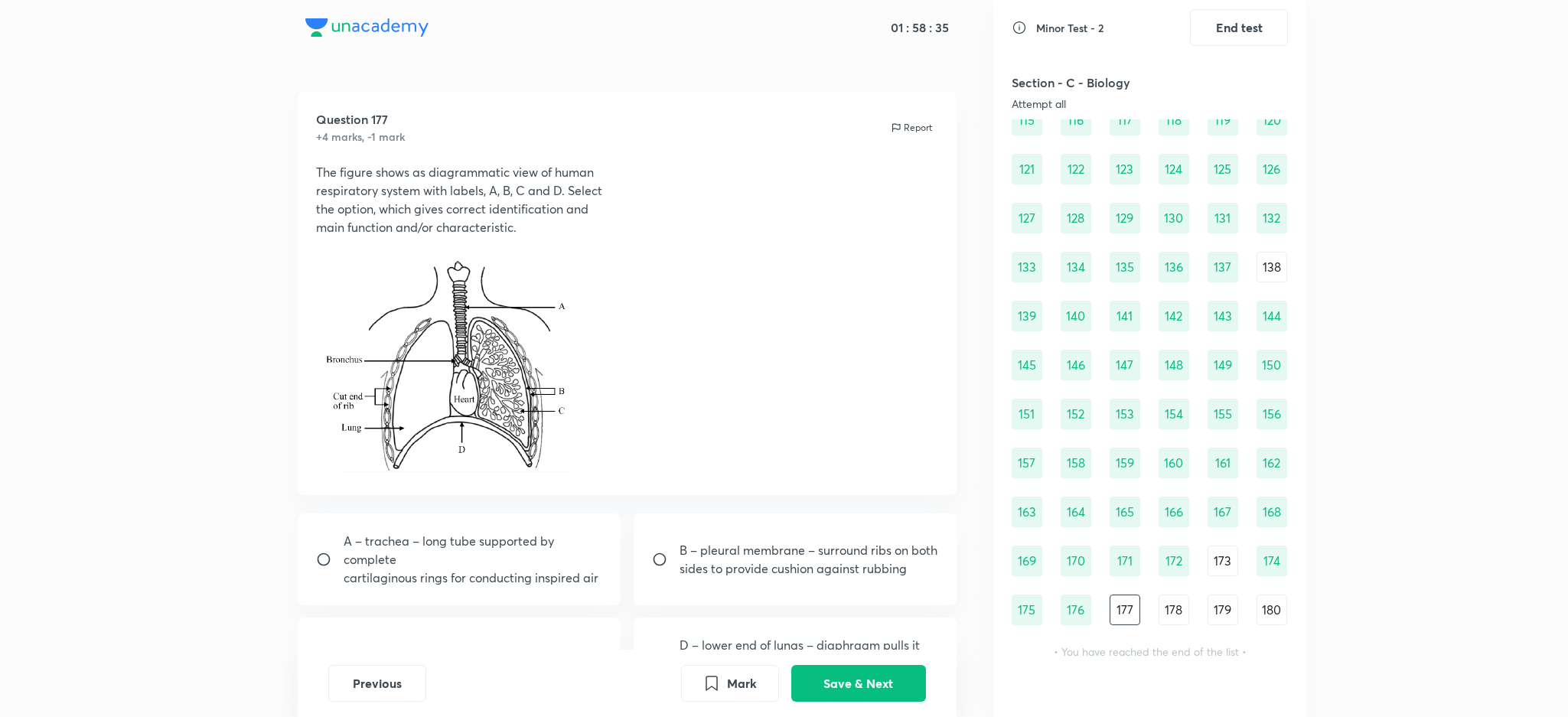 scroll, scrollTop: 1051, scrollLeft: 0, axis: vertical 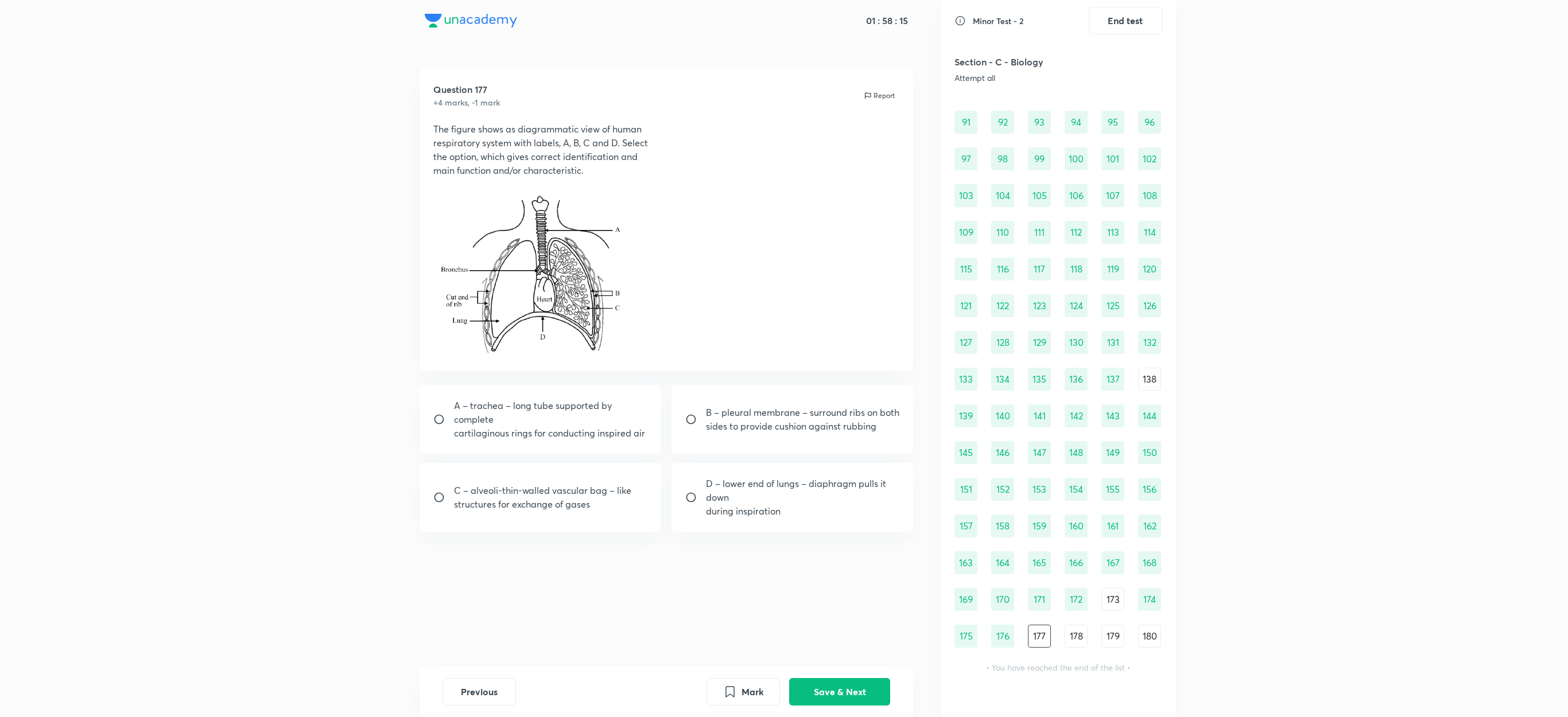 drag, startPoint x: 1002, startPoint y: 0, endPoint x: 557, endPoint y: 280, distance: 525.7614 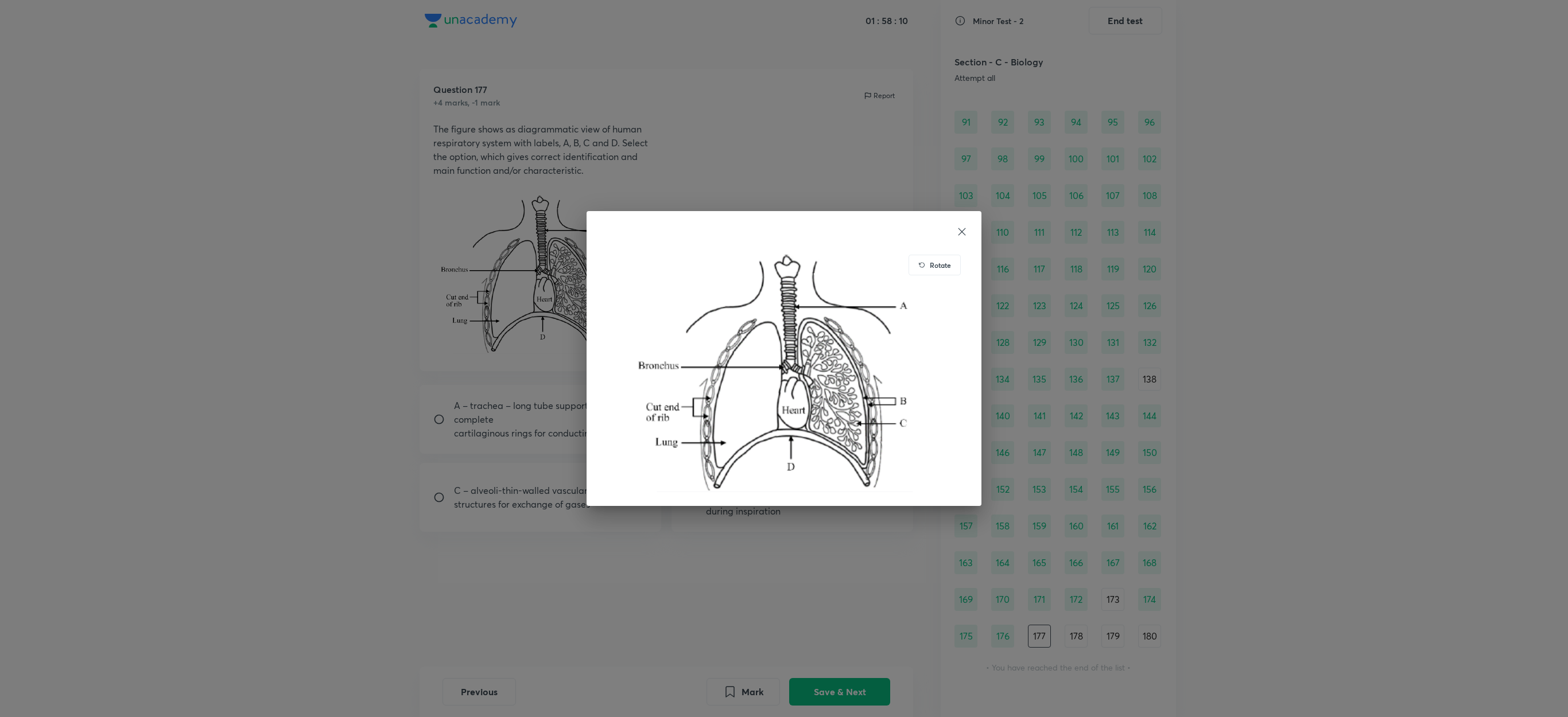 click on "Rotate" at bounding box center [784, 358] 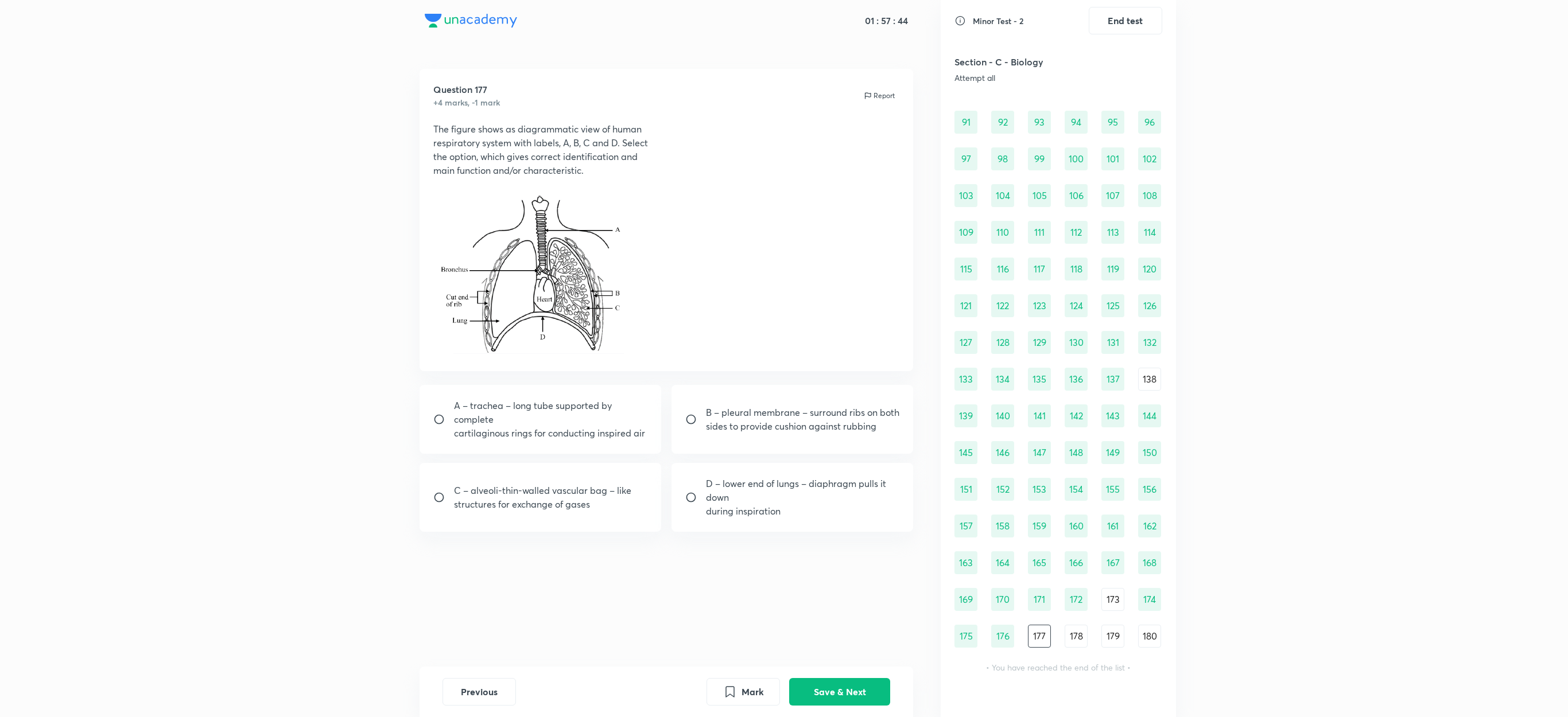 click on "structures for exchange of gases" at bounding box center (542, 504) 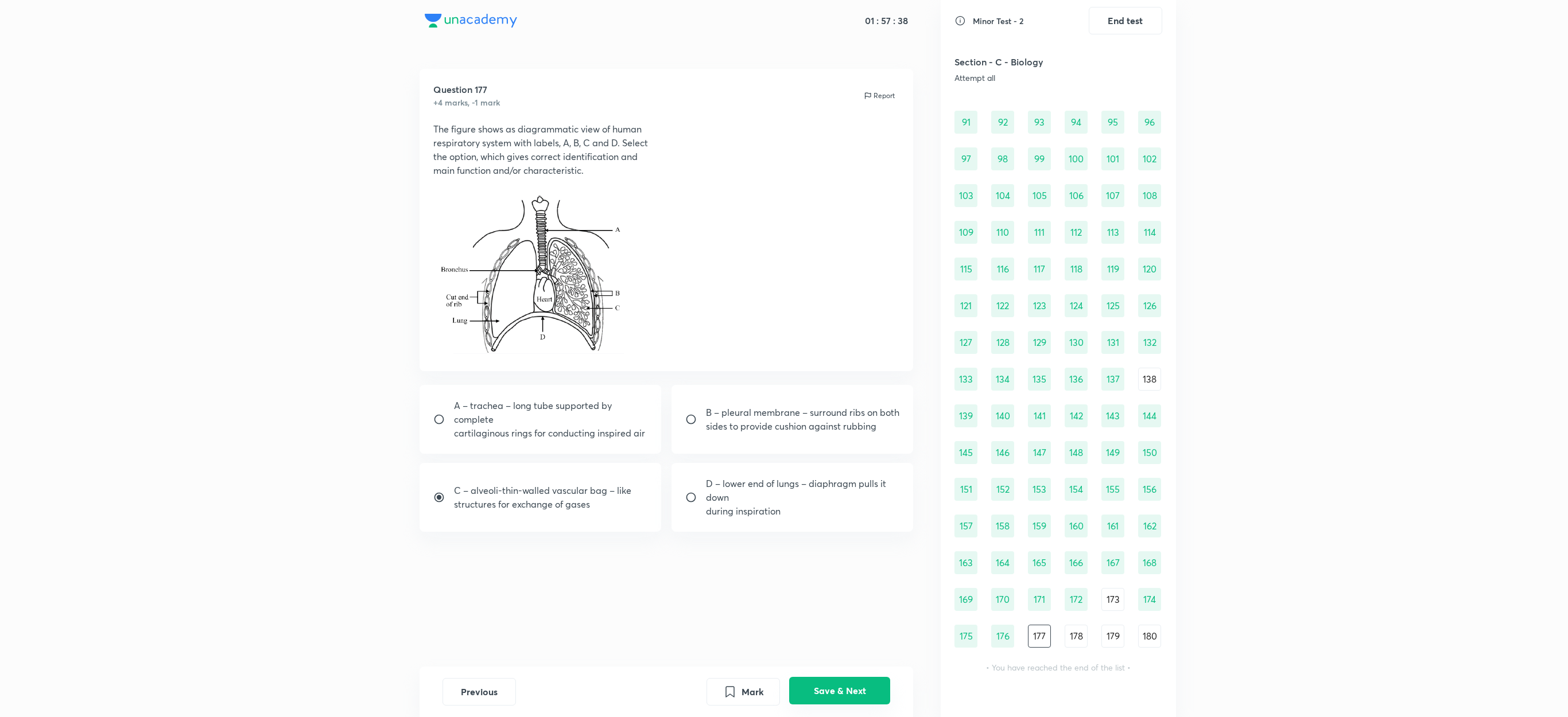 click on "Save & Next" at bounding box center (840, 691) 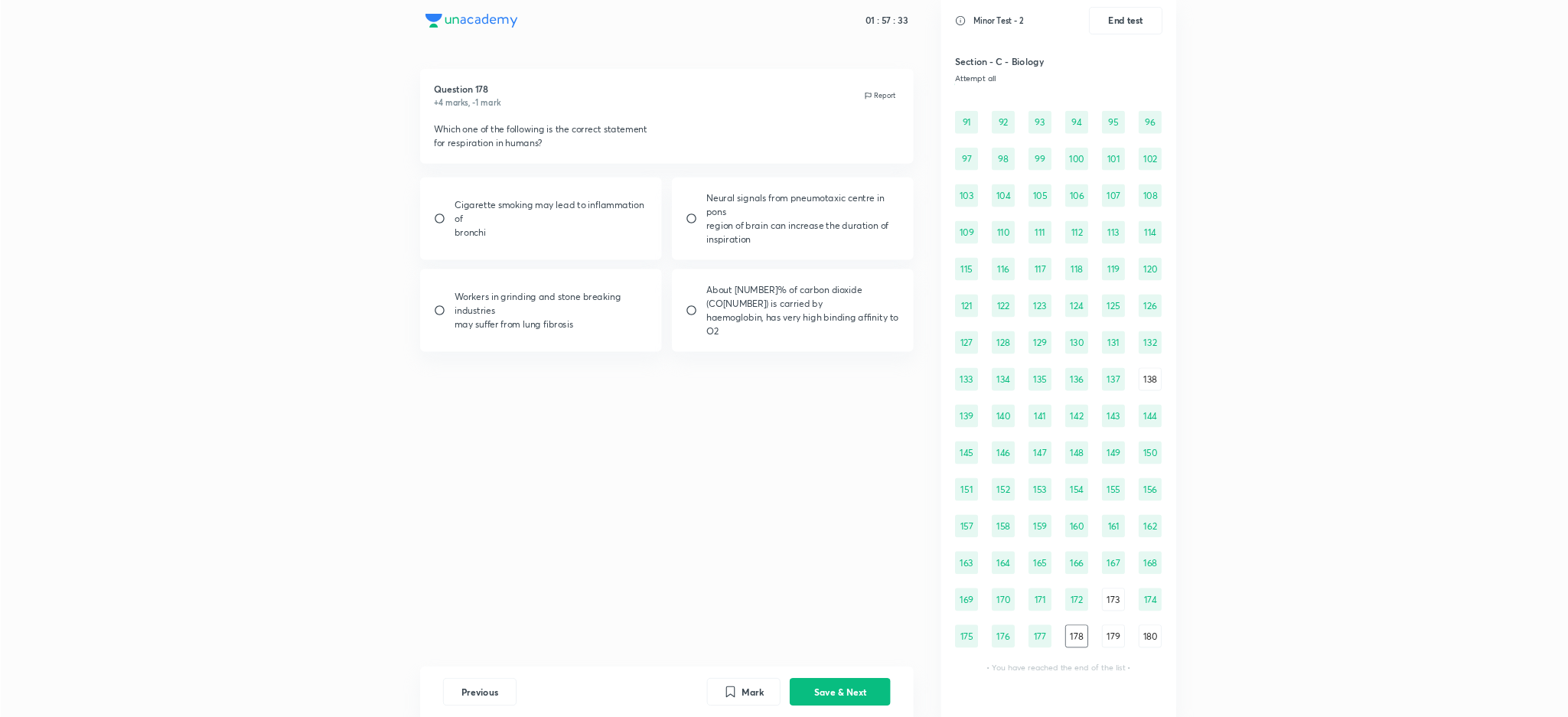 scroll, scrollTop: 1051, scrollLeft: 0, axis: vertical 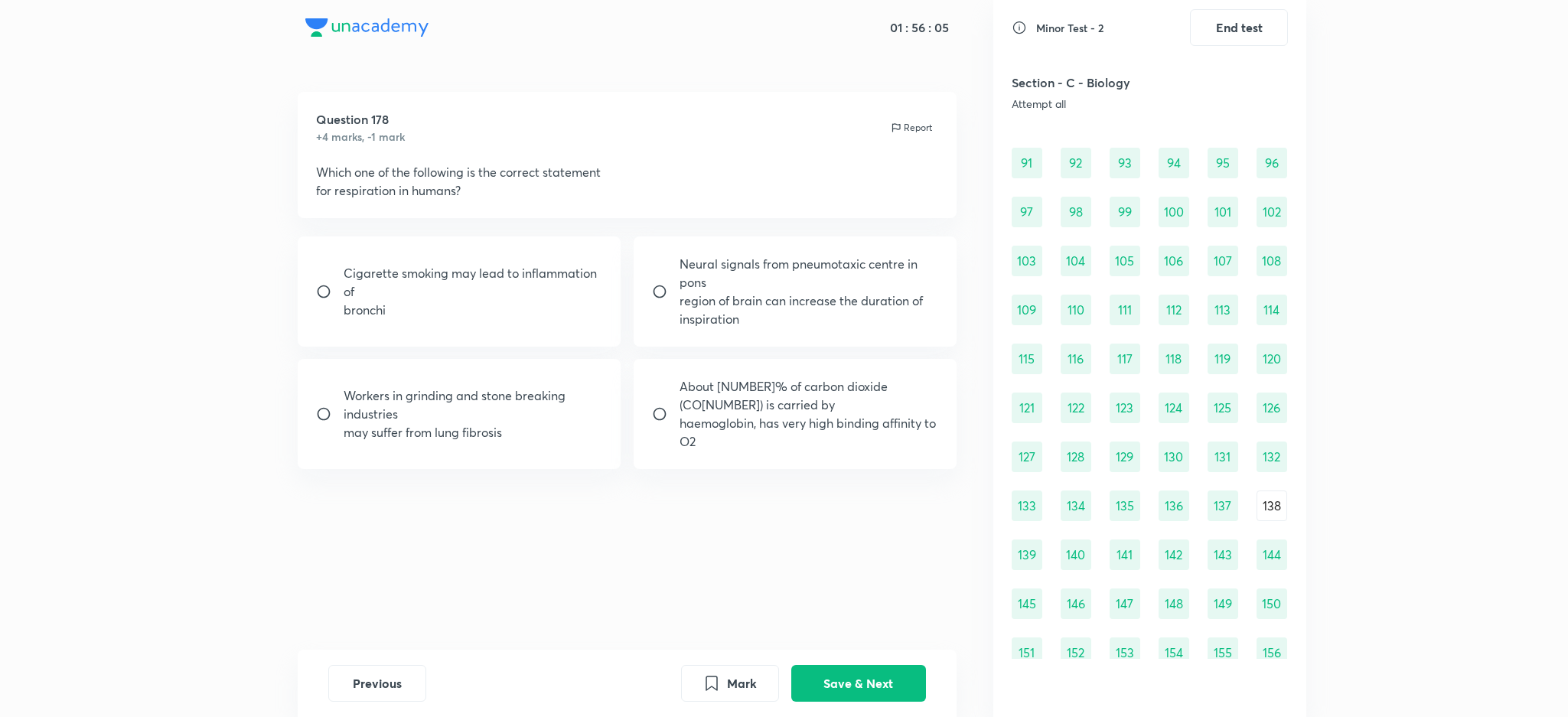drag, startPoint x: 2051, startPoint y: 2, endPoint x: 538, endPoint y: 442, distance: 1575.6805 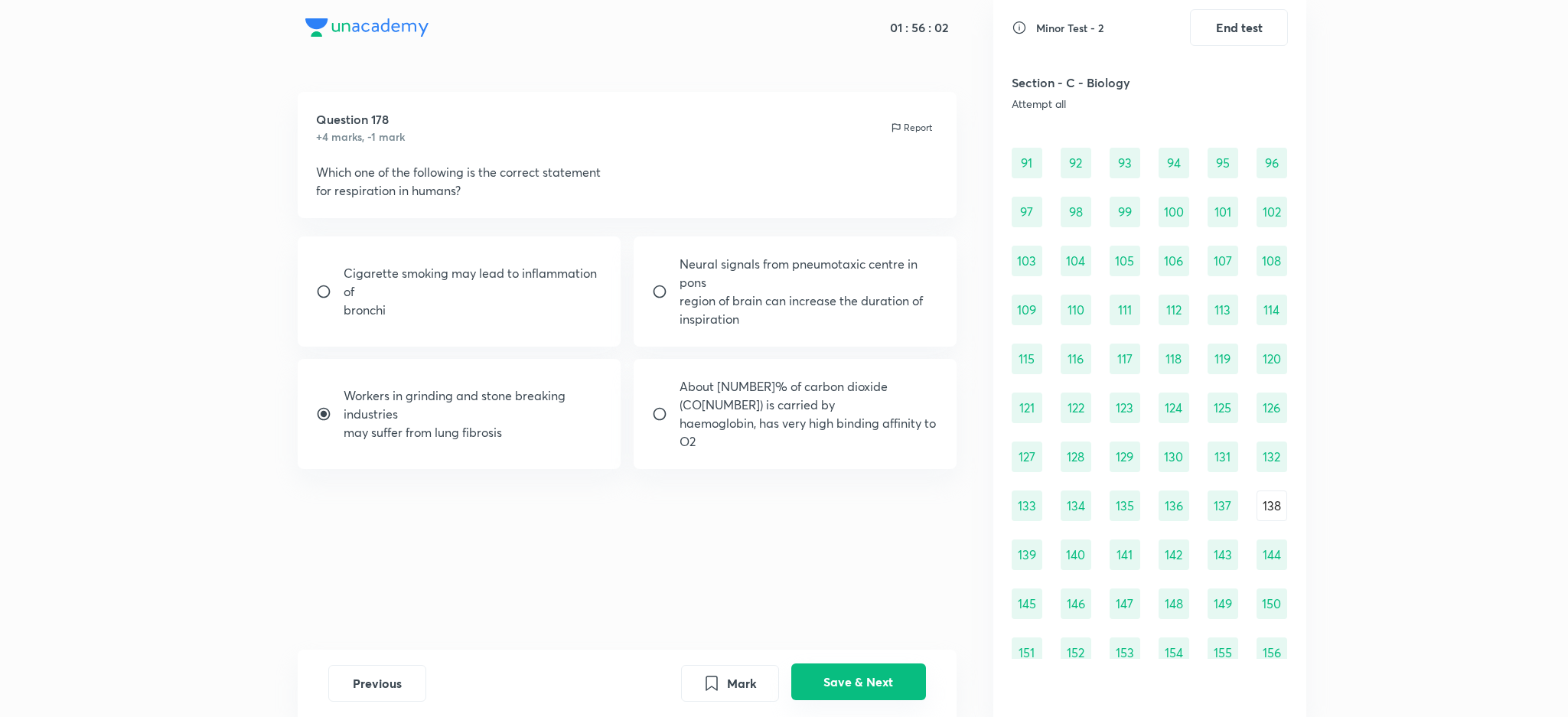 click on "Save & Next" at bounding box center (859, 682) 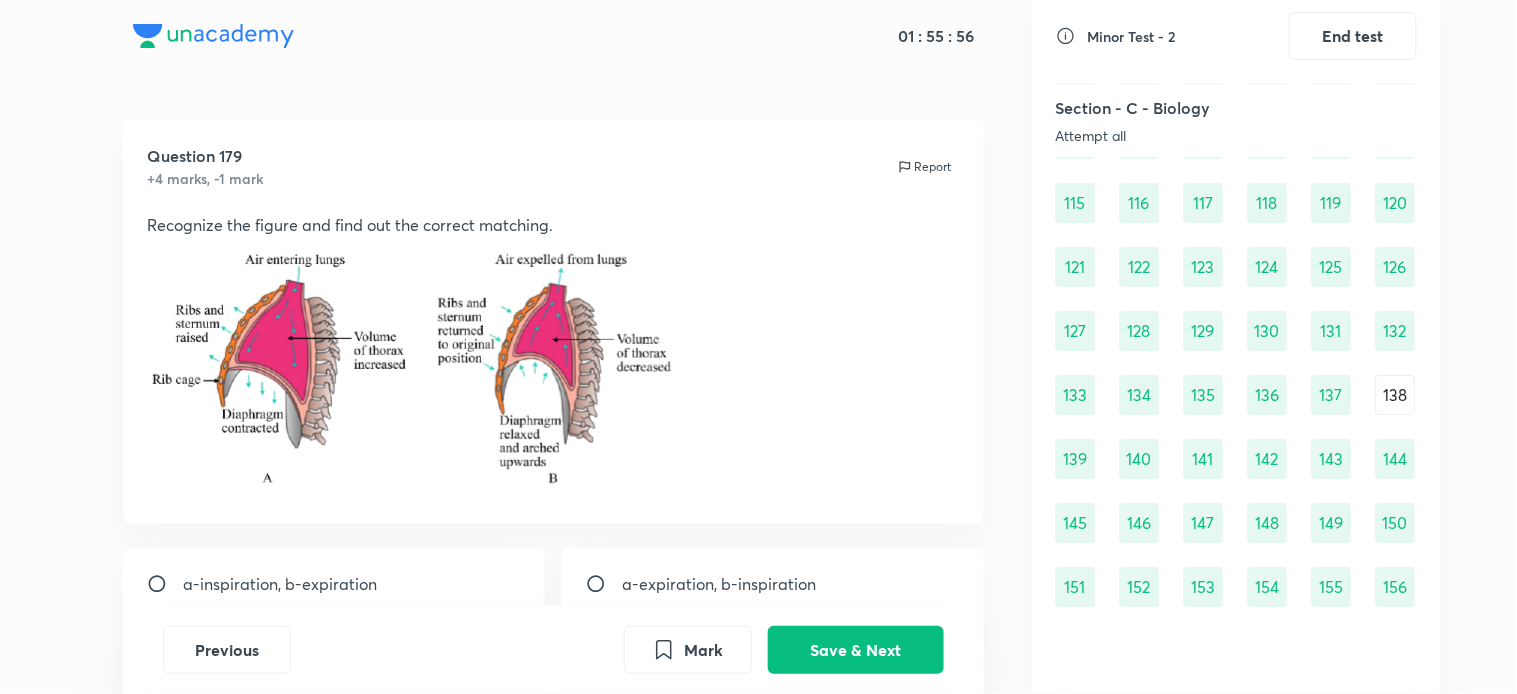 scroll, scrollTop: 1640, scrollLeft: 0, axis: vertical 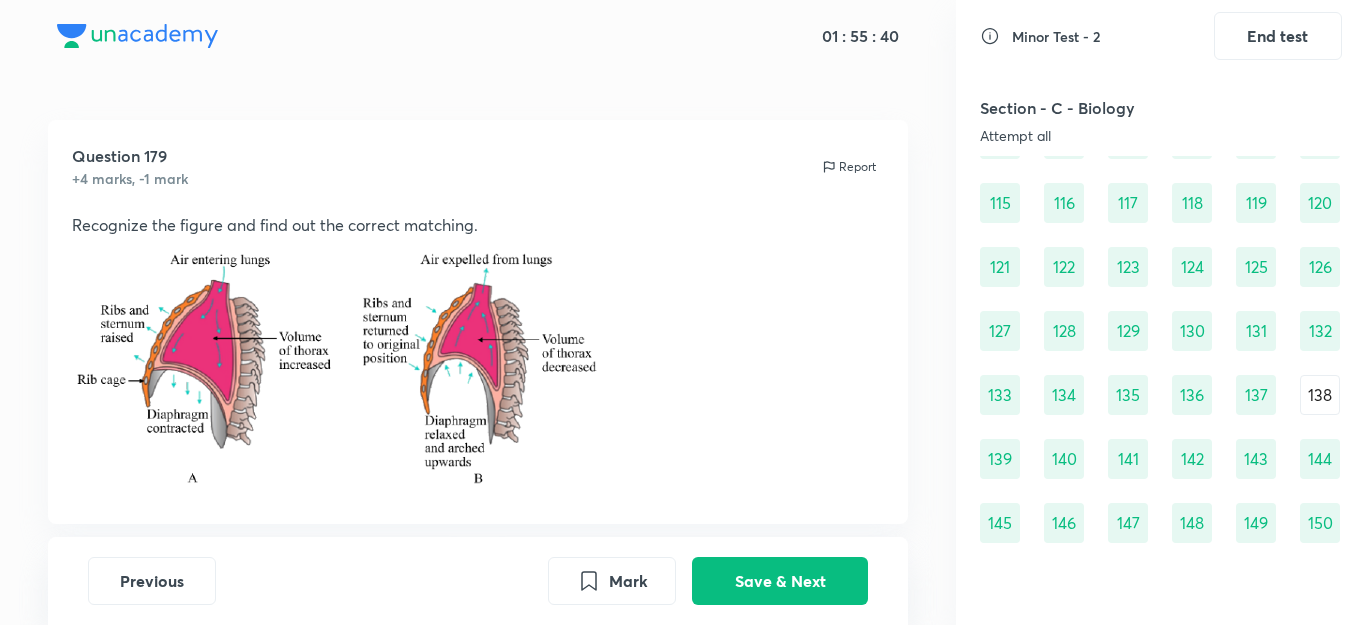 drag, startPoint x: 1906, startPoint y: 0, endPoint x: 829, endPoint y: 380, distance: 1142.0723 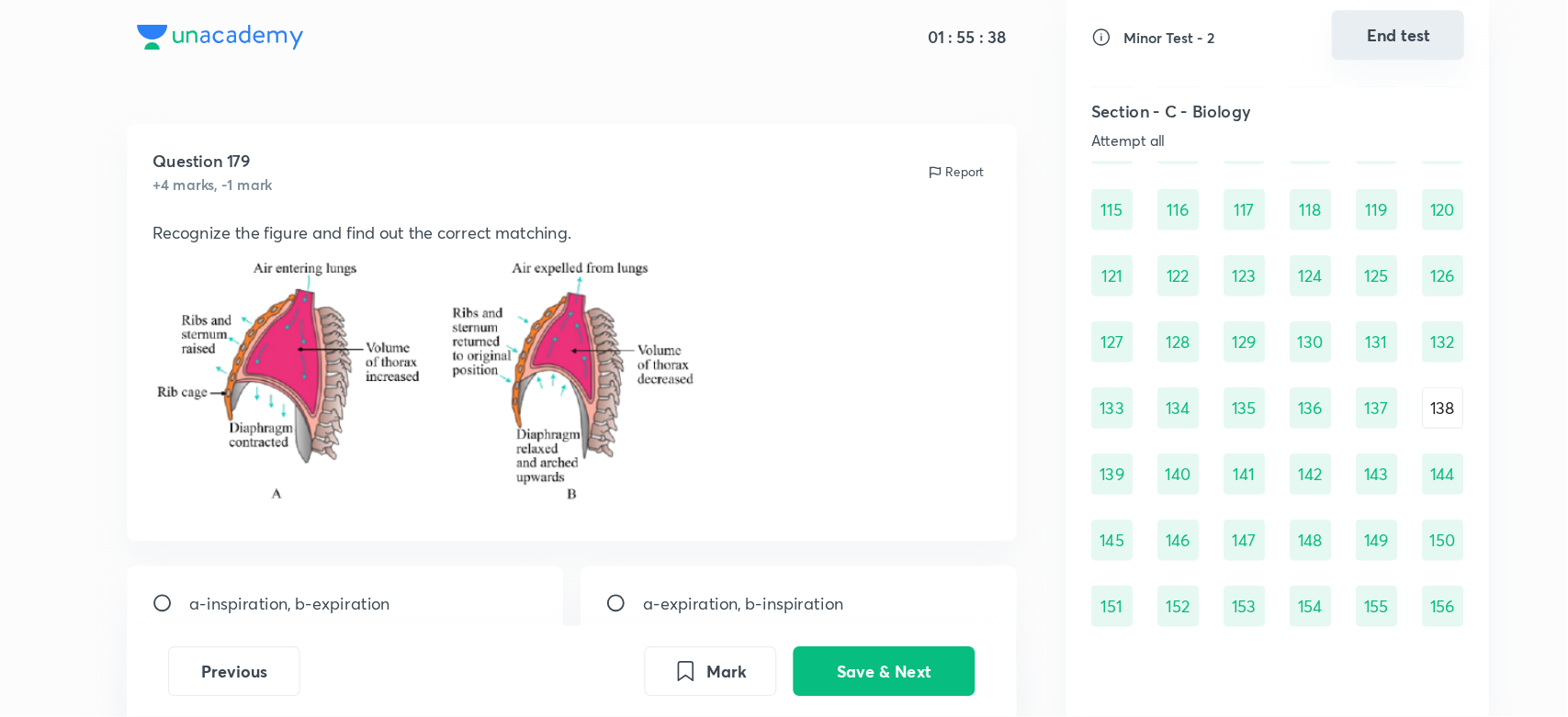 scroll, scrollTop: 1506, scrollLeft: 0, axis: vertical 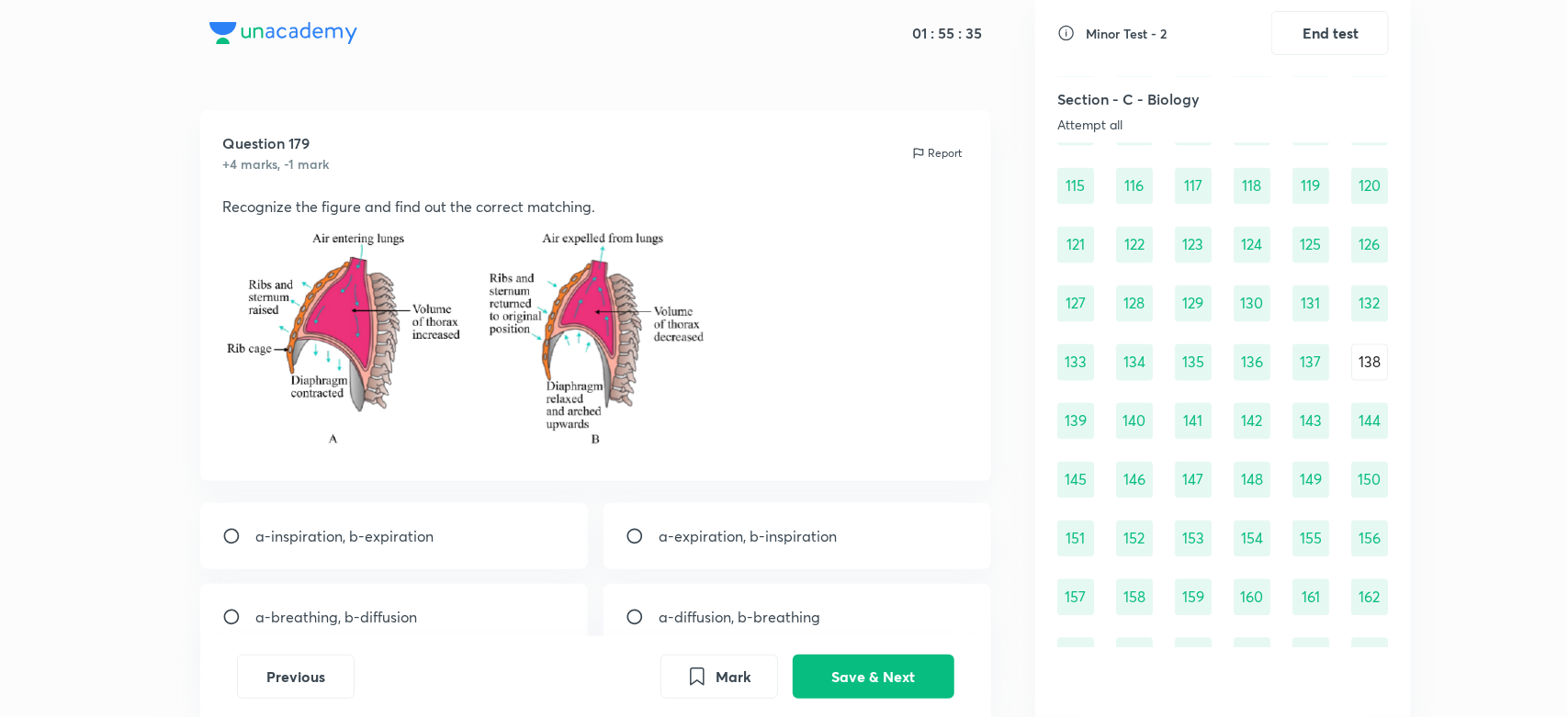 drag, startPoint x: 1197, startPoint y: 16, endPoint x: 492, endPoint y: 552, distance: 885.619 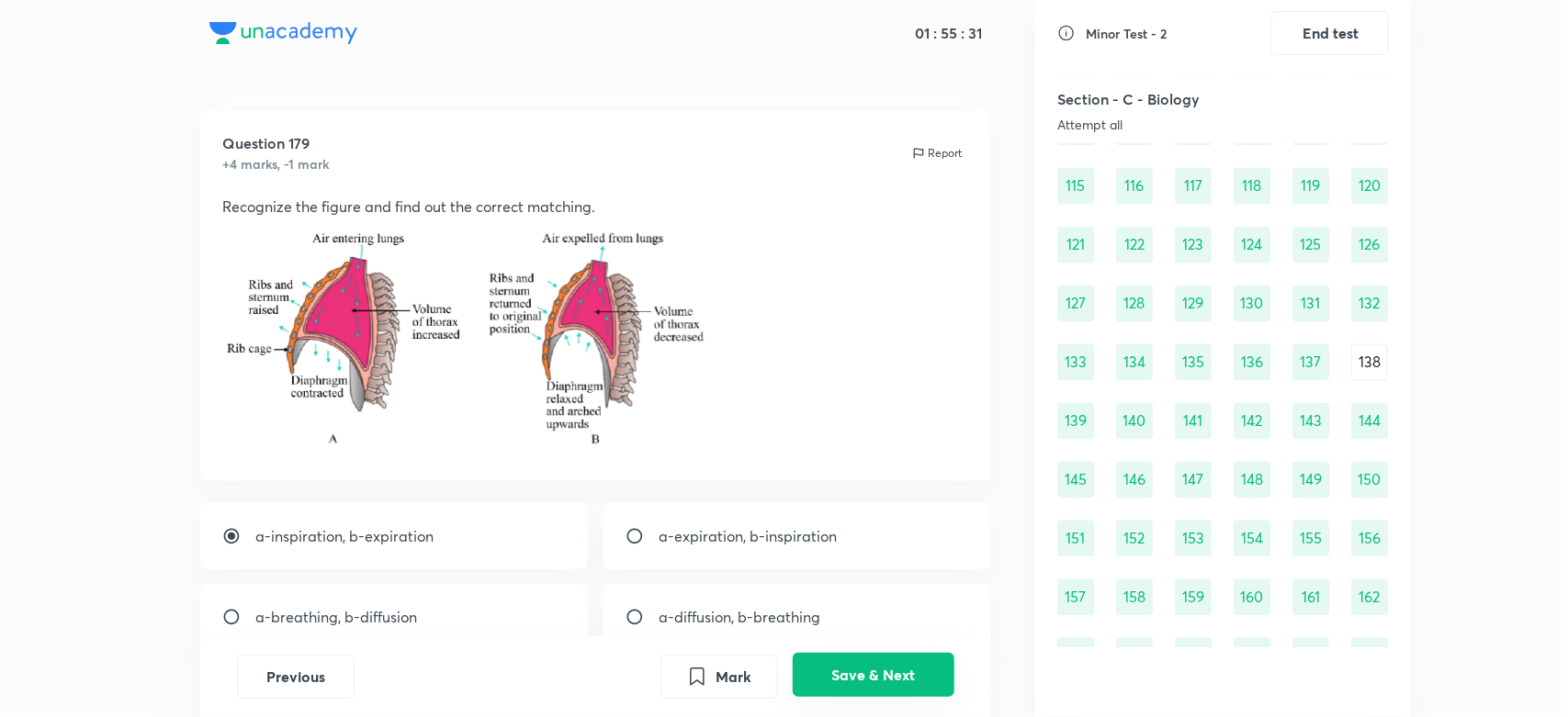 click on "Save & Next" at bounding box center (874, 675) 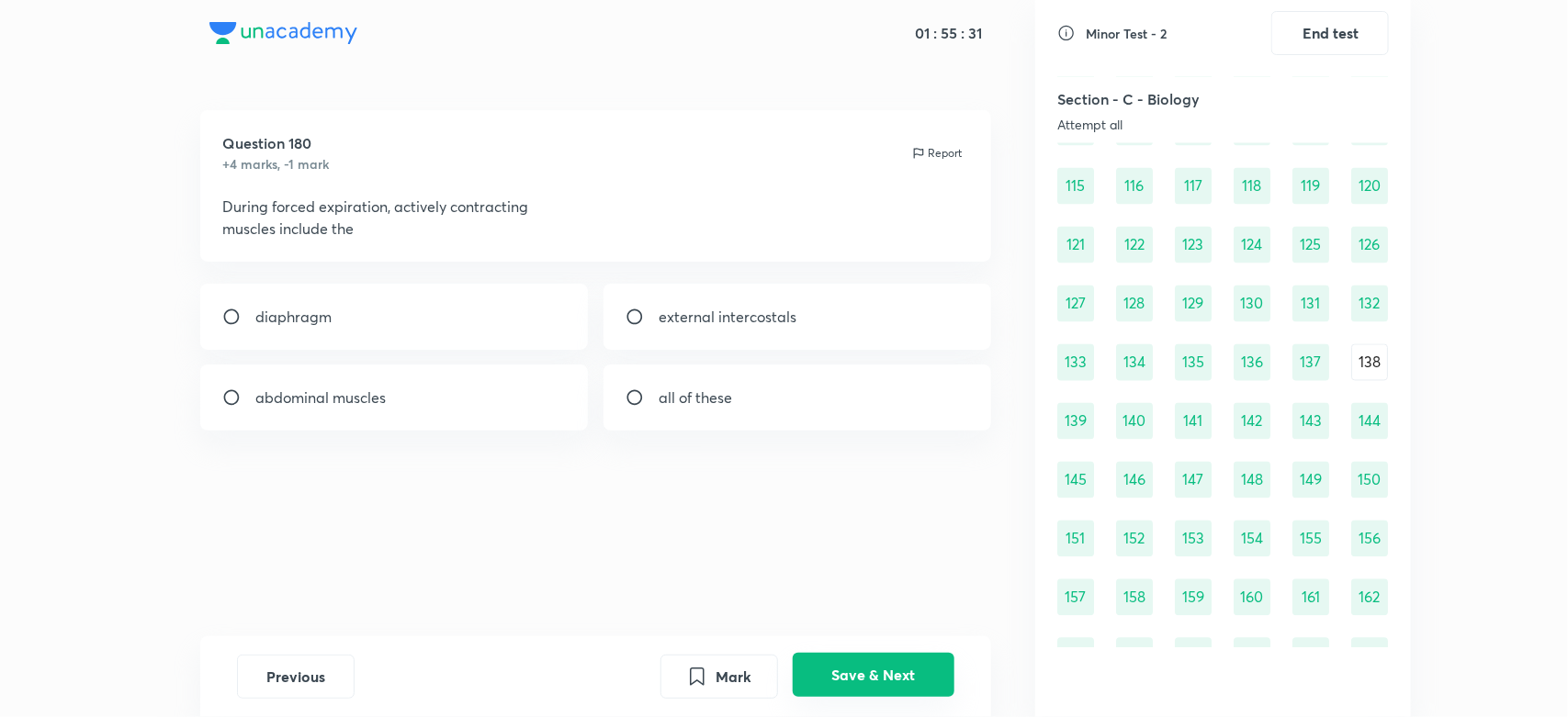 scroll, scrollTop: 1650, scrollLeft: 0, axis: vertical 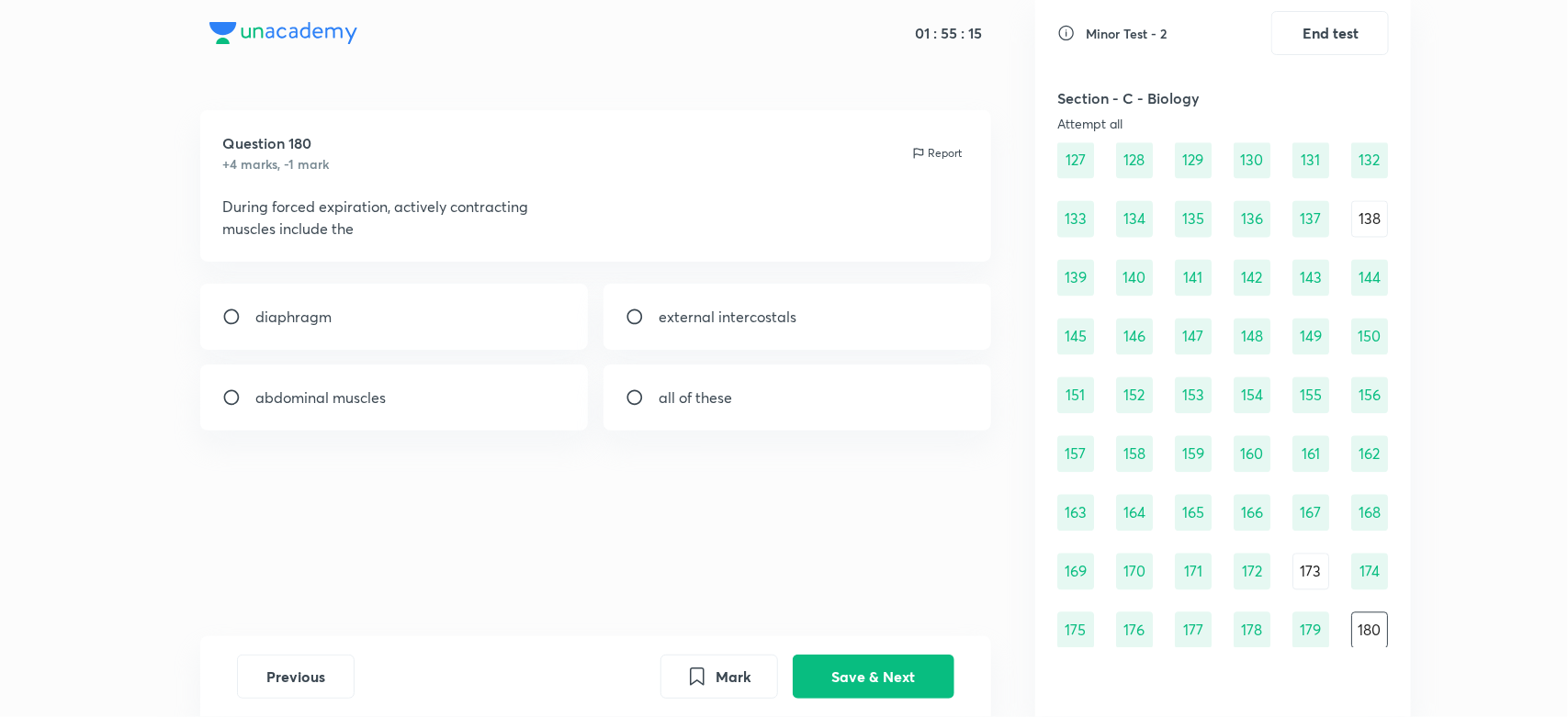 click on "abdominal muscles" at bounding box center [394, 398] 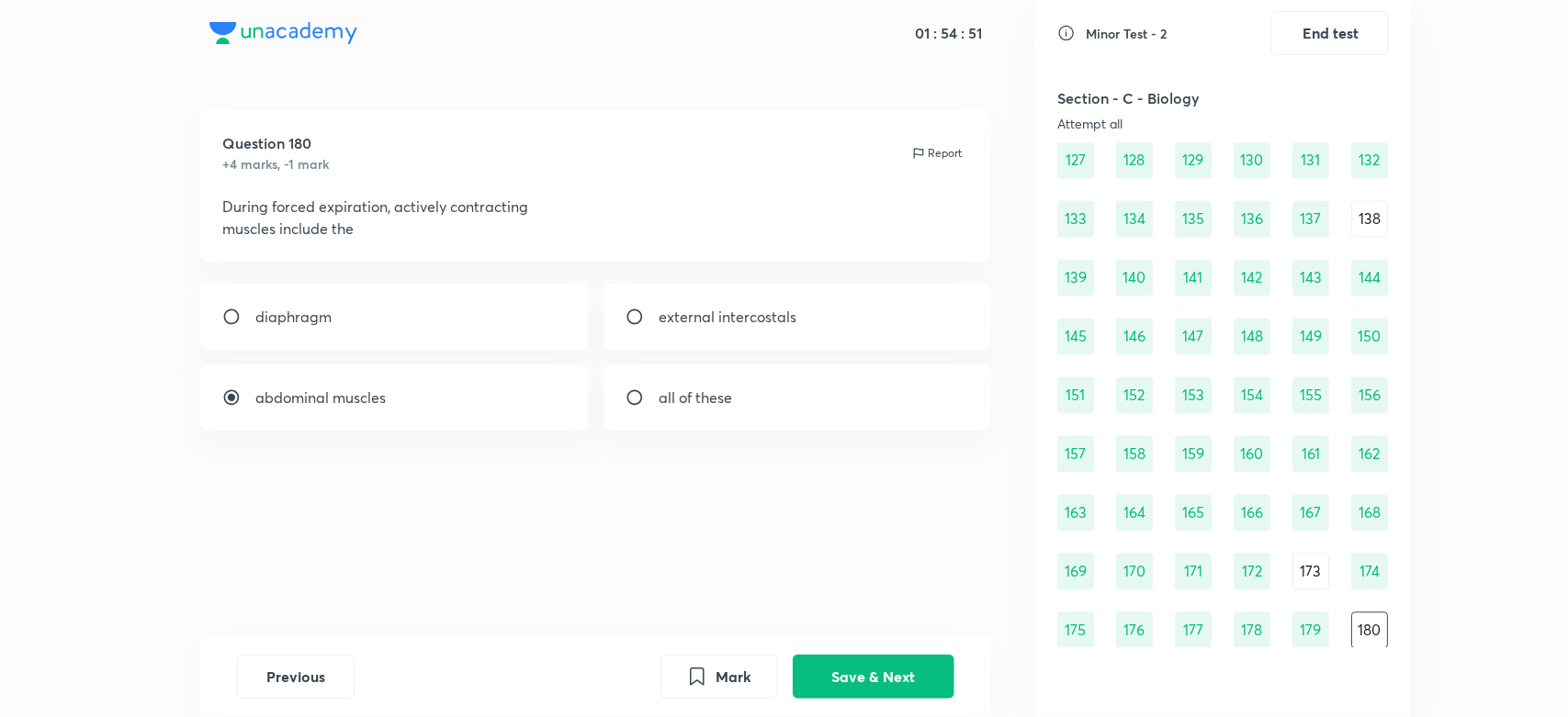click on "all of these" at bounding box center (797, 398) 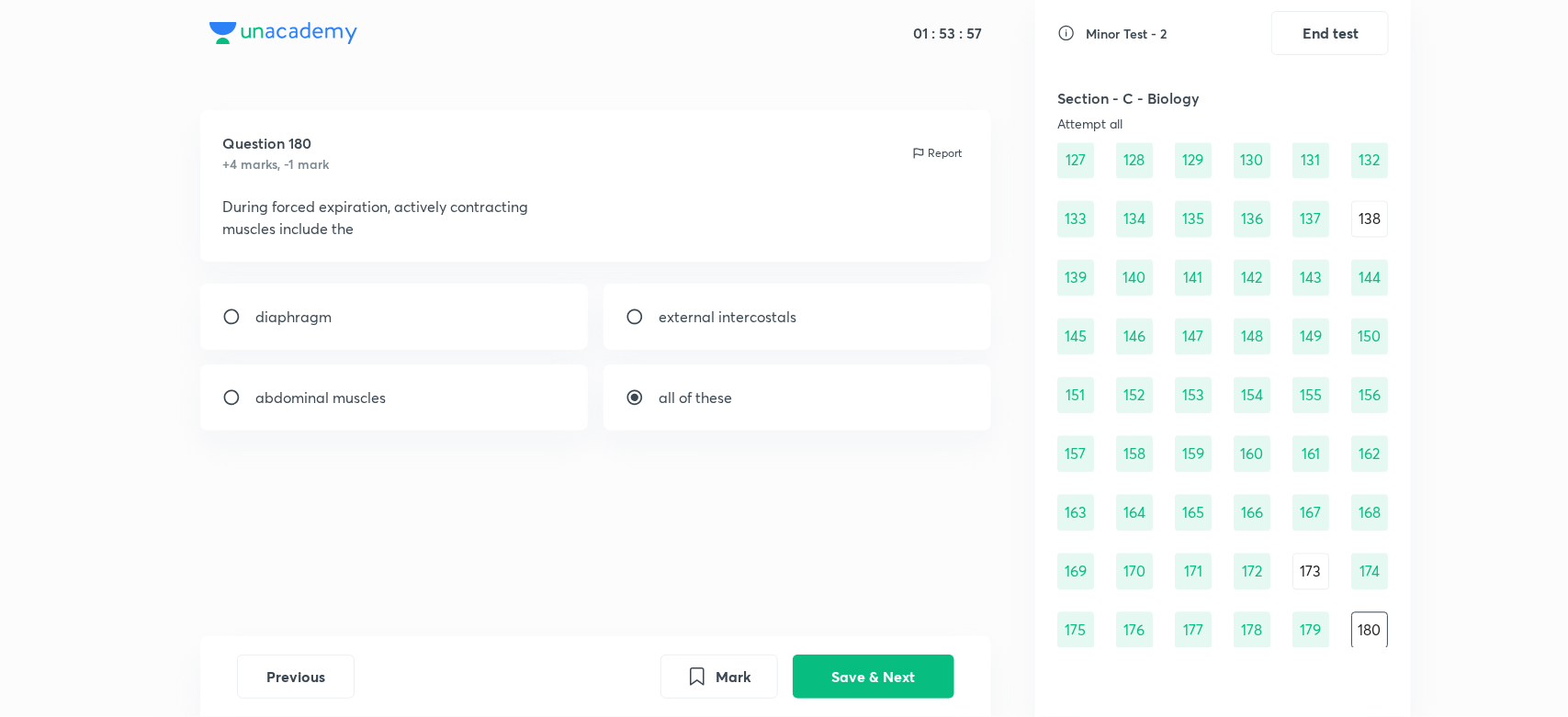 click on "abdominal muscles" at bounding box center (394, 398) 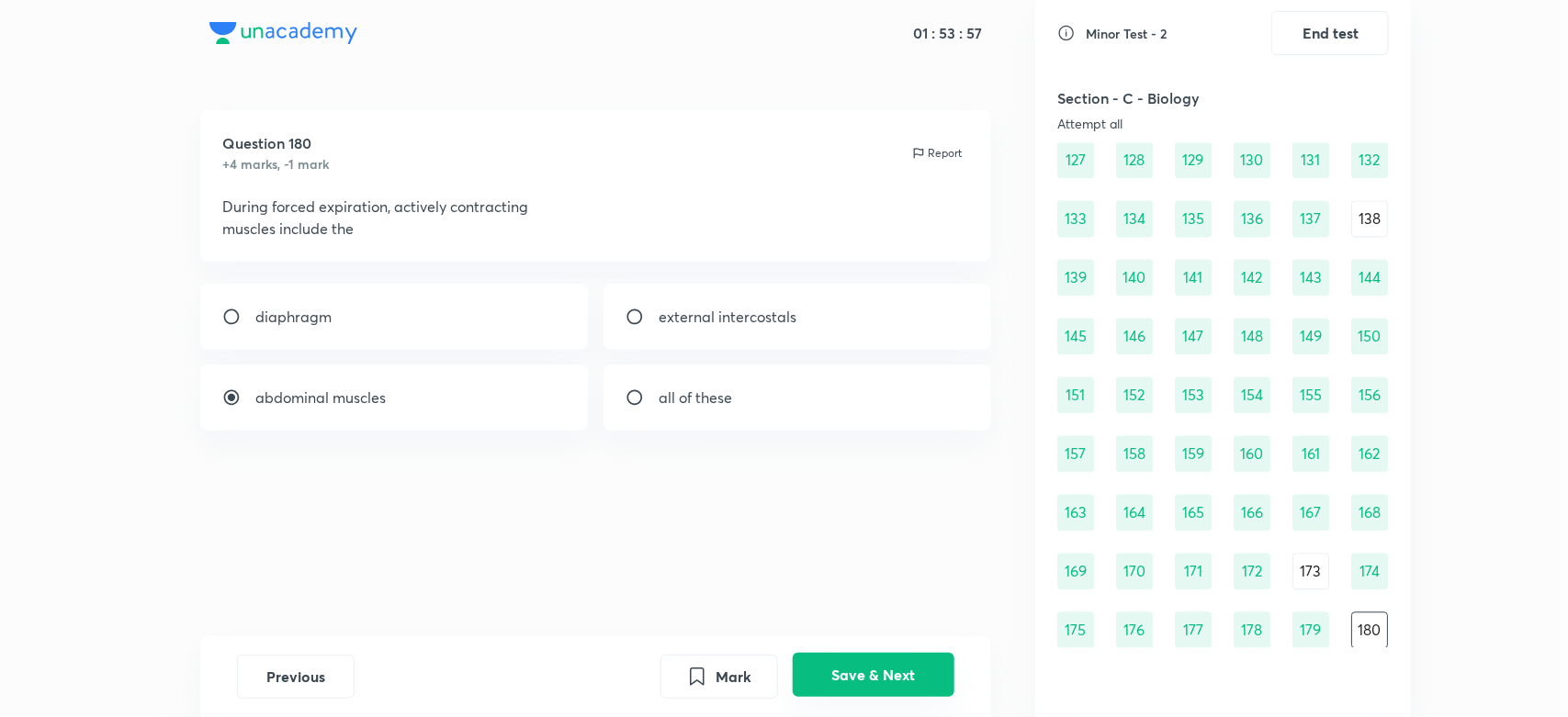 click on "Save & Next" at bounding box center [874, 675] 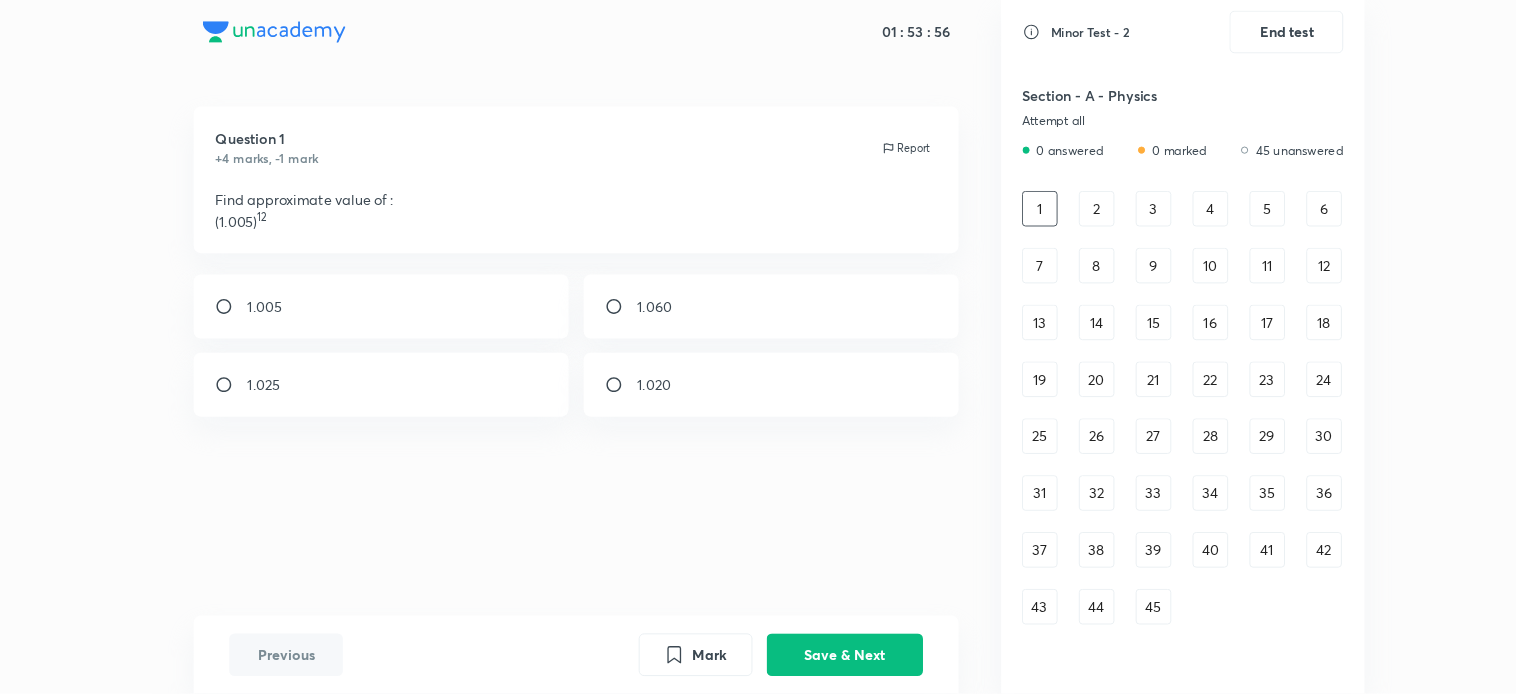 scroll, scrollTop: 0, scrollLeft: 0, axis: both 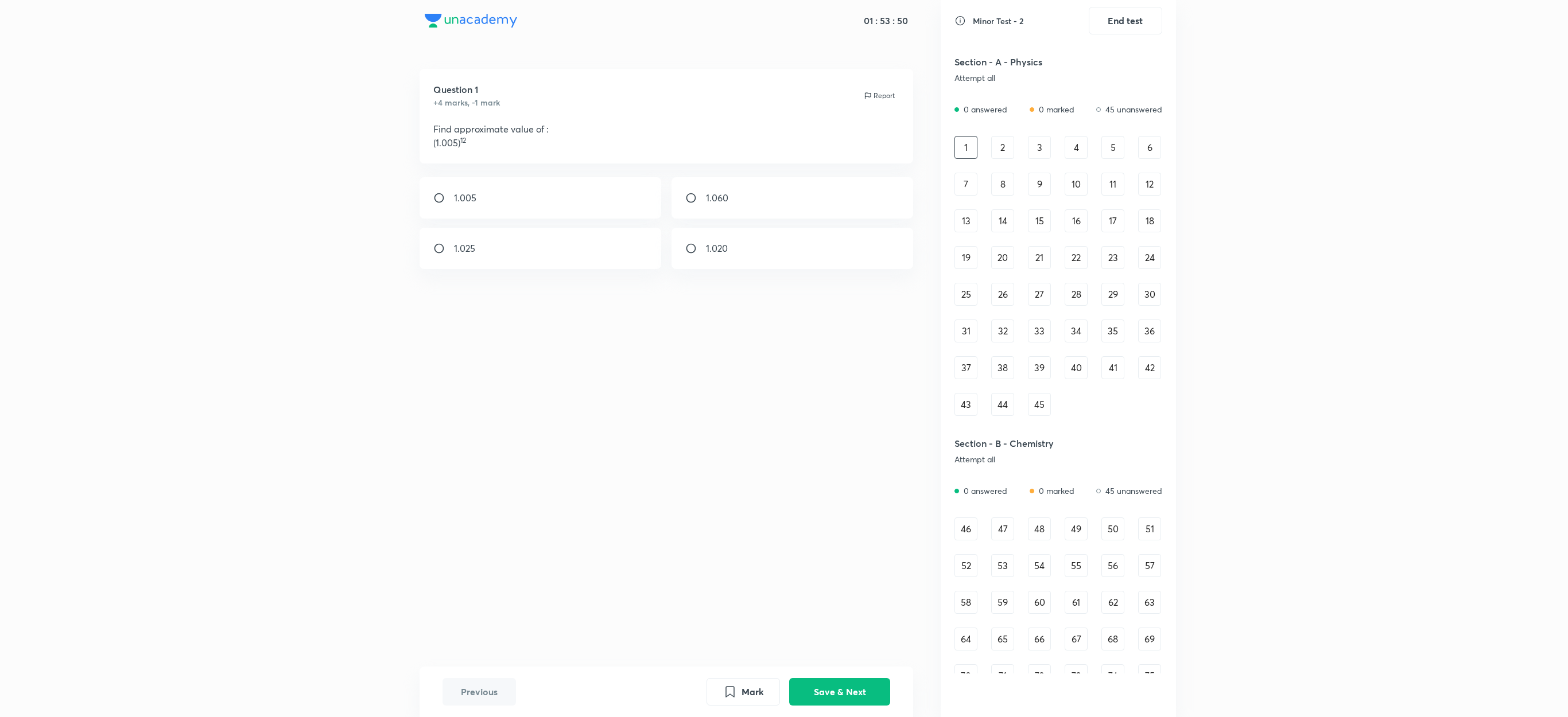 drag, startPoint x: 960, startPoint y: 3, endPoint x: 968, endPoint y: 529, distance: 526.0608 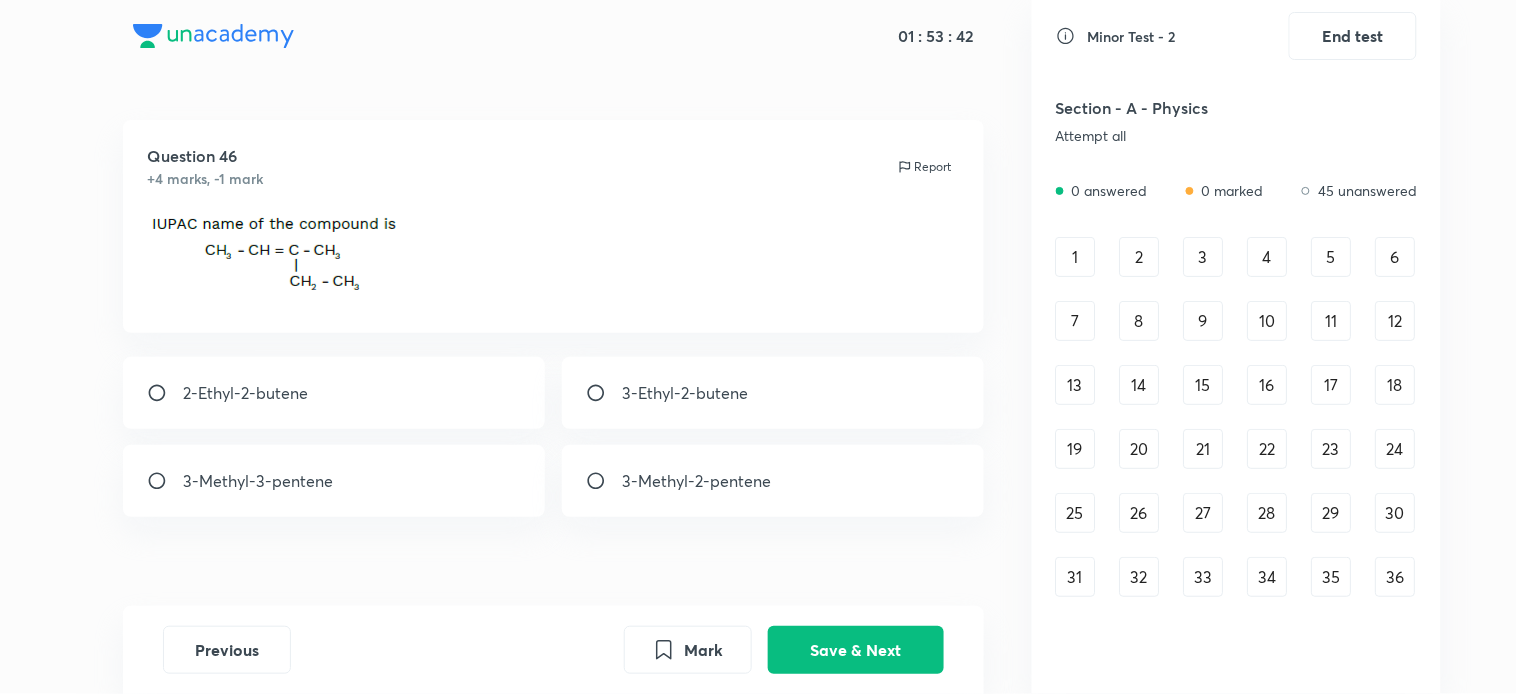drag, startPoint x: 2674, startPoint y: 18, endPoint x: 684, endPoint y: 185, distance: 1996.995 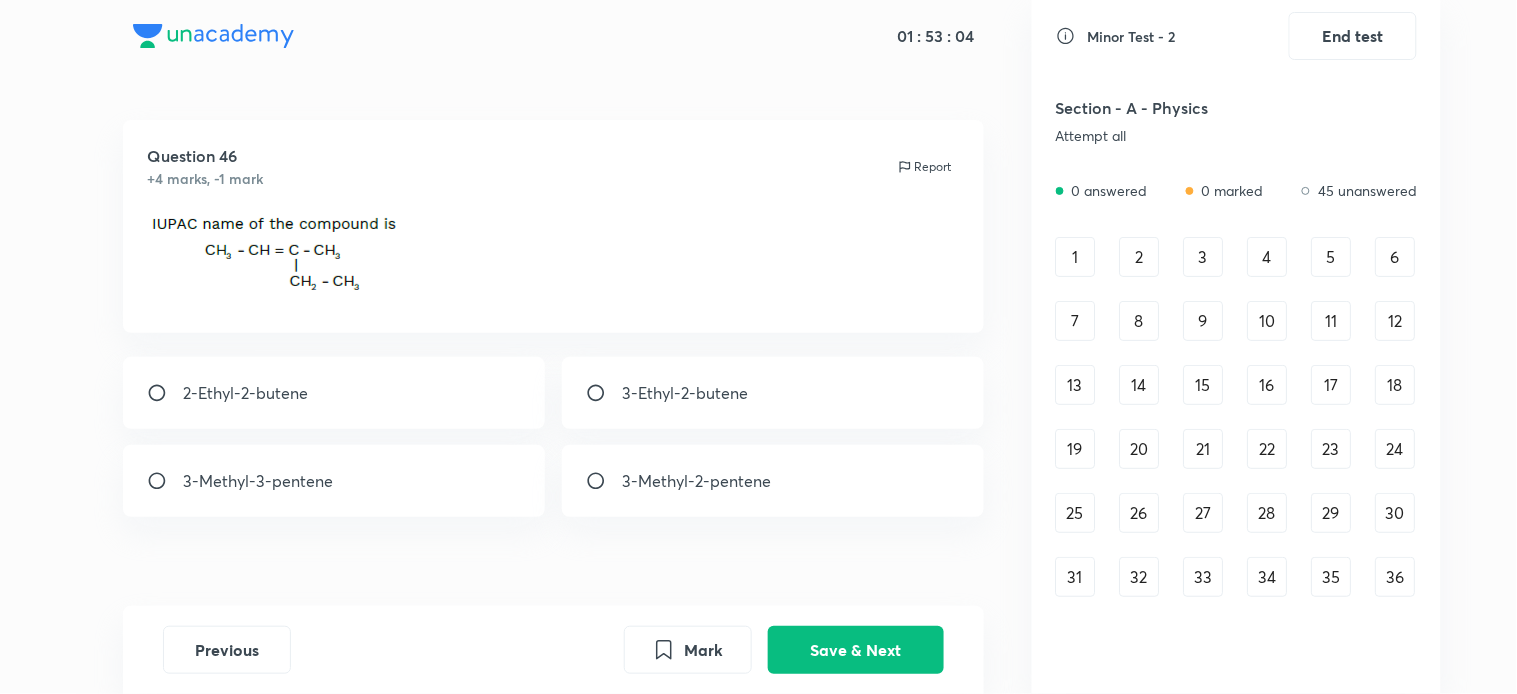 click on "3-Methyl-2-pentene" at bounding box center (696, 481) 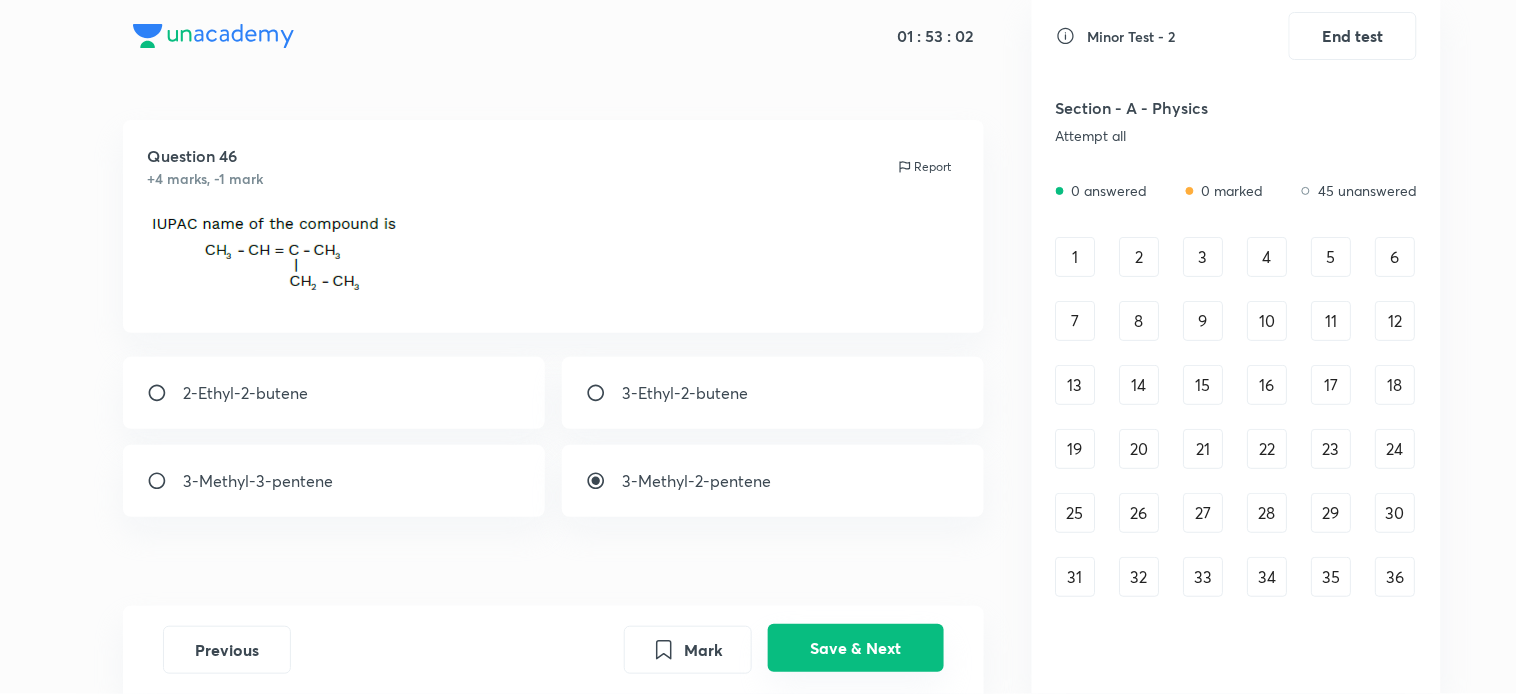 click on "Save & Next" at bounding box center [856, 648] 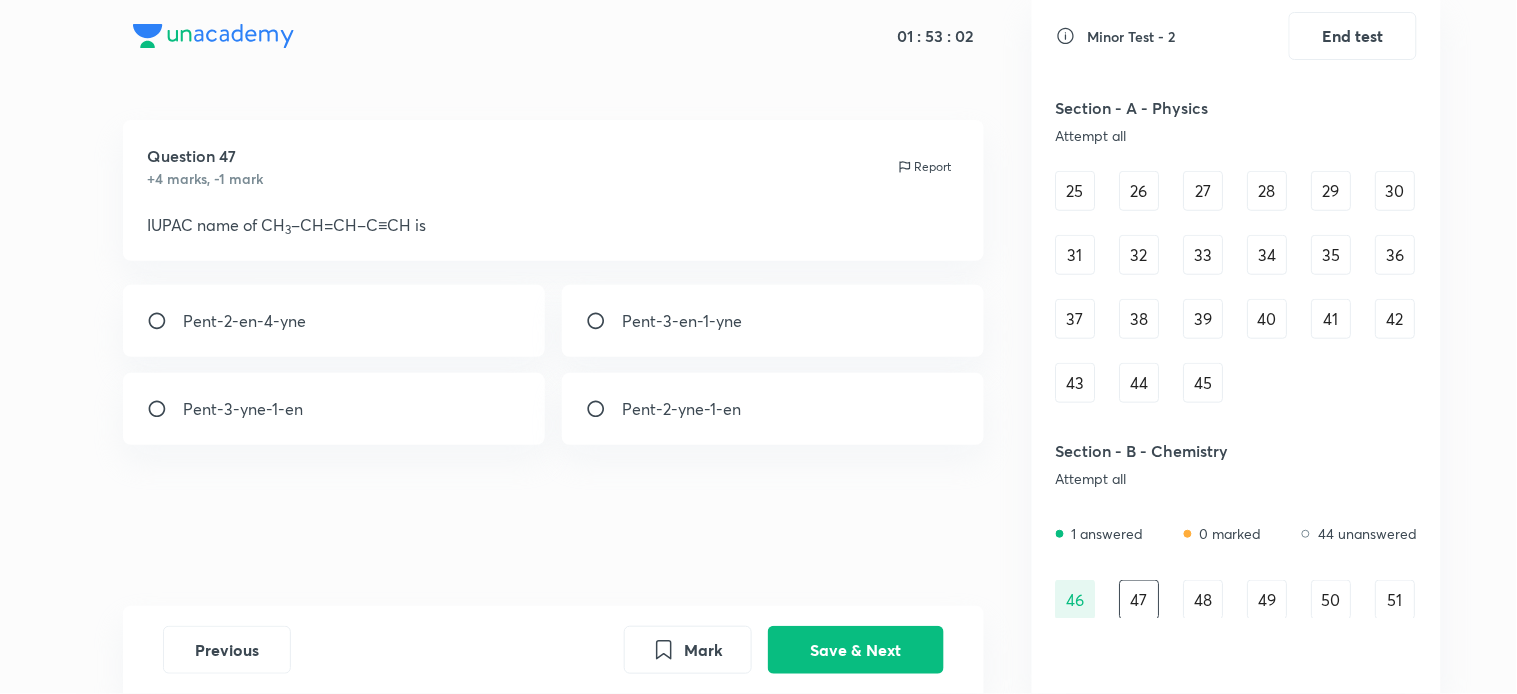 scroll, scrollTop: 323, scrollLeft: 0, axis: vertical 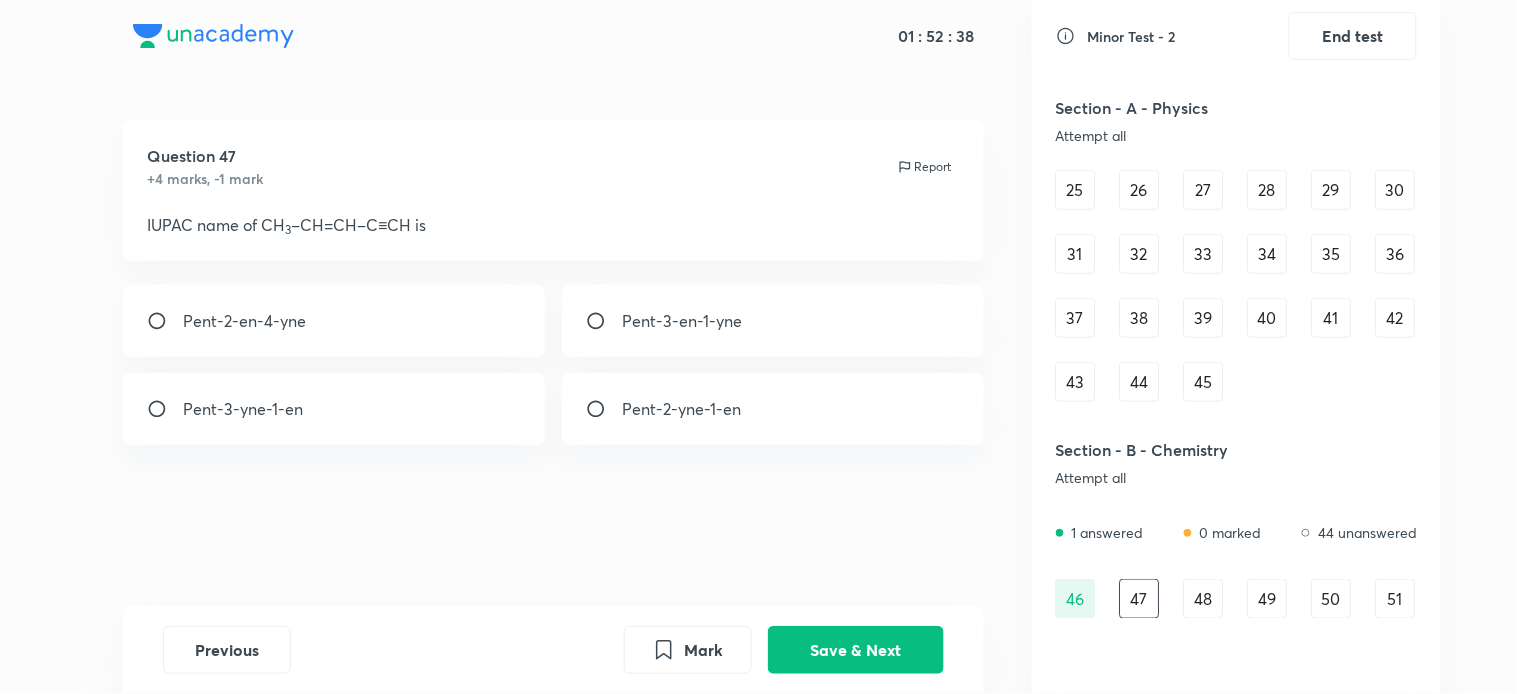 click on "Pent-3-en-1-yne" at bounding box center [773, 321] 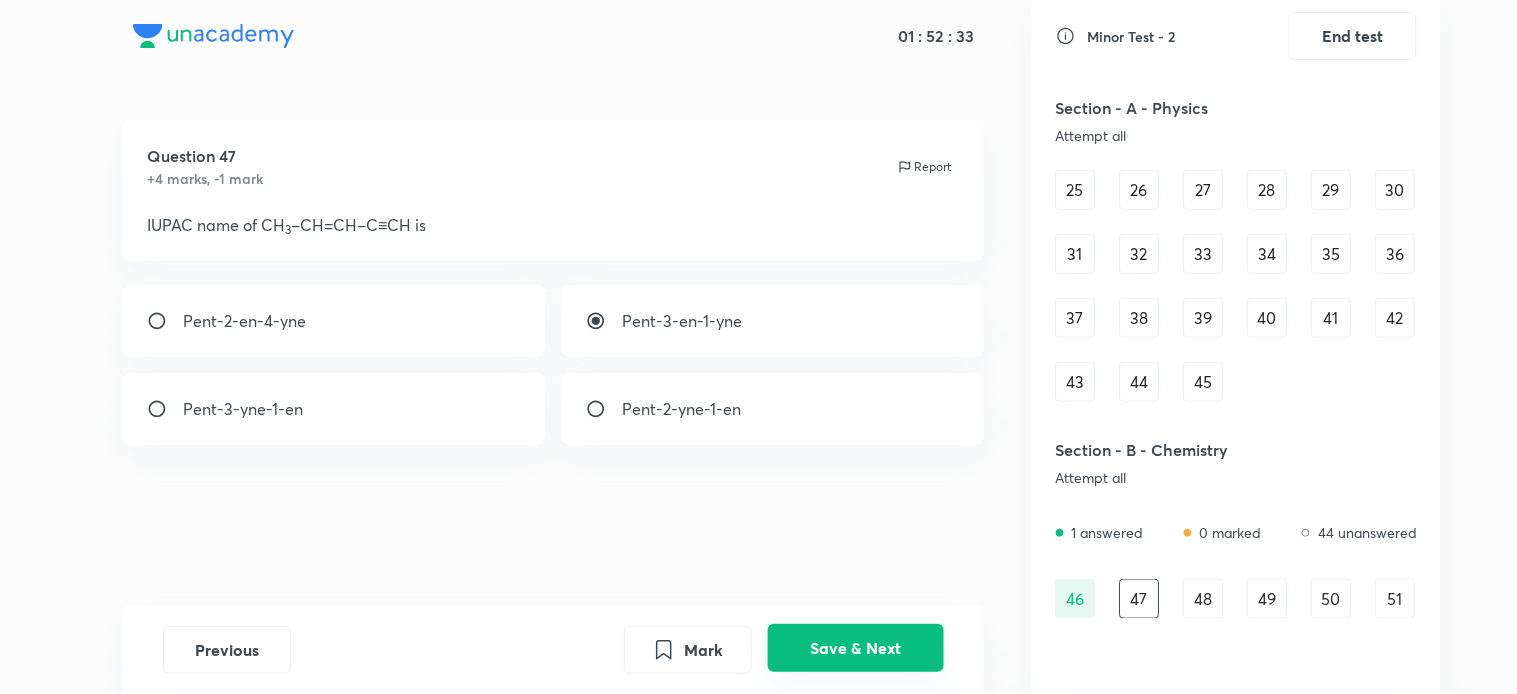 click on "Save & Next" at bounding box center [856, 648] 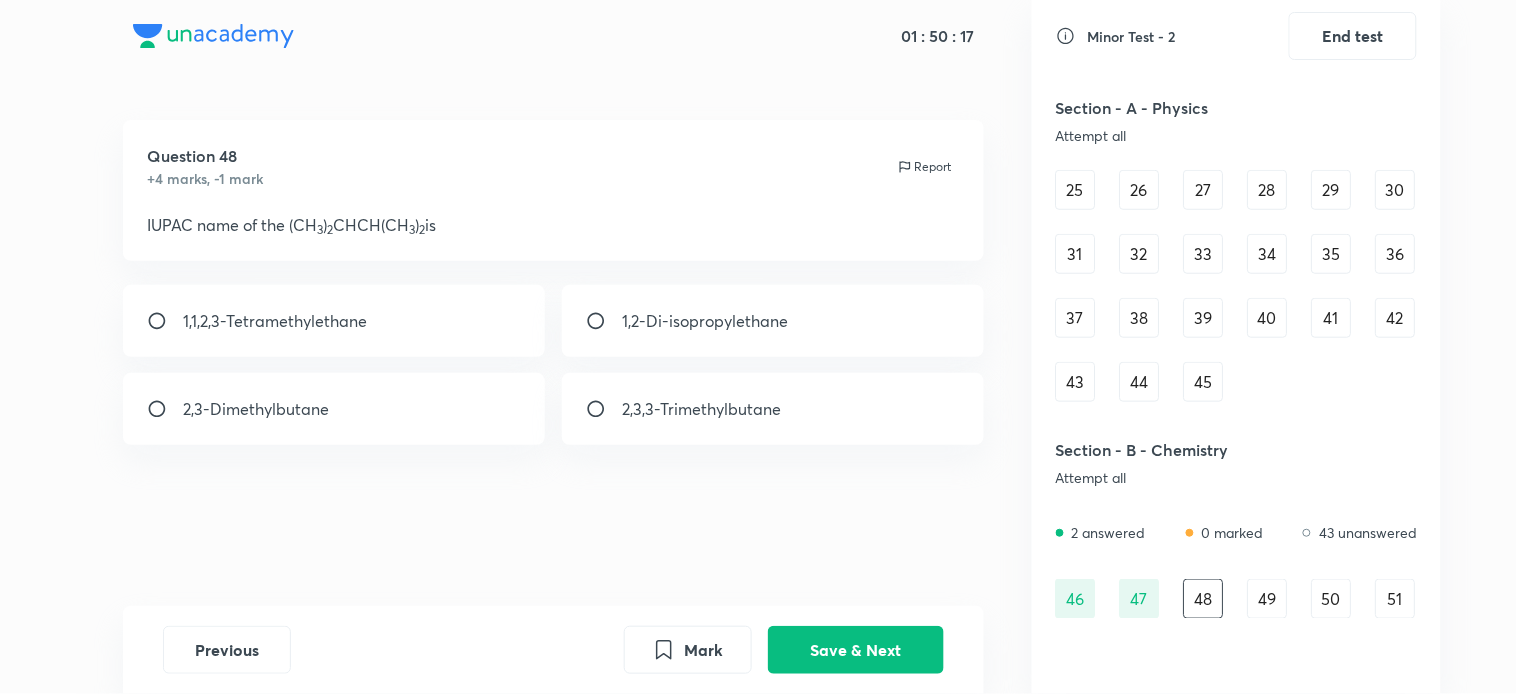 click on "2,3-Dimethylbutane" at bounding box center (334, 409) 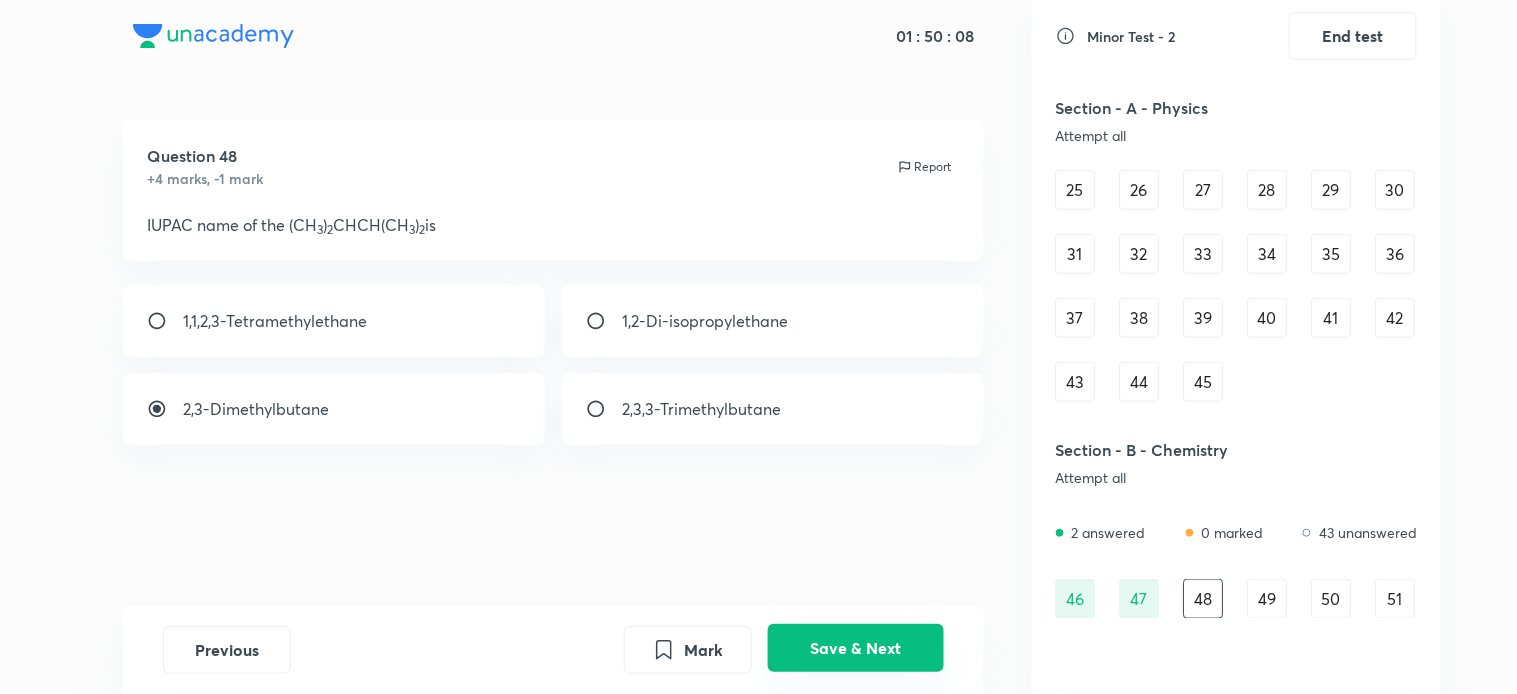 click on "Save & Next" at bounding box center [856, 648] 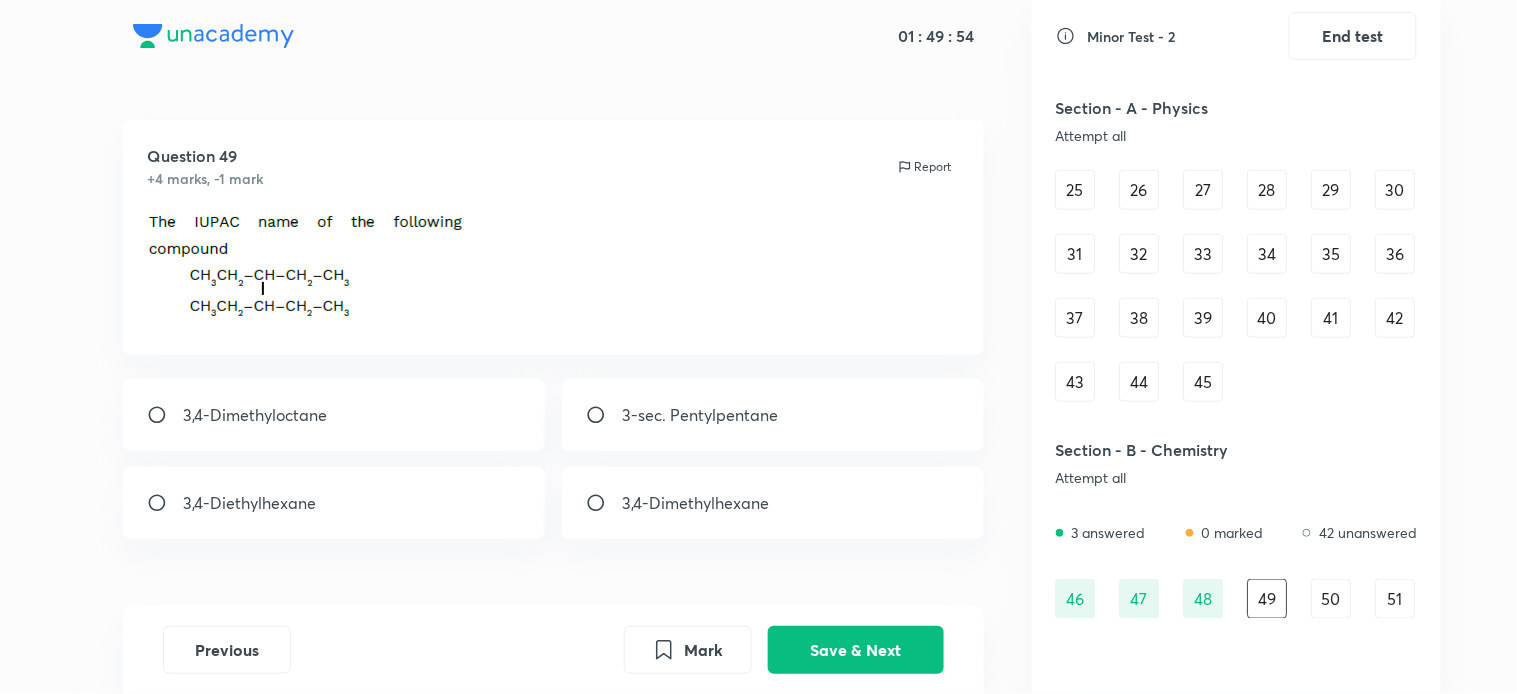 click on "3,4-Diethylhexane" at bounding box center [334, 503] 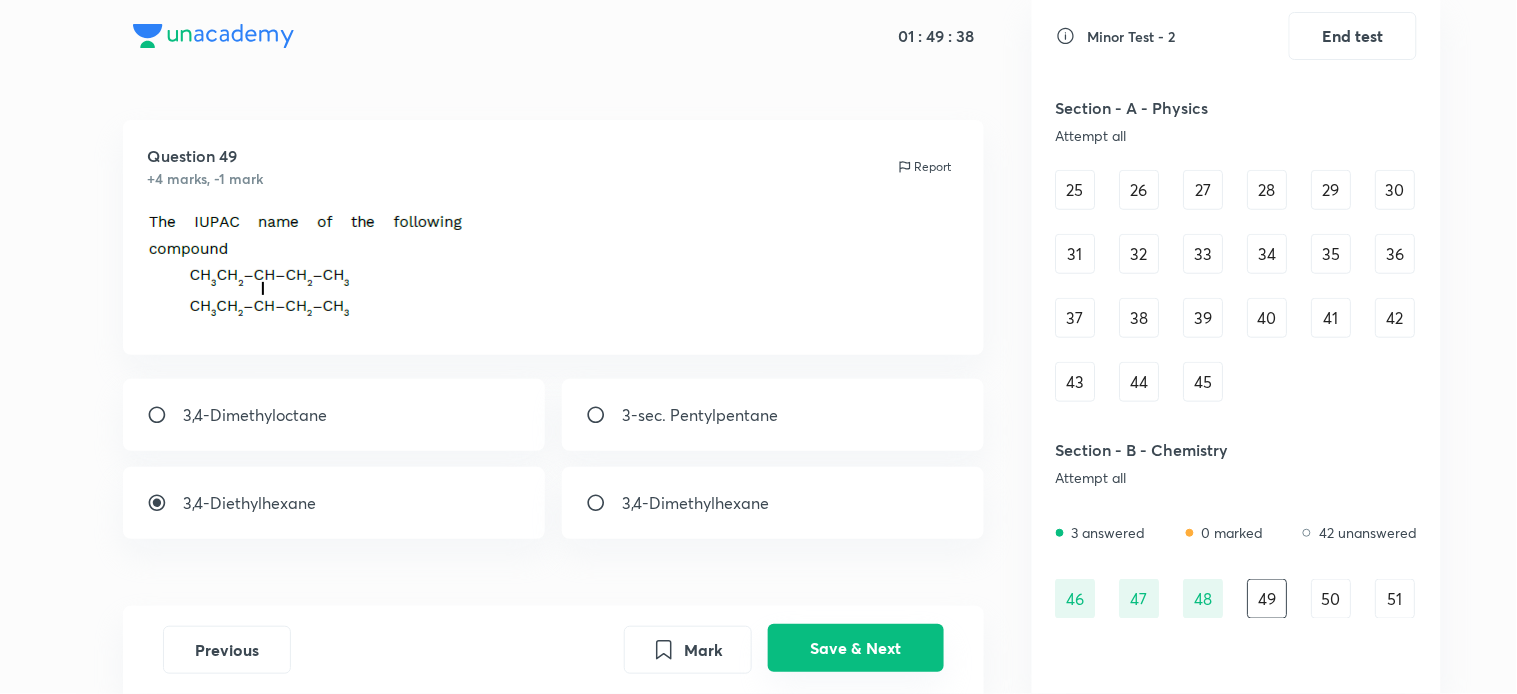 click on "Save & Next" at bounding box center [856, 648] 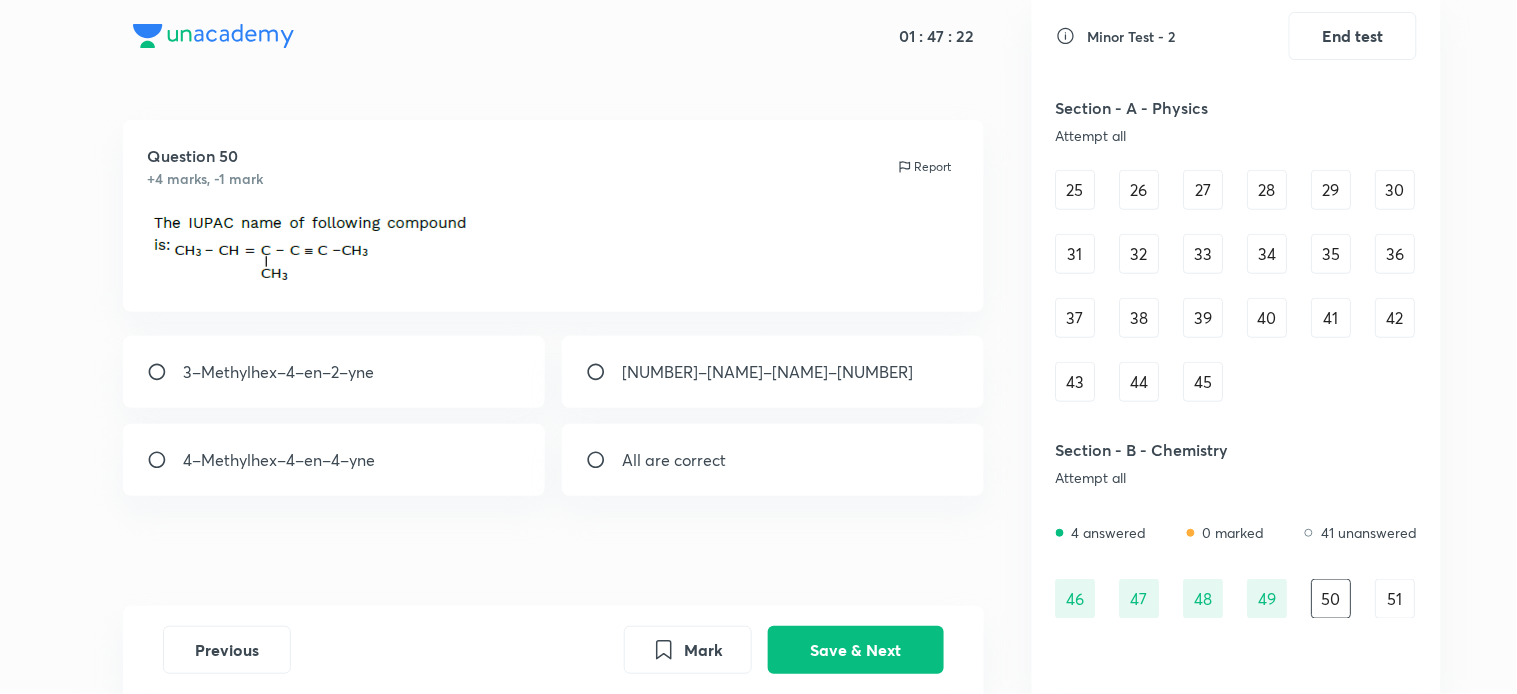click on "[NUMBER]–[NAME]–[NAME]–[NUMBER]" at bounding box center [767, 372] 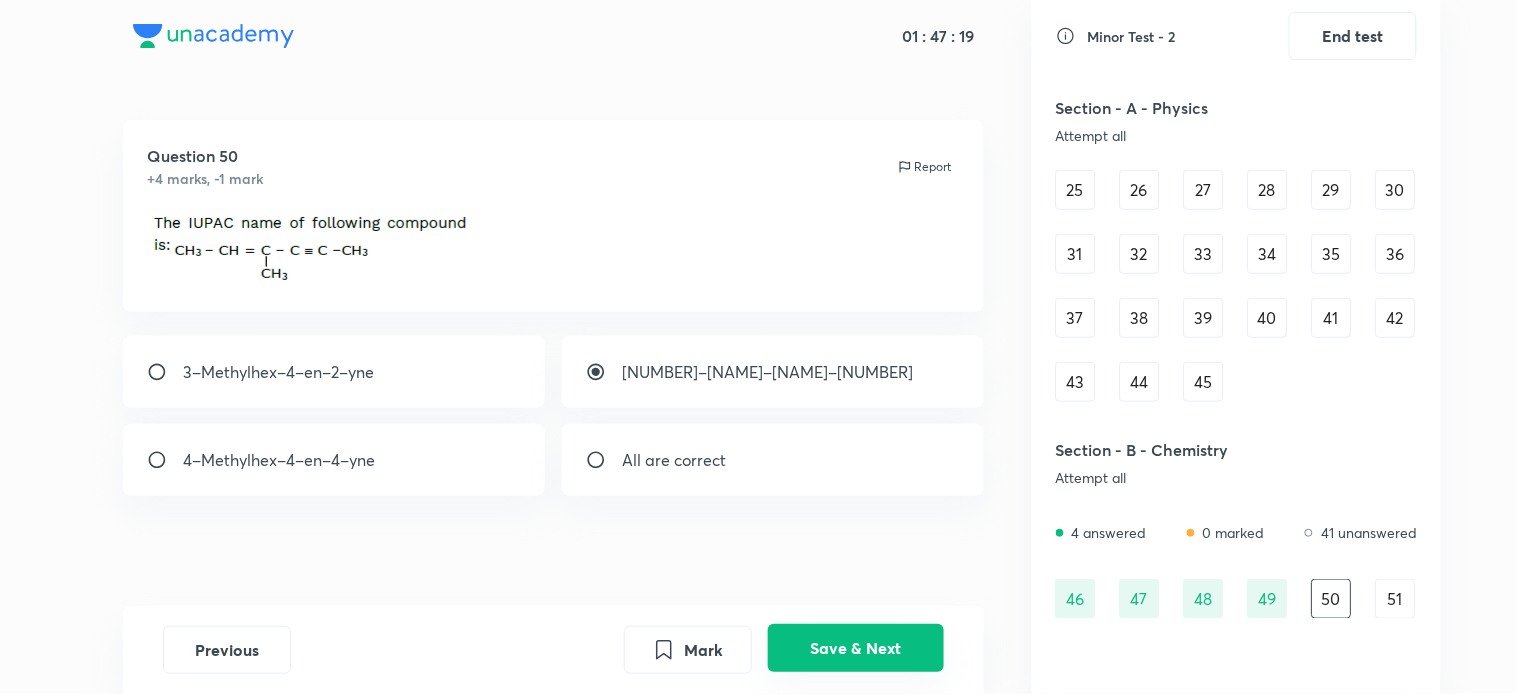 click on "Save & Next" at bounding box center (856, 648) 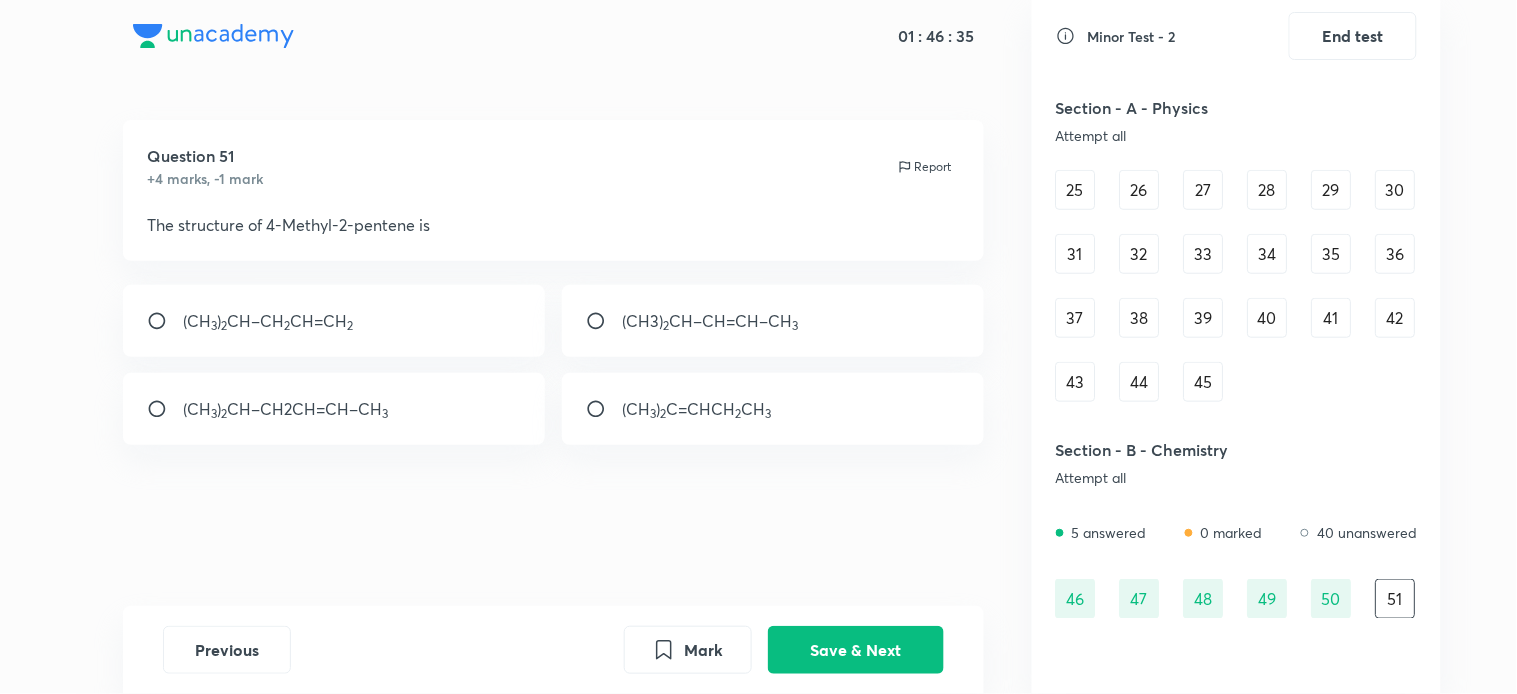 click on "50" at bounding box center [1332, 599] 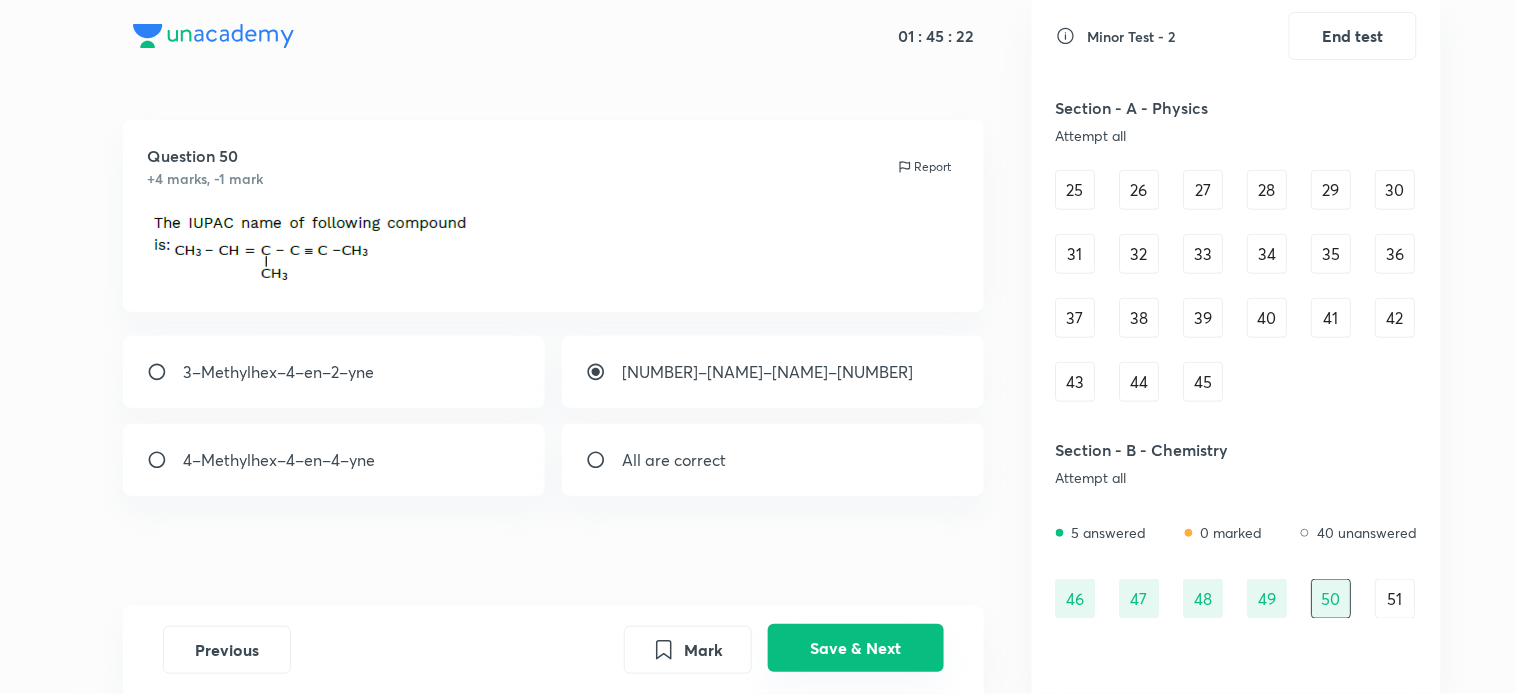 click on "Save & Next" at bounding box center (856, 648) 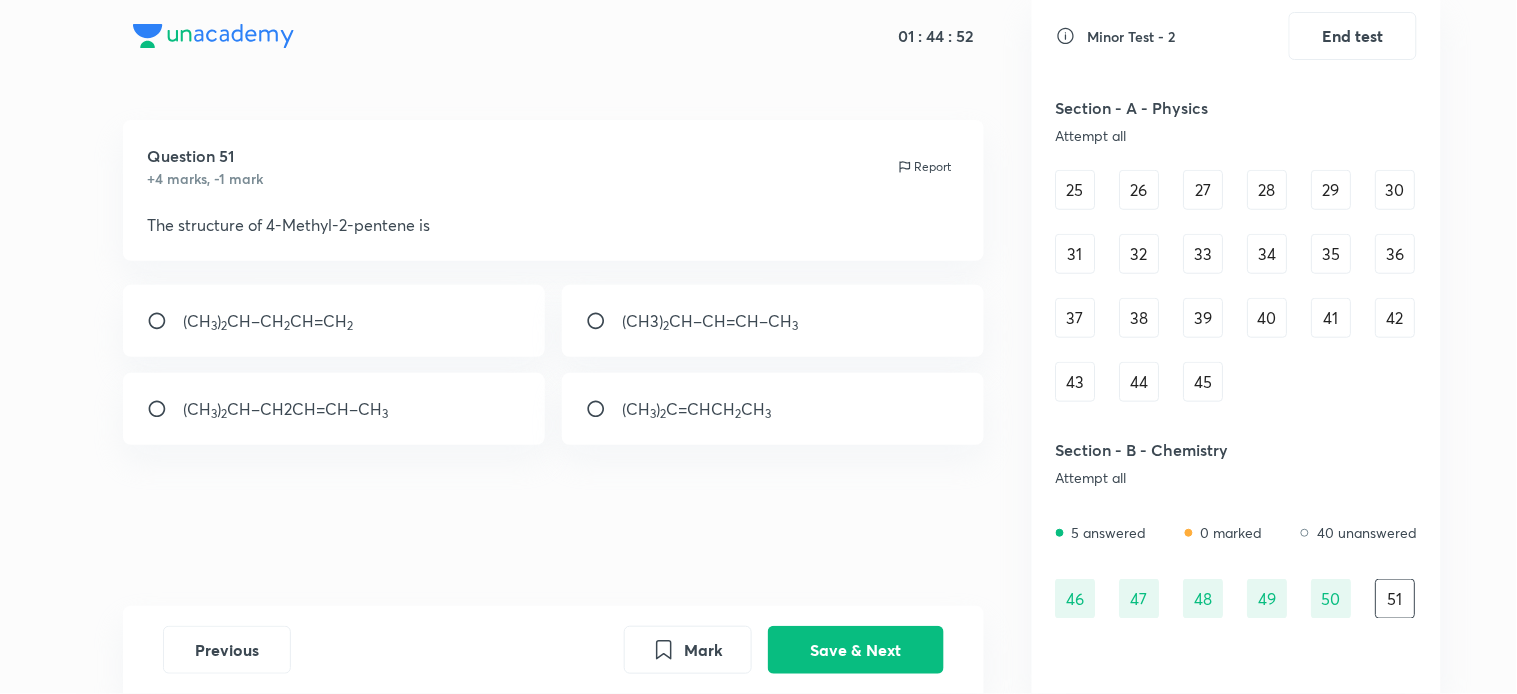 click on "50" at bounding box center (1332, 599) 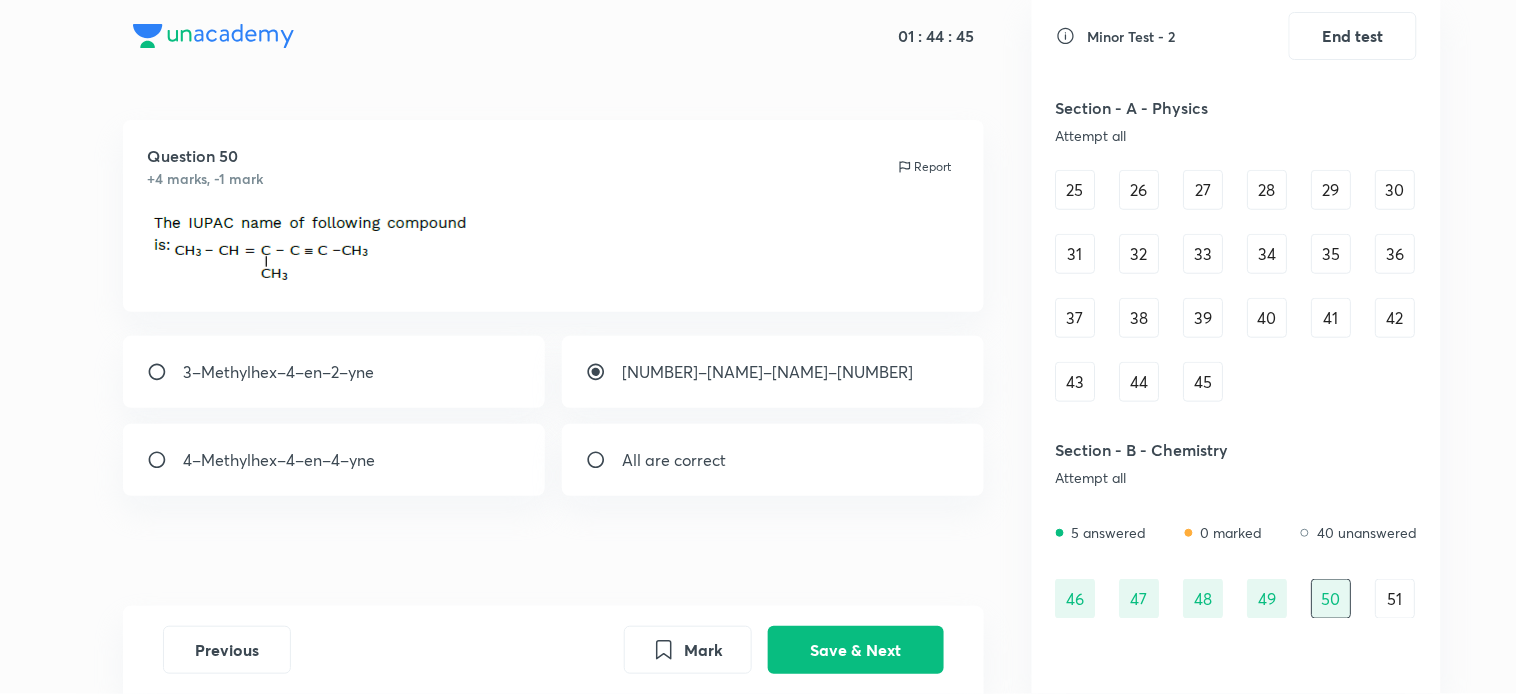 click on "51" at bounding box center [1396, 599] 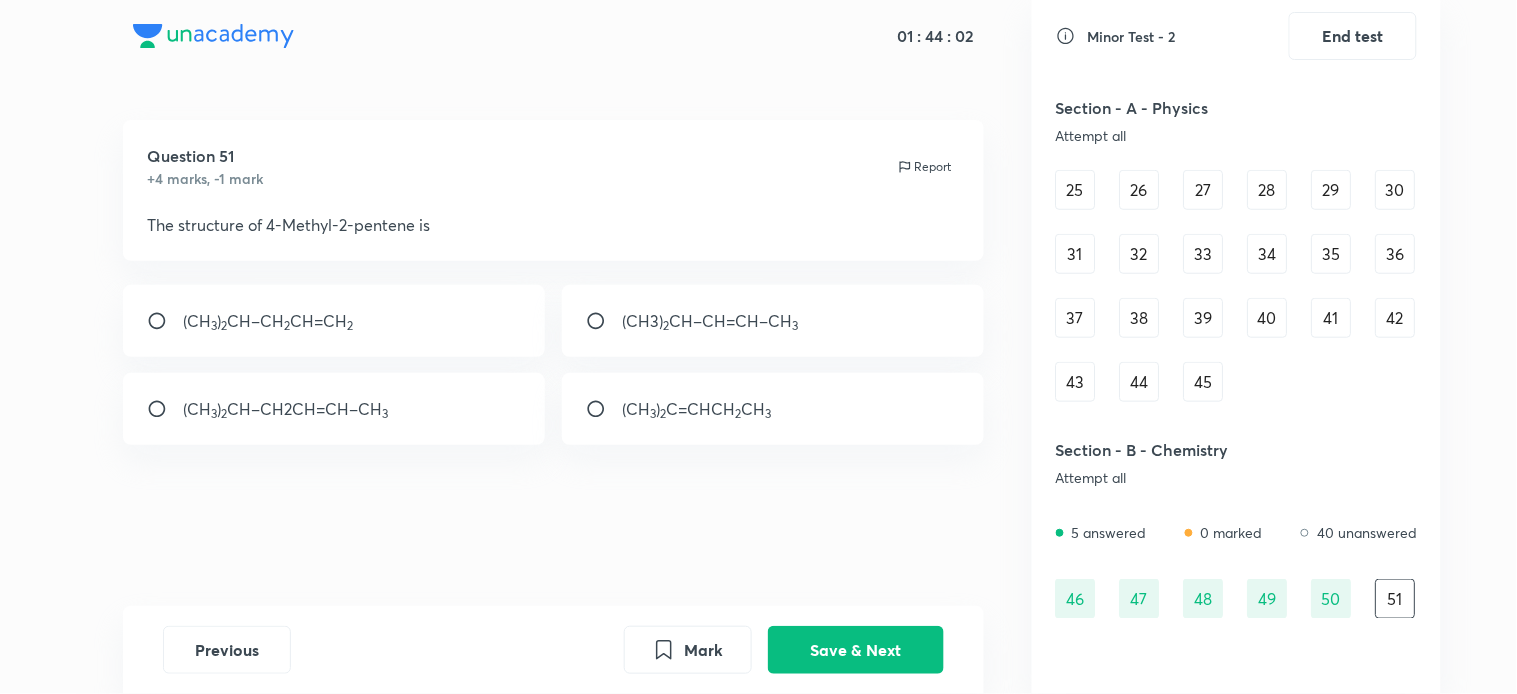 click on "(CH3) 2 CH–CH=CH–CH 3" at bounding box center [710, 321] 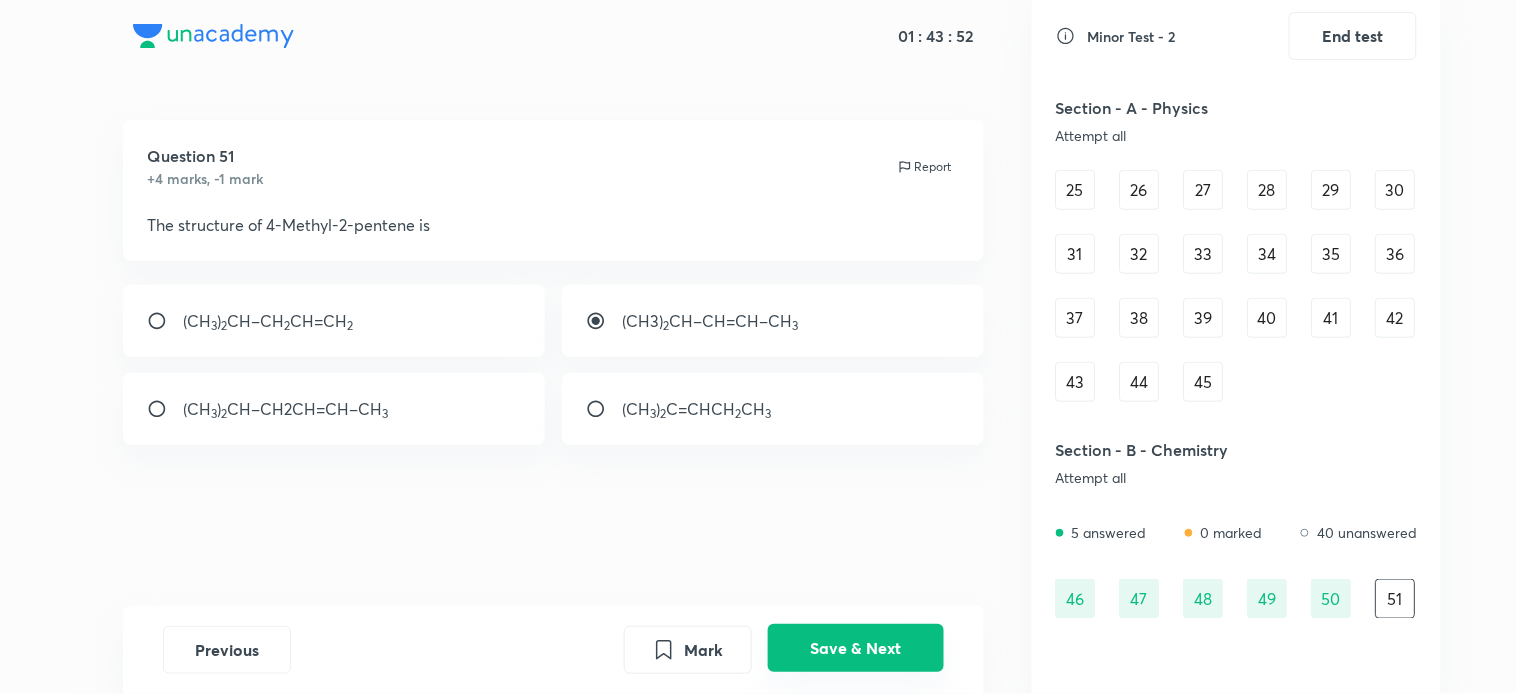 click on "Save & Next" at bounding box center [856, 648] 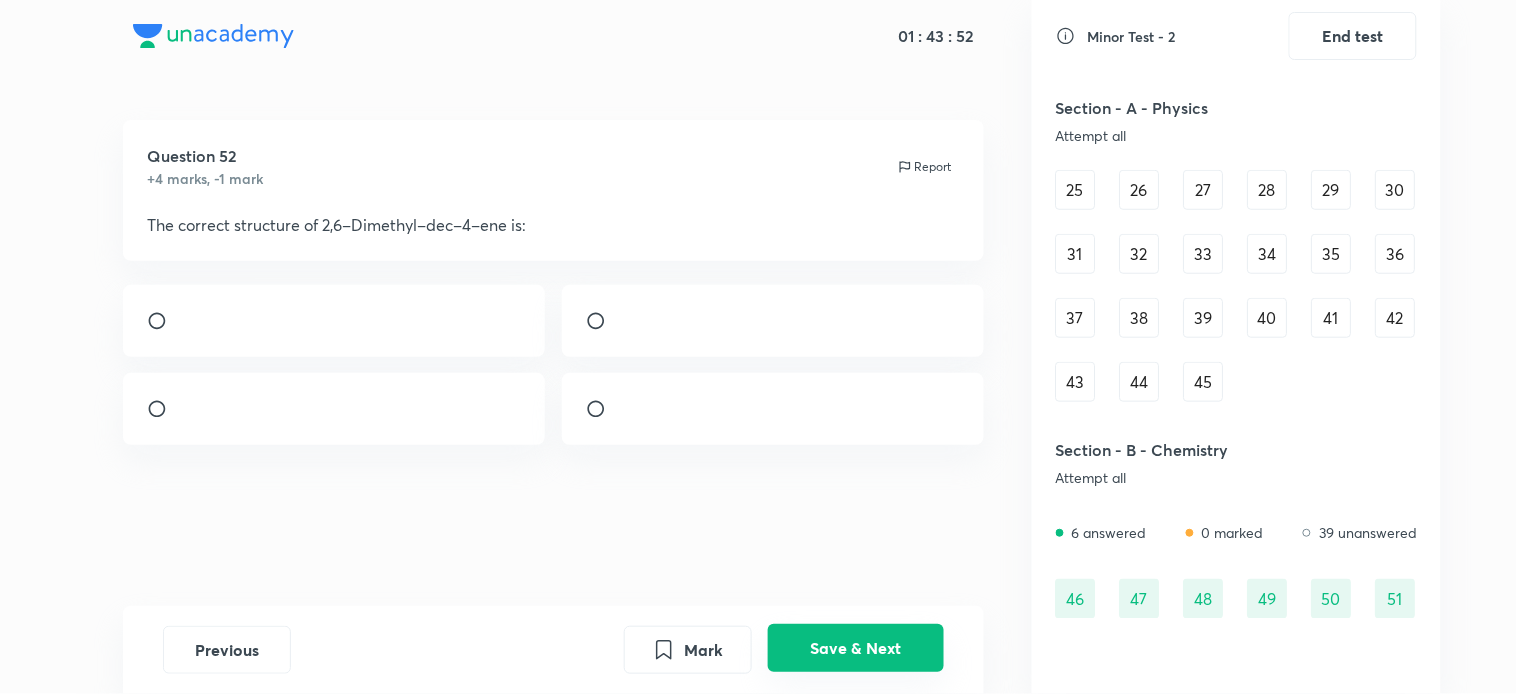 scroll, scrollTop: 387, scrollLeft: 0, axis: vertical 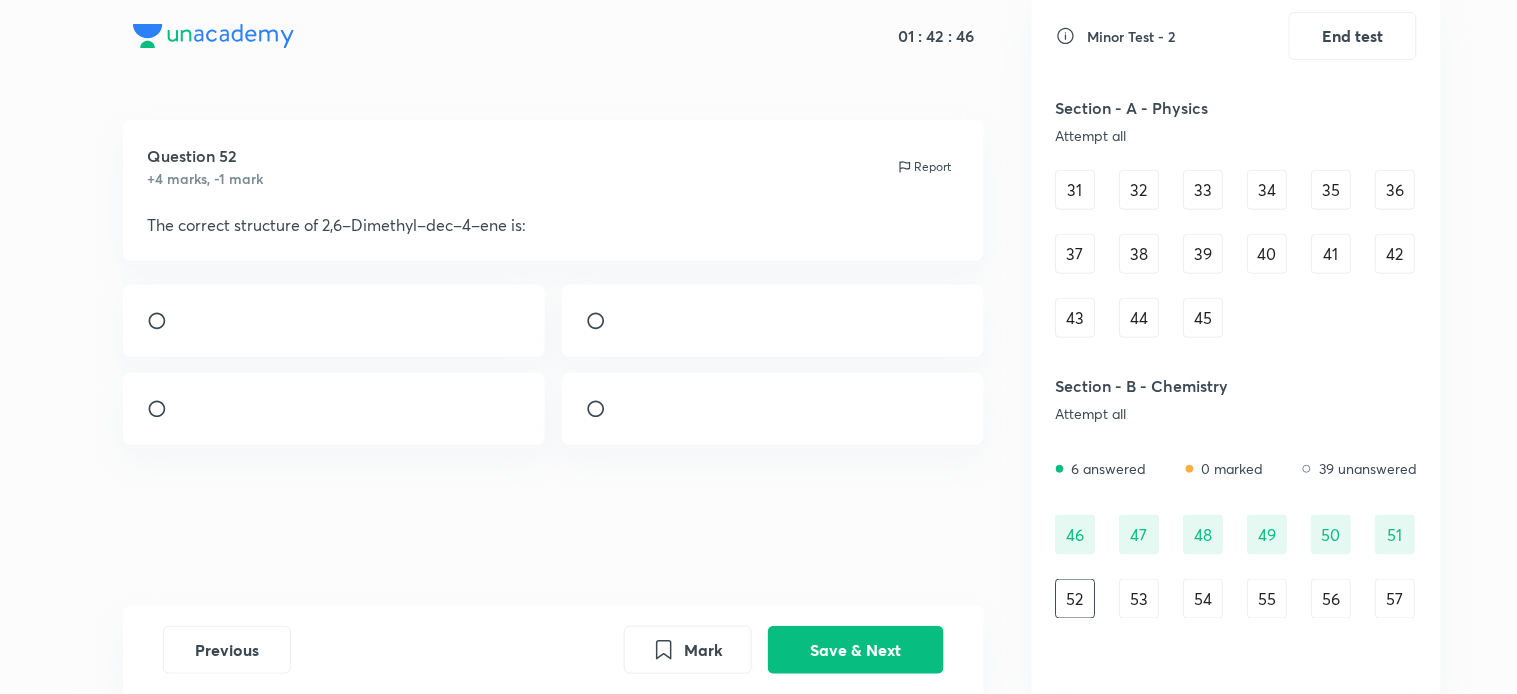 click at bounding box center [334, 409] 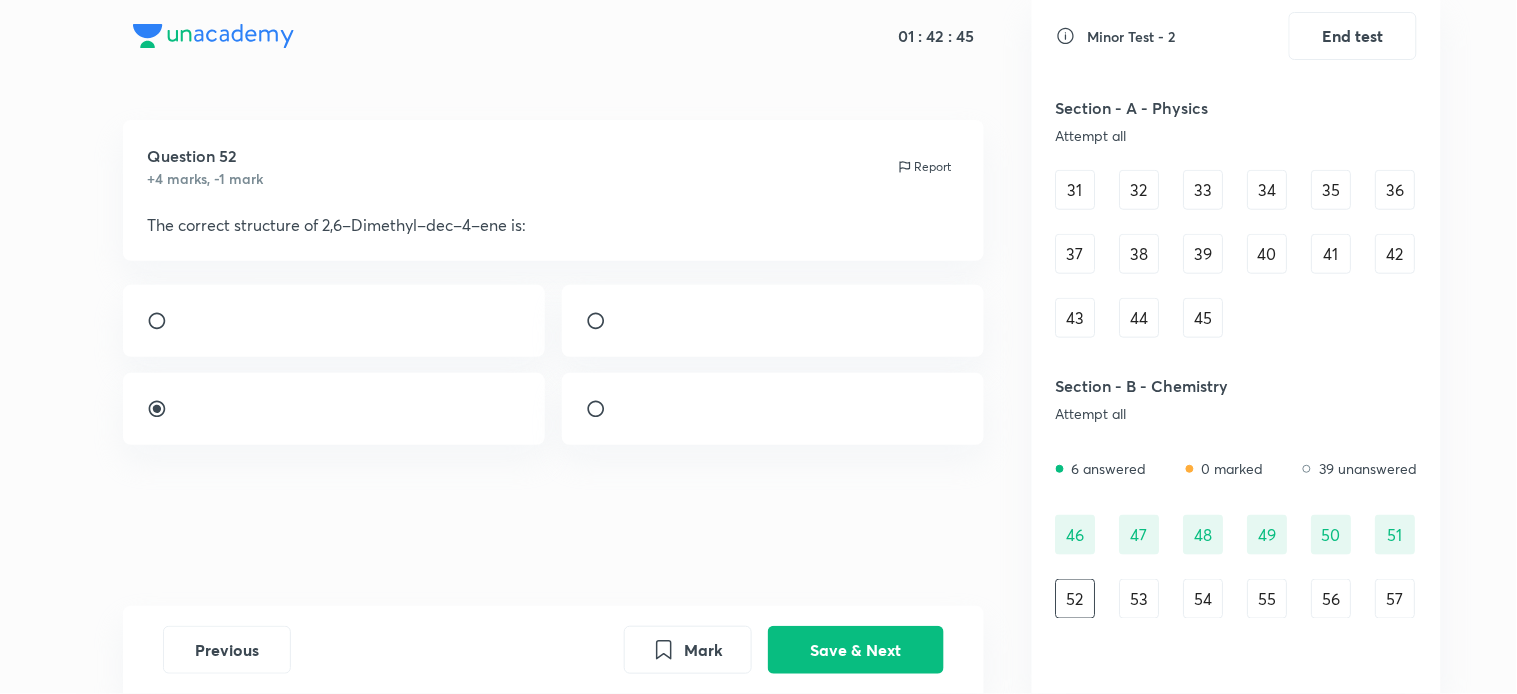 radio on "true" 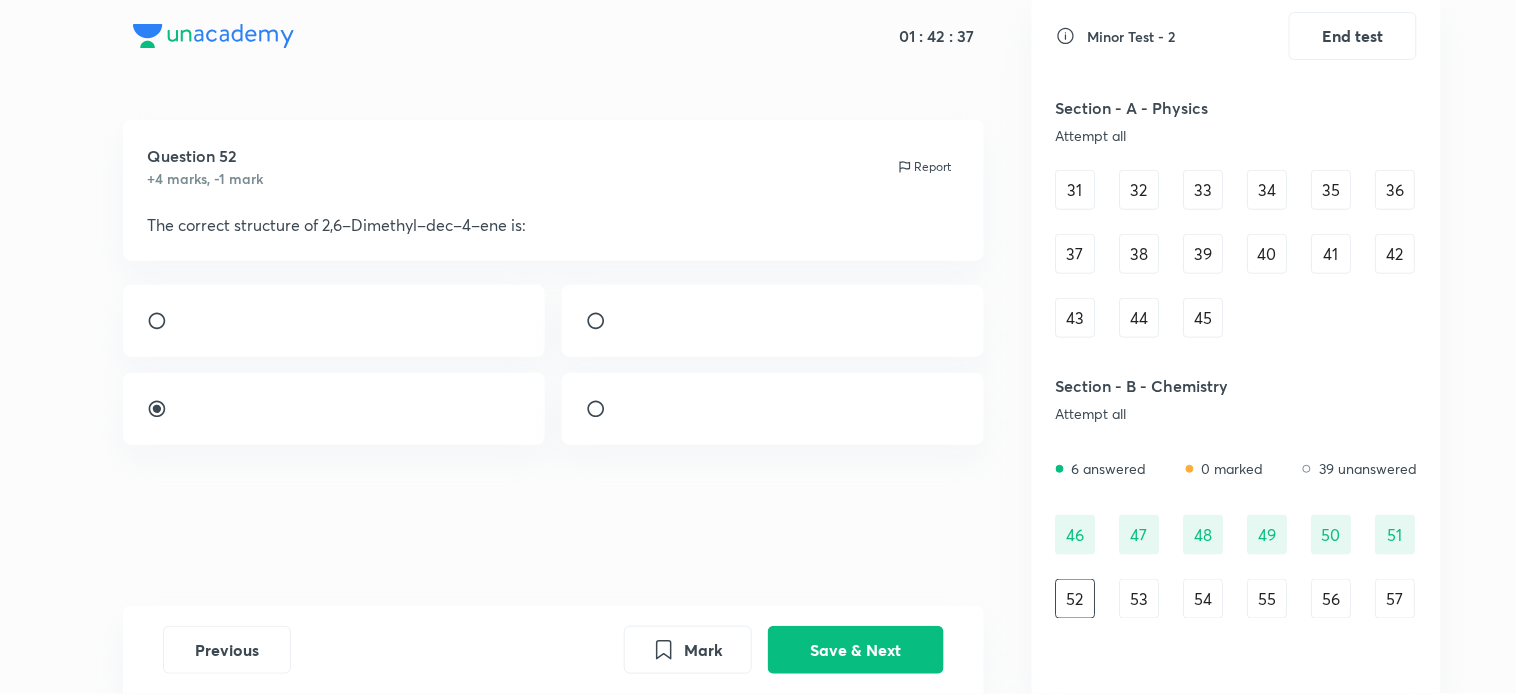 click at bounding box center [334, 321] 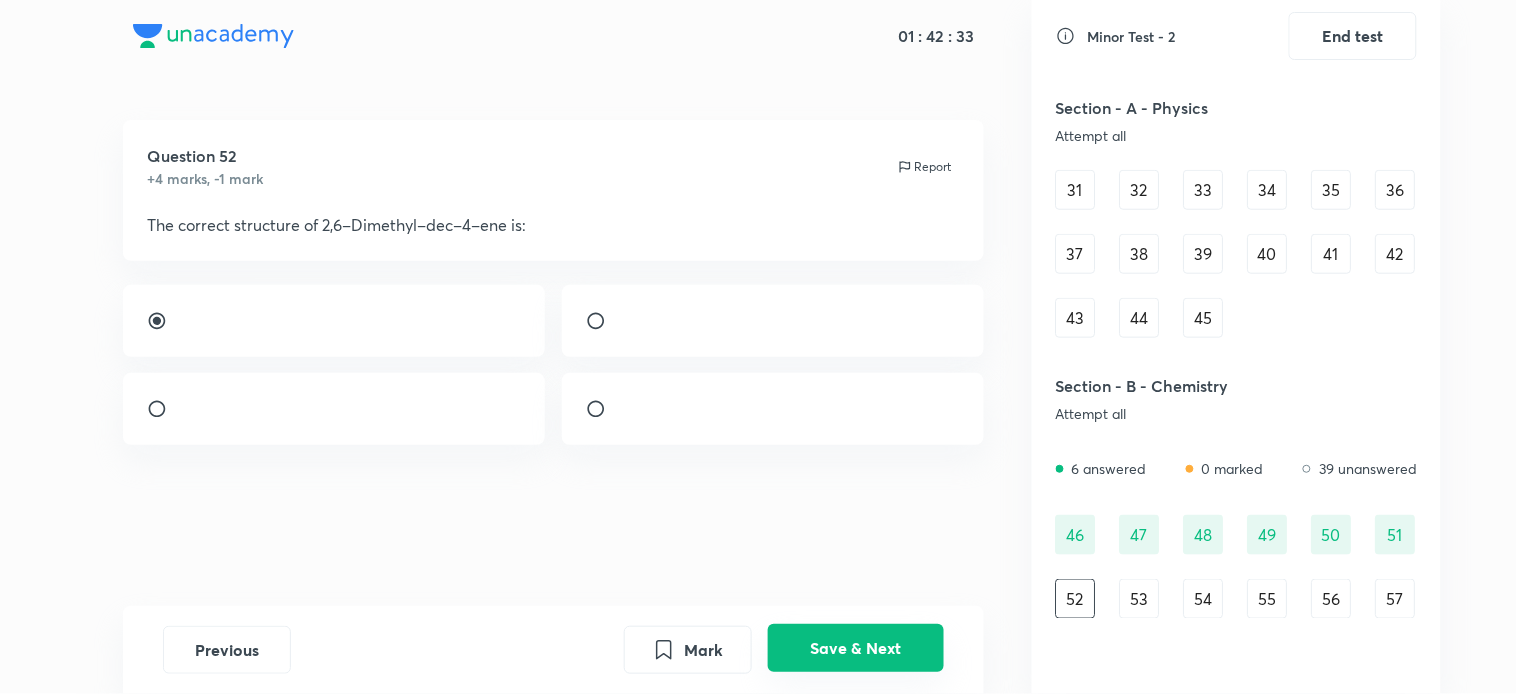 click on "Save & Next" at bounding box center (856, 648) 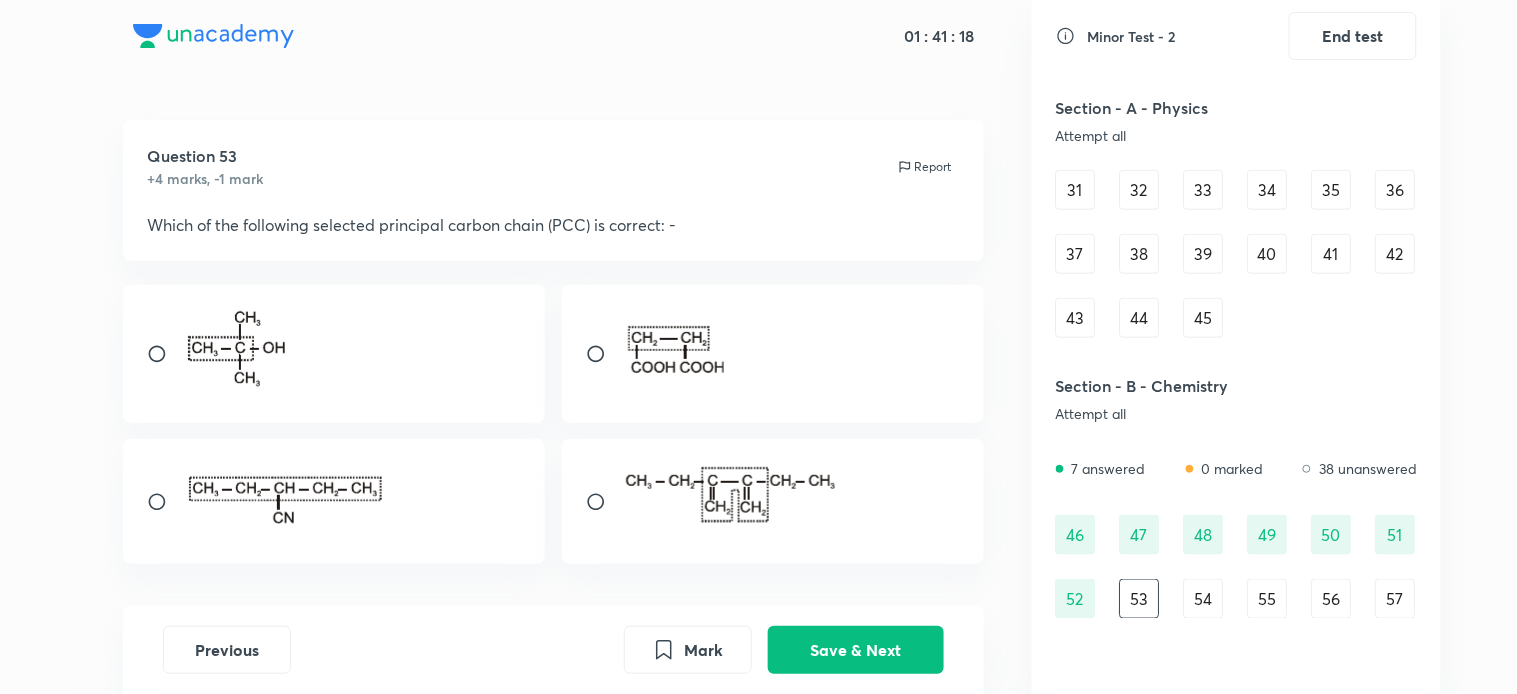 click at bounding box center [733, 498] 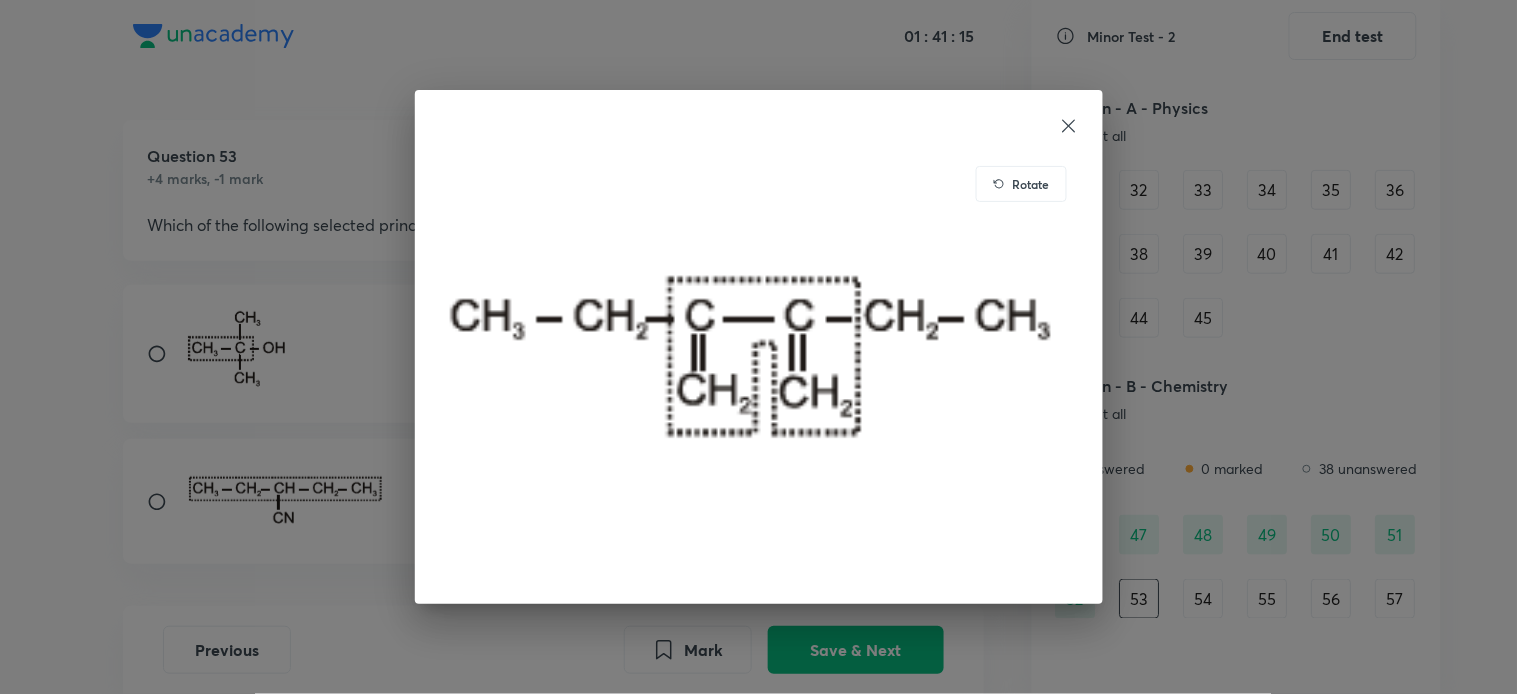 click 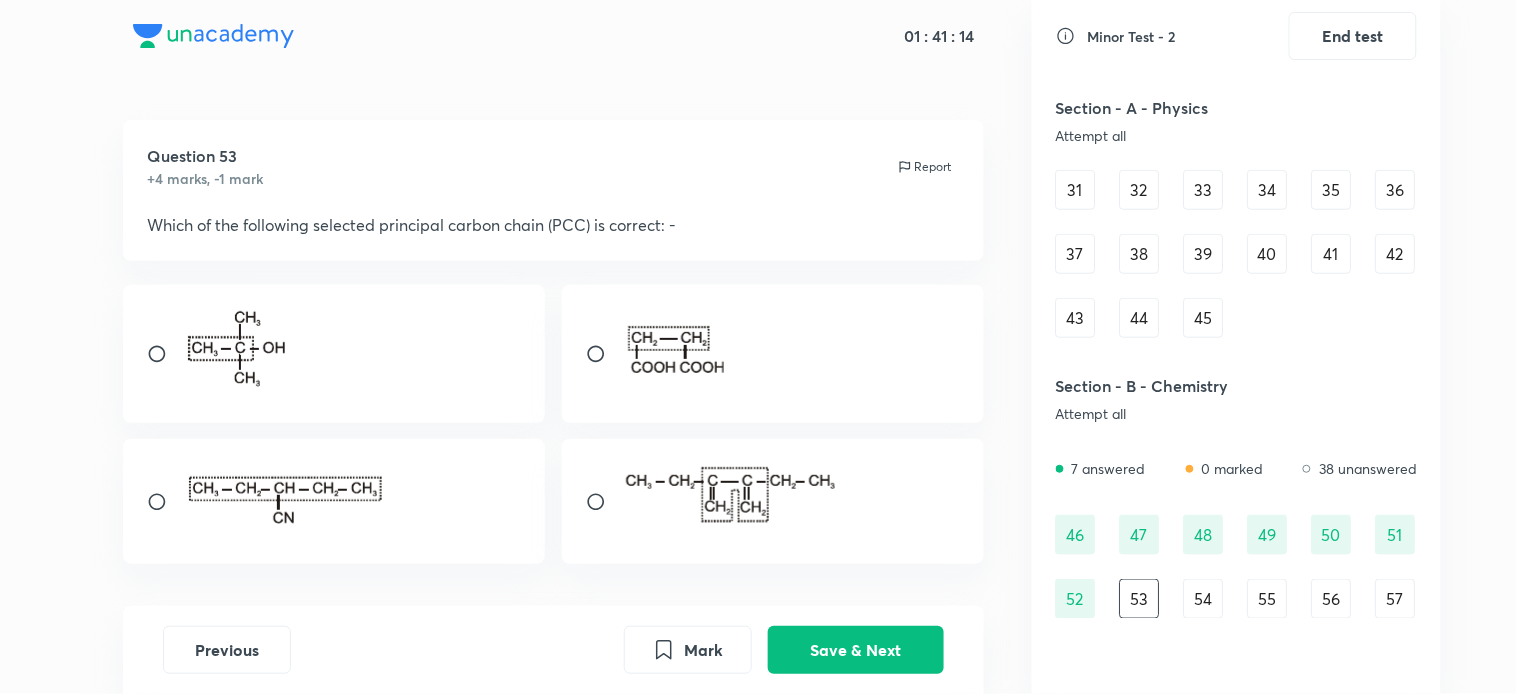 click at bounding box center [604, 502] 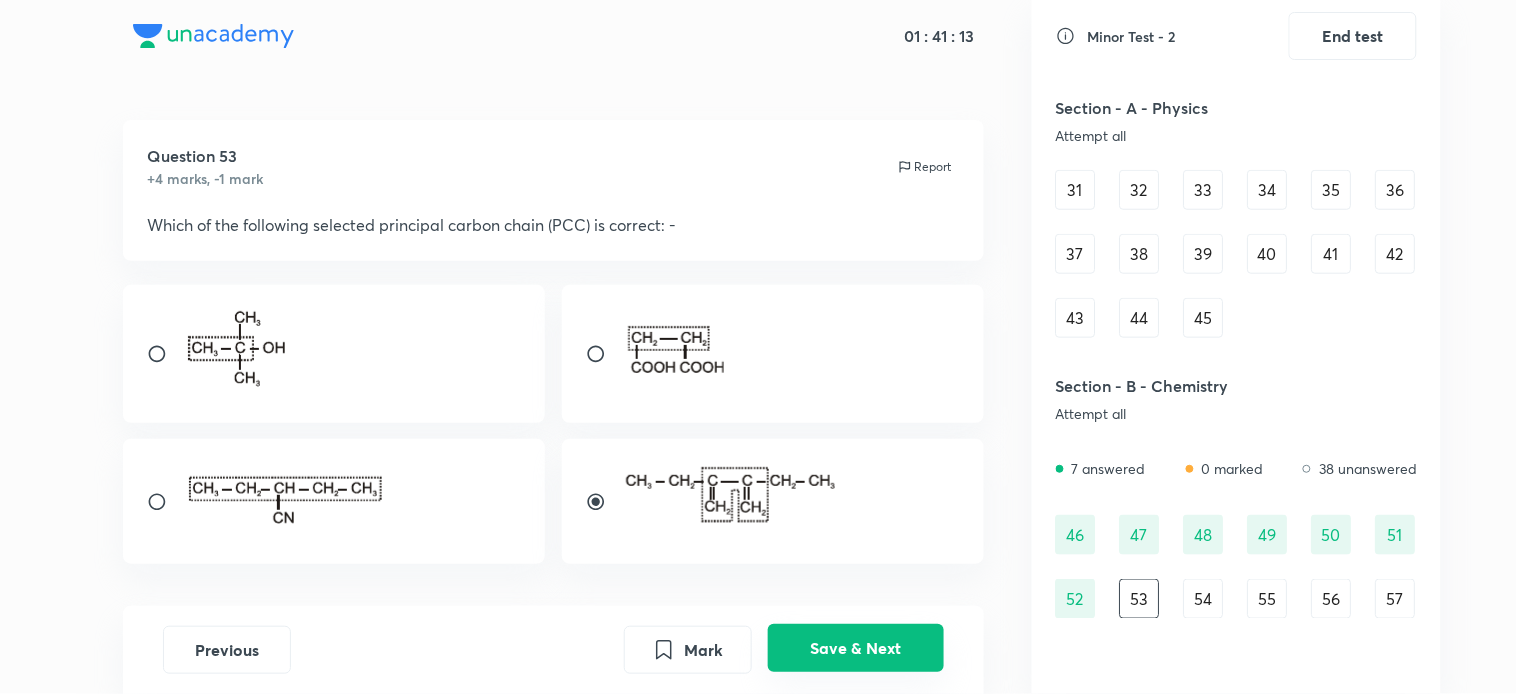 click on "Save & Next" at bounding box center [856, 648] 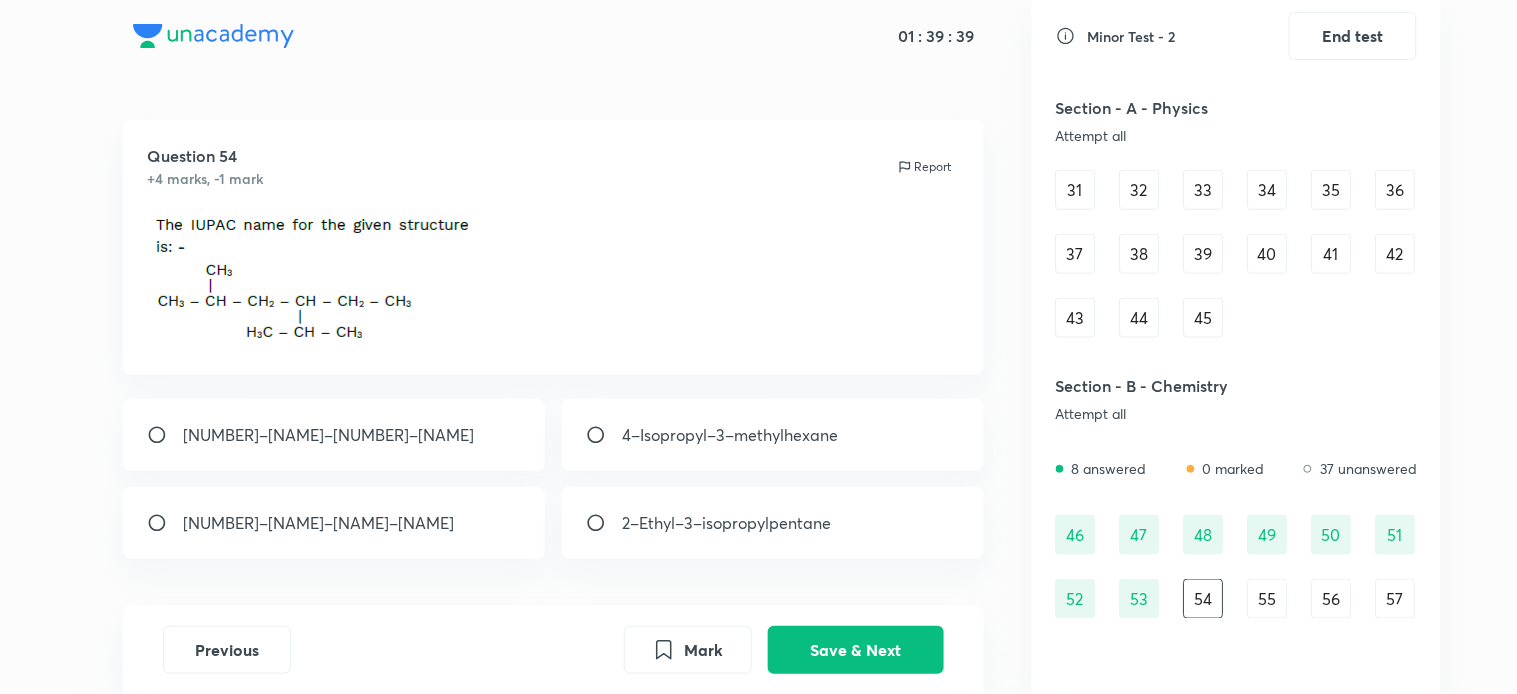 click on "[NUMBER]–[NAME]–[NAME]–[NAME]" at bounding box center [334, 523] 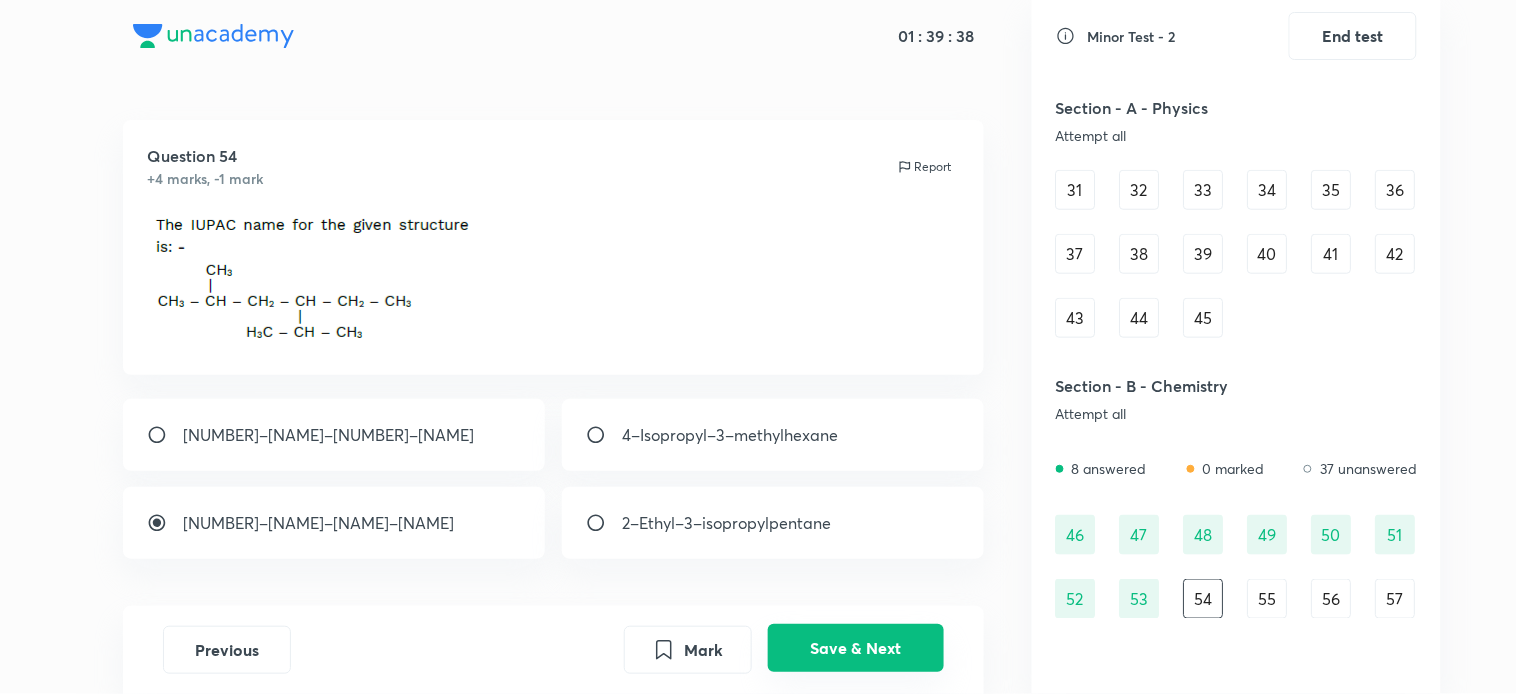 click on "Save & Next" at bounding box center (856, 648) 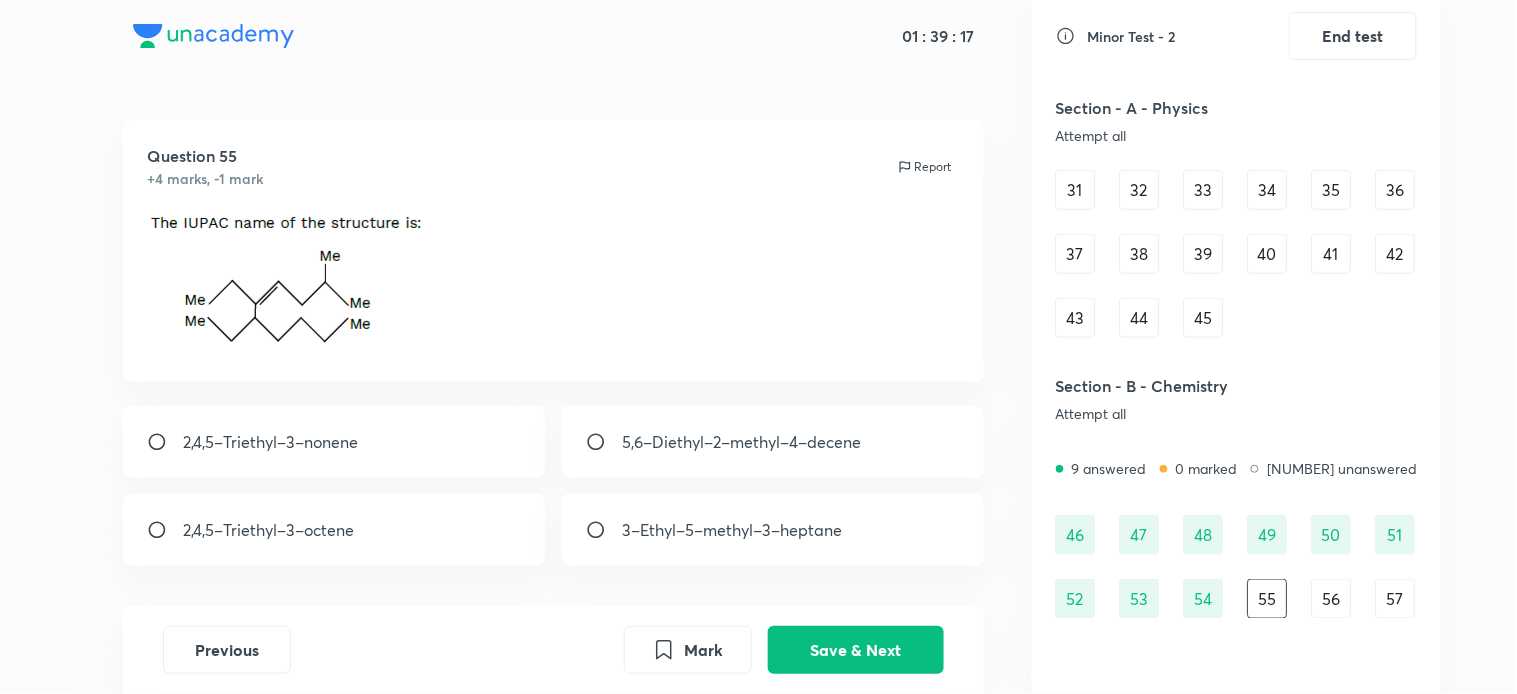 click on "5,6–Diethyl–2–methyl–4–decene" at bounding box center [741, 442] 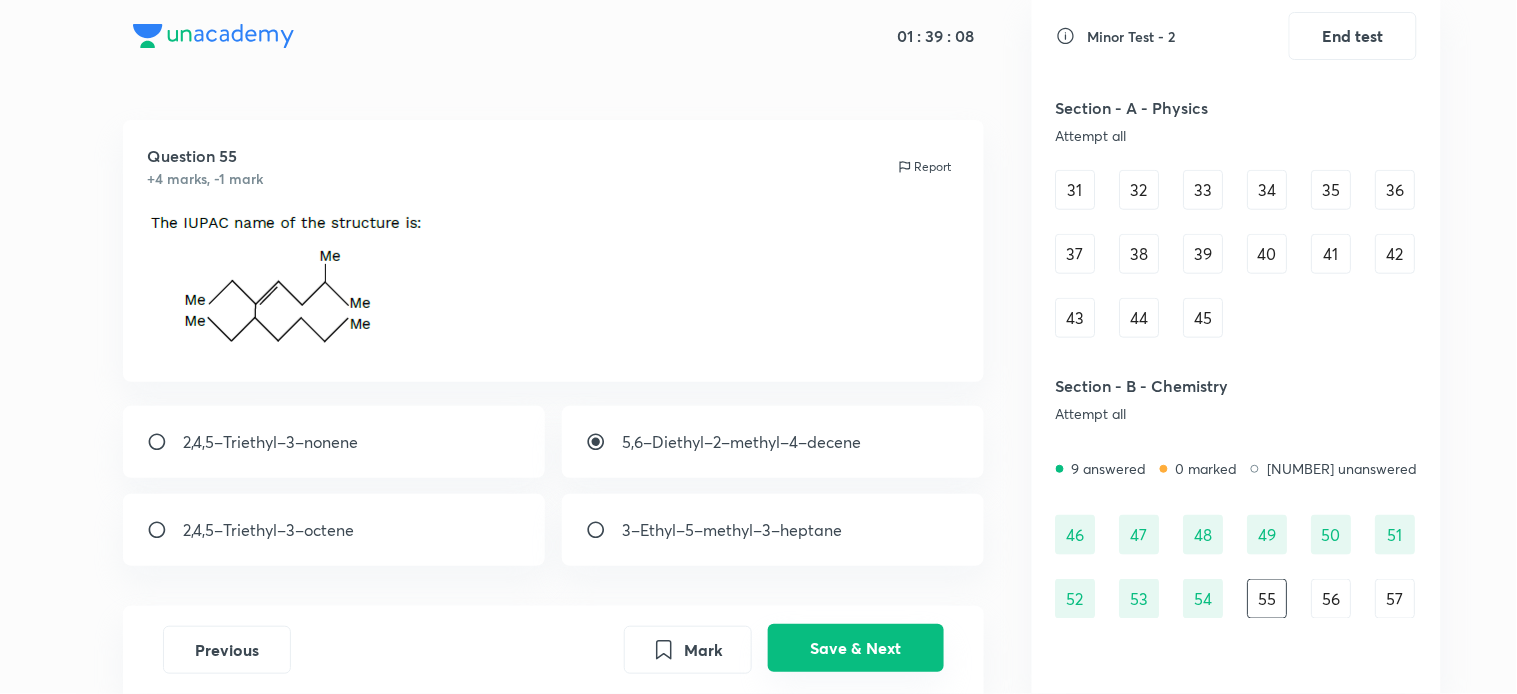 click on "Save & Next" at bounding box center (856, 648) 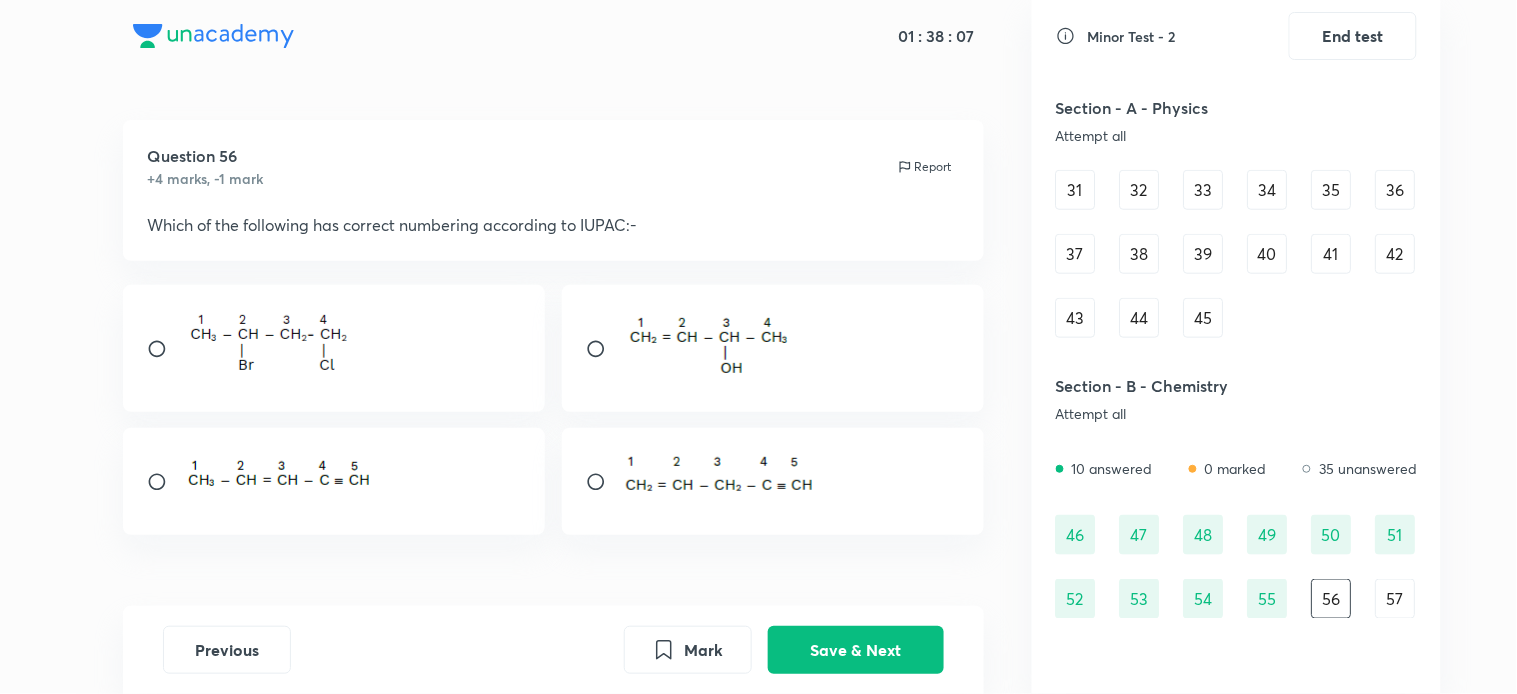 click at bounding box center (773, 481) 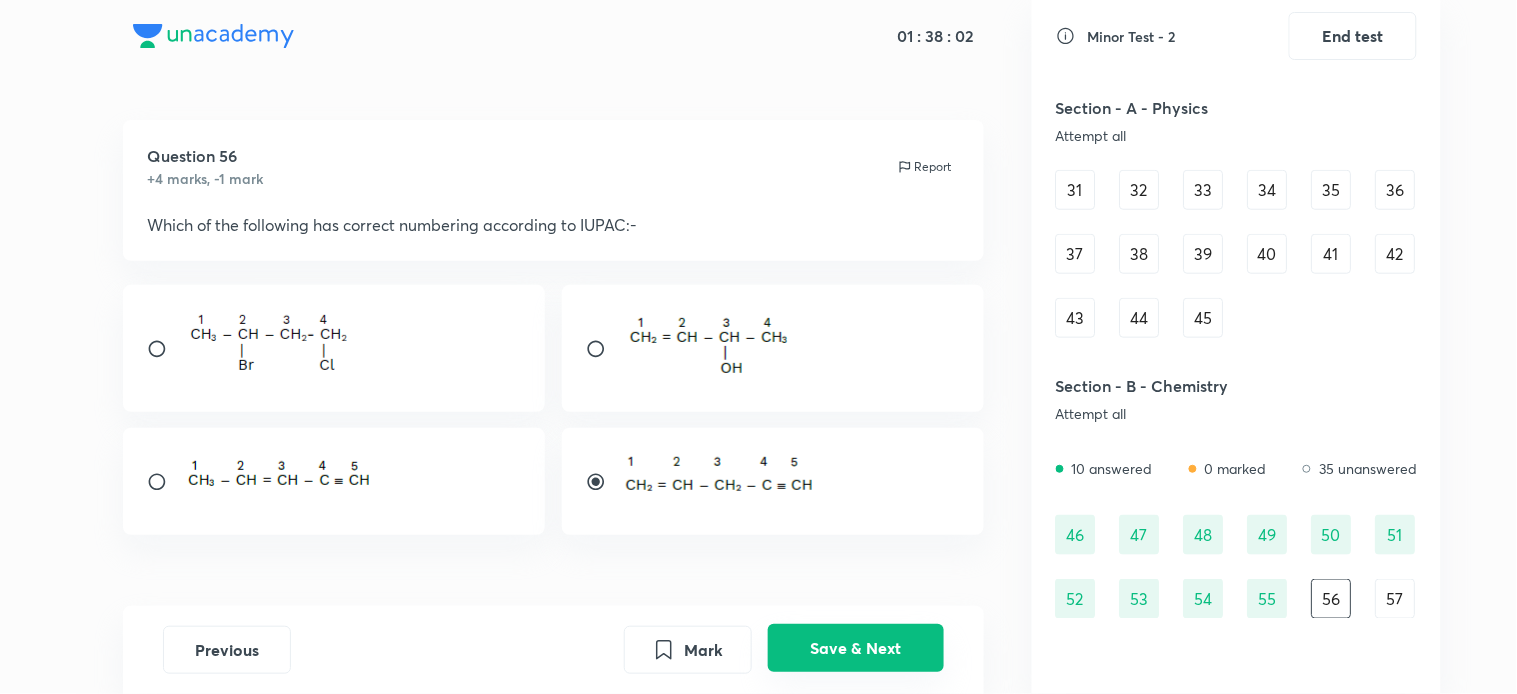 click on "Save & Next" at bounding box center (856, 648) 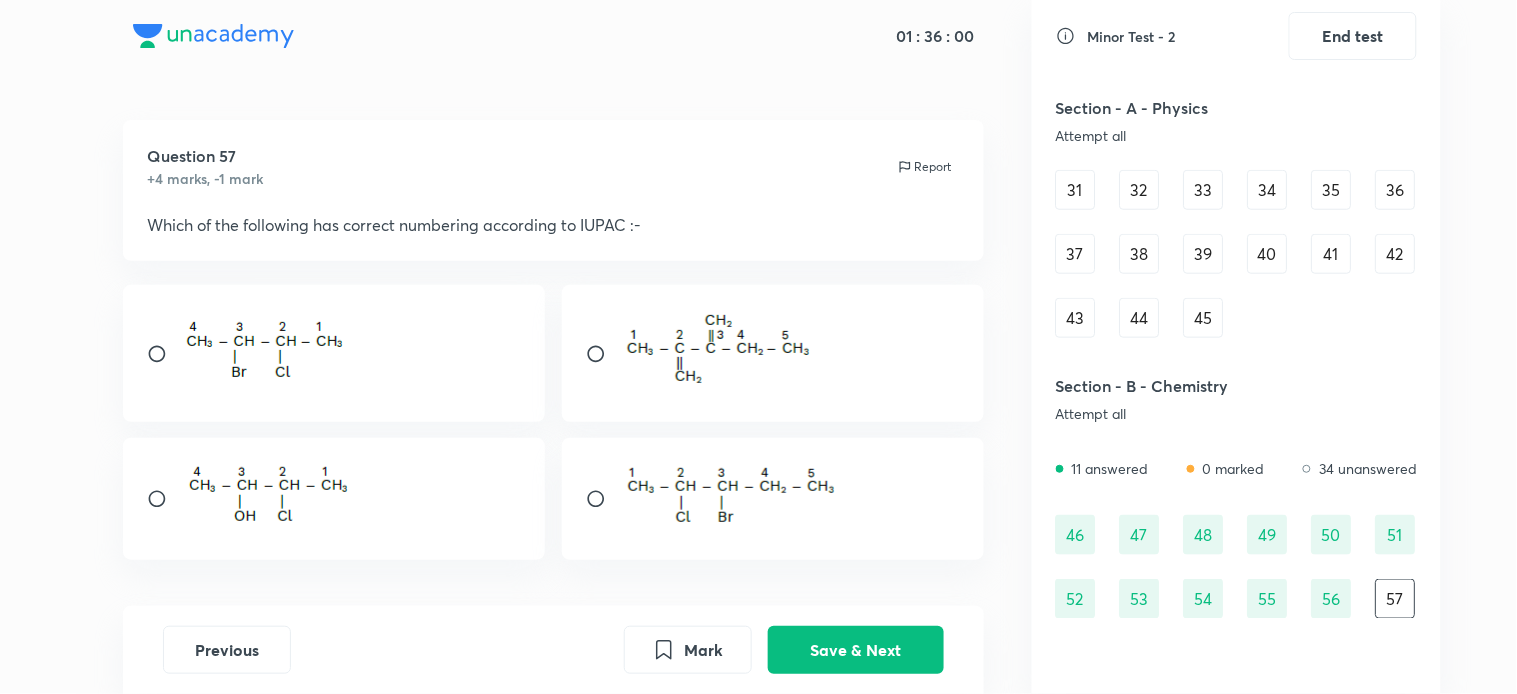 click at bounding box center [731, 496] 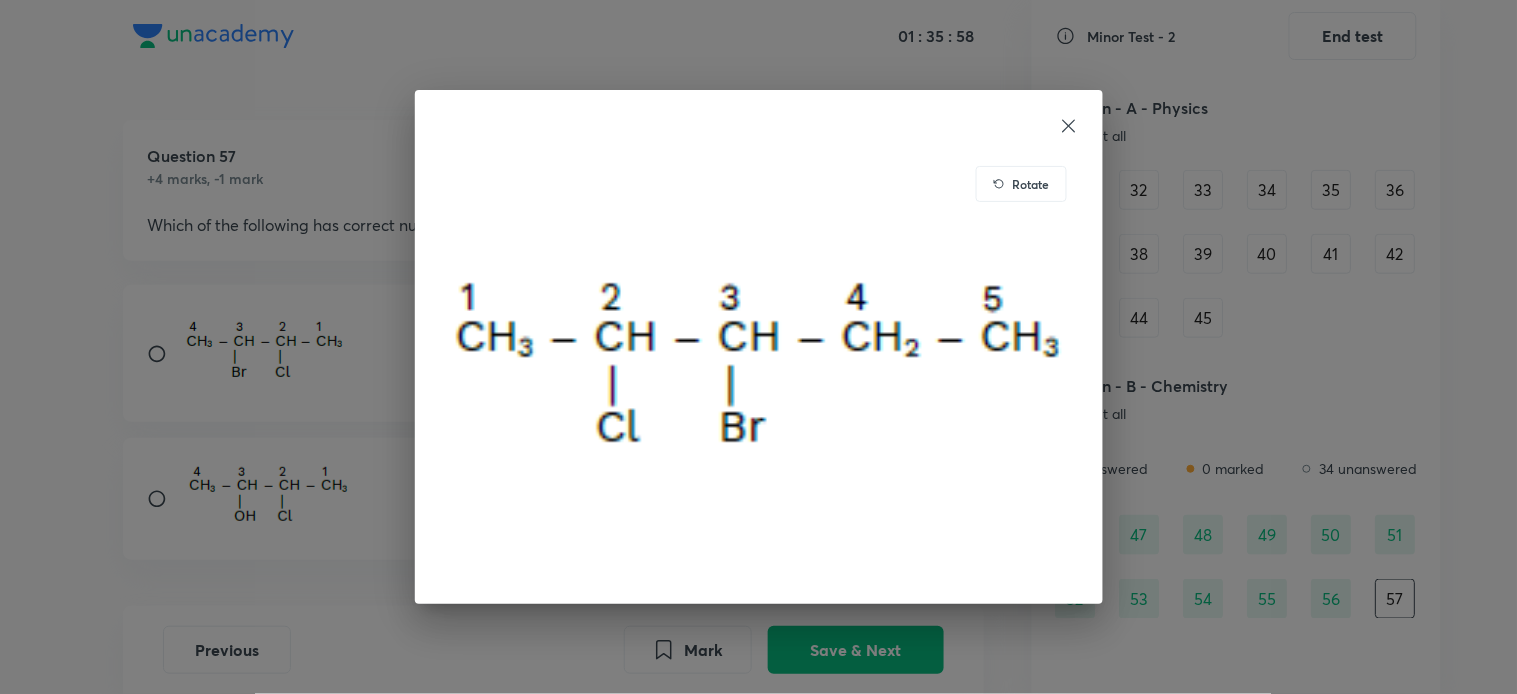click 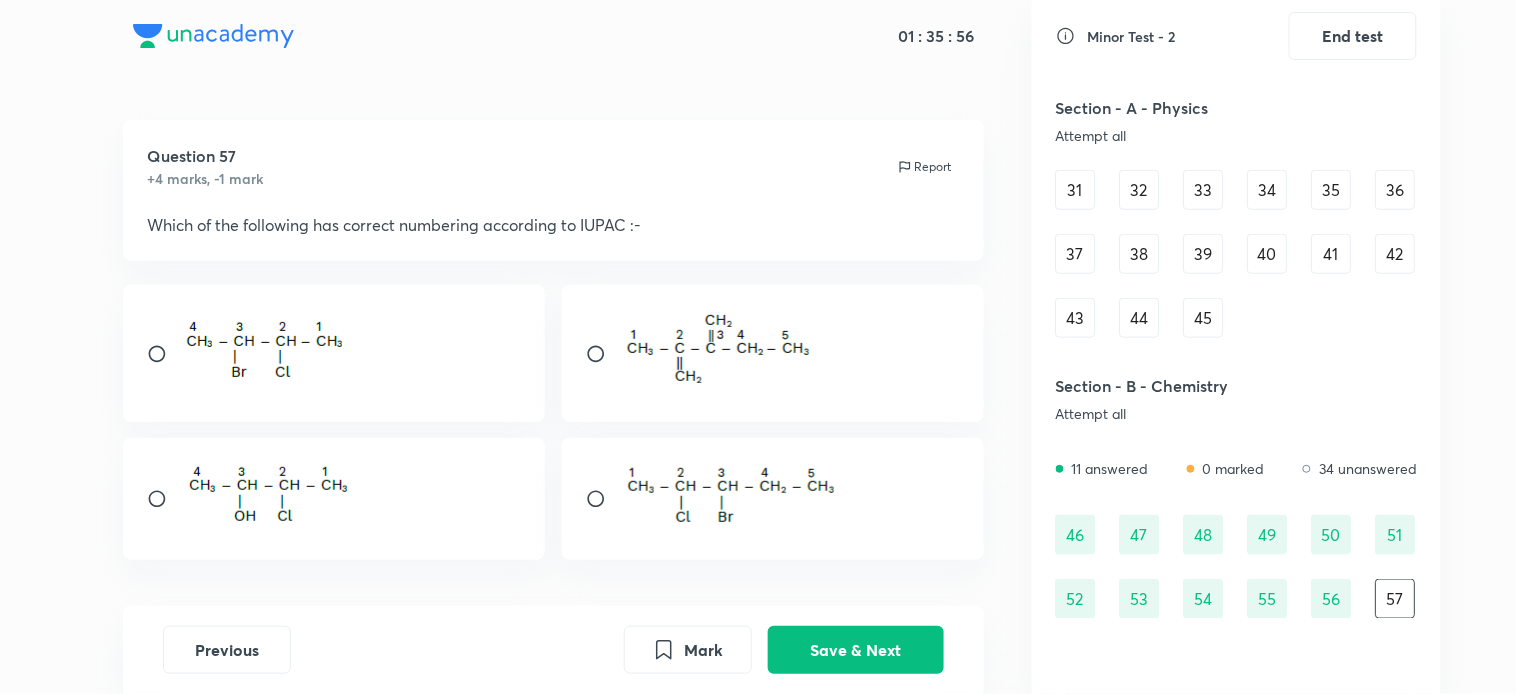 click at bounding box center [604, 499] 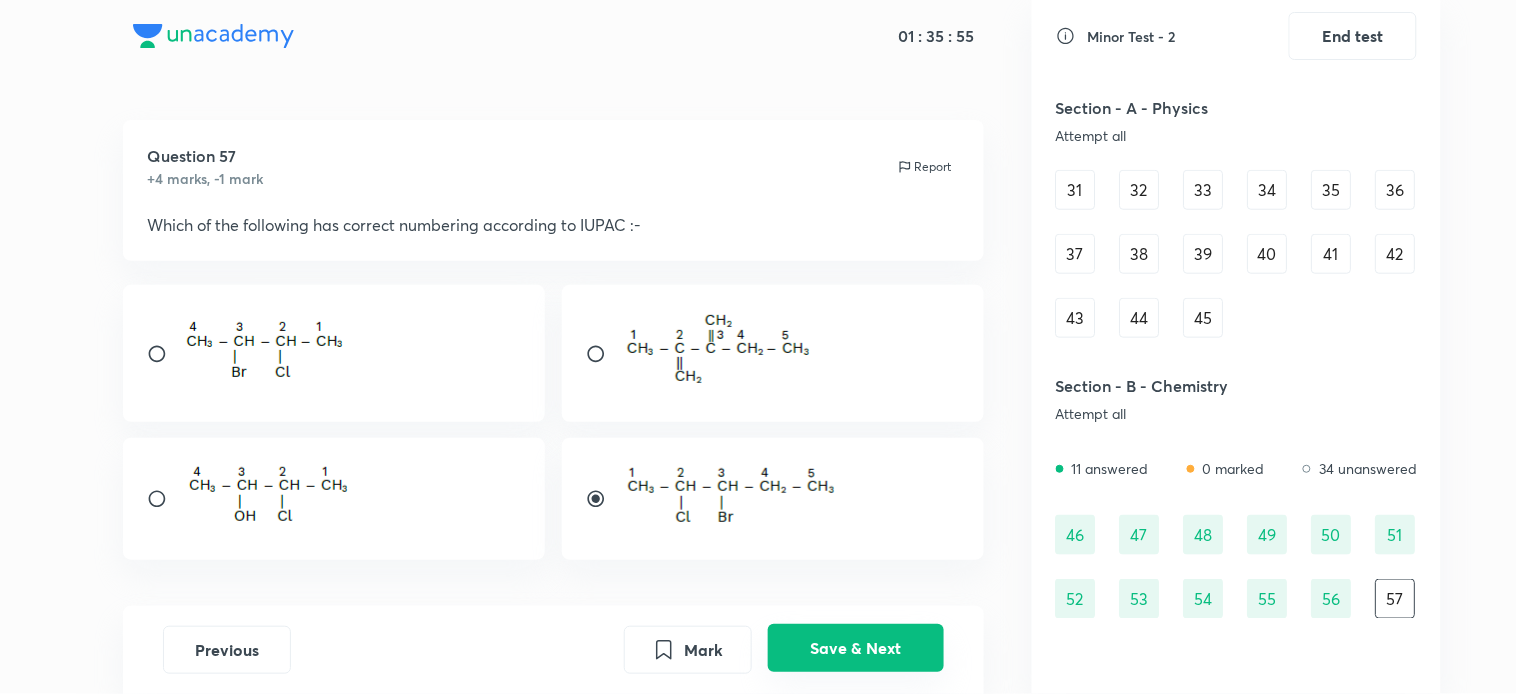 click on "Save & Next" at bounding box center (856, 648) 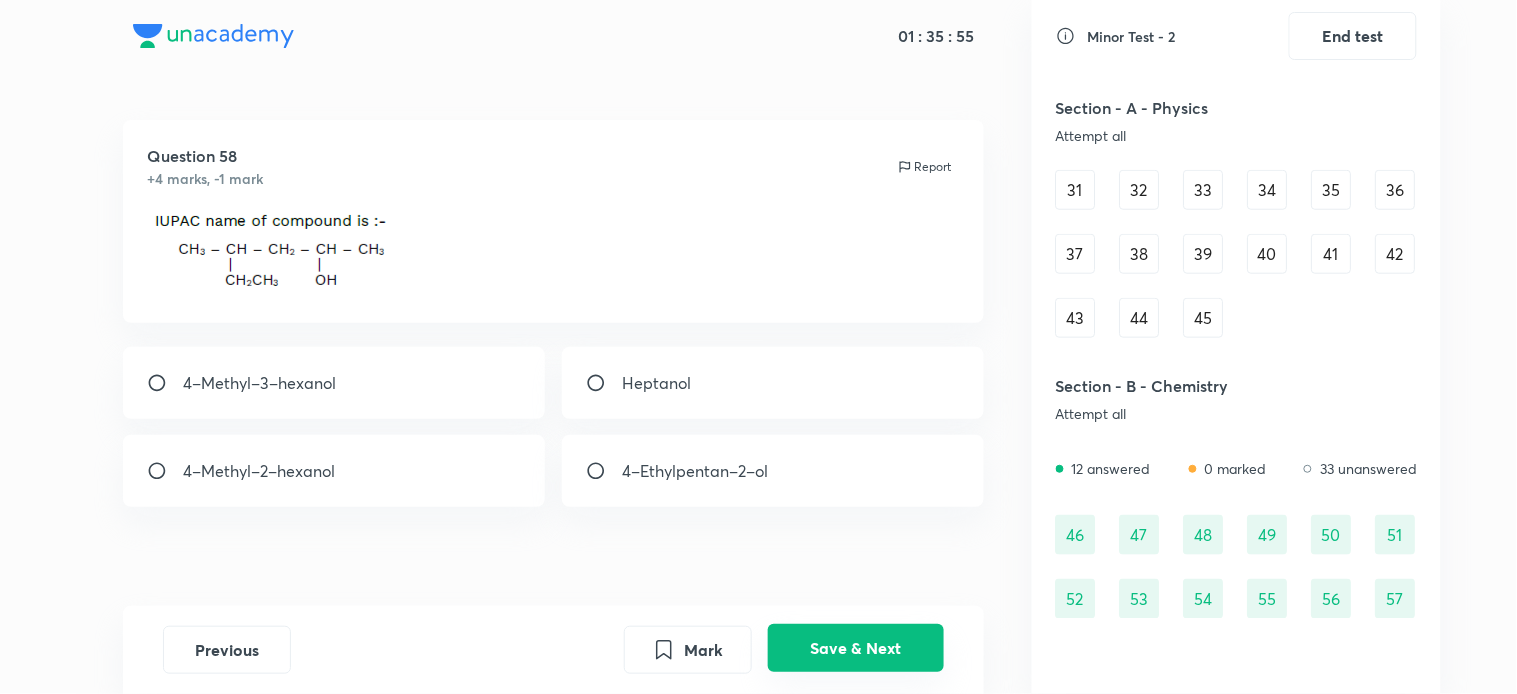 scroll, scrollTop: 451, scrollLeft: 0, axis: vertical 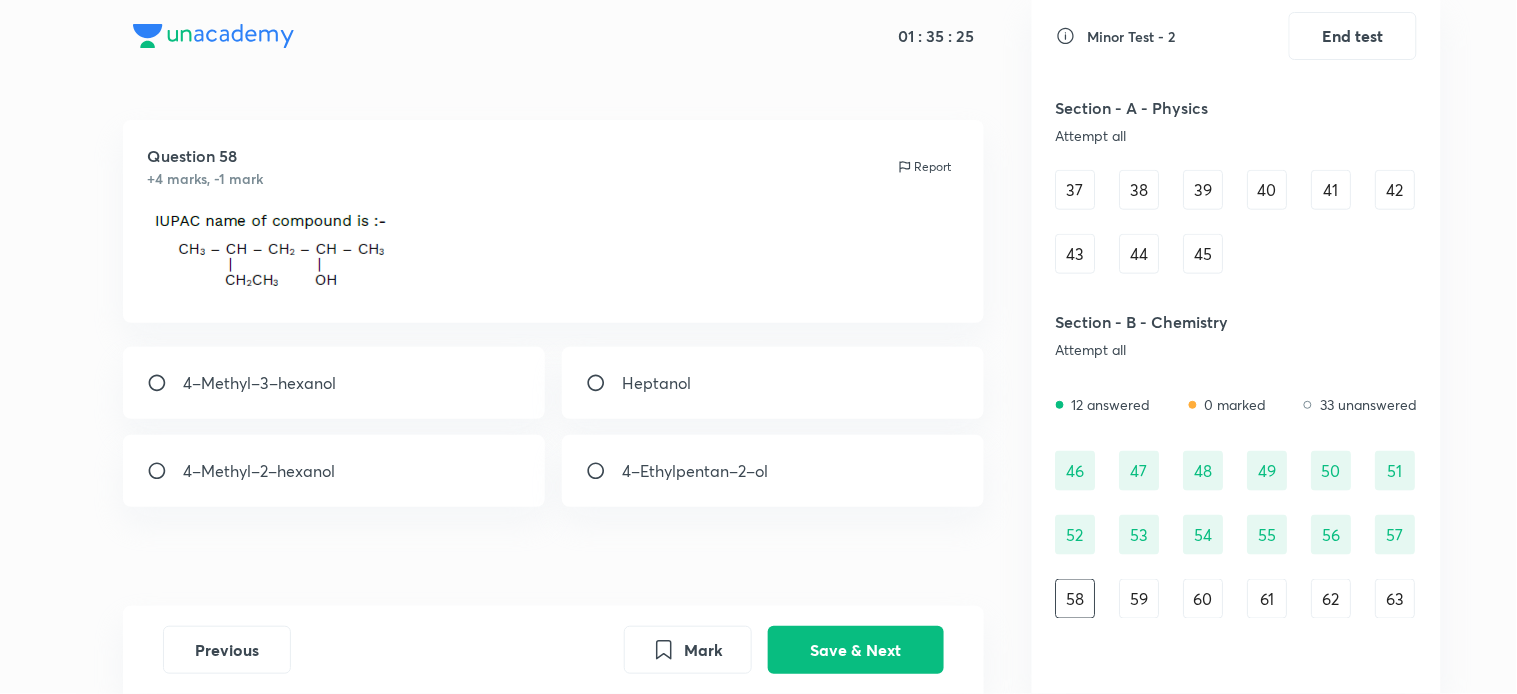 click on "4–Methyl–2–hexanol" at bounding box center (334, 471) 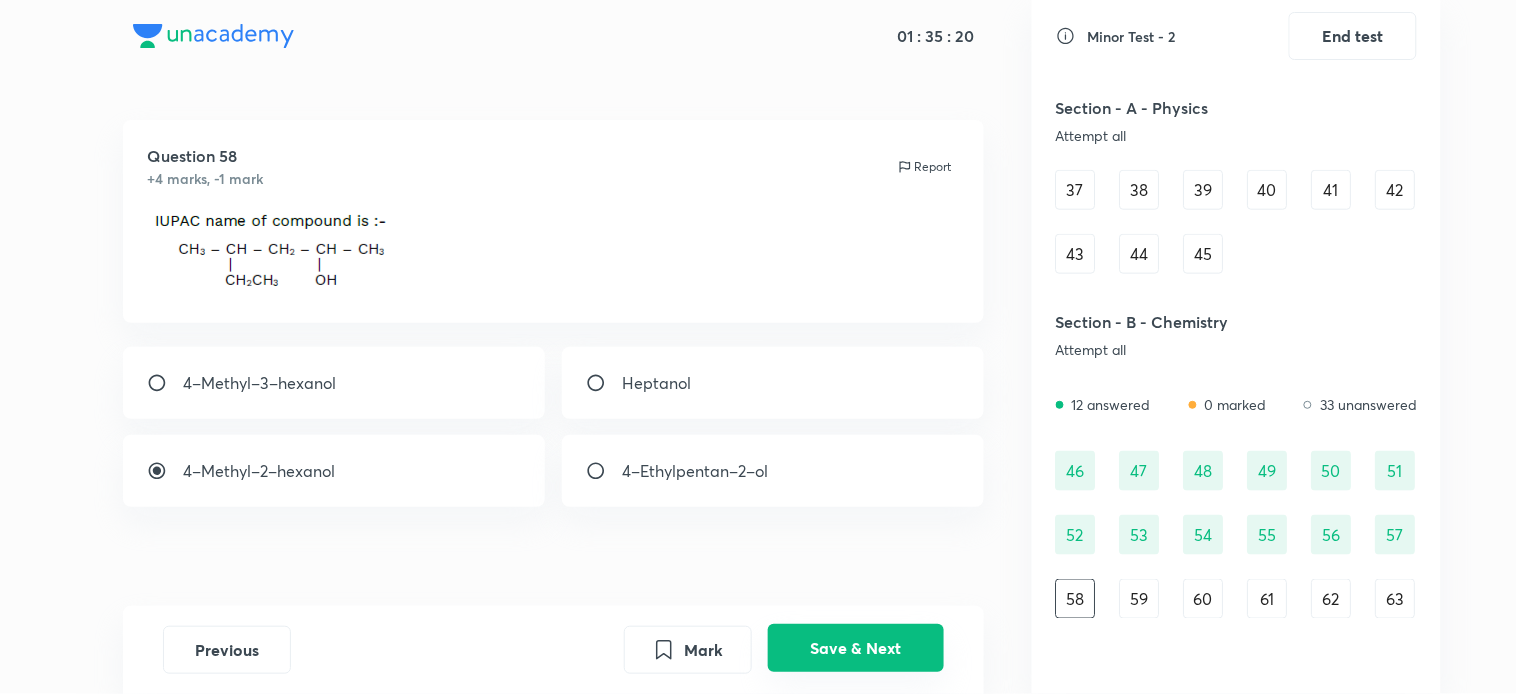 click on "Save & Next" at bounding box center (856, 648) 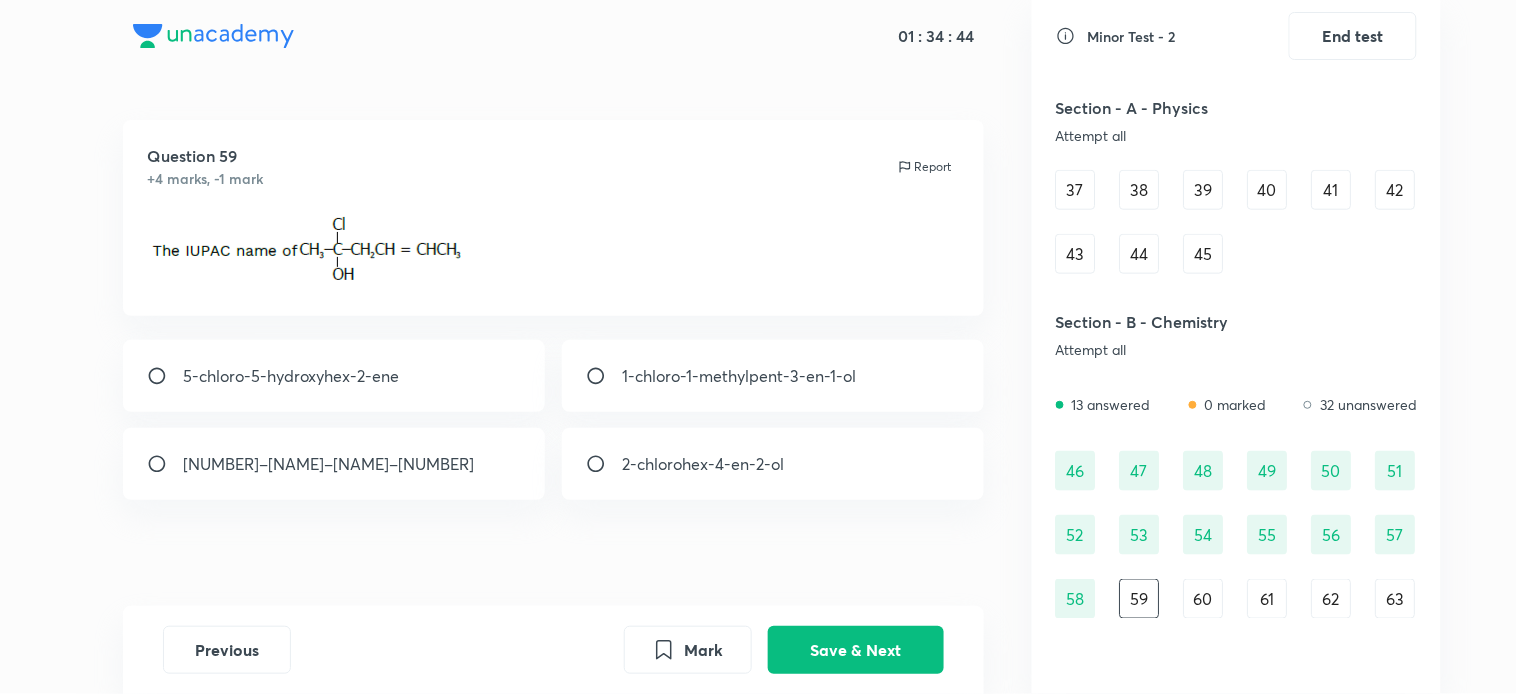 click on "5-chloro-5-hydroxyhex-2-ene" at bounding box center [334, 376] 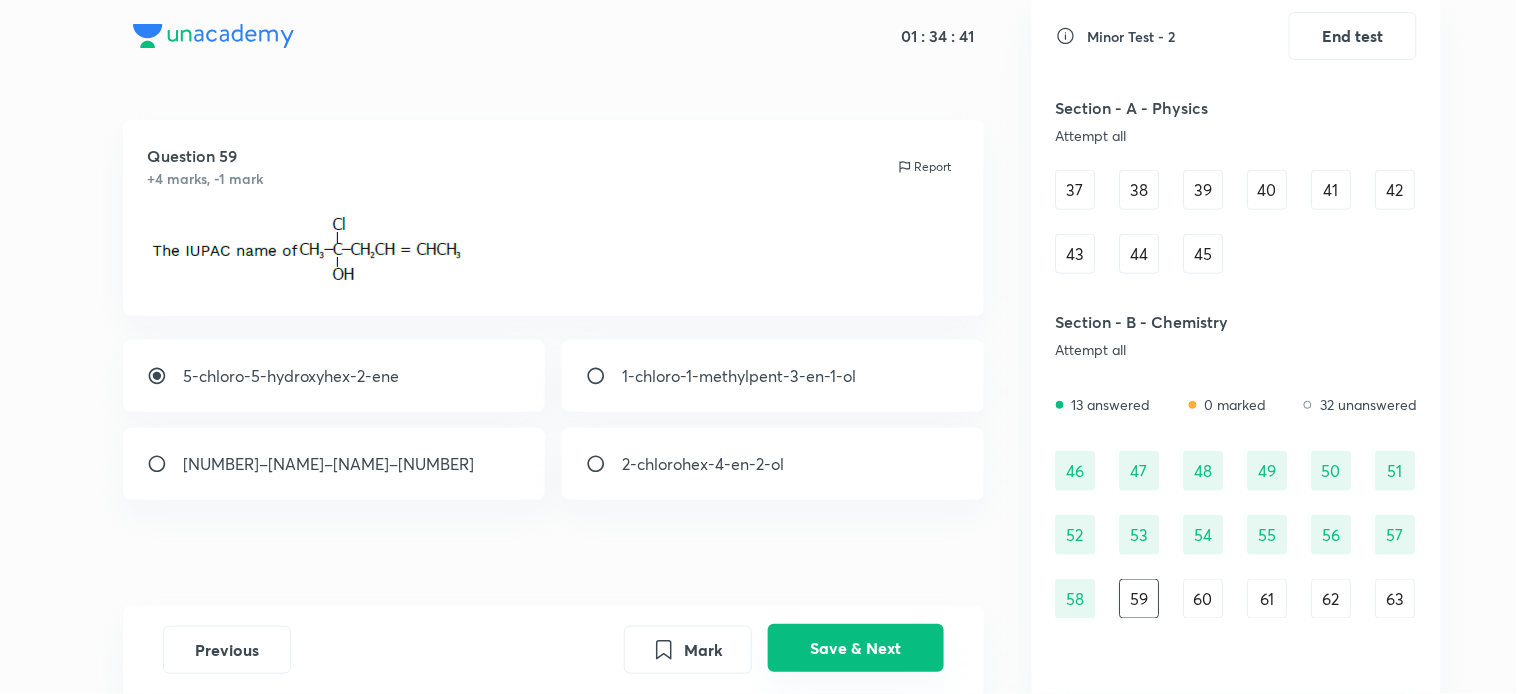 click on "Save & Next" at bounding box center [856, 648] 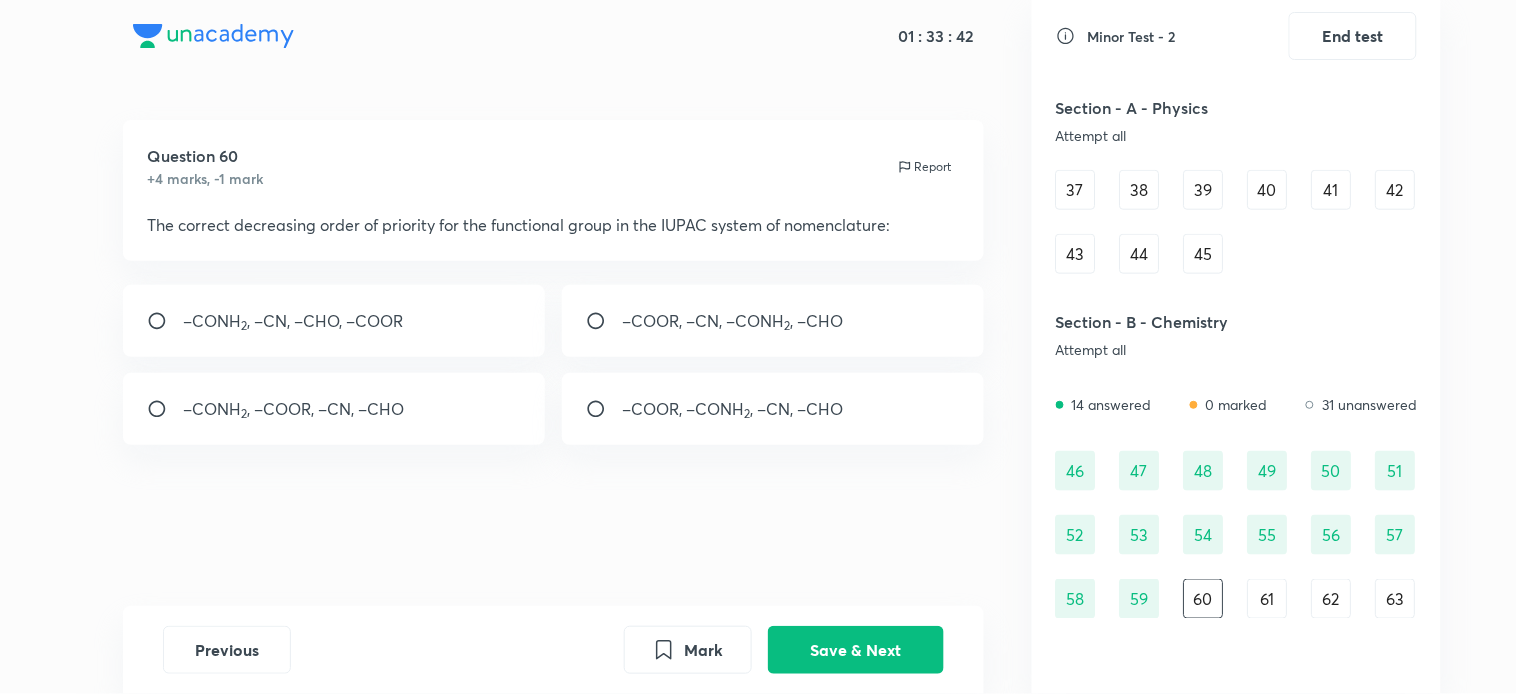 click on "–COOR, –CONH 2 , –CN, –CHO" at bounding box center (732, 409) 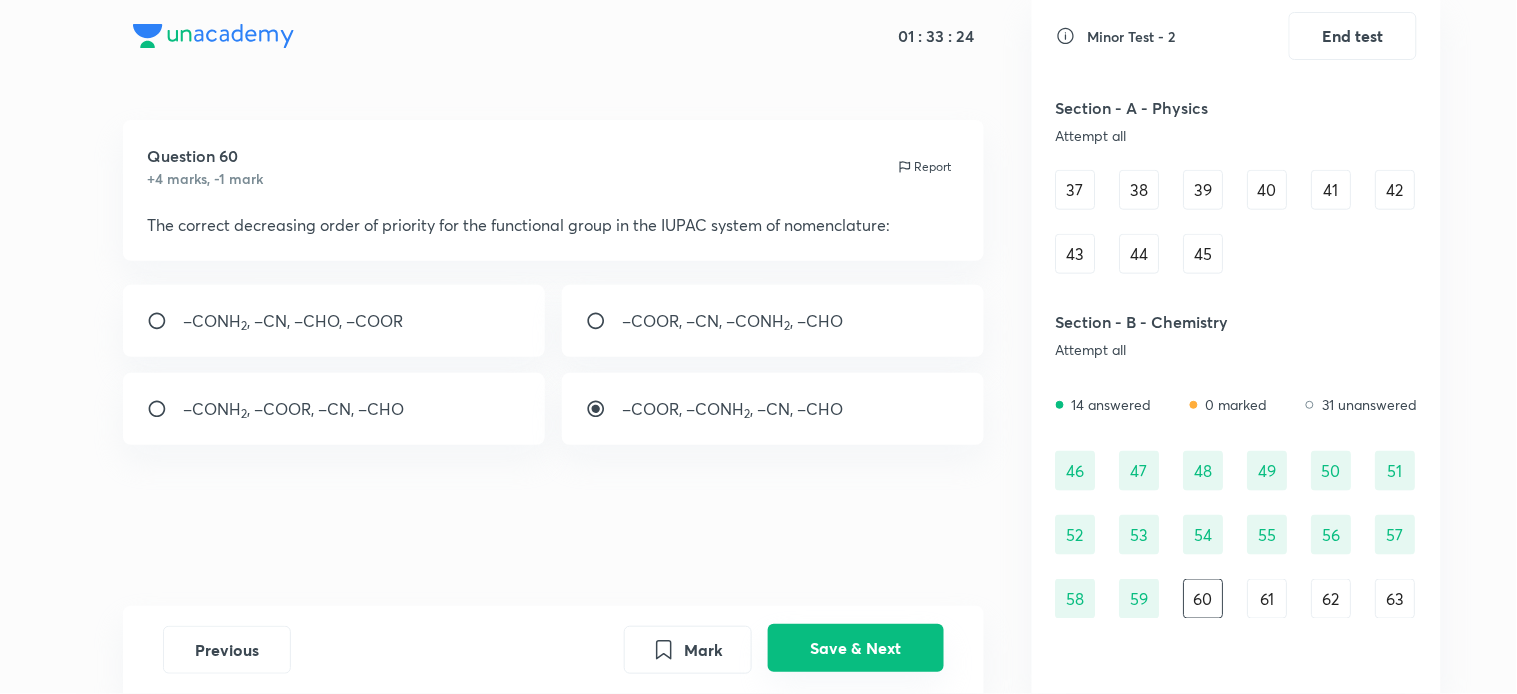 click on "Save & Next" at bounding box center [856, 648] 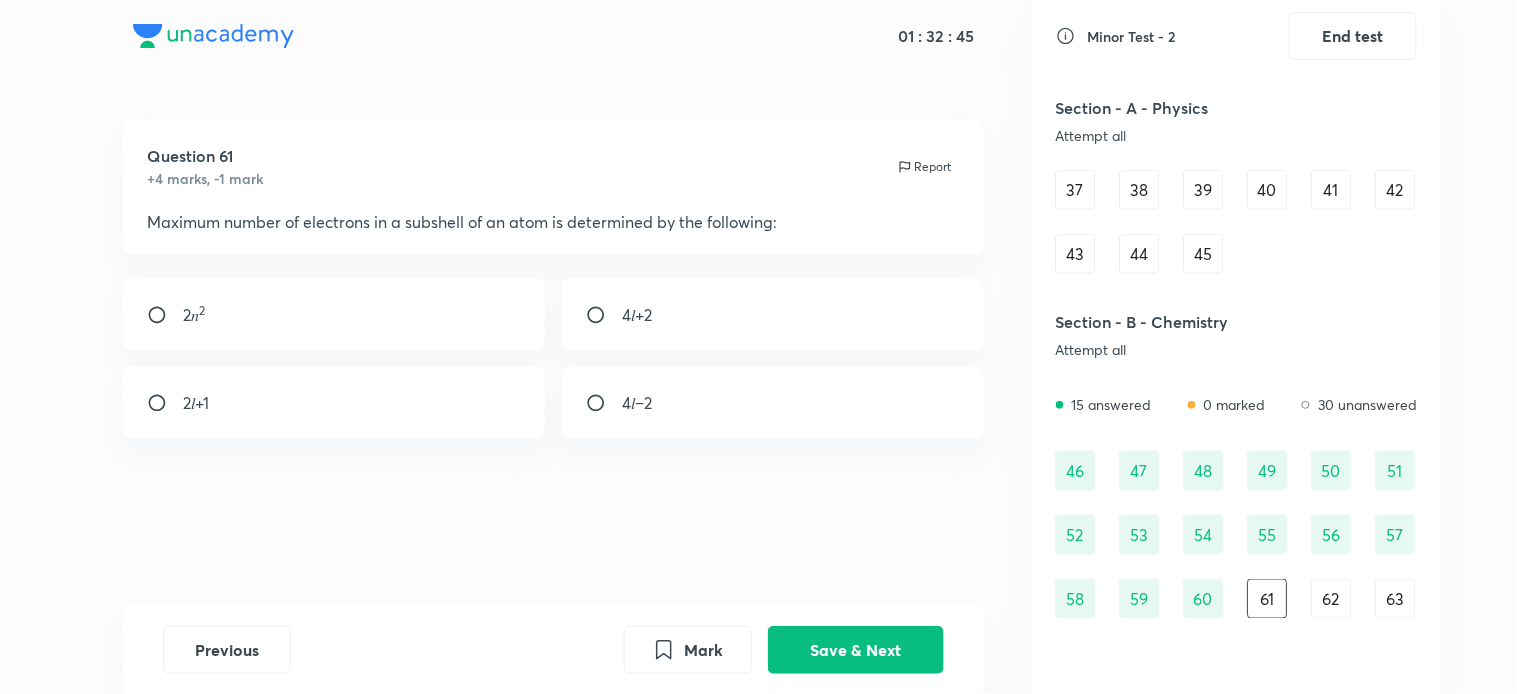 click on "2𝑛 2" at bounding box center [334, 315] 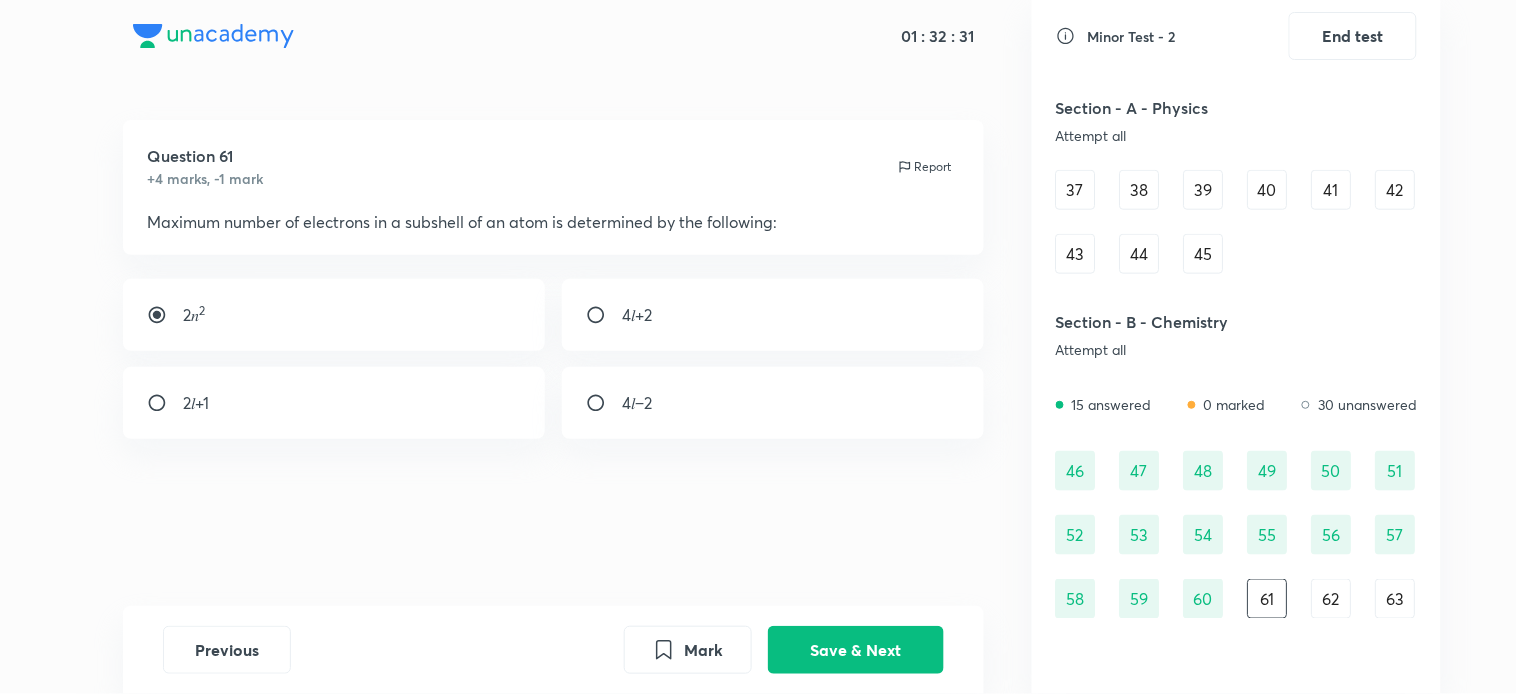 click at bounding box center (604, 315) 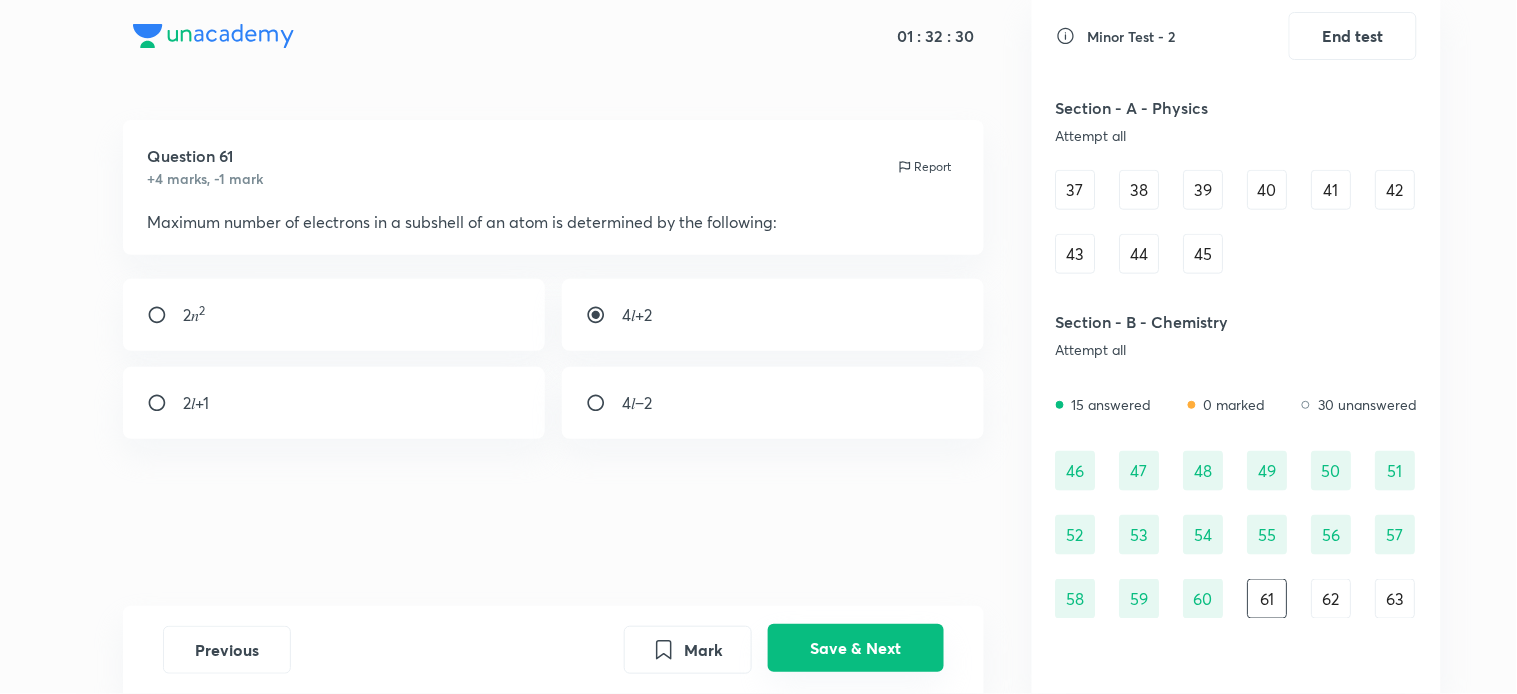 click on "Save & Next" at bounding box center (856, 648) 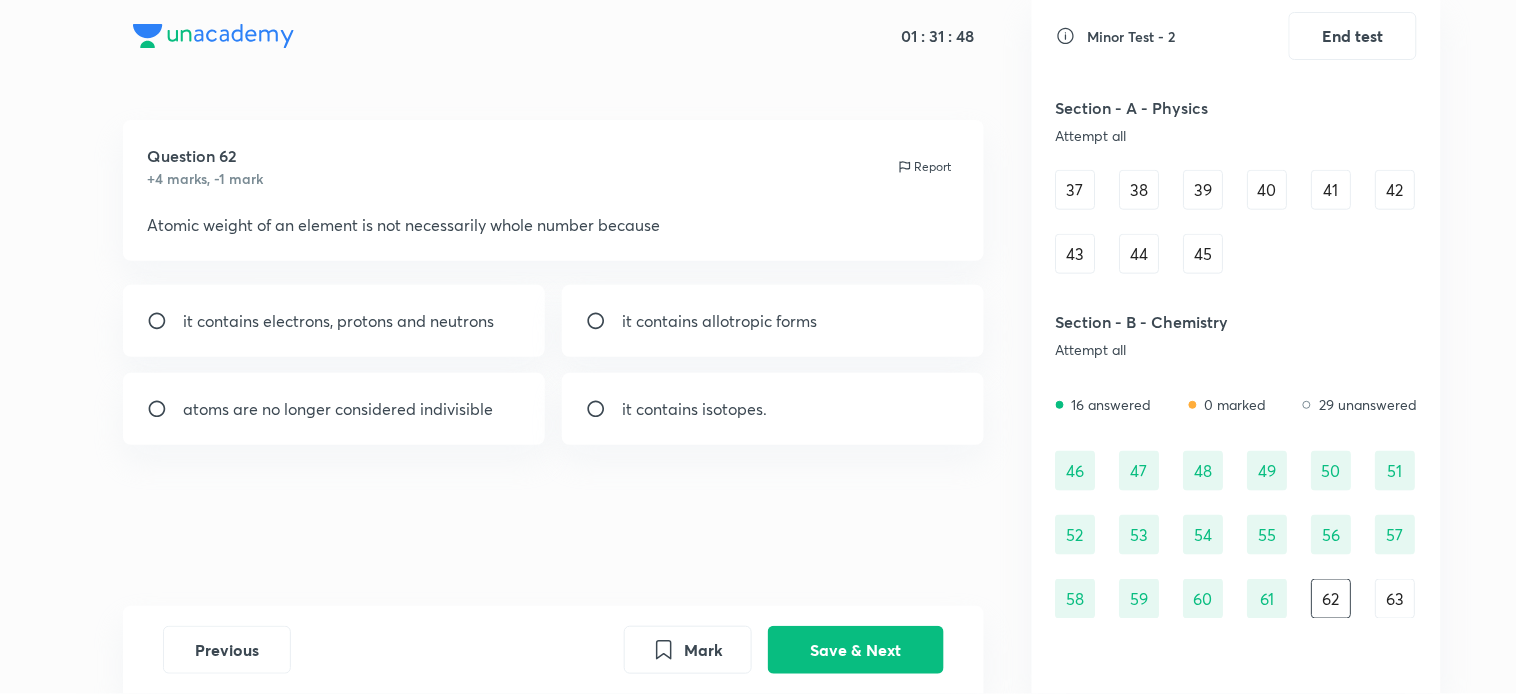 click on "it contains isotopes." at bounding box center [694, 409] 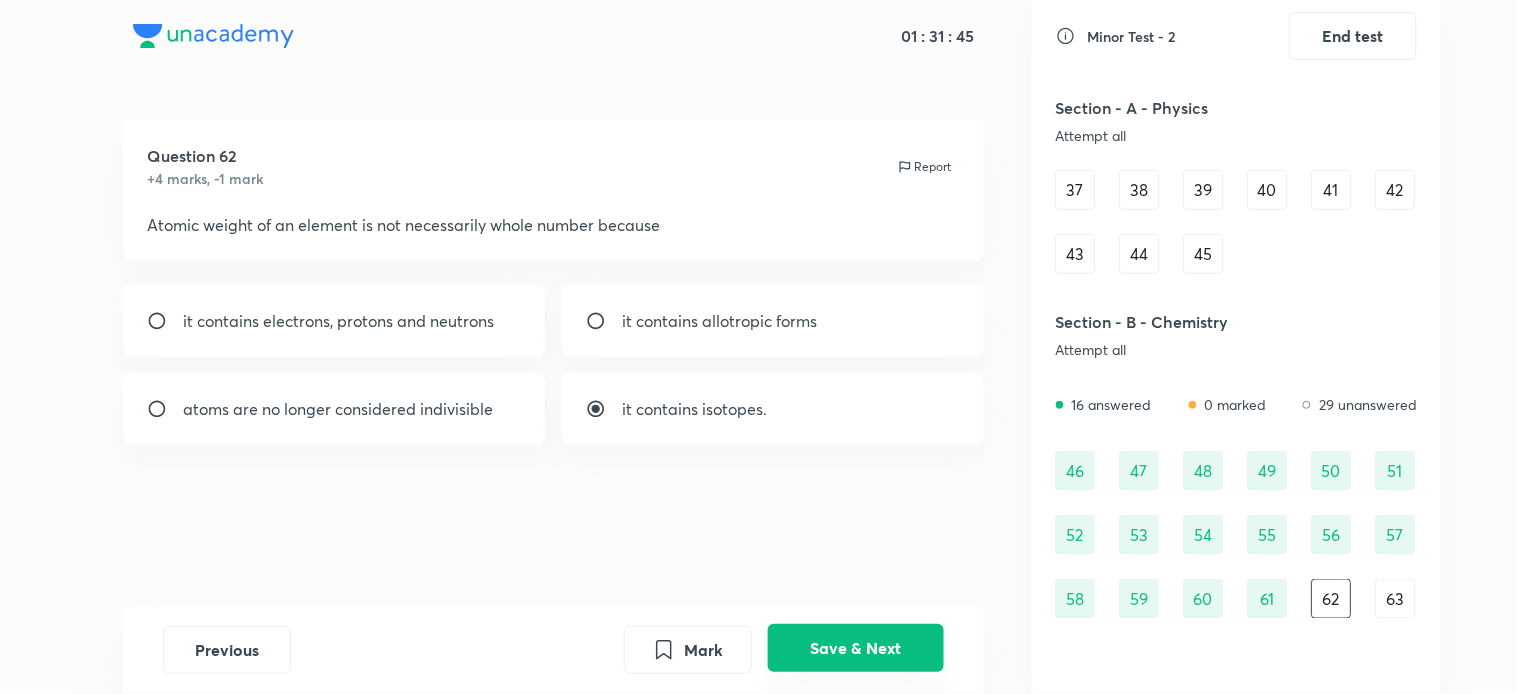 click on "Save & Next" at bounding box center [856, 648] 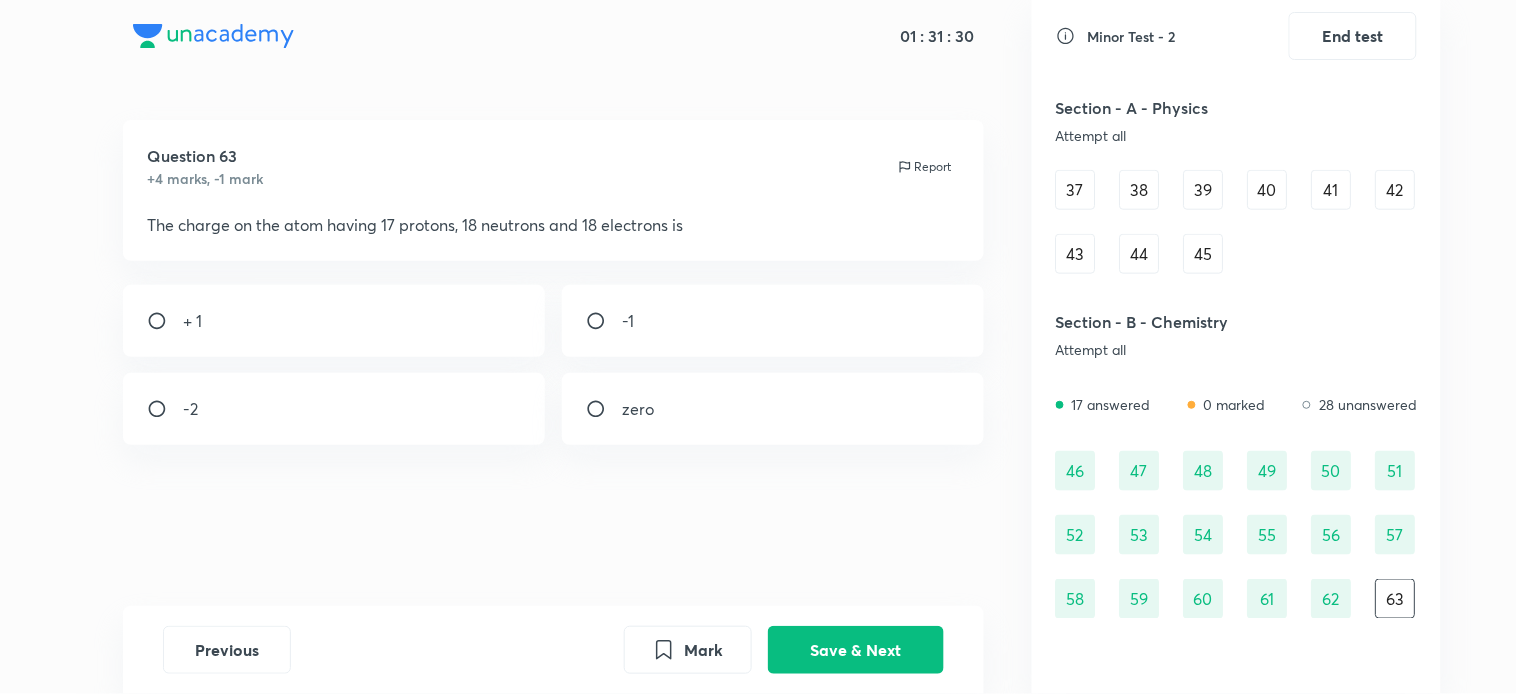 click on "-1" at bounding box center [773, 321] 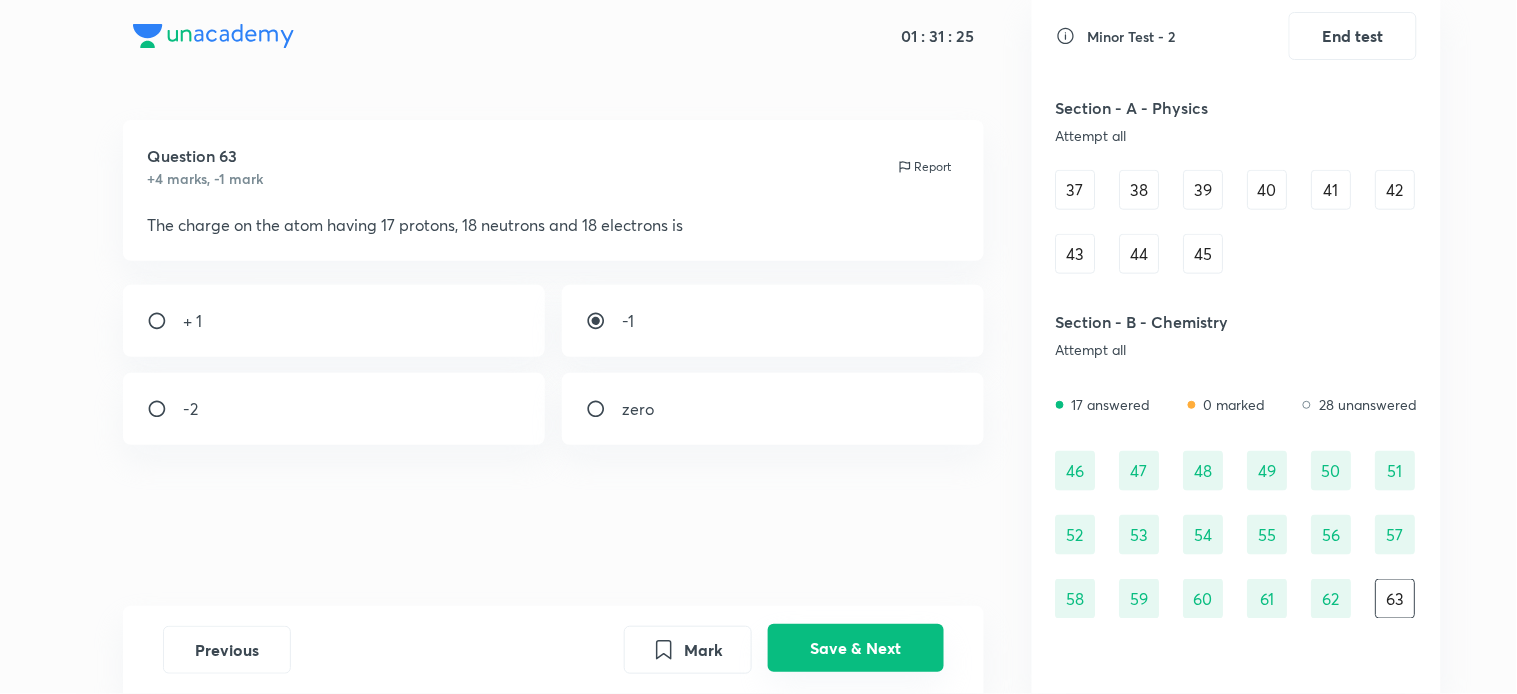 click on "Save & Next" at bounding box center [856, 648] 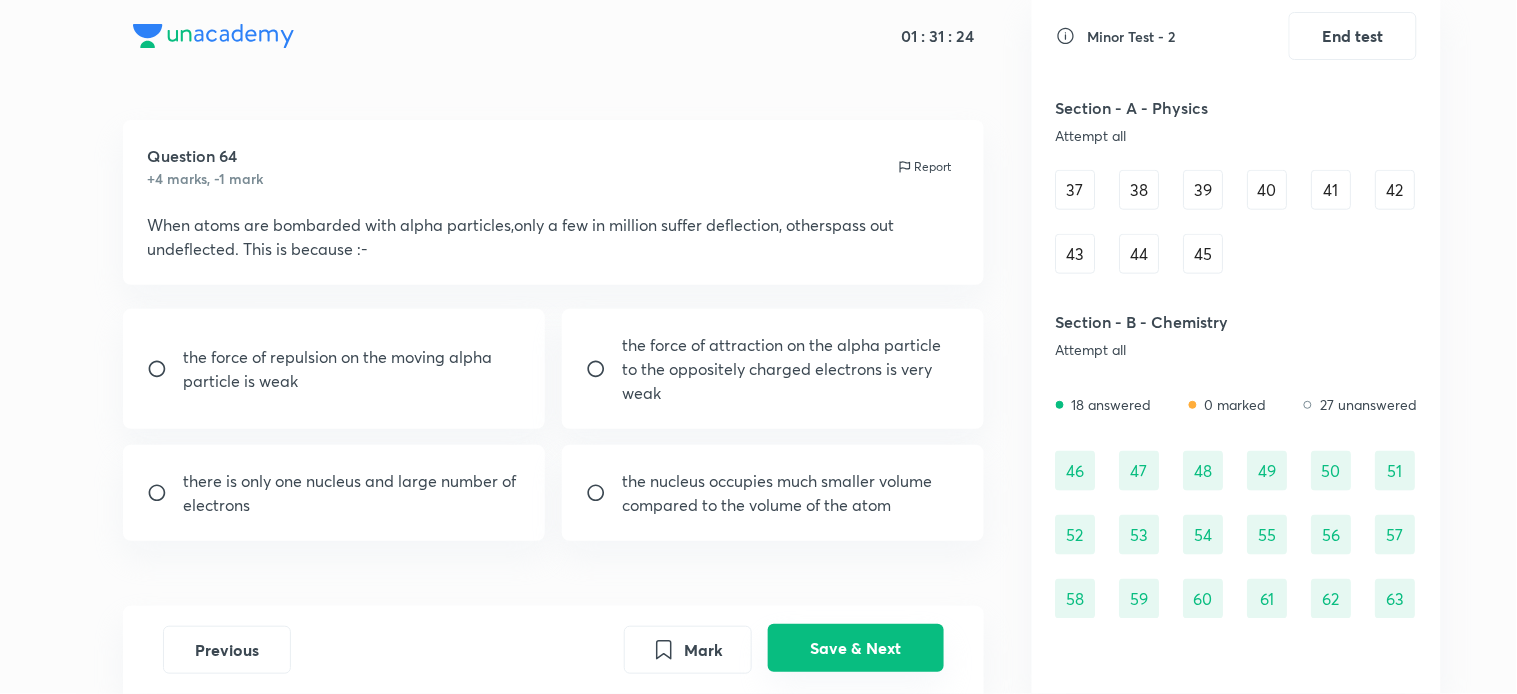 scroll, scrollTop: 515, scrollLeft: 0, axis: vertical 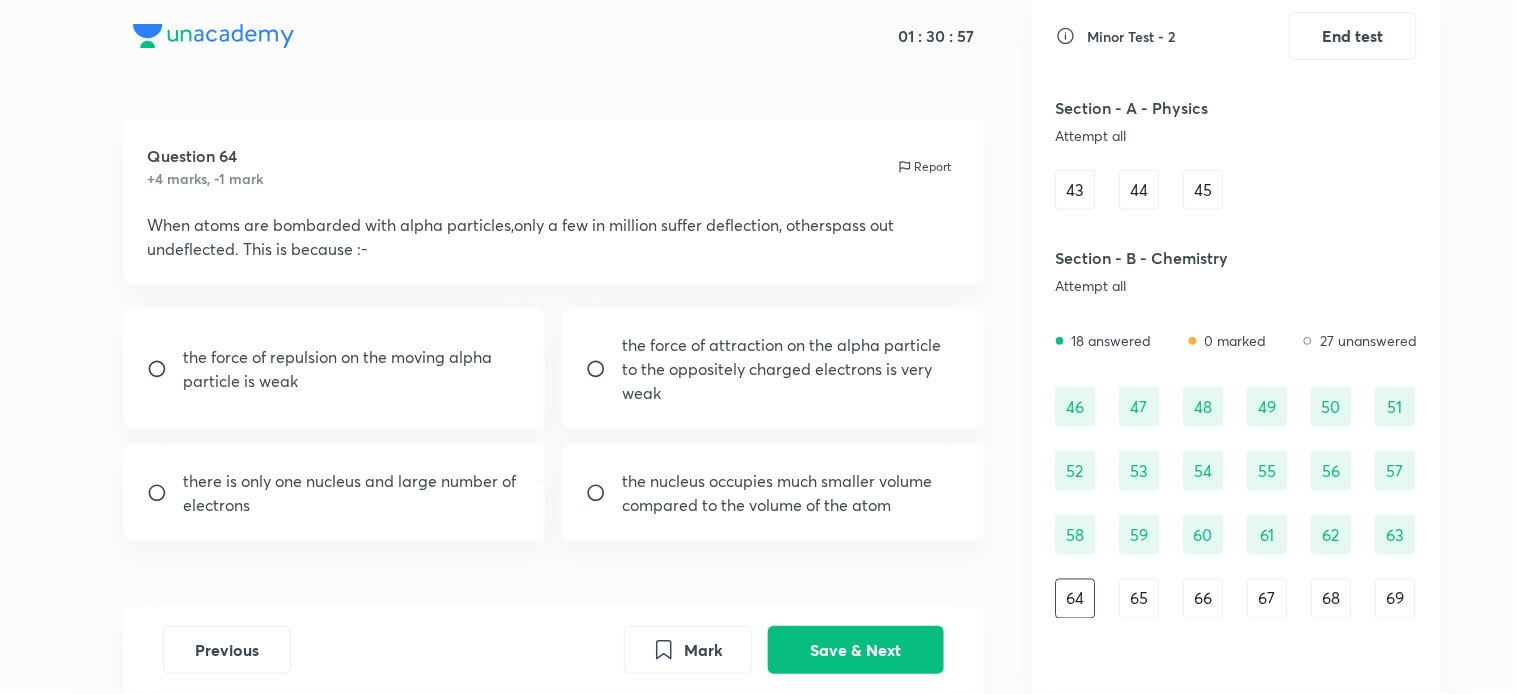 click on "there is only one nucleus and large number of electrons" at bounding box center (352, 493) 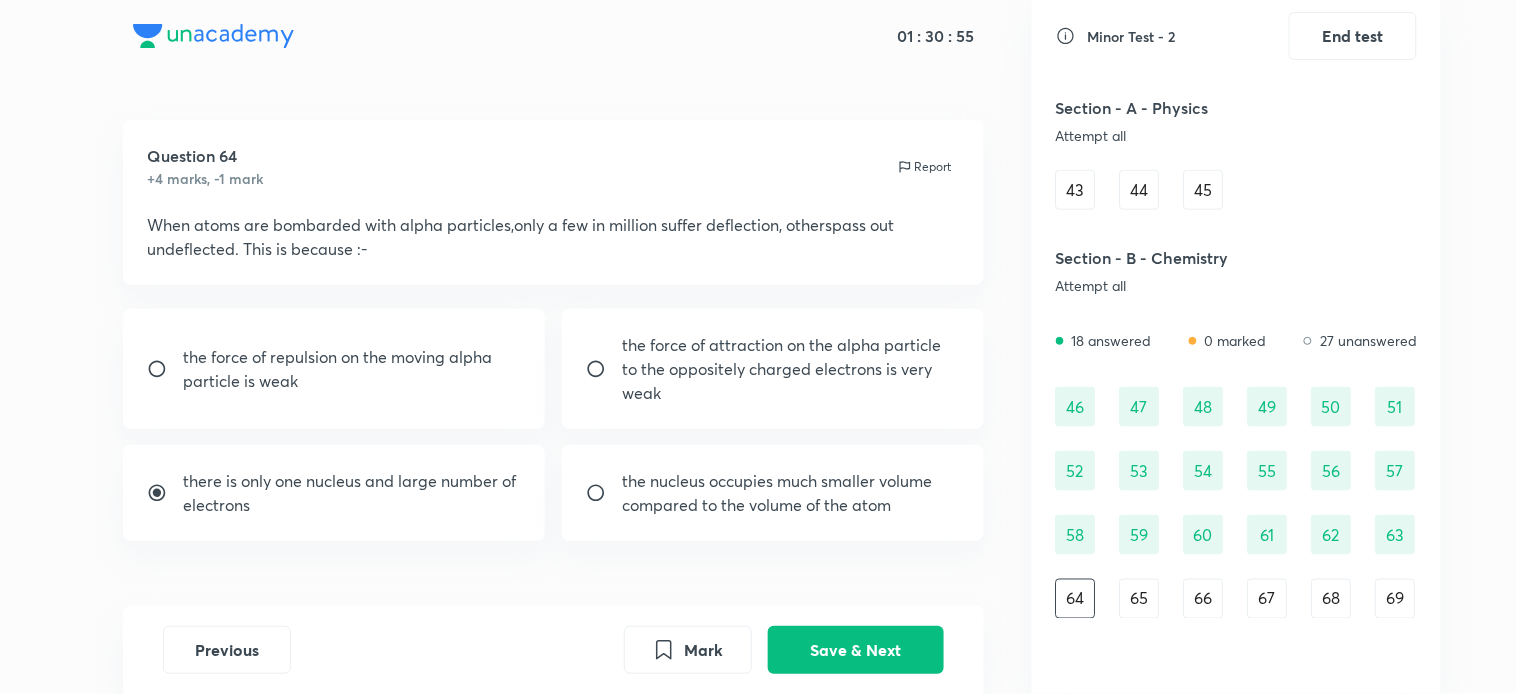 click on "the nucleus occupies much smaller volume compared to the volume of the atom" at bounding box center [791, 493] 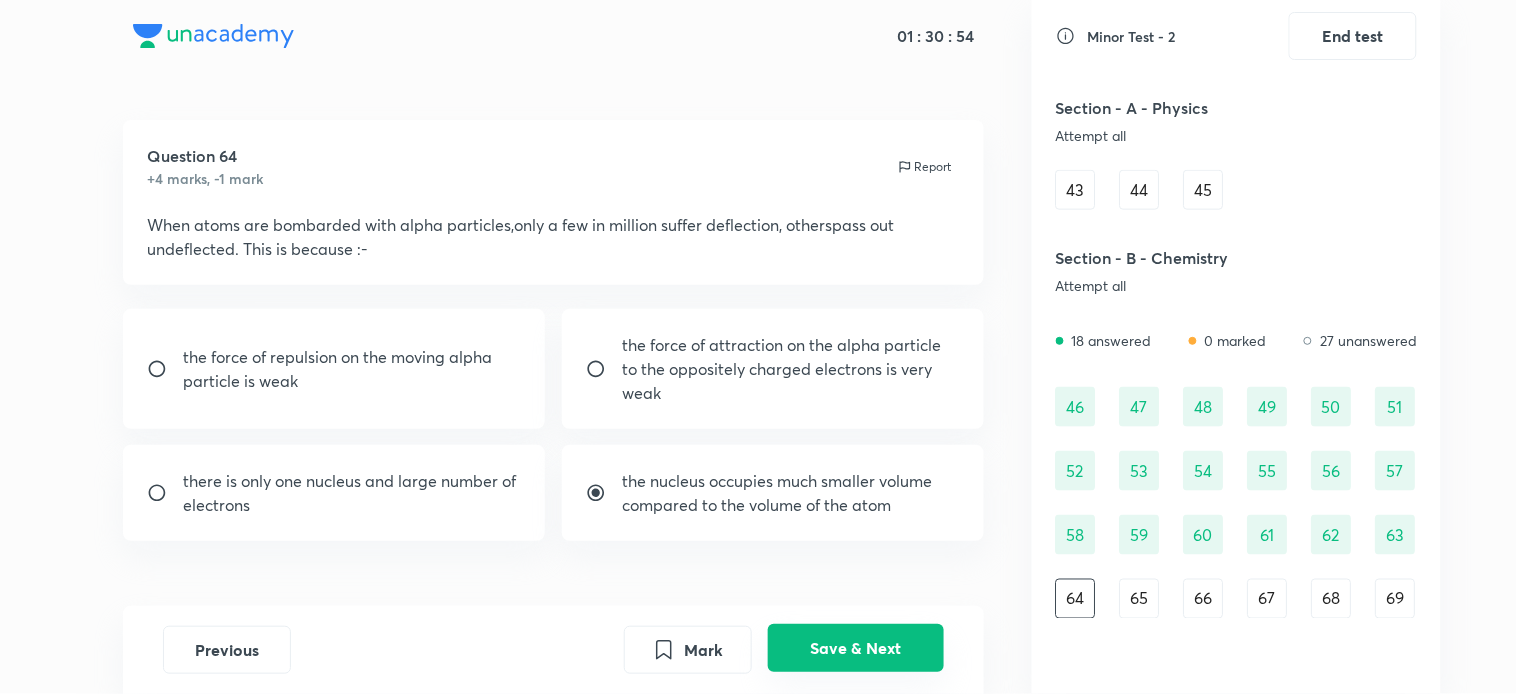 click on "Save & Next" at bounding box center (856, 648) 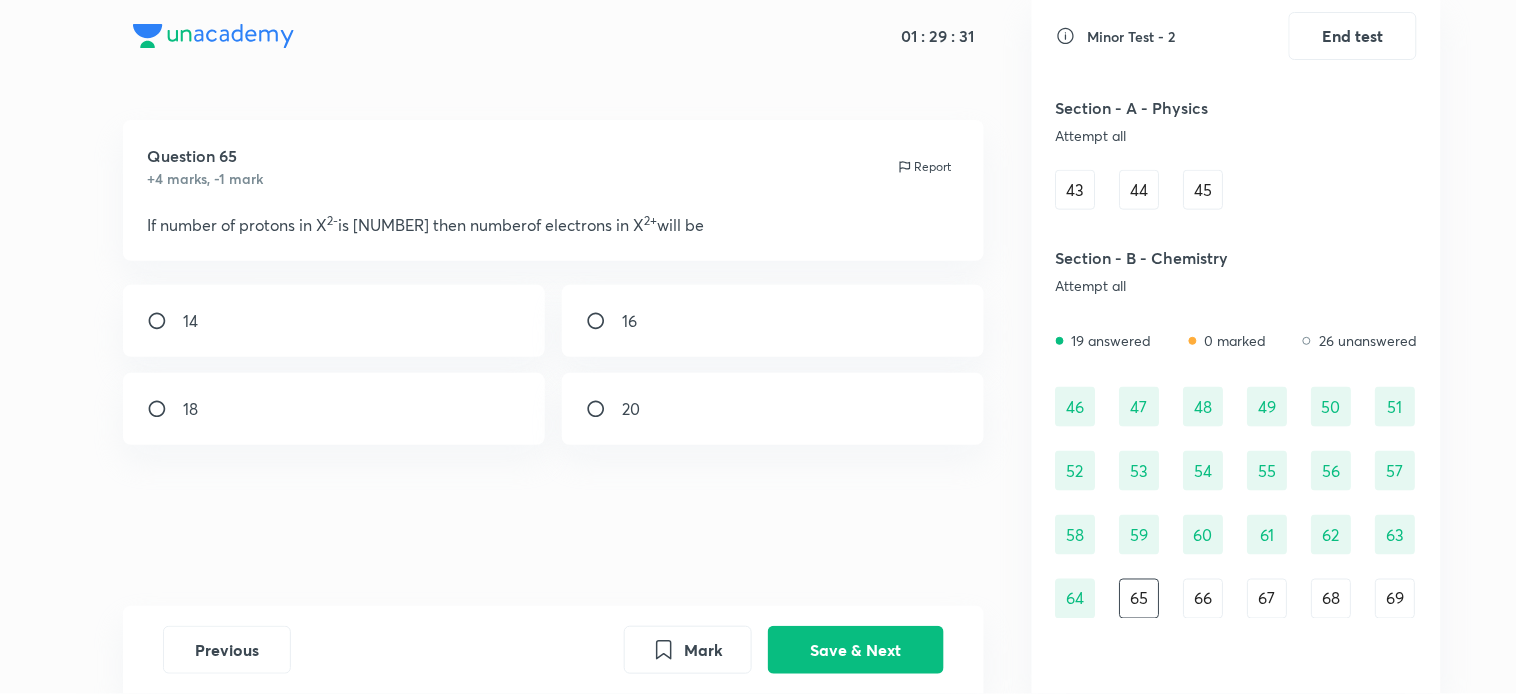 click on "14" at bounding box center (334, 321) 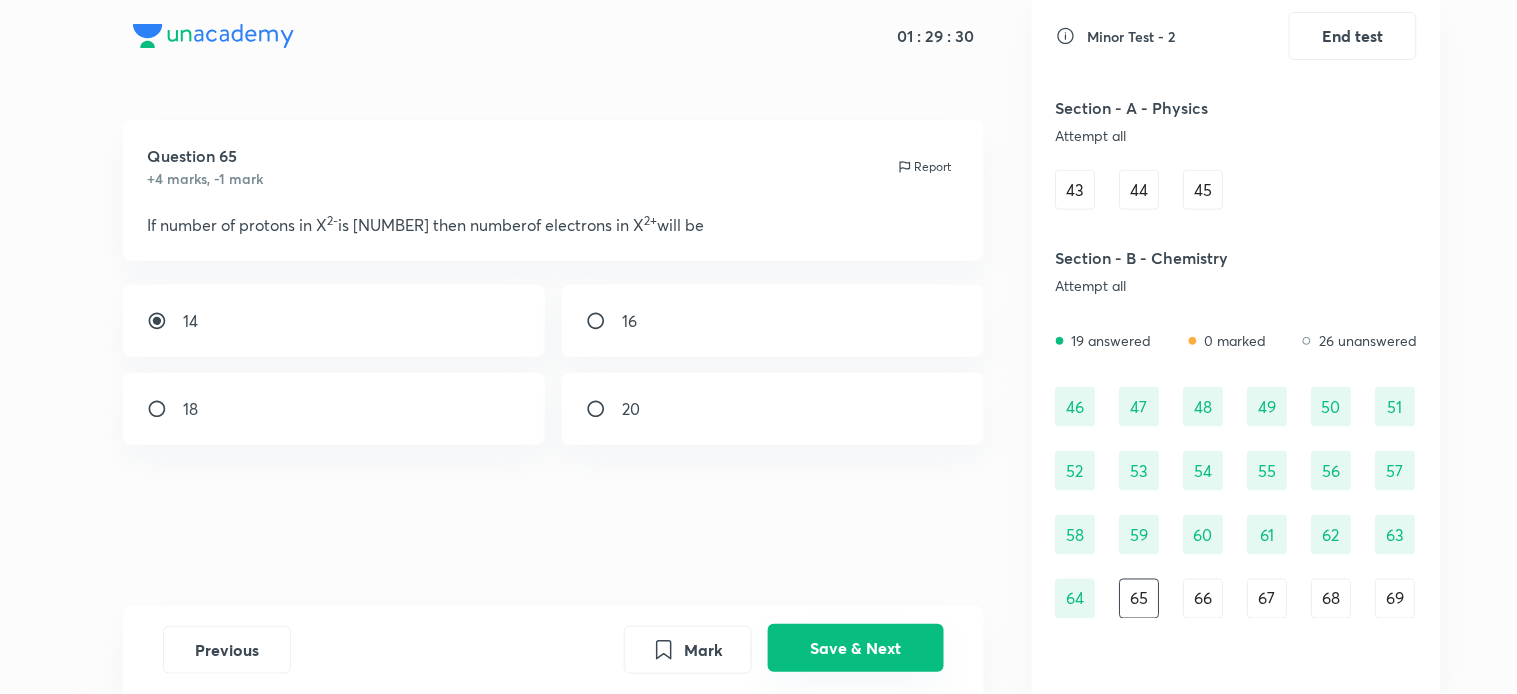 click on "Save & Next" at bounding box center (856, 648) 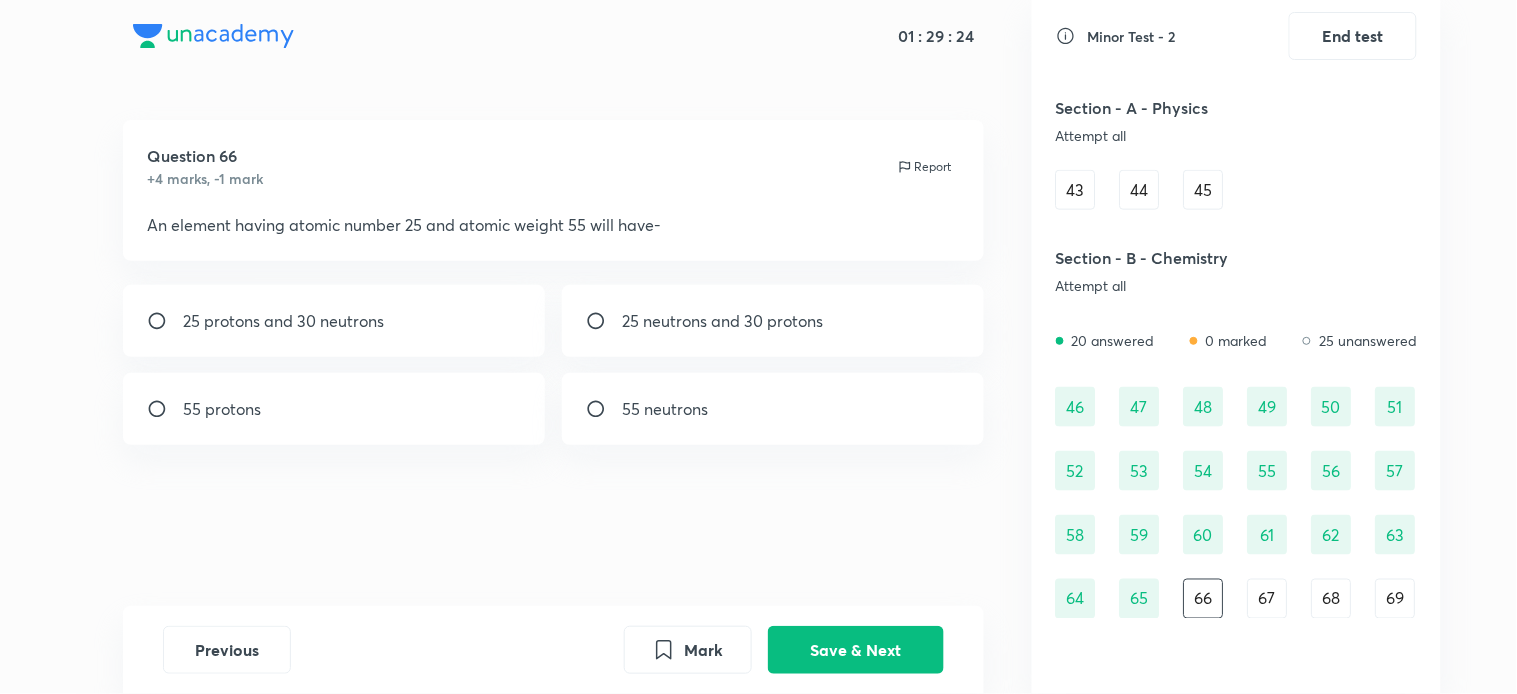 click on "25 protons and 30 neutrons" at bounding box center [334, 321] 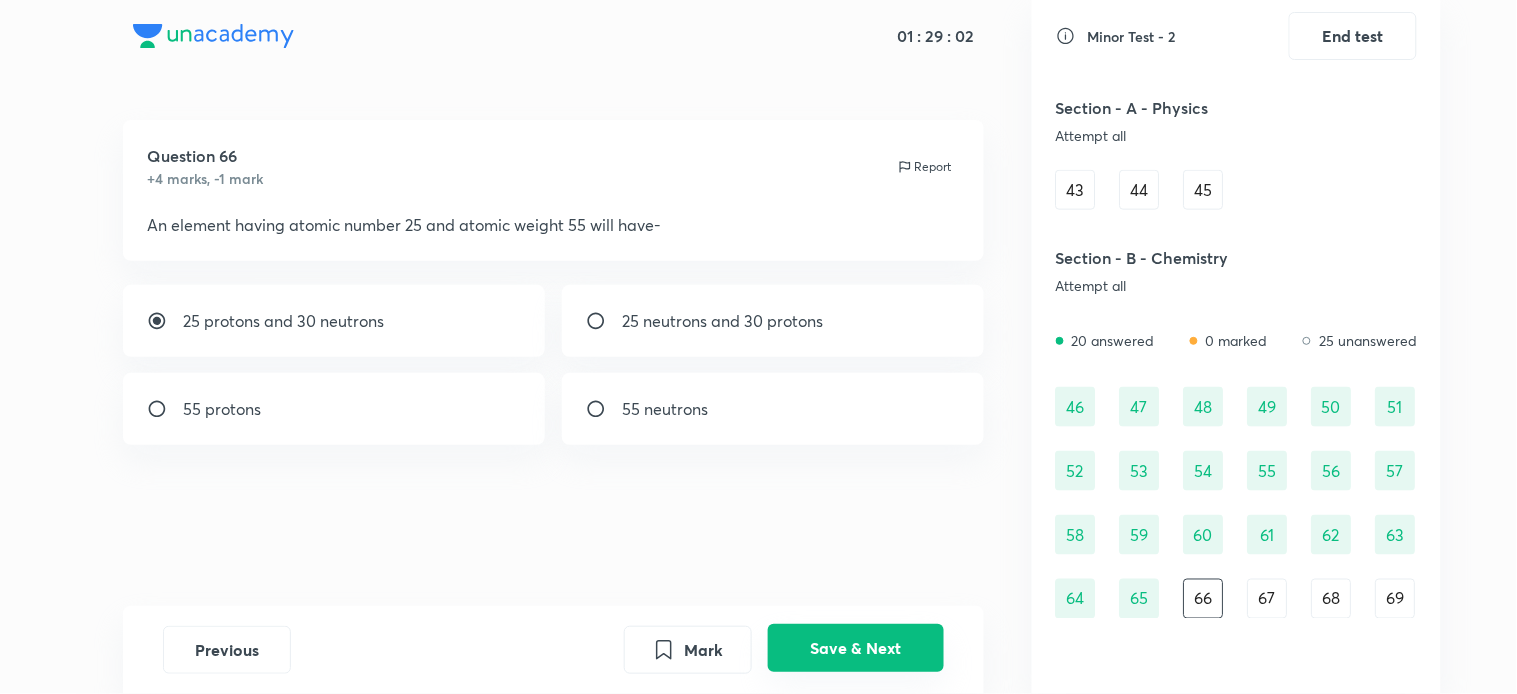 click on "Save & Next" at bounding box center (856, 648) 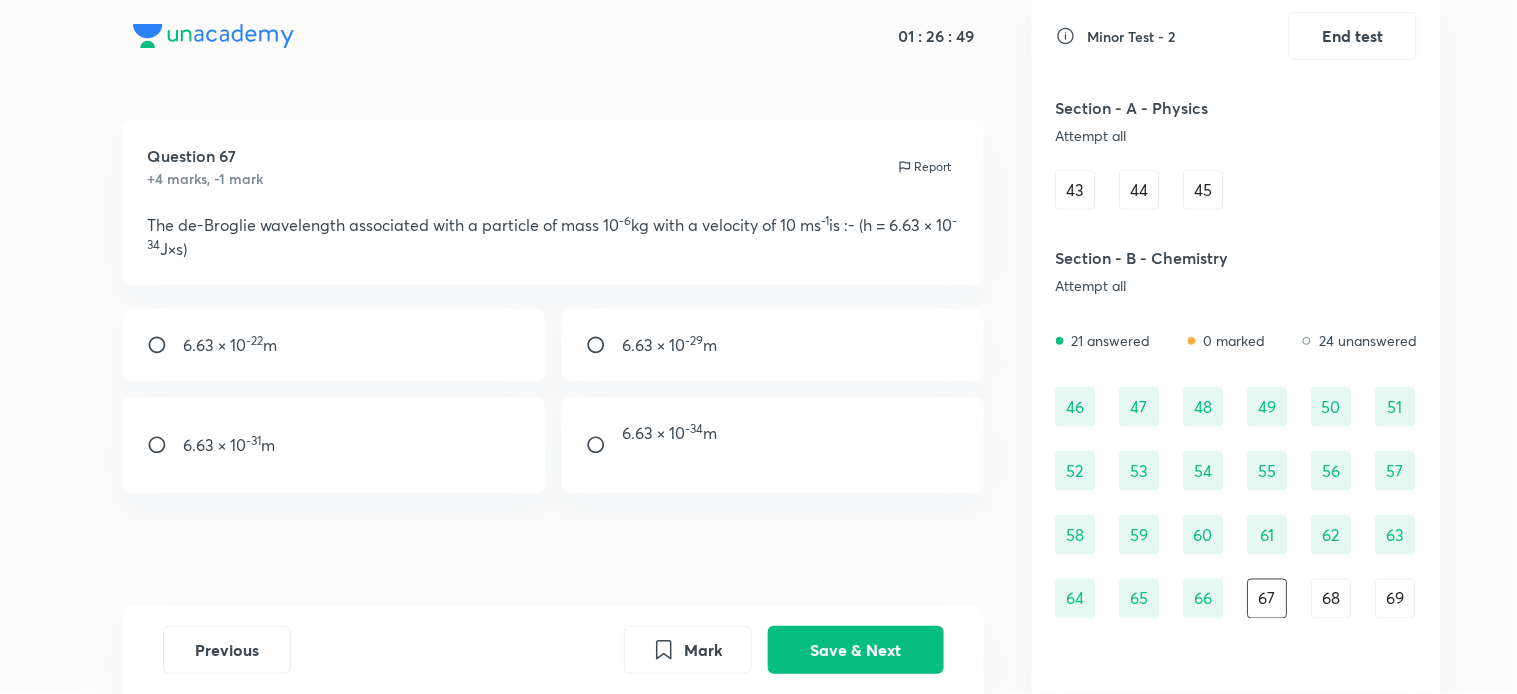 click on "[NUMBER] × 10 -[NUMBER]  m    [NUMBER] × 10 -[NUMBER]  m   [NUMBER] × 10 -[NUMBER]  m   [NUMBER] × 10 -[NUMBER]  m" at bounding box center [553, 401] 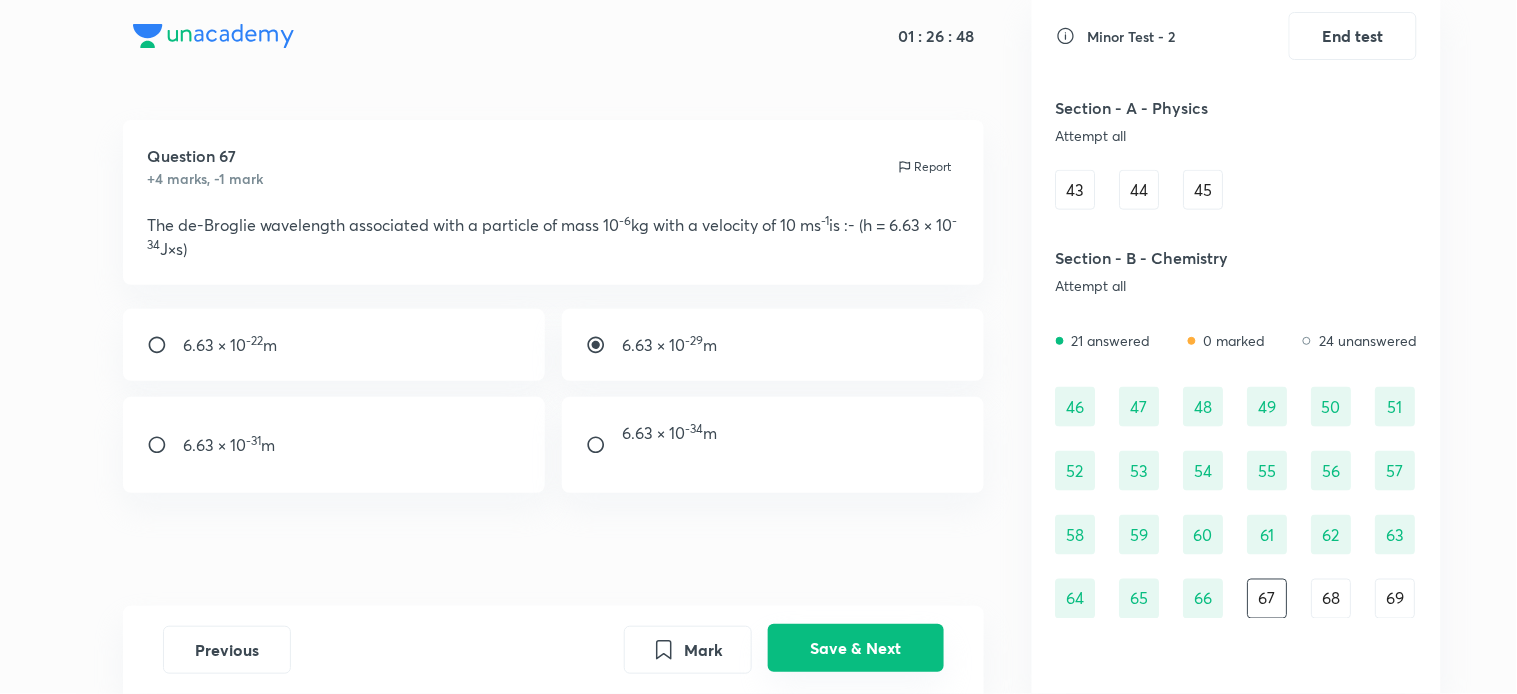 click on "Save & Next" at bounding box center [856, 648] 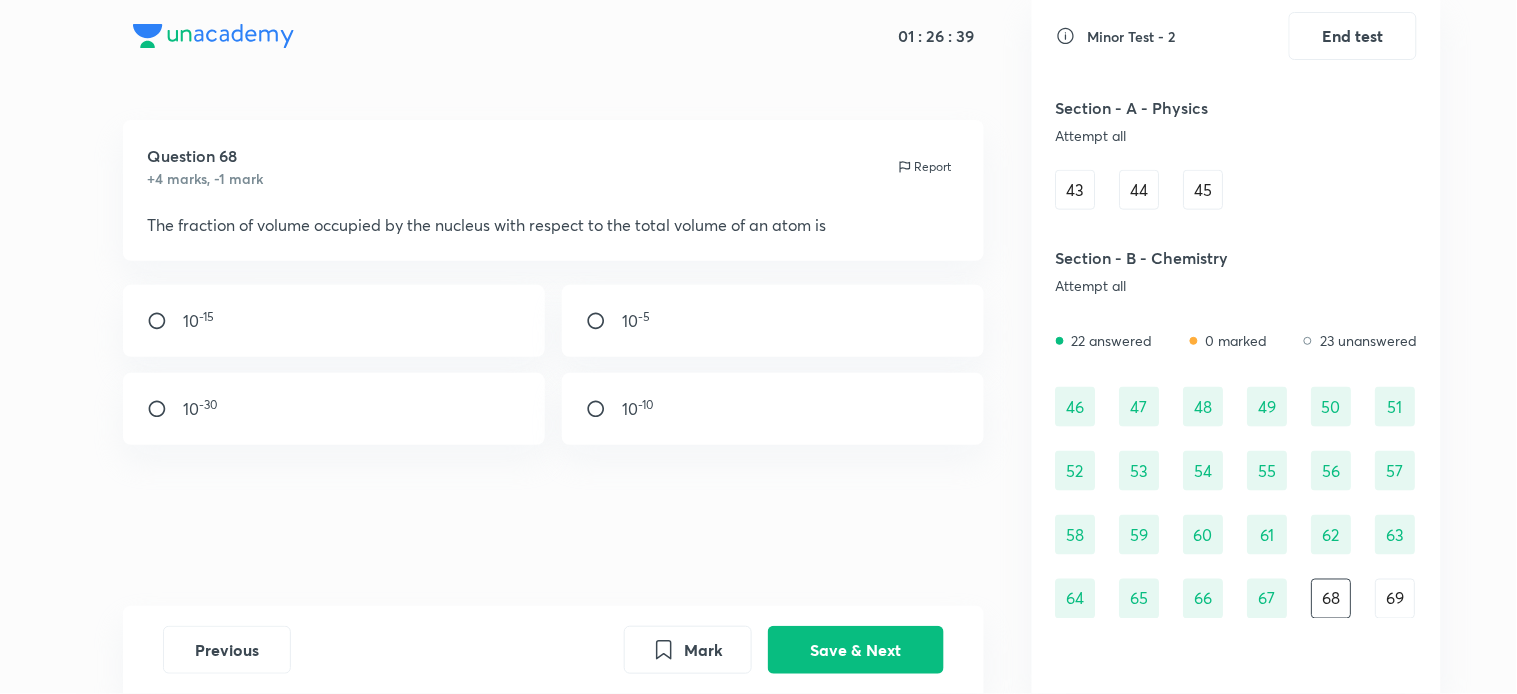 click on "10 -15" at bounding box center (334, 321) 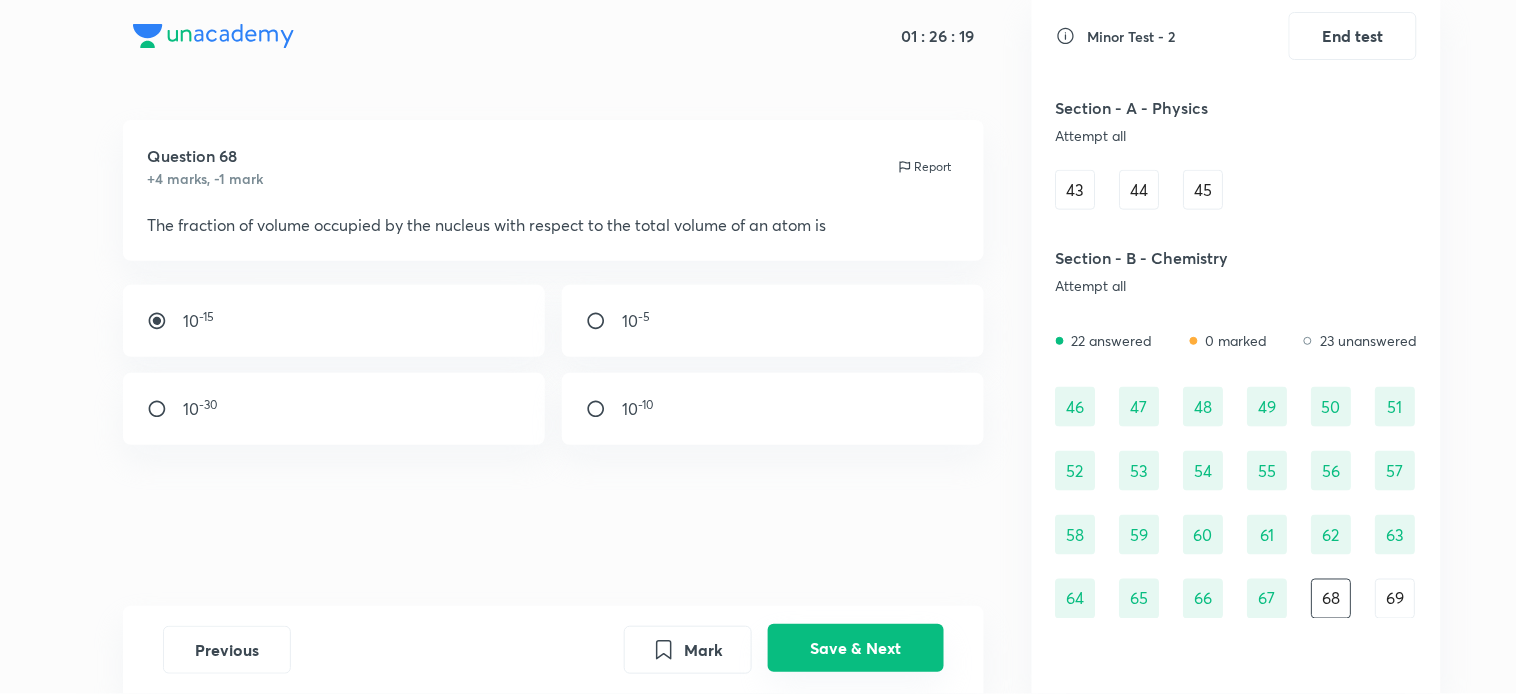 click on "Save & Next" at bounding box center (856, 648) 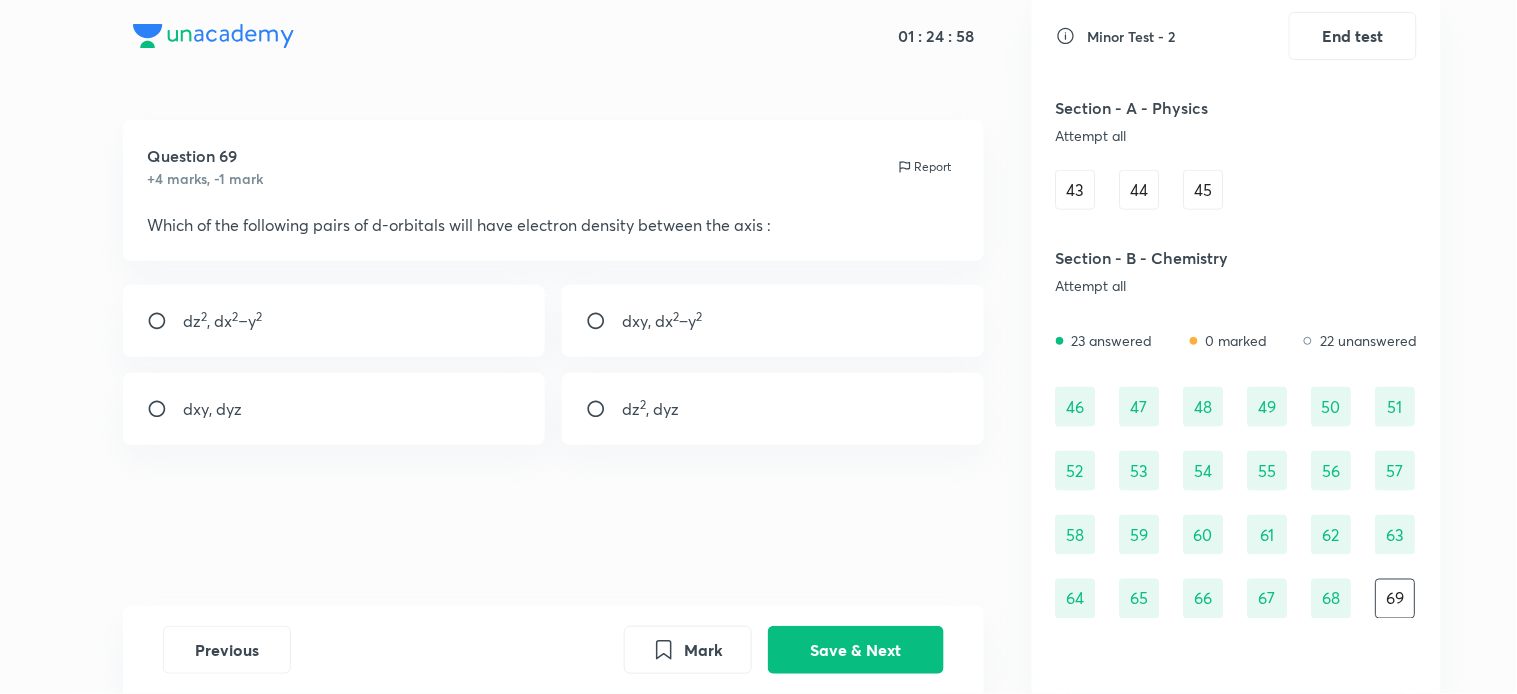 click on "dz 2 , dyz" at bounding box center [773, 409] 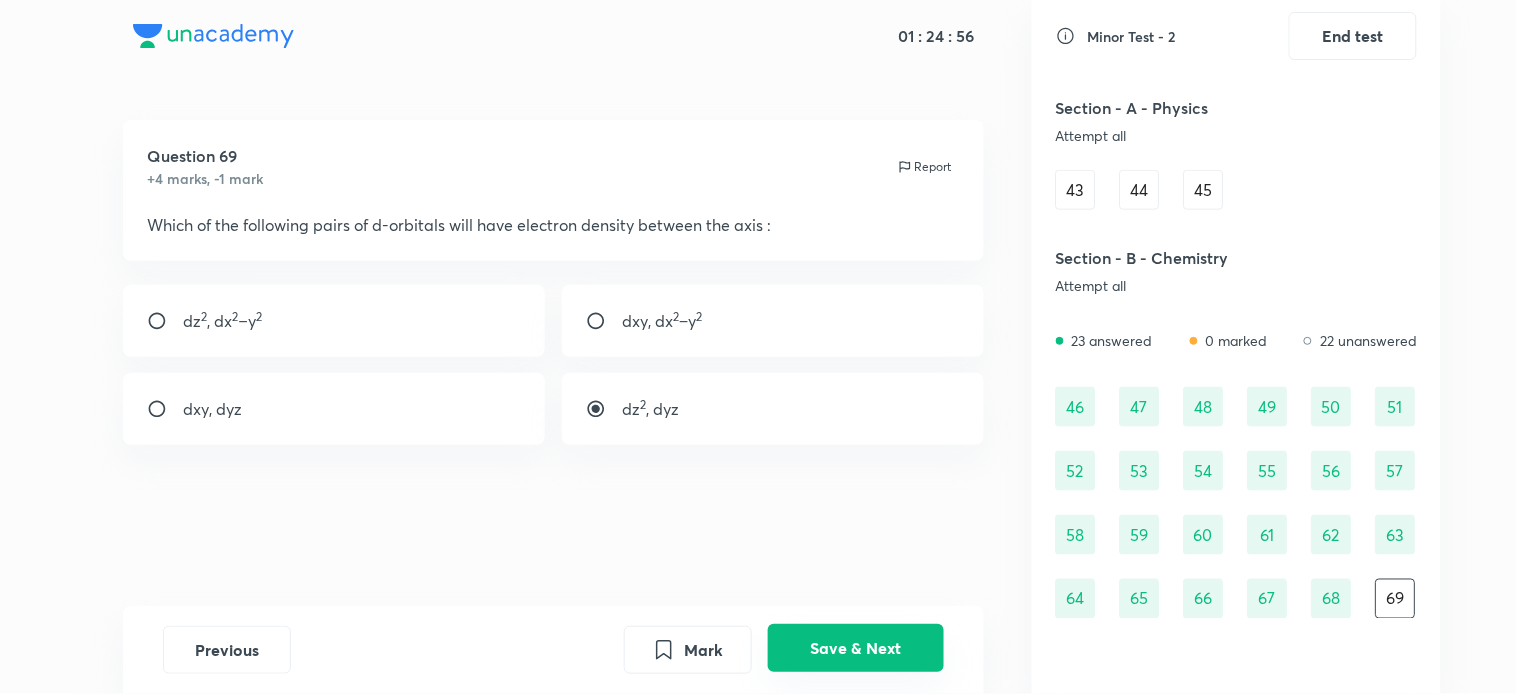 click on "Save & Next" at bounding box center [856, 648] 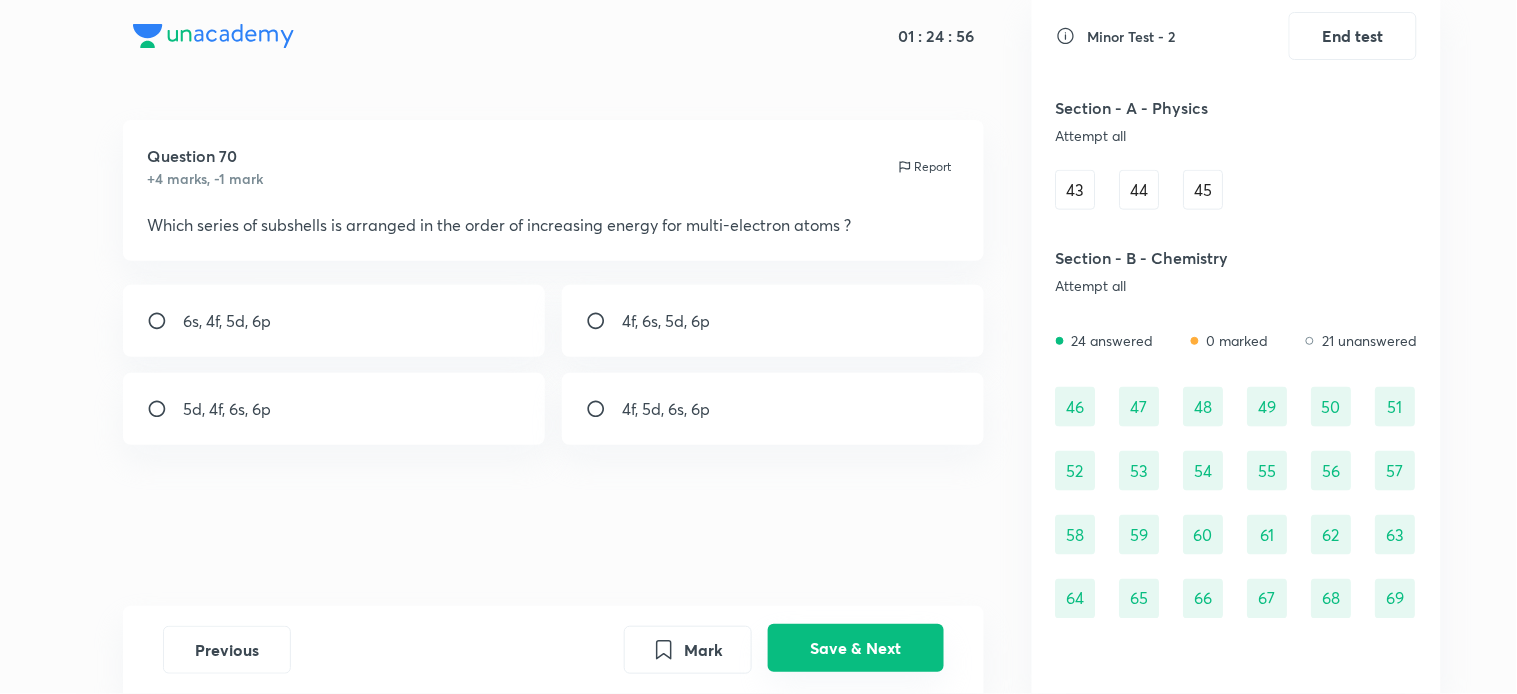 scroll, scrollTop: 580, scrollLeft: 0, axis: vertical 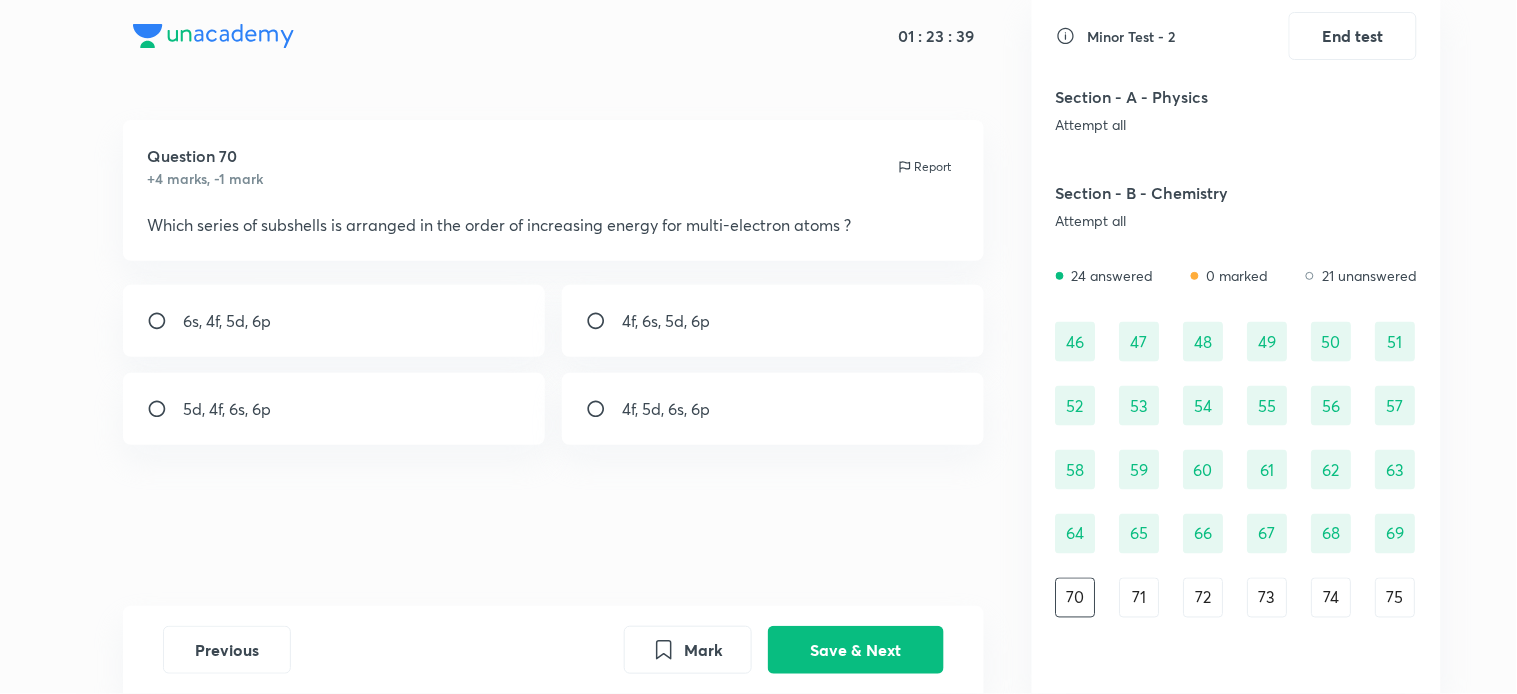 click on "6s, 4f, 5d, 6p" at bounding box center (334, 321) 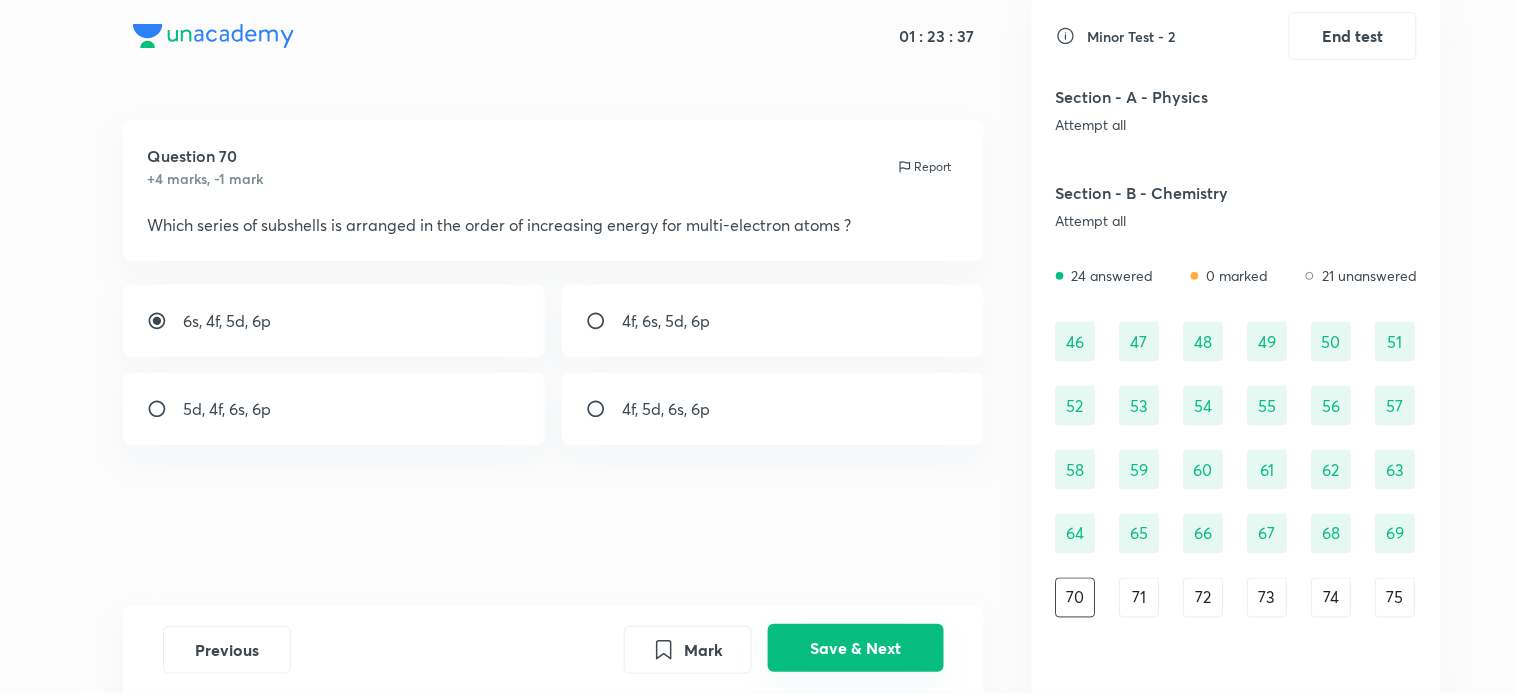 click on "Save & Next" at bounding box center (856, 648) 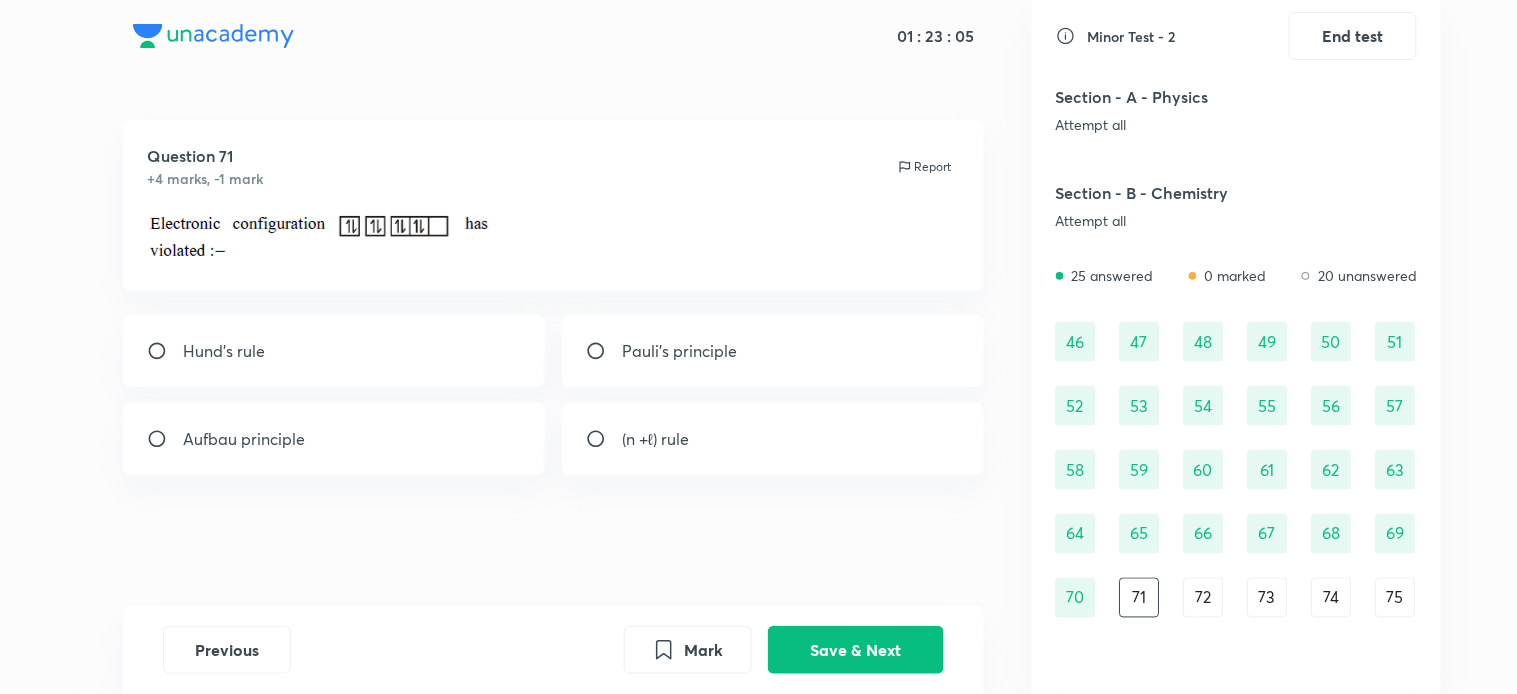 click on "Hund's rule" at bounding box center (334, 351) 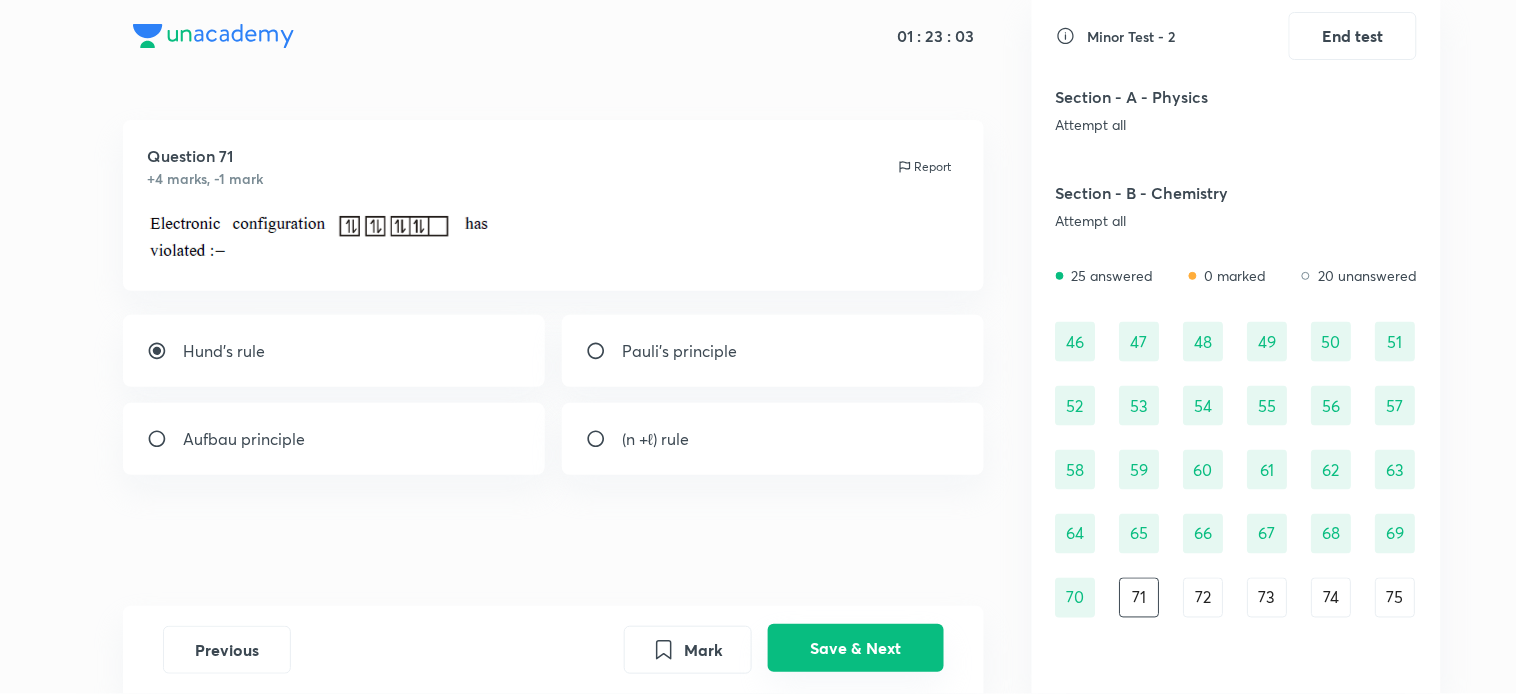 click on "Save & Next" at bounding box center [856, 648] 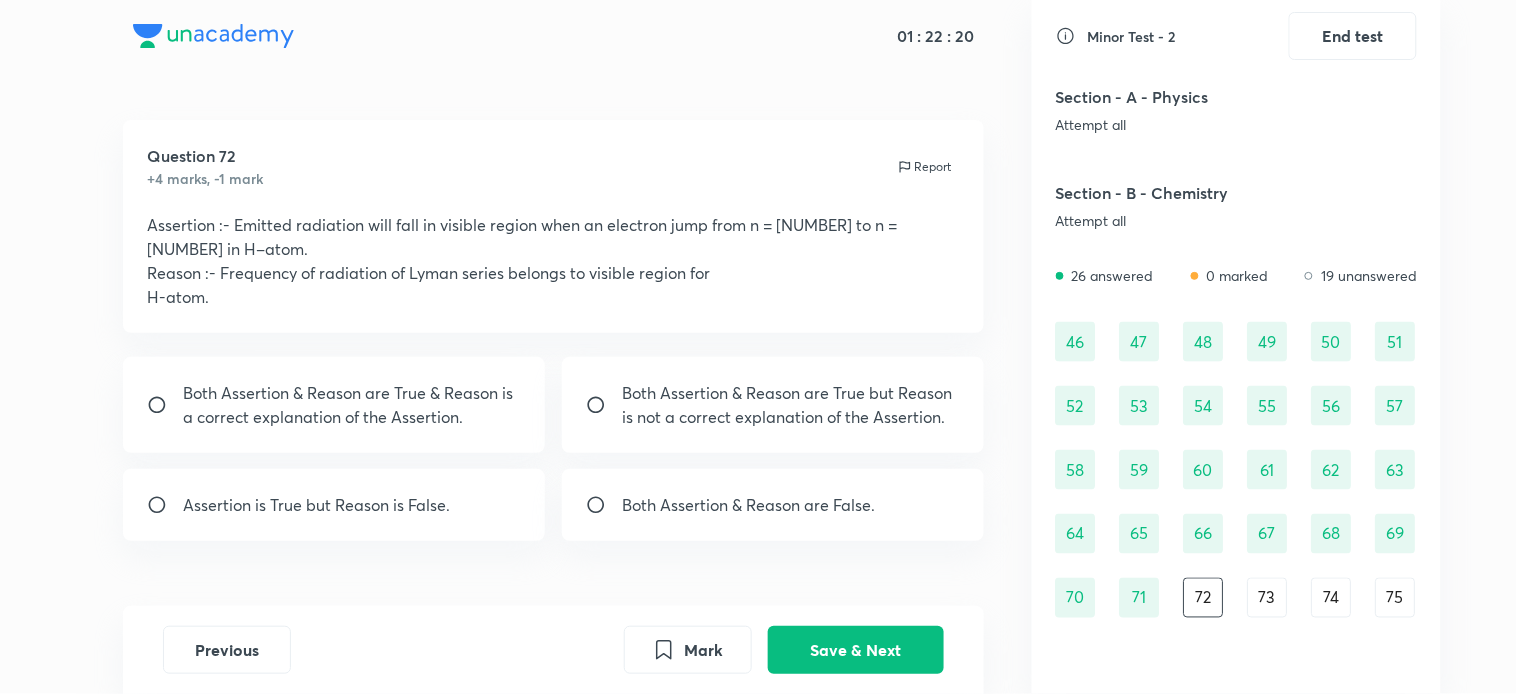 click on "Assertion is True but Reason is False." at bounding box center [316, 505] 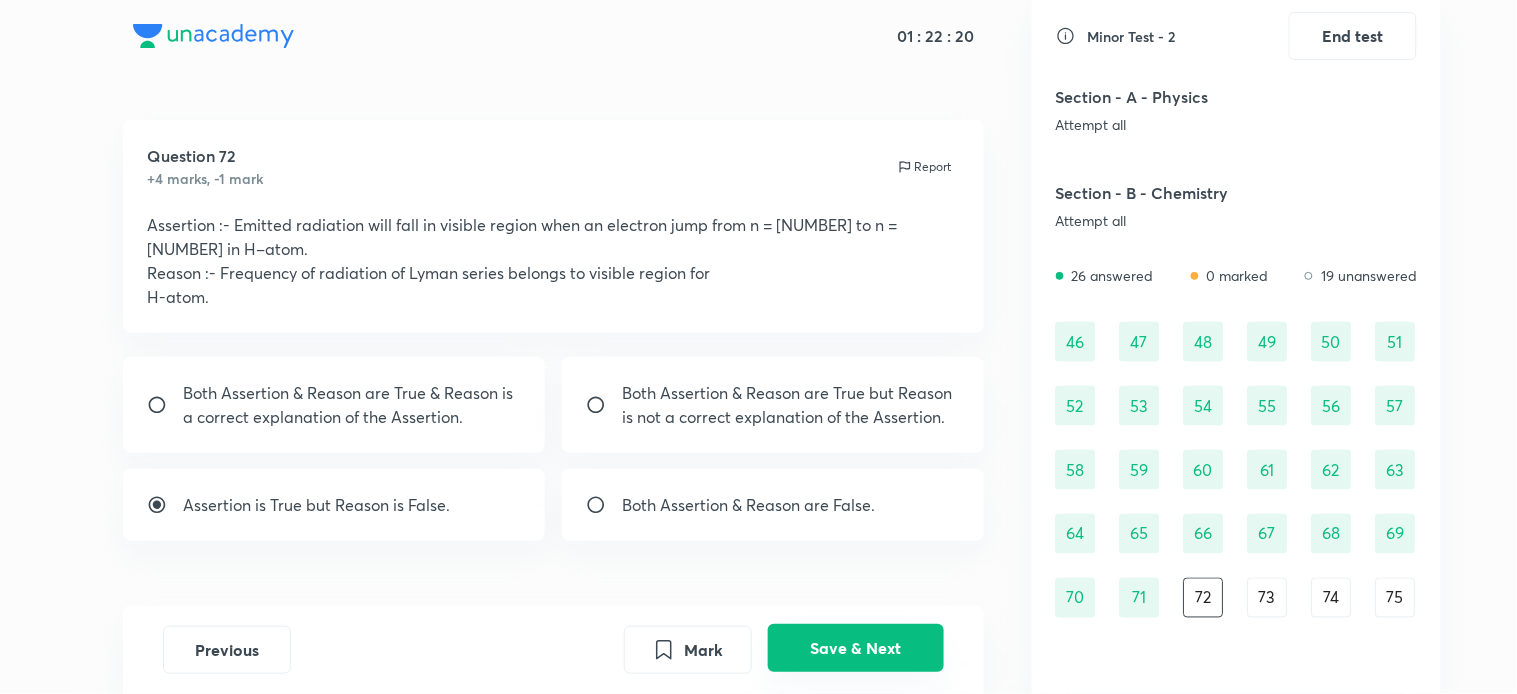 click on "Save & Next" at bounding box center (856, 648) 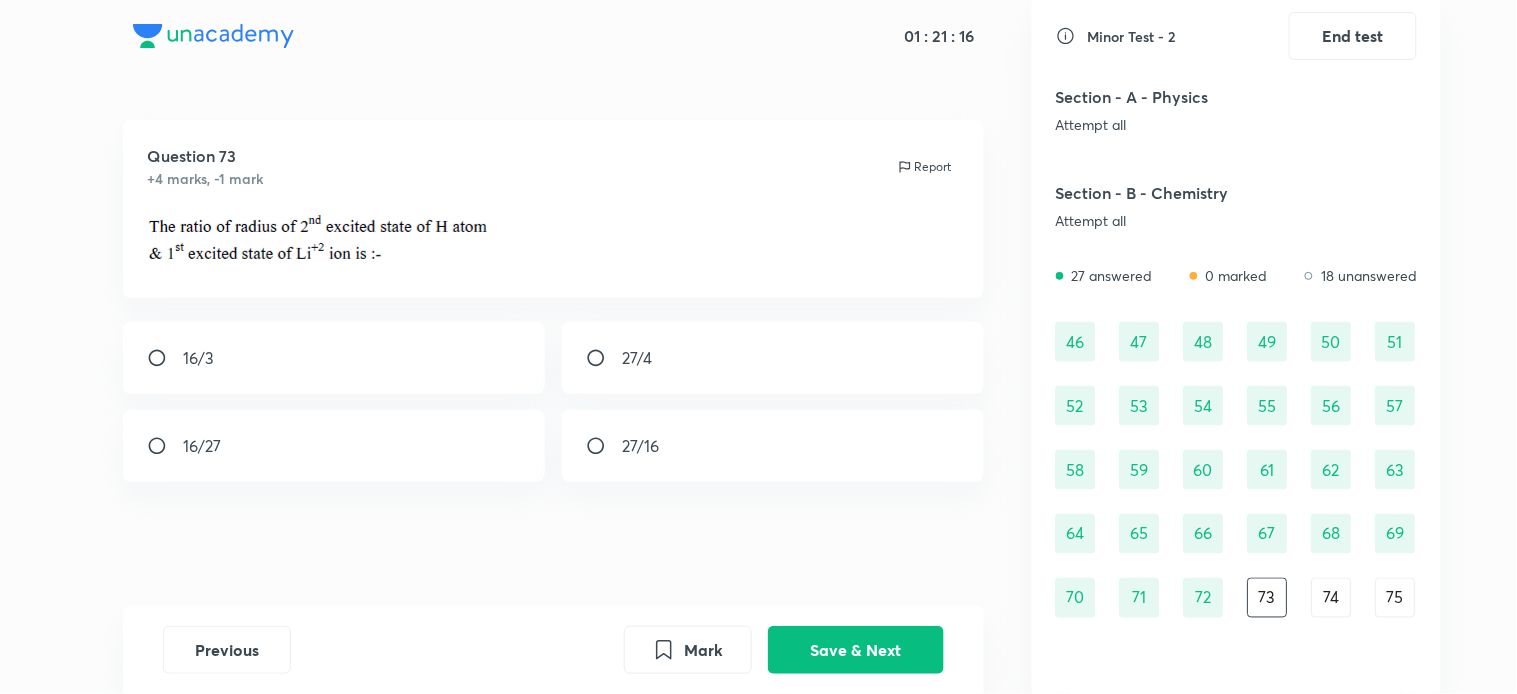click on "27/16" at bounding box center (773, 446) 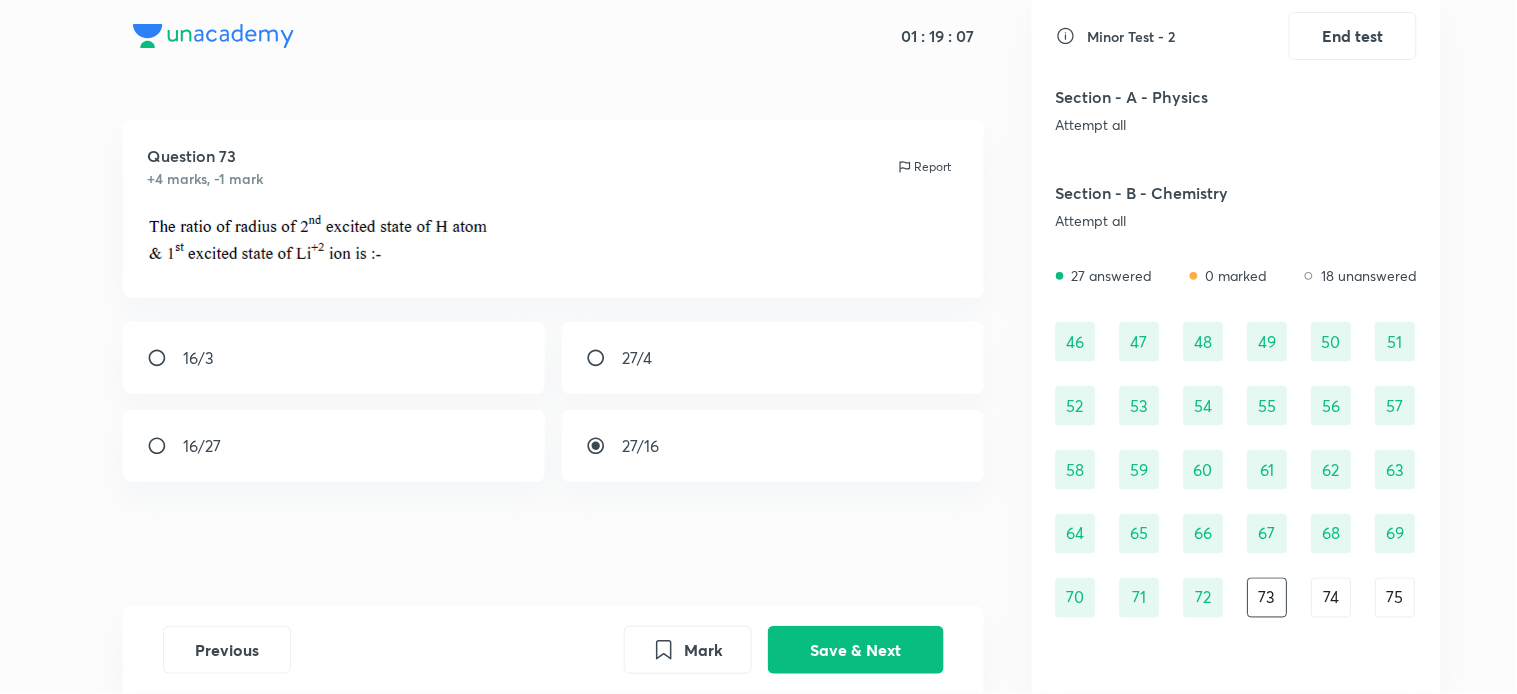 click on "27/4" at bounding box center (773, 358) 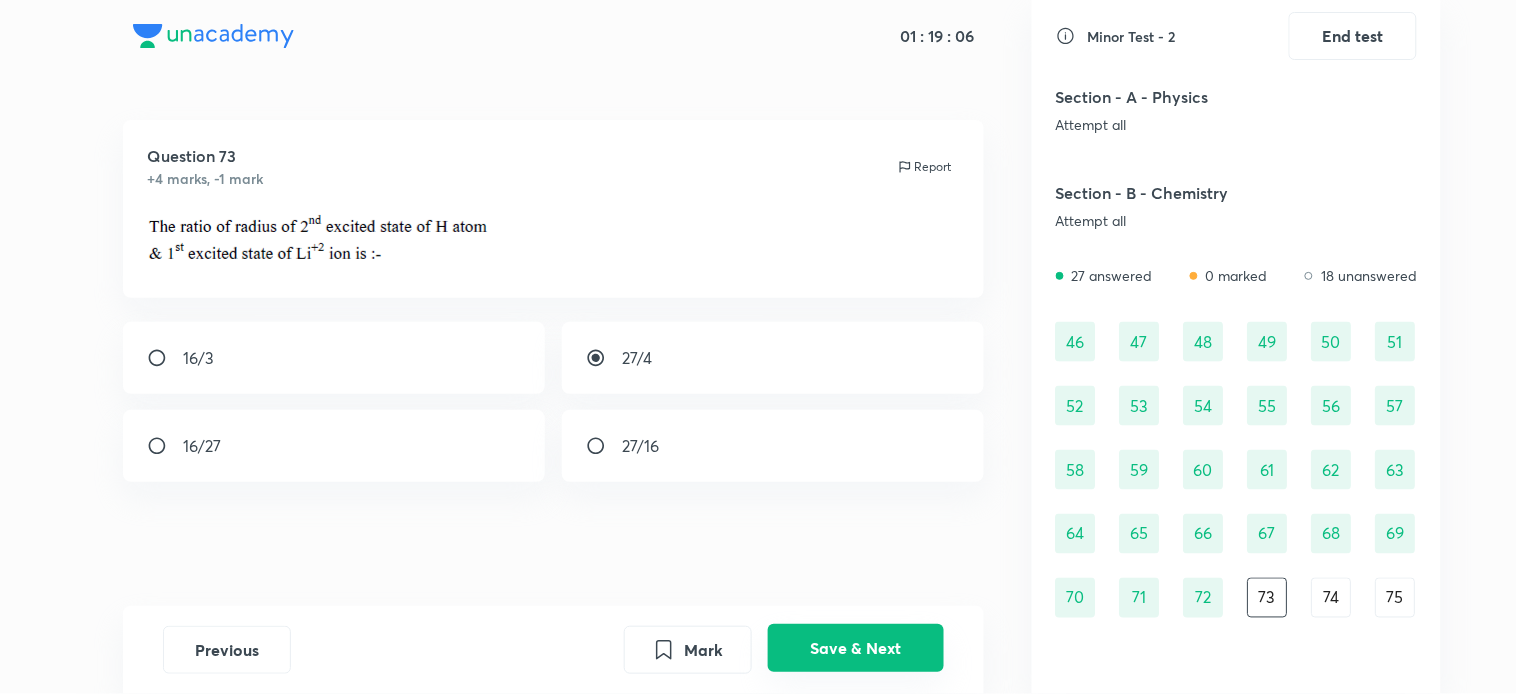 click on "Save & Next" at bounding box center [856, 648] 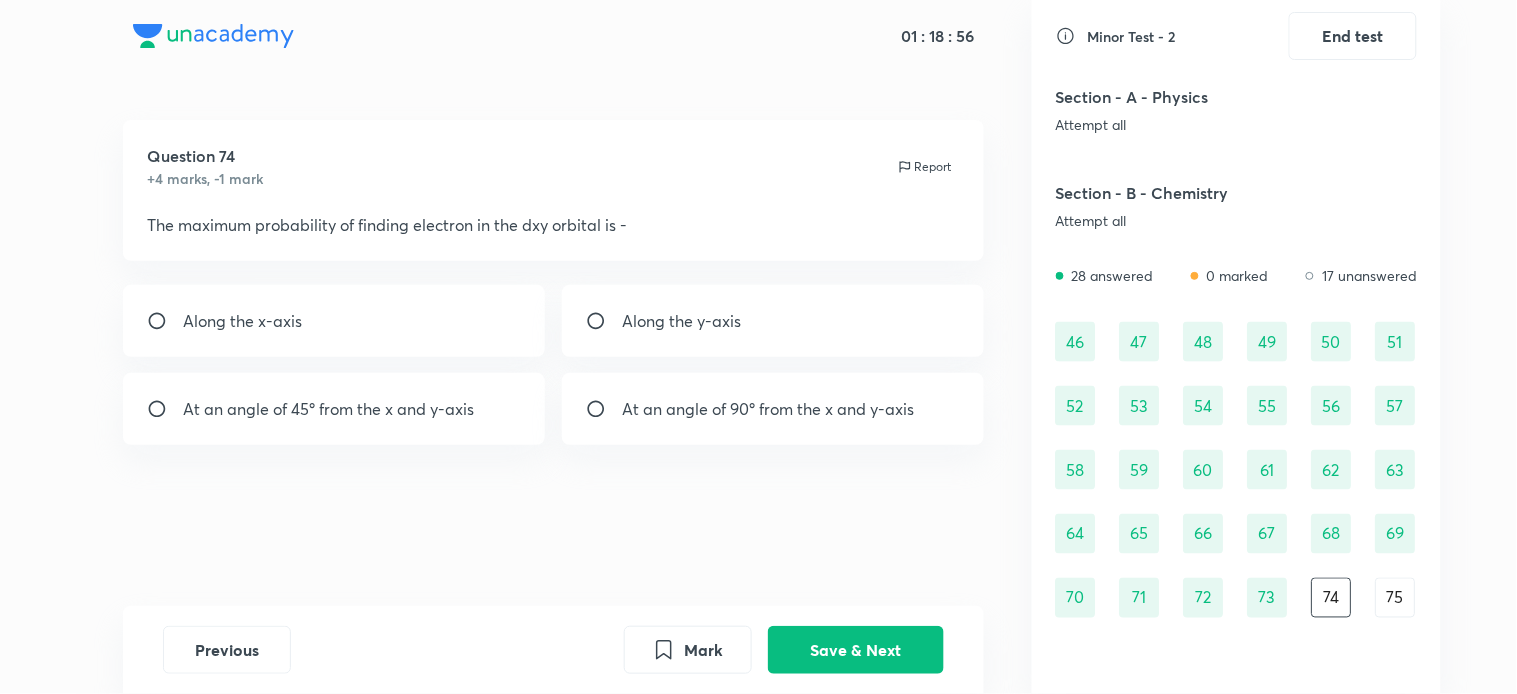 click on "At an angle of 45º from the x and y-axis" at bounding box center (334, 409) 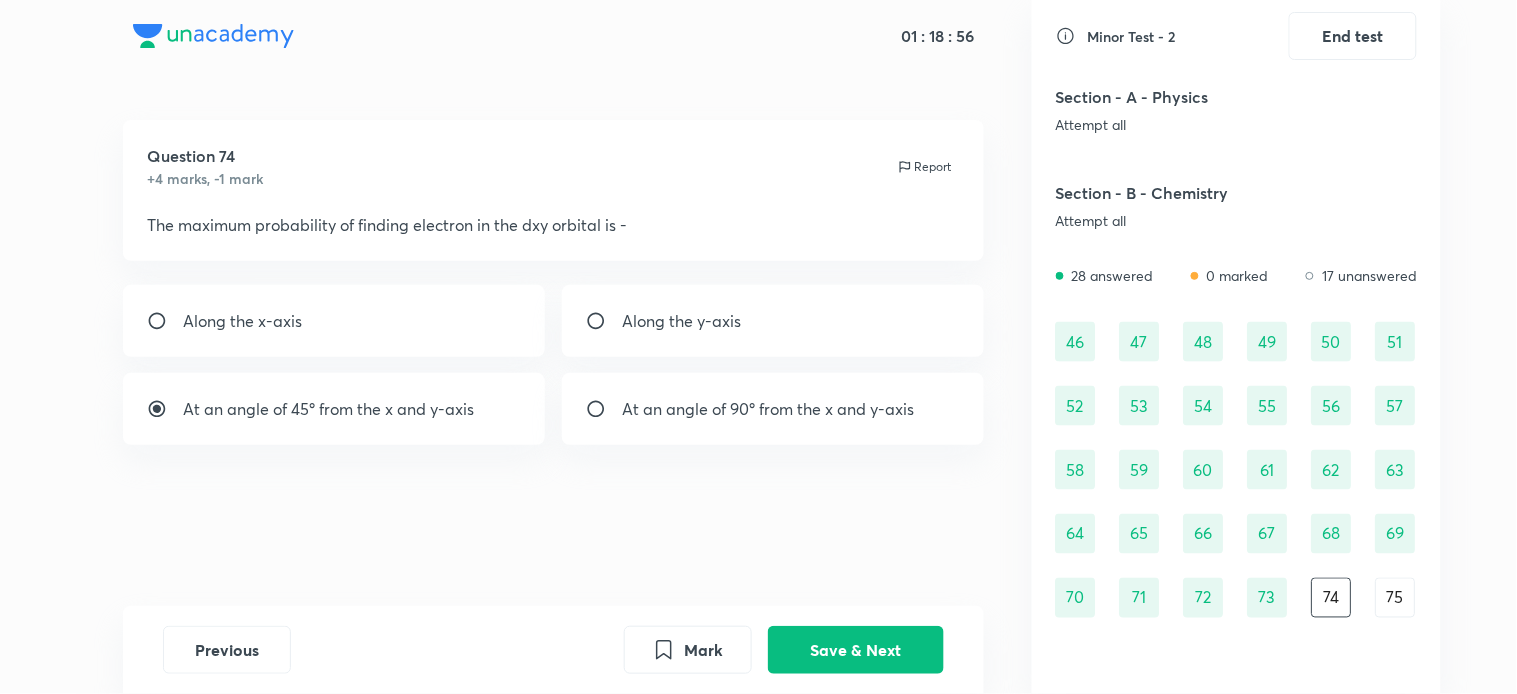 radio on "true" 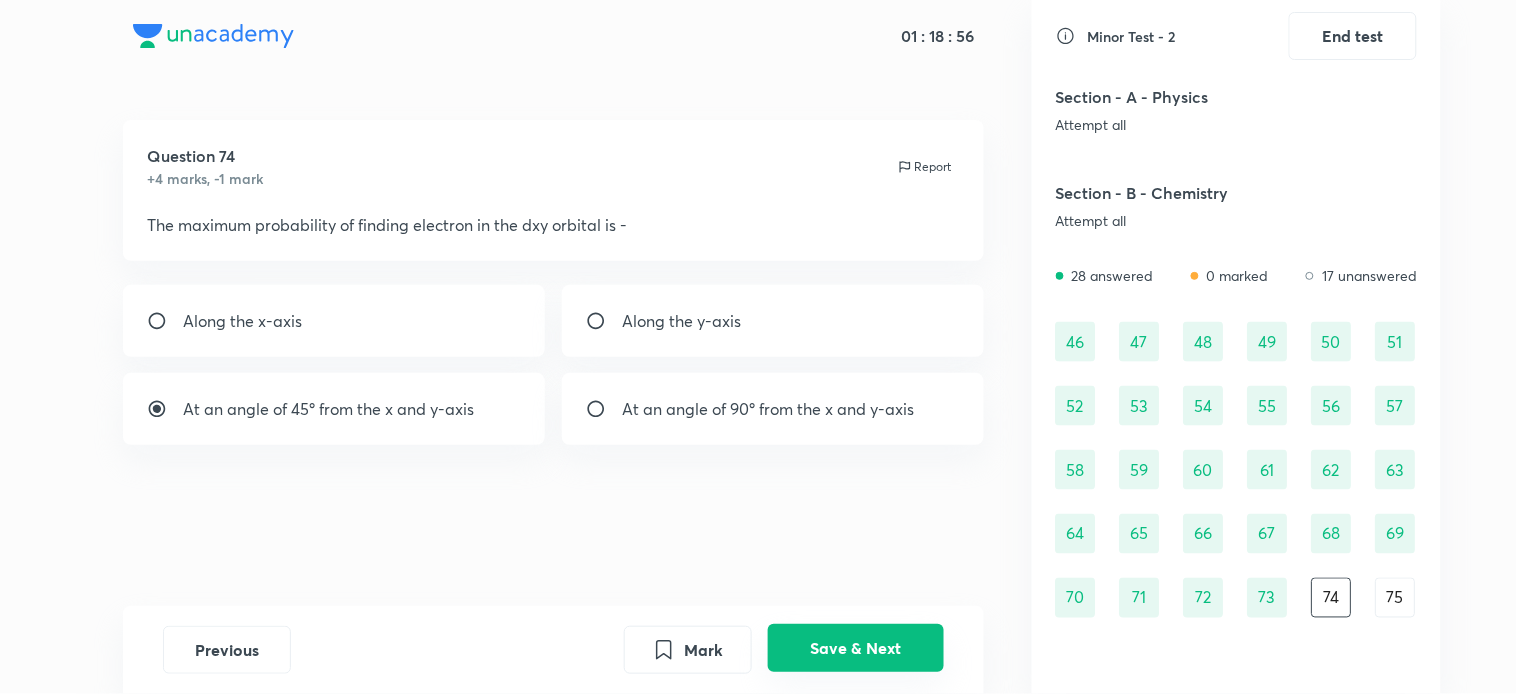 click on "Save & Next" at bounding box center (856, 648) 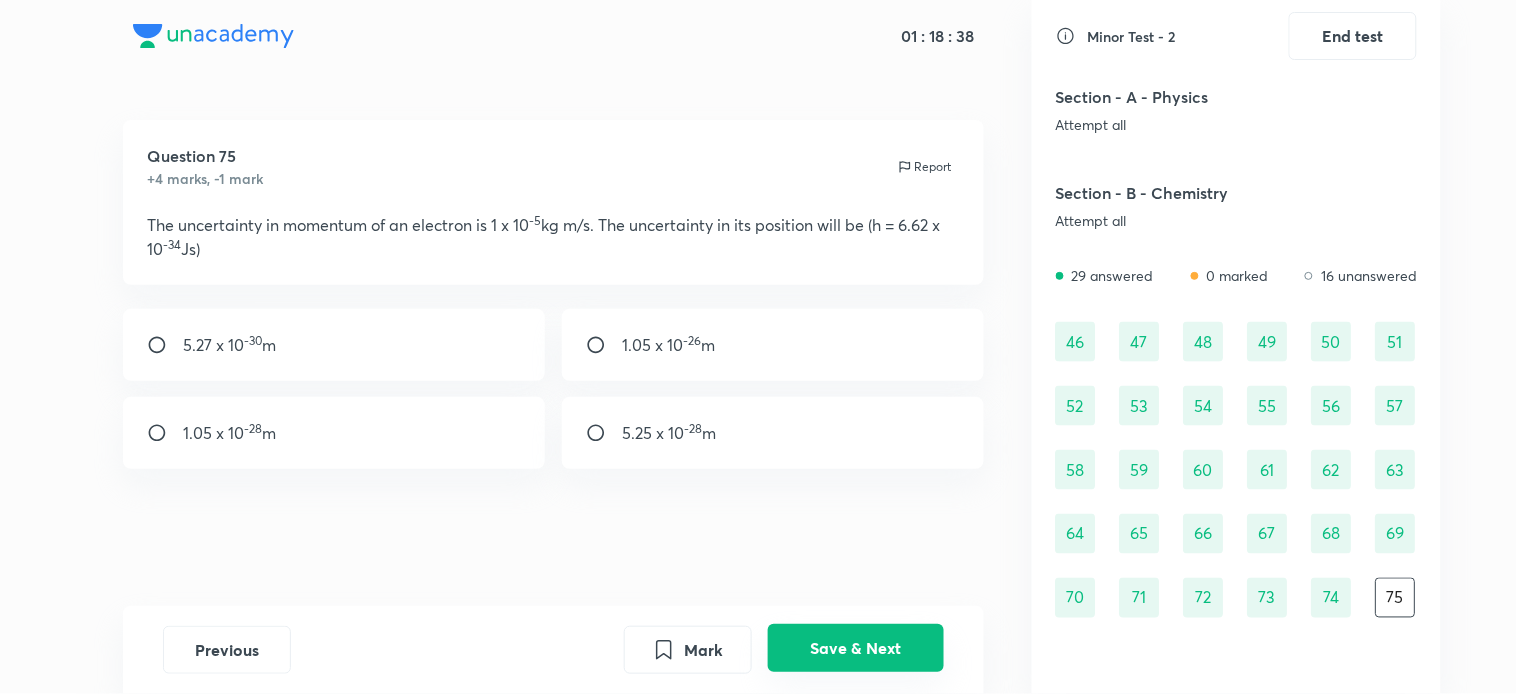 click on "Save & Next" at bounding box center (856, 648) 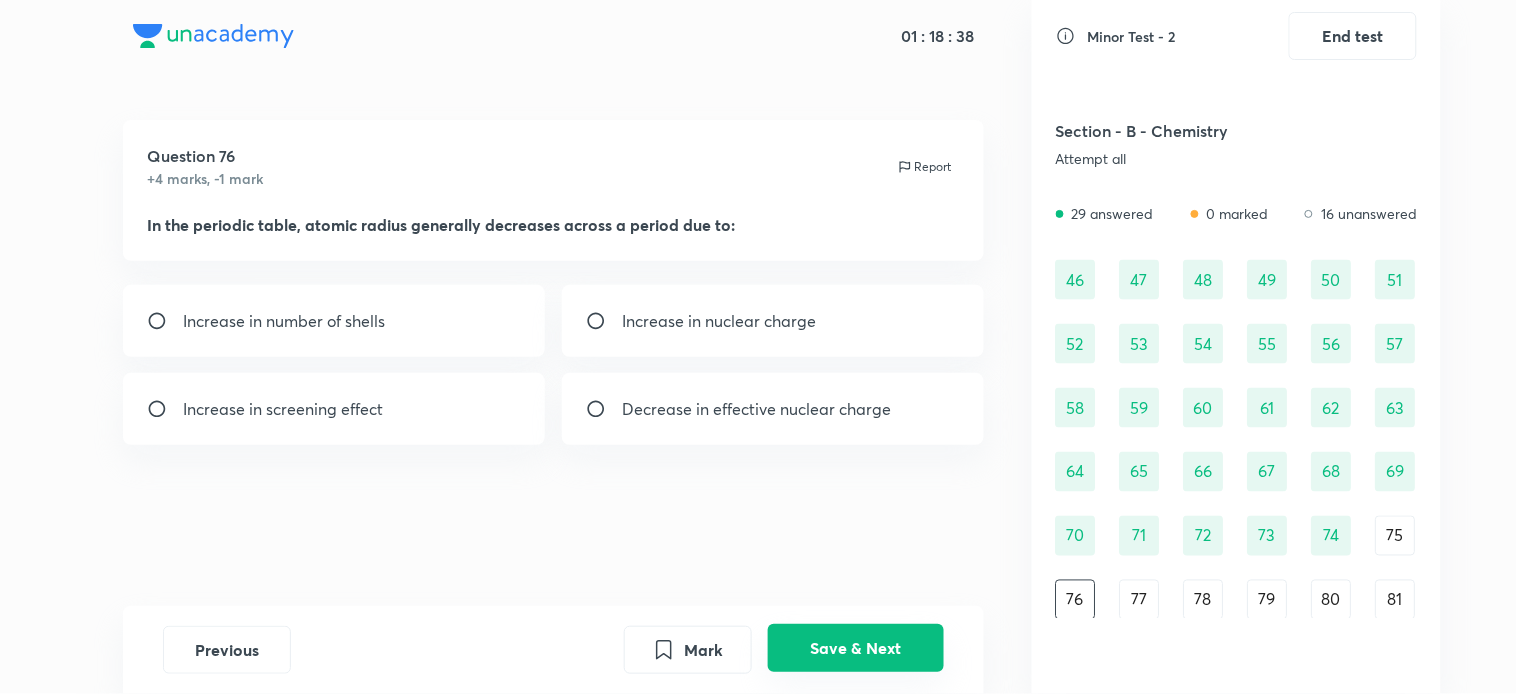 scroll, scrollTop: 643, scrollLeft: 0, axis: vertical 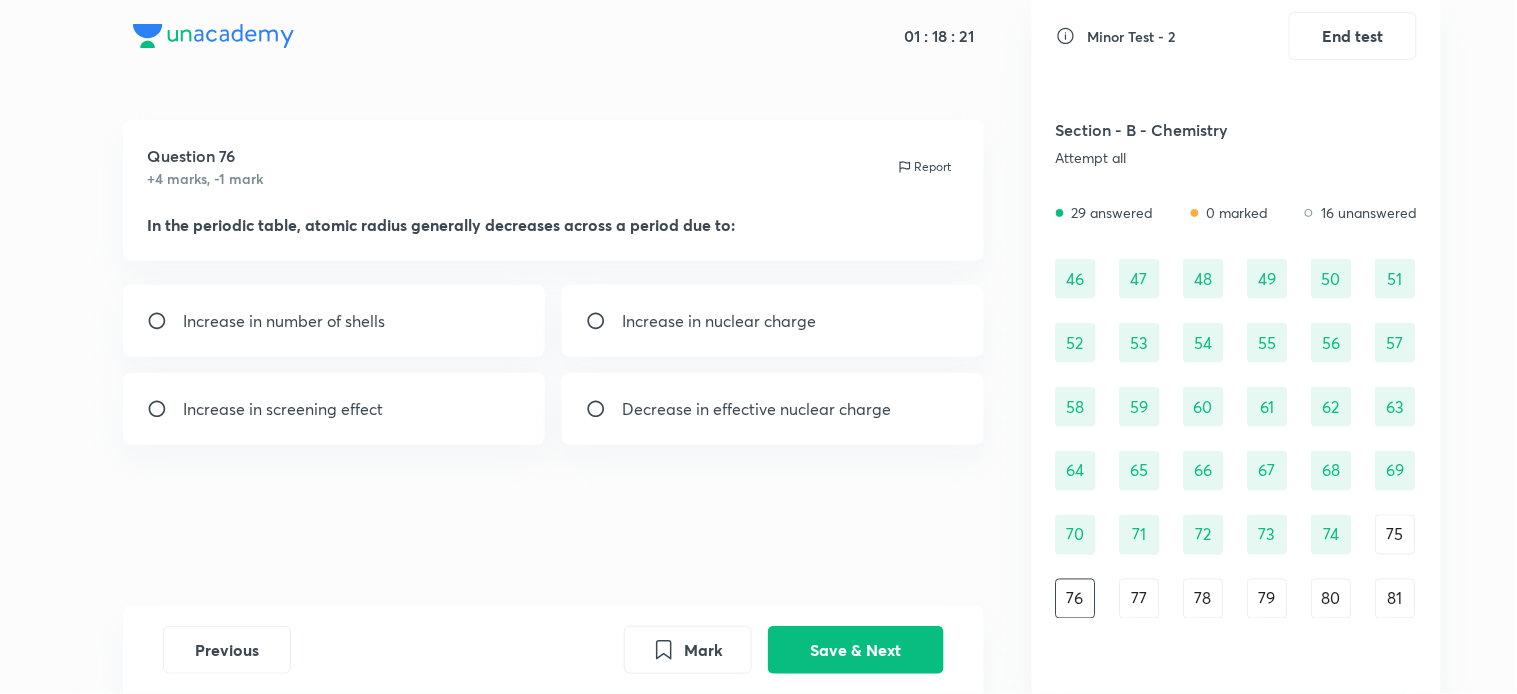 click on "Increase in nuclear charge" at bounding box center (773, 321) 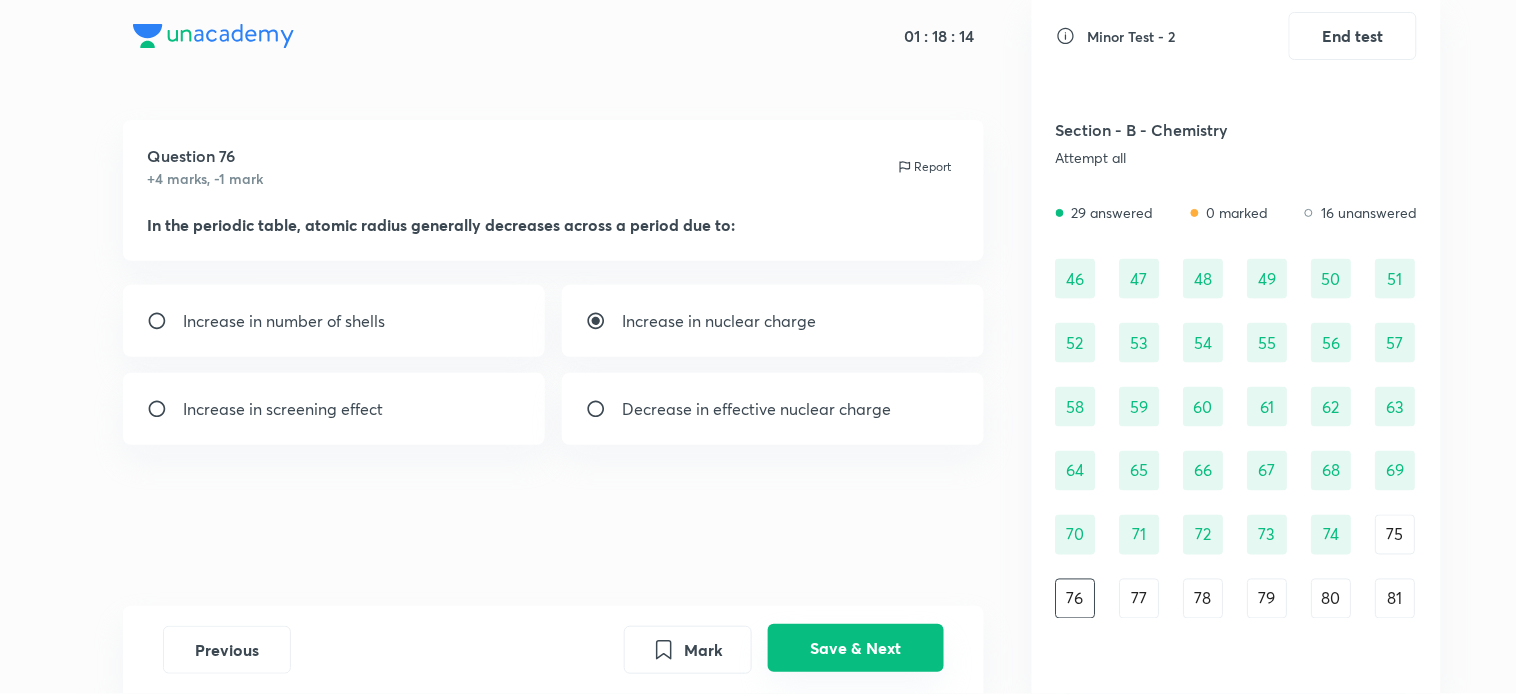 click on "Save & Next" at bounding box center (856, 648) 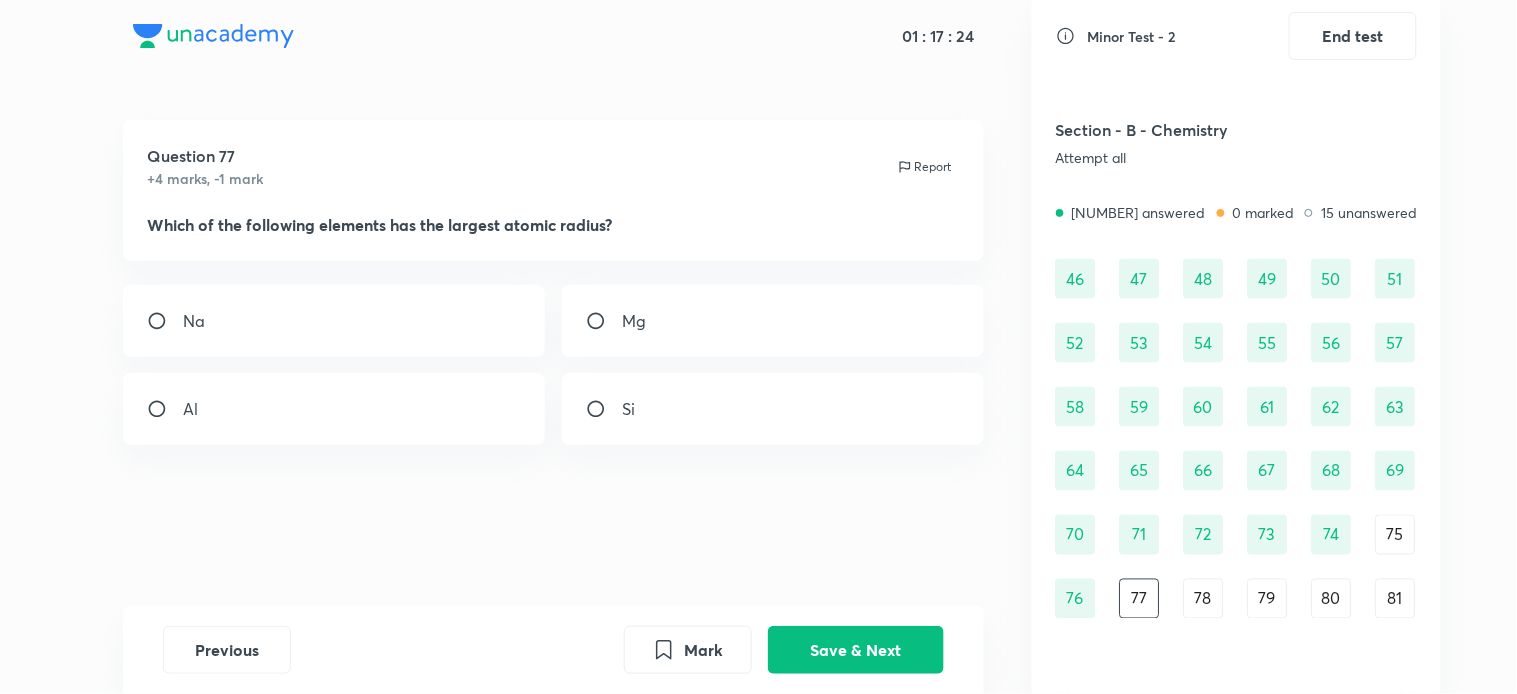 click on "Si" at bounding box center (773, 409) 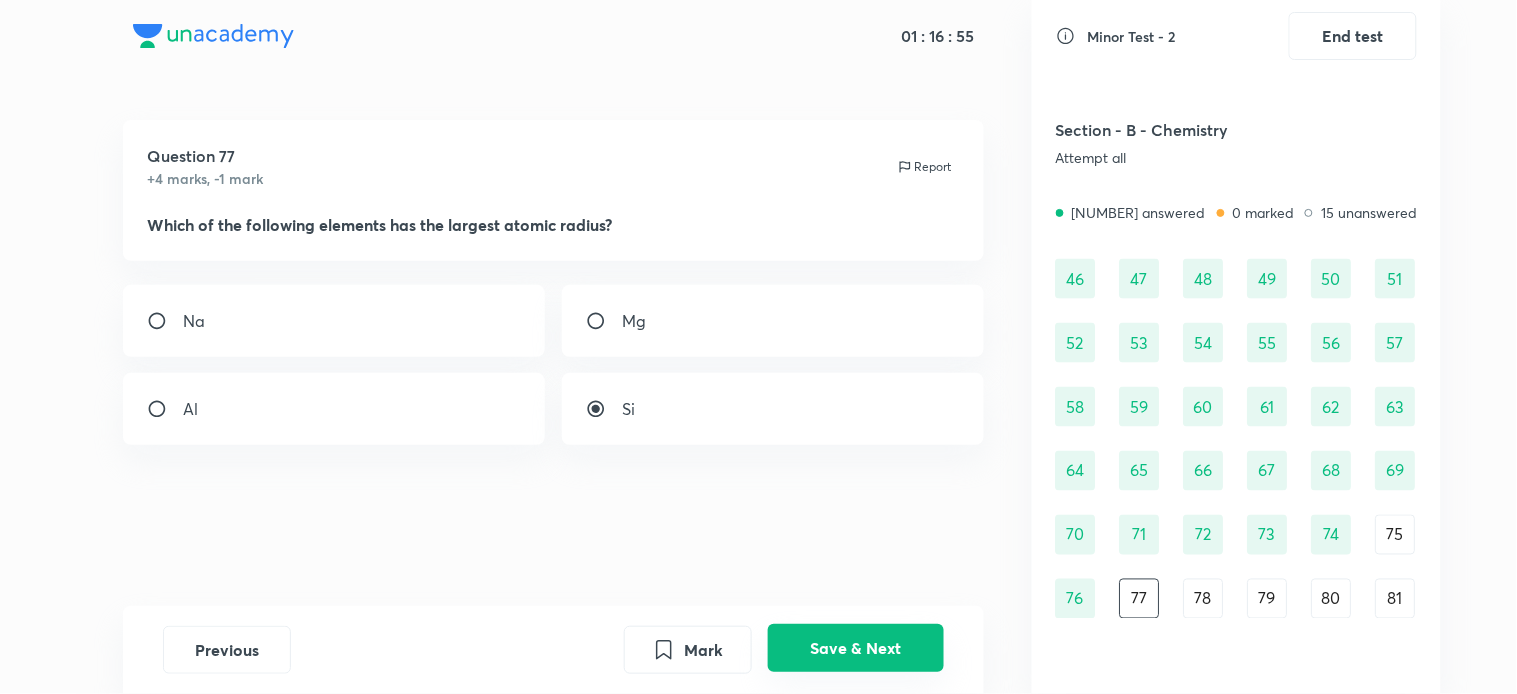 click on "Save & Next" at bounding box center [856, 648] 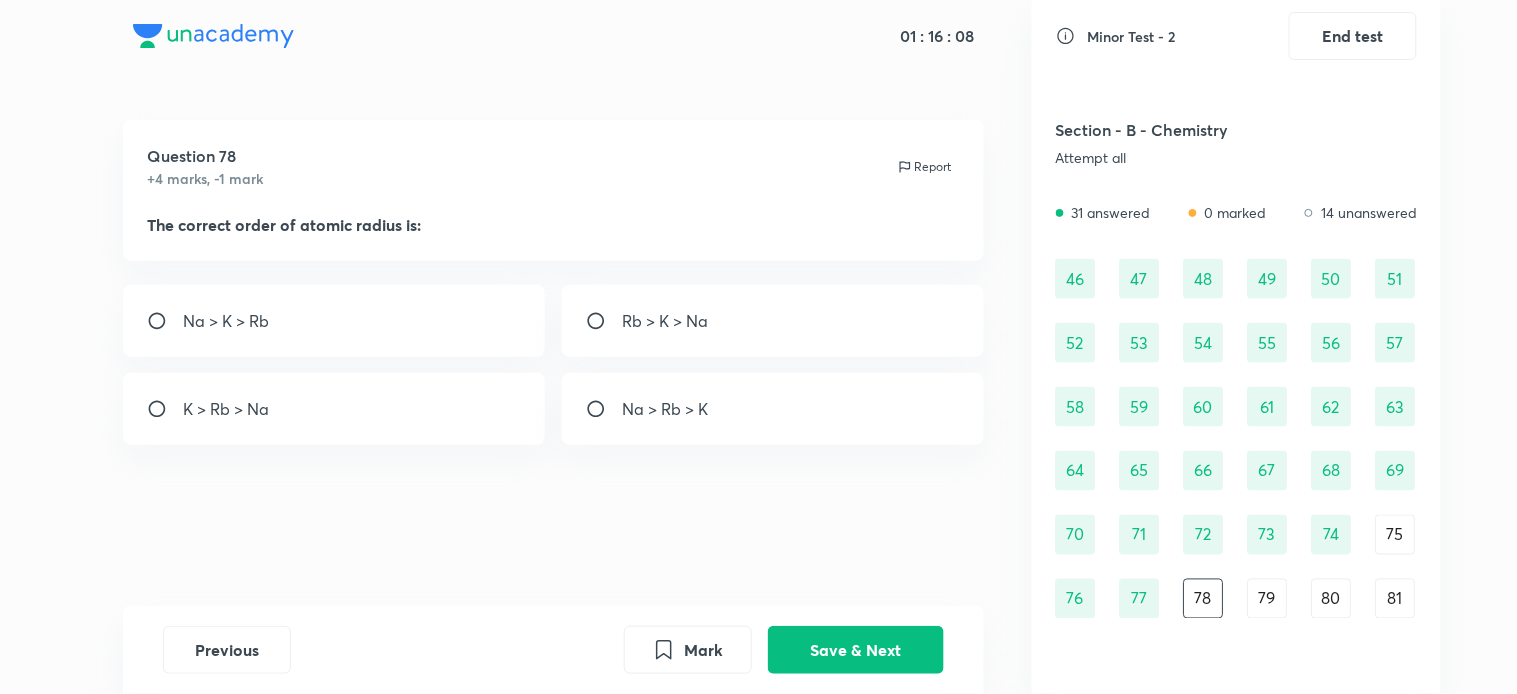 click on "Na > K > Rb" at bounding box center [334, 321] 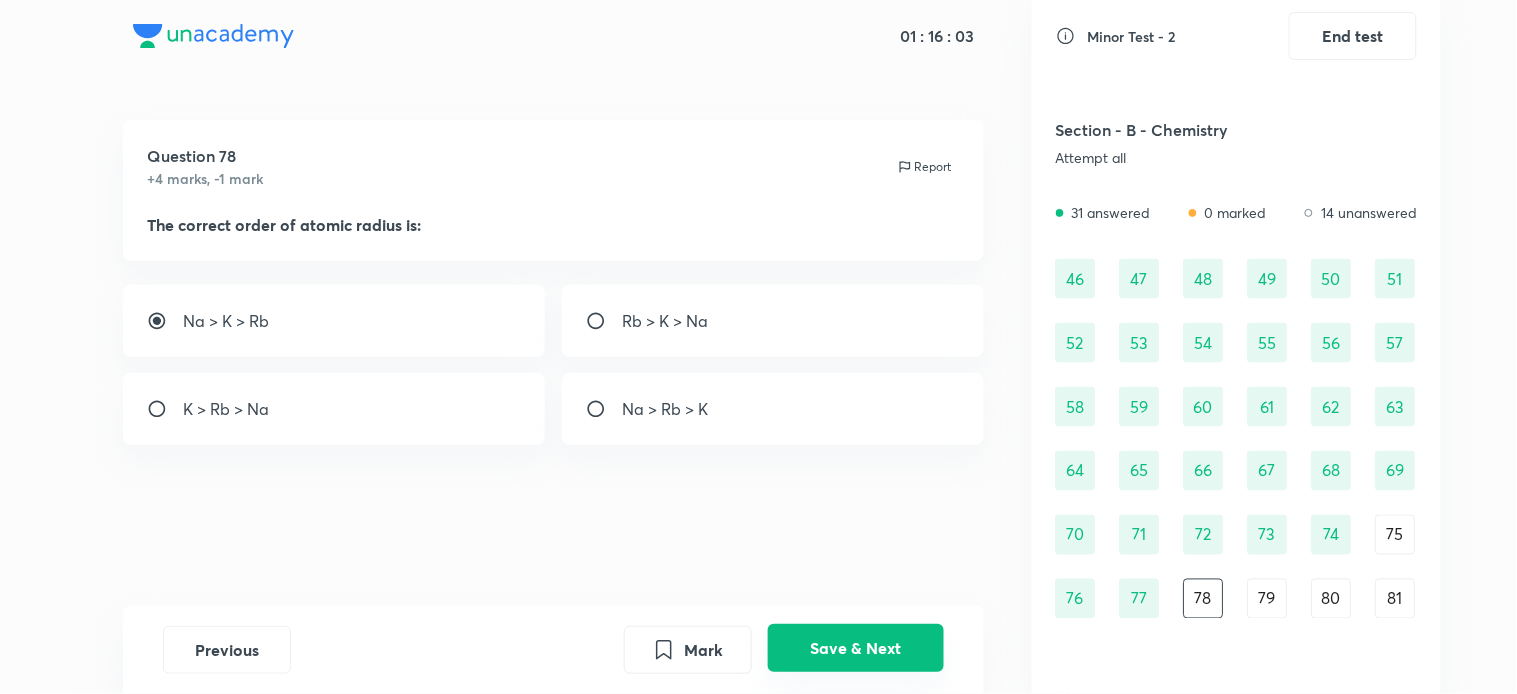 click on "Save & Next" at bounding box center (856, 648) 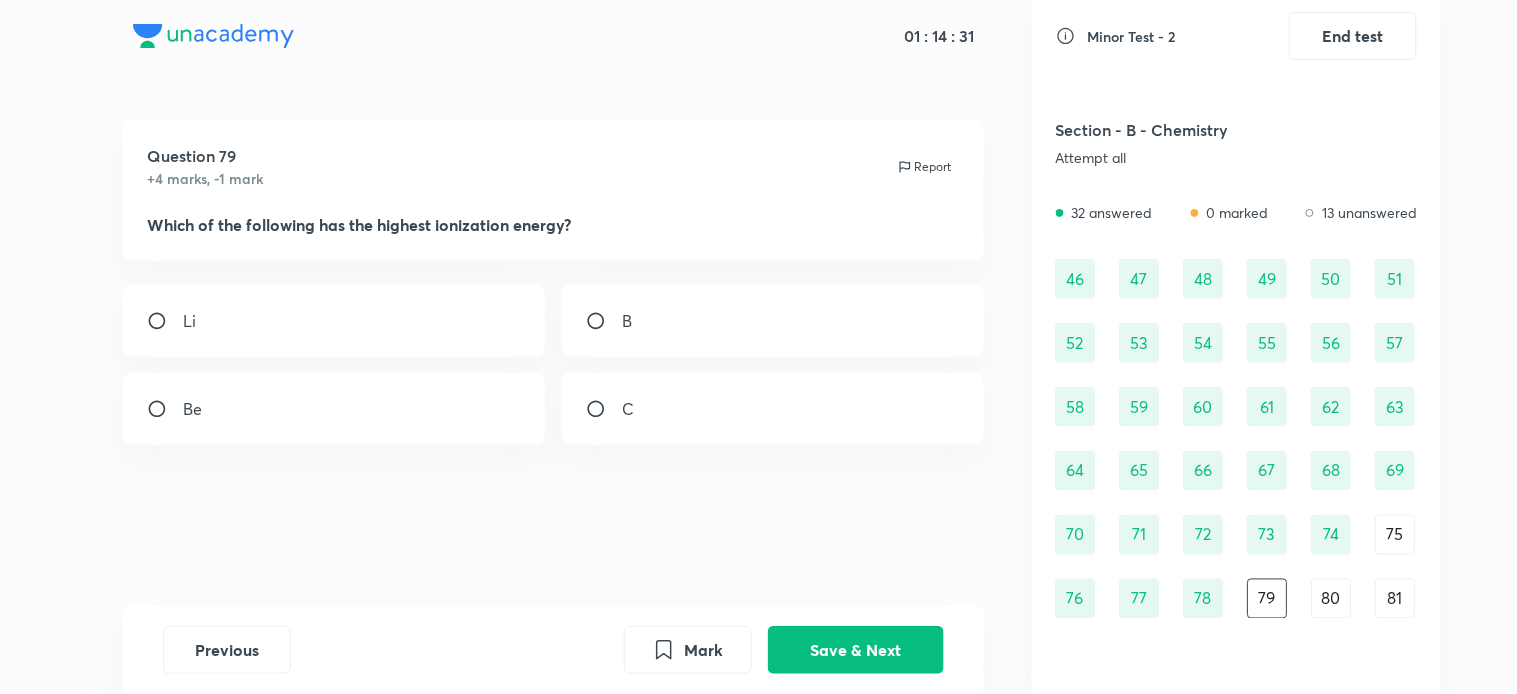 click on "C" at bounding box center (773, 409) 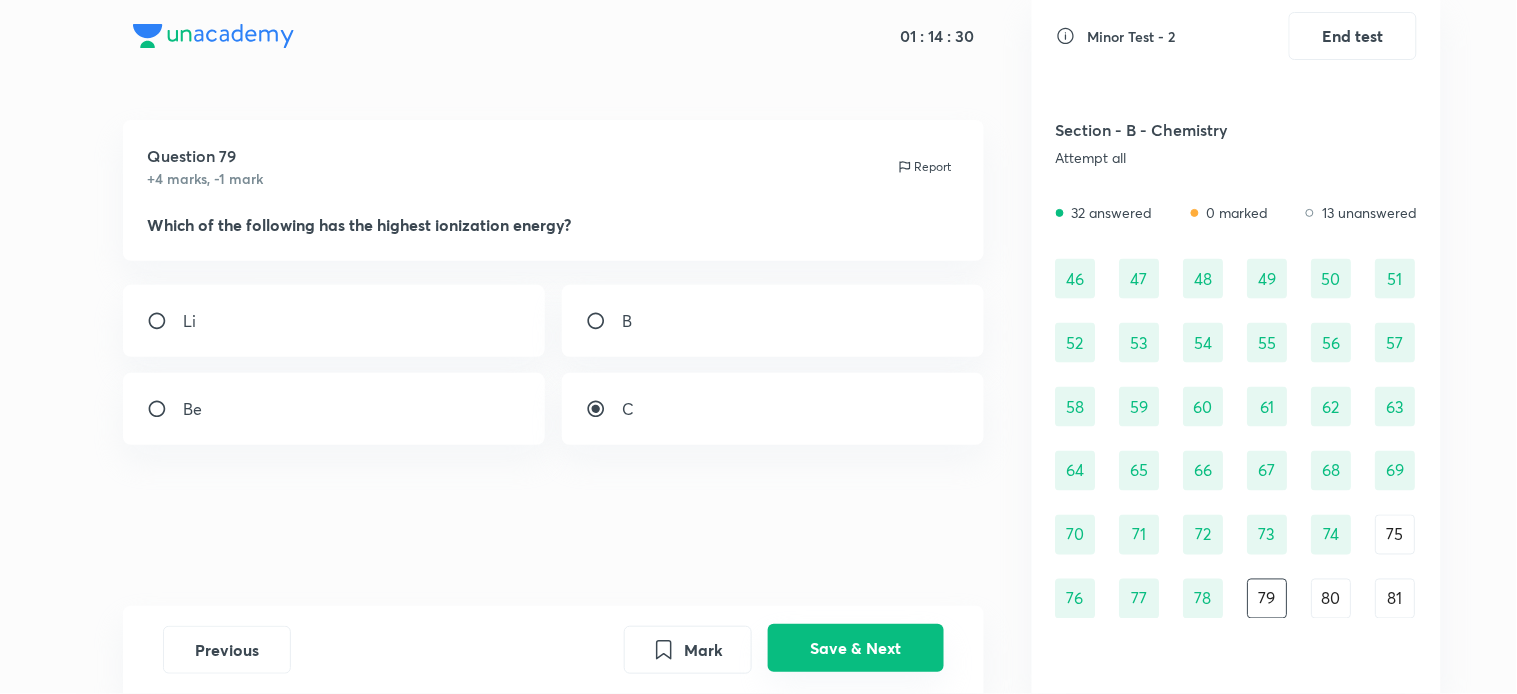 click on "Save & Next" at bounding box center (856, 648) 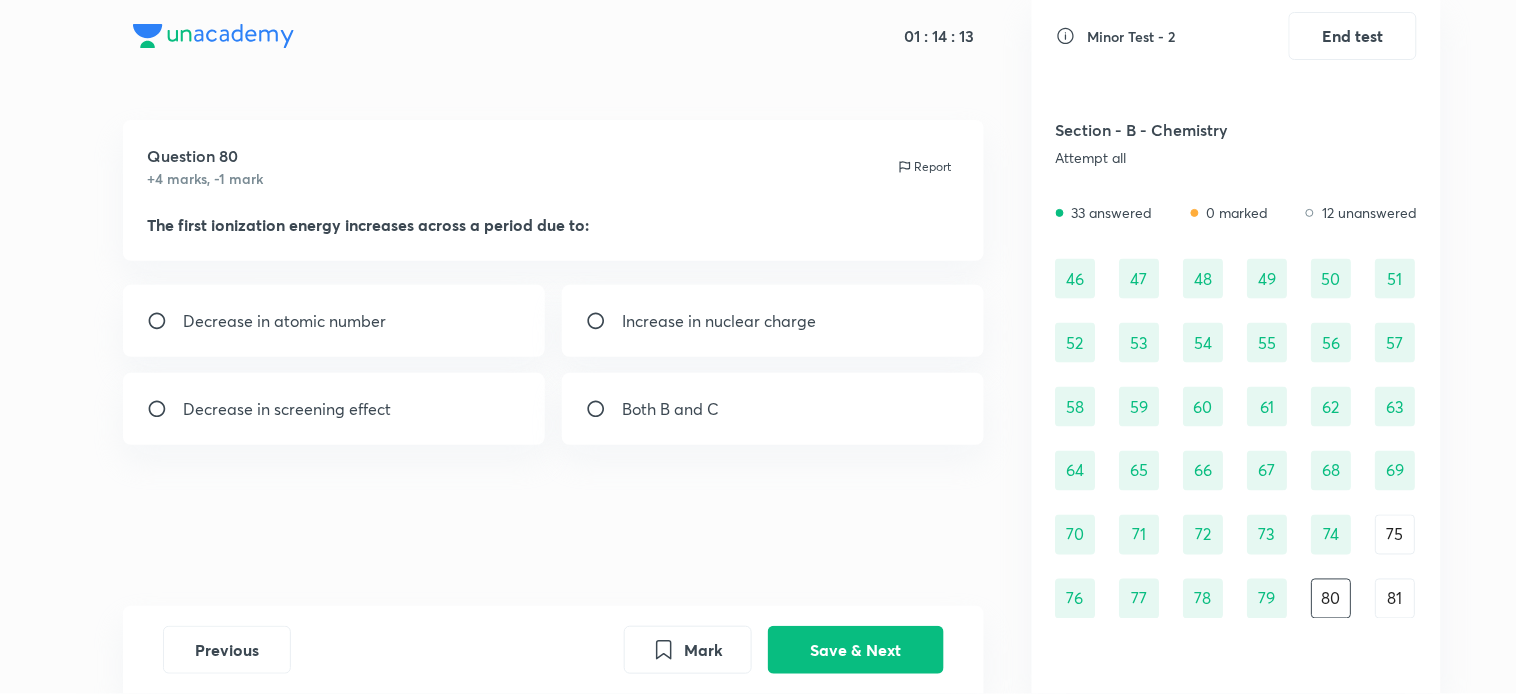click on "Increase in nuclear charge" at bounding box center (719, 321) 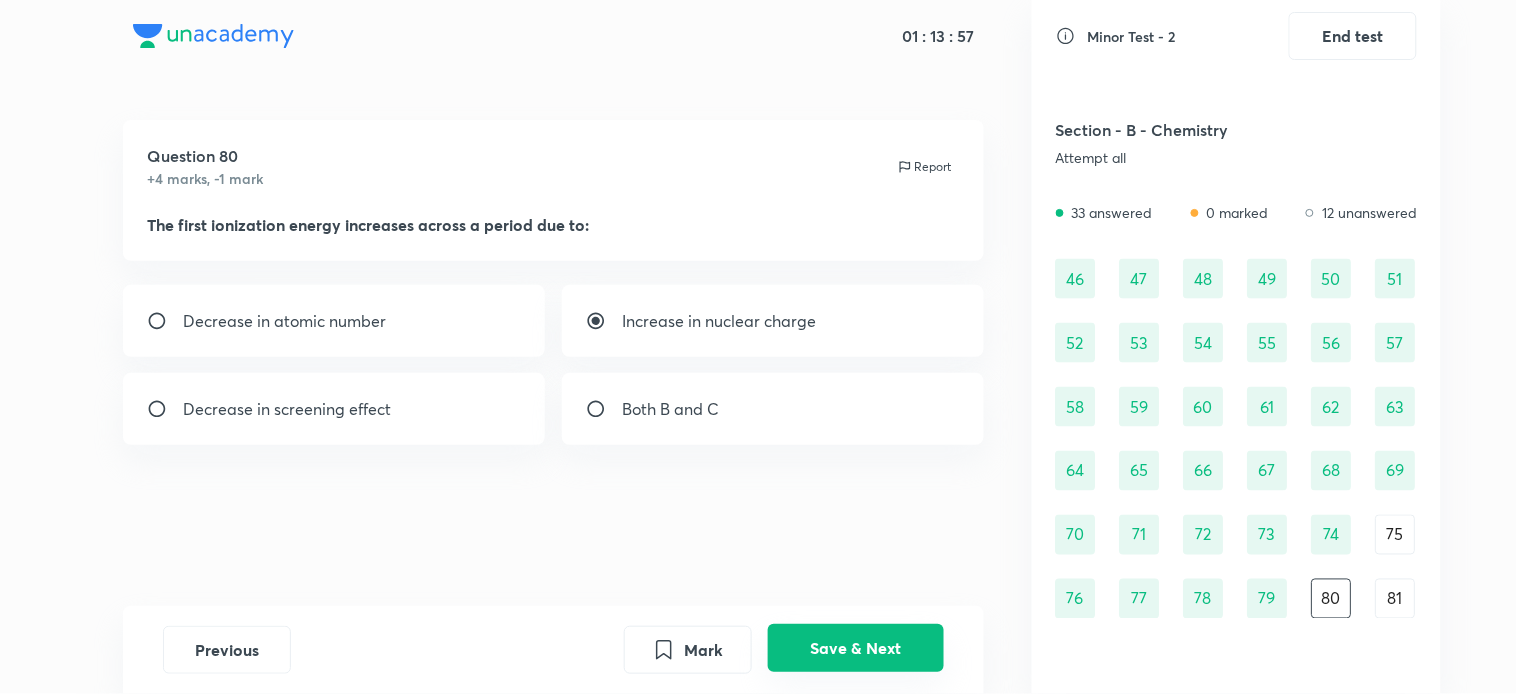 click on "Save & Next" at bounding box center [856, 648] 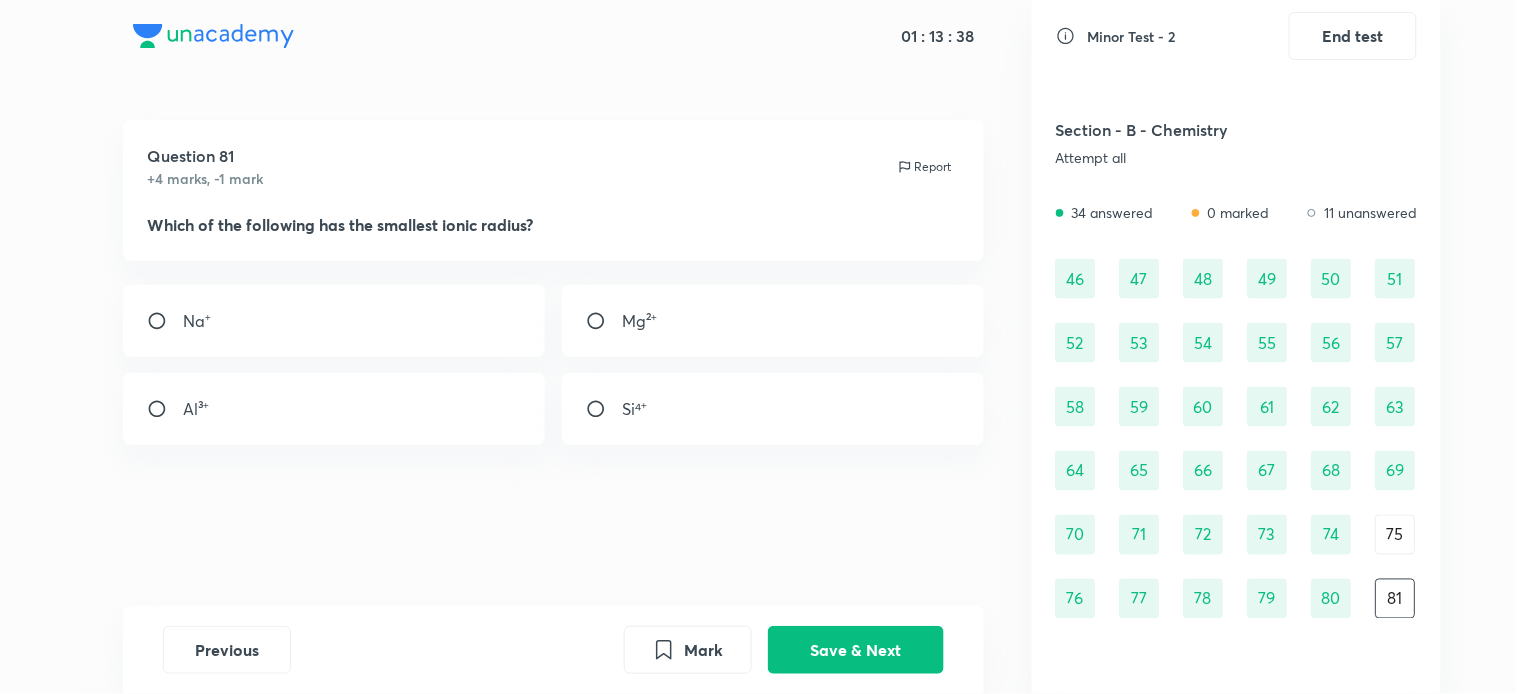 click on "Si⁴⁺" at bounding box center [773, 409] 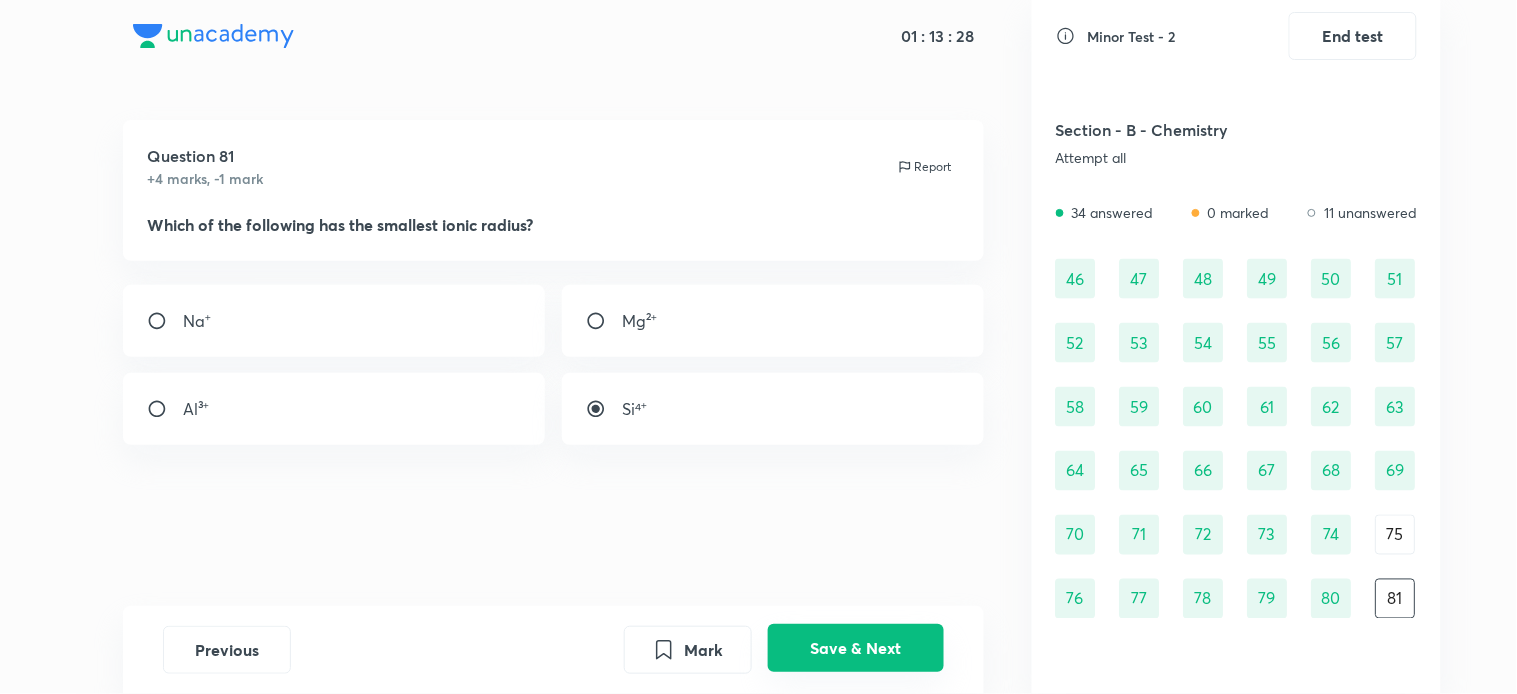 click on "Save & Next" at bounding box center [856, 648] 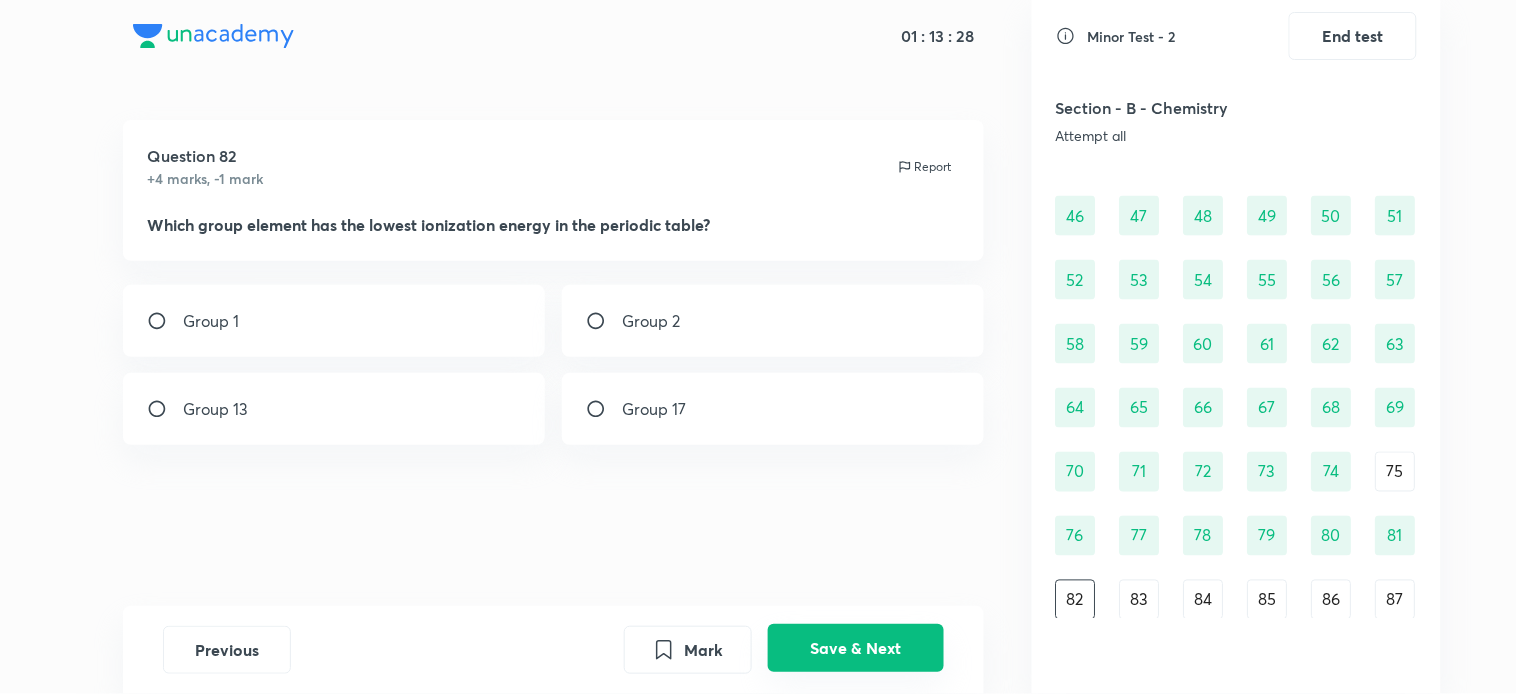 scroll, scrollTop: 707, scrollLeft: 0, axis: vertical 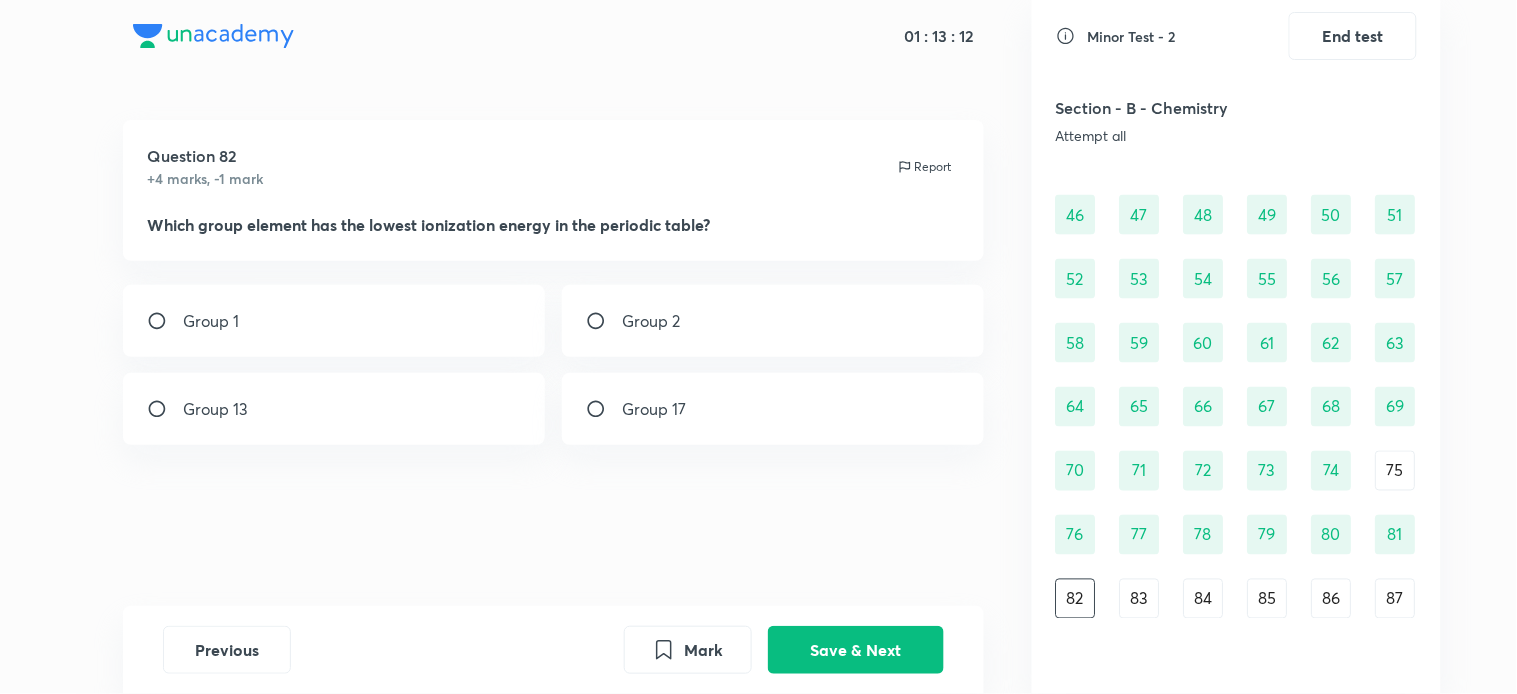 click on "Group 1" at bounding box center [334, 321] 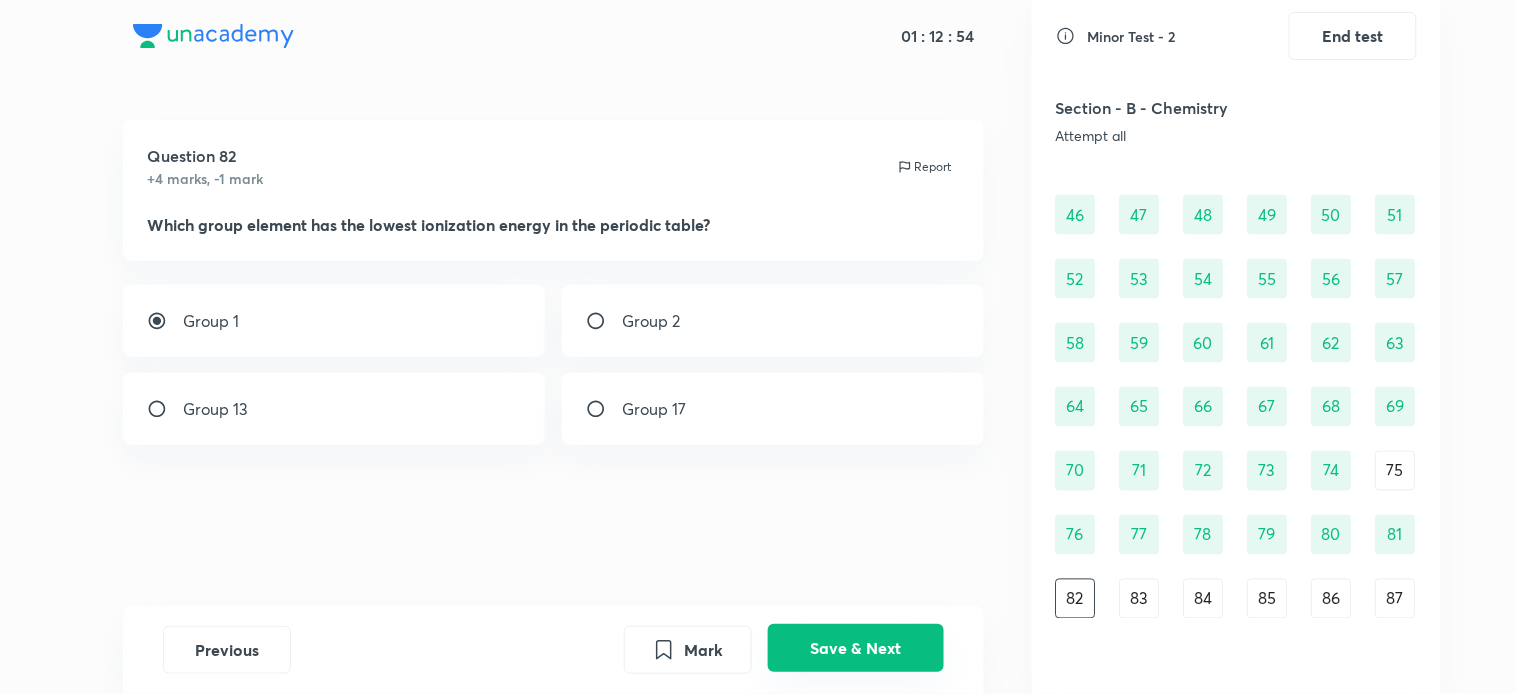 click on "Save & Next" at bounding box center [856, 648] 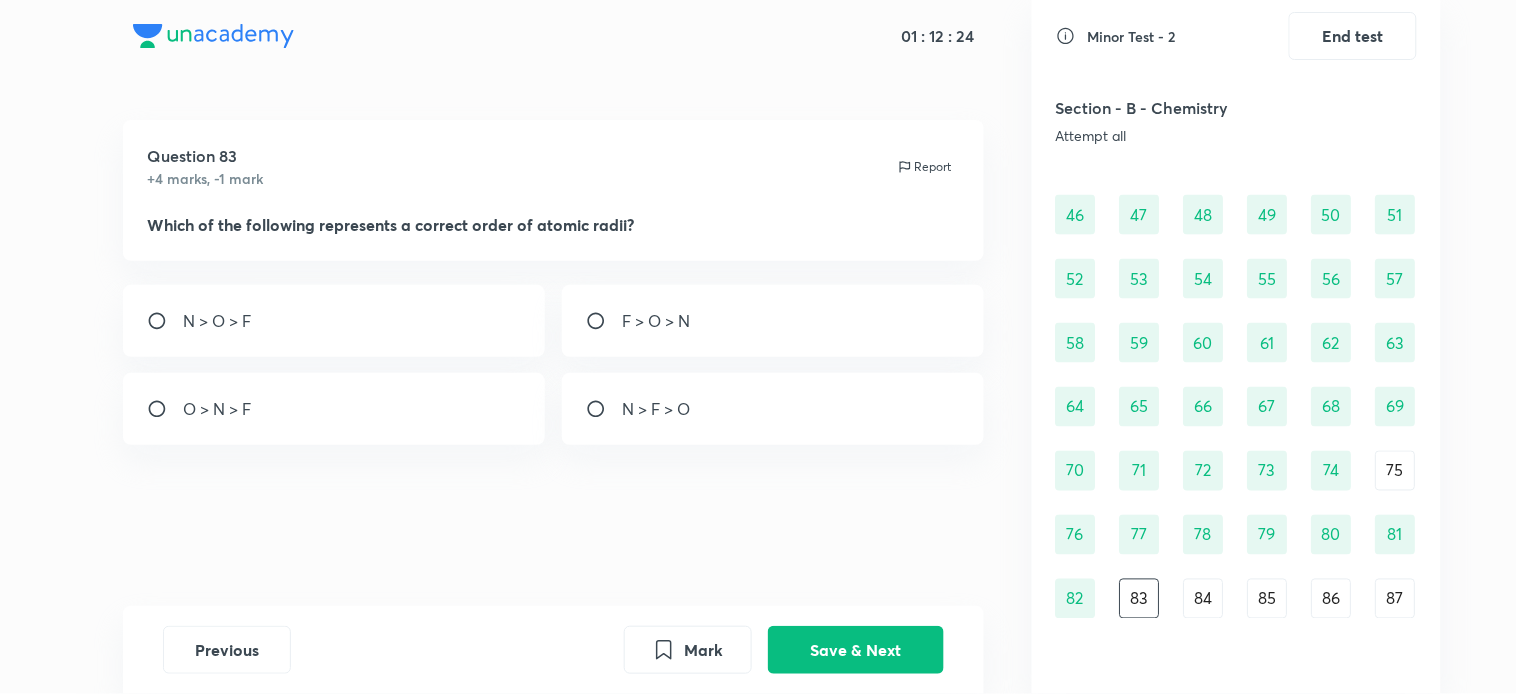 click on "O > N > F" at bounding box center (334, 409) 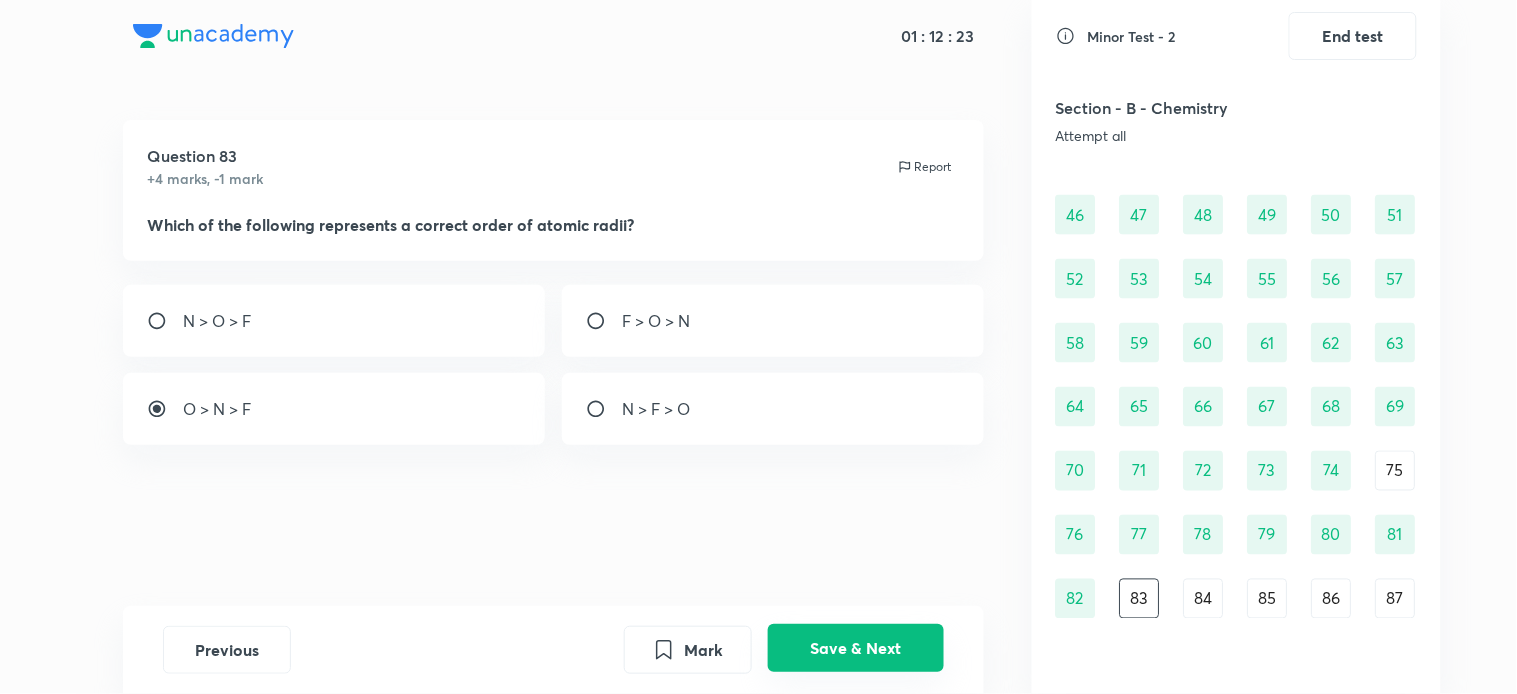 click on "Save & Next" at bounding box center (856, 648) 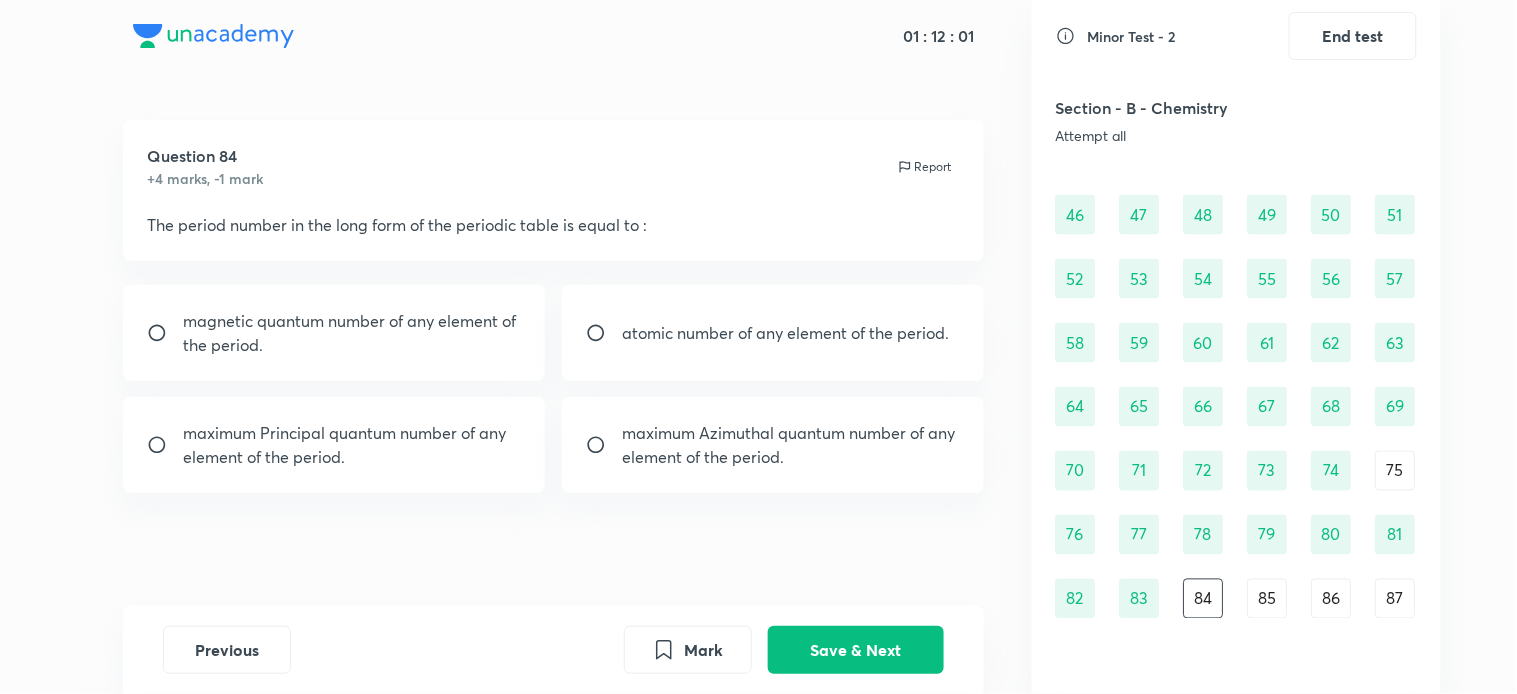 click on "maximum Principal quantum number of any element of the period." at bounding box center [352, 445] 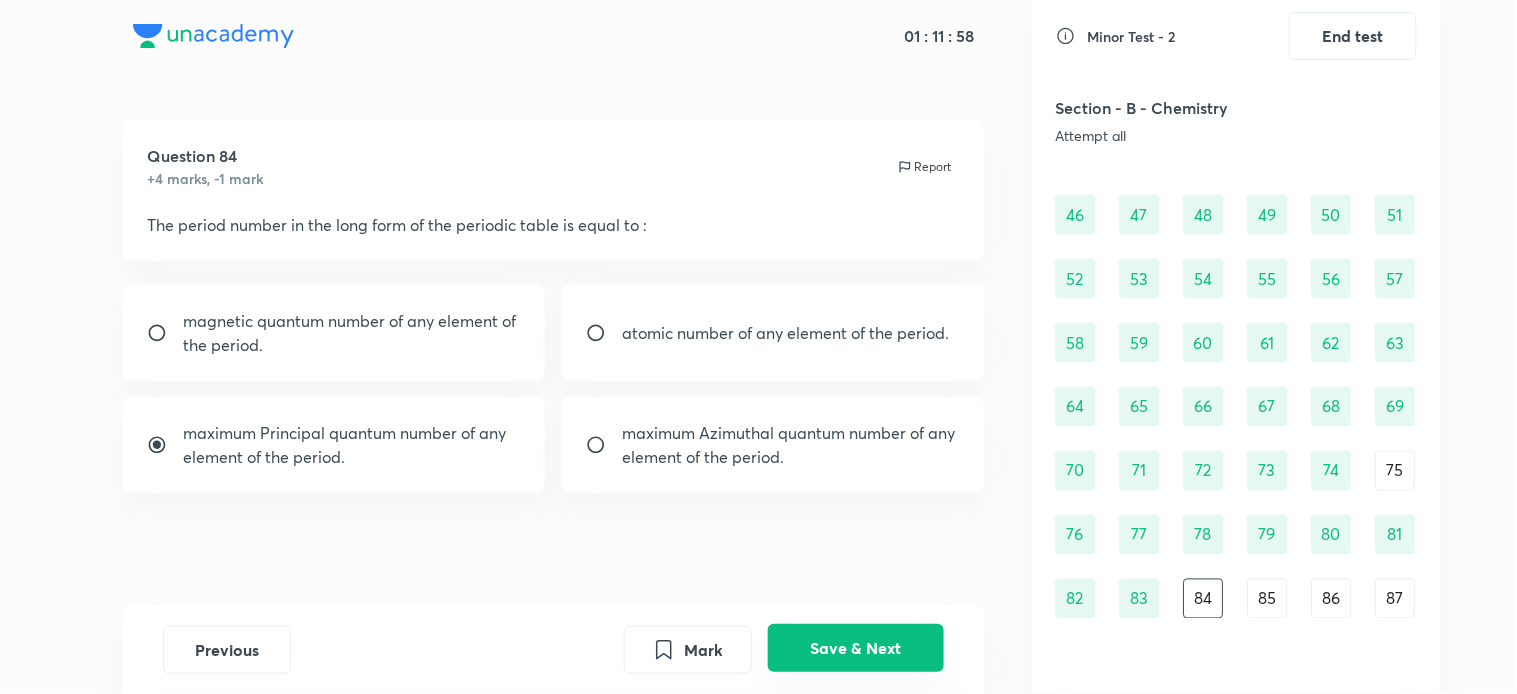 click on "Save & Next" at bounding box center (856, 648) 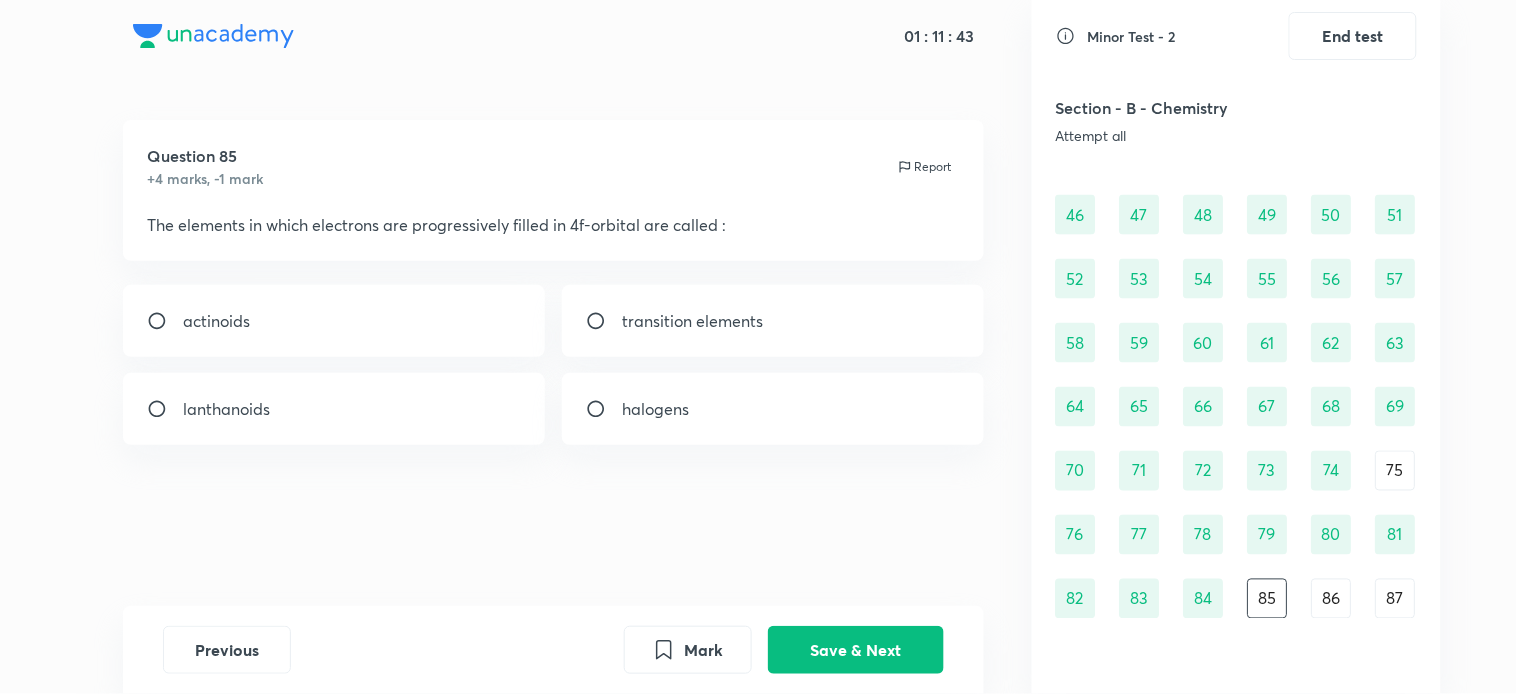 click on "lanthanoids" at bounding box center (334, 409) 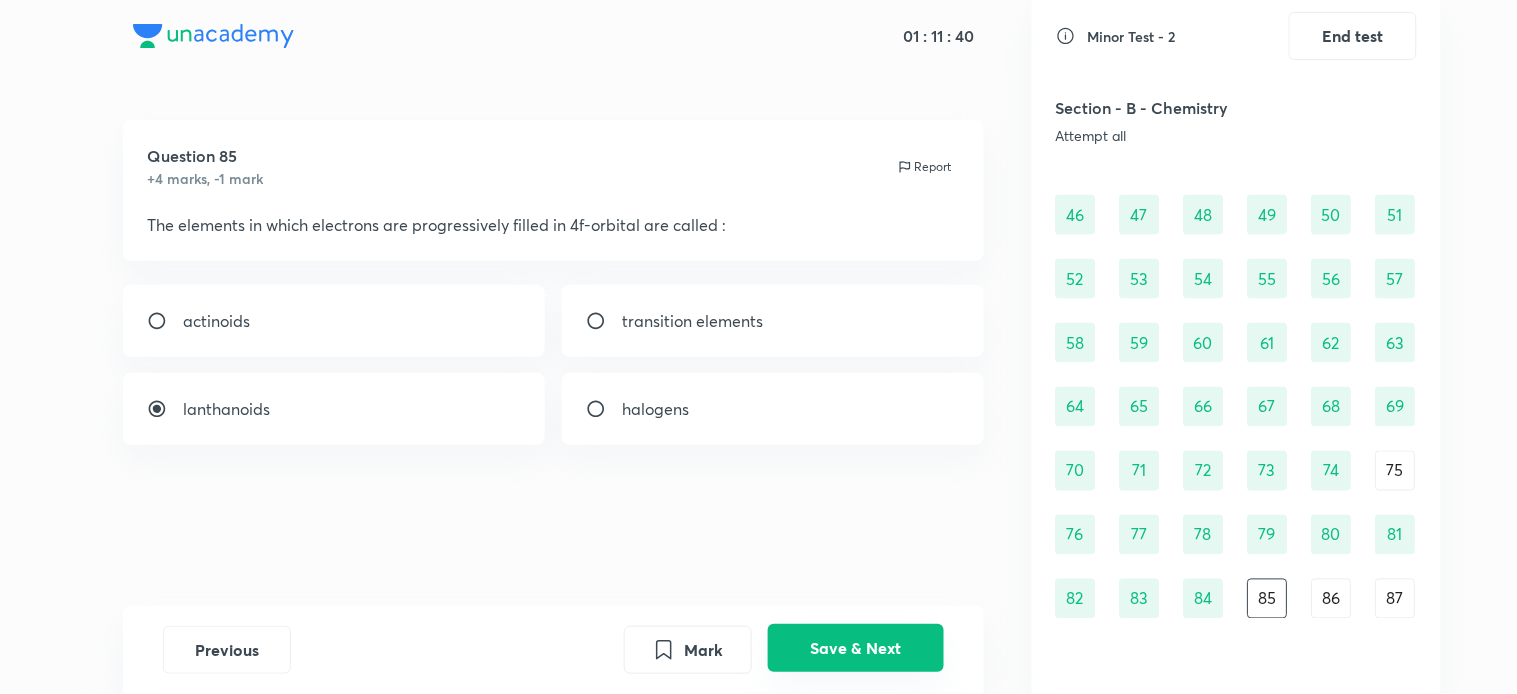 click on "Save & Next" at bounding box center (856, 648) 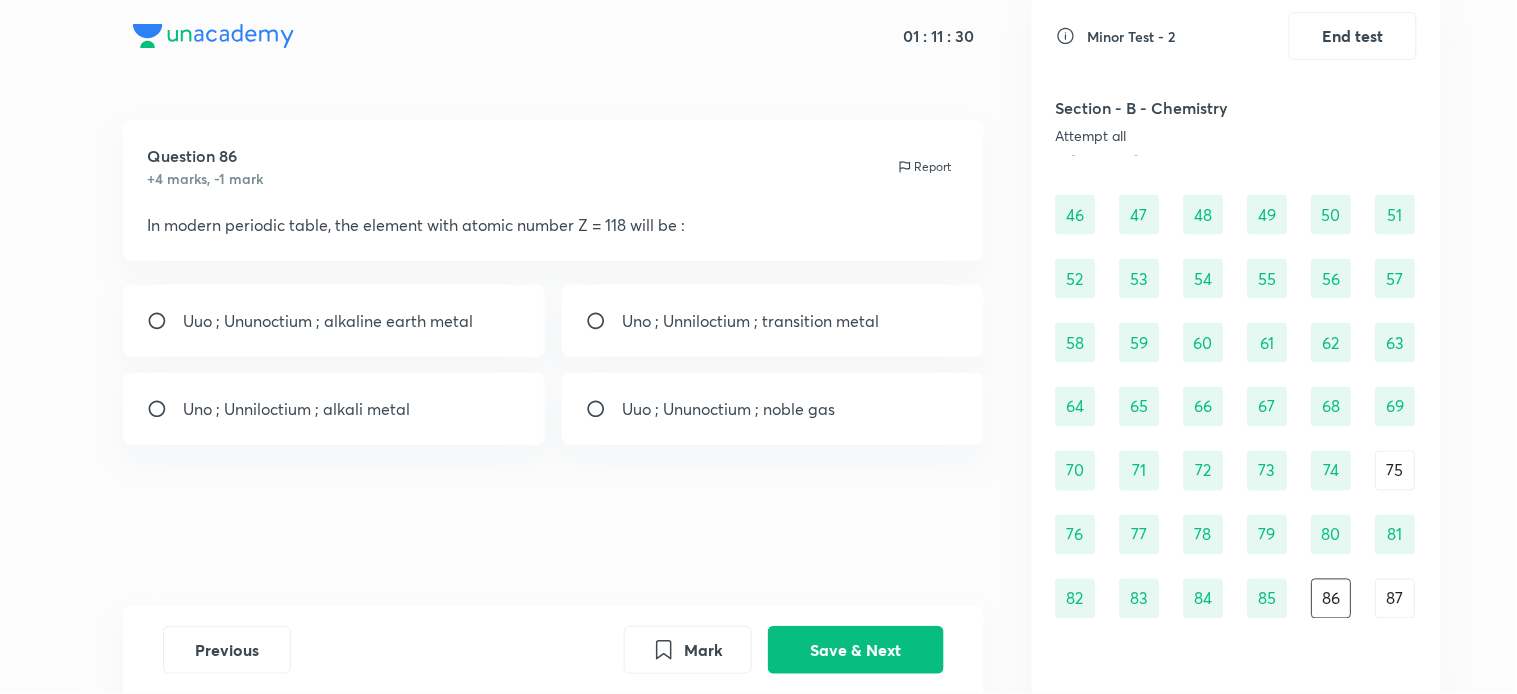 click on "Uuo ; Ununoctium ; alkaline earth metal" at bounding box center [334, 321] 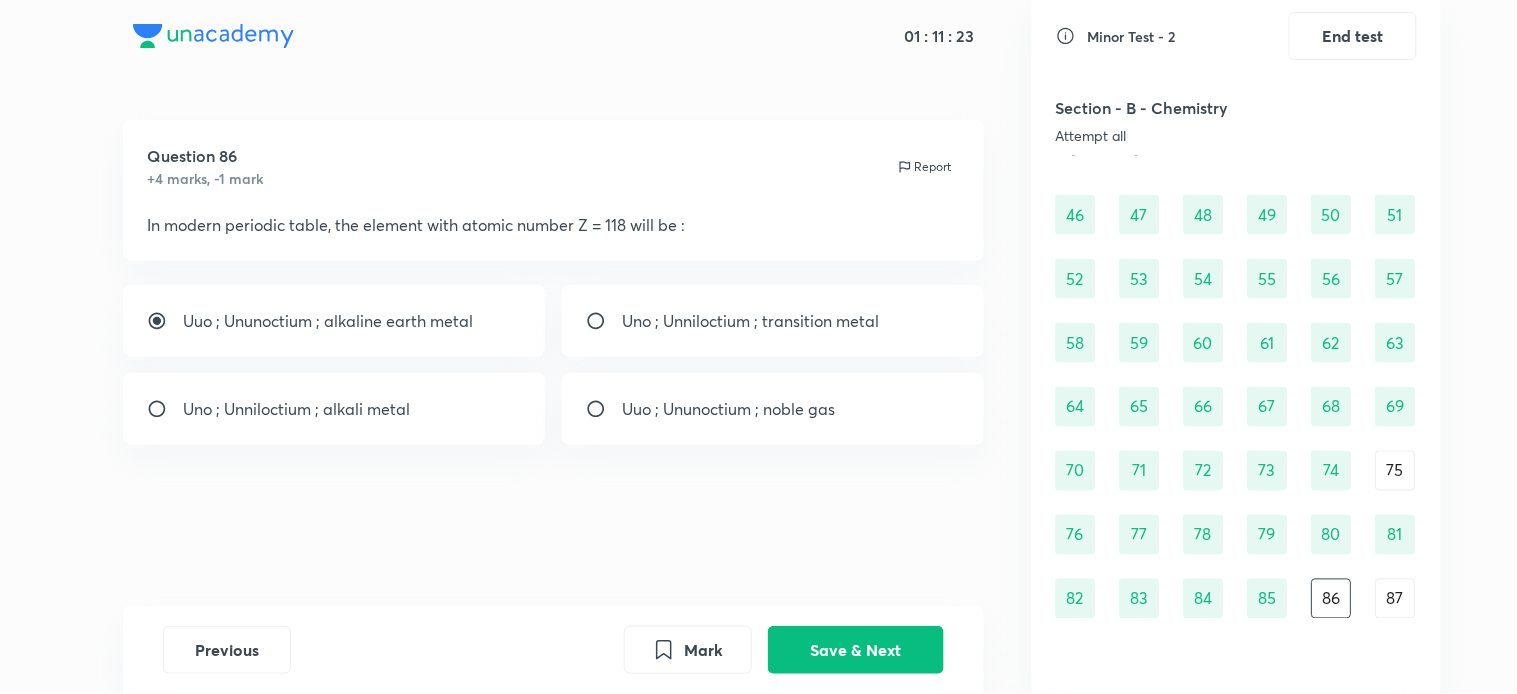 click on "Uuo ; Ununoctium ; noble gas" at bounding box center [728, 409] 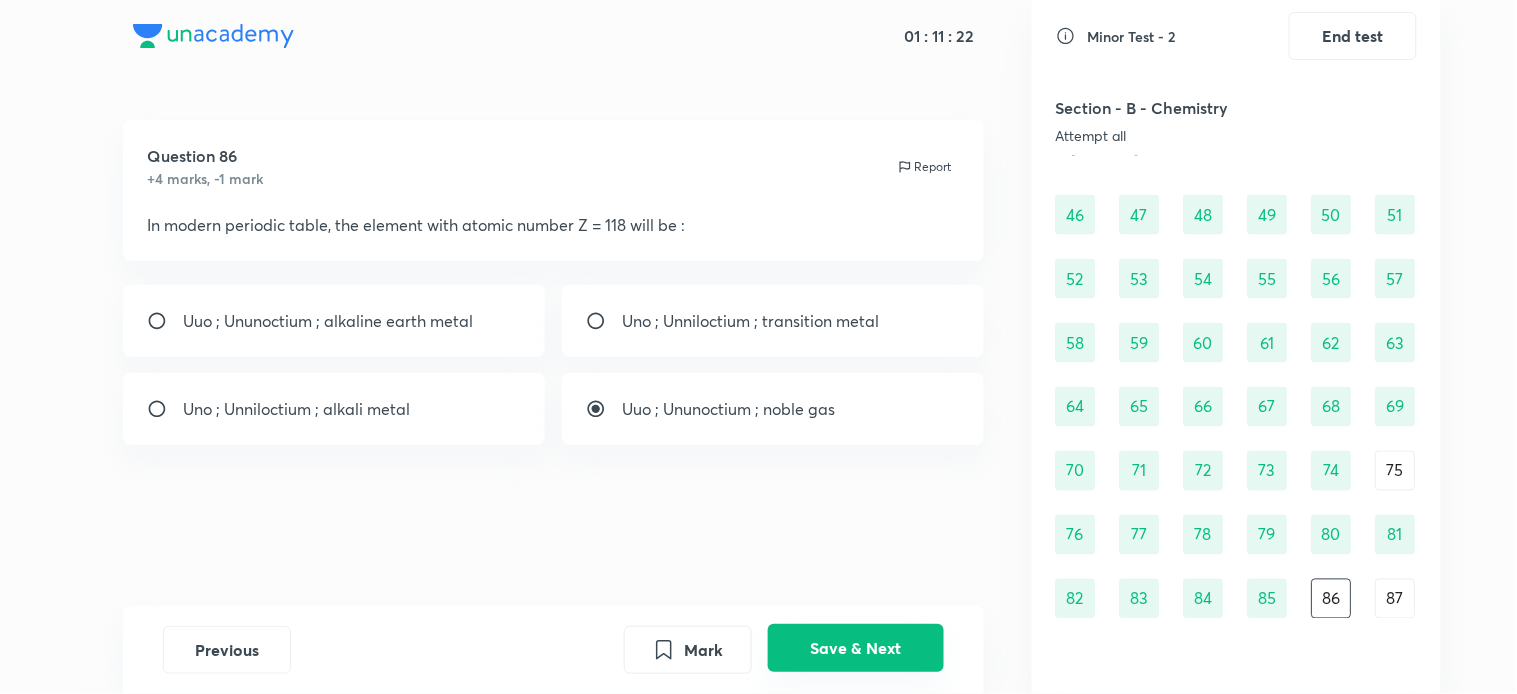 click on "Save & Next" at bounding box center [856, 648] 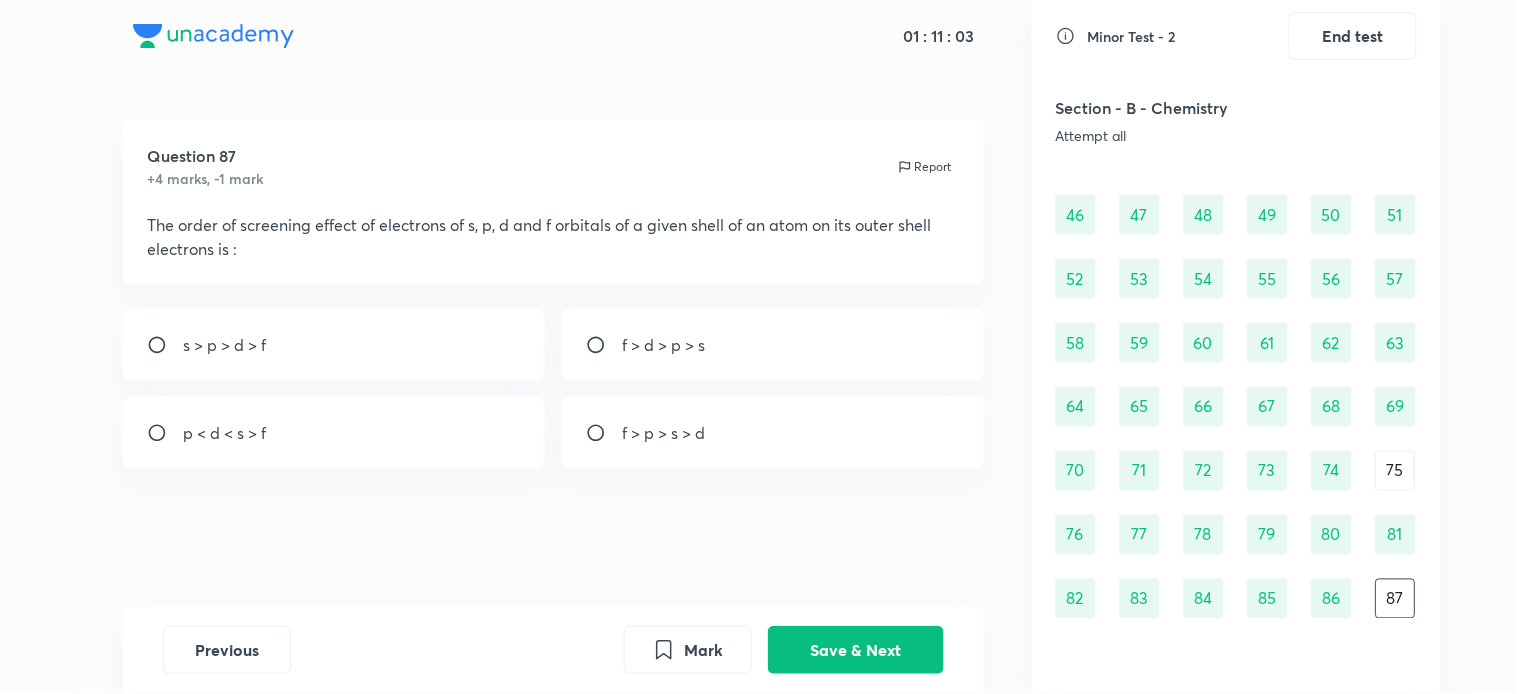 click on "s > p > d > f" at bounding box center (334, 345) 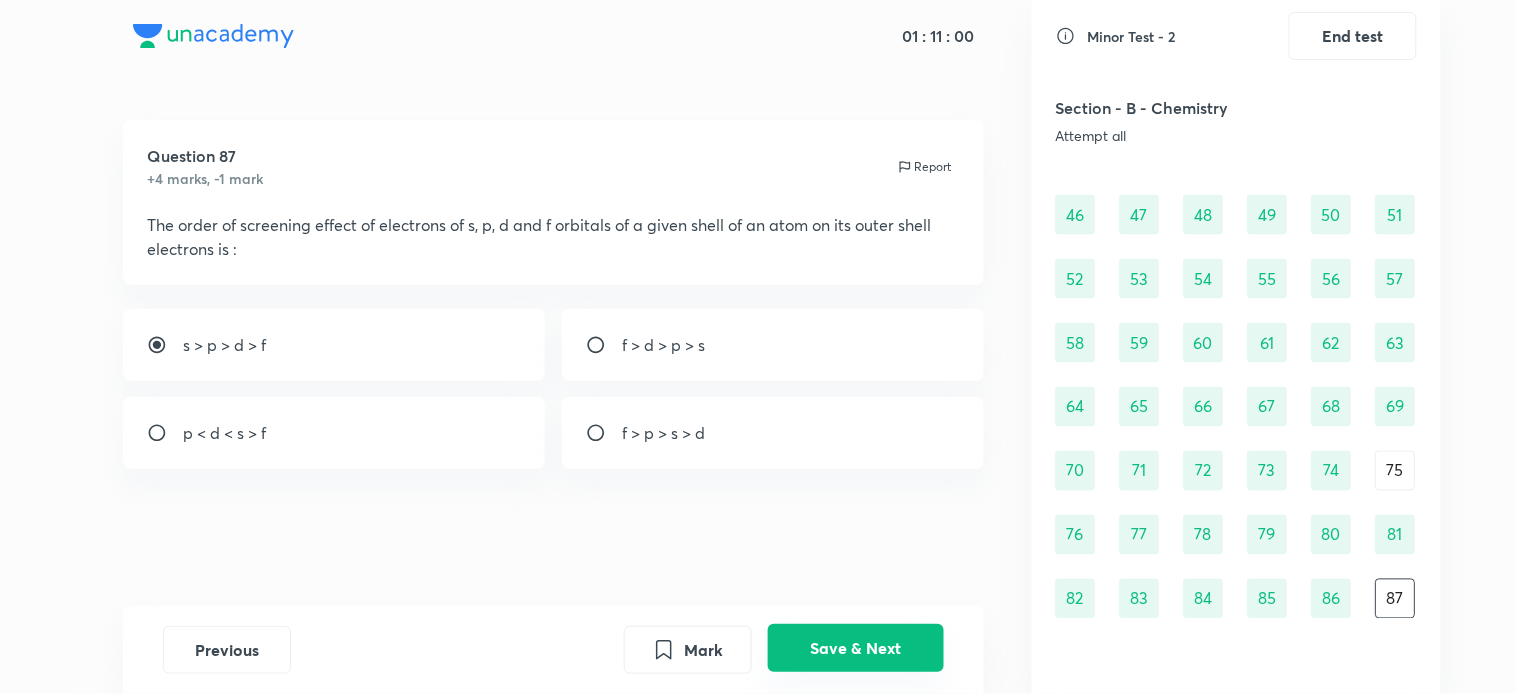 click on "Save & Next" at bounding box center (856, 648) 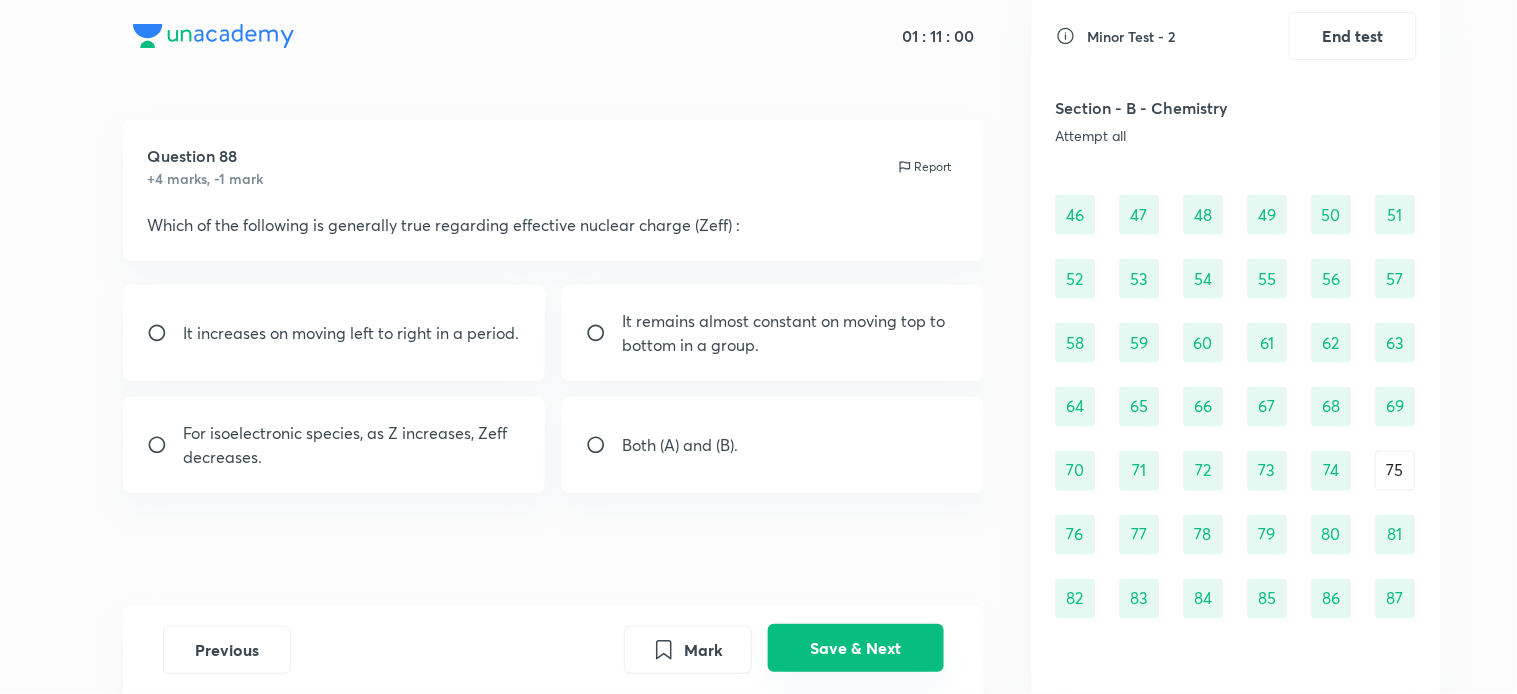 scroll, scrollTop: 771, scrollLeft: 0, axis: vertical 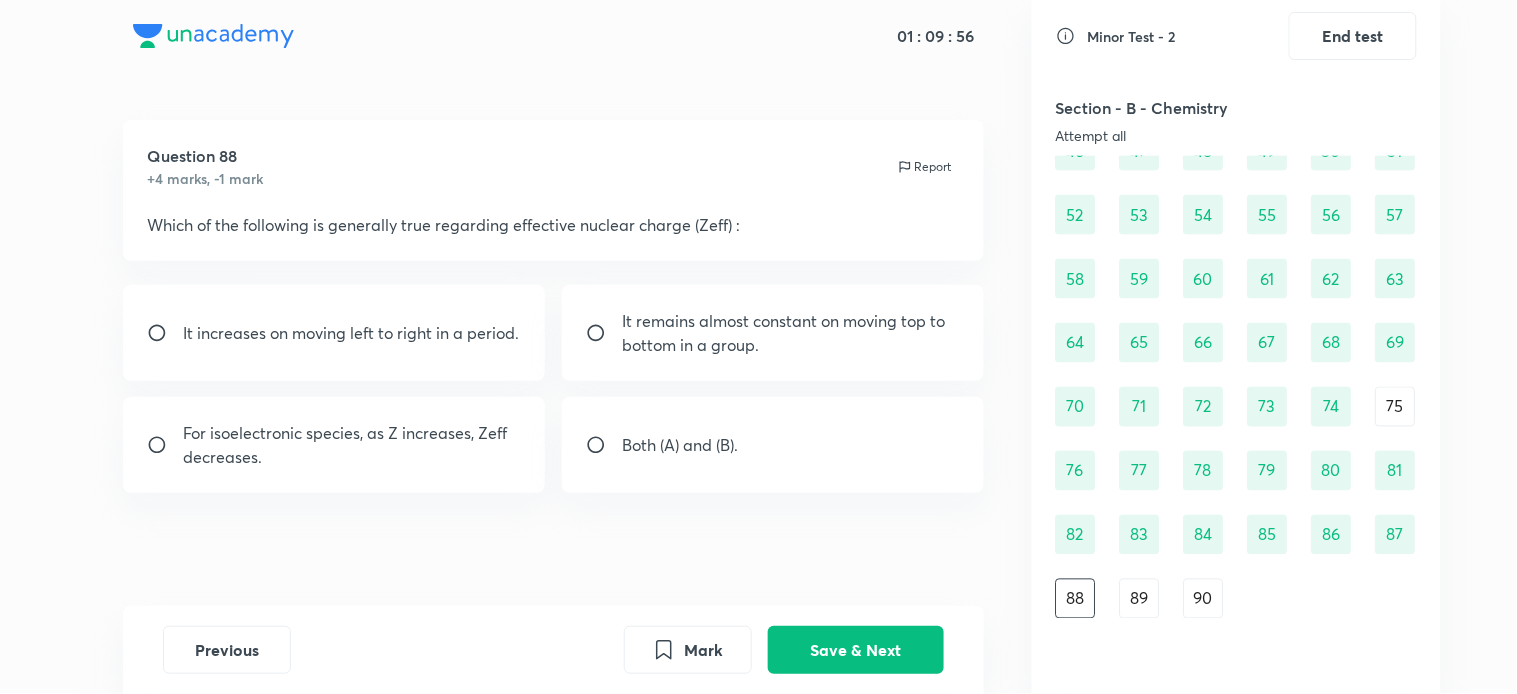 click on "It increases on moving left to right in a period." at bounding box center [351, 333] 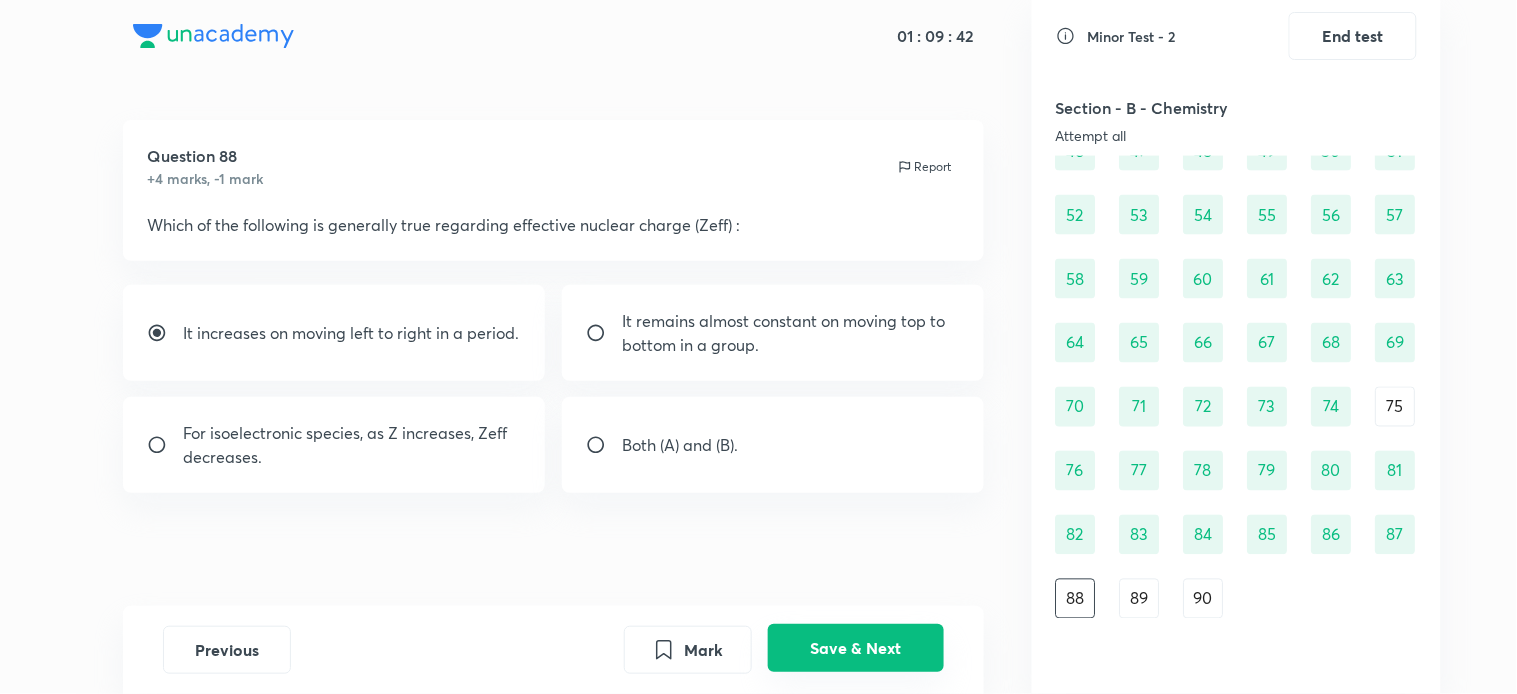 click on "Save & Next" at bounding box center [856, 648] 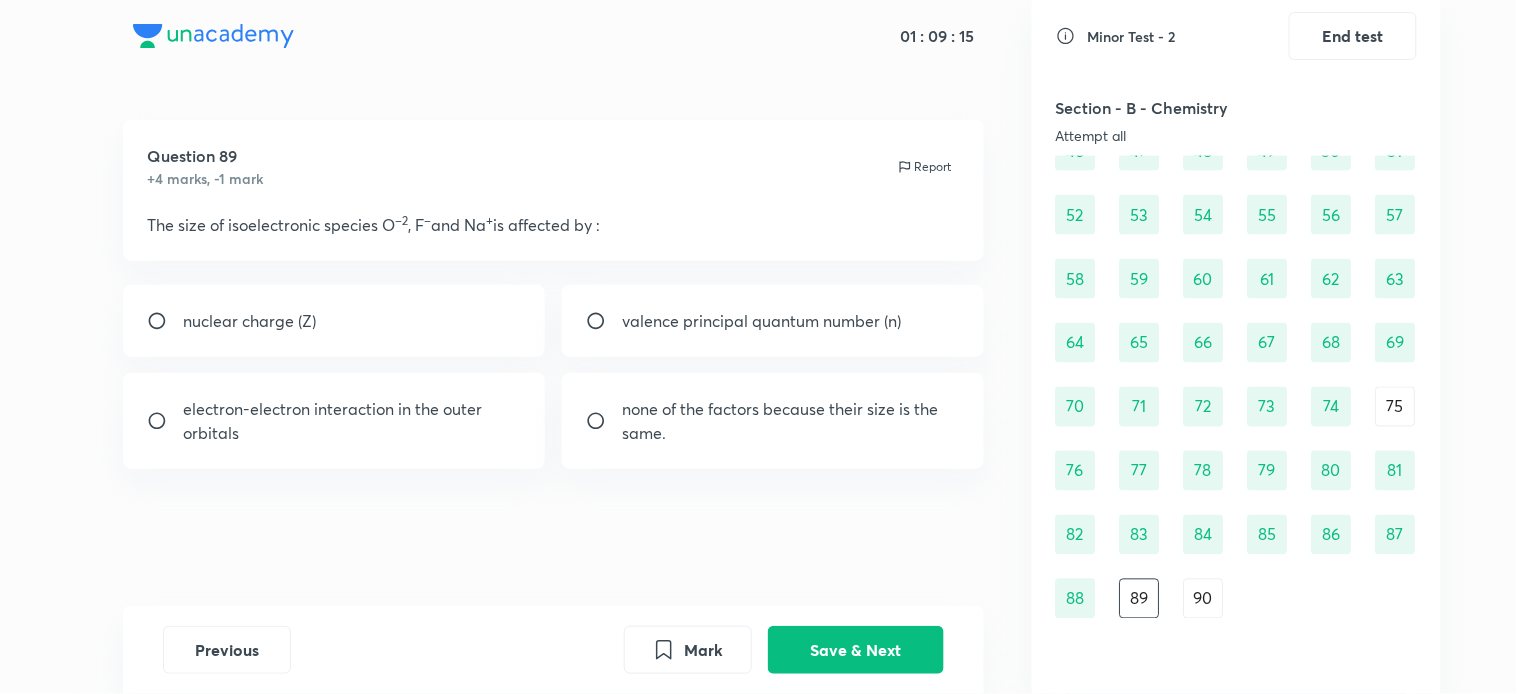 click on "nuclear charge (Z)" at bounding box center [334, 321] 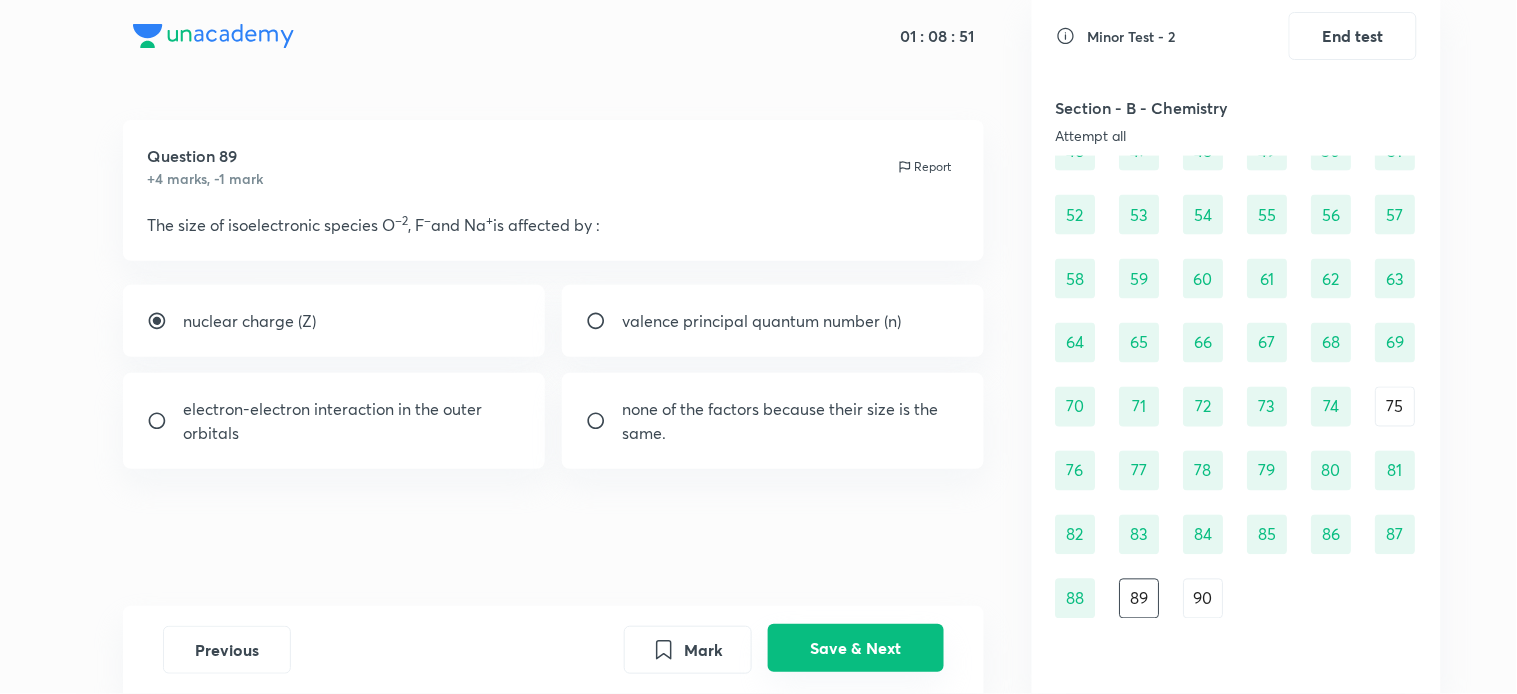 click on "Save & Next" at bounding box center (856, 648) 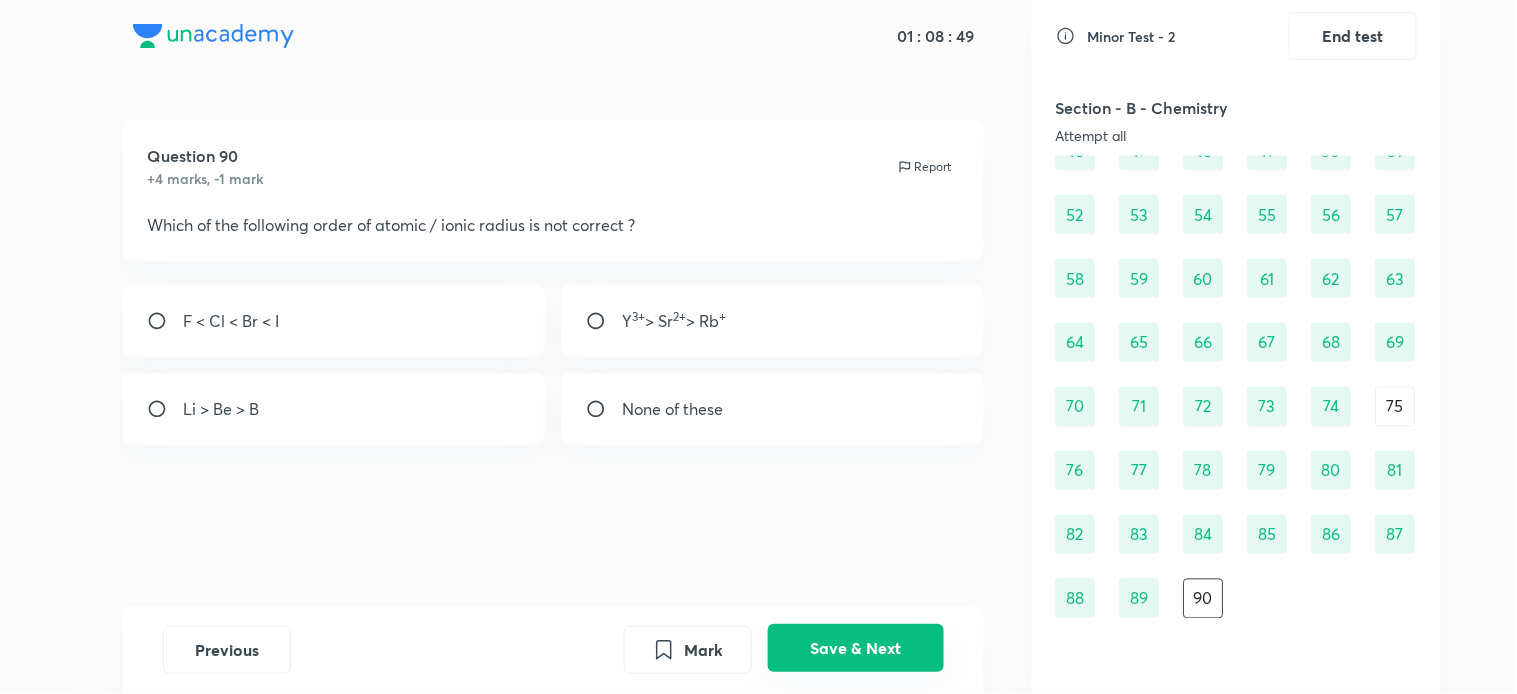click on "Save & Next" at bounding box center (856, 648) 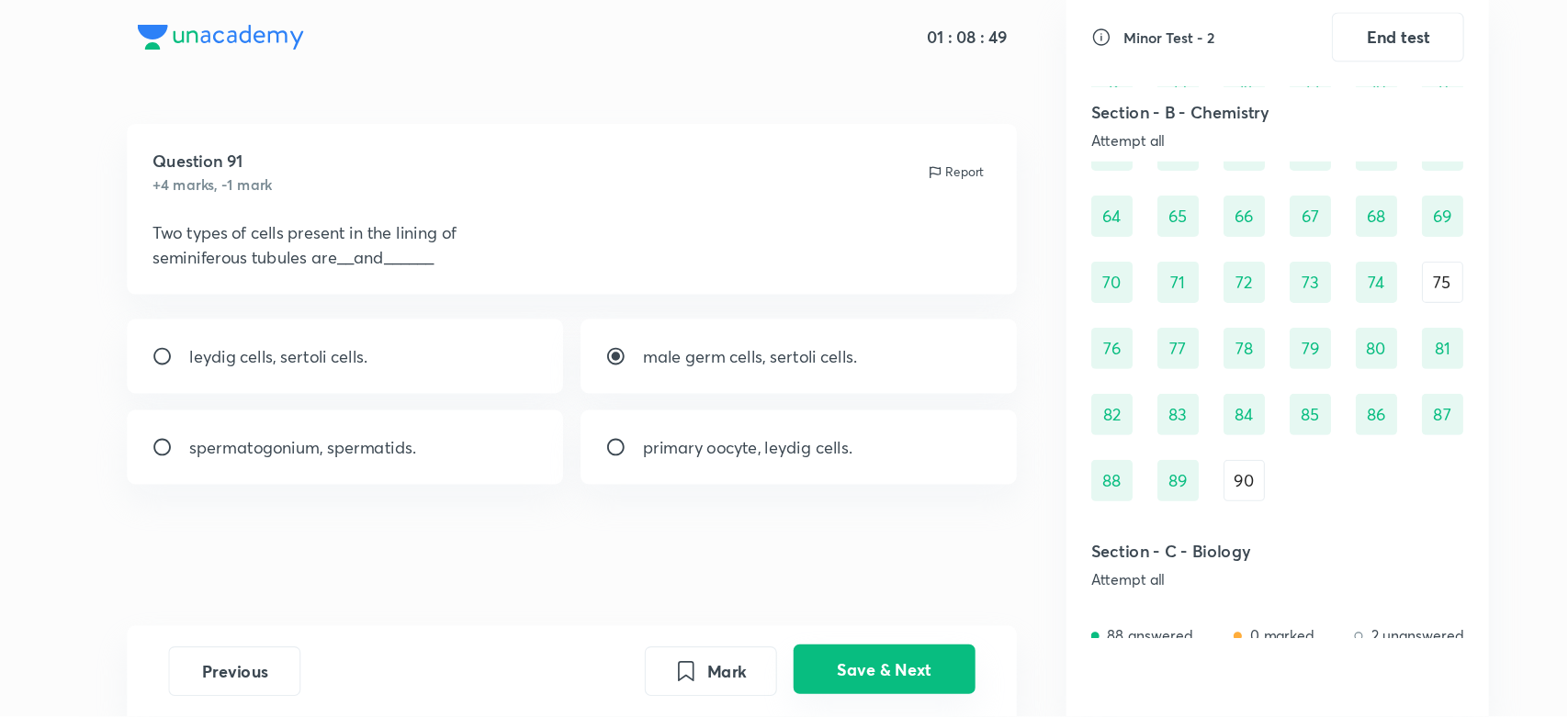 scroll, scrollTop: 907, scrollLeft: 0, axis: vertical 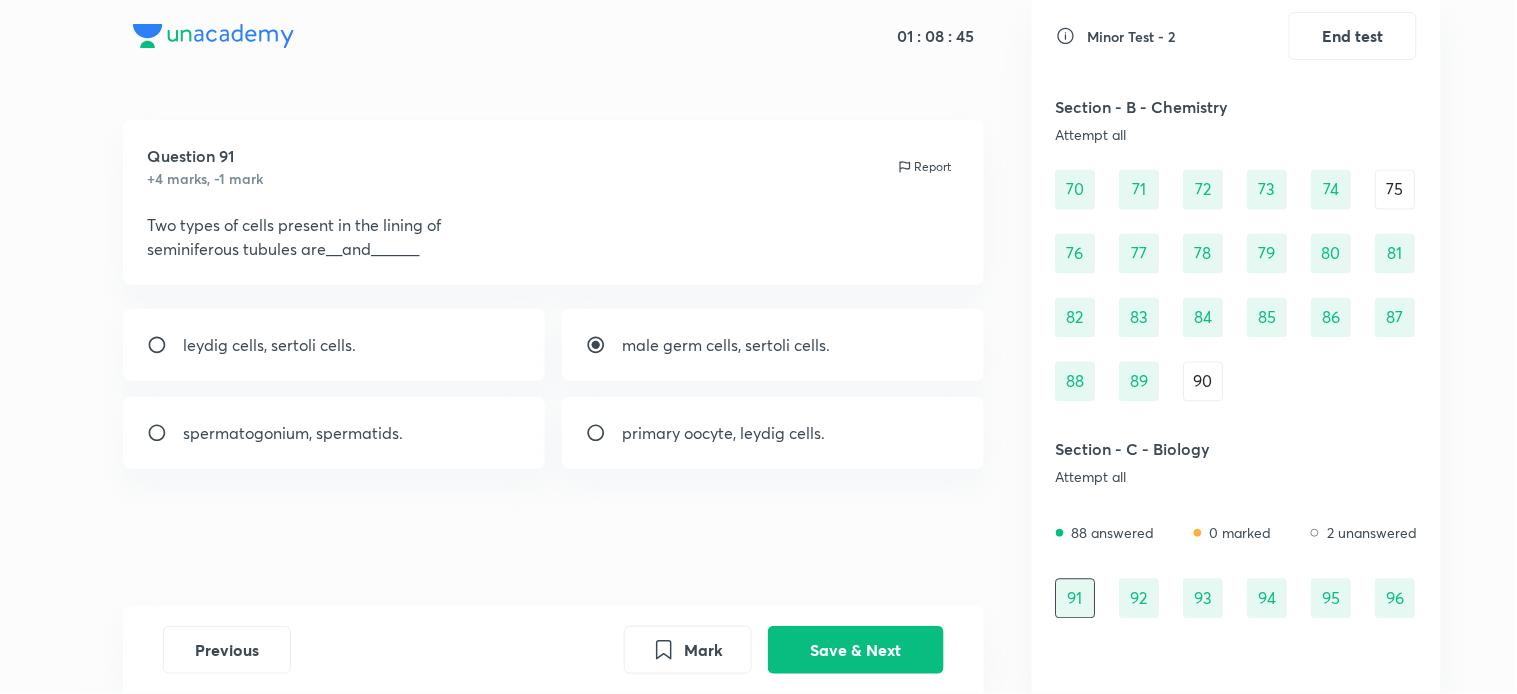 click on "90" at bounding box center (1204, 382) 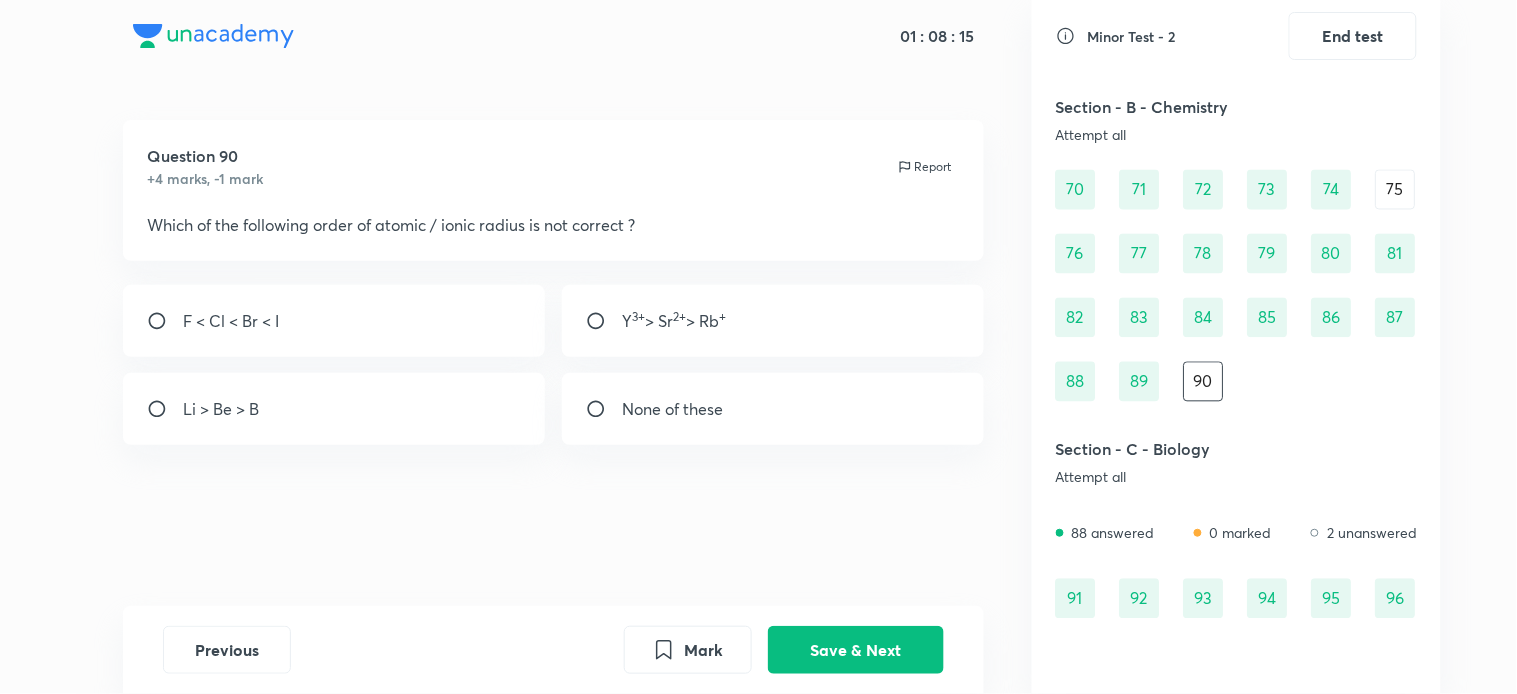 click on "Li > Be > B" at bounding box center (334, 409) 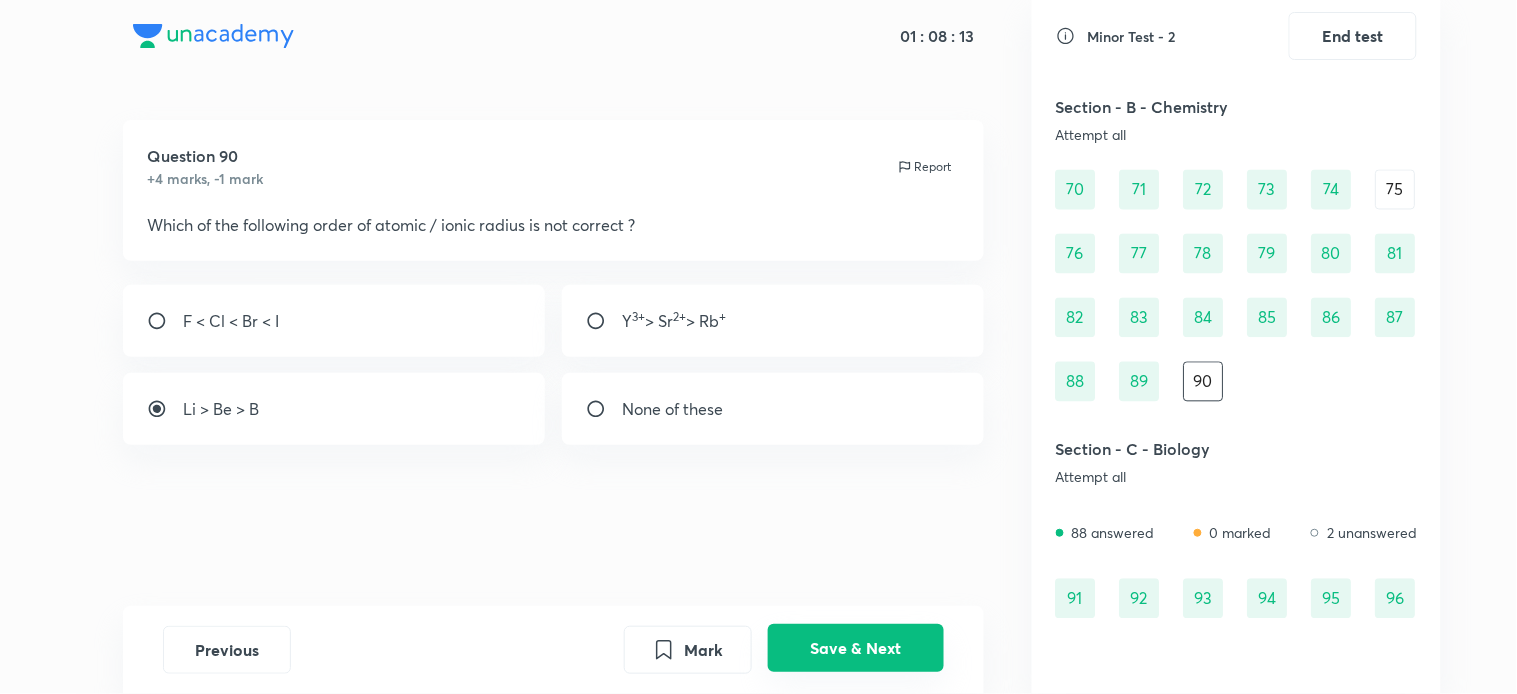 click on "Save & Next" at bounding box center [856, 648] 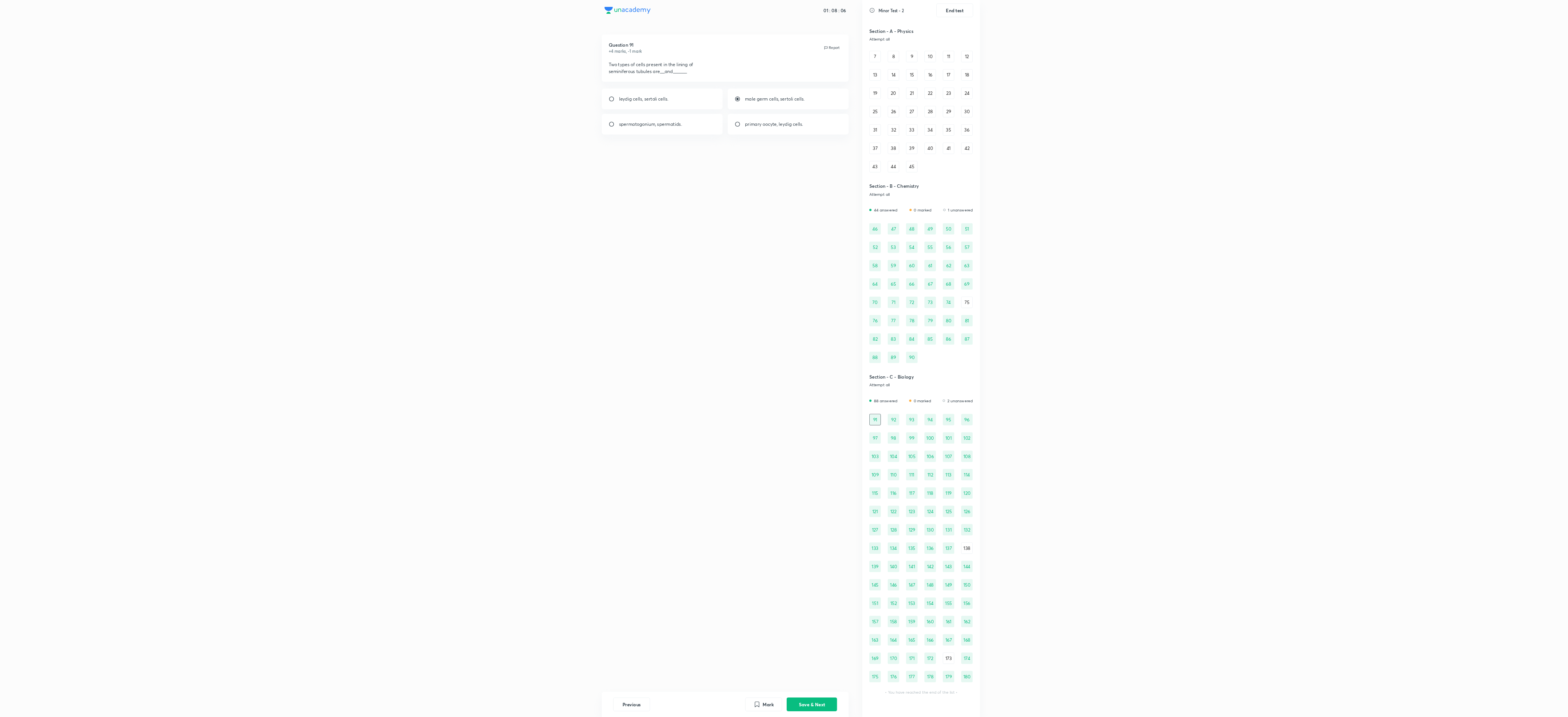 scroll, scrollTop: 47, scrollLeft: 0, axis: vertical 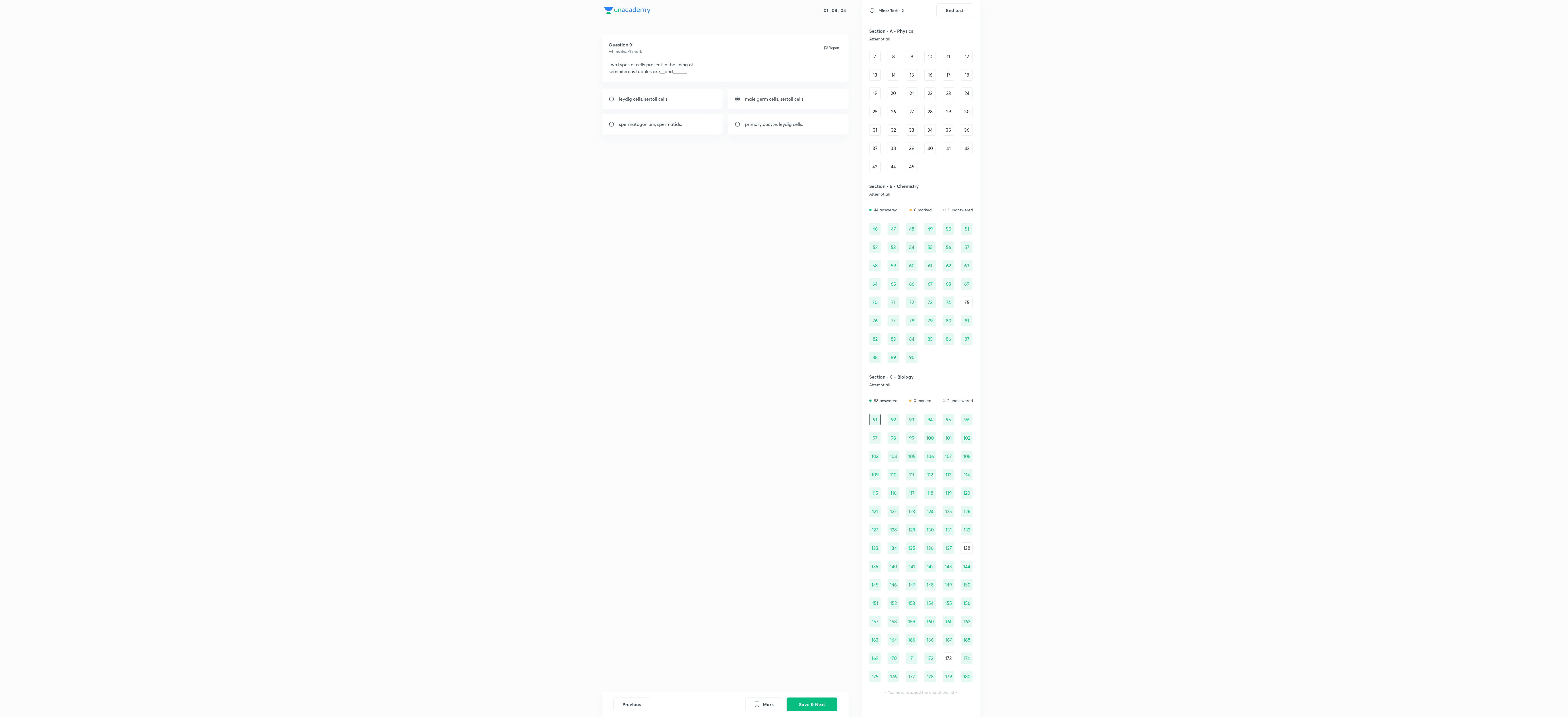 drag, startPoint x: 425, startPoint y: 1, endPoint x: 871, endPoint y: 56, distance: 449.3785 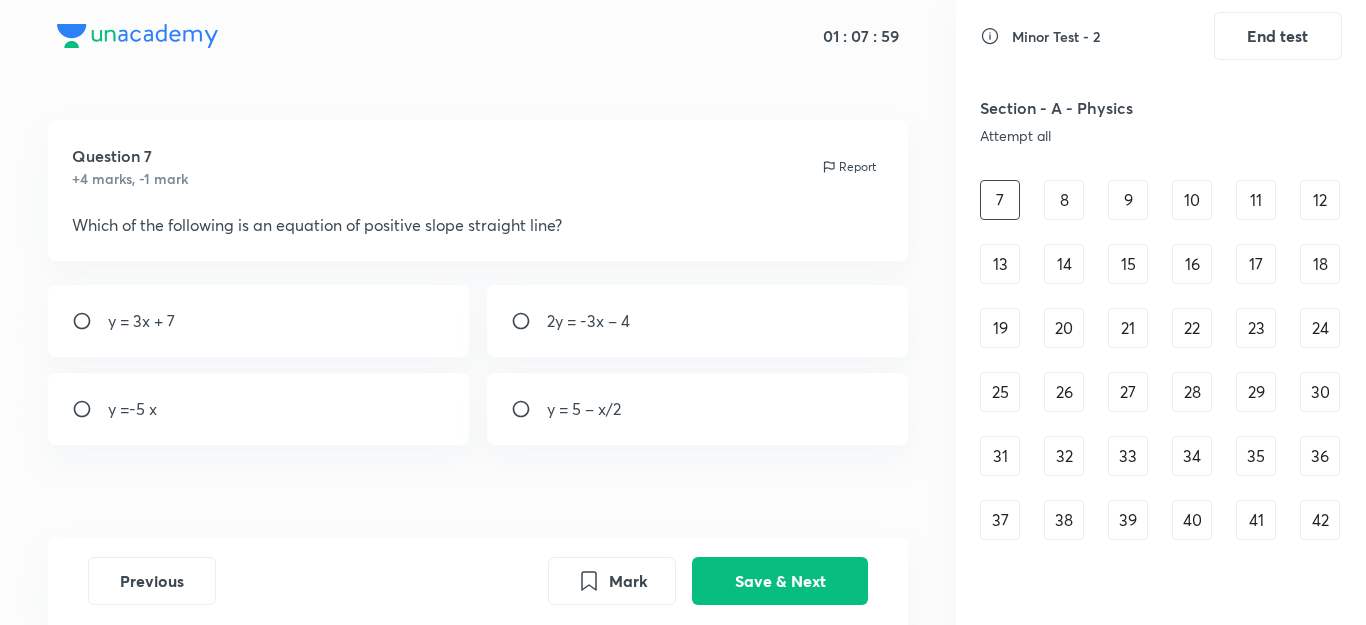 scroll, scrollTop: 121, scrollLeft: 0, axis: vertical 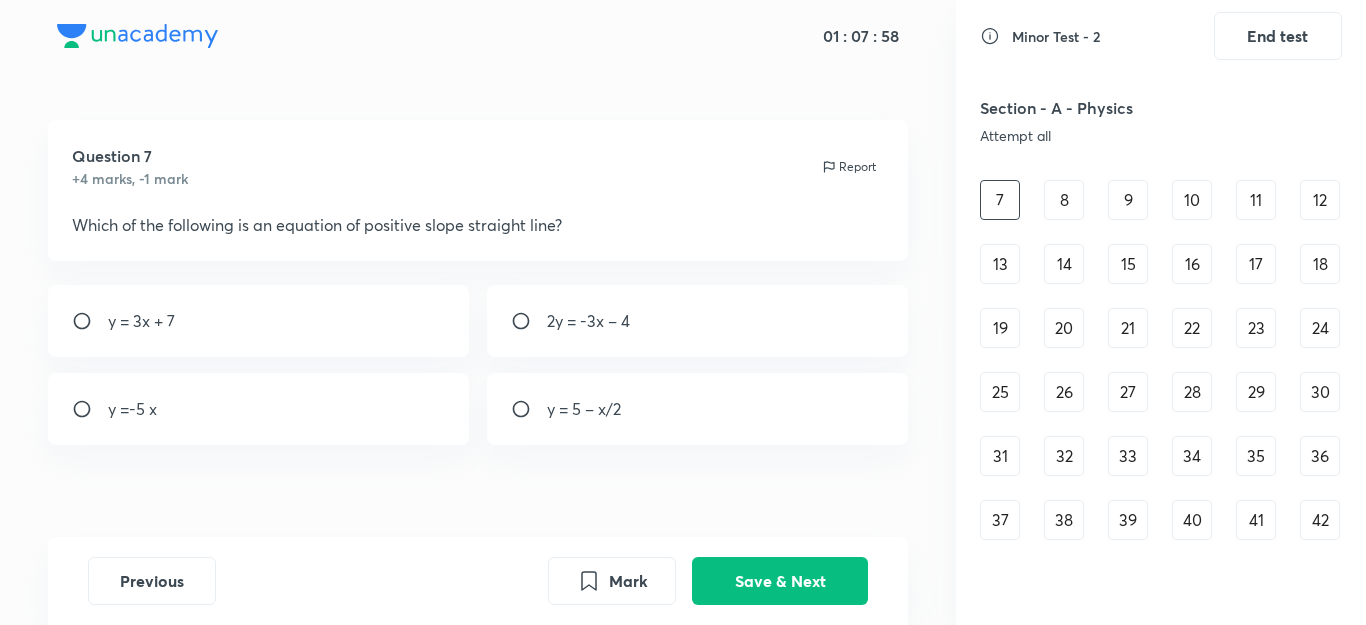 drag, startPoint x: 4500, startPoint y: 28, endPoint x: 606, endPoint y: 61, distance: 3894.14 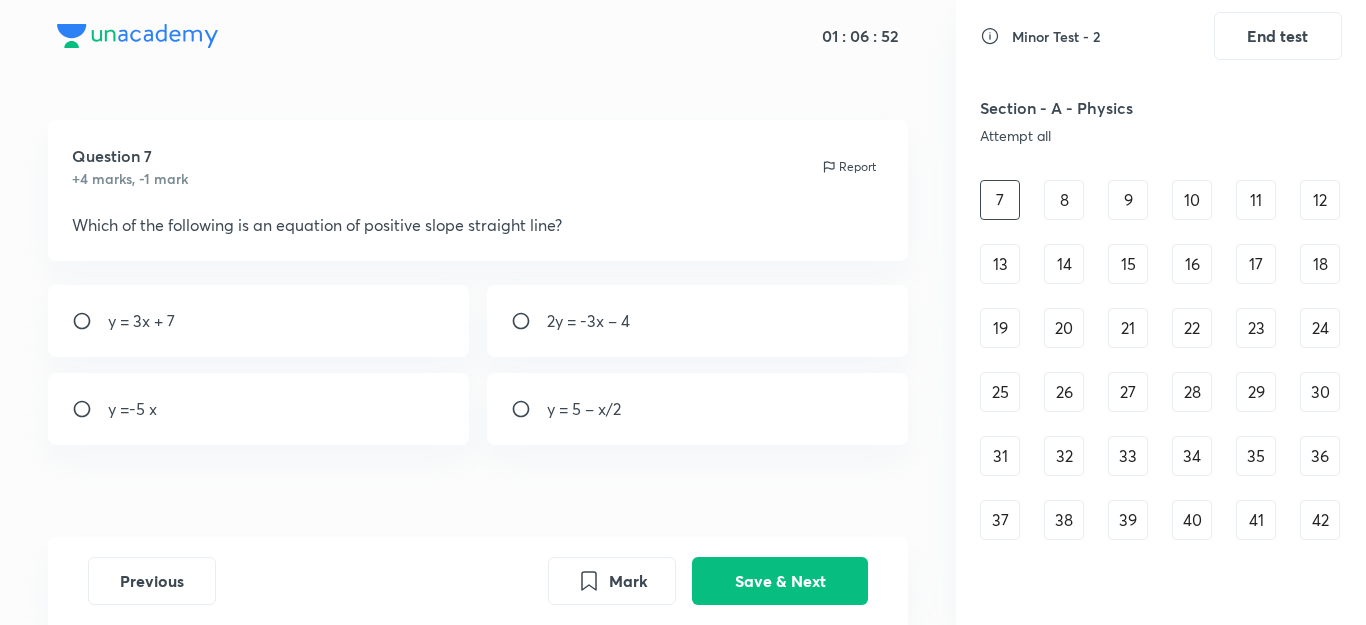 click on "8" at bounding box center [1064, 200] 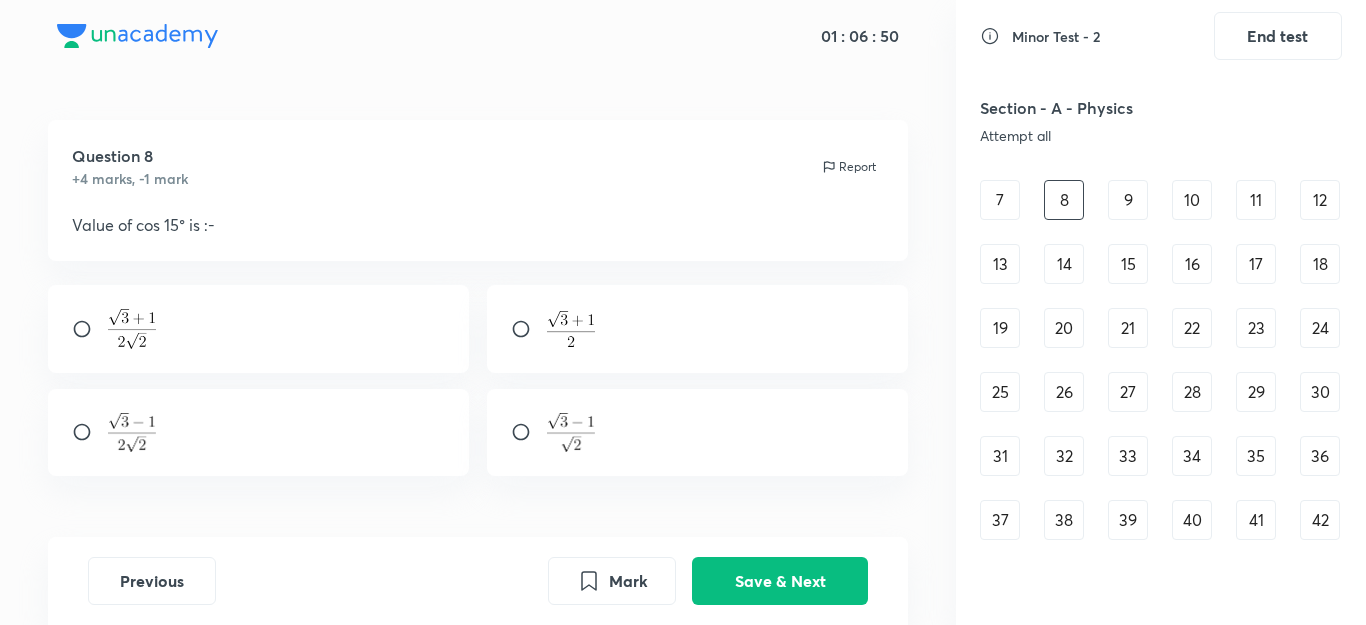 click on "7" at bounding box center [1000, 200] 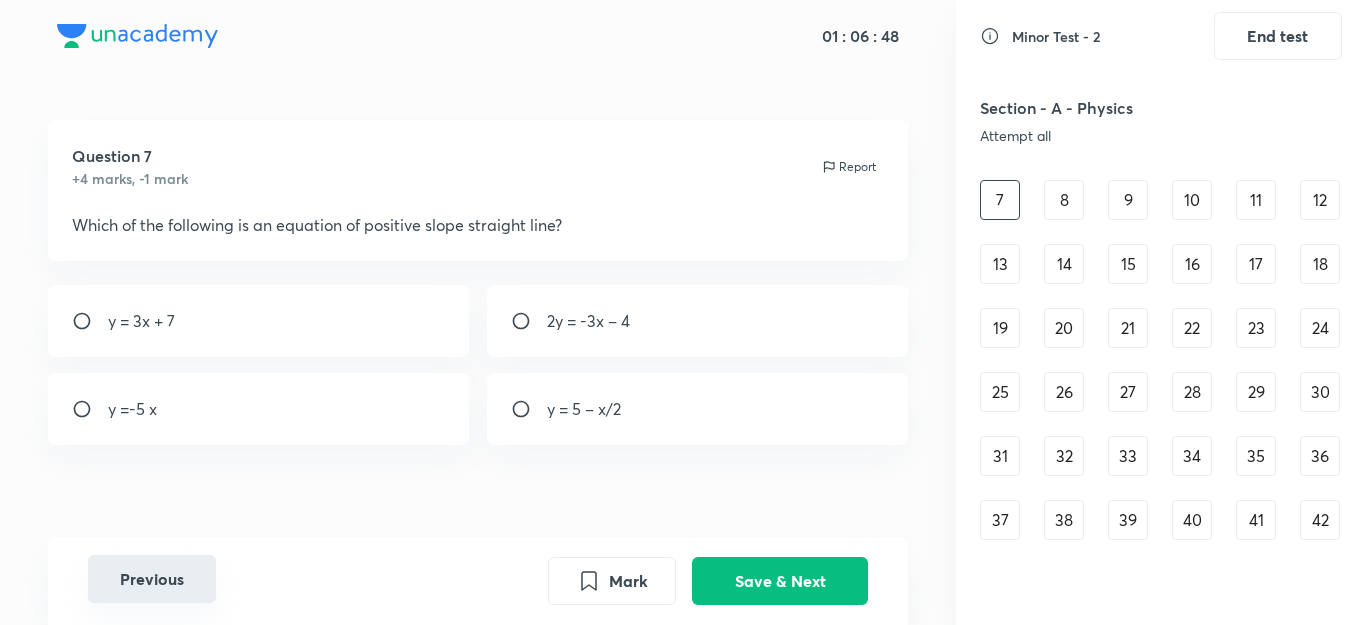 click on "Previous" at bounding box center (152, 579) 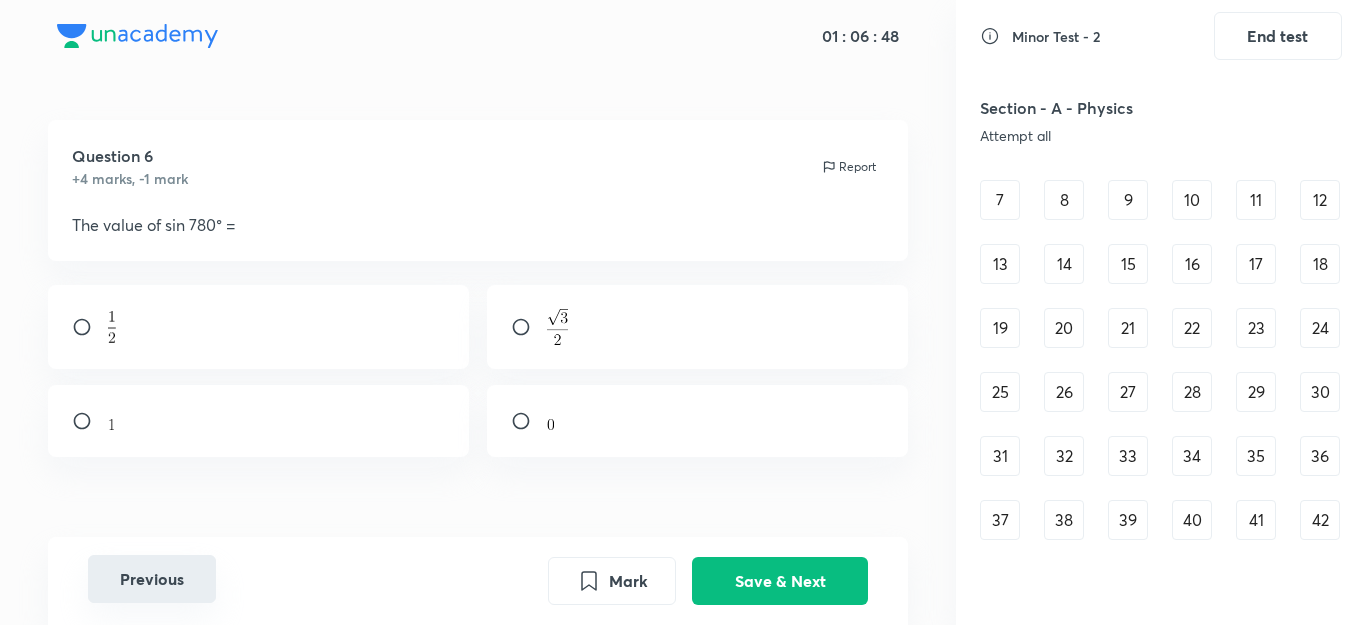 click on "Previous" at bounding box center (152, 579) 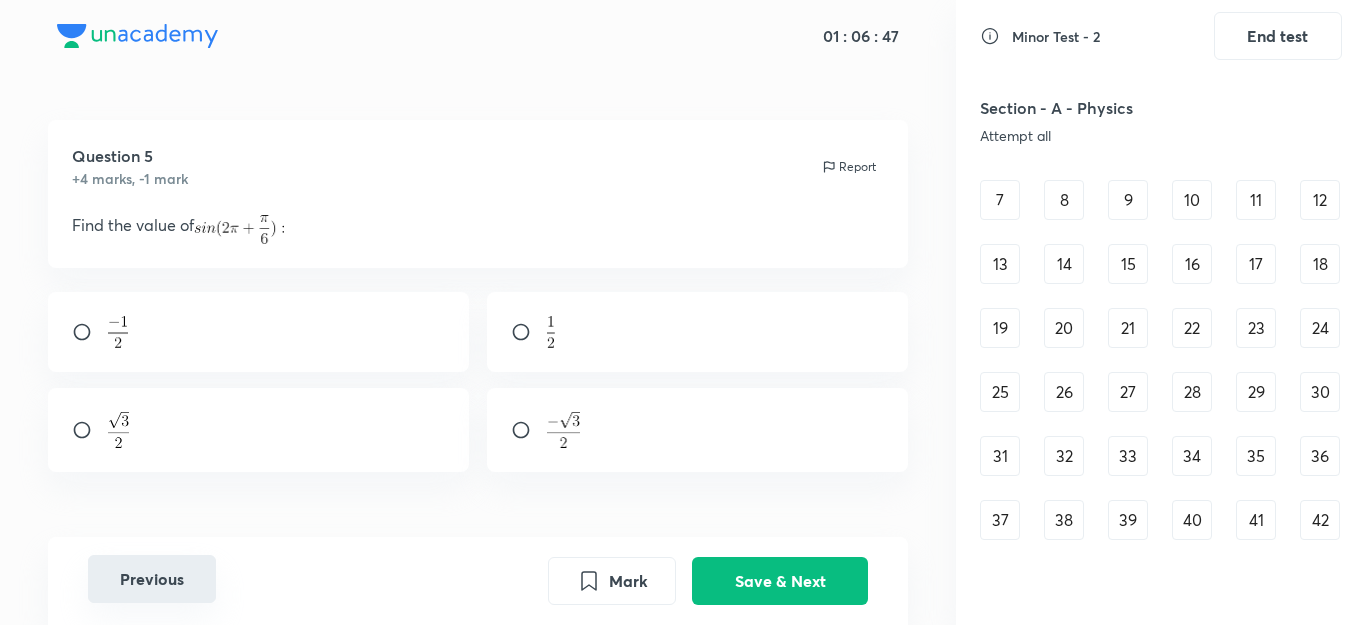 click on "Previous" at bounding box center (152, 579) 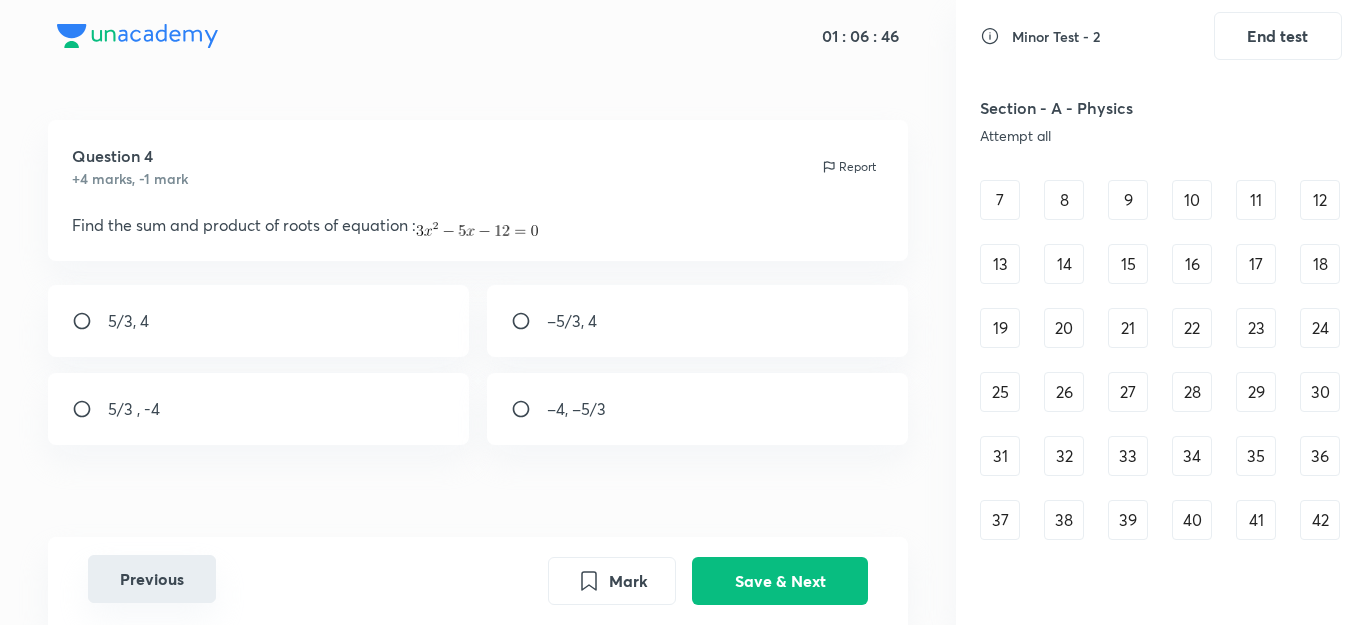 click on "Previous" at bounding box center (152, 579) 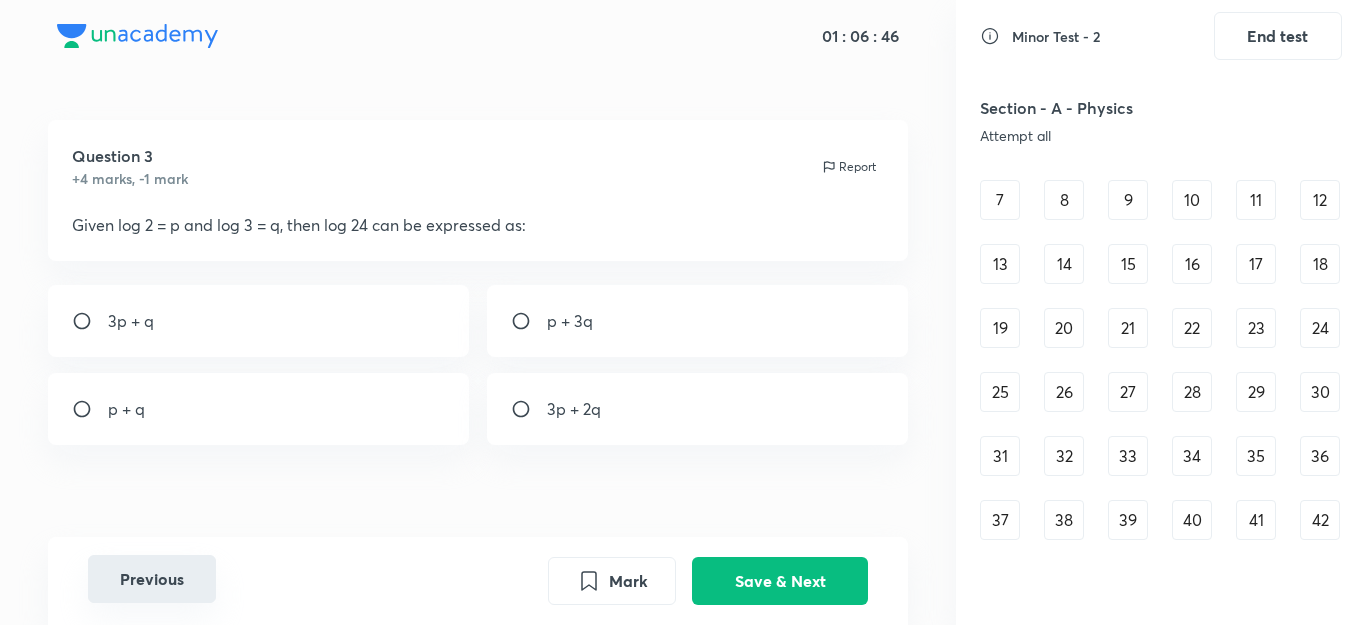 click on "Previous" at bounding box center (152, 579) 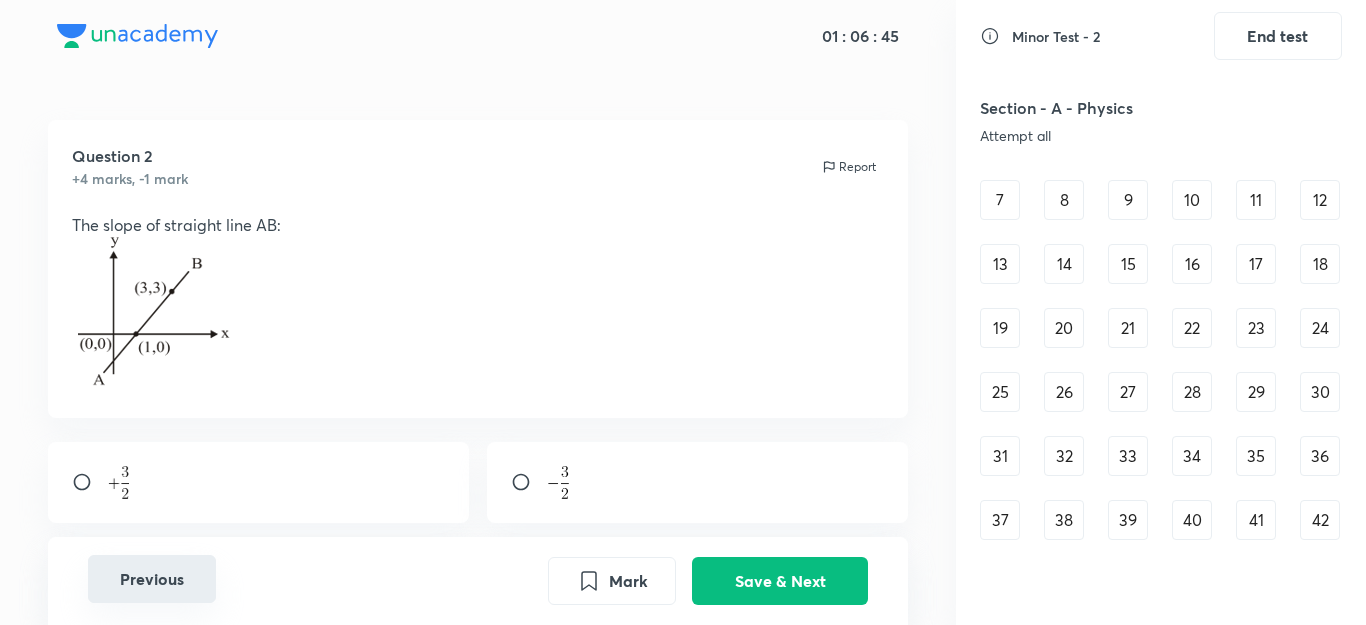 click on "Previous" at bounding box center (152, 579) 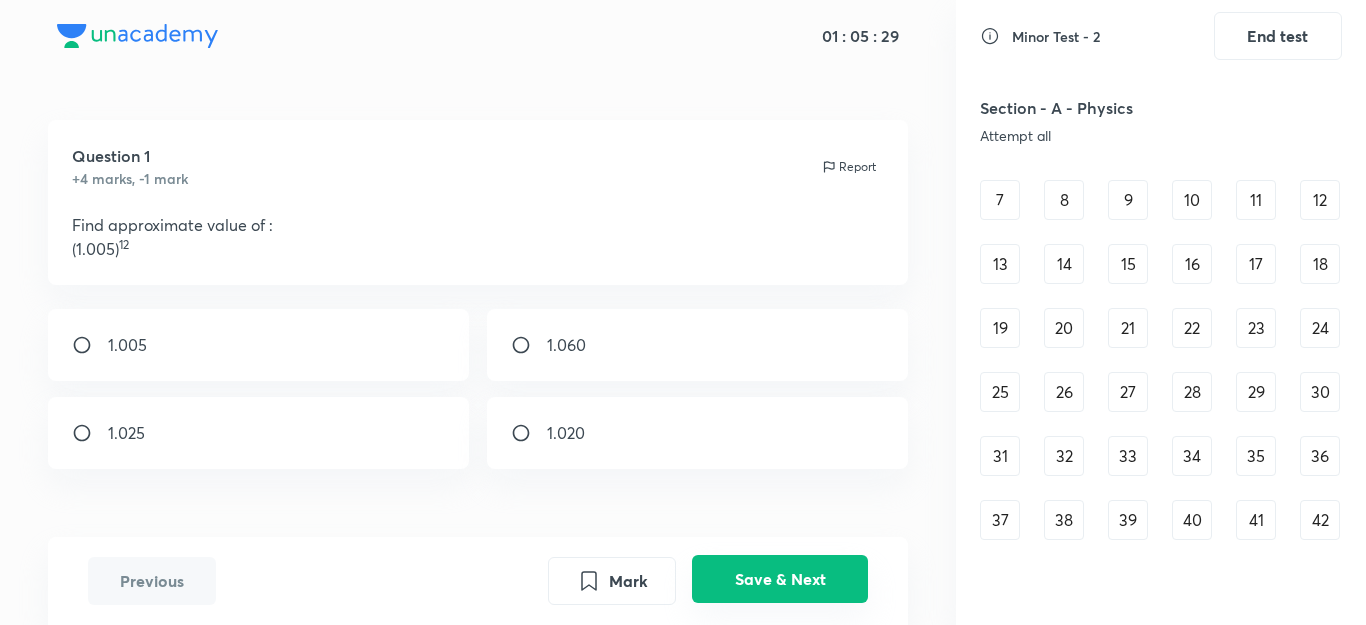 click on "Save & Next" at bounding box center [780, 579] 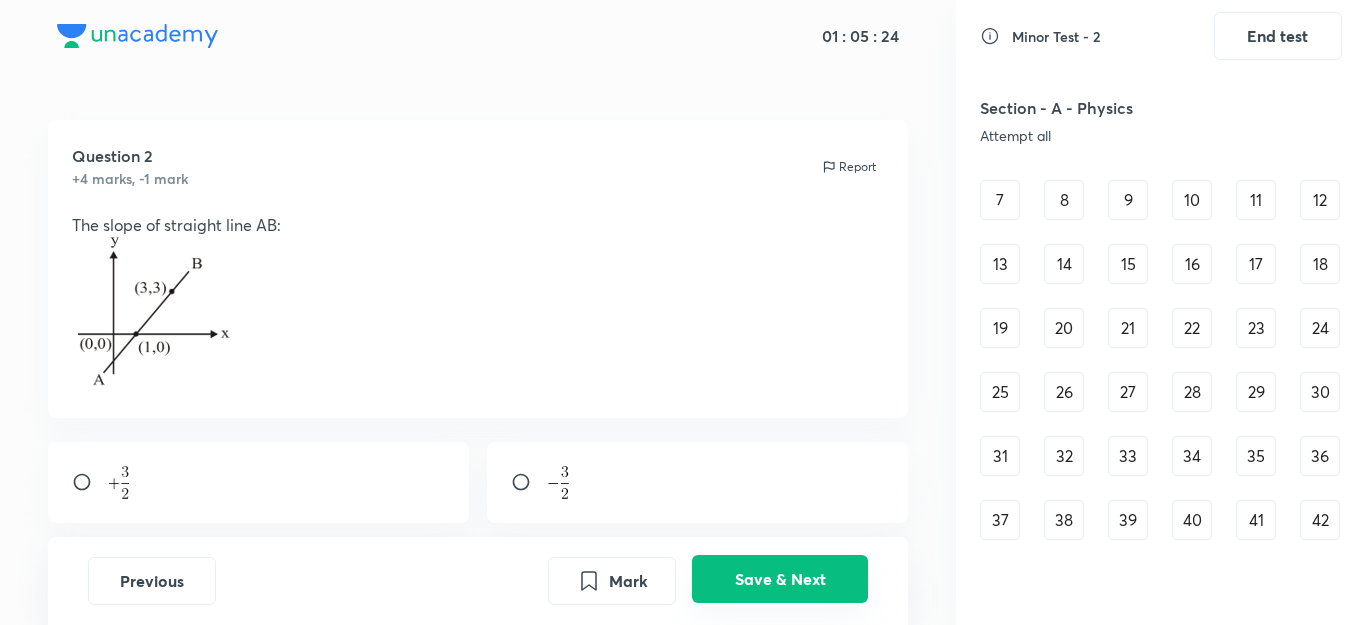 click on "Save & Next" at bounding box center (780, 579) 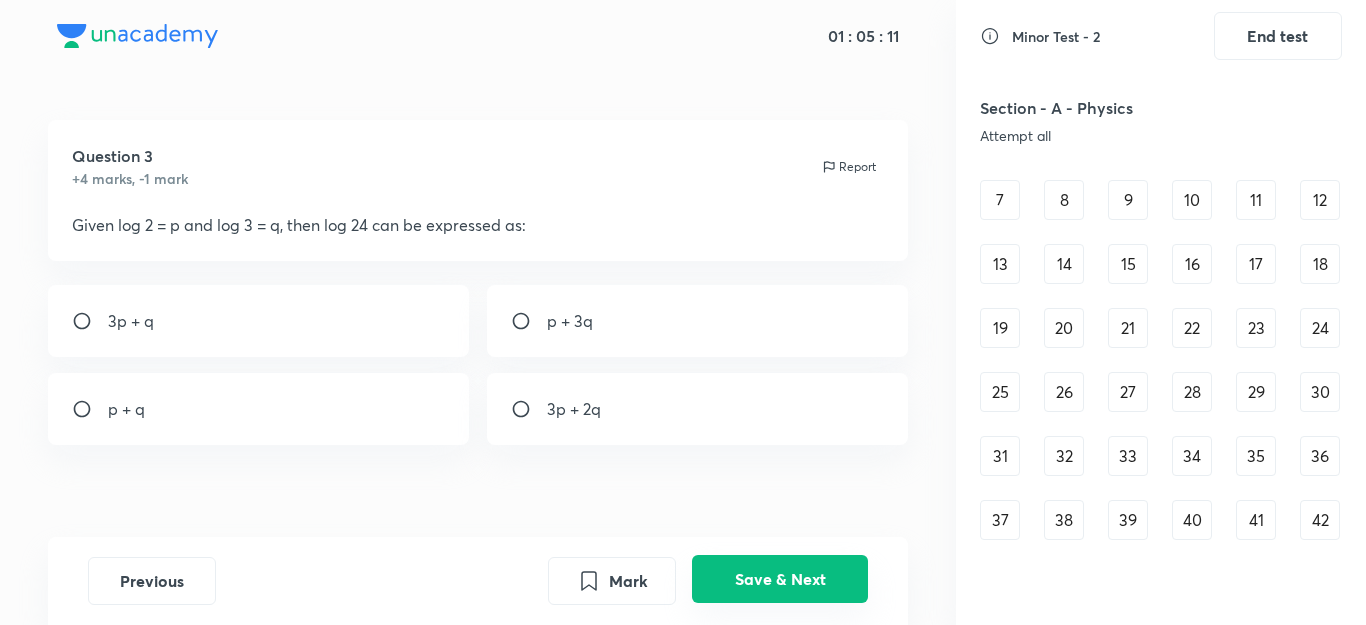 click on "Save & Next" at bounding box center (780, 579) 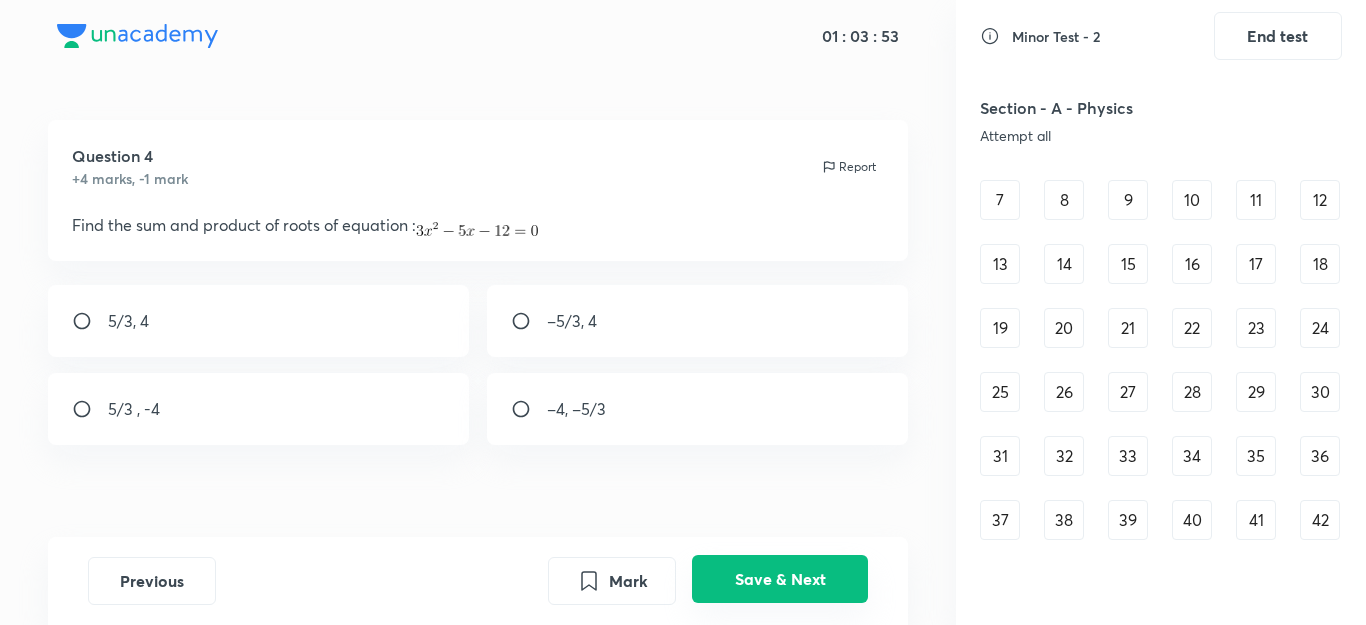 click on "Save & Next" at bounding box center [780, 579] 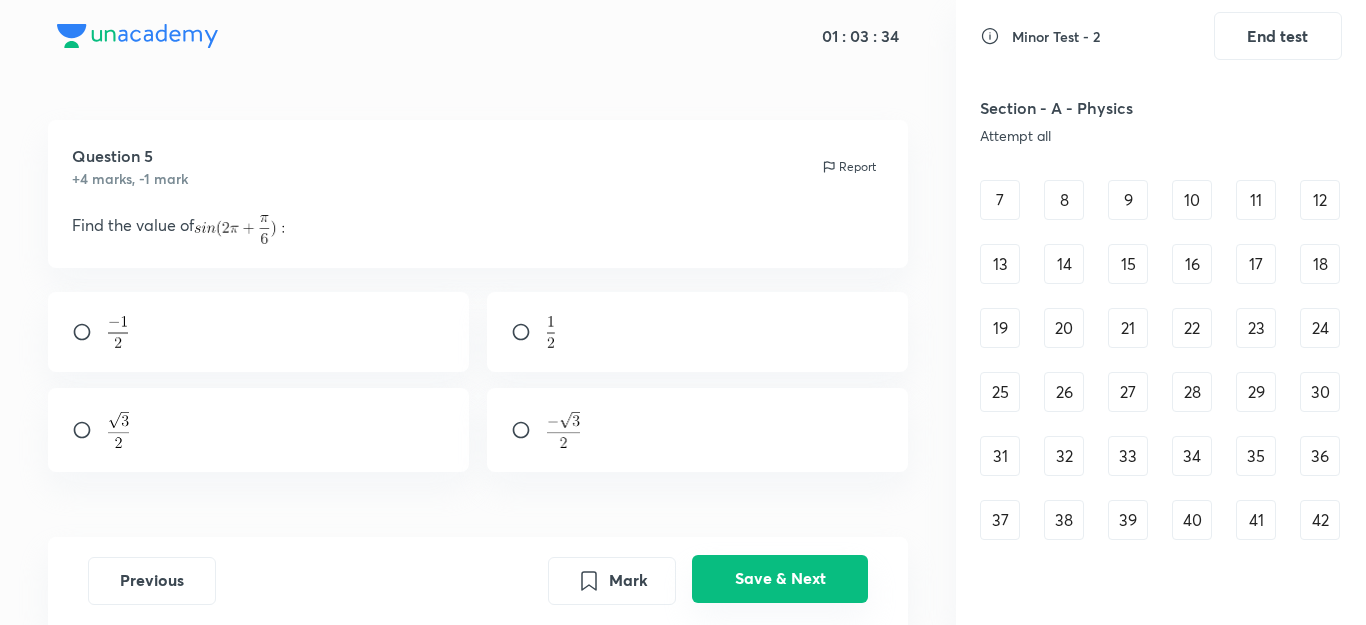 click on "Save & Next" at bounding box center [780, 579] 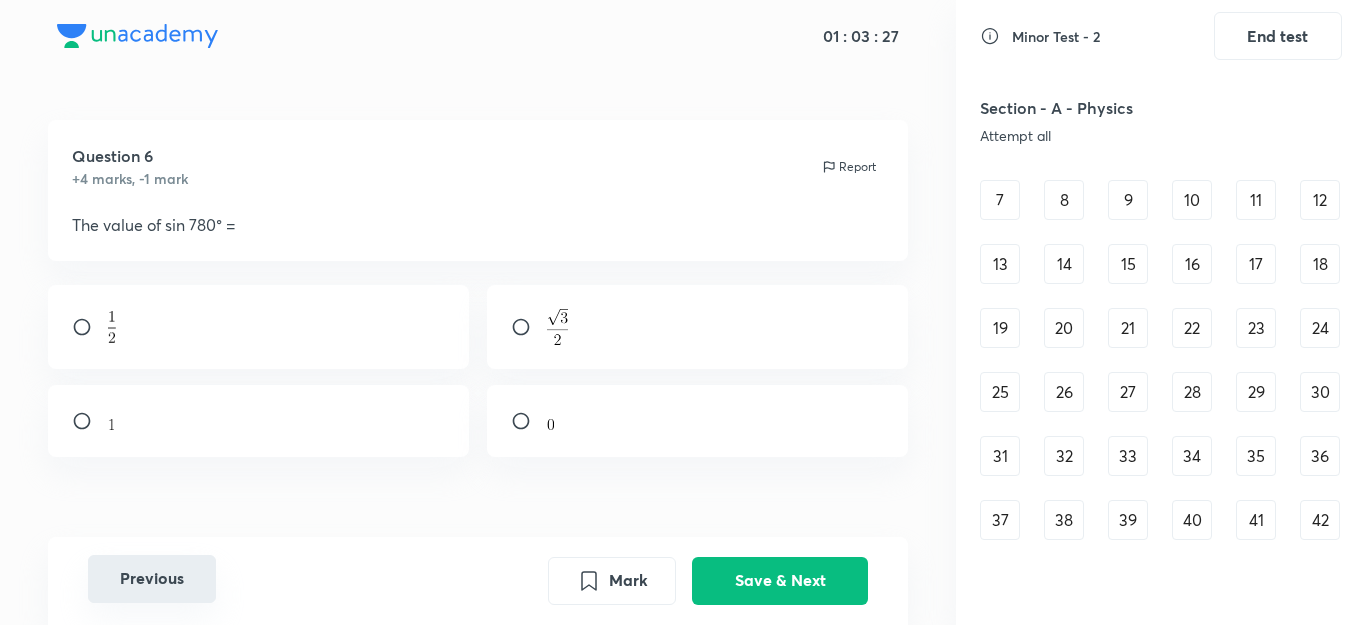 click on "Previous" at bounding box center (152, 579) 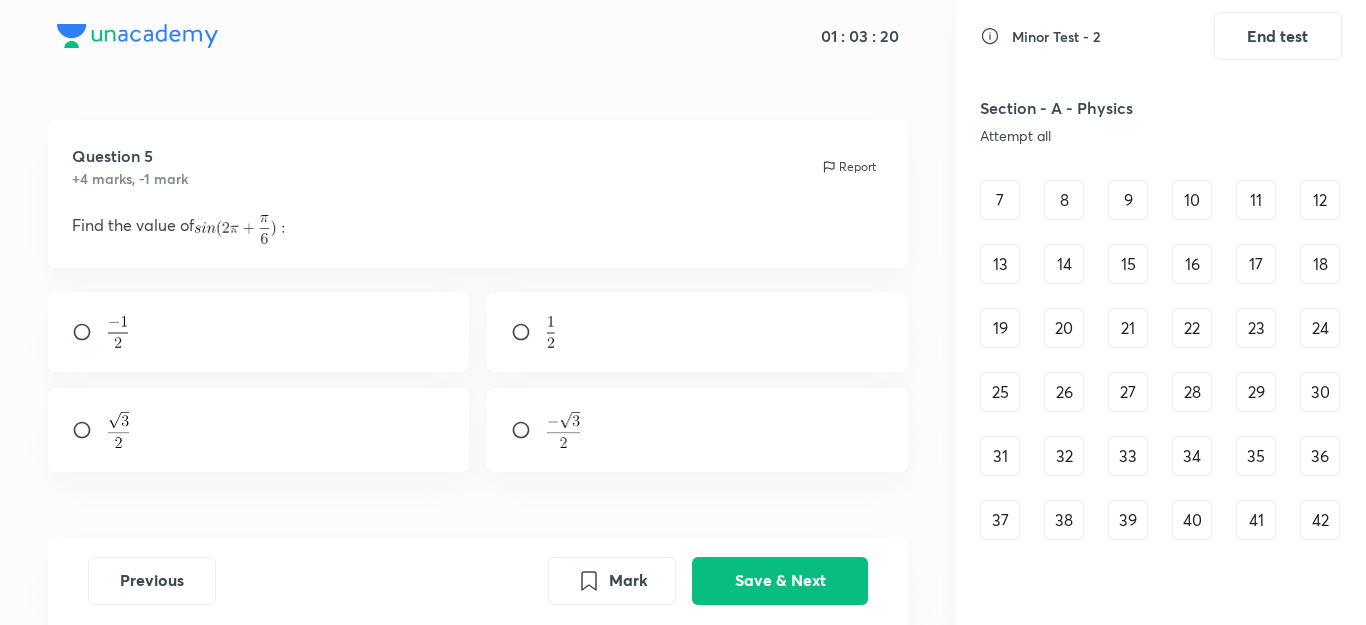 click on "Previous Mark Save & Next" at bounding box center [478, 581] 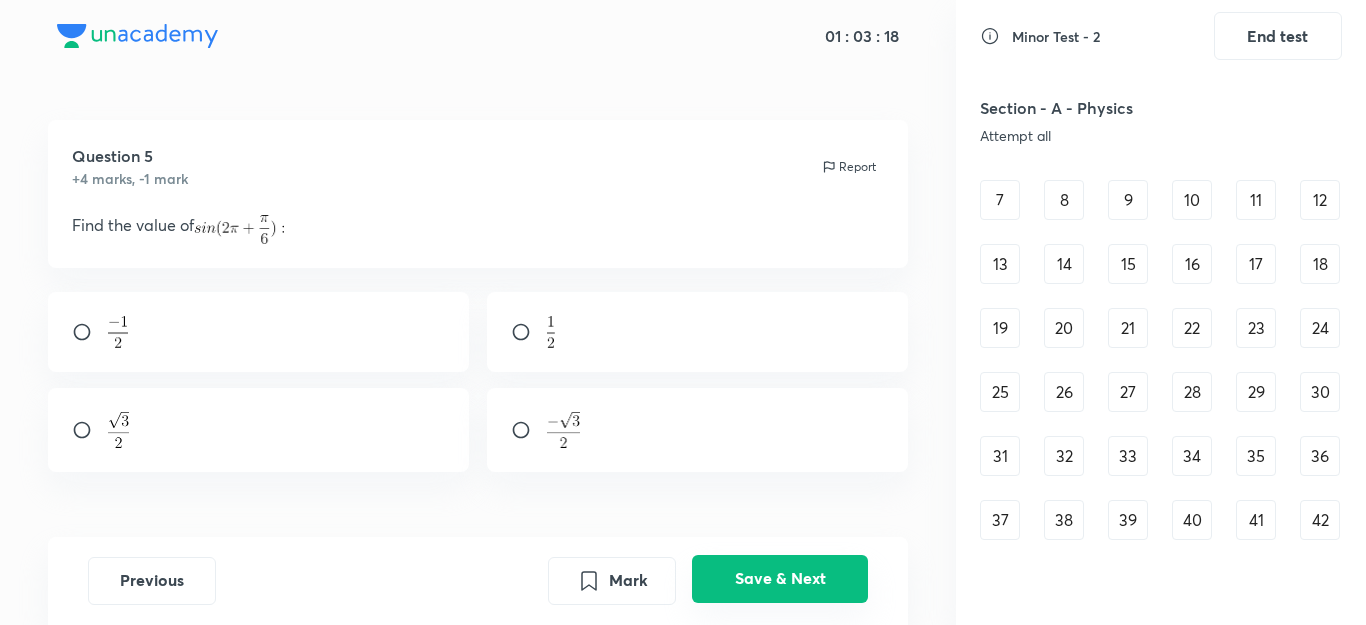 click on "Save & Next" at bounding box center [780, 579] 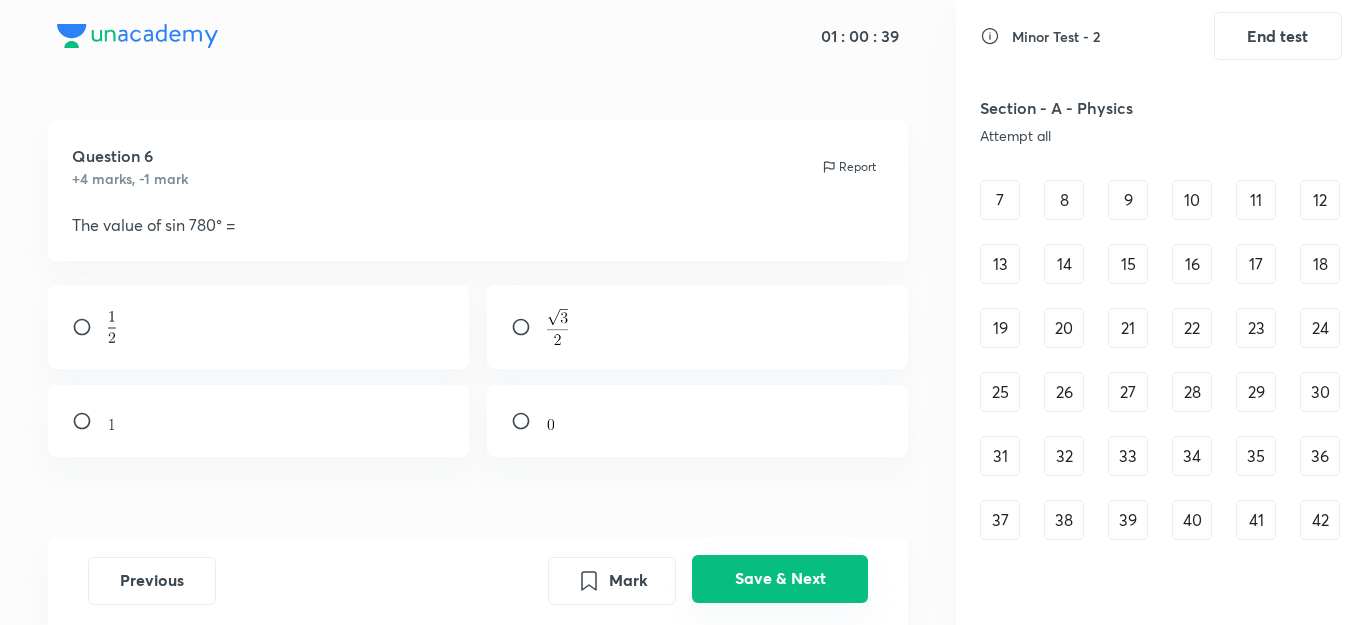 click on "Save & Next" at bounding box center (780, 579) 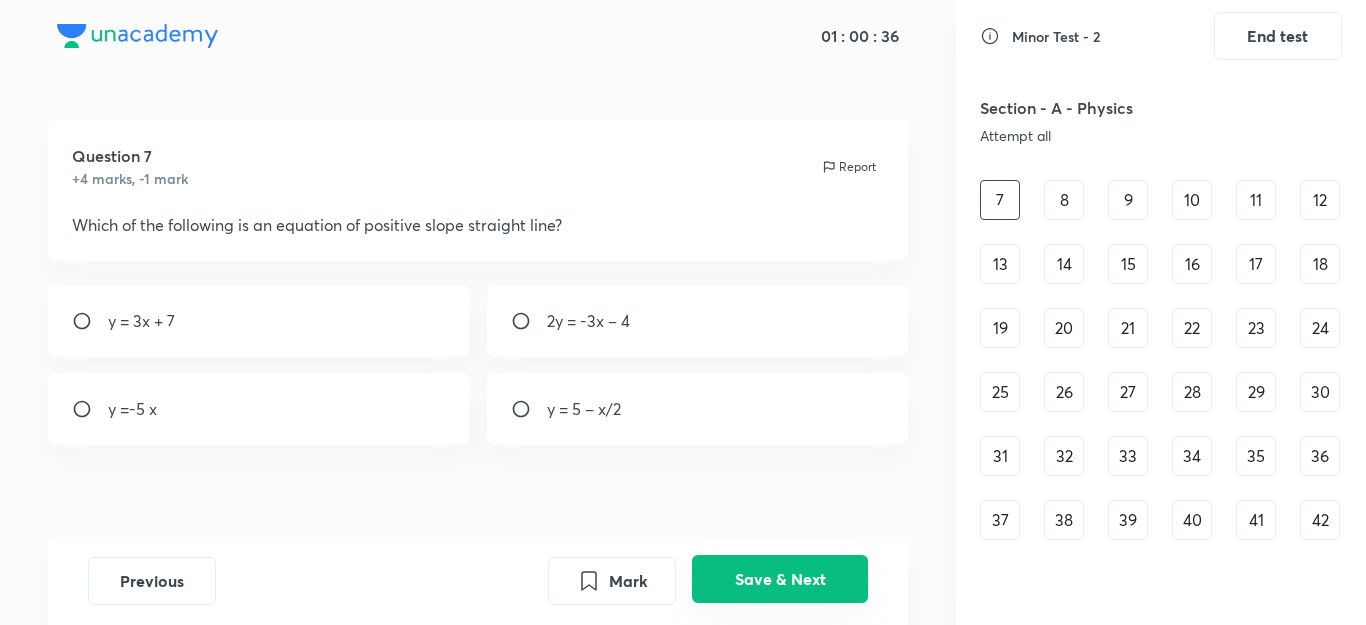 click on "Save & Next" at bounding box center [780, 579] 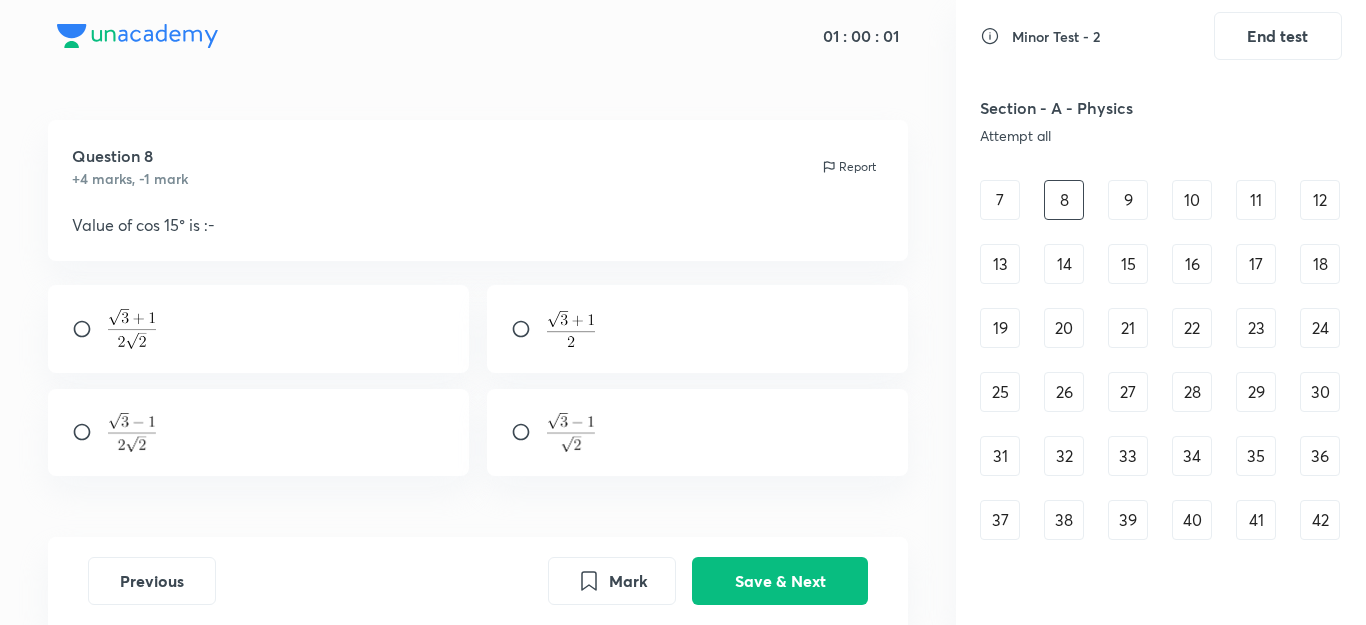 click at bounding box center (259, 329) 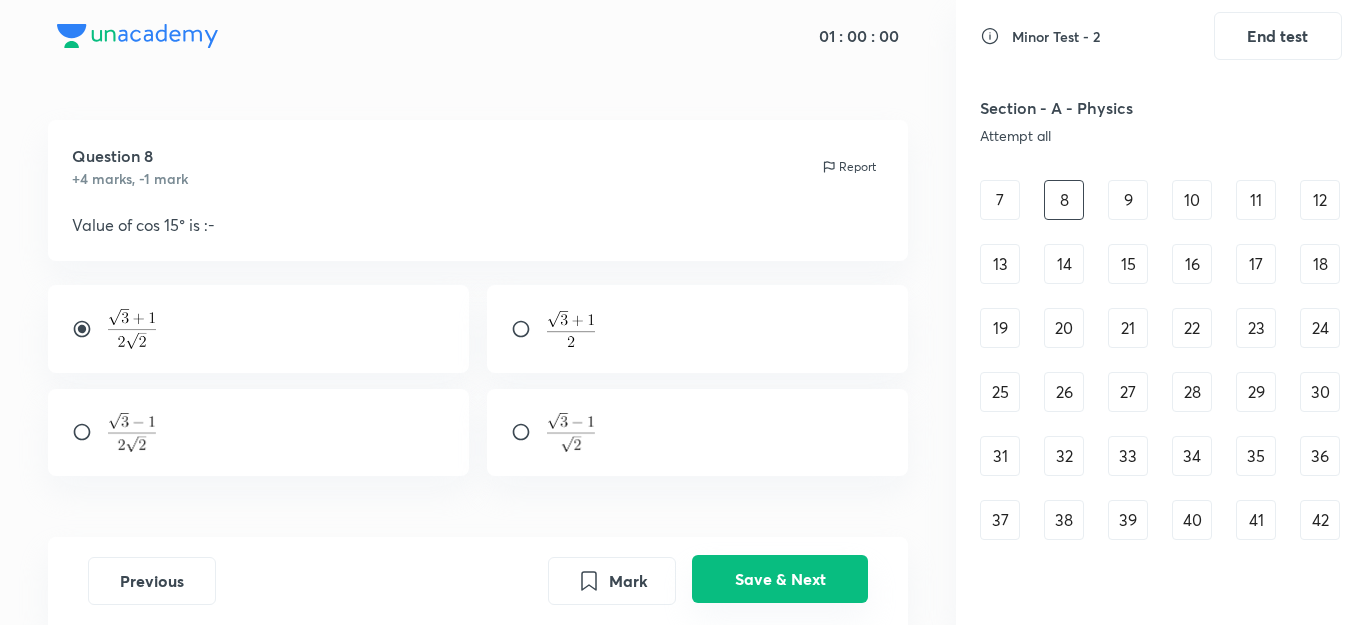 click on "Save & Next" at bounding box center [780, 579] 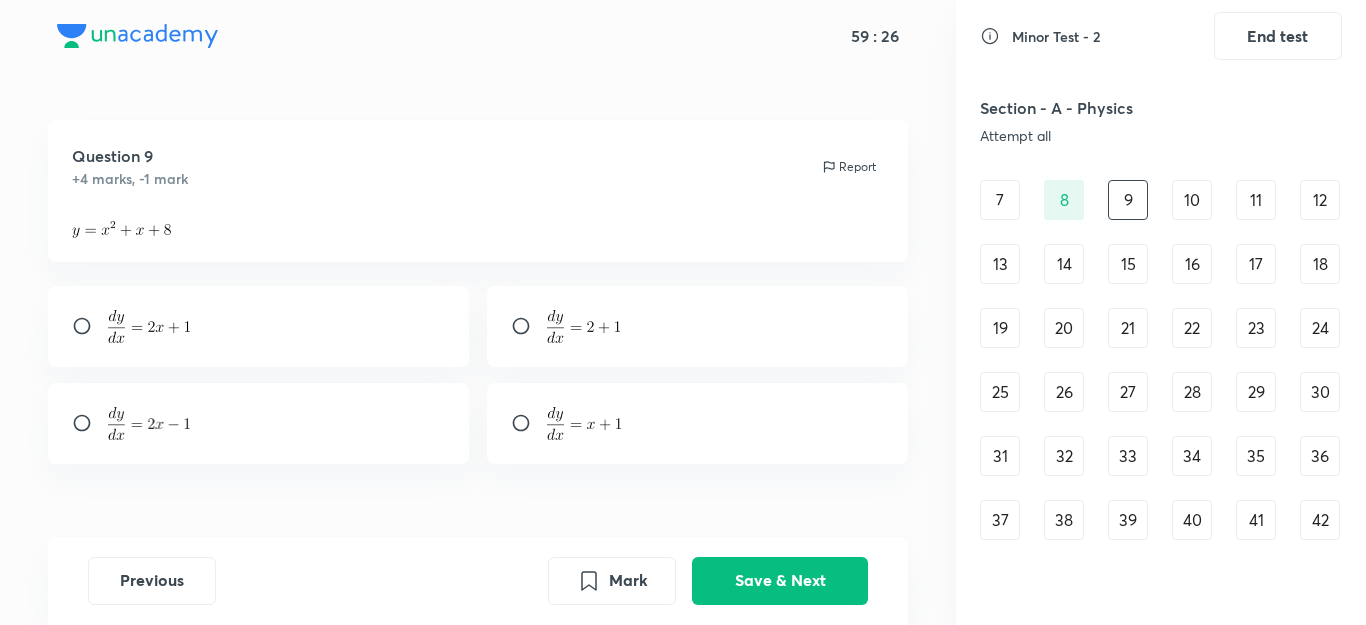 click at bounding box center [698, 423] 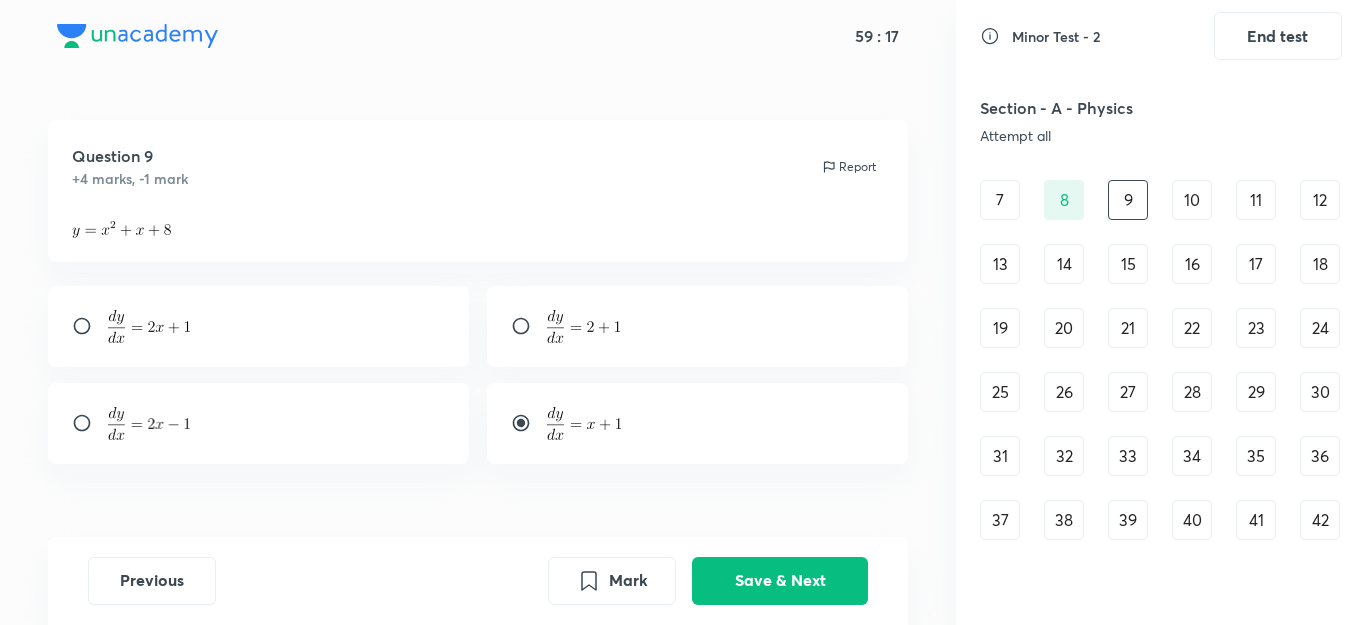 click at bounding box center [259, 326] 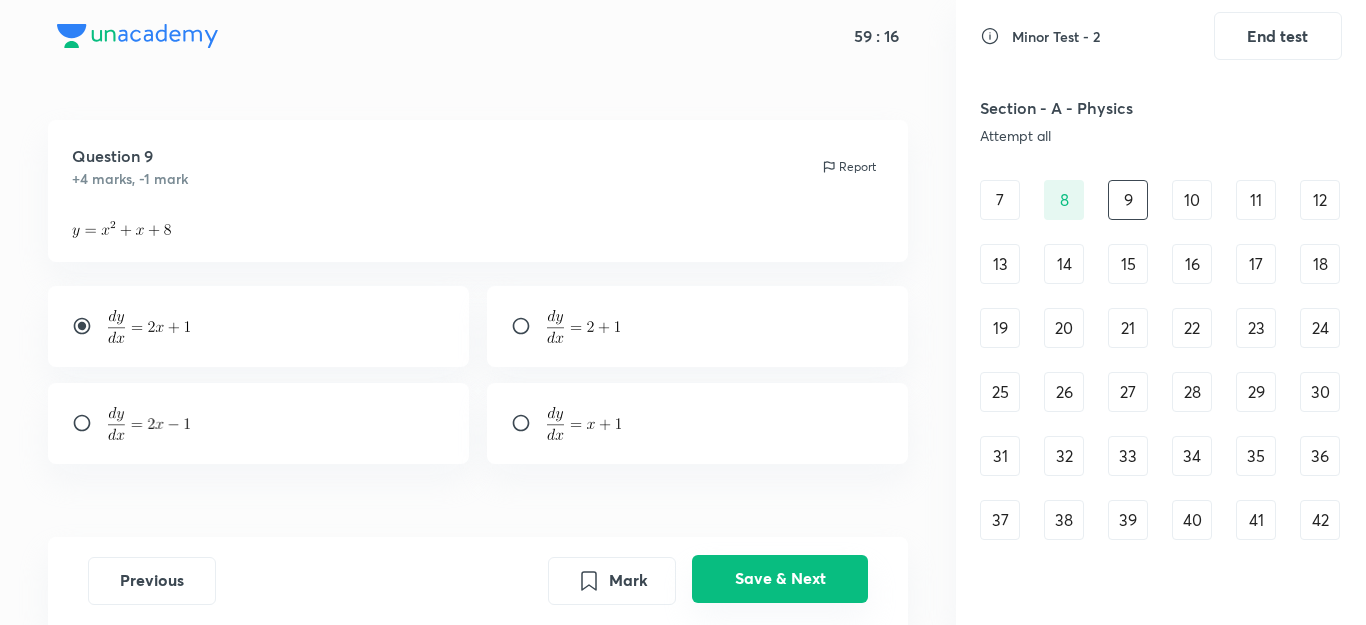 click on "Save & Next" at bounding box center (780, 579) 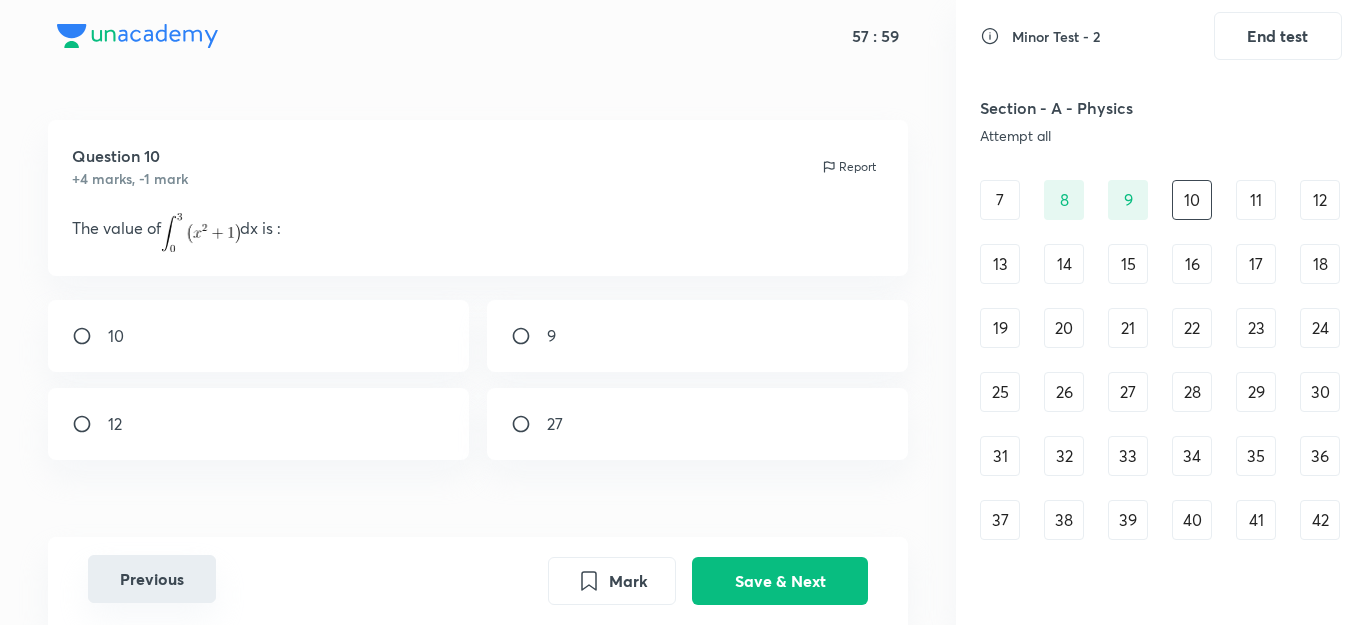 click on "Previous" at bounding box center [152, 579] 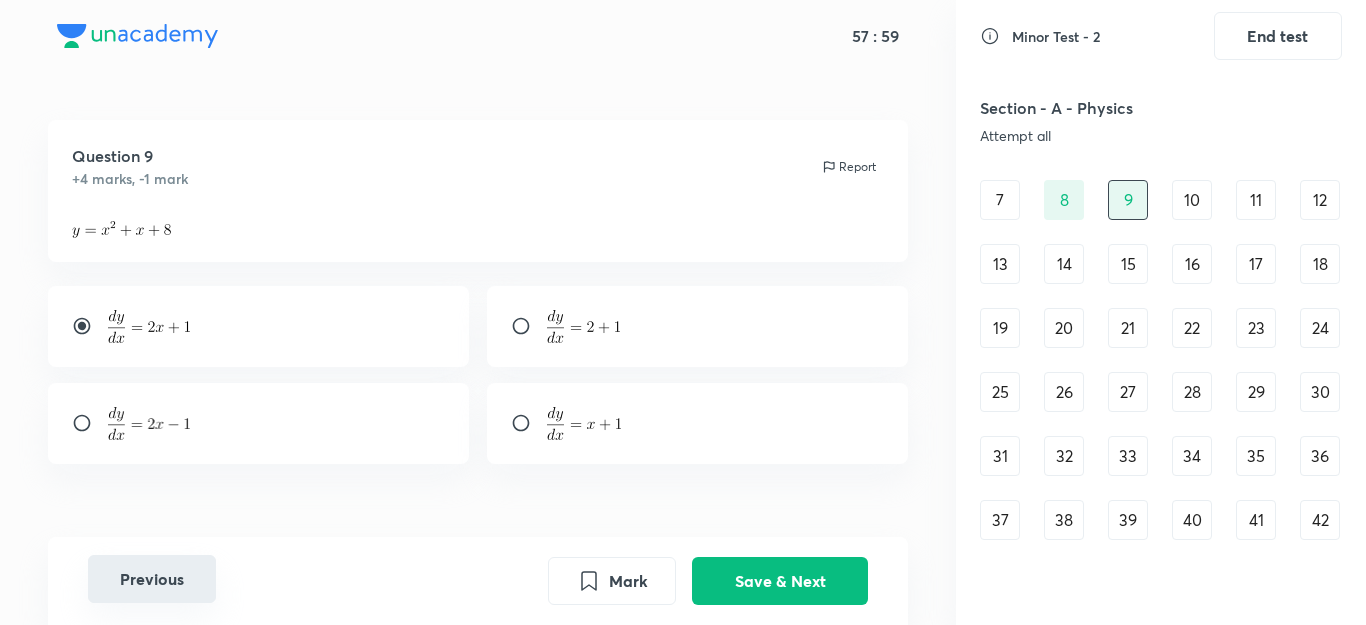 click on "Previous" at bounding box center (152, 579) 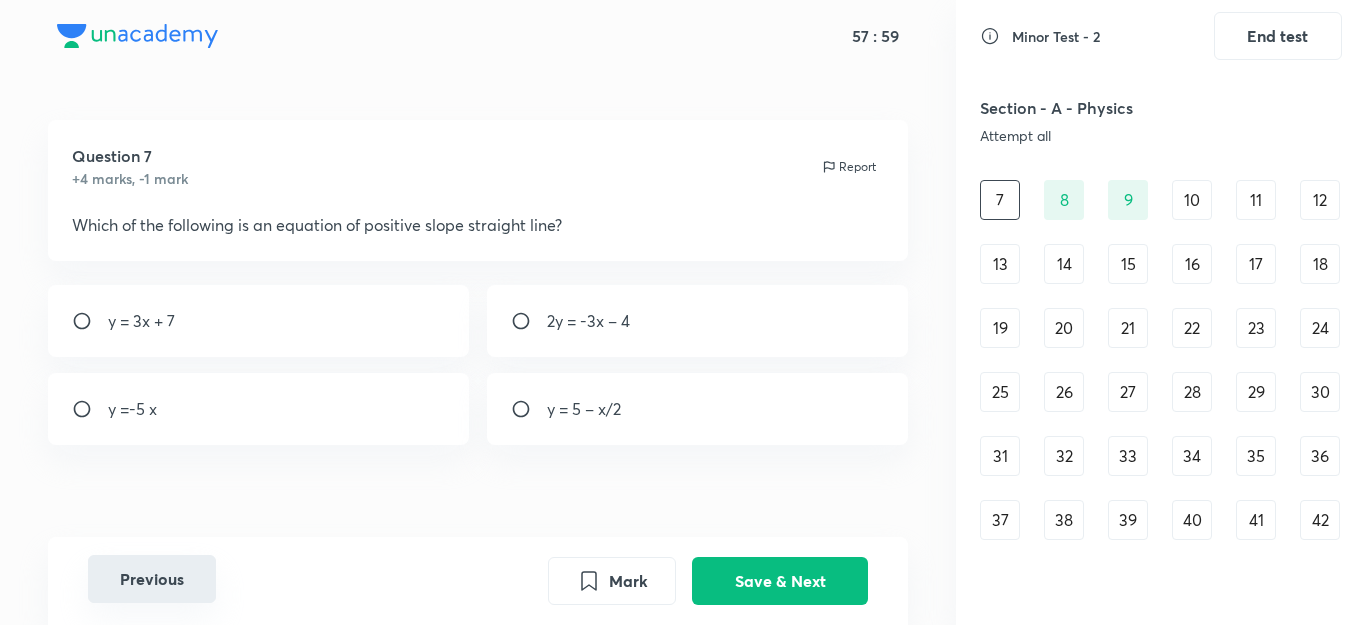 click on "Previous" at bounding box center [152, 579] 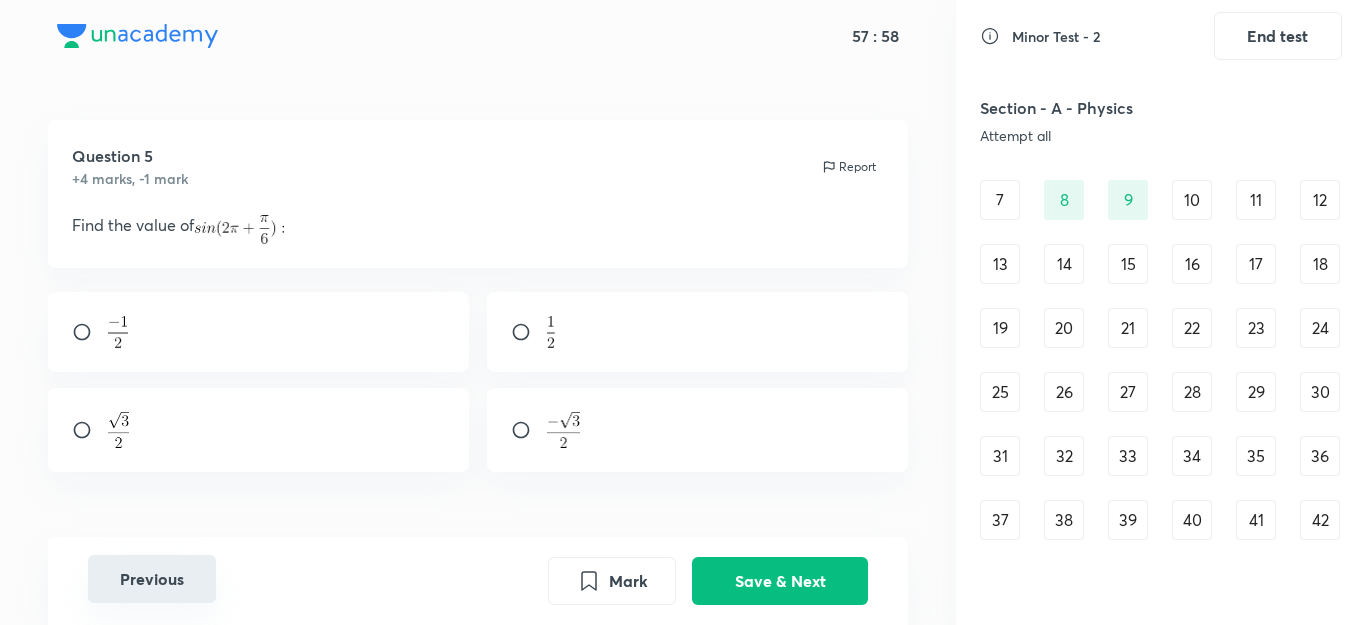 click on "Previous" at bounding box center [152, 579] 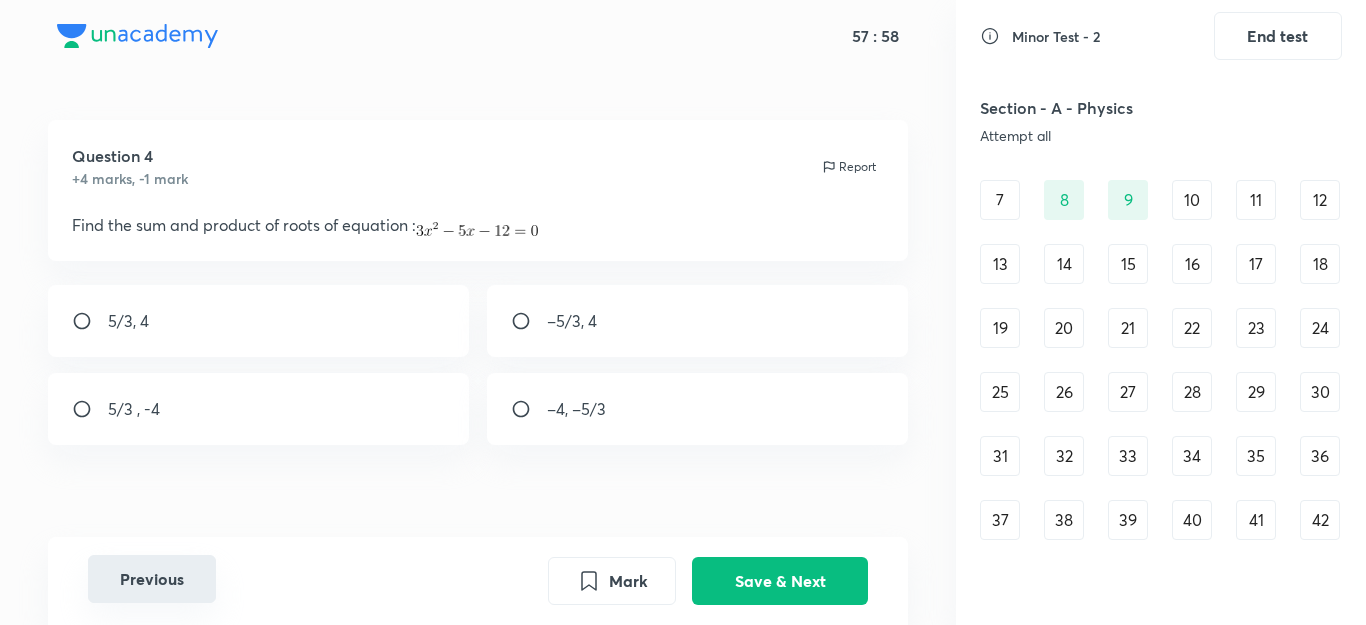 click on "Previous" at bounding box center (152, 579) 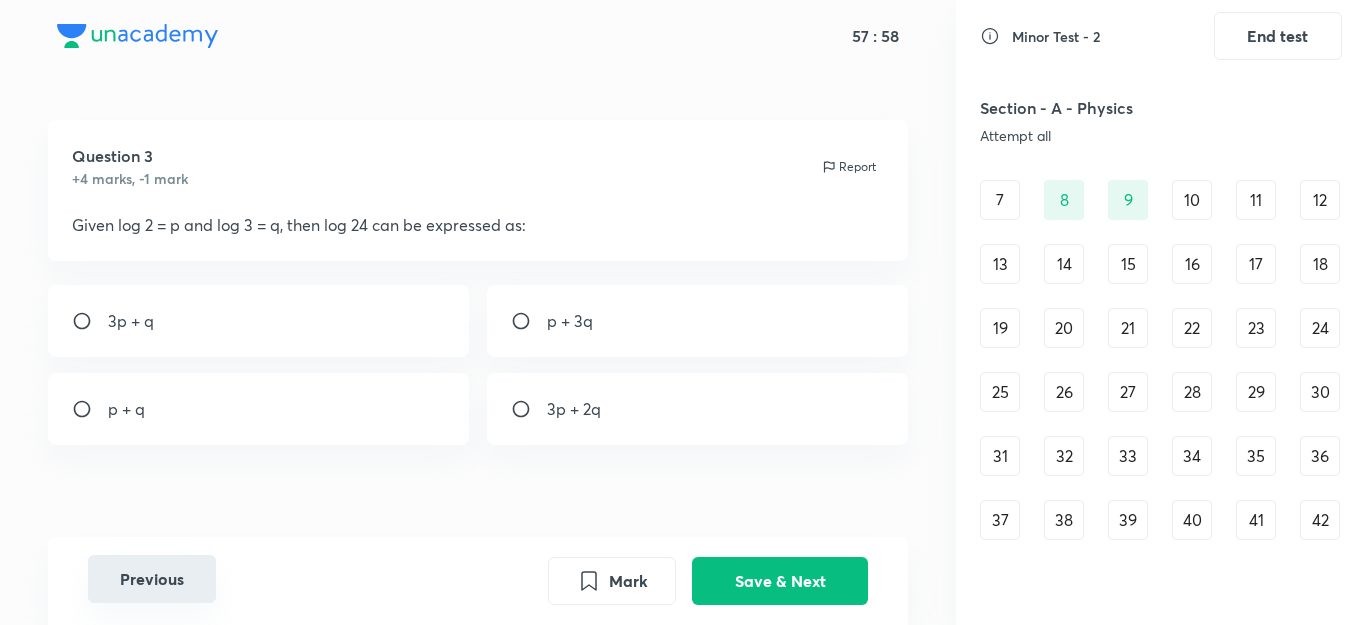 click on "Previous" at bounding box center (152, 579) 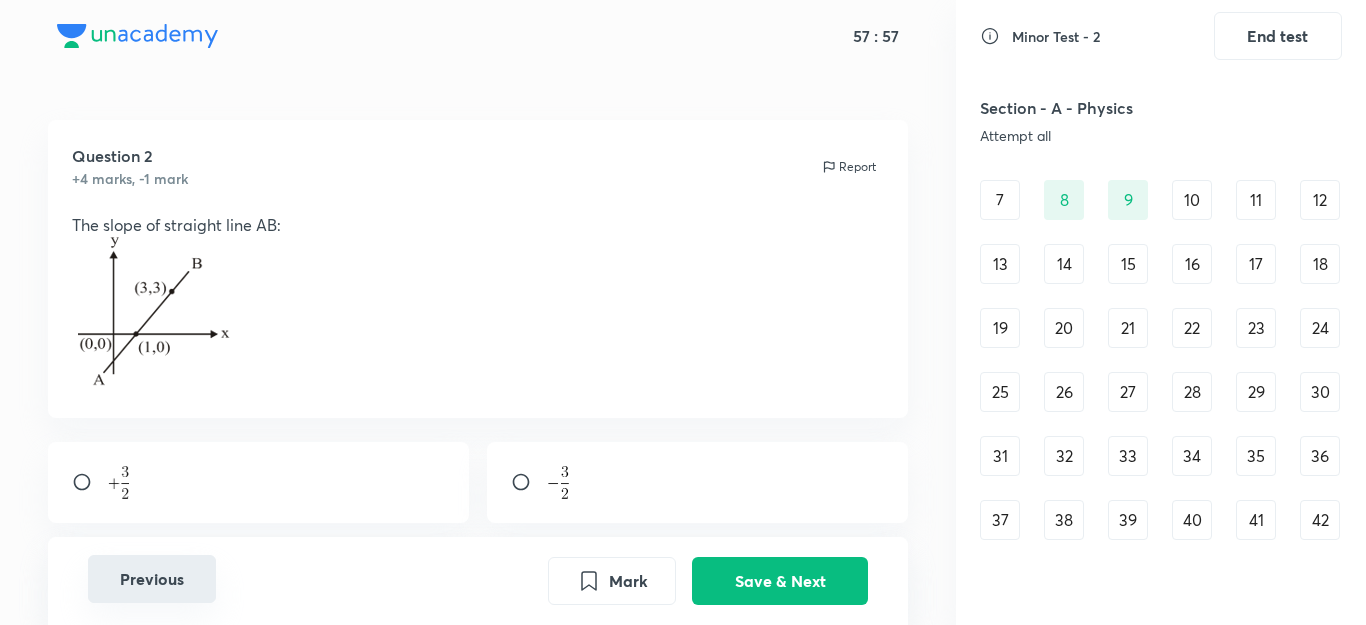 click on "Previous" at bounding box center [152, 579] 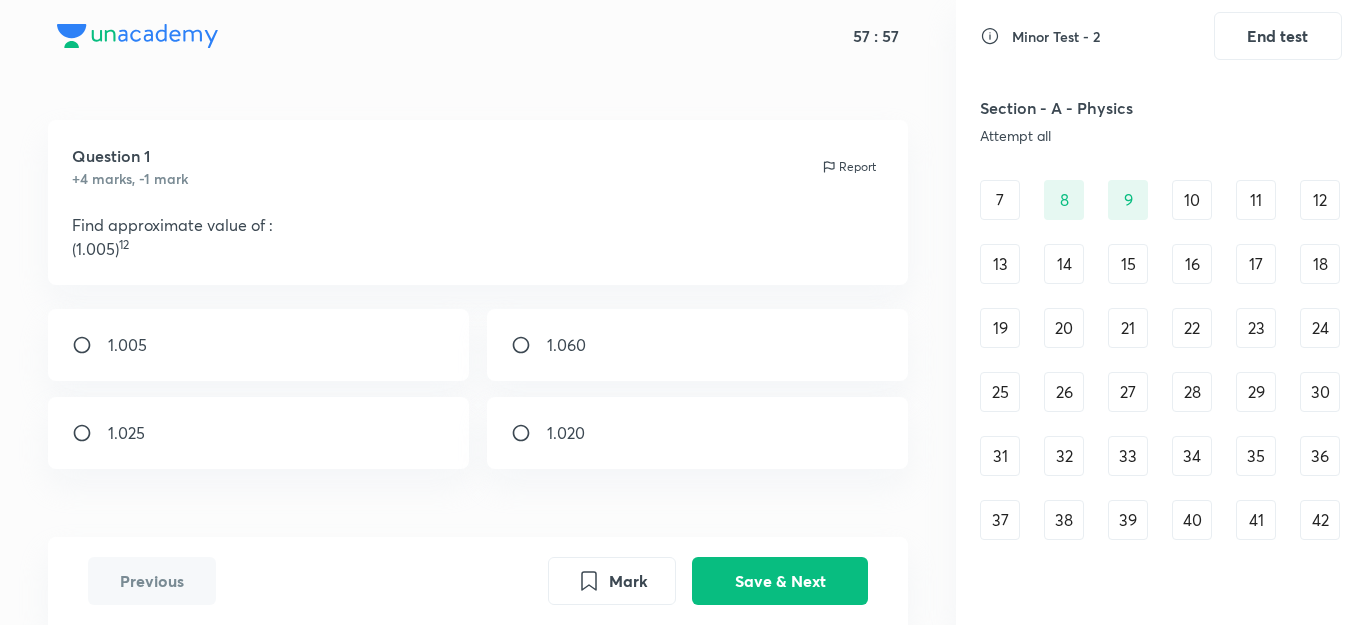 click on "Previous" at bounding box center [152, 581] 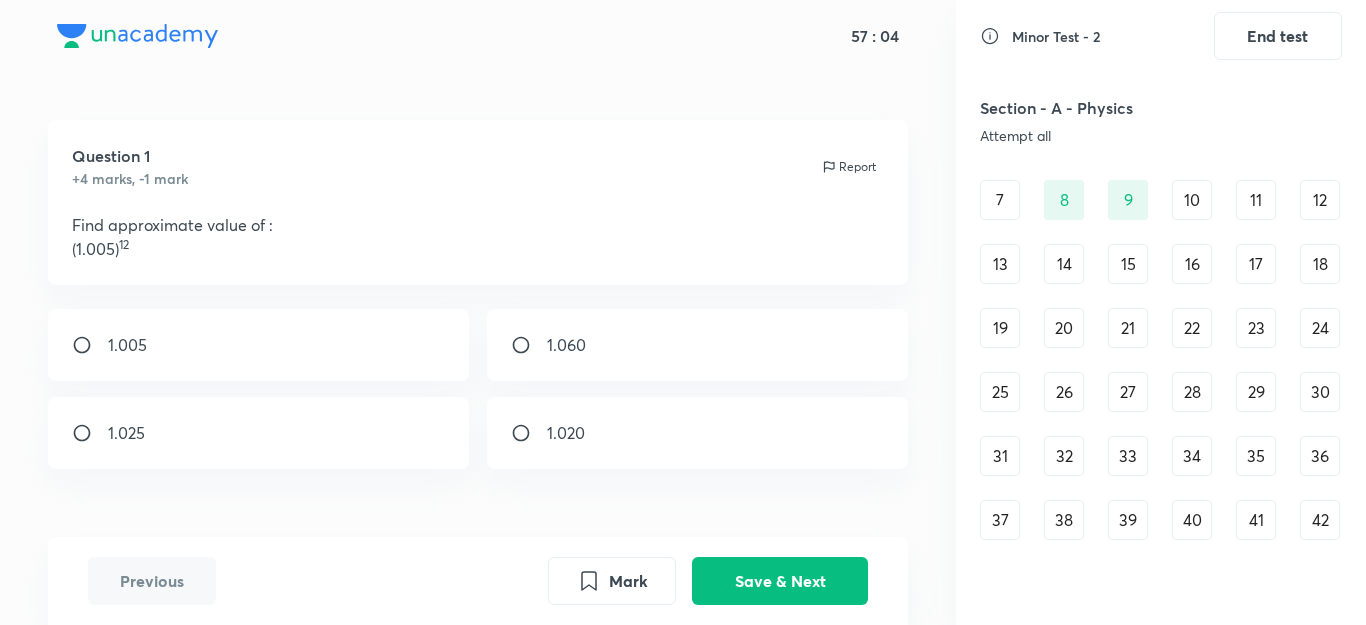 click at bounding box center (529, 345) 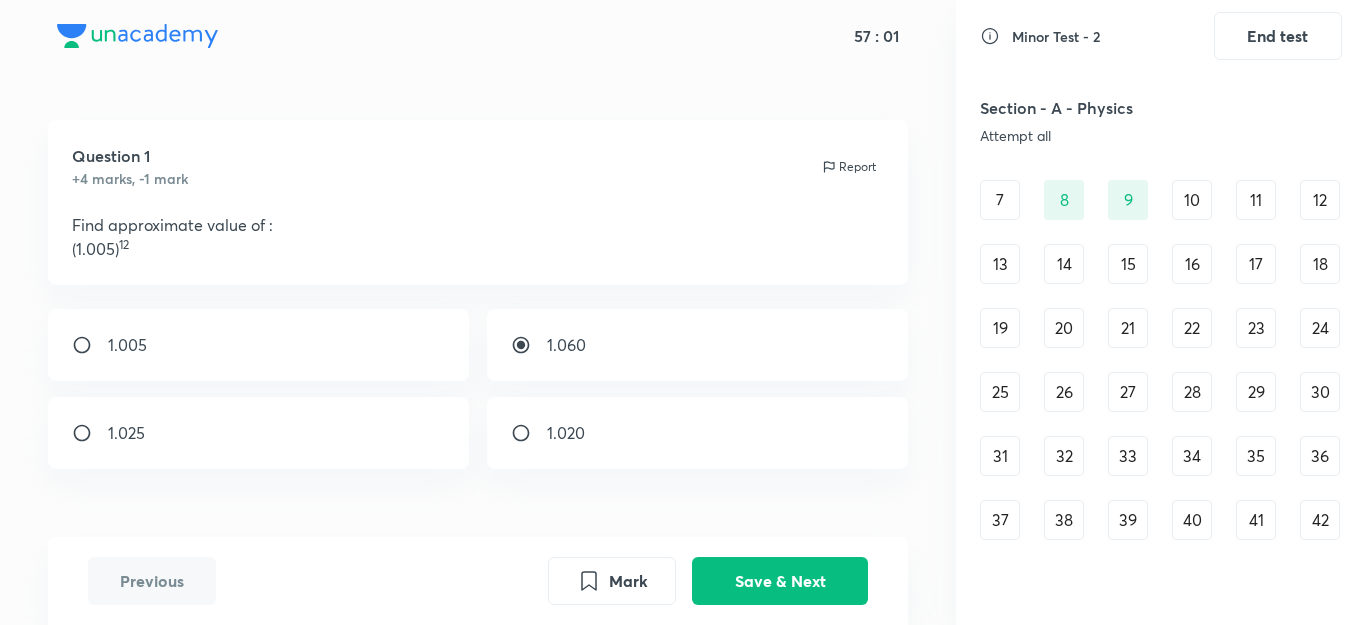 click at bounding box center [529, 345] 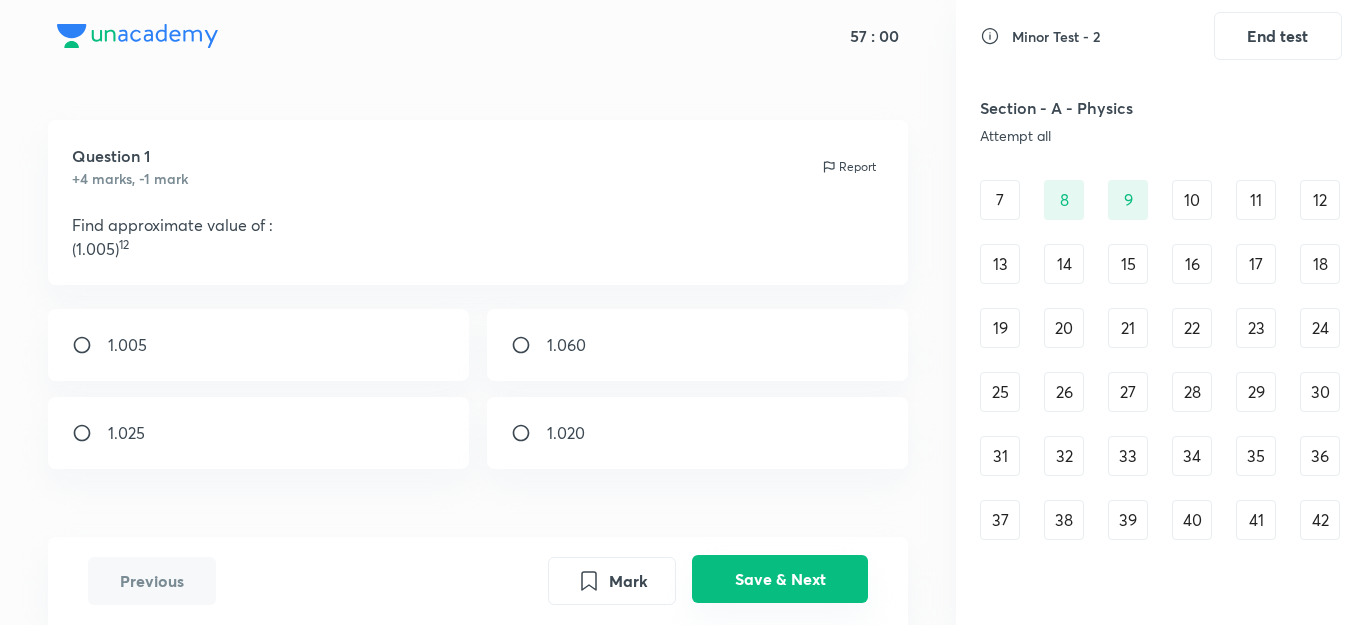 click on "Save & Next" at bounding box center (780, 579) 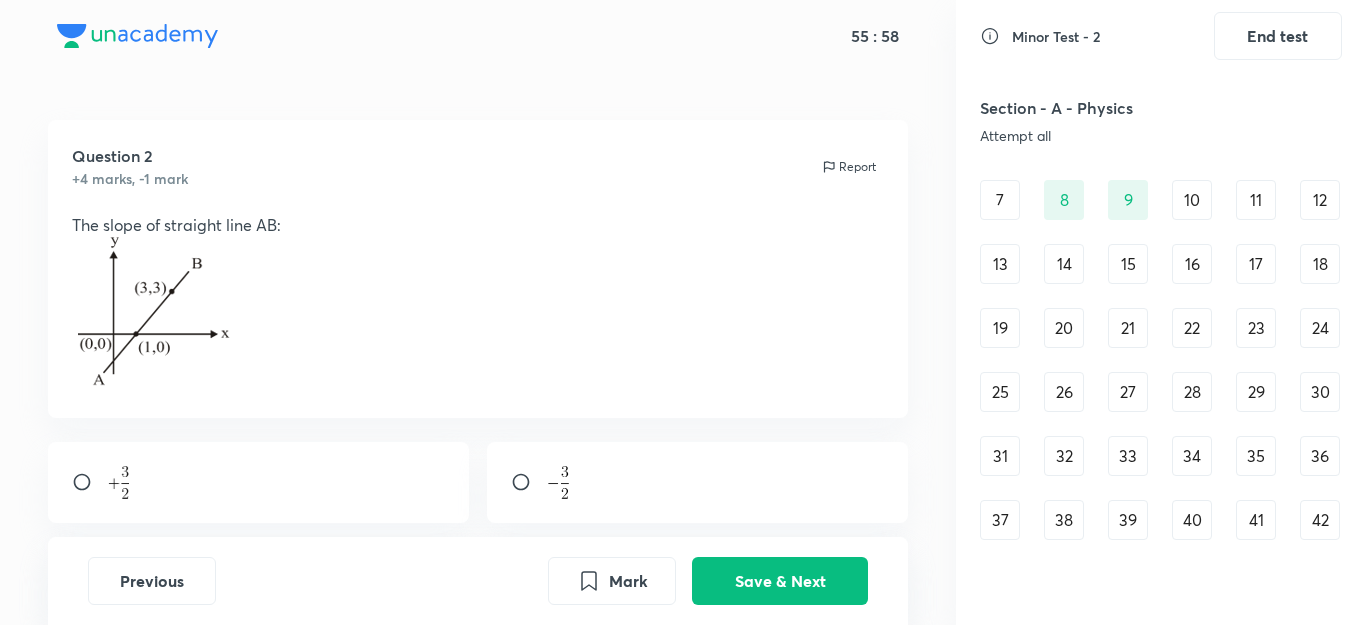click at bounding box center (259, 482) 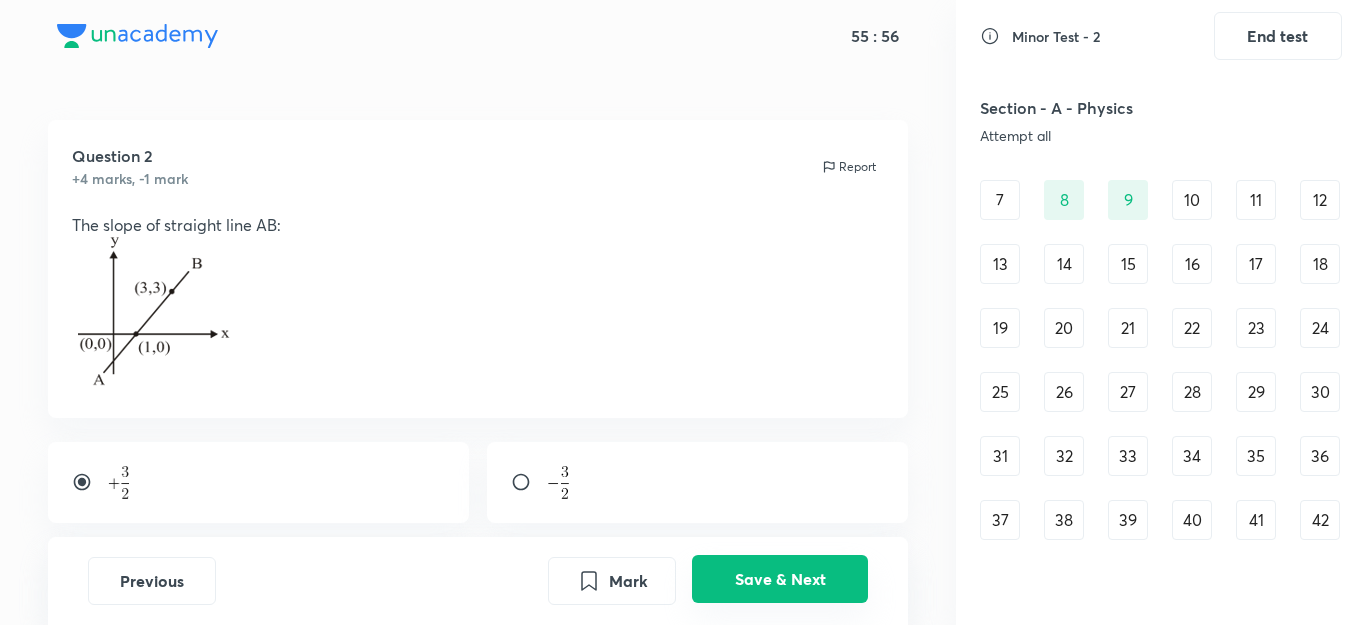 click on "Save & Next" at bounding box center (780, 579) 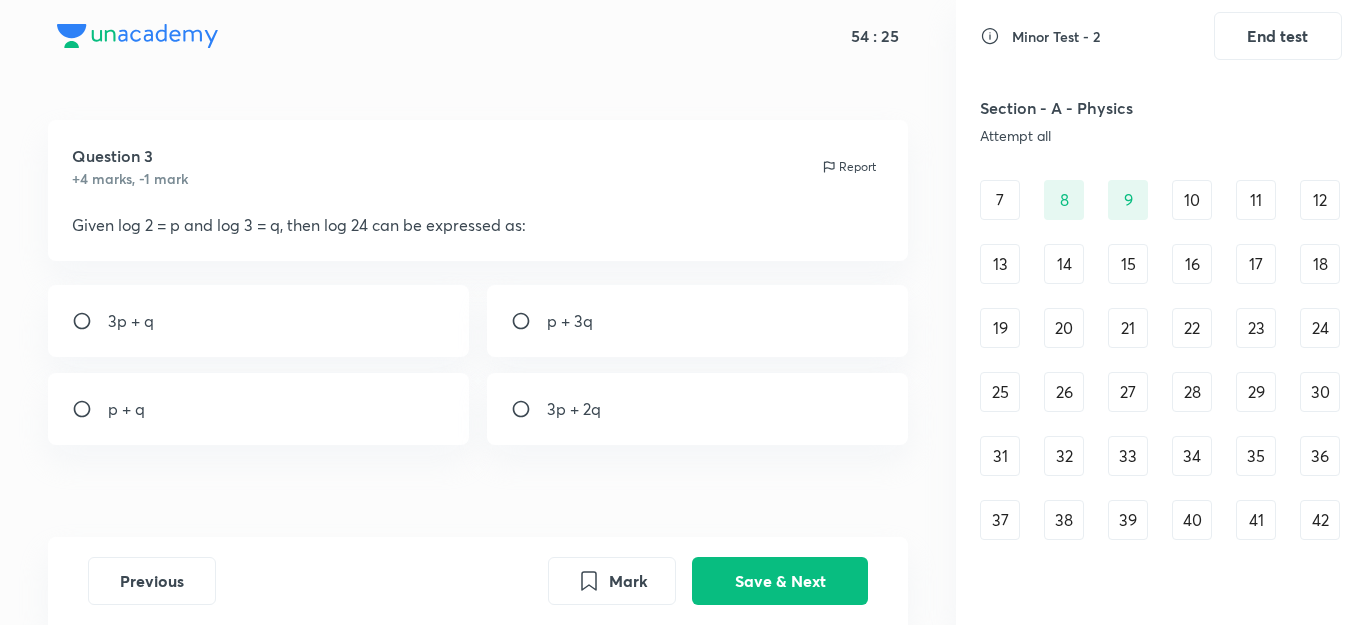 click on "3p + q" at bounding box center [259, 321] 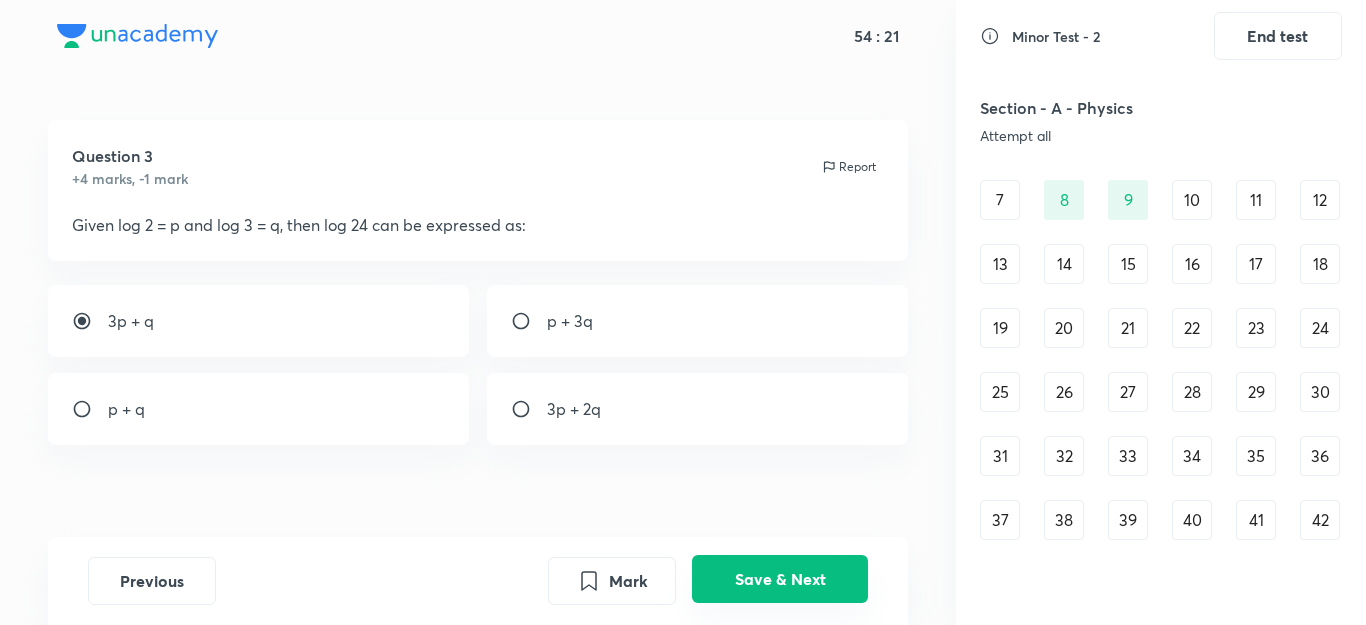 click on "Save & Next" at bounding box center [780, 579] 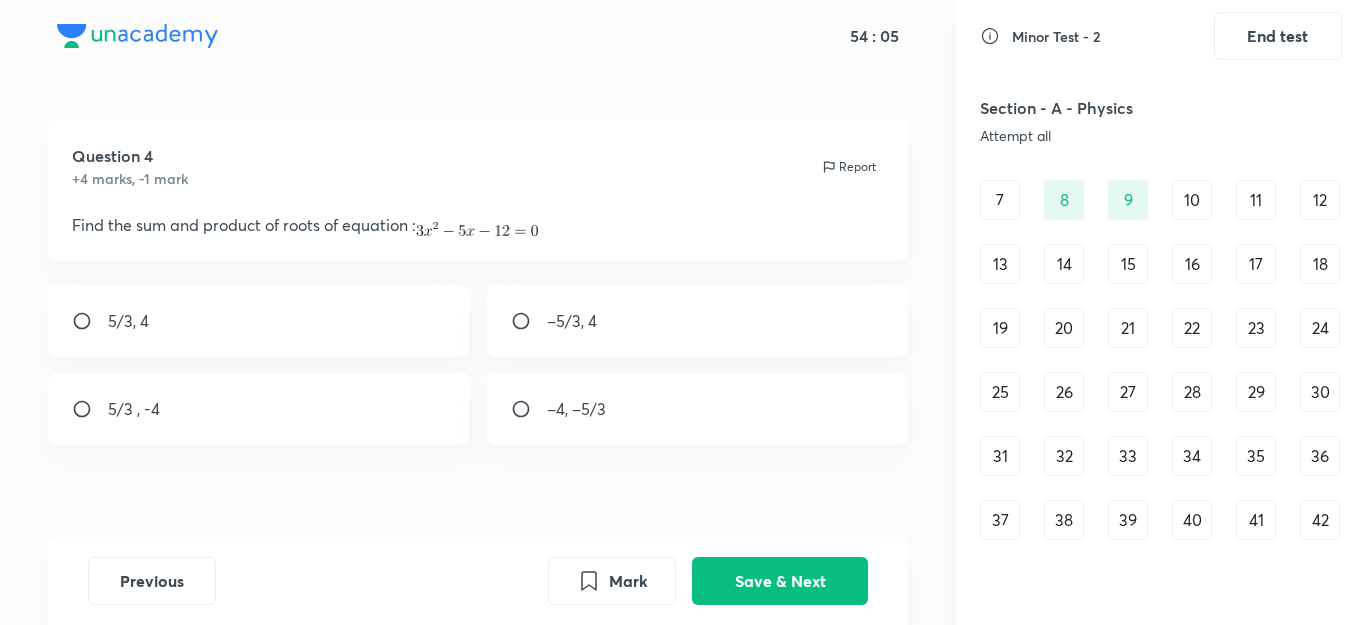 drag, startPoint x: 569, startPoint y: 442, endPoint x: 665, endPoint y: 305, distance: 167.28719 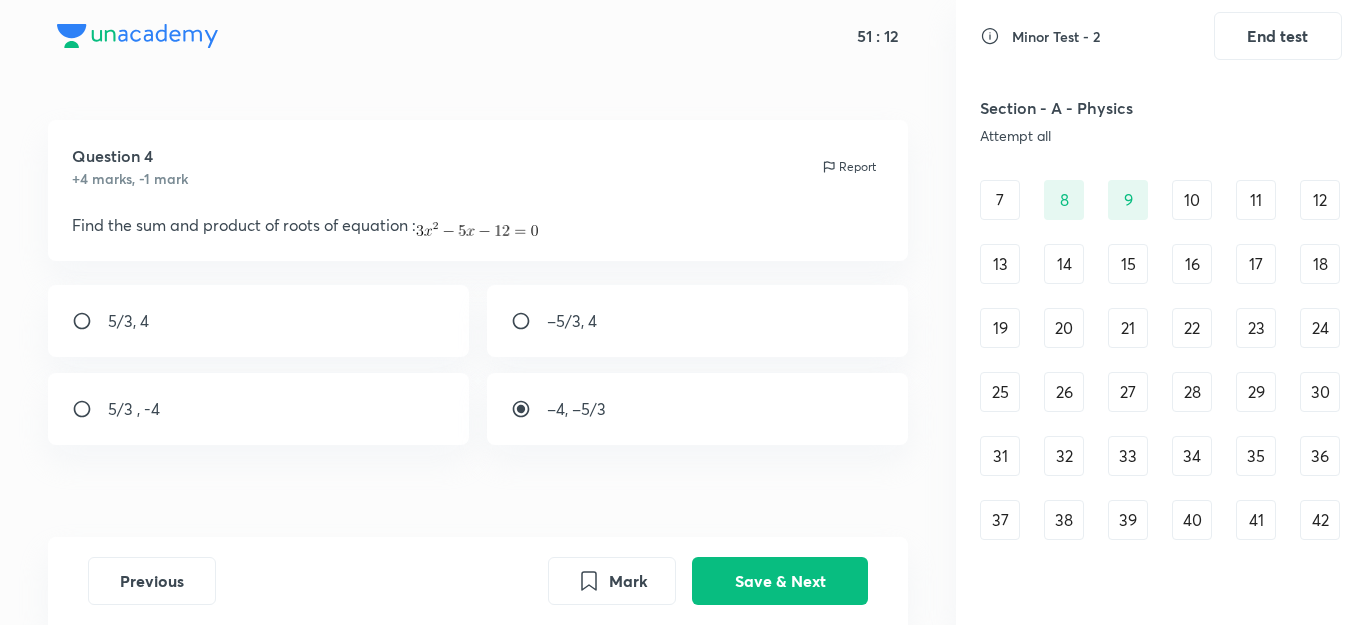 click at bounding box center (529, 409) 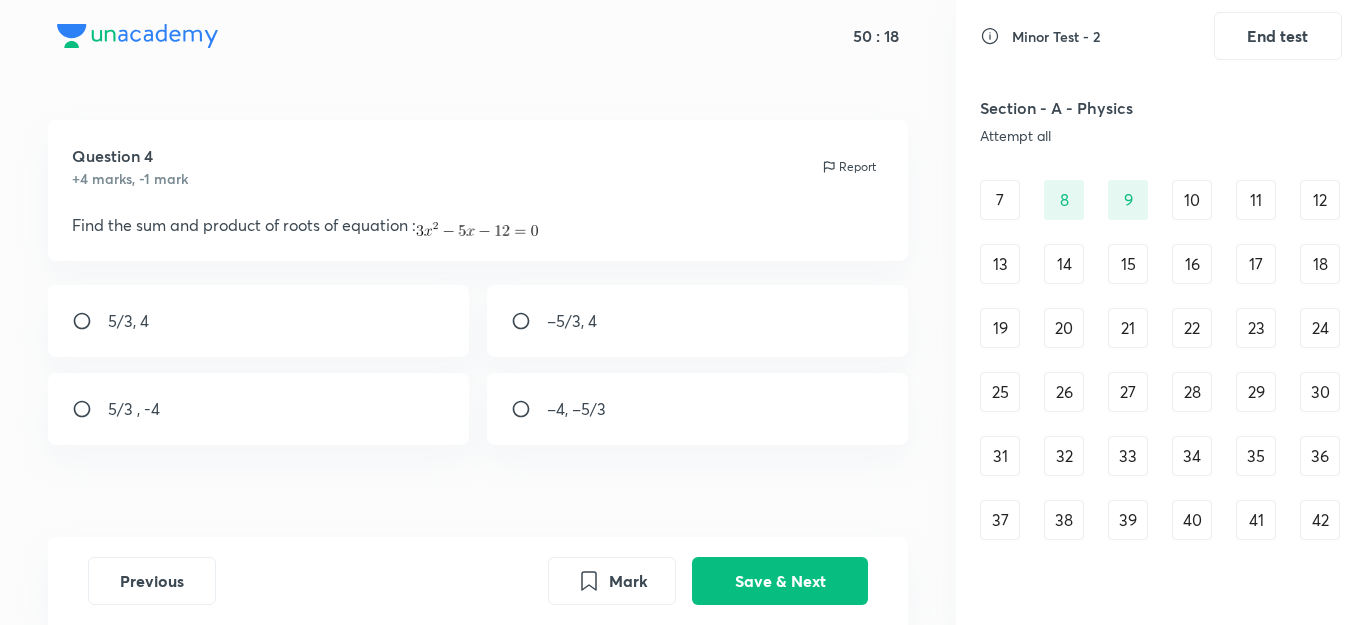 click on "5/3, 4" at bounding box center (259, 321) 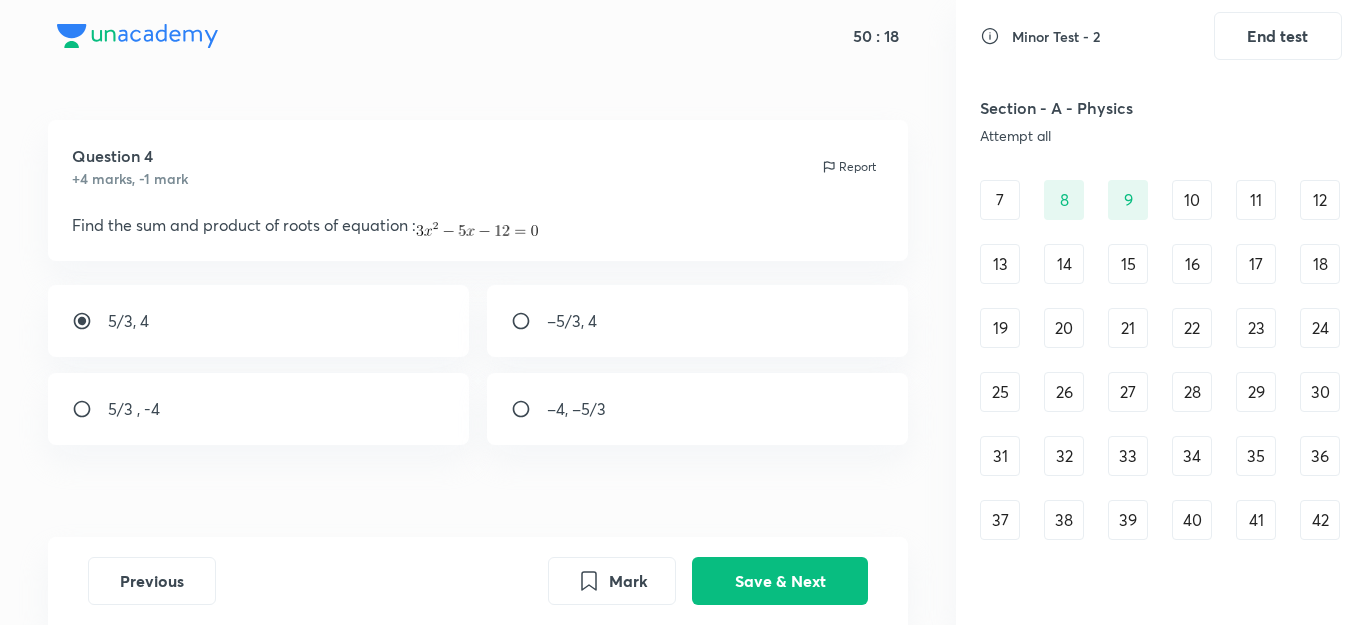 click on "5/3 , -4" at bounding box center [259, 409] 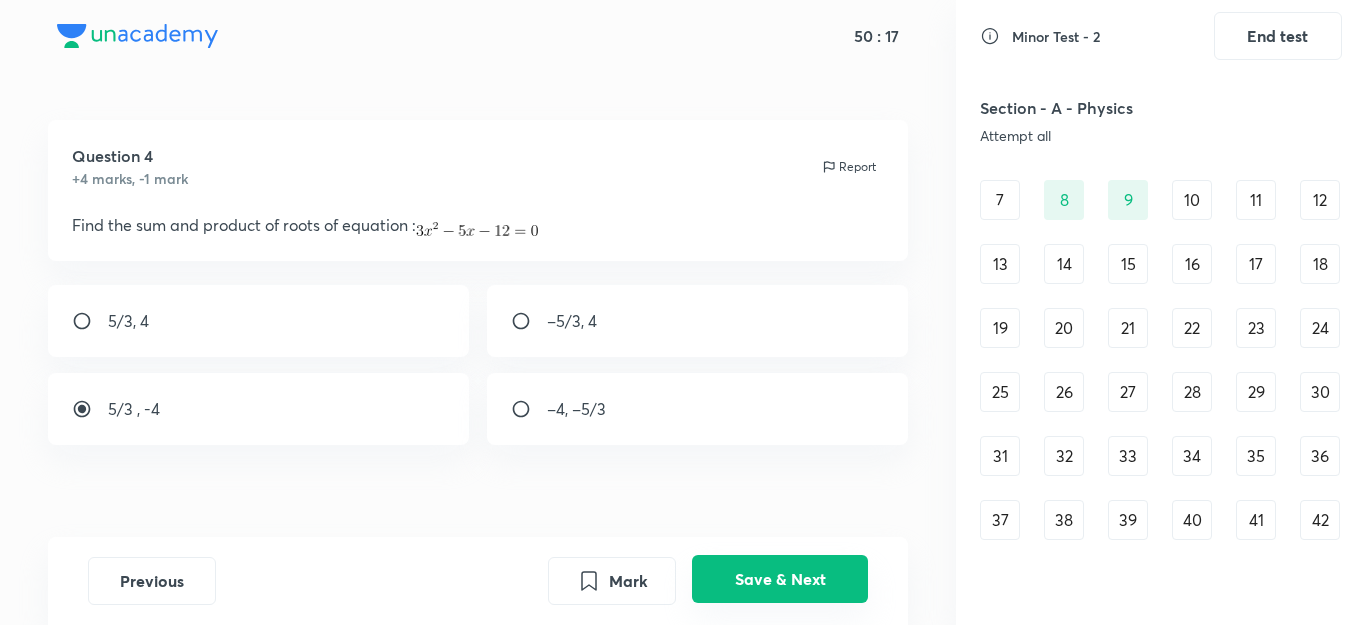 click on "Save & Next" at bounding box center (780, 579) 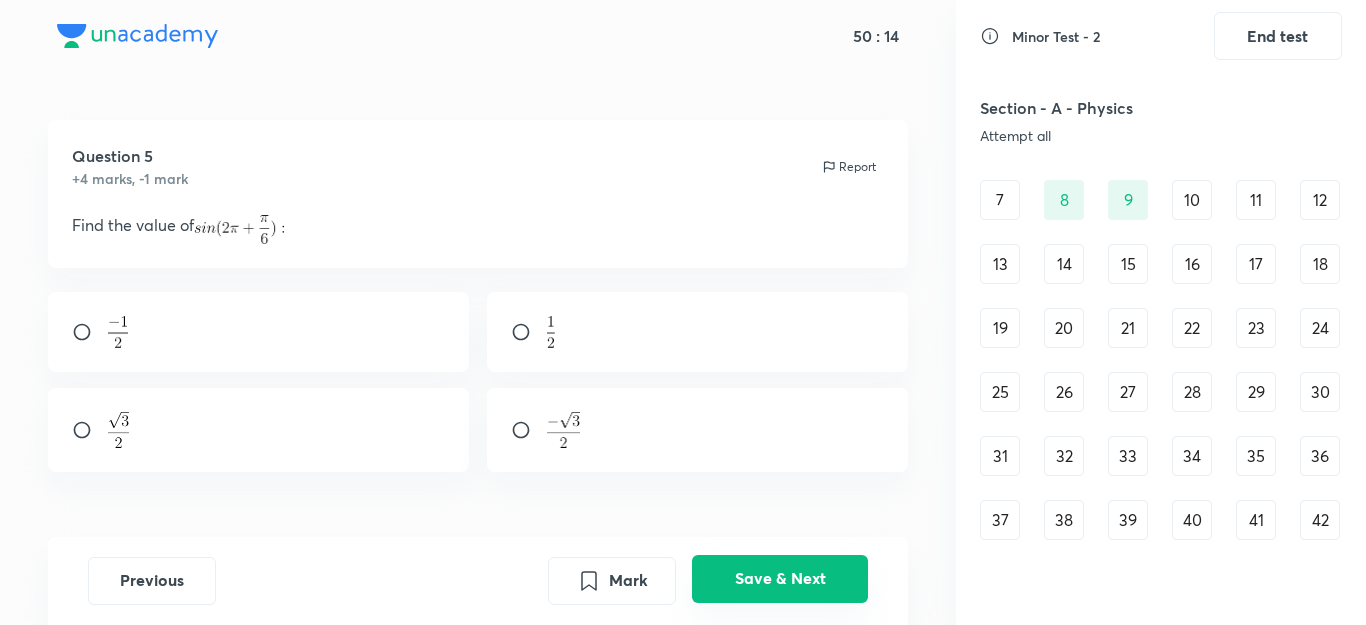 click on "Save & Next" at bounding box center [780, 579] 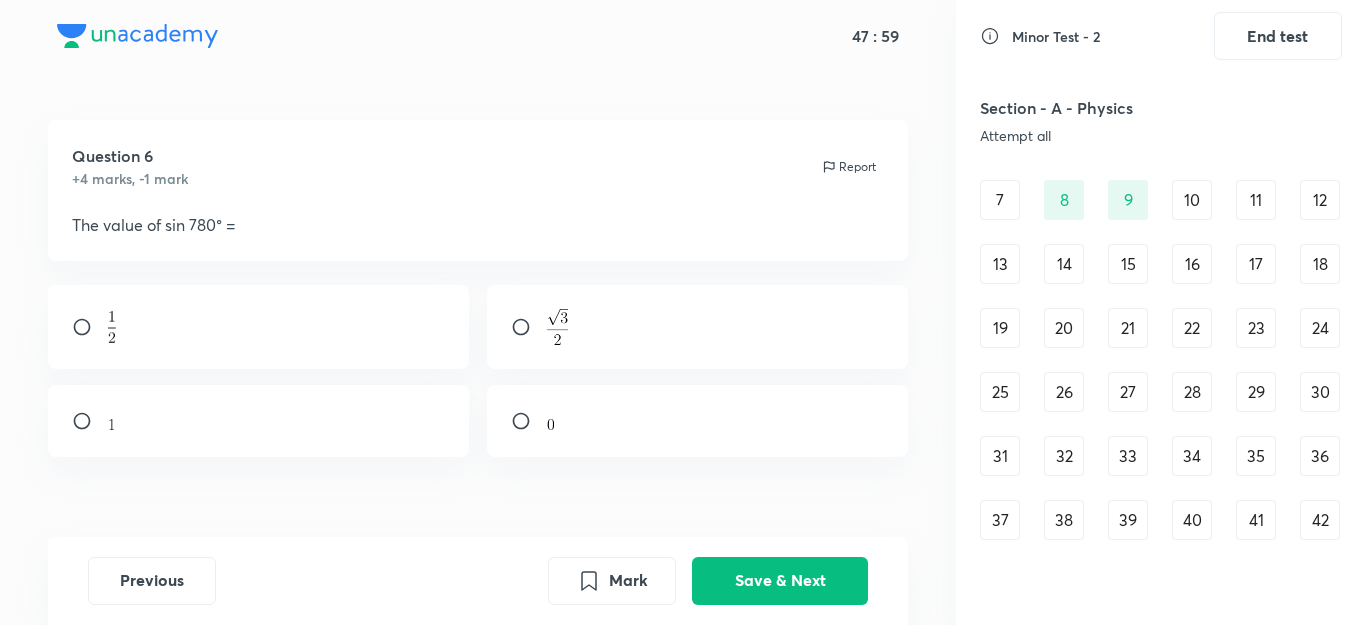 click at bounding box center (698, 327) 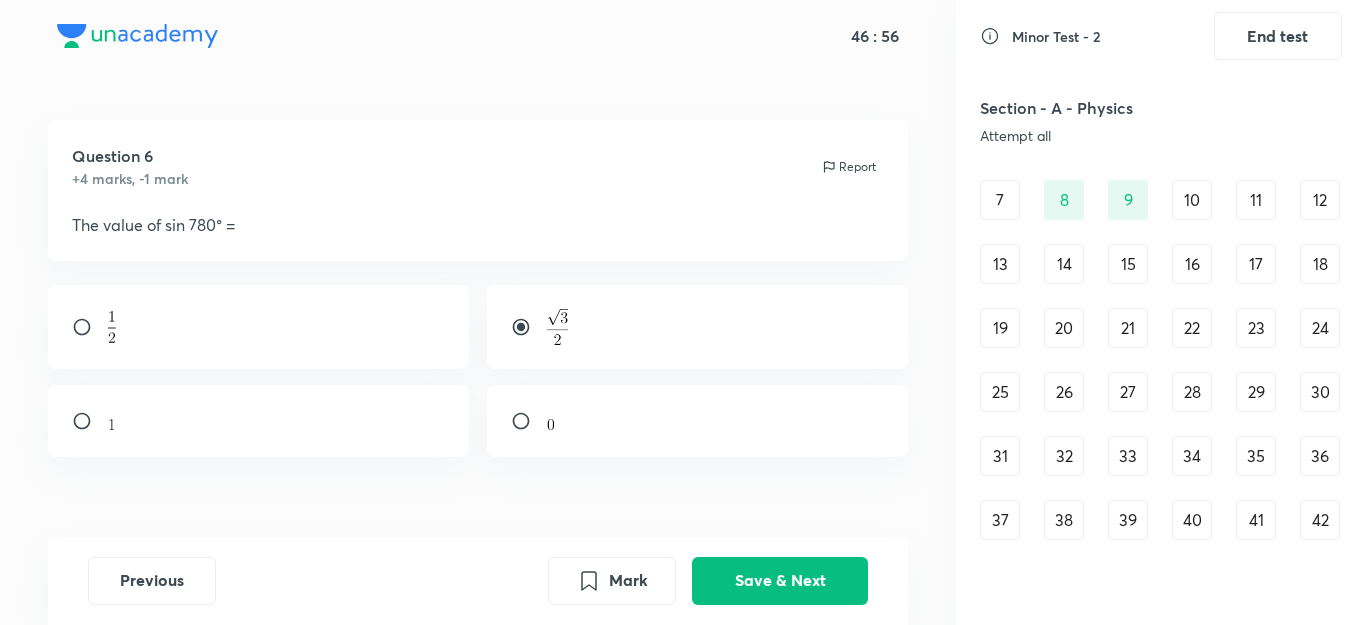 drag, startPoint x: 727, startPoint y: 172, endPoint x: 809, endPoint y: 506, distance: 343.9186 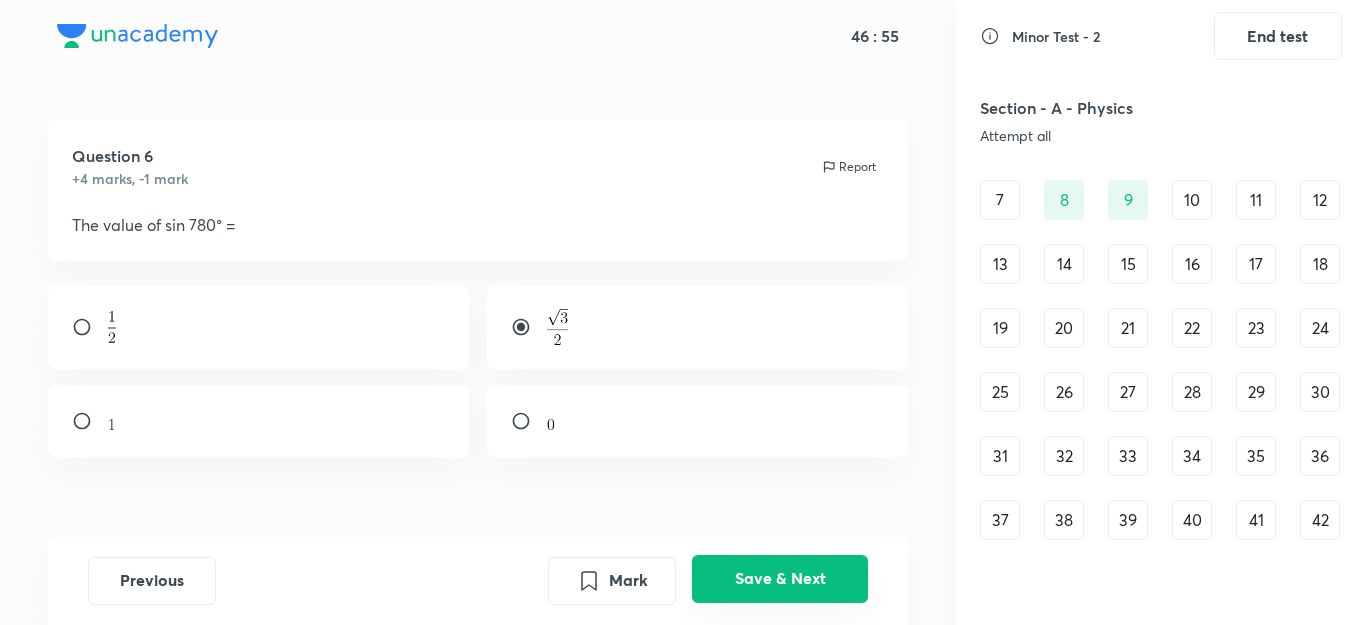 click on "Save & Next" at bounding box center [780, 579] 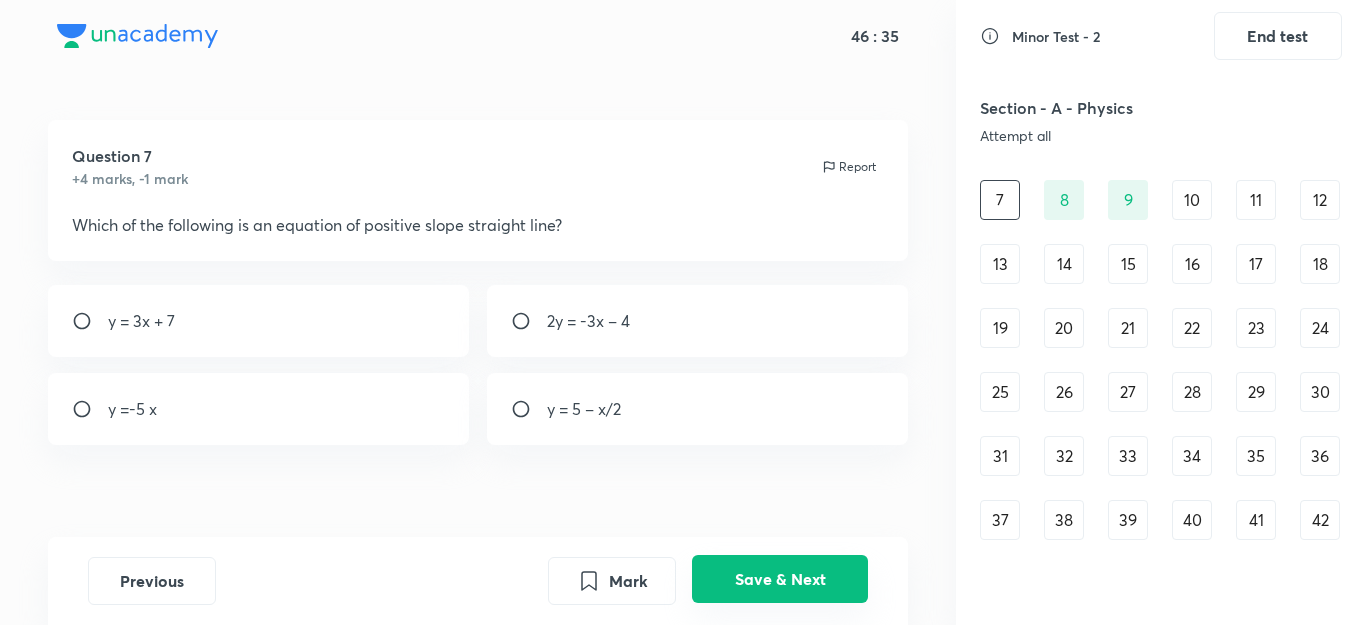 click on "Save & Next" at bounding box center [780, 579] 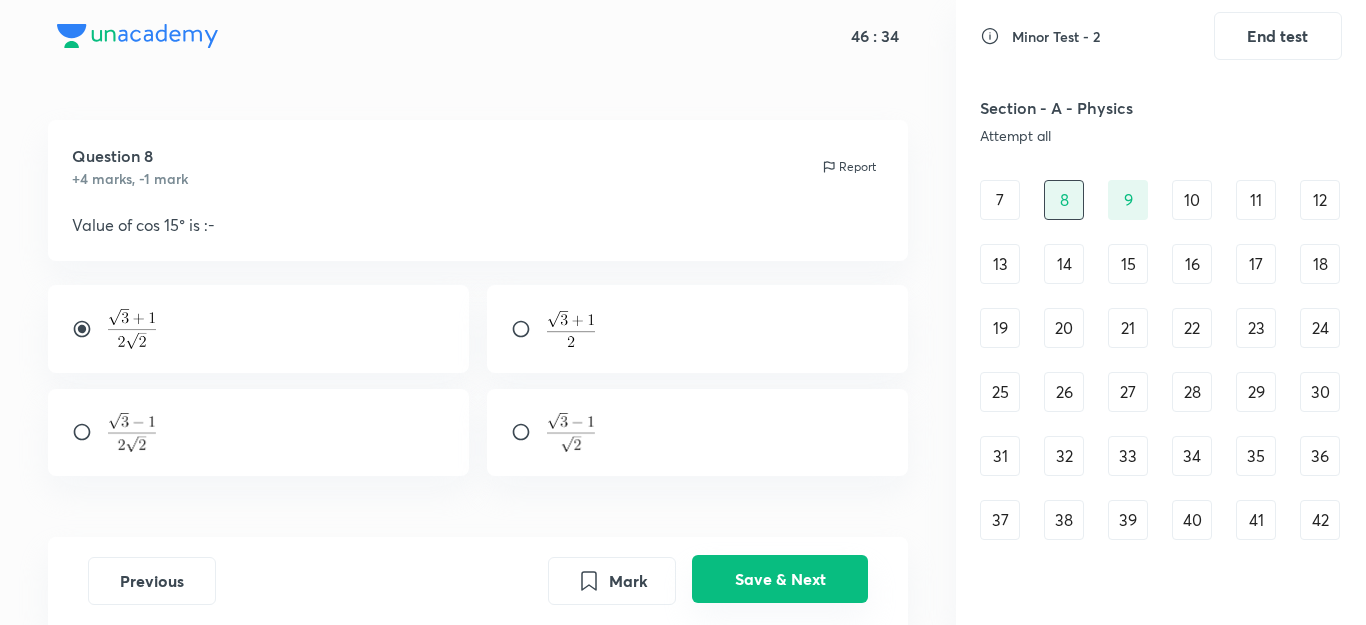 click on "Save & Next" at bounding box center (780, 579) 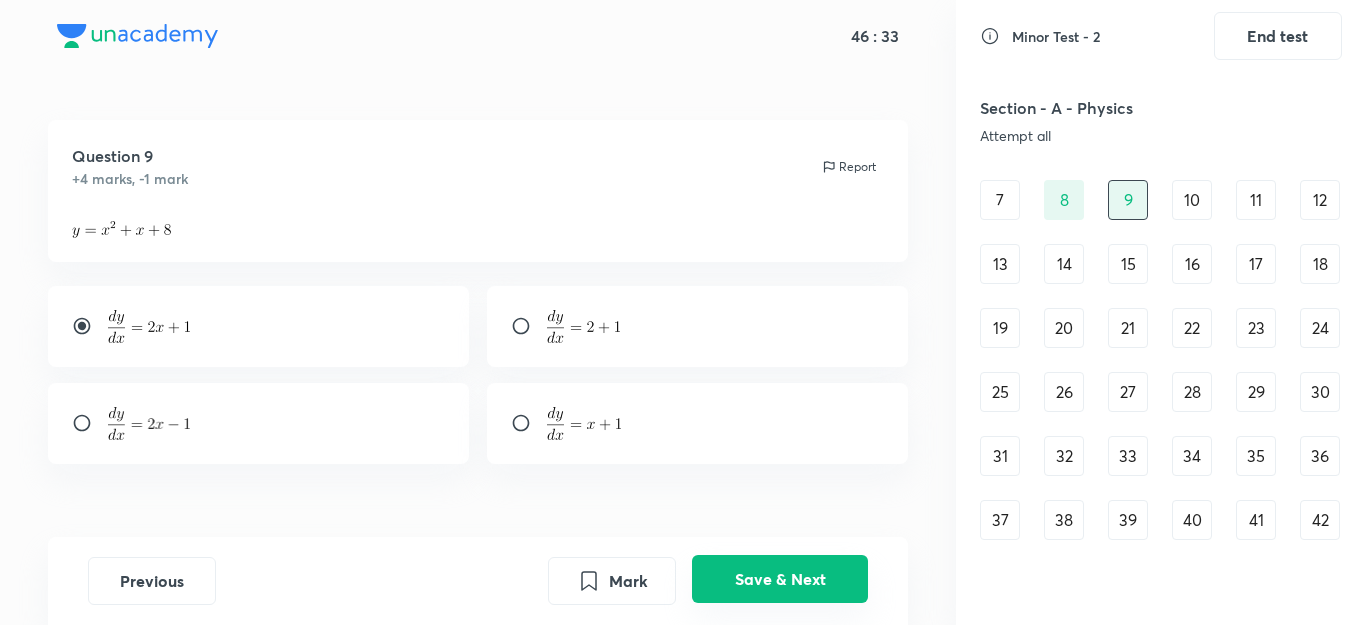 click on "Save & Next" at bounding box center (780, 579) 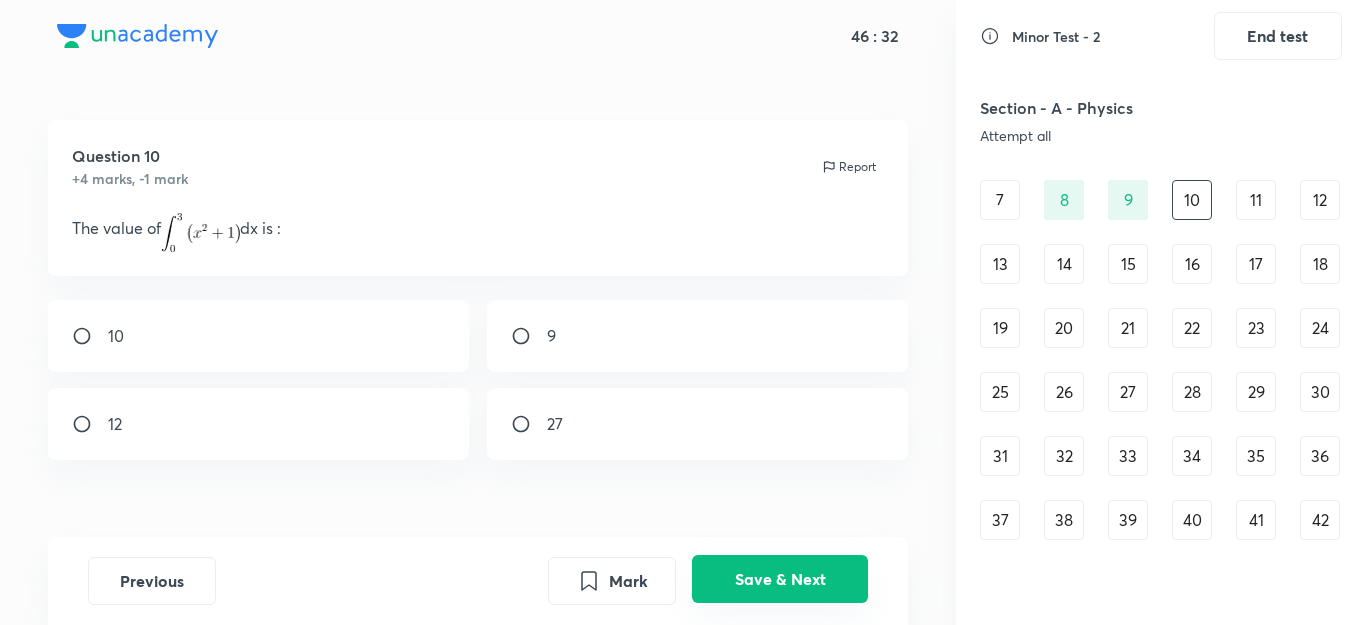 click on "Save & Next" at bounding box center (780, 579) 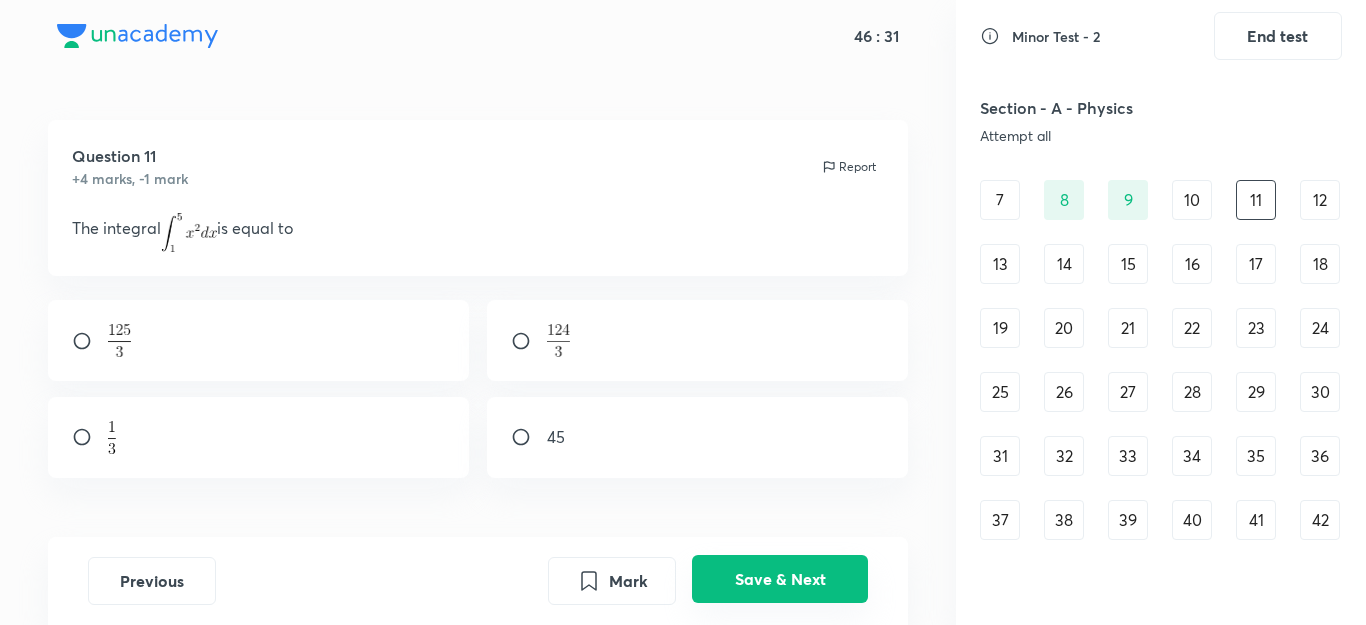 click on "Save & Next" at bounding box center [780, 579] 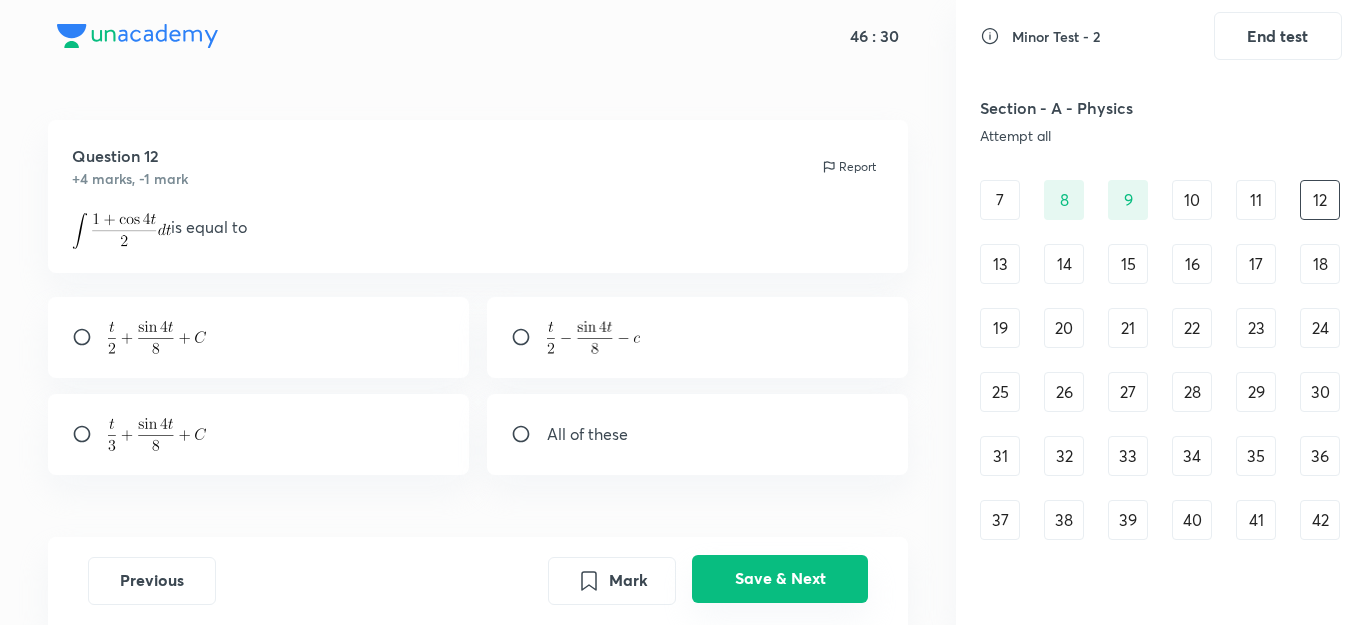 click on "Save & Next" at bounding box center (780, 579) 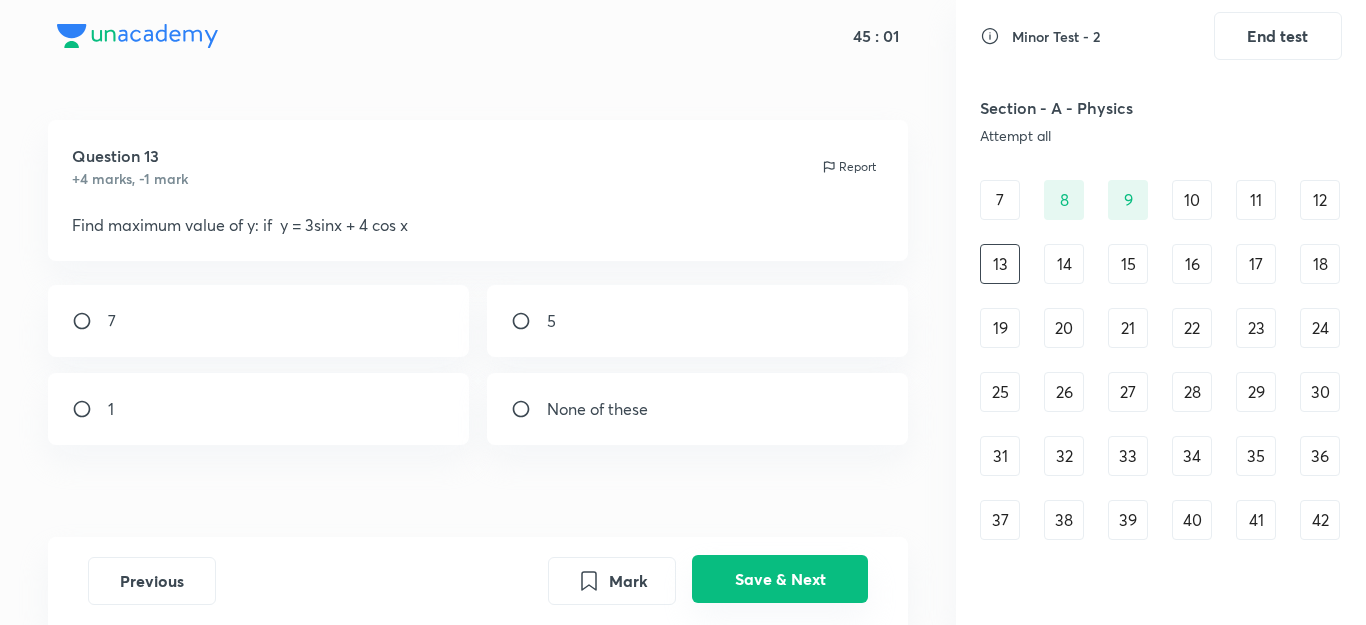 click on "Save & Next" at bounding box center (780, 579) 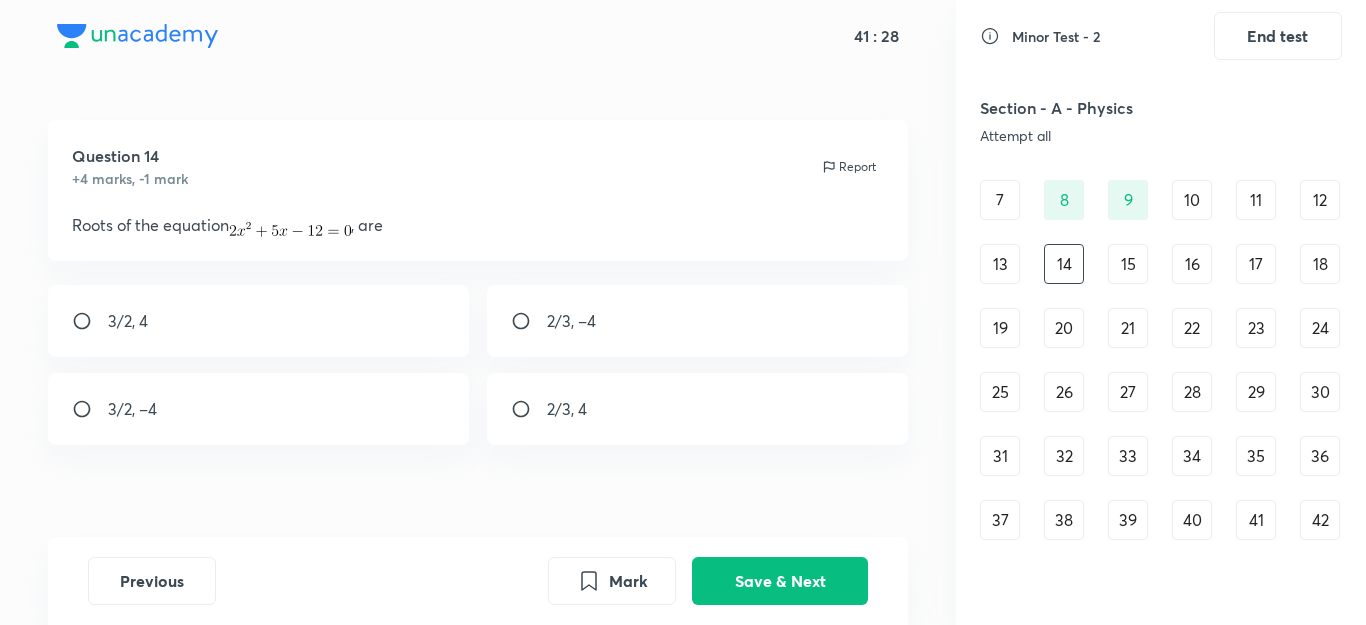 click on "3/2, 4" at bounding box center [259, 321] 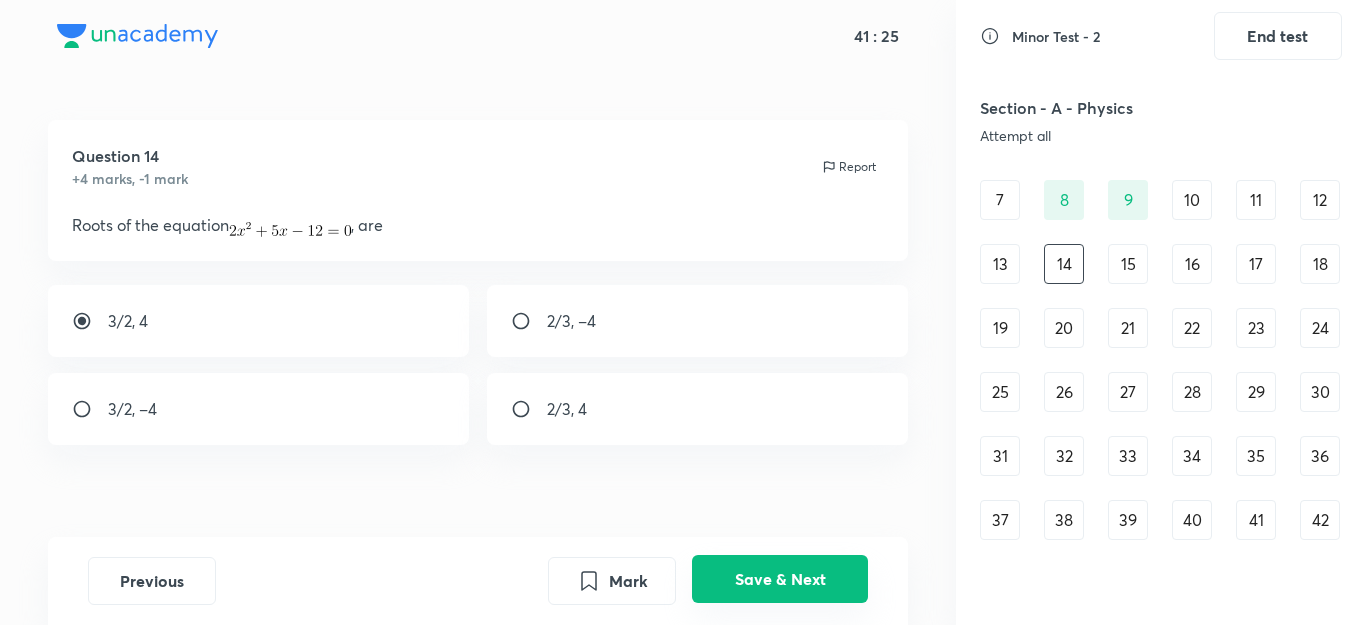 click on "Save & Next" at bounding box center [780, 579] 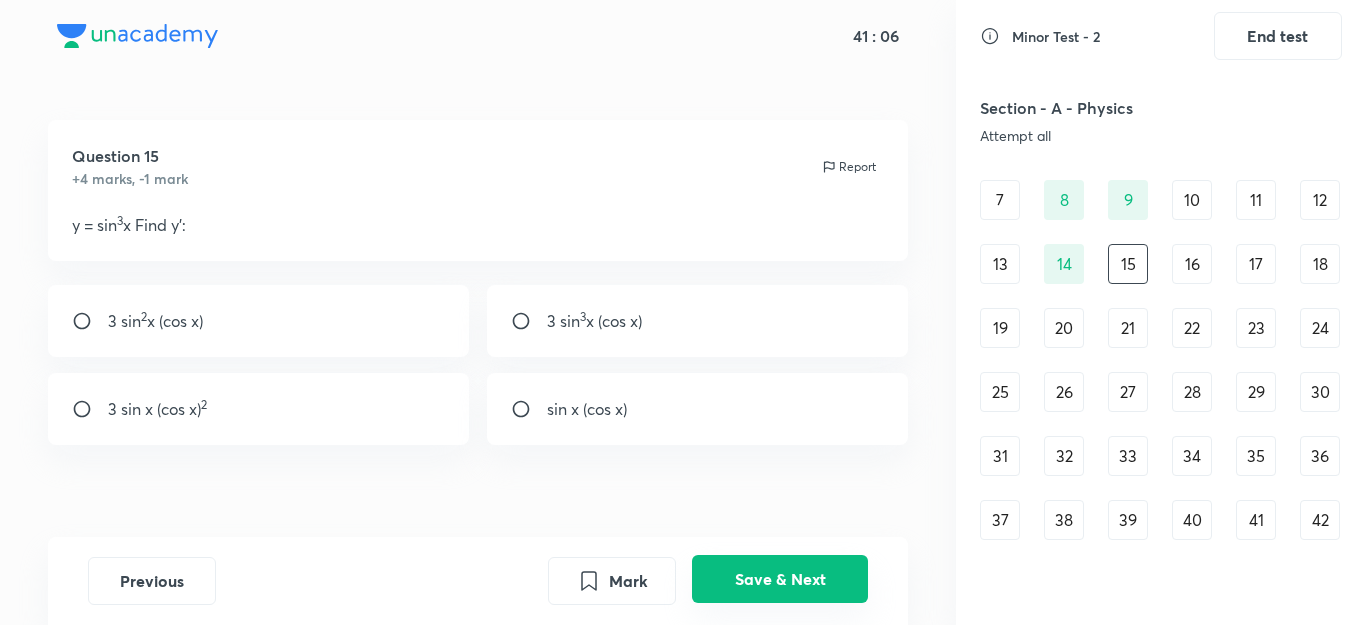 click on "Save & Next" at bounding box center (780, 579) 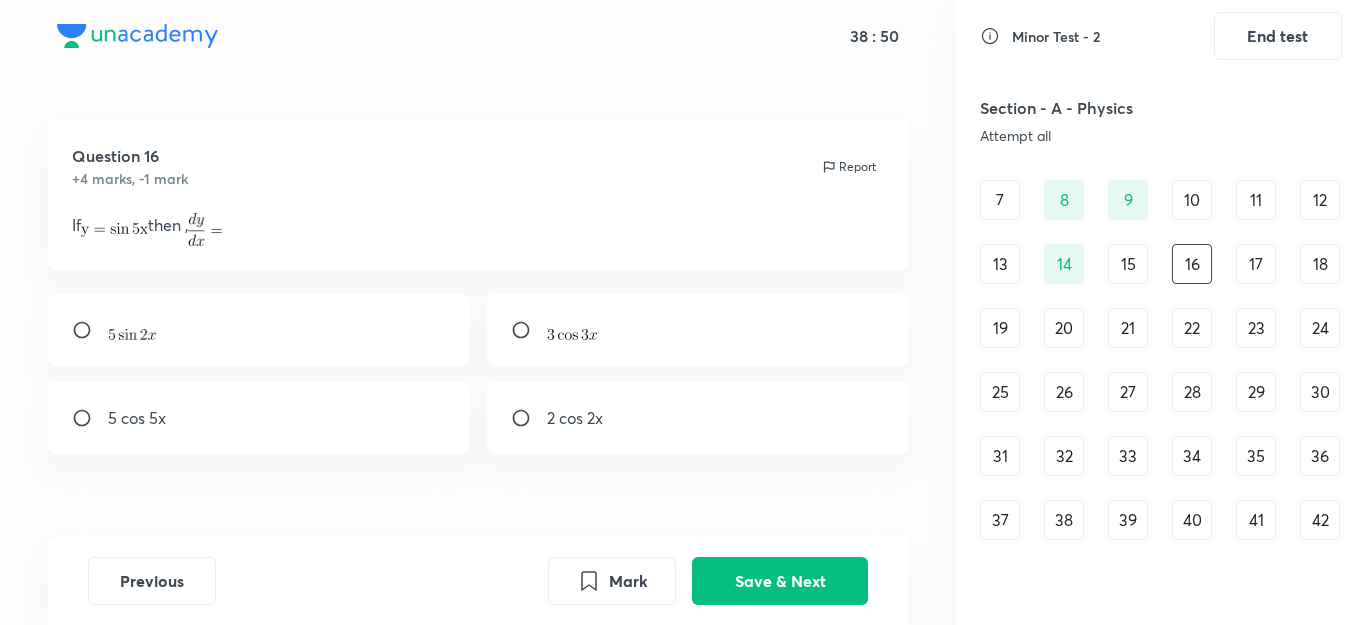click on "5 cos 5x" at bounding box center [259, 418] 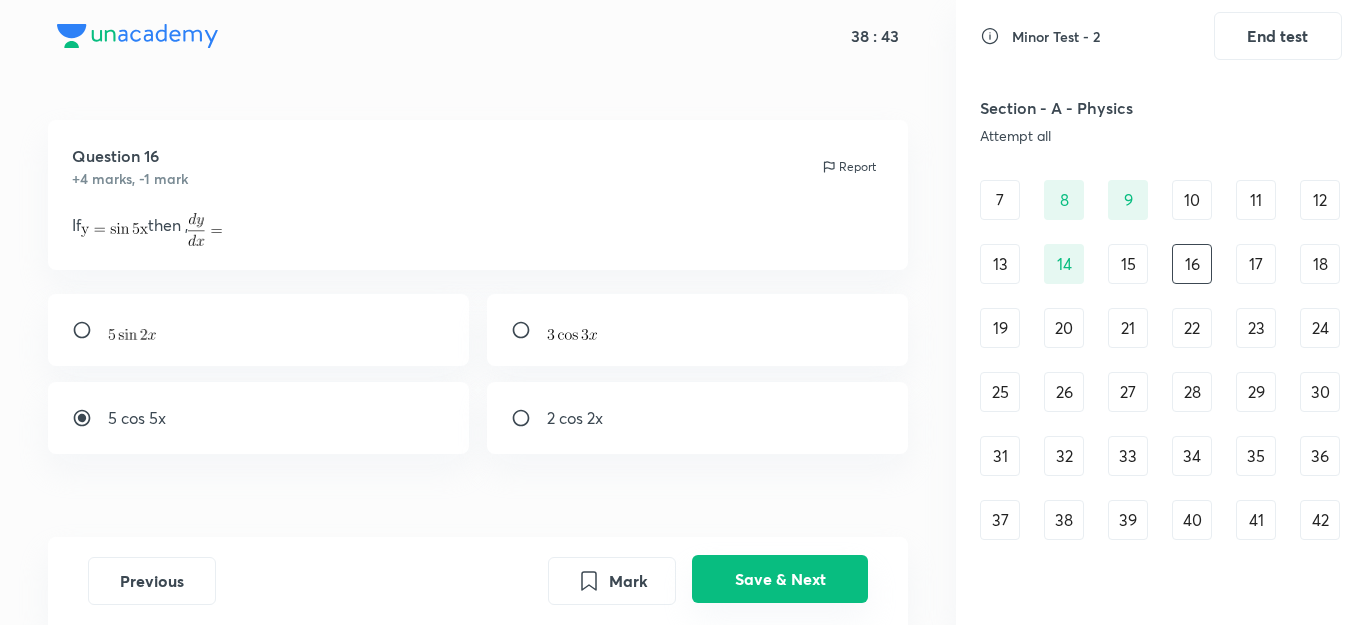 click on "Save & Next" at bounding box center (780, 579) 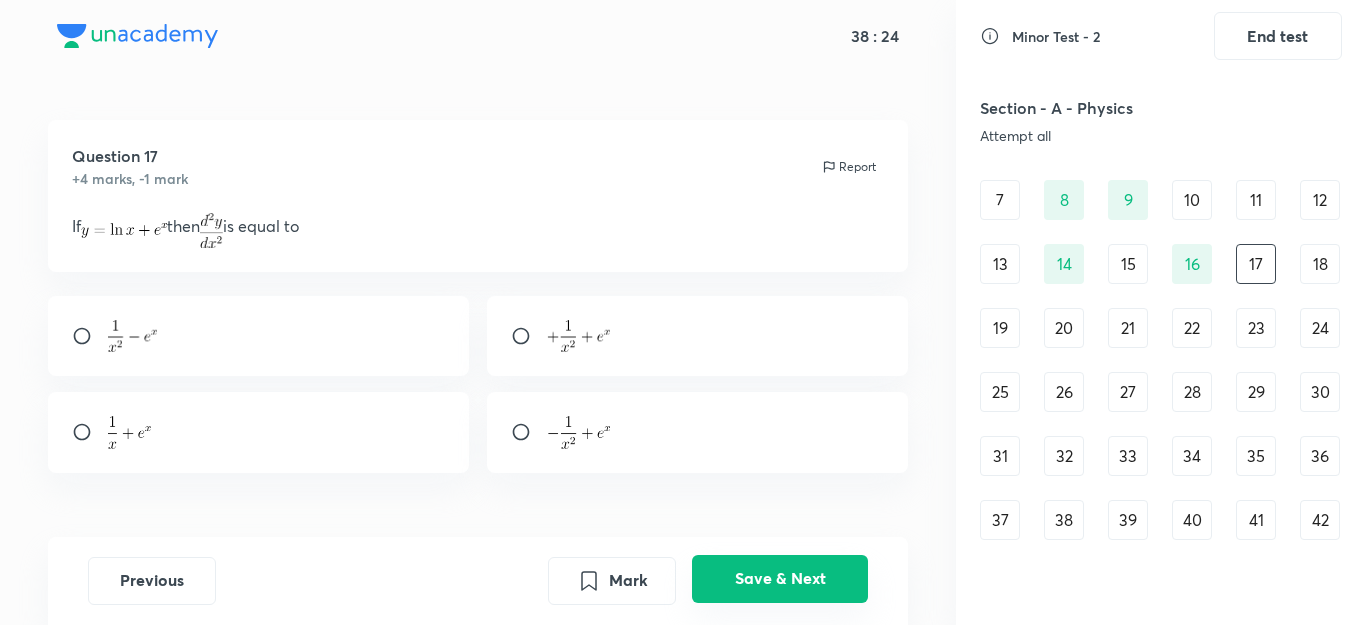 click on "Save & Next" at bounding box center (780, 579) 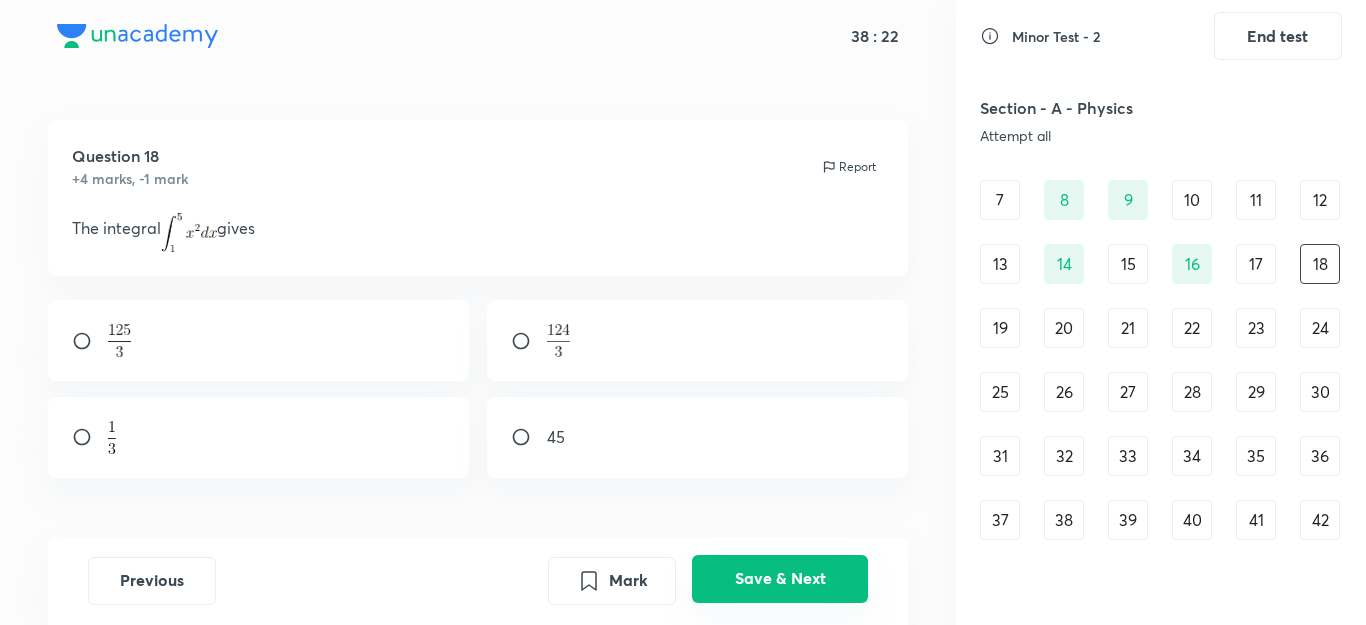 click on "Save & Next" at bounding box center (780, 579) 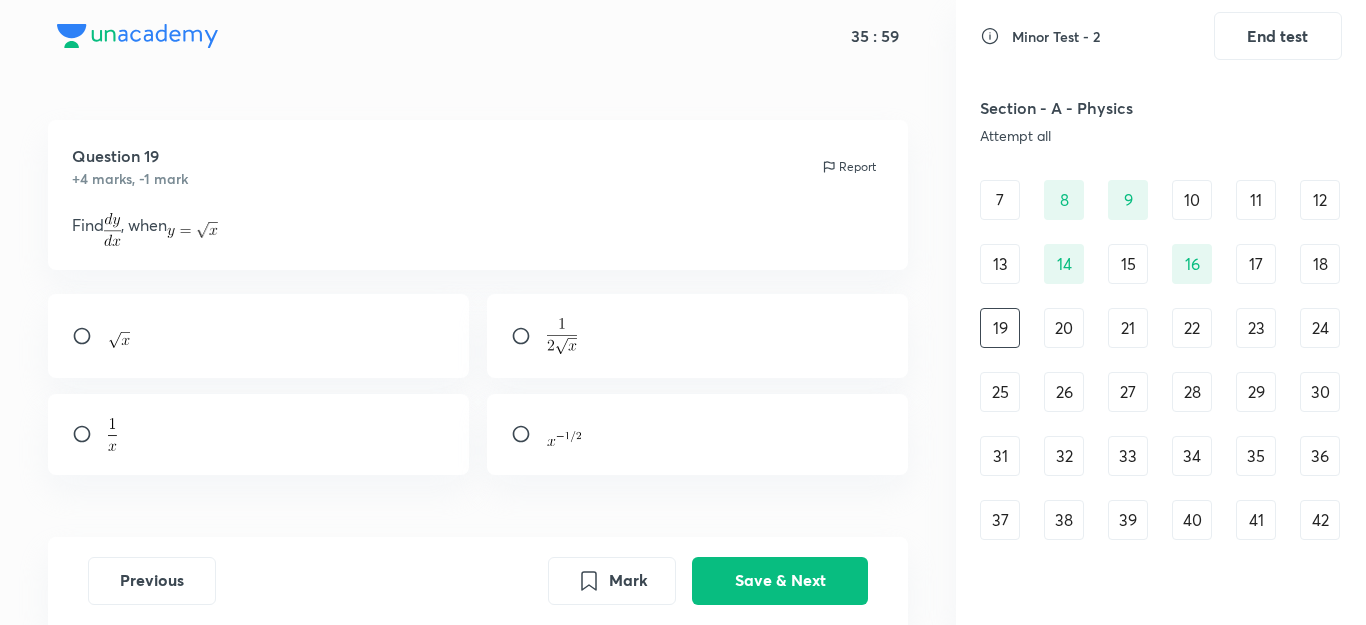click at bounding box center (698, 336) 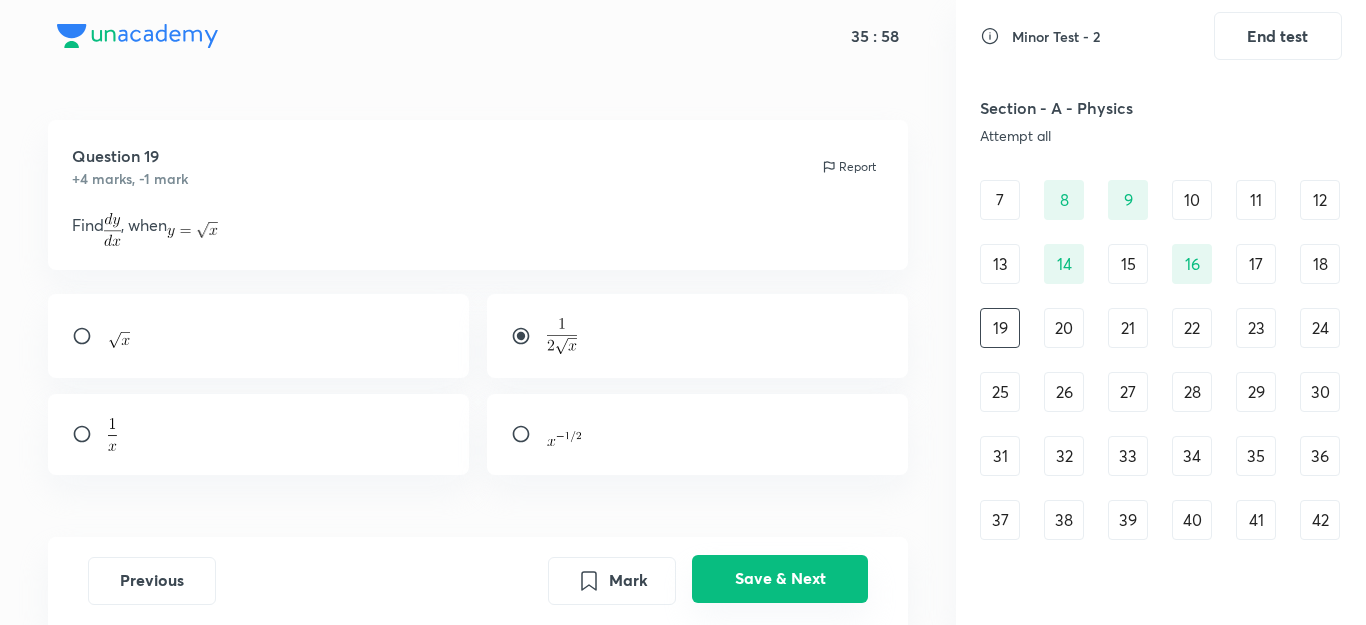 click on "Save & Next" at bounding box center [780, 579] 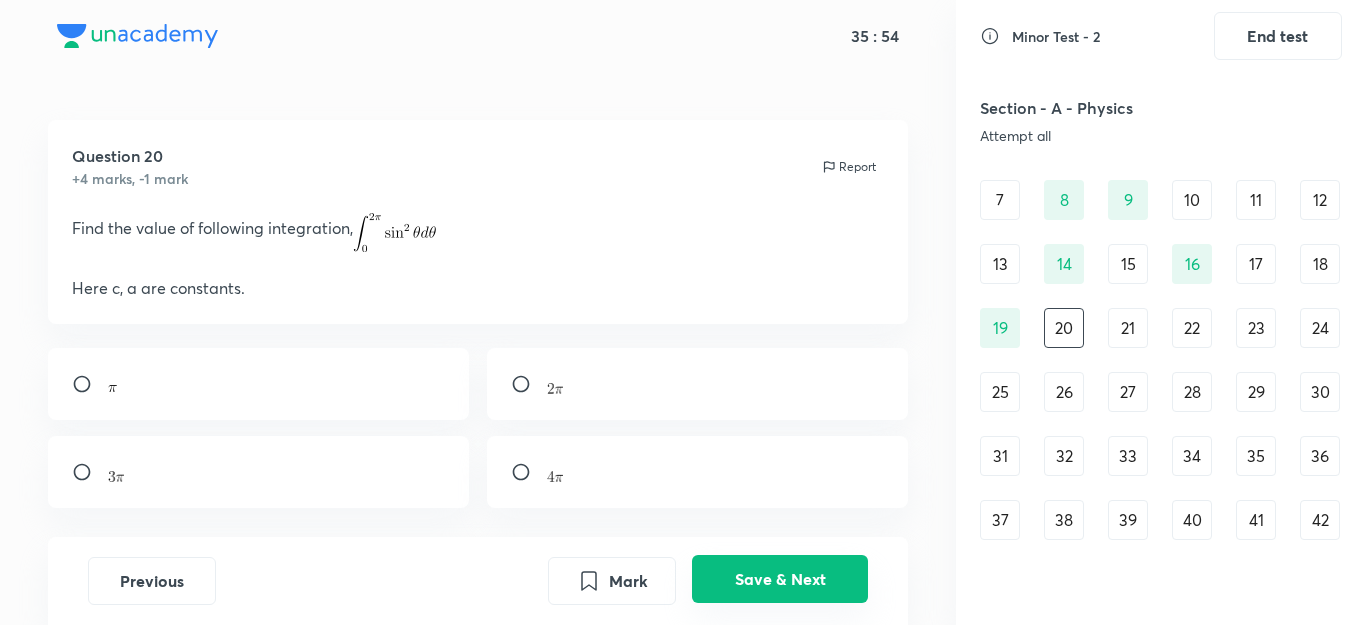 click on "Save & Next" at bounding box center [780, 579] 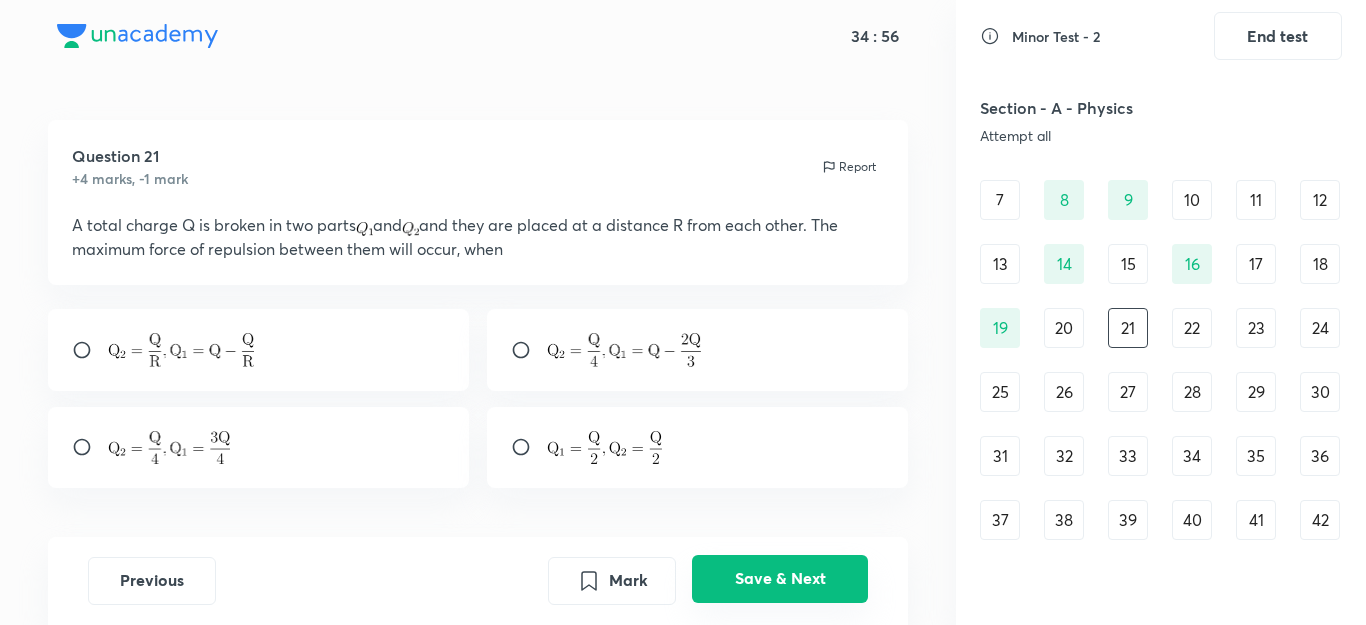 click on "Save & Next" at bounding box center (780, 579) 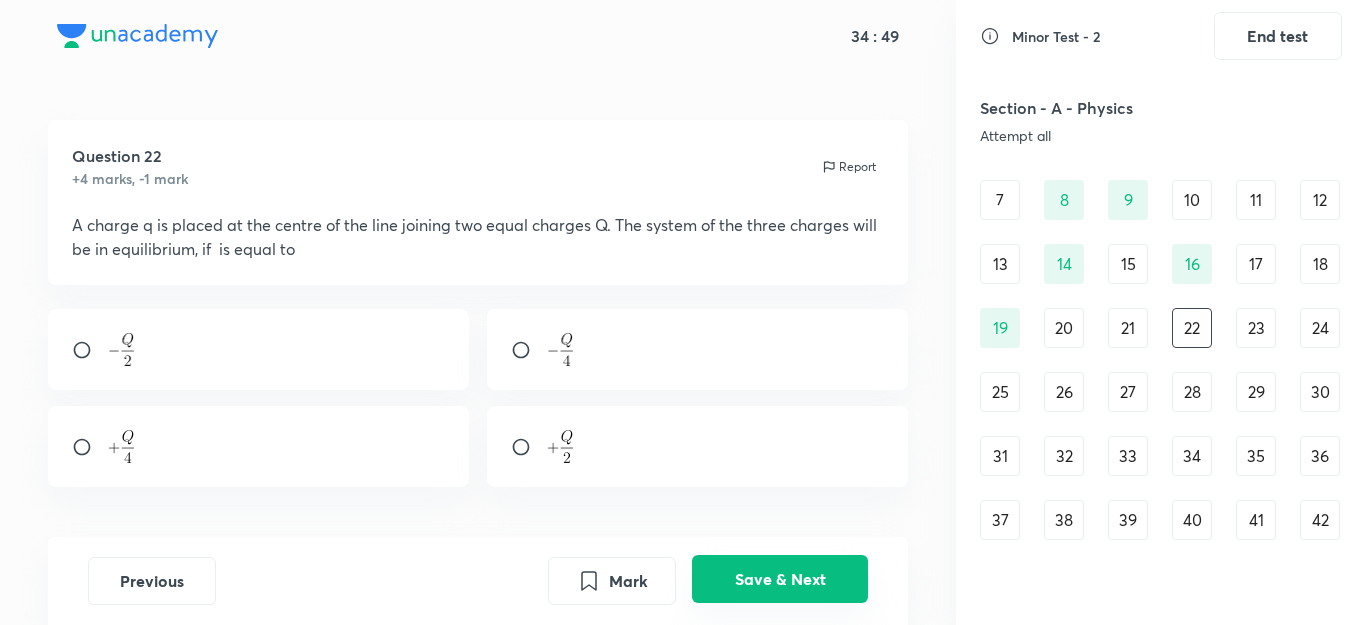 click on "Save & Next" at bounding box center [780, 579] 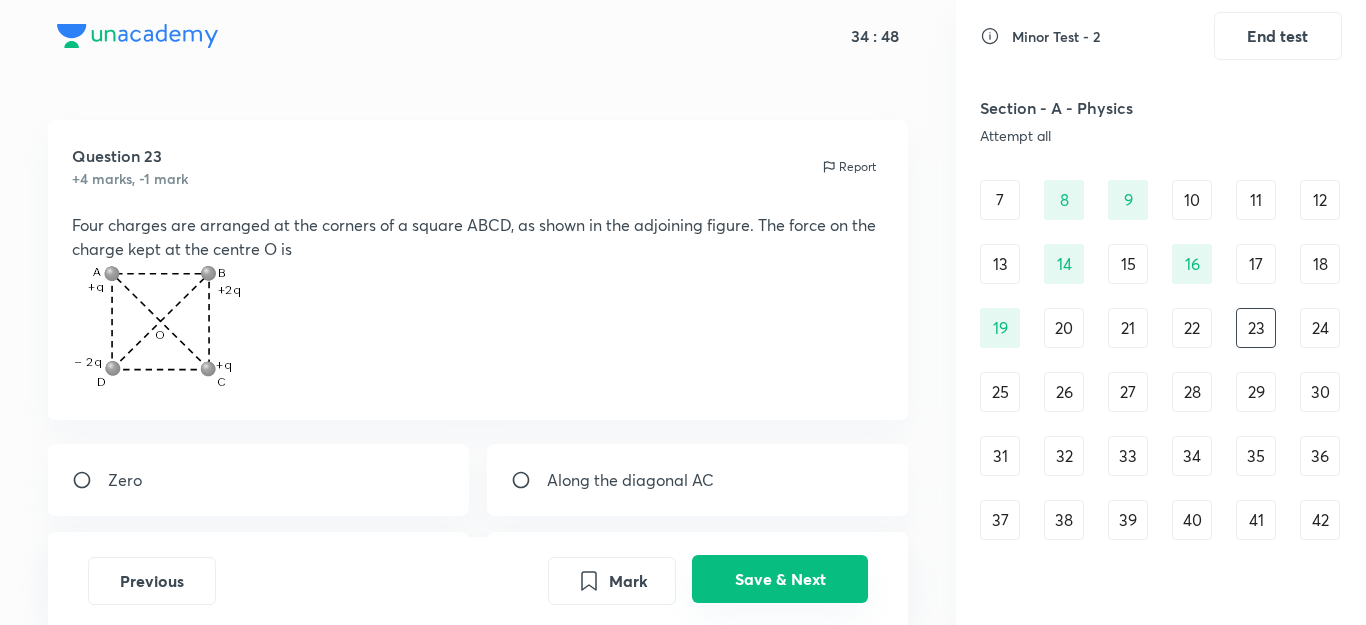click on "Save & Next" at bounding box center (780, 579) 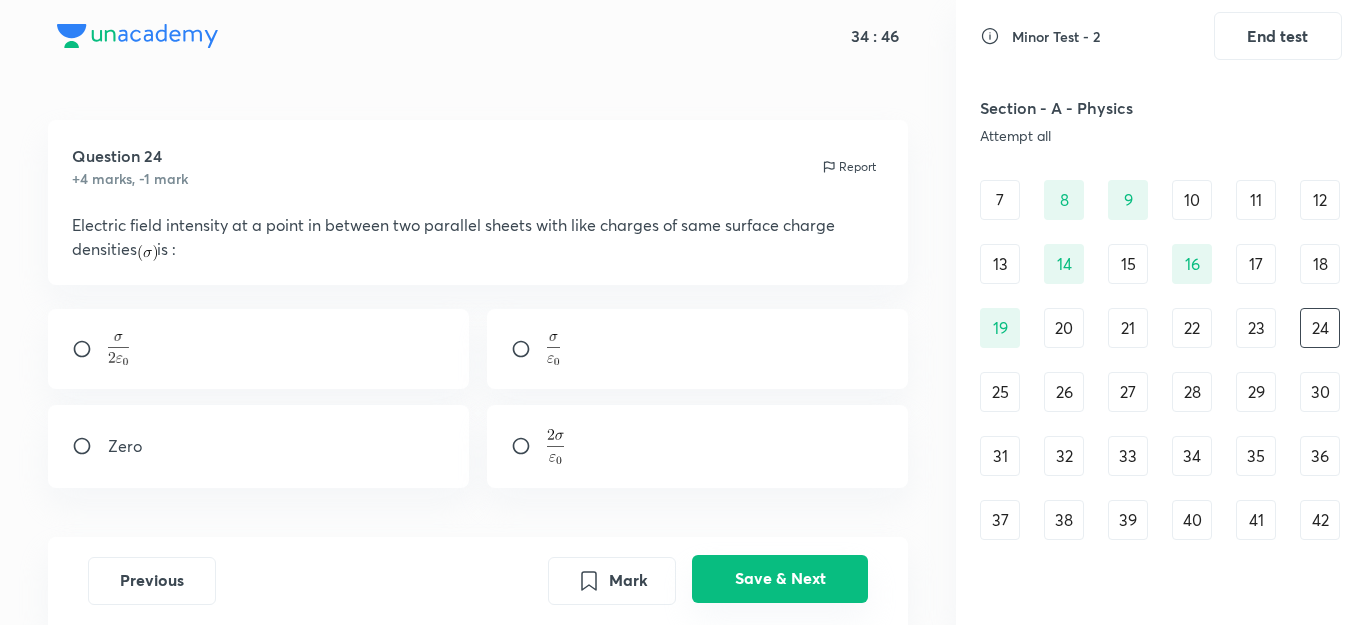 click on "Save & Next" at bounding box center (780, 579) 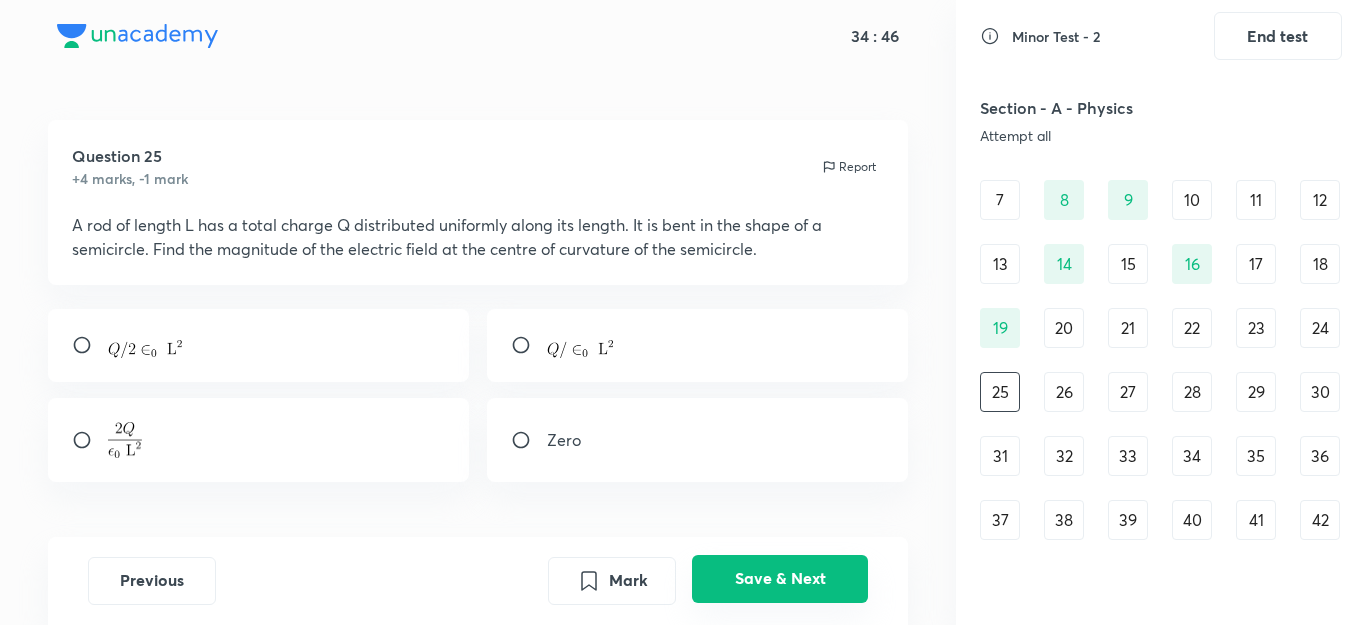 click on "Save & Next" at bounding box center (780, 579) 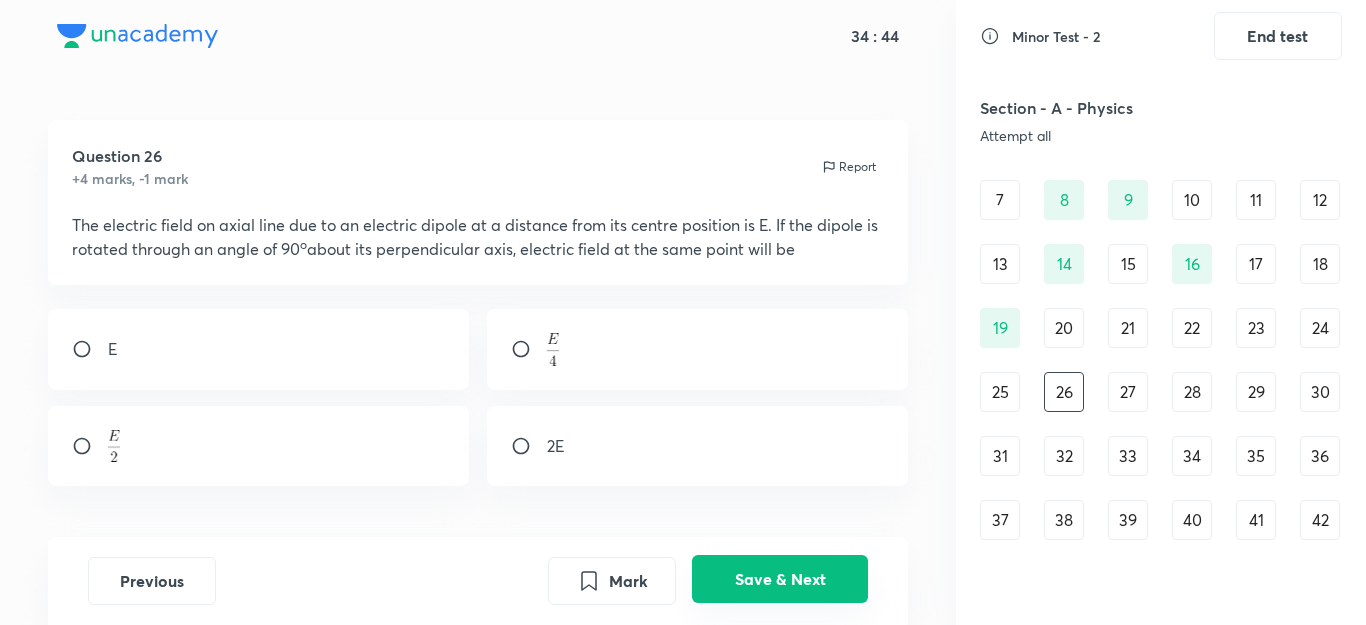 click on "Save & Next" at bounding box center [780, 579] 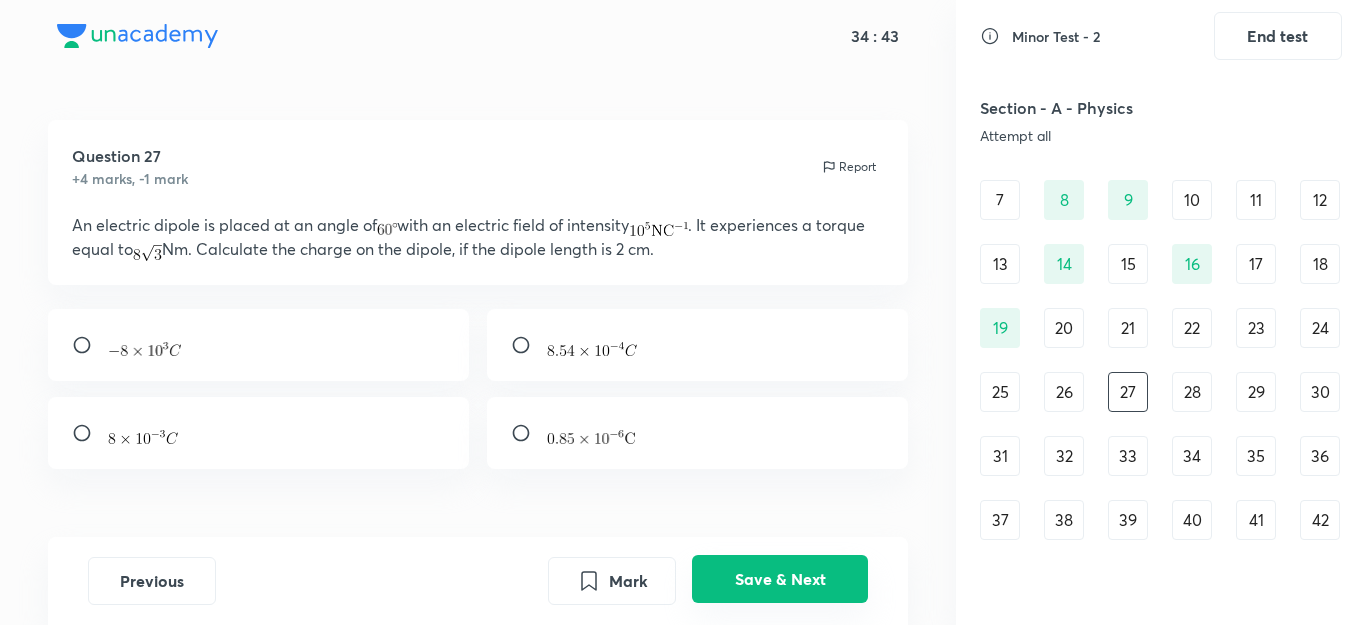 click on "Save & Next" at bounding box center (780, 579) 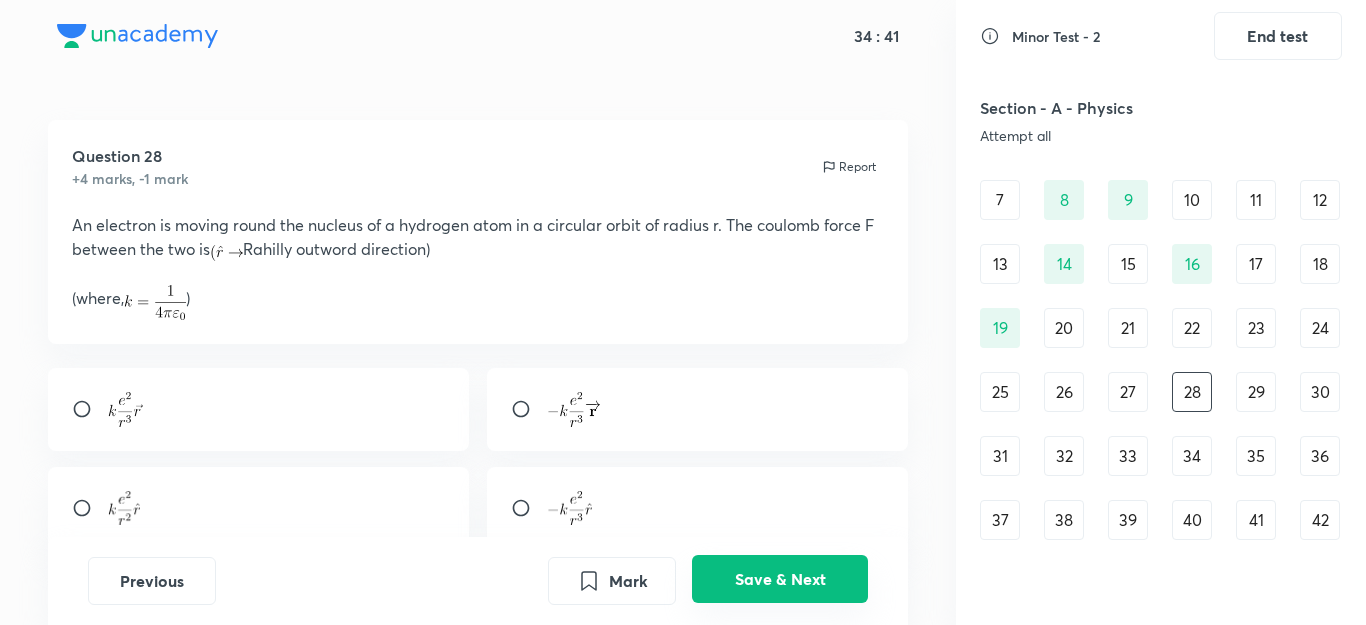 click on "Save & Next" at bounding box center [780, 579] 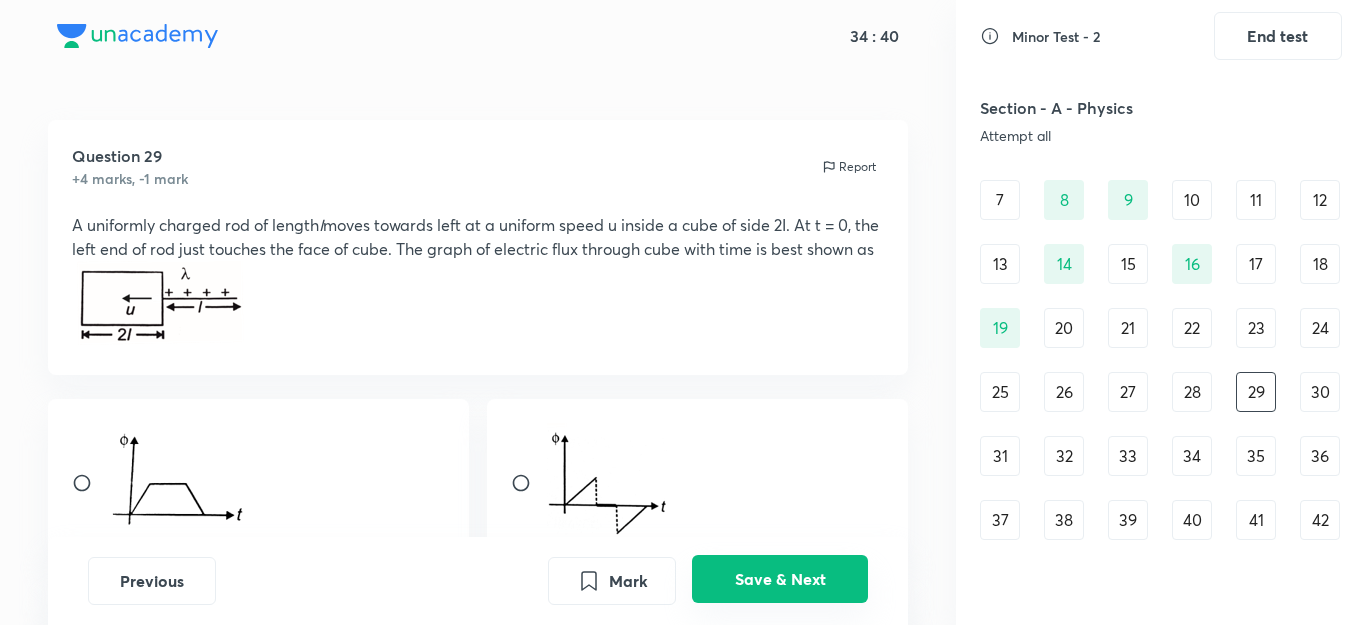 click on "Save & Next" at bounding box center (780, 579) 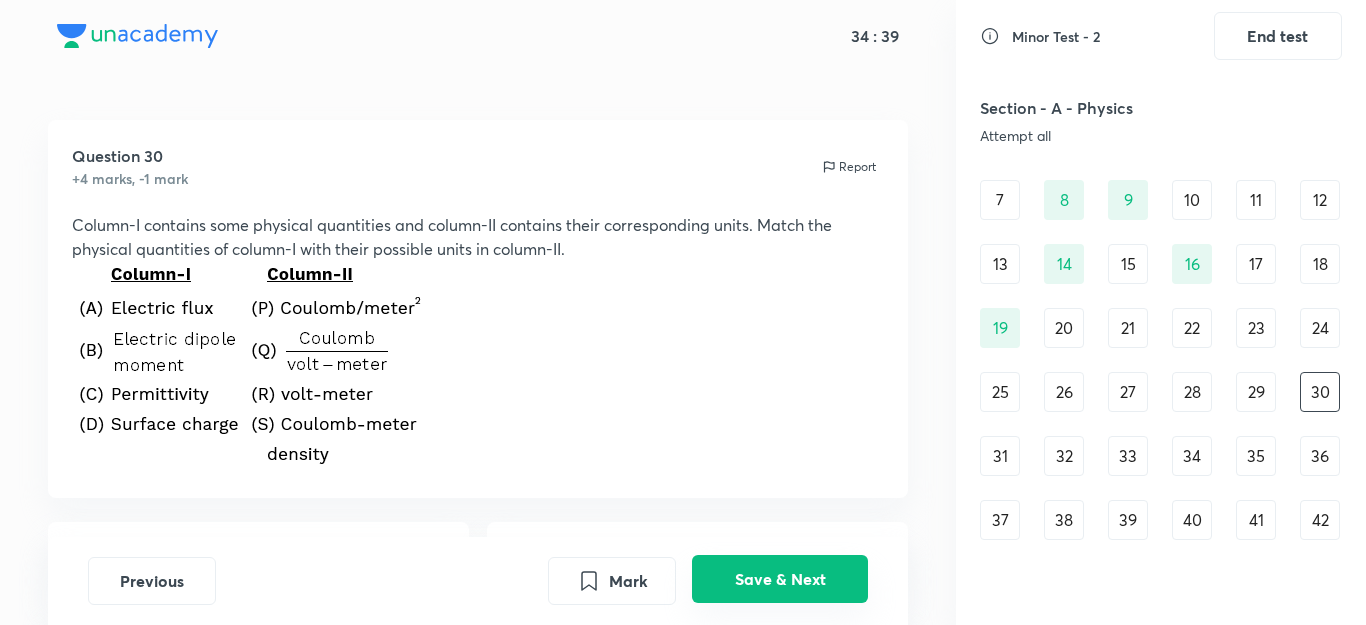 click on "Save & Next" at bounding box center [780, 579] 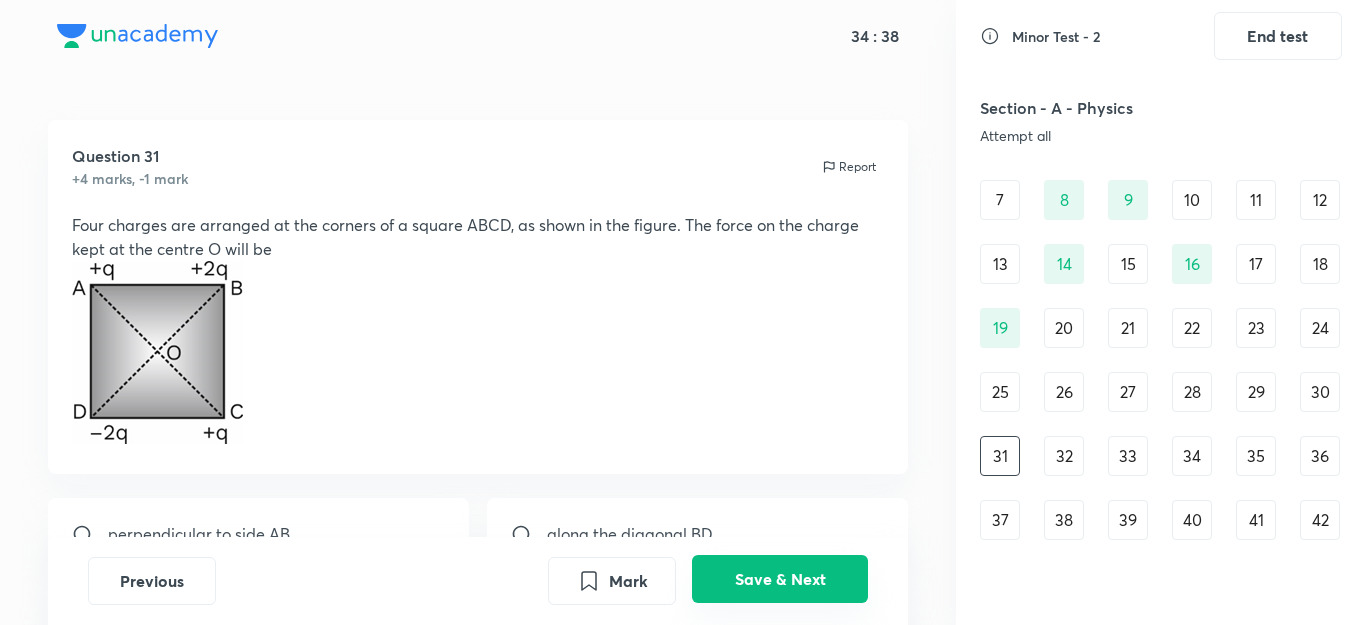 click on "Save & Next" at bounding box center (780, 579) 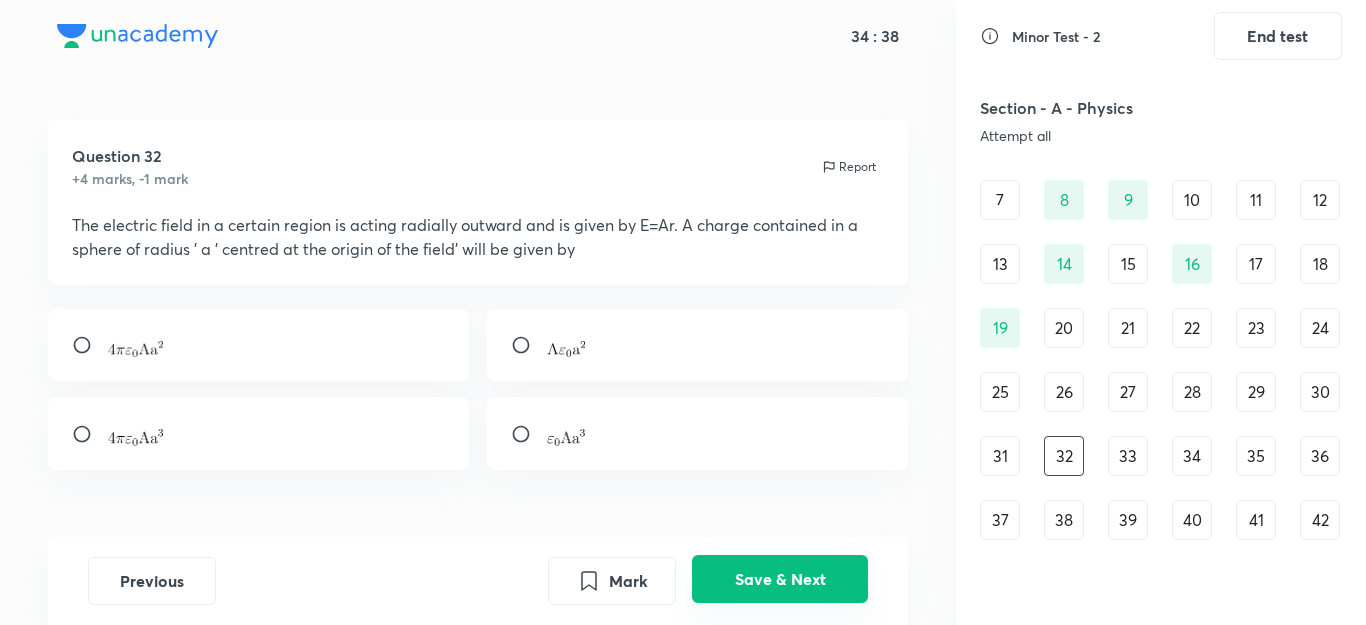 click on "Save & Next" at bounding box center [780, 579] 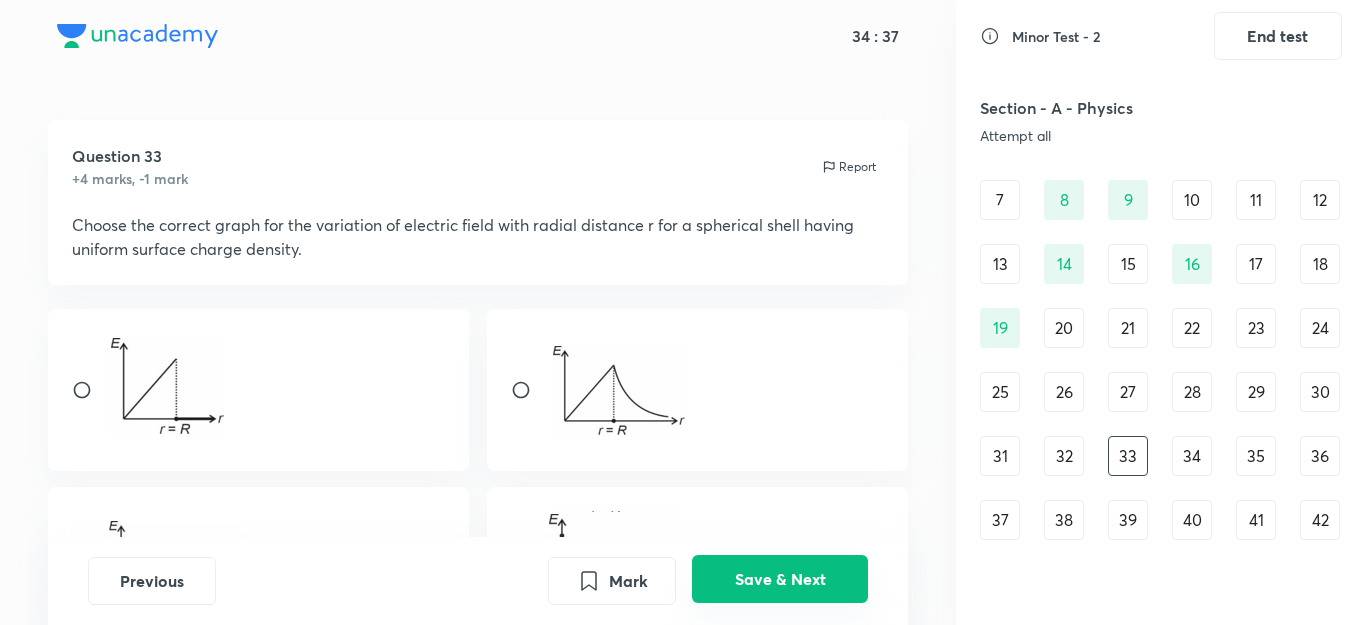 click on "Save & Next" at bounding box center (780, 579) 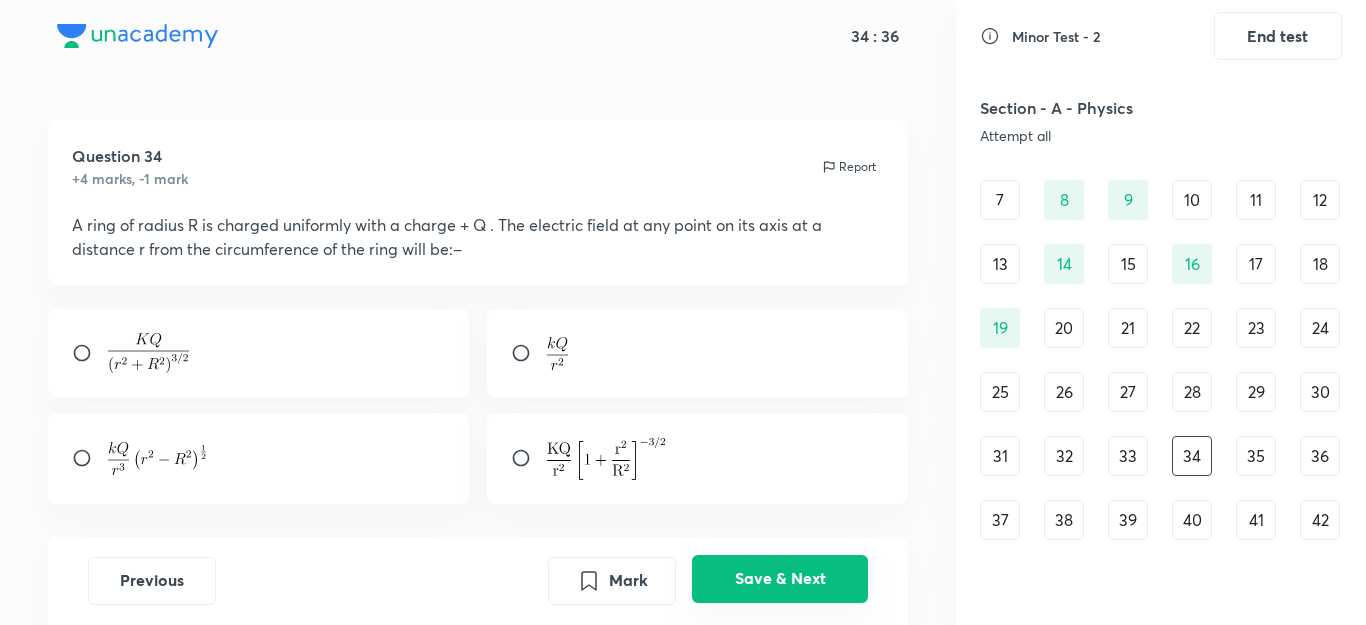 click on "Save & Next" at bounding box center [780, 579] 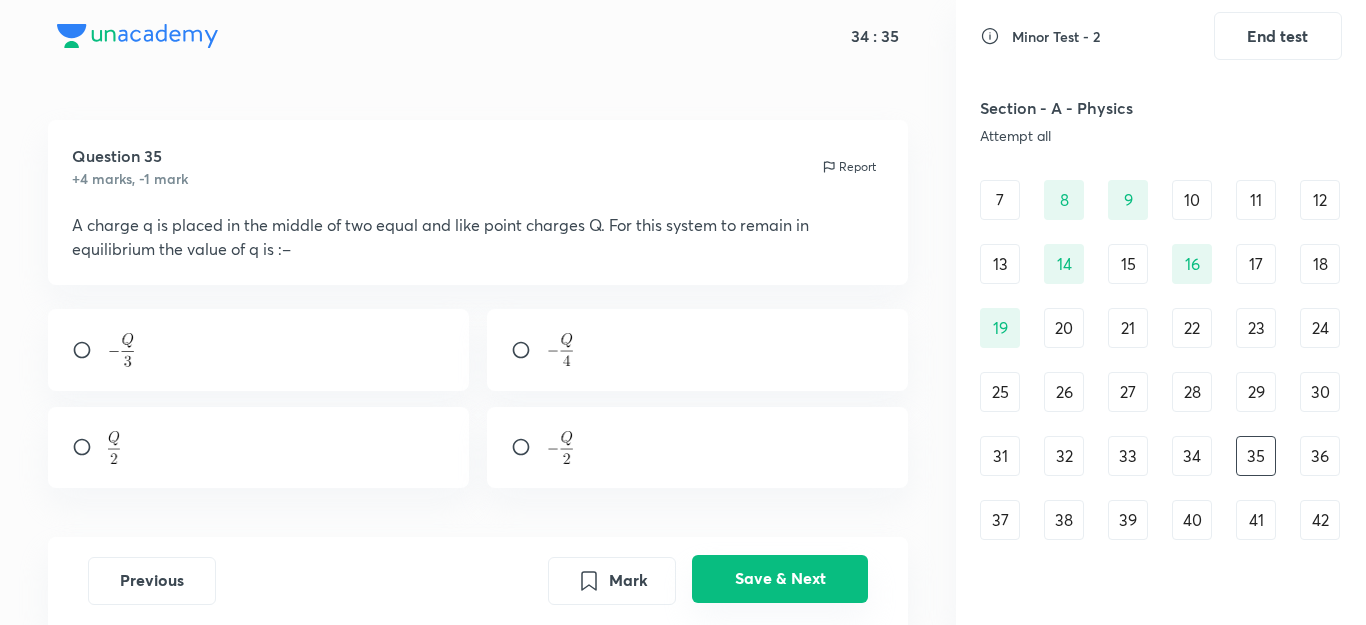 click on "Save & Next" at bounding box center [780, 579] 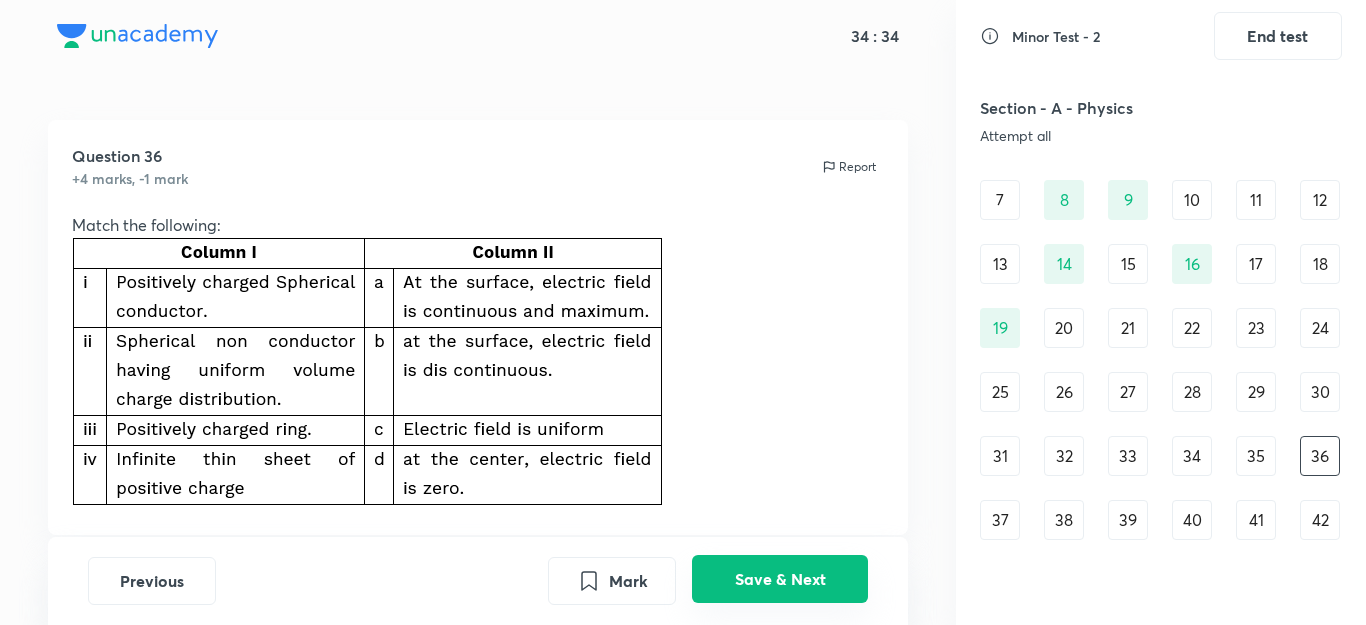 click on "Save & Next" at bounding box center [780, 579] 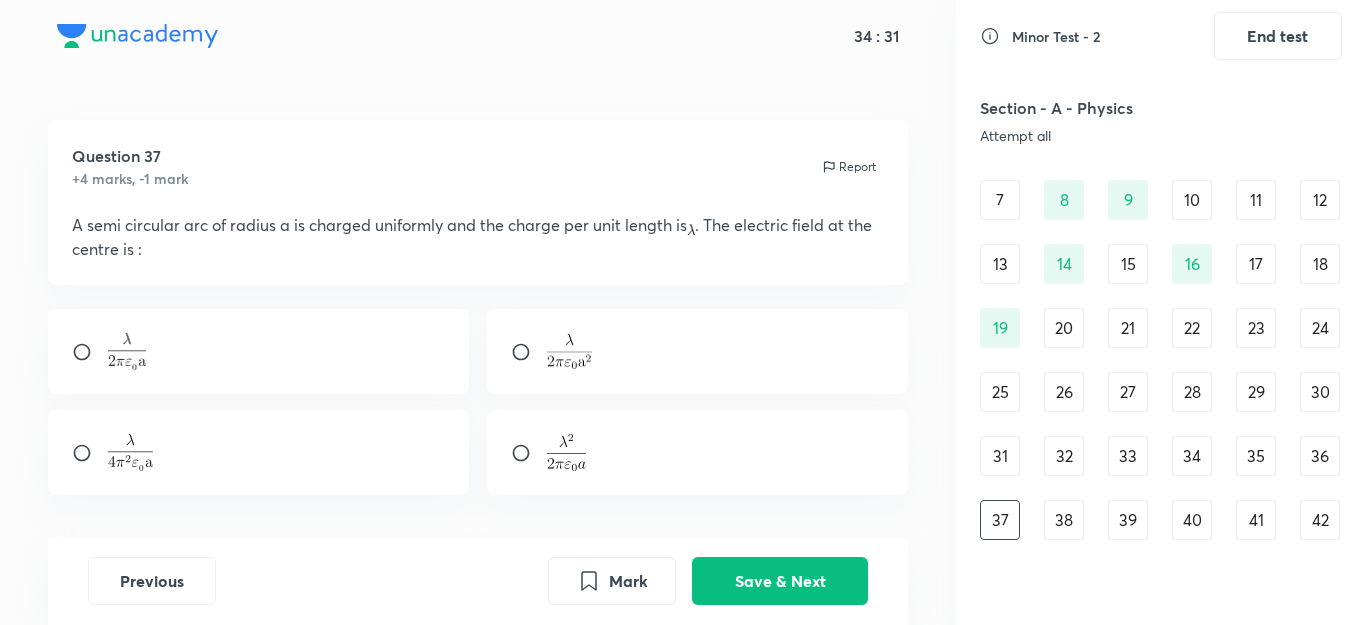 click on "36" at bounding box center (1320, 456) 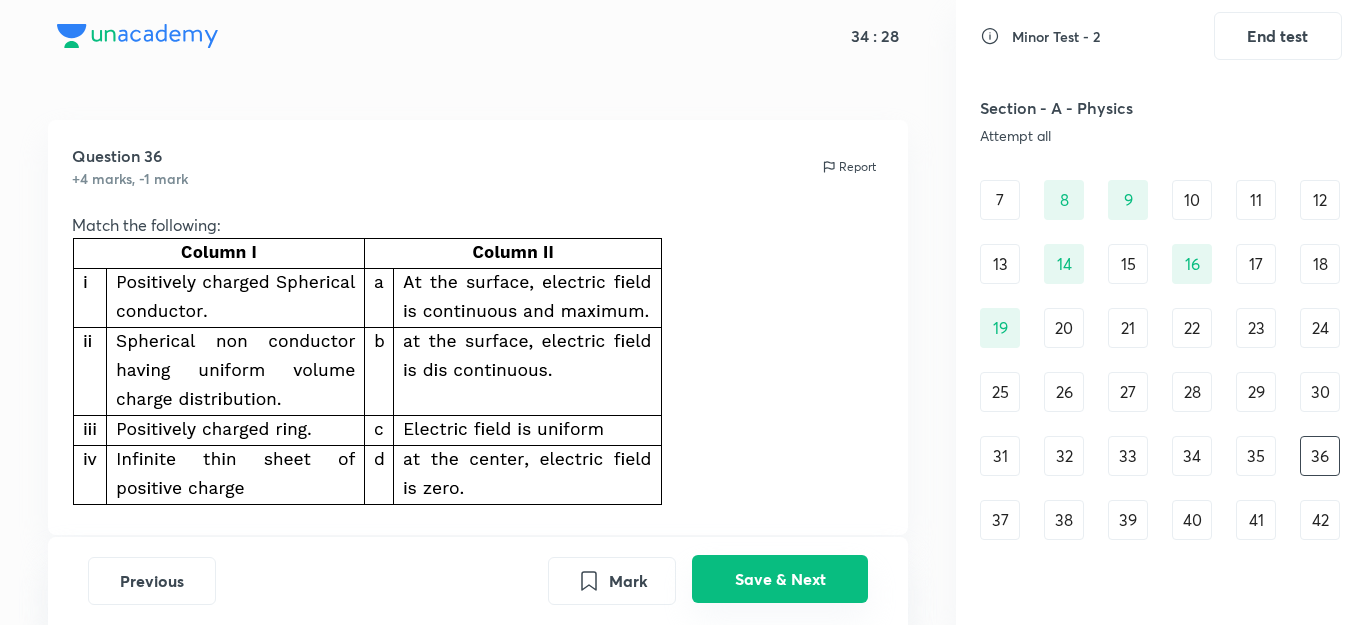 click on "Save & Next" at bounding box center (780, 579) 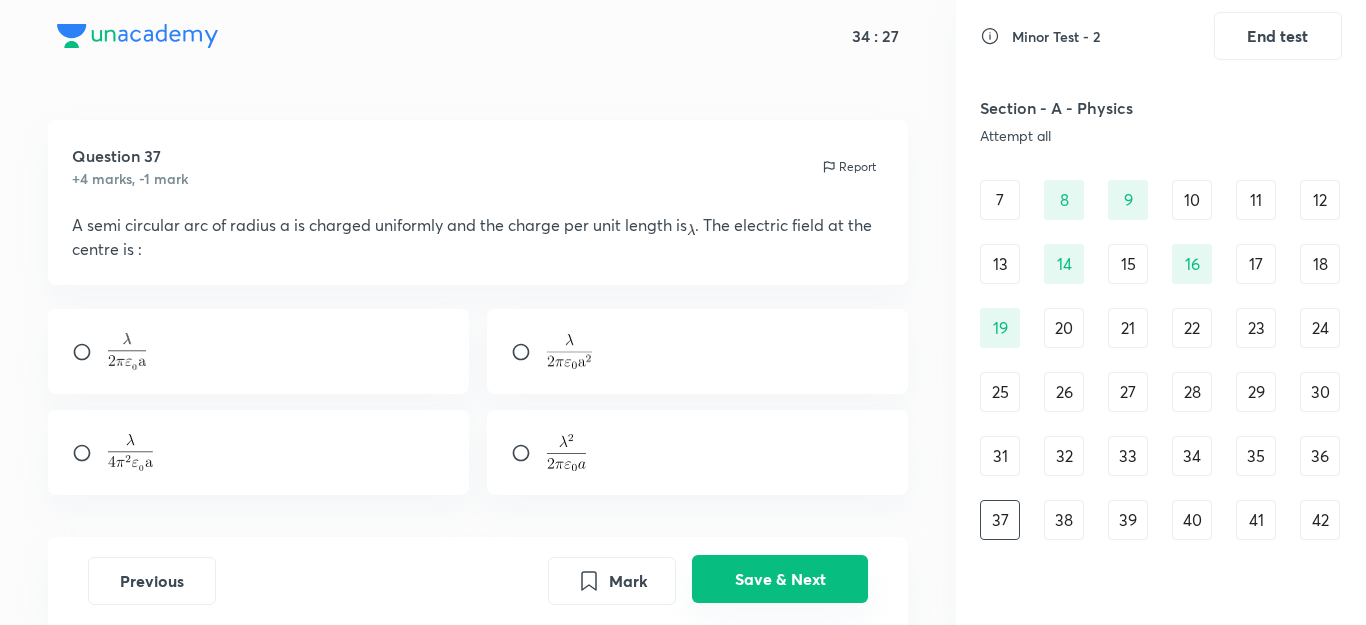 click on "Save & Next" at bounding box center (780, 579) 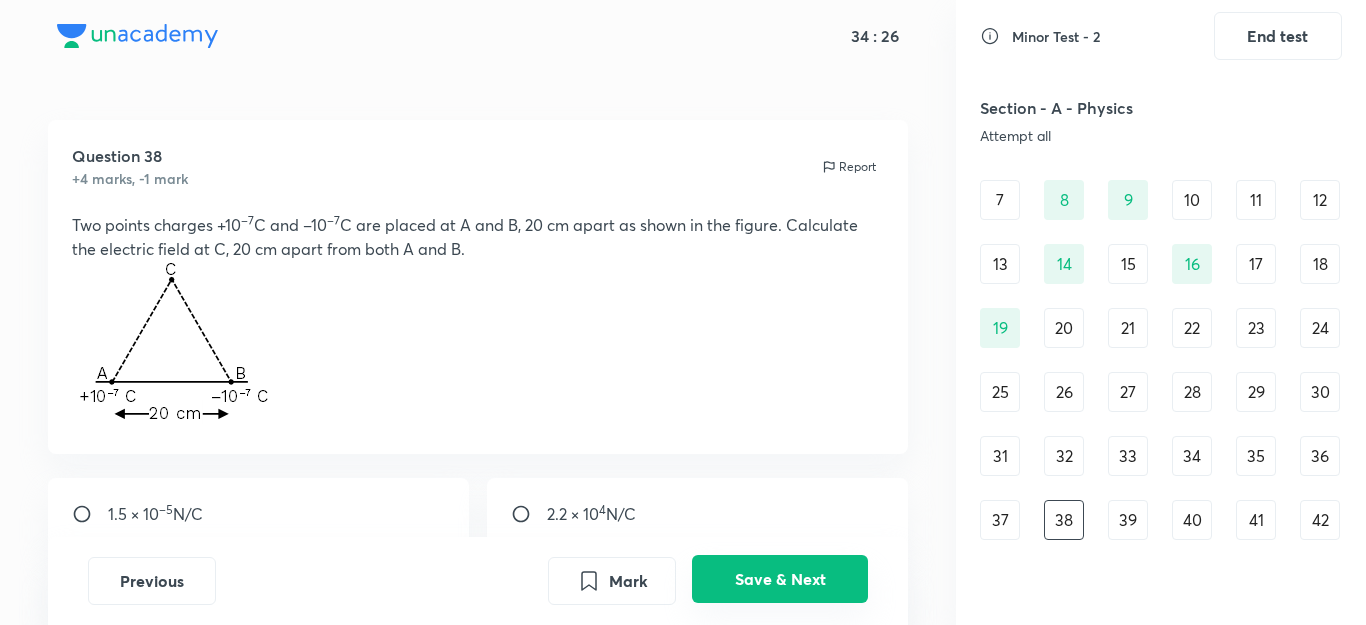 click on "Save & Next" at bounding box center (780, 579) 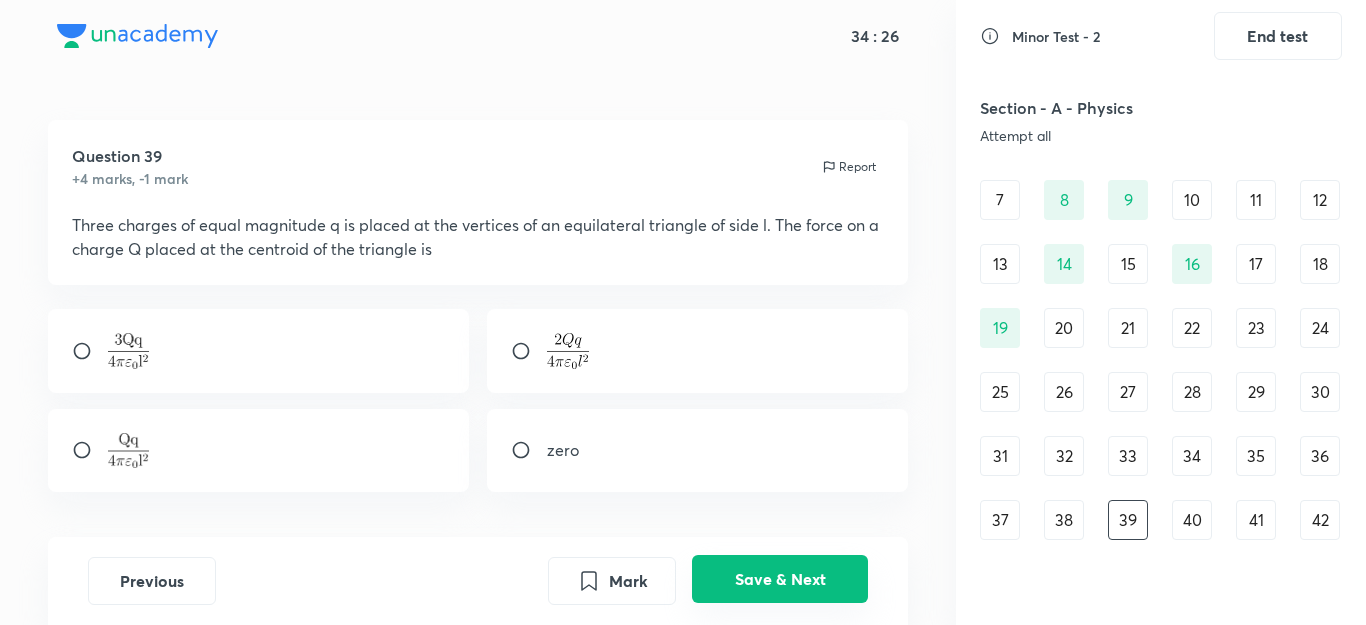 click on "Save & Next" at bounding box center [780, 579] 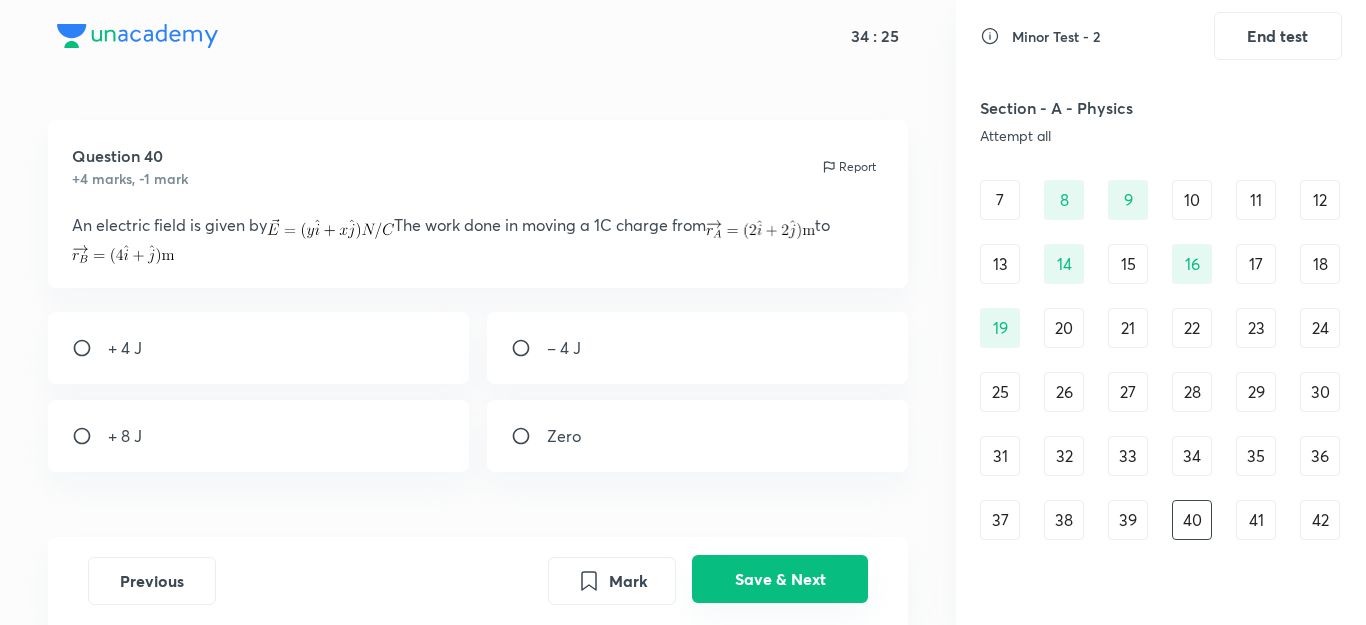 click on "Save & Next" at bounding box center [780, 579] 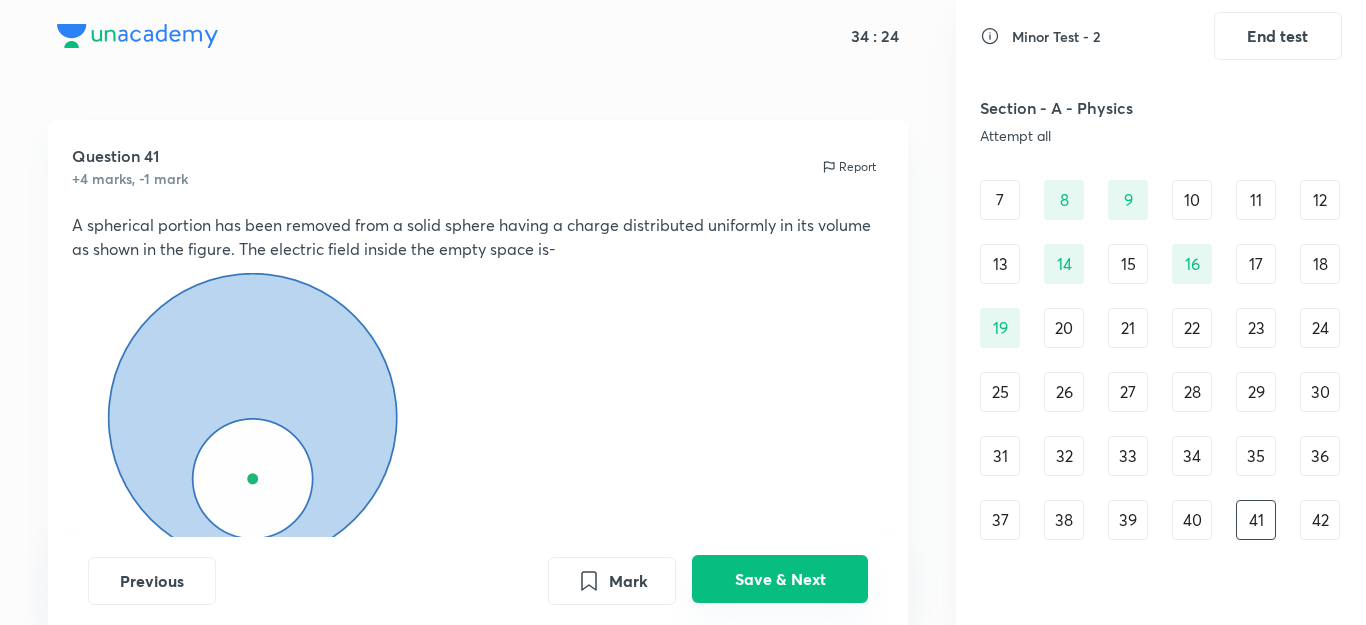 click on "Save & Next" at bounding box center (780, 579) 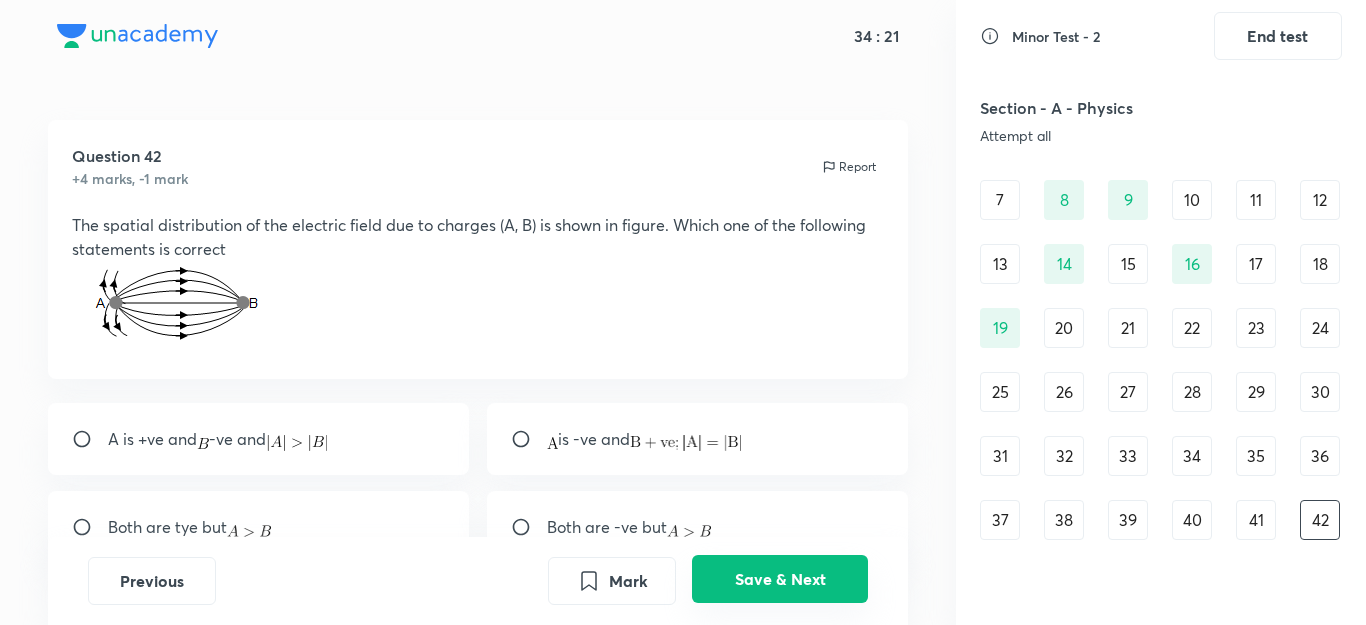 click on "Save & Next" at bounding box center [780, 579] 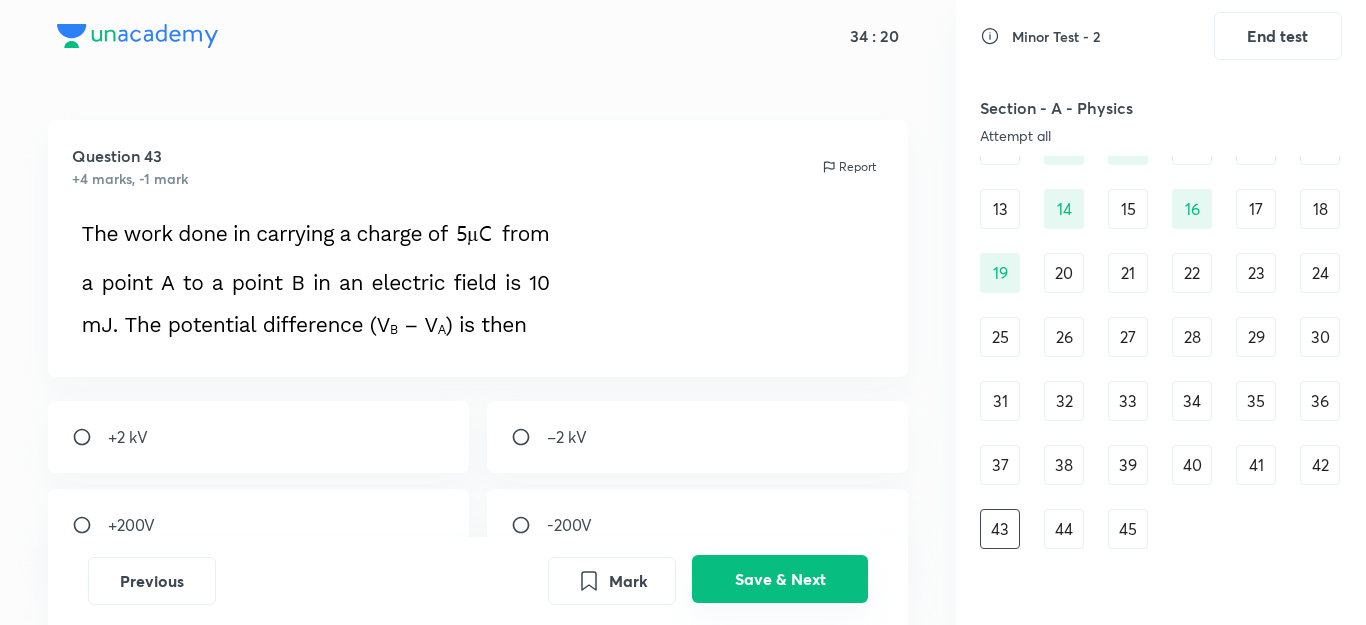 click on "Save & Next" at bounding box center [780, 579] 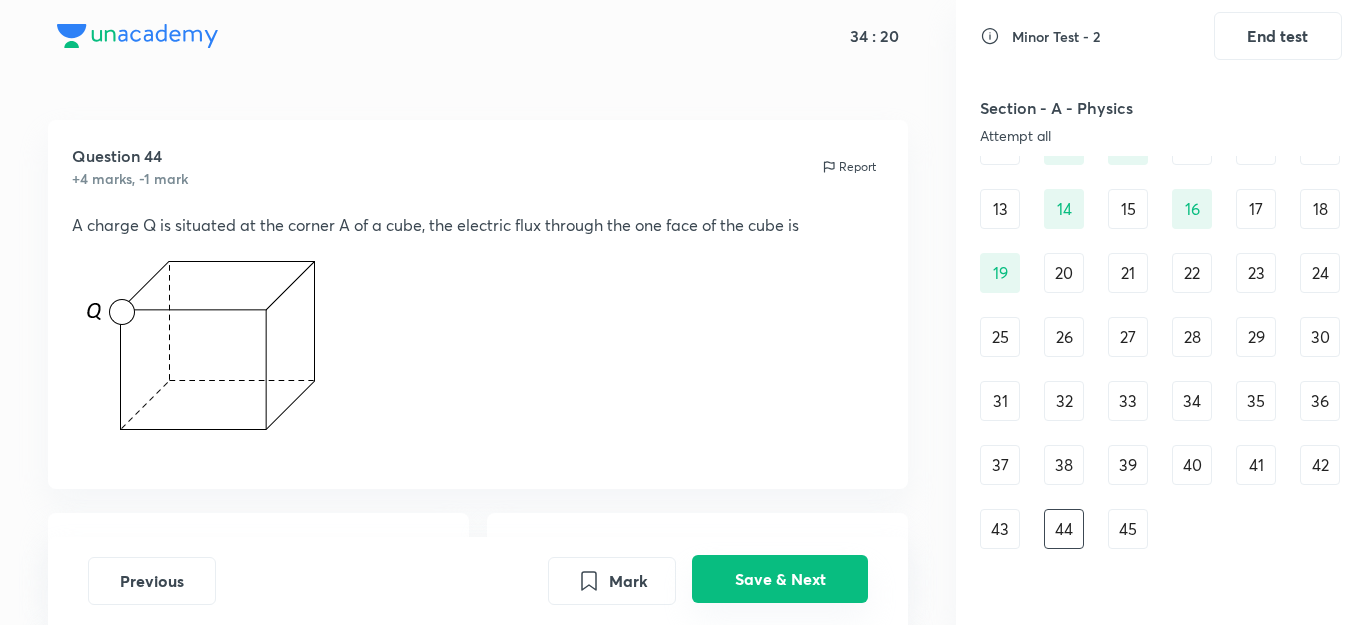 click on "Save & Next" at bounding box center (780, 579) 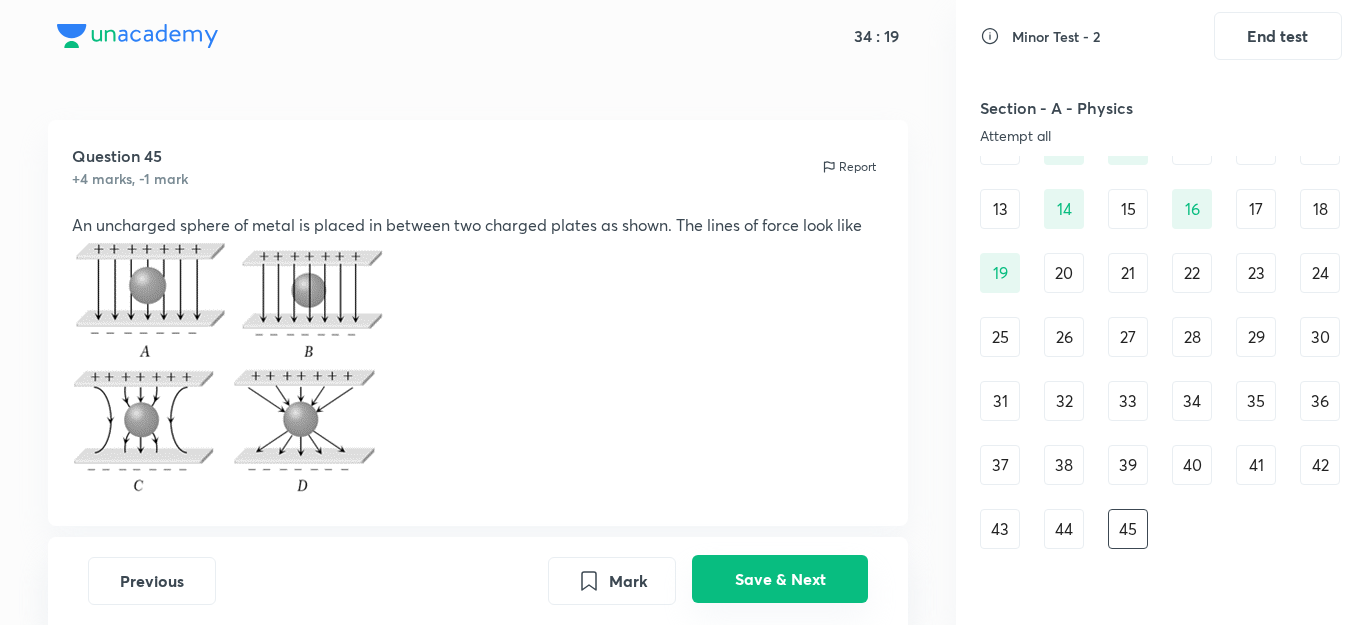 click on "Save & Next" at bounding box center [780, 579] 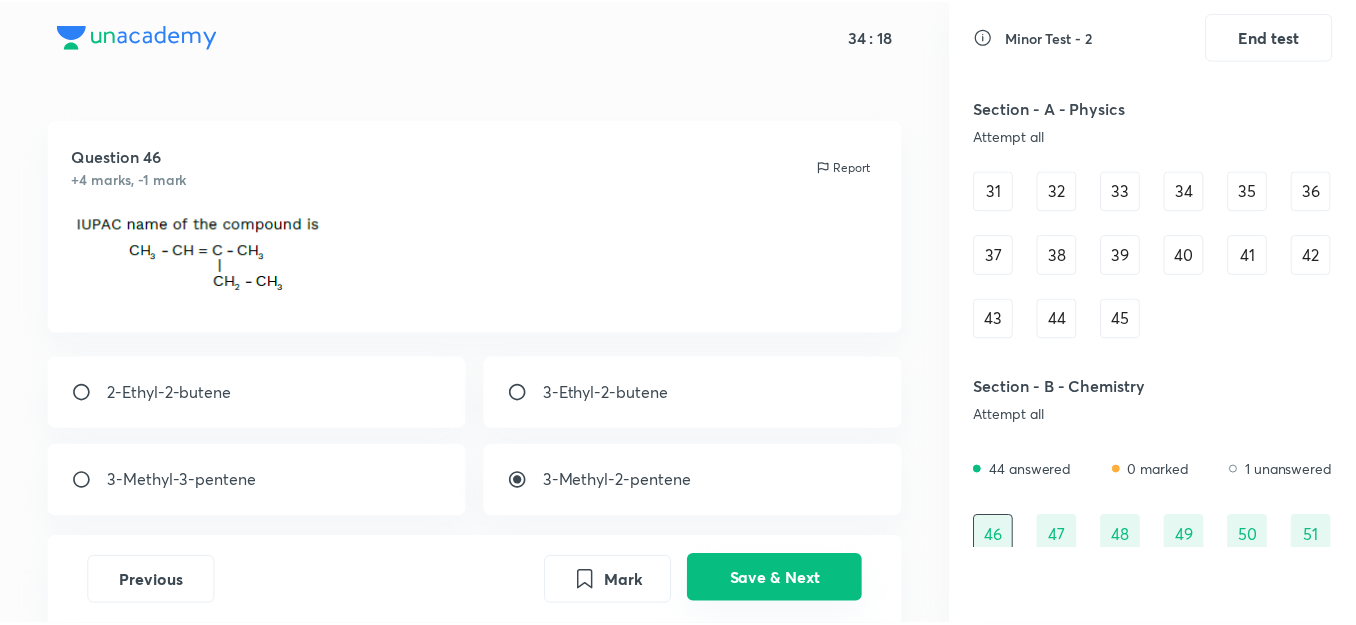 scroll, scrollTop: 393, scrollLeft: 0, axis: vertical 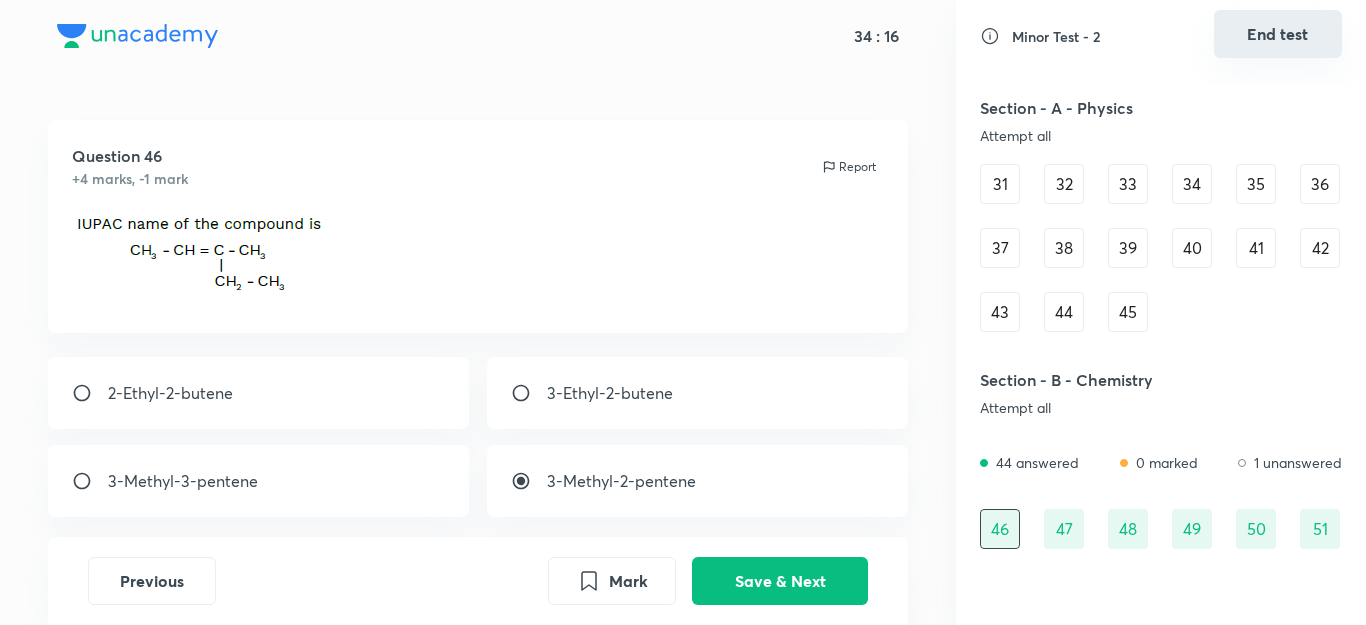 click on "End test" at bounding box center (1278, 34) 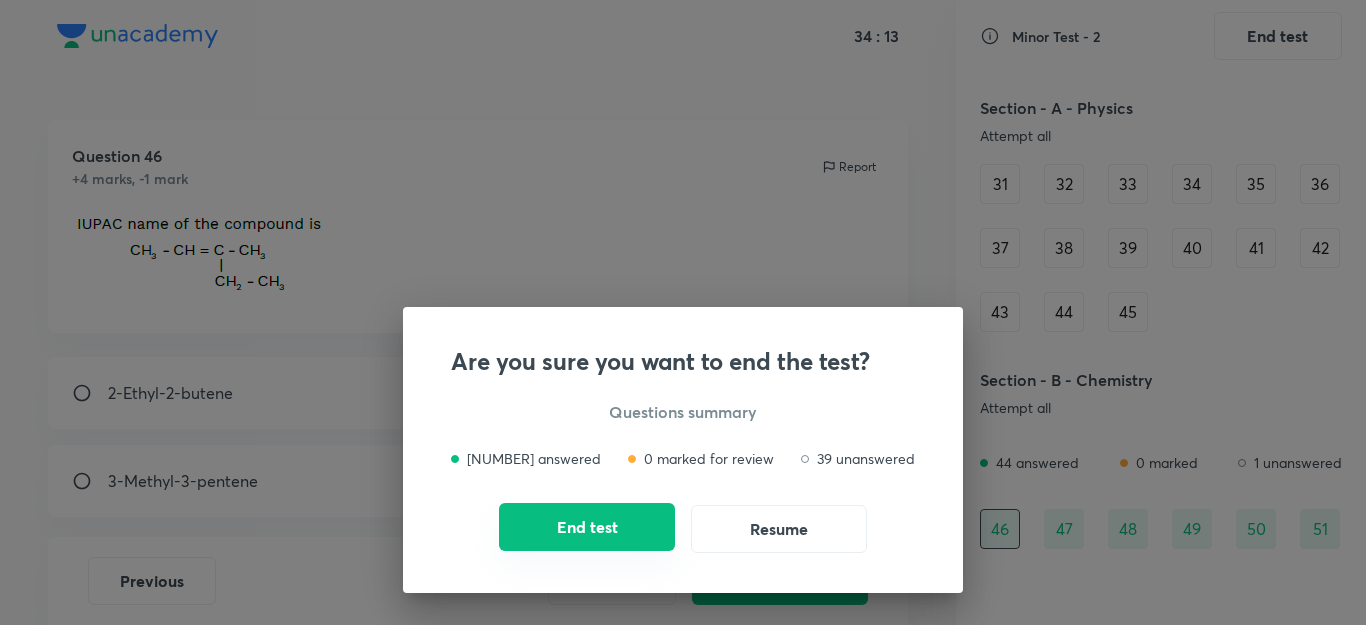 click on "End test" at bounding box center (587, 527) 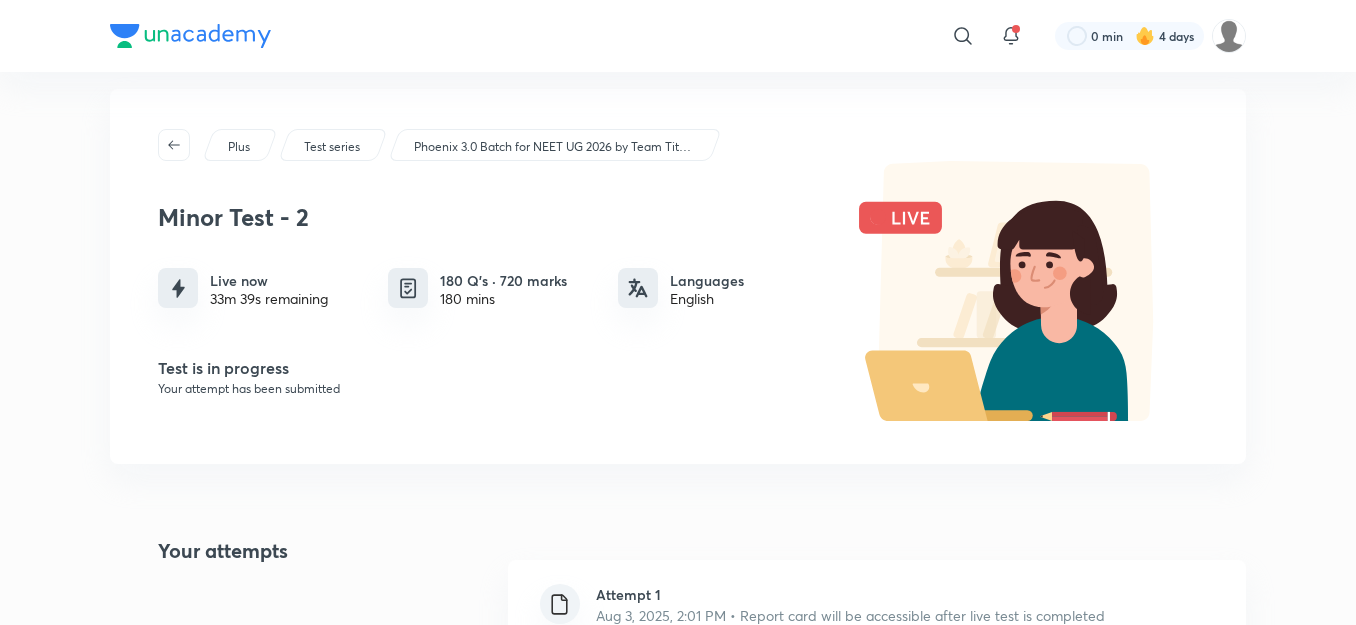 scroll, scrollTop: 0, scrollLeft: 0, axis: both 